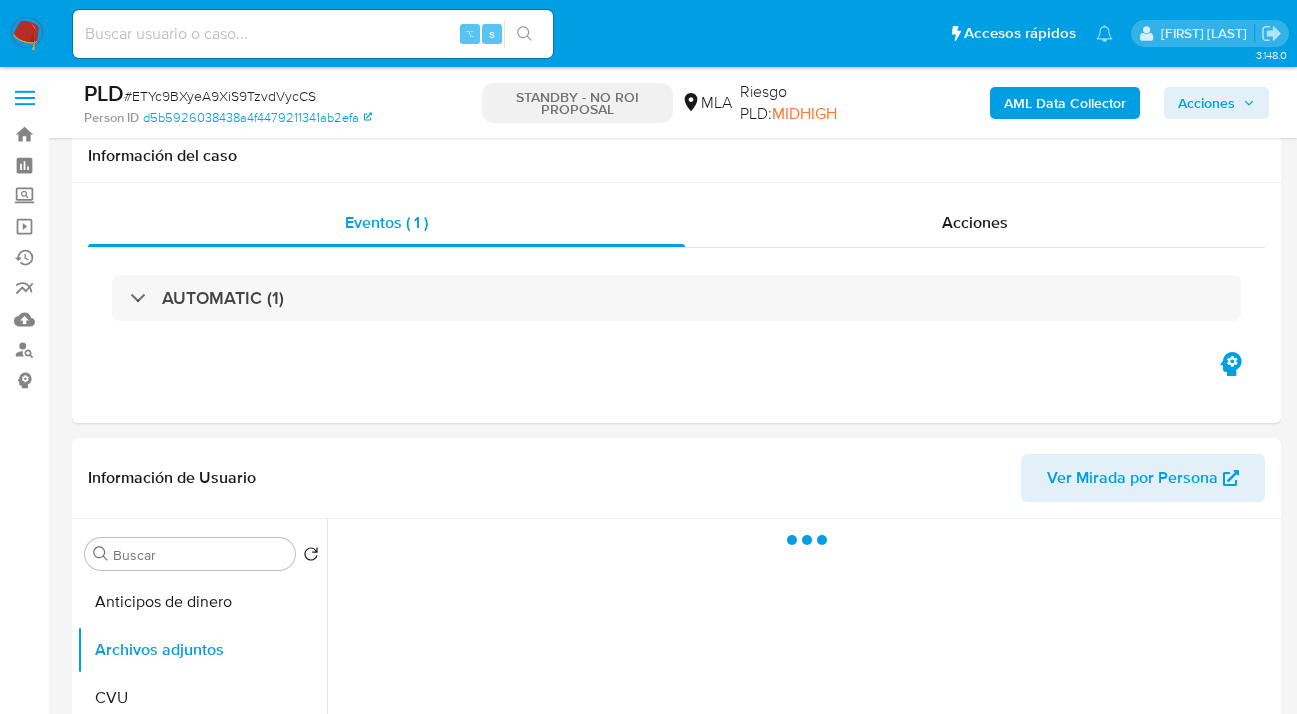 select on "10" 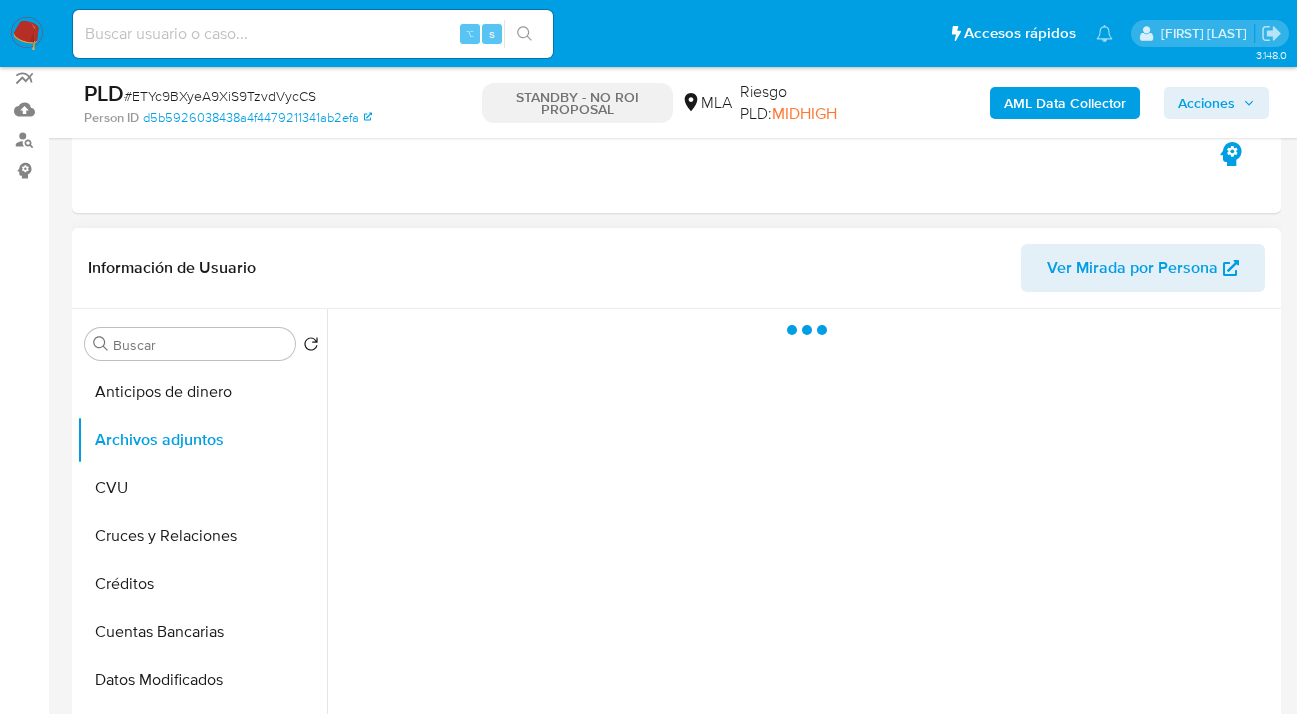scroll, scrollTop: 212, scrollLeft: 0, axis: vertical 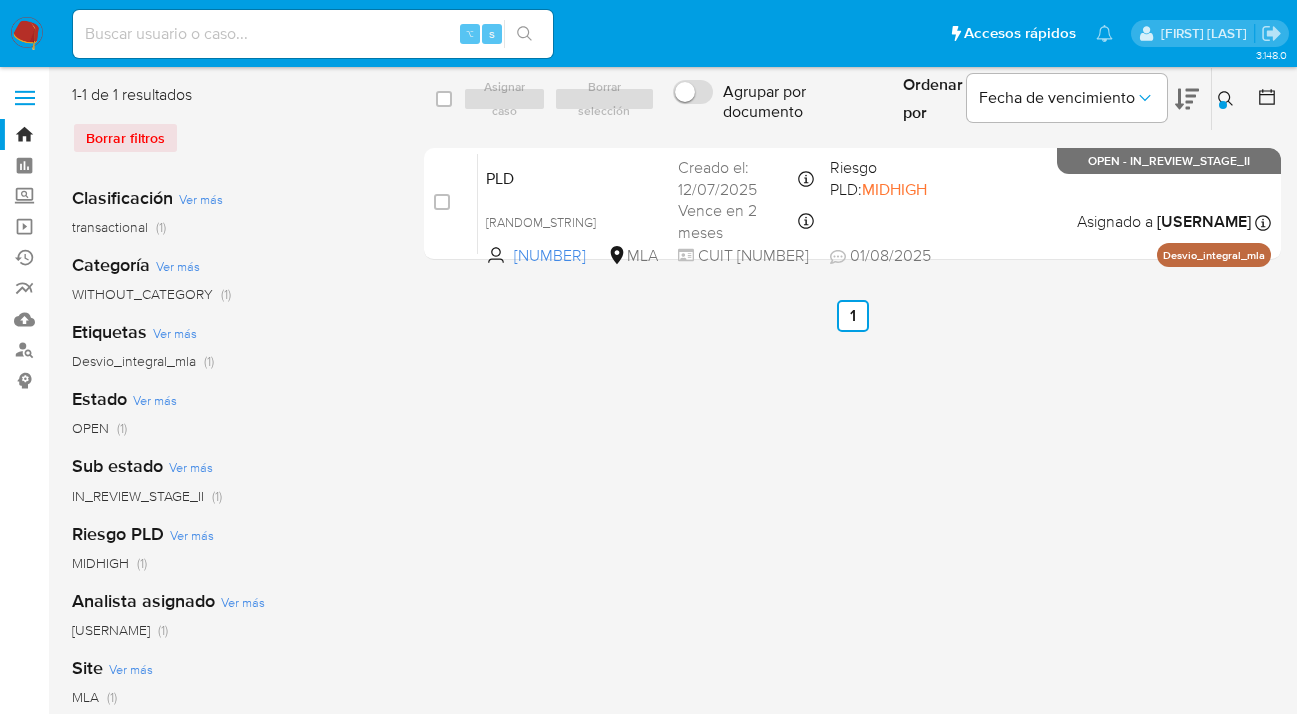 click at bounding box center (1223, 105) 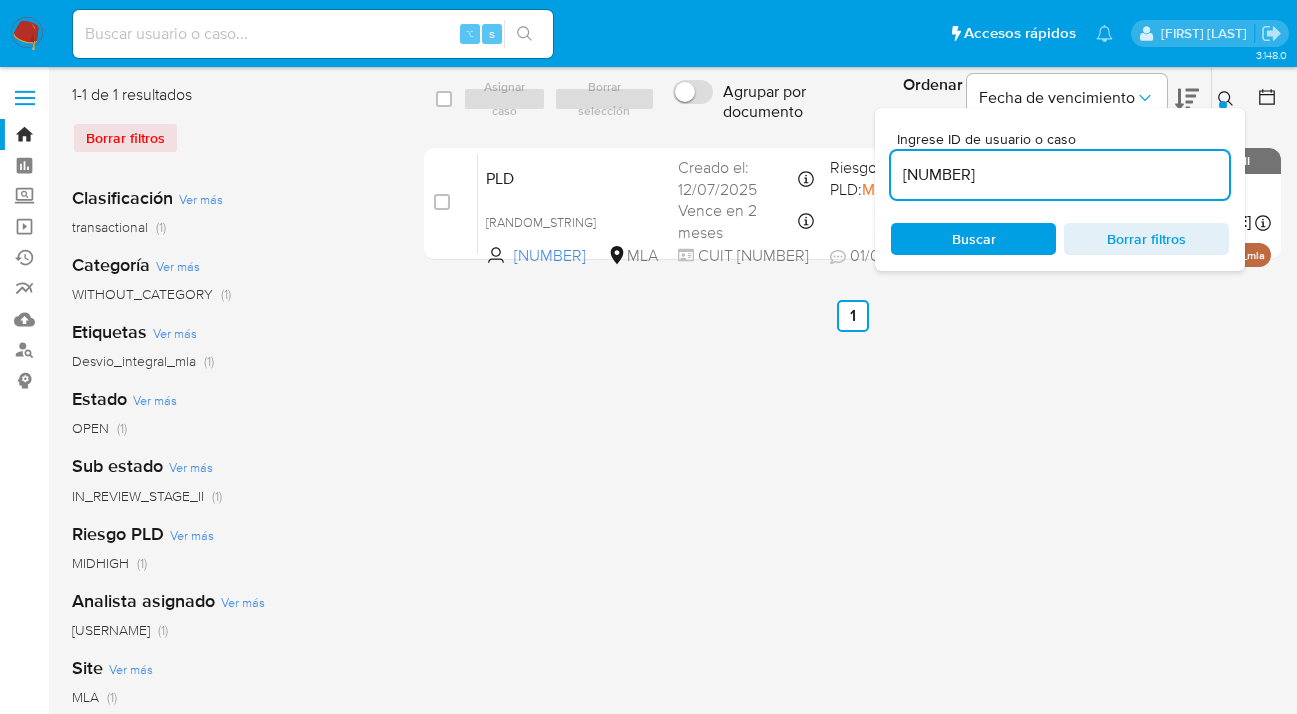 drag, startPoint x: 1011, startPoint y: 238, endPoint x: 1059, endPoint y: 200, distance: 61.220913 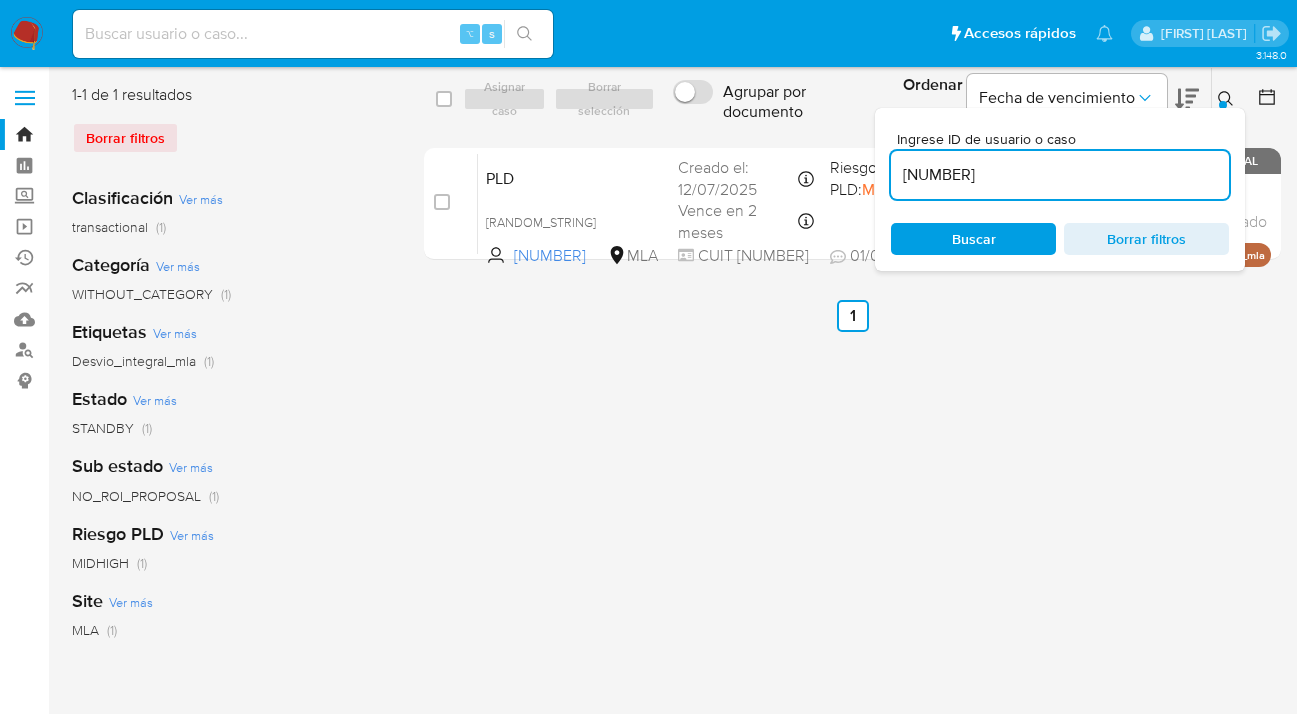 click at bounding box center [1223, 105] 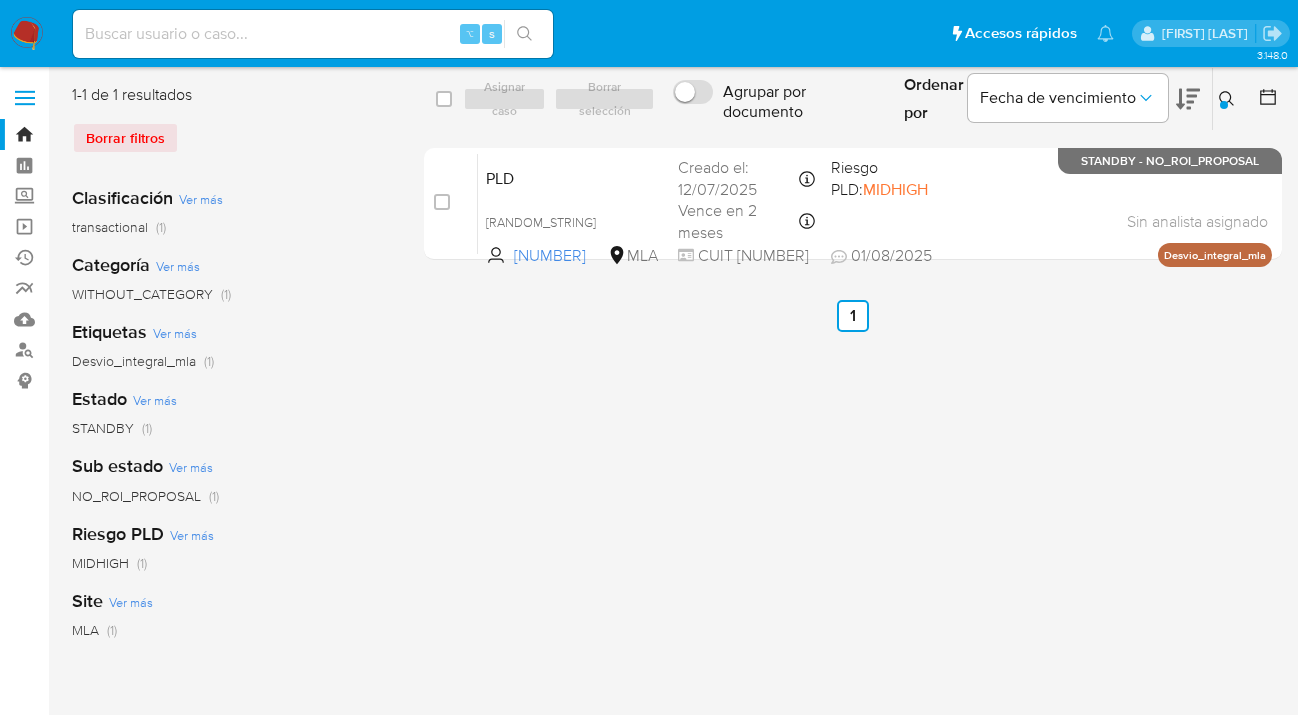 click 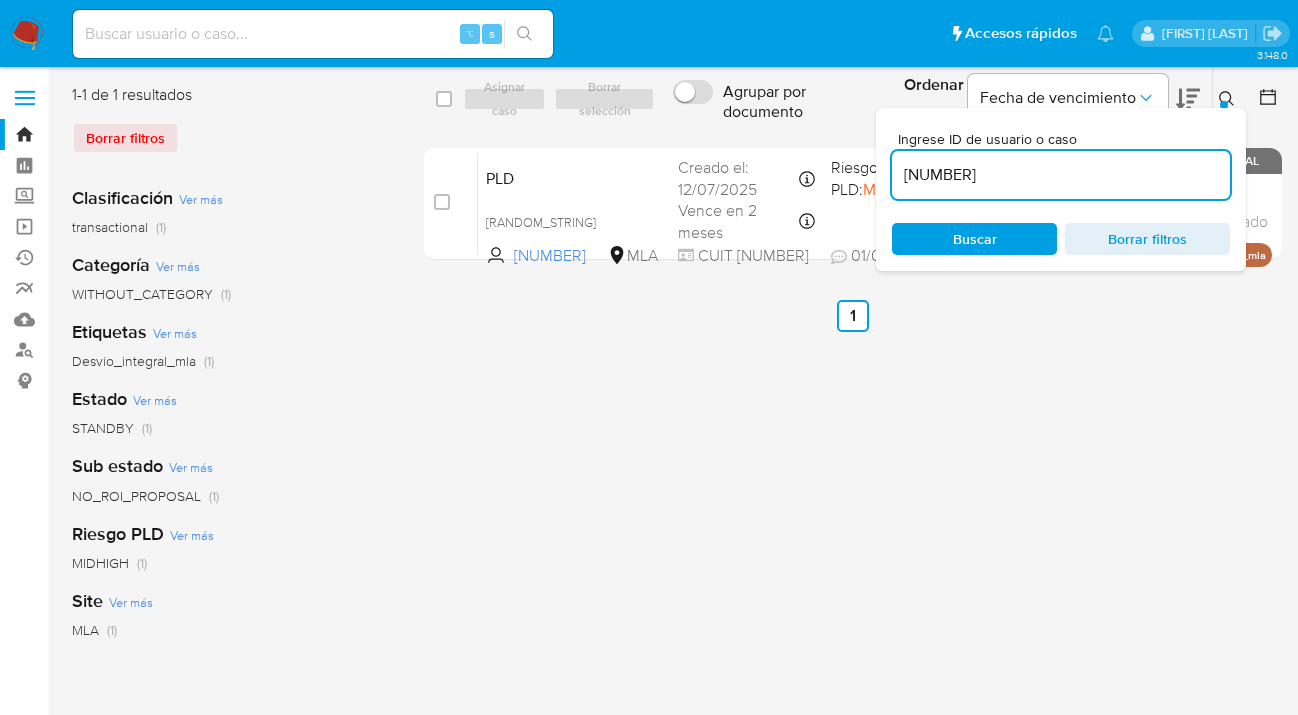 drag, startPoint x: 1057, startPoint y: 171, endPoint x: 895, endPoint y: 175, distance: 162.04938 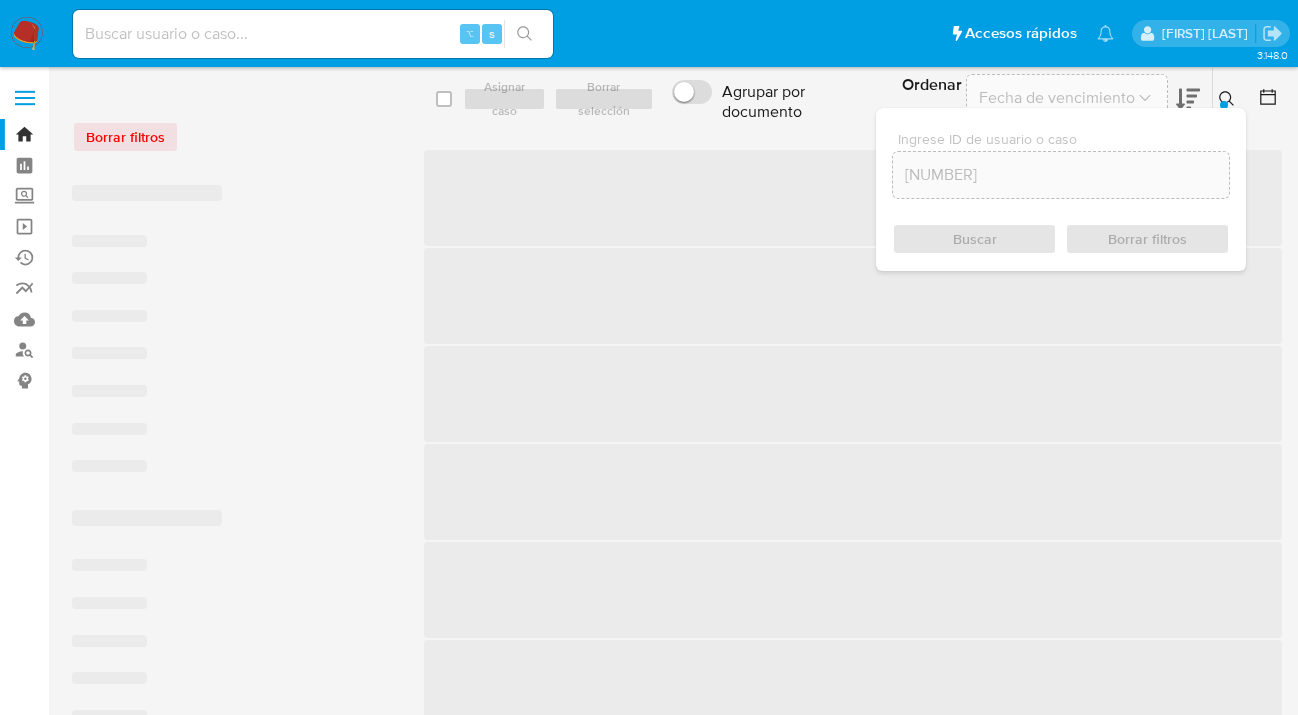 scroll, scrollTop: 0, scrollLeft: 0, axis: both 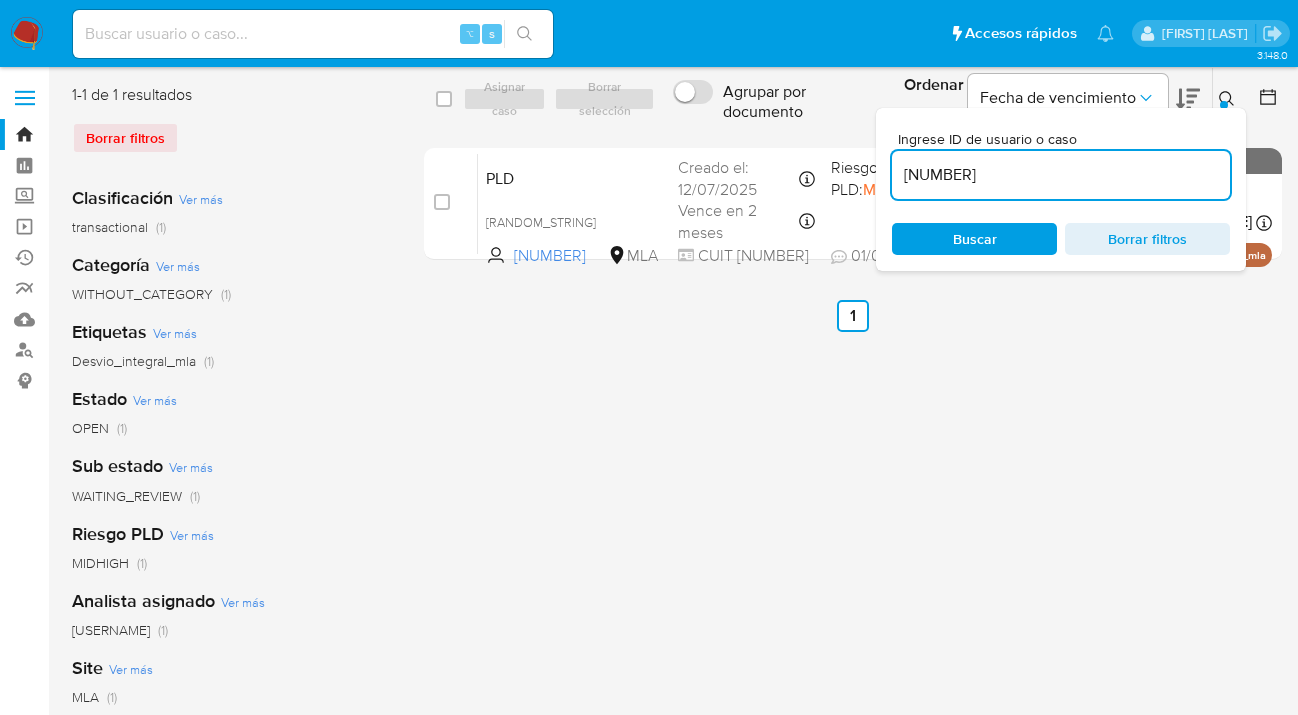click 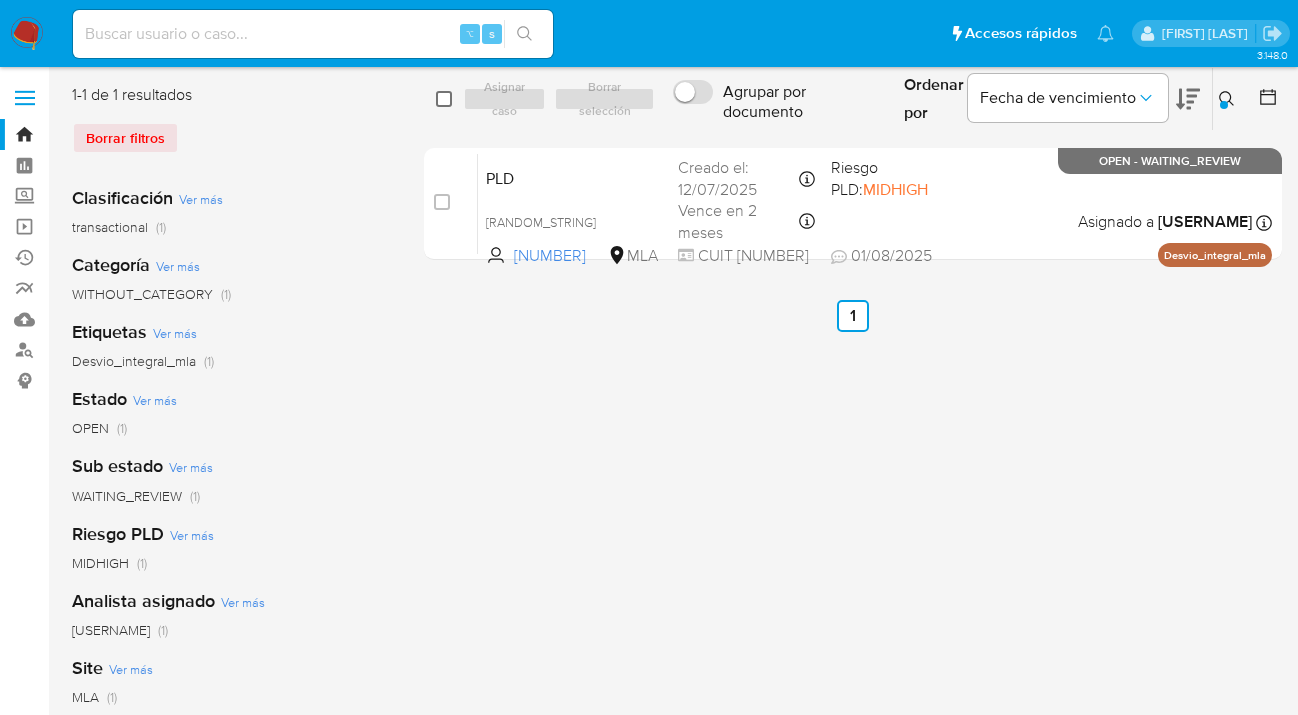 click at bounding box center [444, 99] 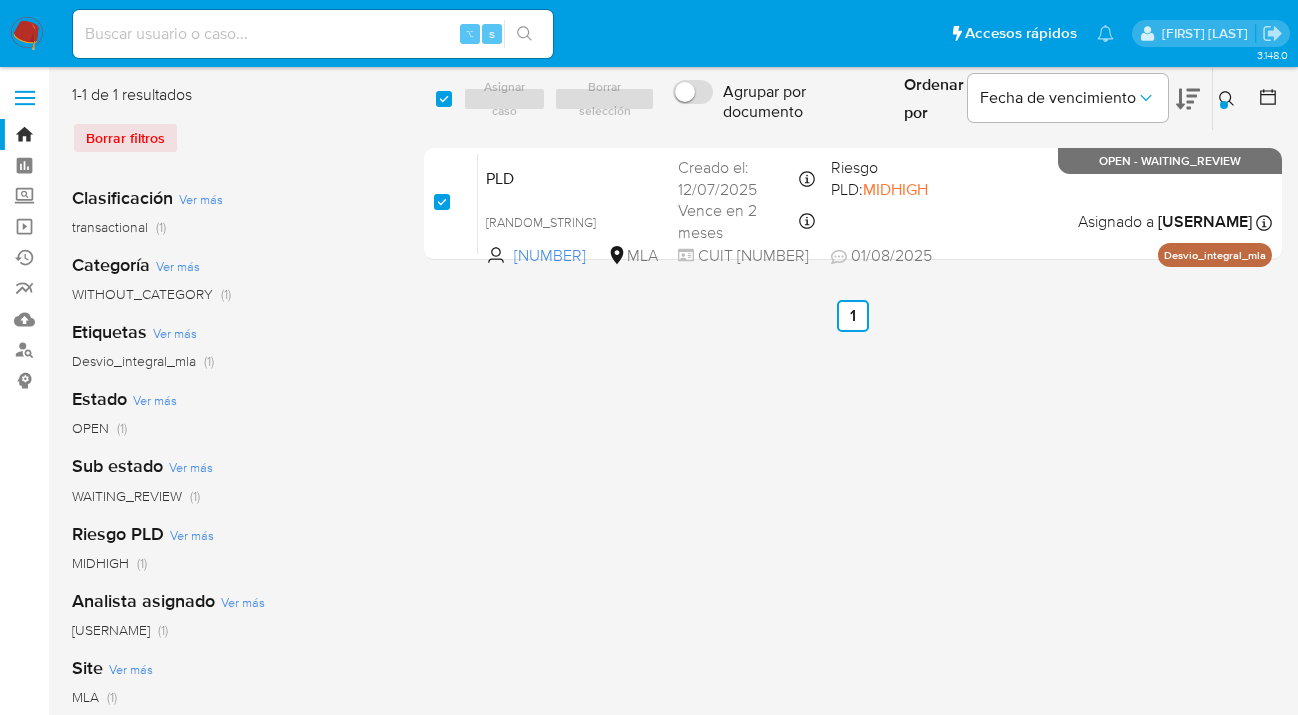 checkbox on "true" 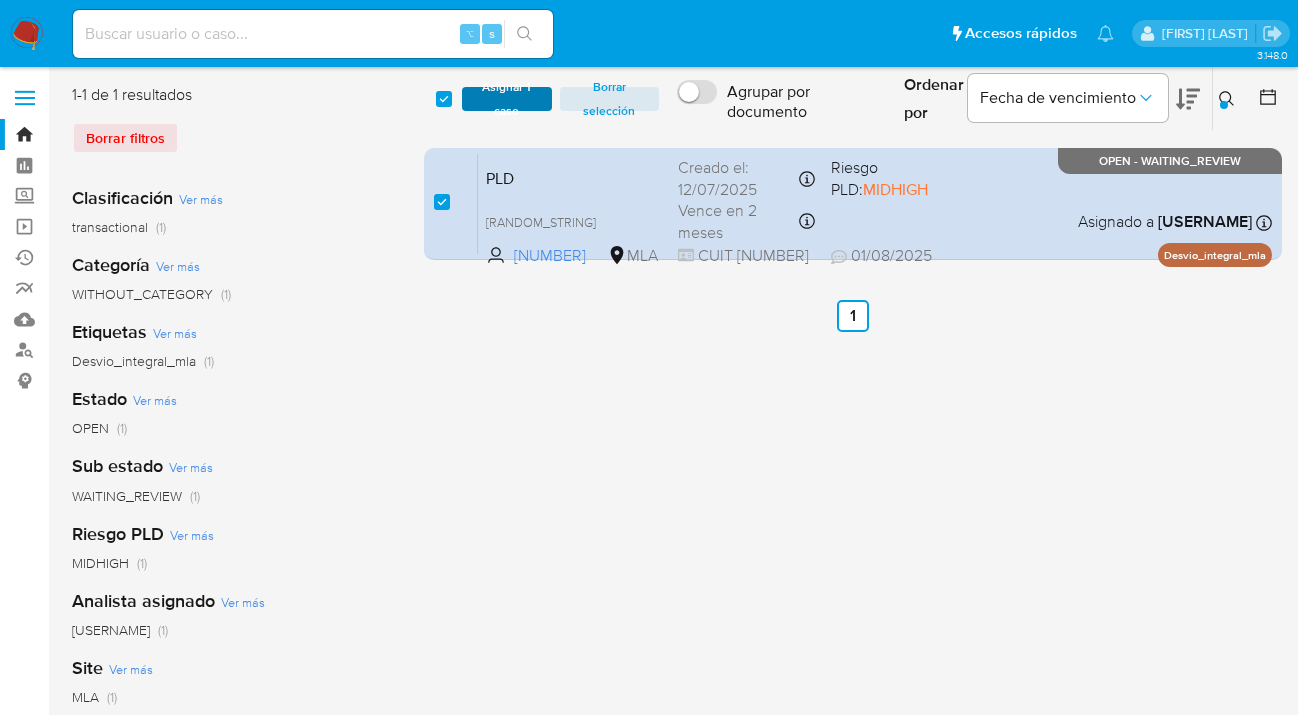 click on "Asignar 1 caso" at bounding box center [506, 99] 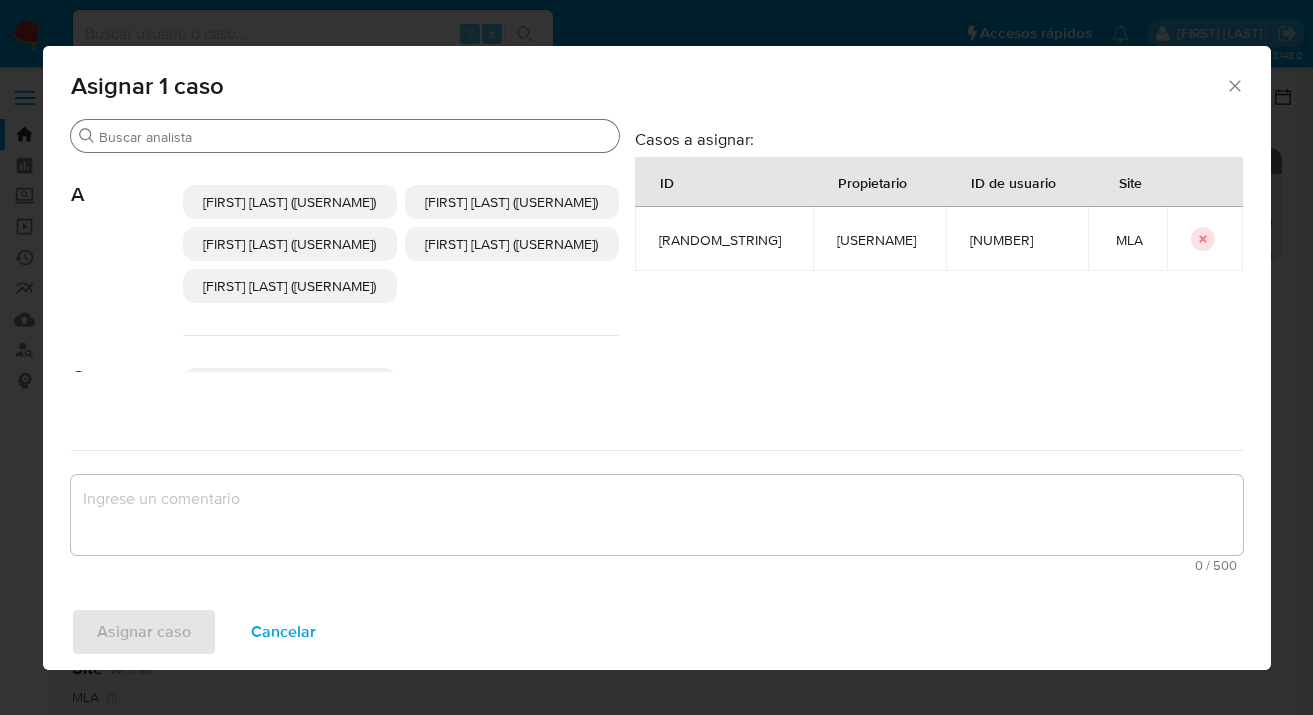 click on "Buscar" at bounding box center (345, 136) 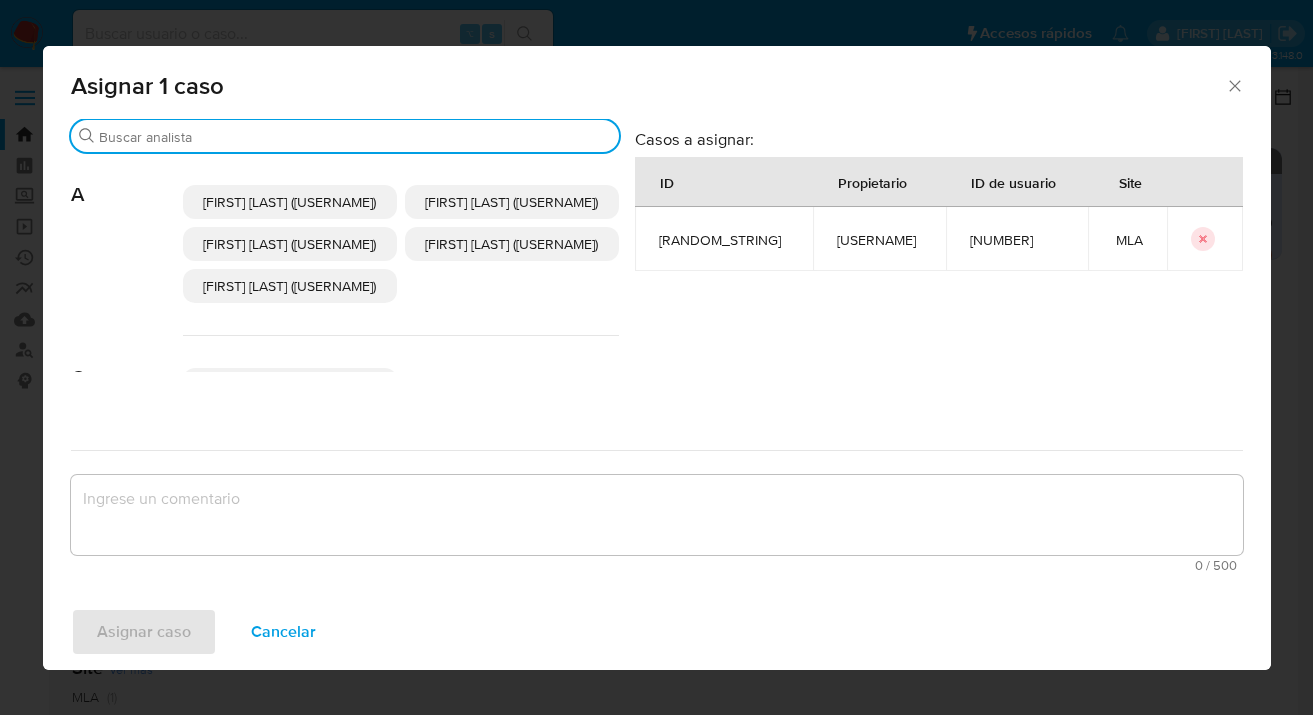 click on "Buscar" at bounding box center [355, 137] 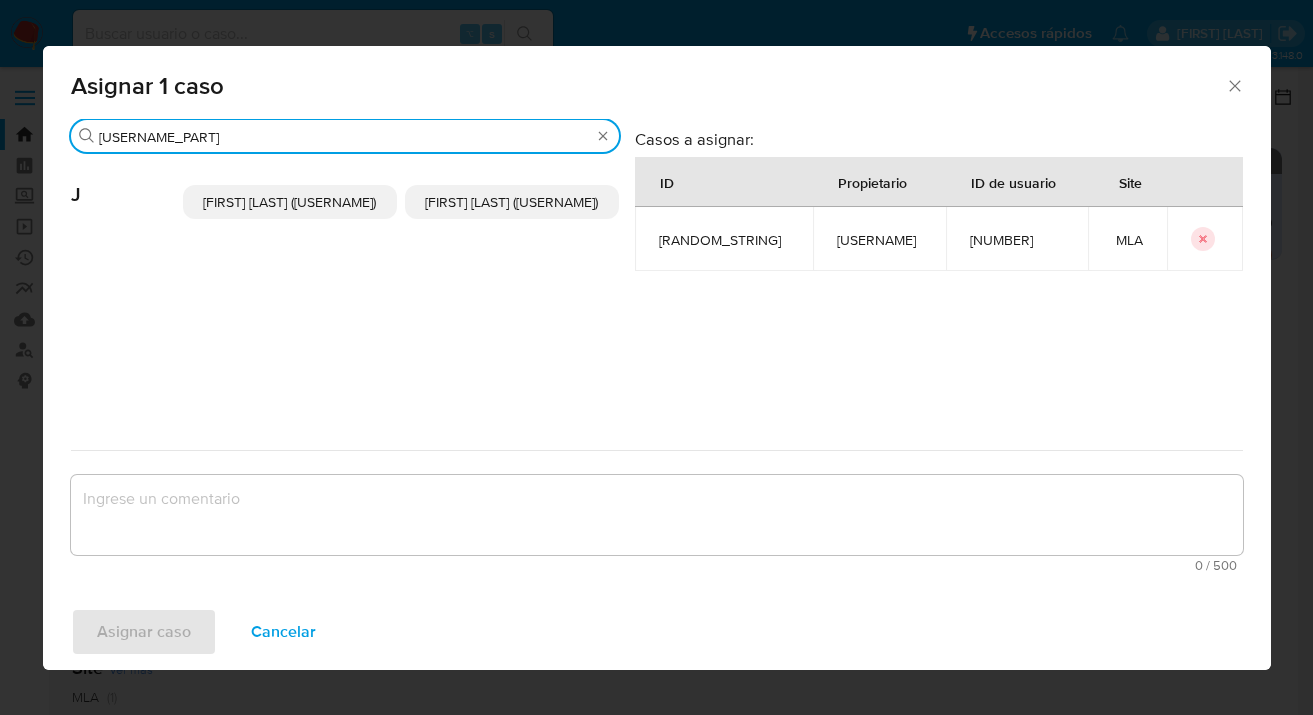 type on "uan" 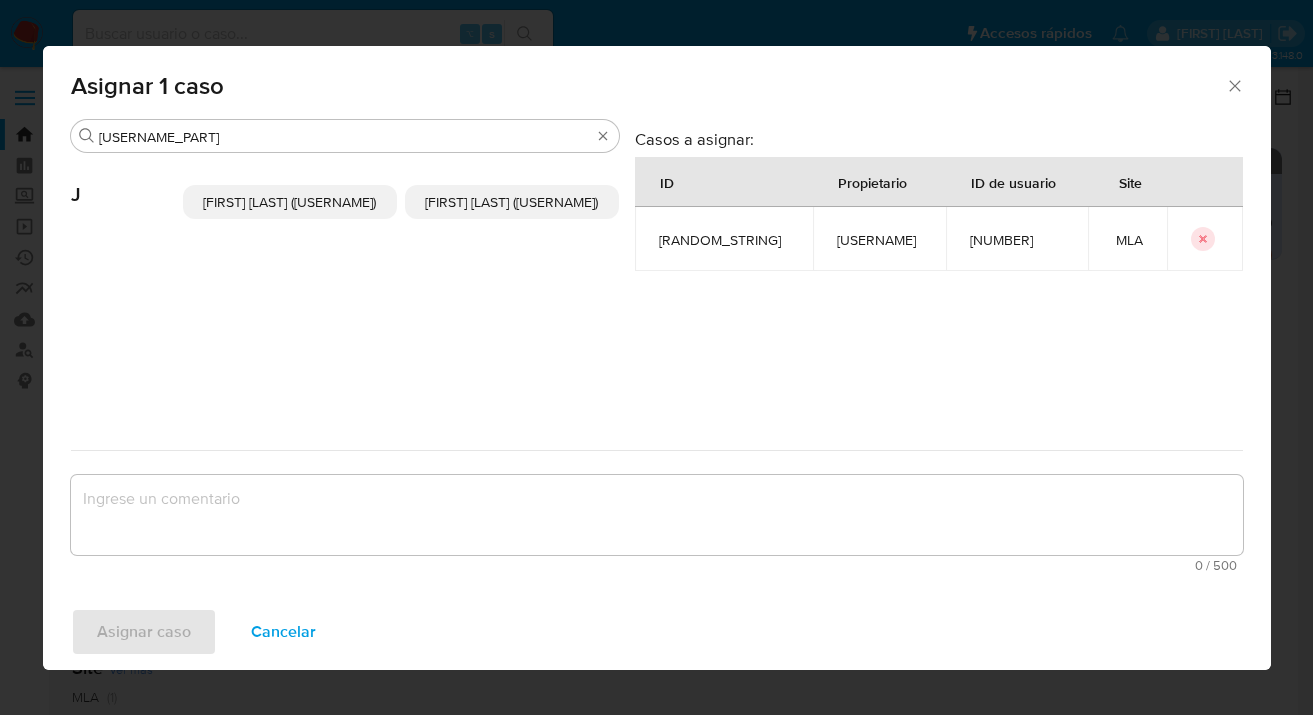 click on "Juan Pablo Fernandez (uanfernandez)" at bounding box center (511, 202) 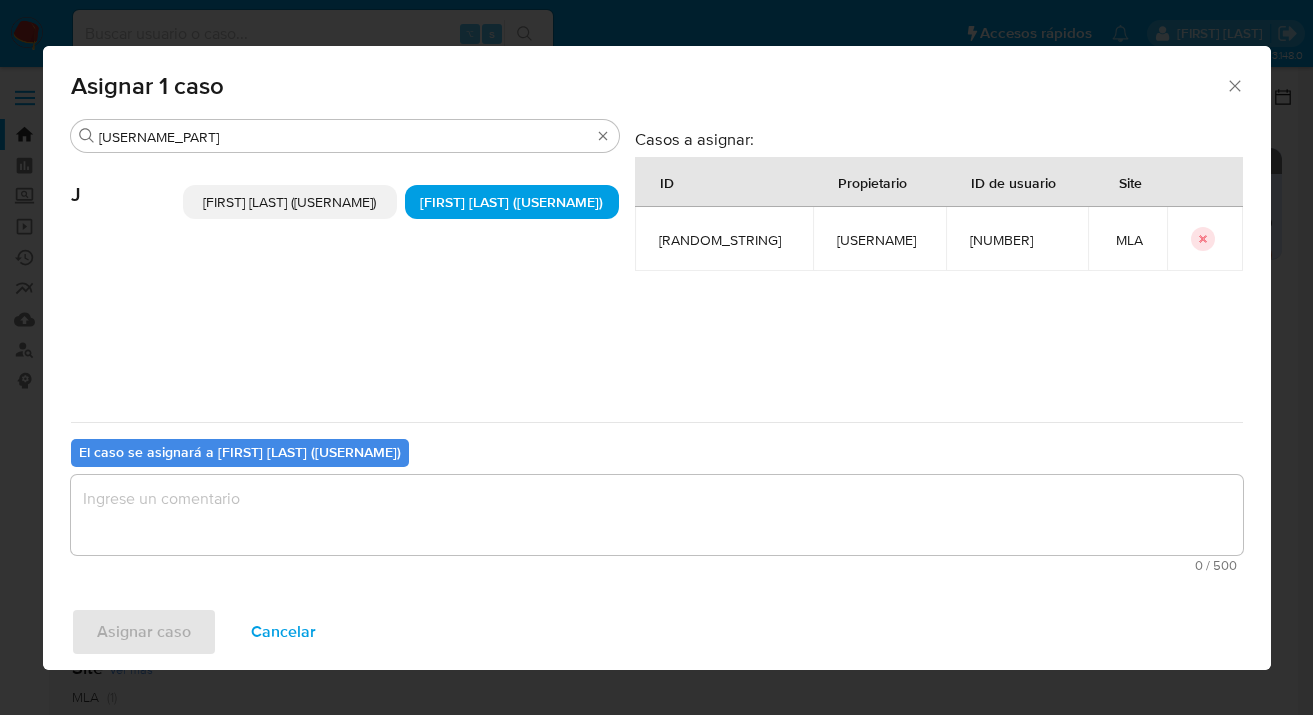 click at bounding box center (657, 515) 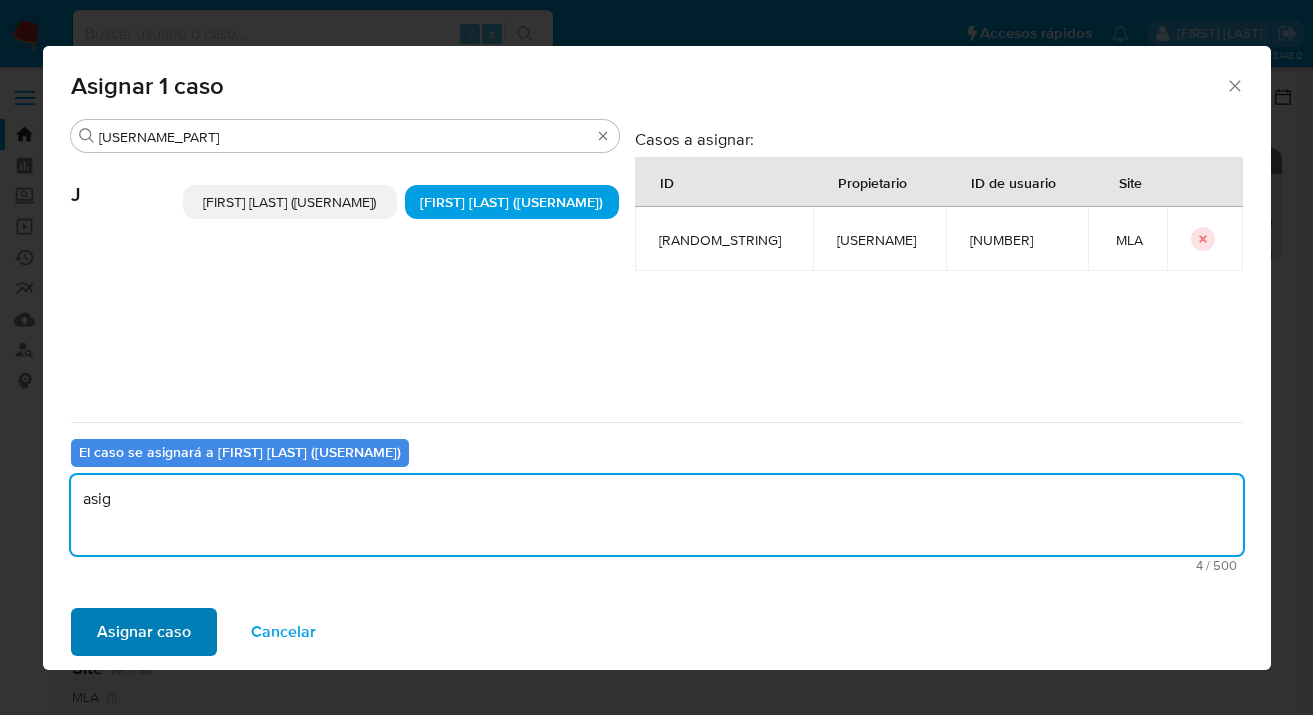 type on "asig" 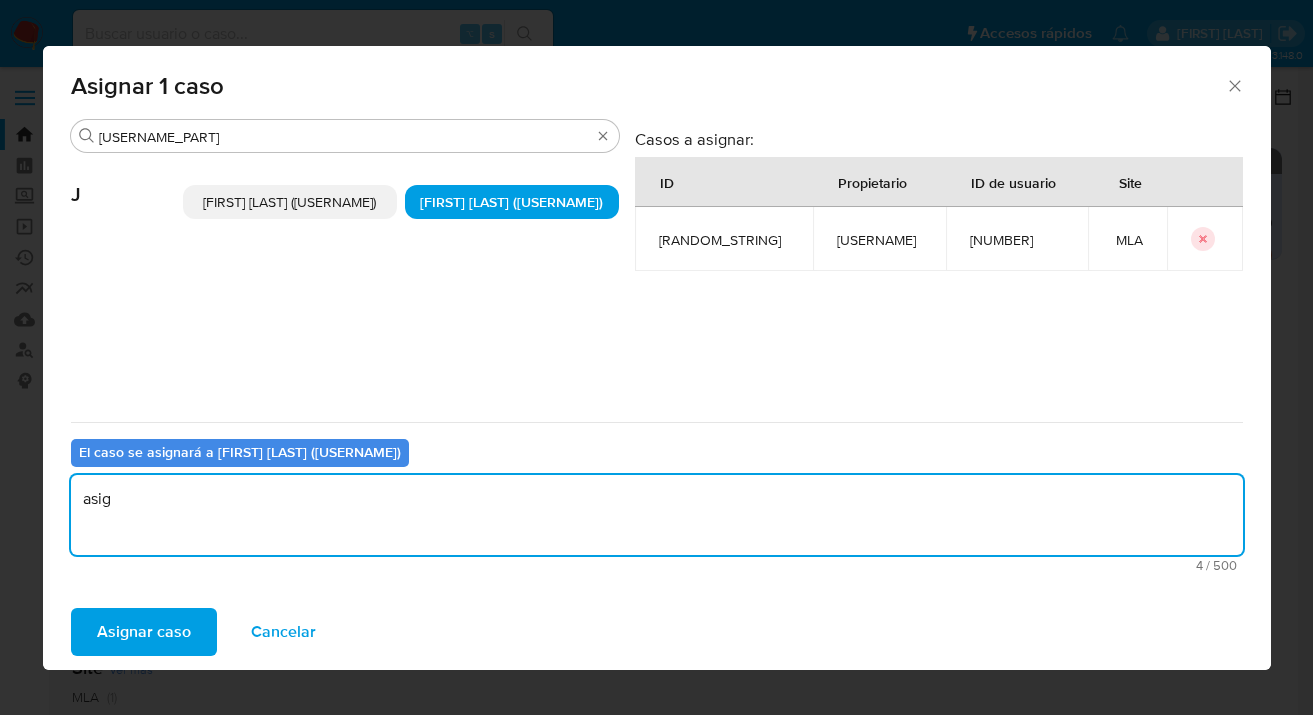click on "Asignar caso" at bounding box center (144, 632) 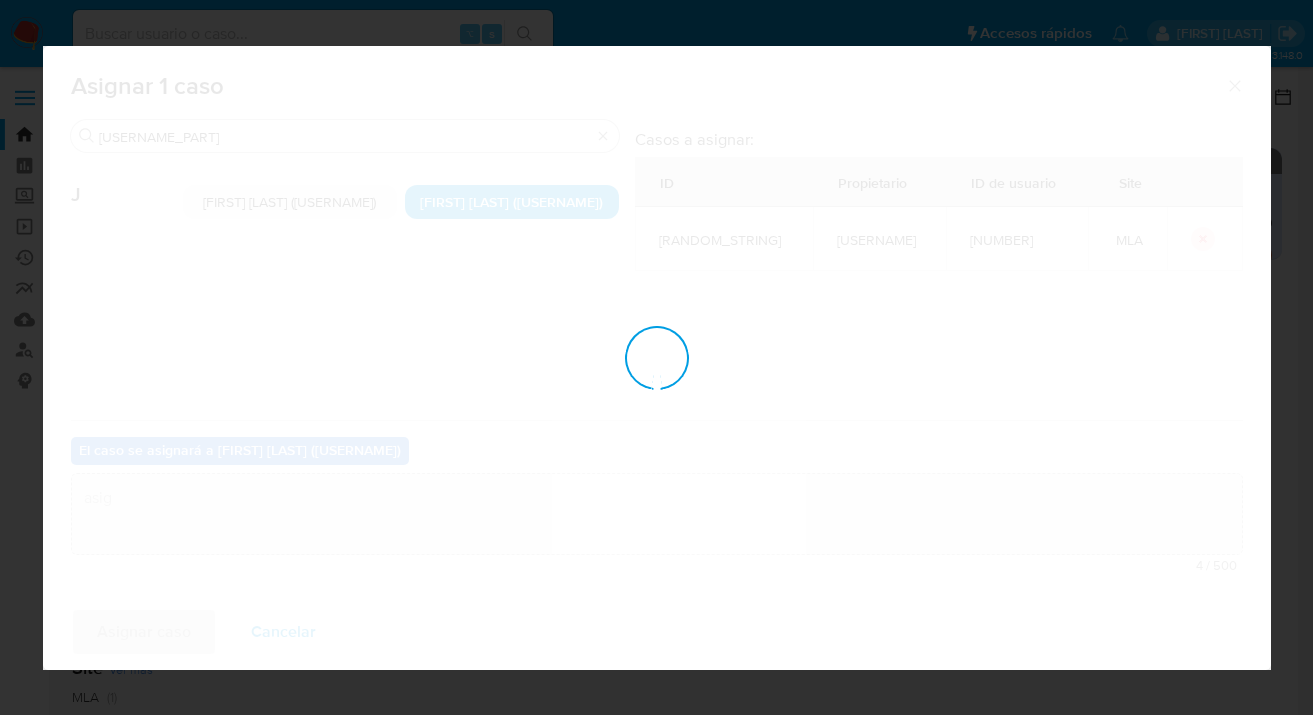 type 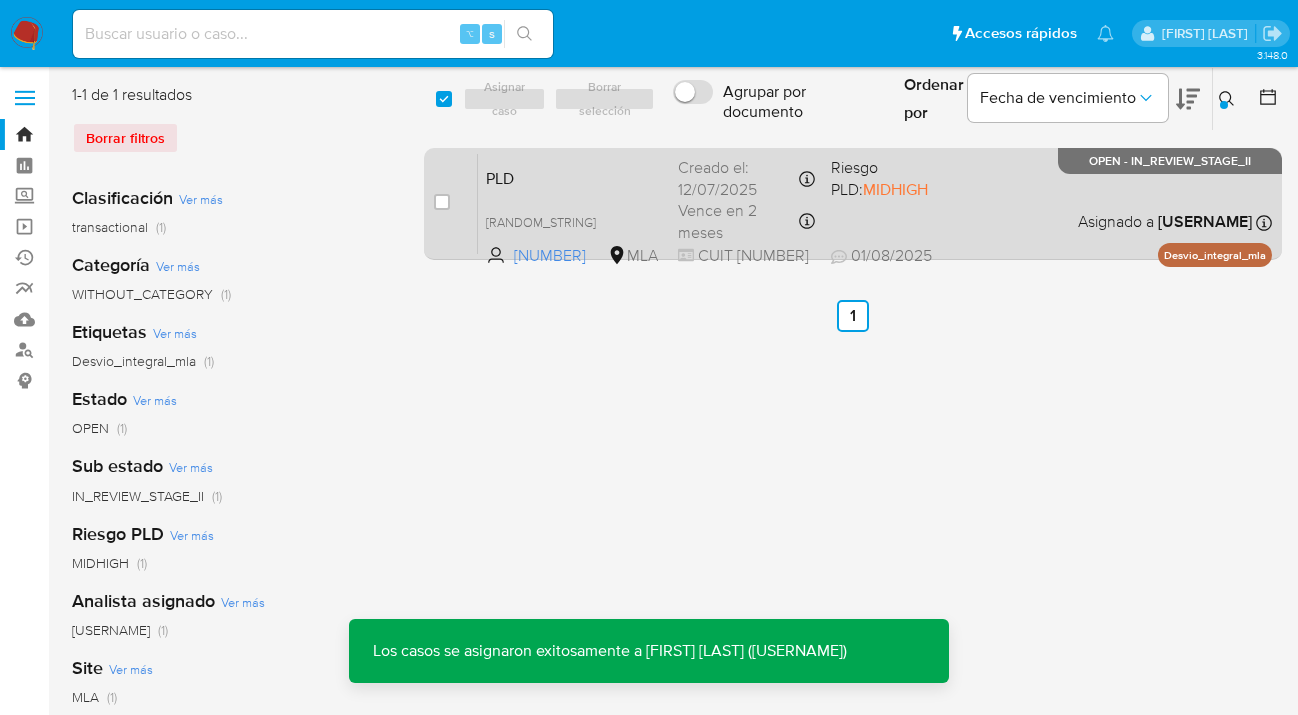 click on "Riesgo PLD:  MIDHIGH" at bounding box center [899, 176] 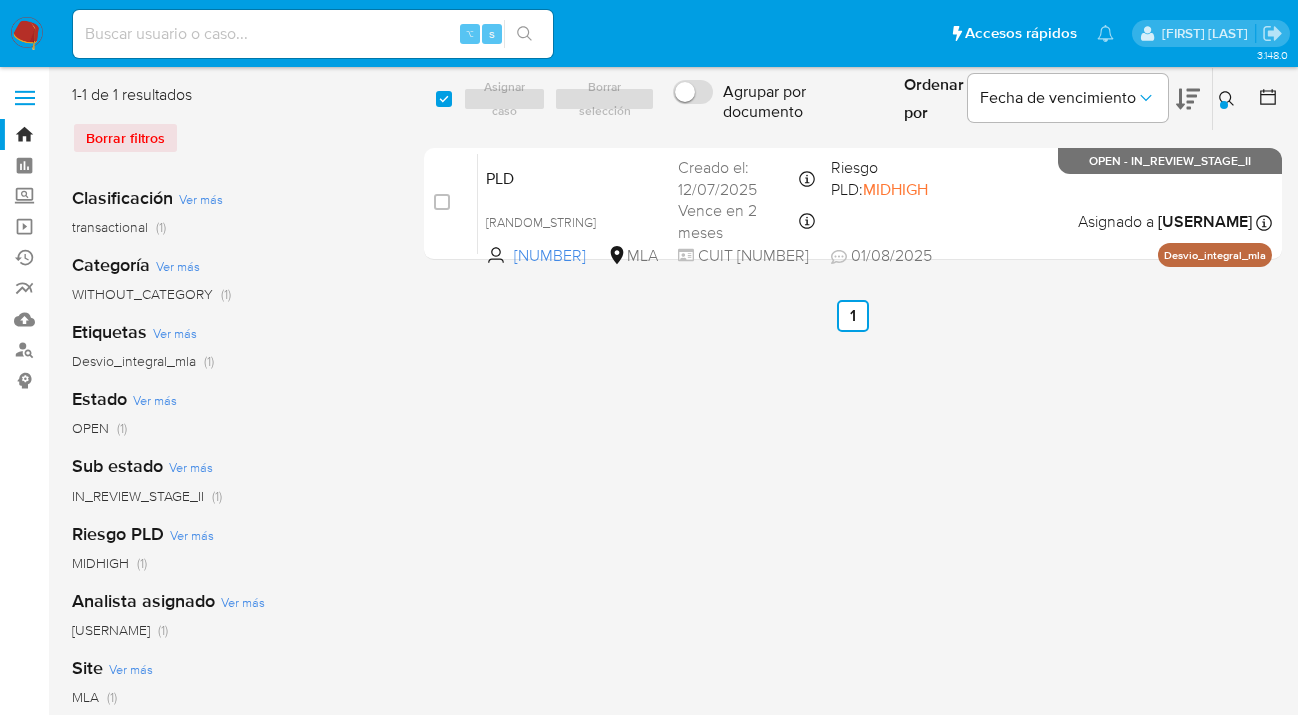 drag, startPoint x: 1231, startPoint y: 96, endPoint x: 1108, endPoint y: 187, distance: 153.00327 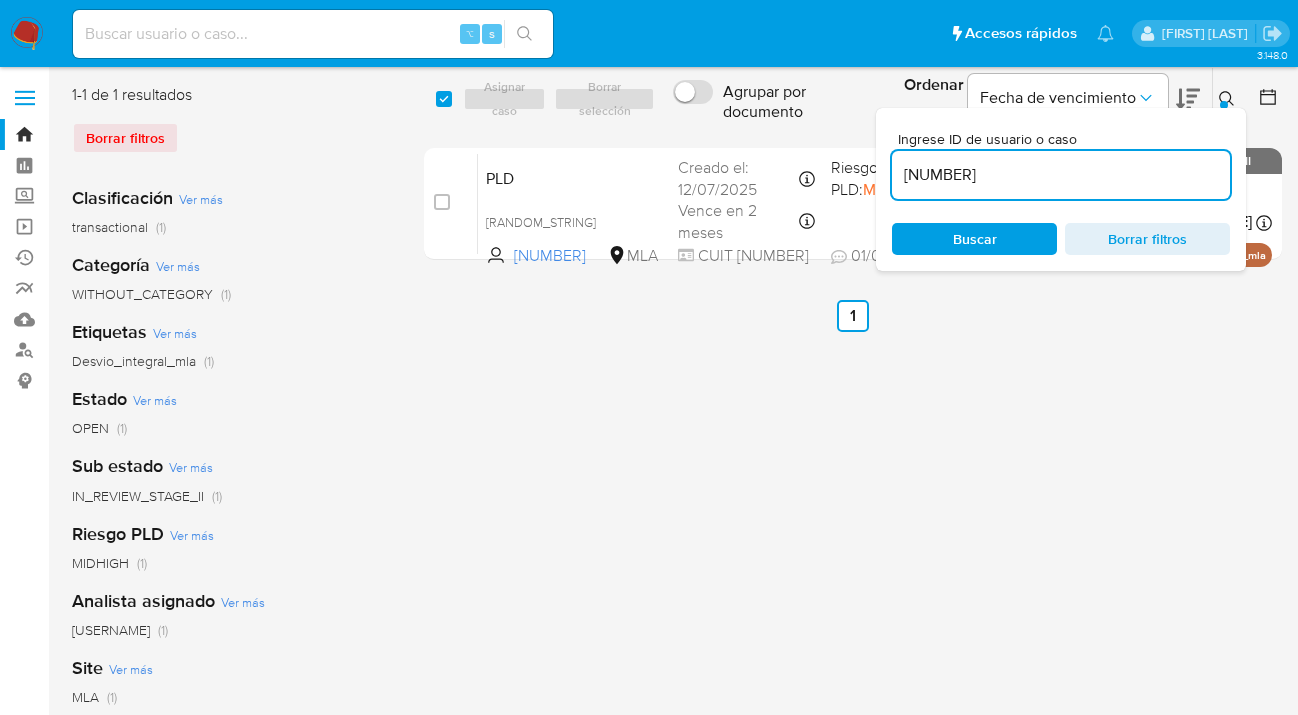 scroll, scrollTop: 0, scrollLeft: 0, axis: both 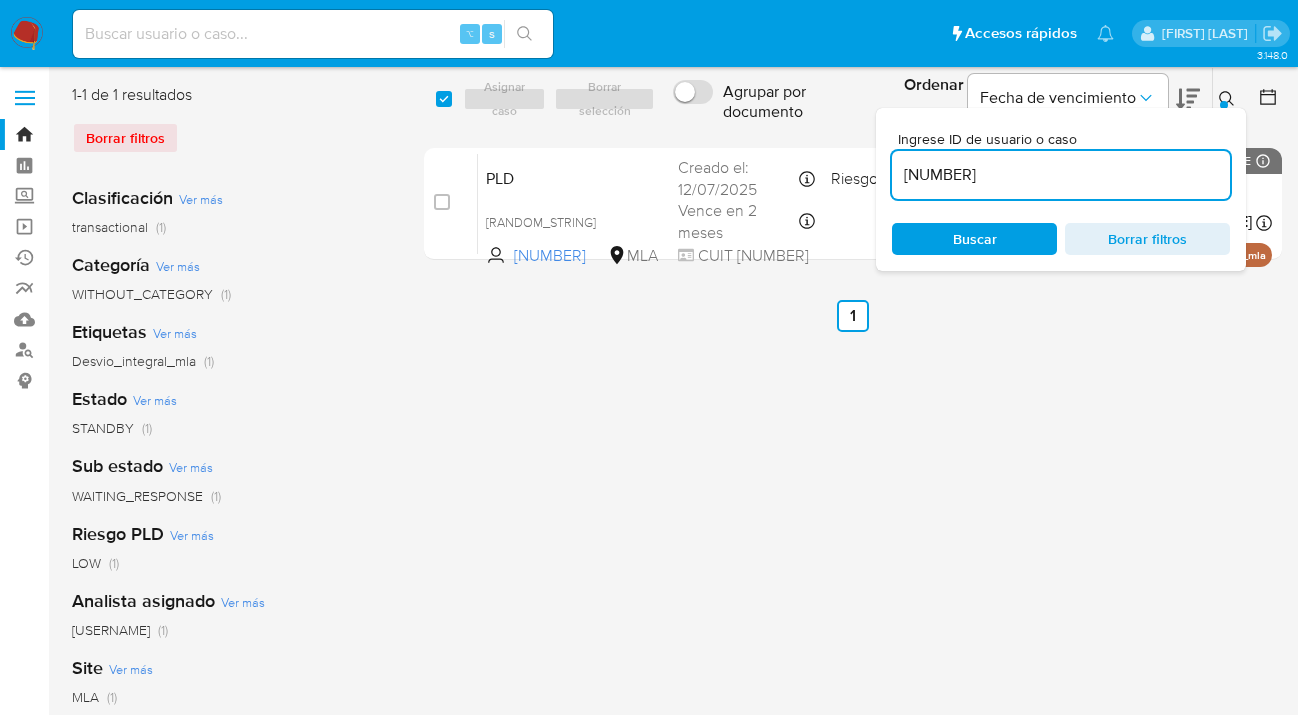 click 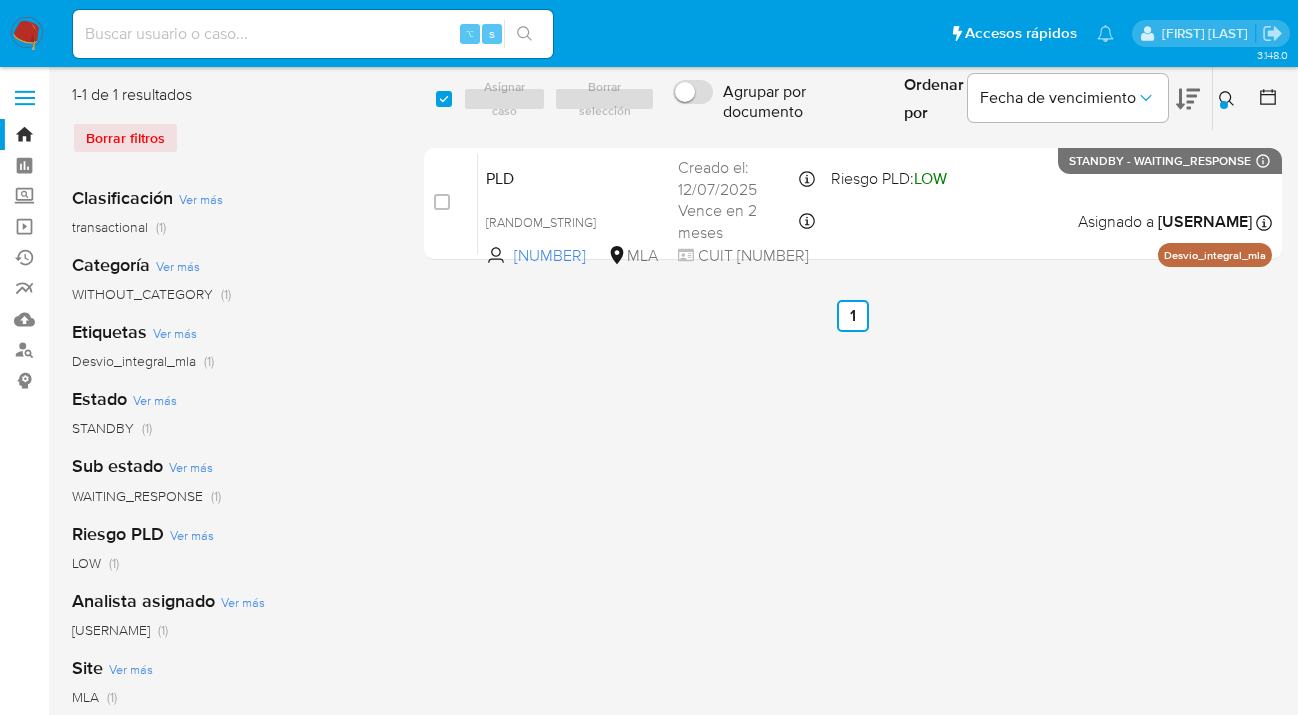 click 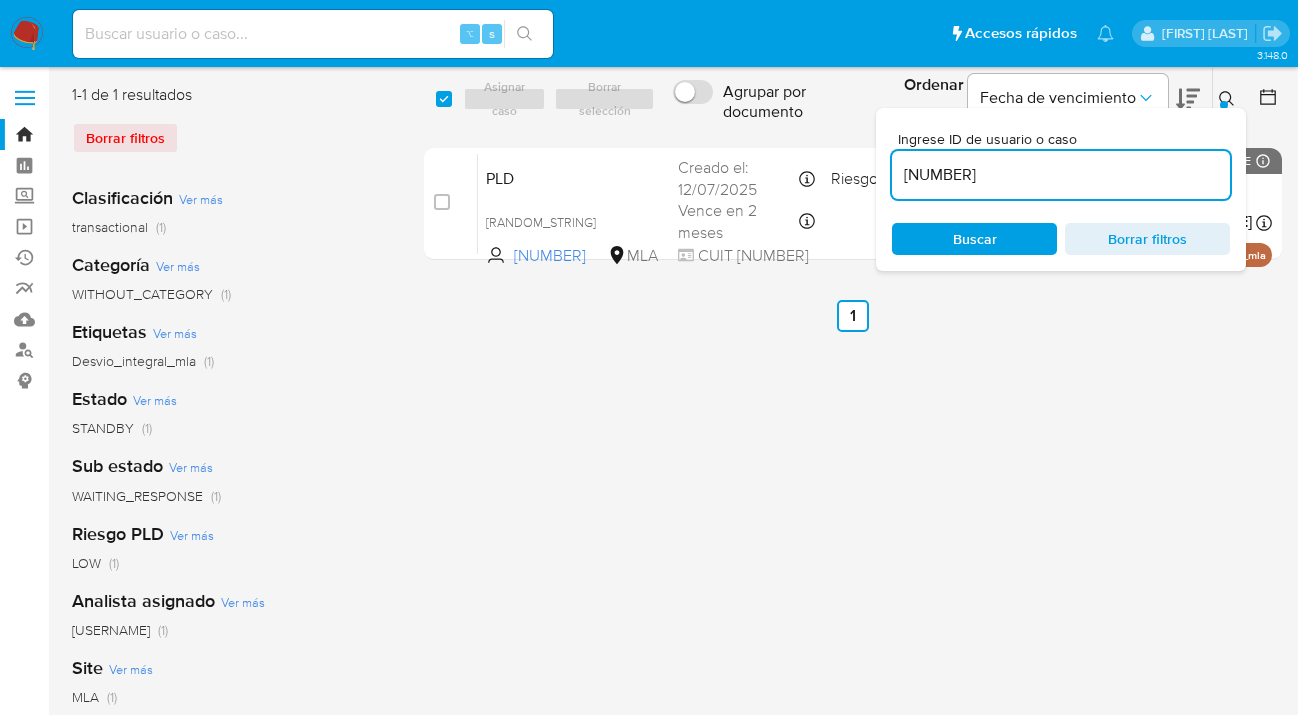 drag, startPoint x: 1078, startPoint y: 170, endPoint x: 877, endPoint y: 169, distance: 201.00249 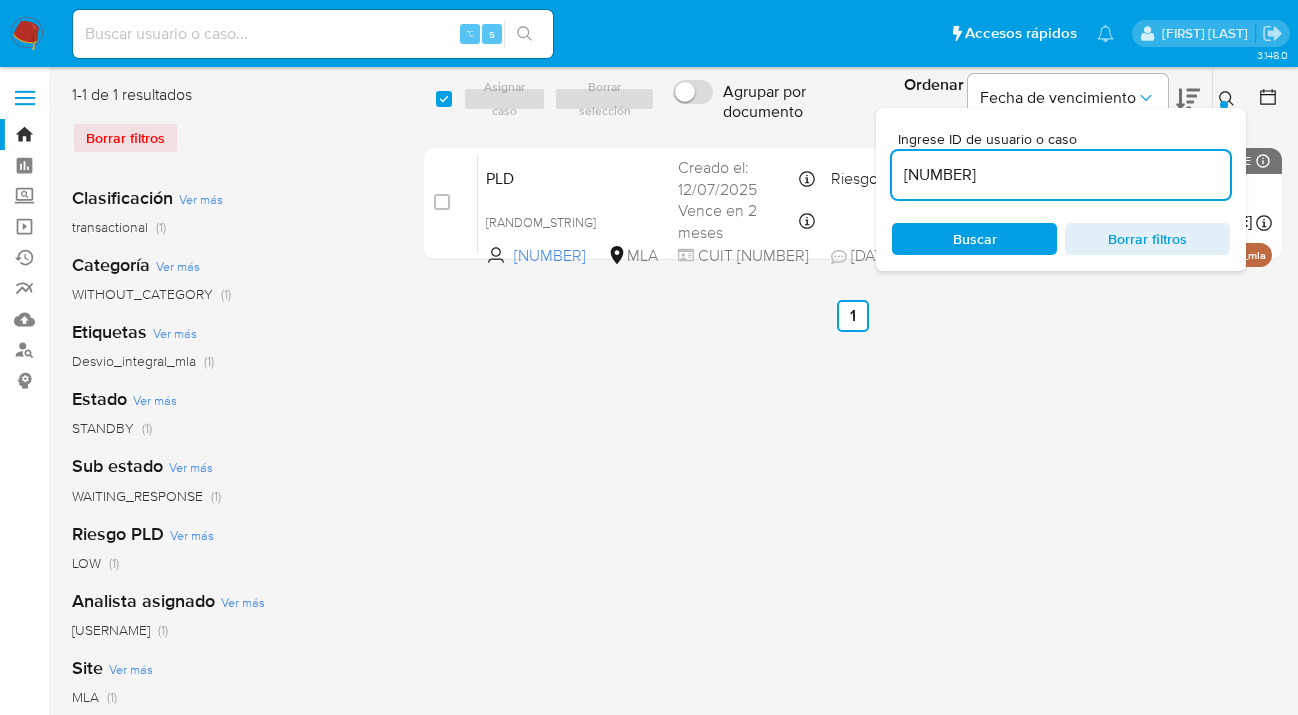 click 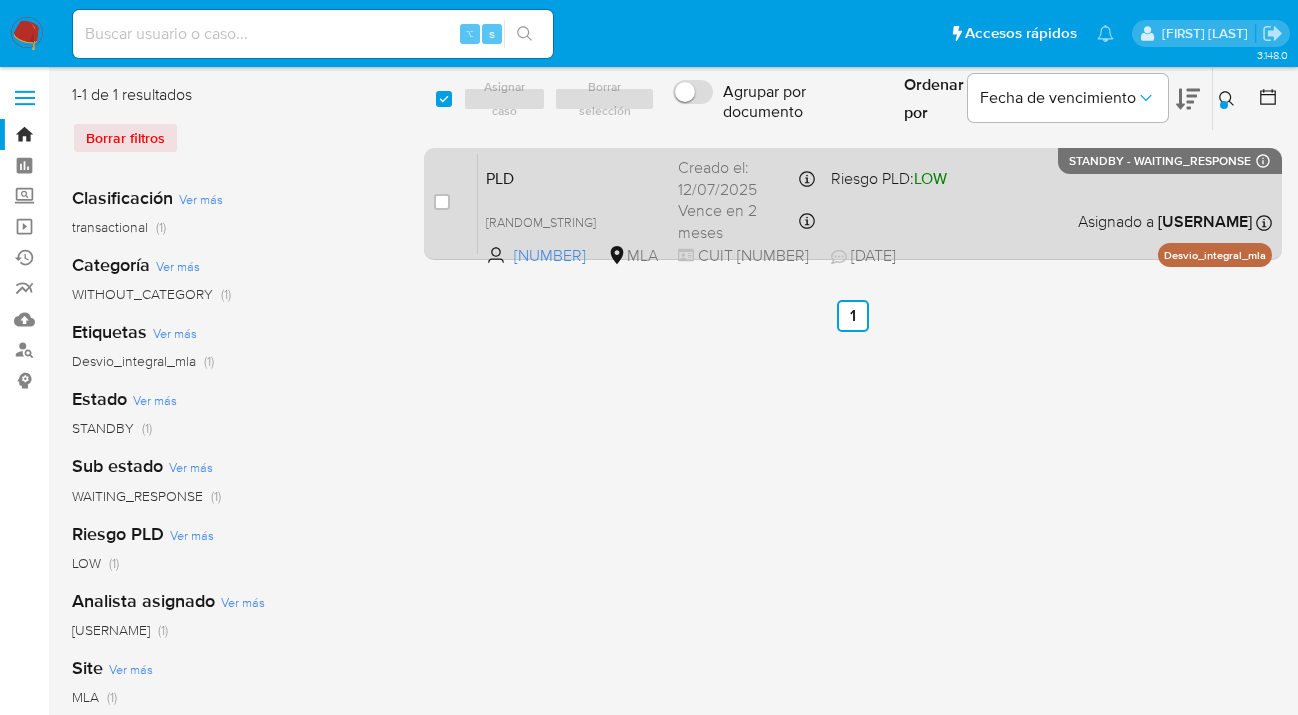 click on "PLD Ru40nyY1cjOW81l9zsAVG0jy 26712834 MLA Riesgo PLD:  LOW Creado el: 12/07/2025   Creado el: 12/07/2025 03:14:23 Vence en 2 meses   Vence el 10/10/2025 03:14:23 CUIT   20240834422 23/07/2025   23/07/2025 20:40 Asignado a   uanfernandez   Asignado el: 17/07/2025 16:37:30 Desvio_integral_mla STANDBY - WAITING_RESPONSE    Expiración: 02/08/2025 20:59:59 (en un día)" at bounding box center (875, 203) 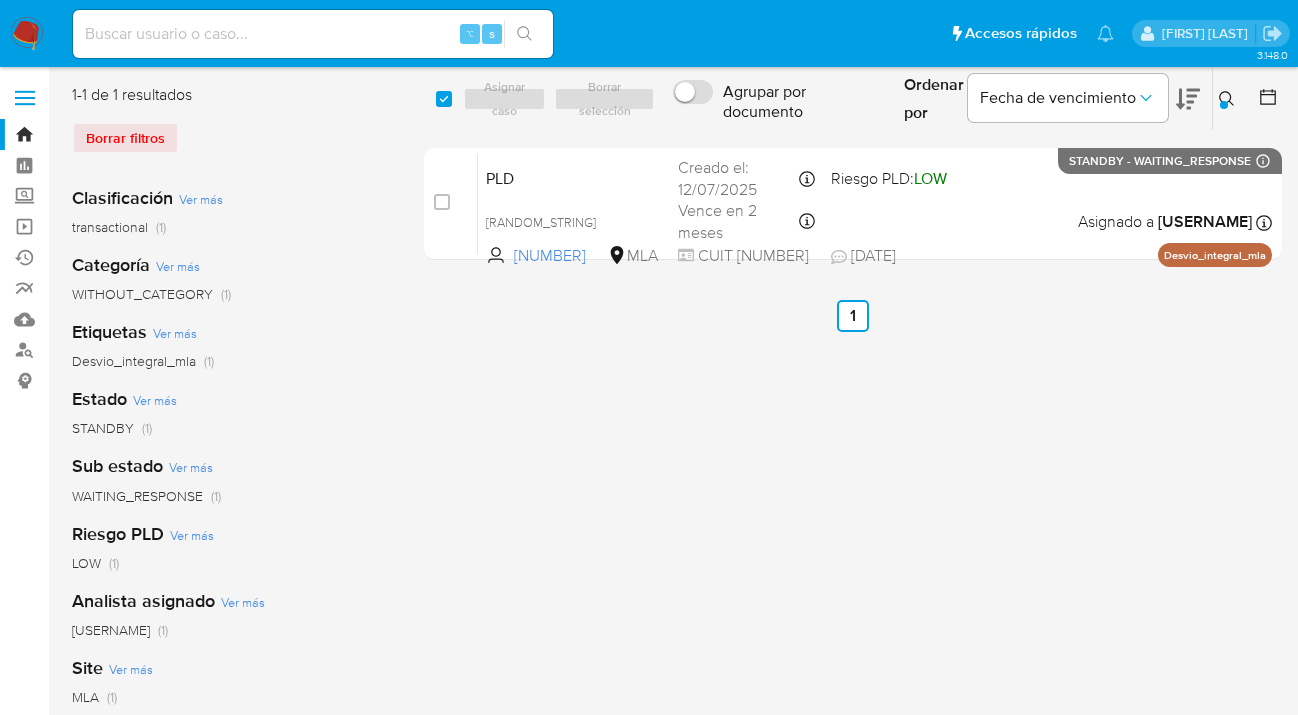 drag, startPoint x: 1229, startPoint y: 91, endPoint x: 1107, endPoint y: 174, distance: 147.55676 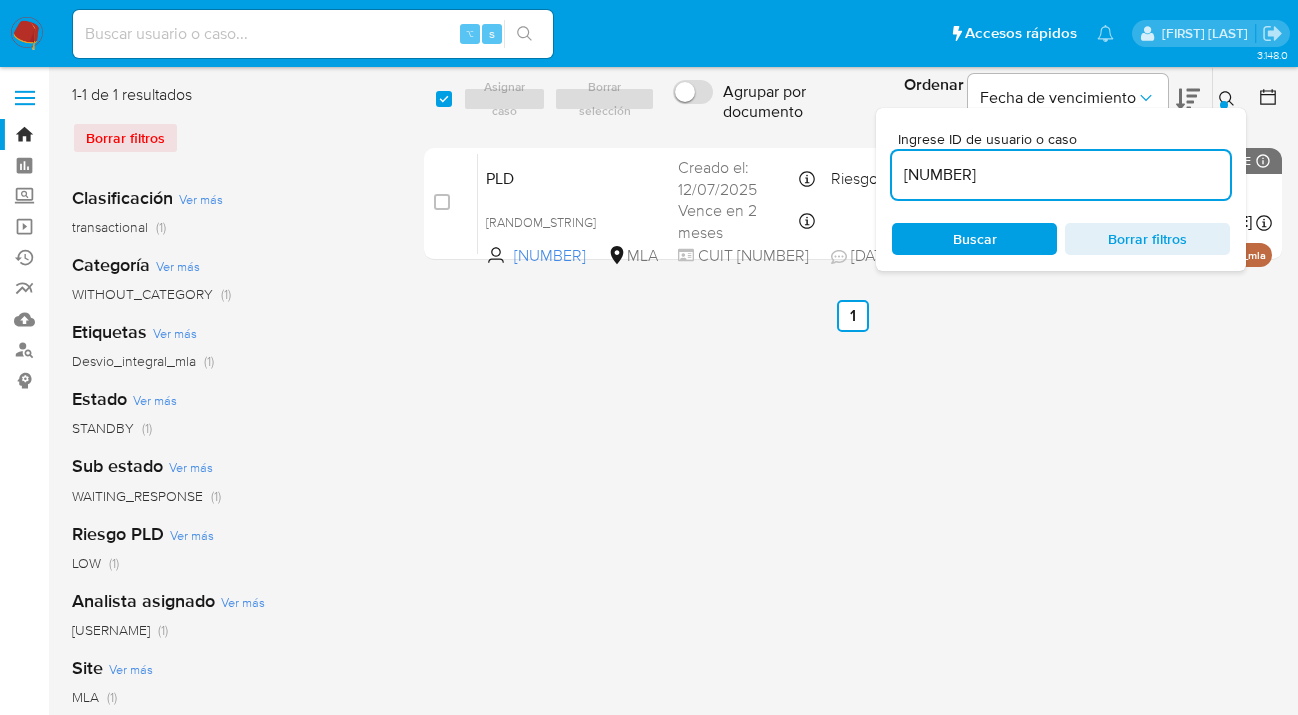 click on "26712834" at bounding box center [1061, 175] 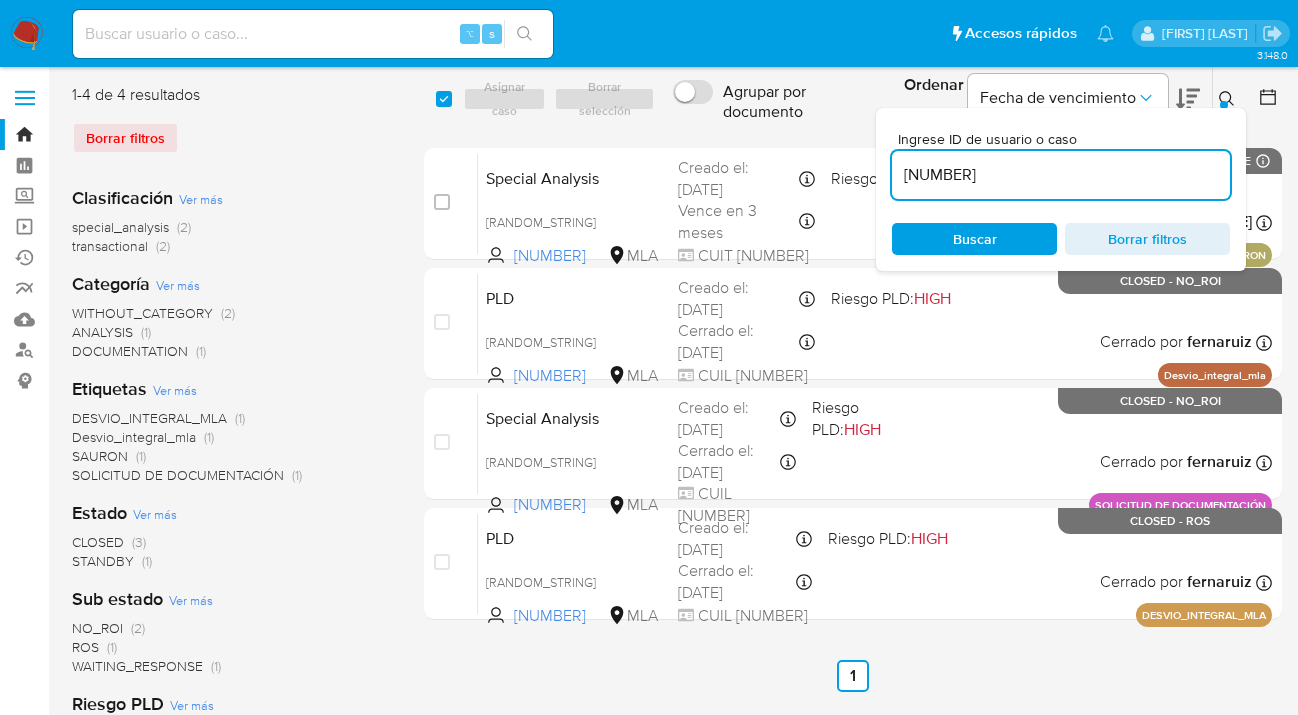 click 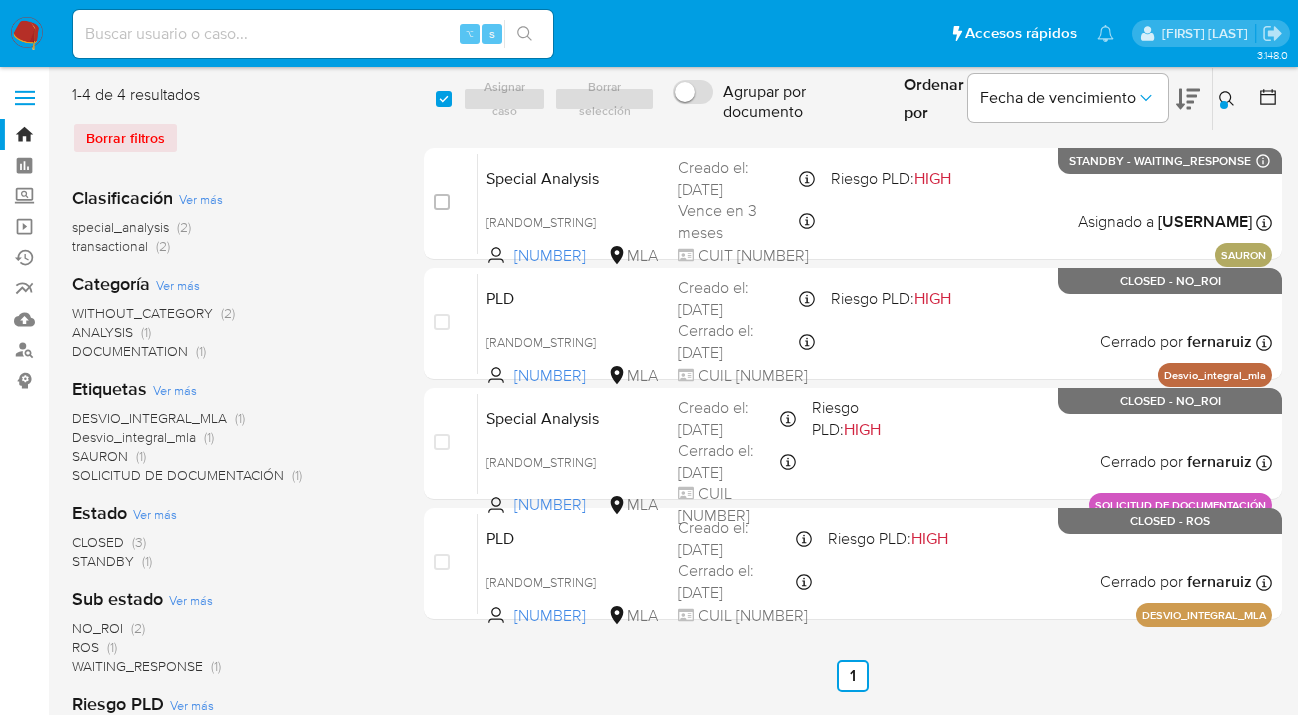 click 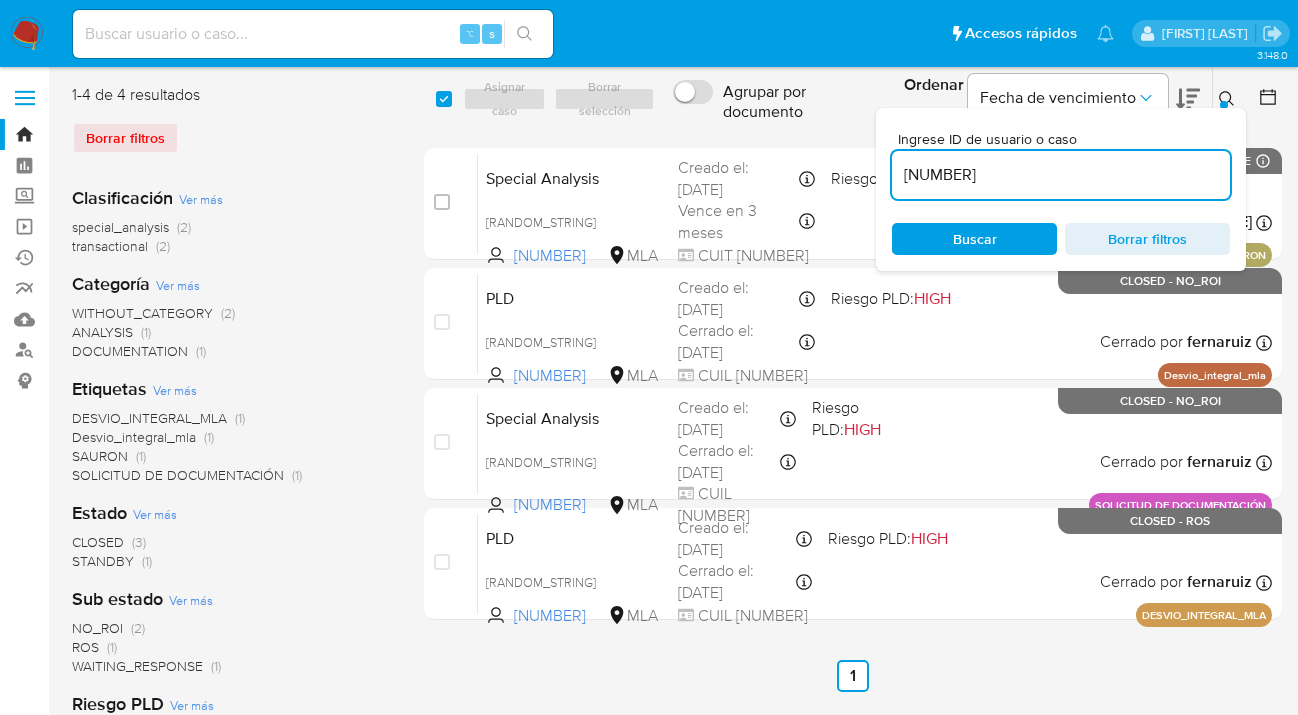 click on "393698906" at bounding box center [1061, 175] 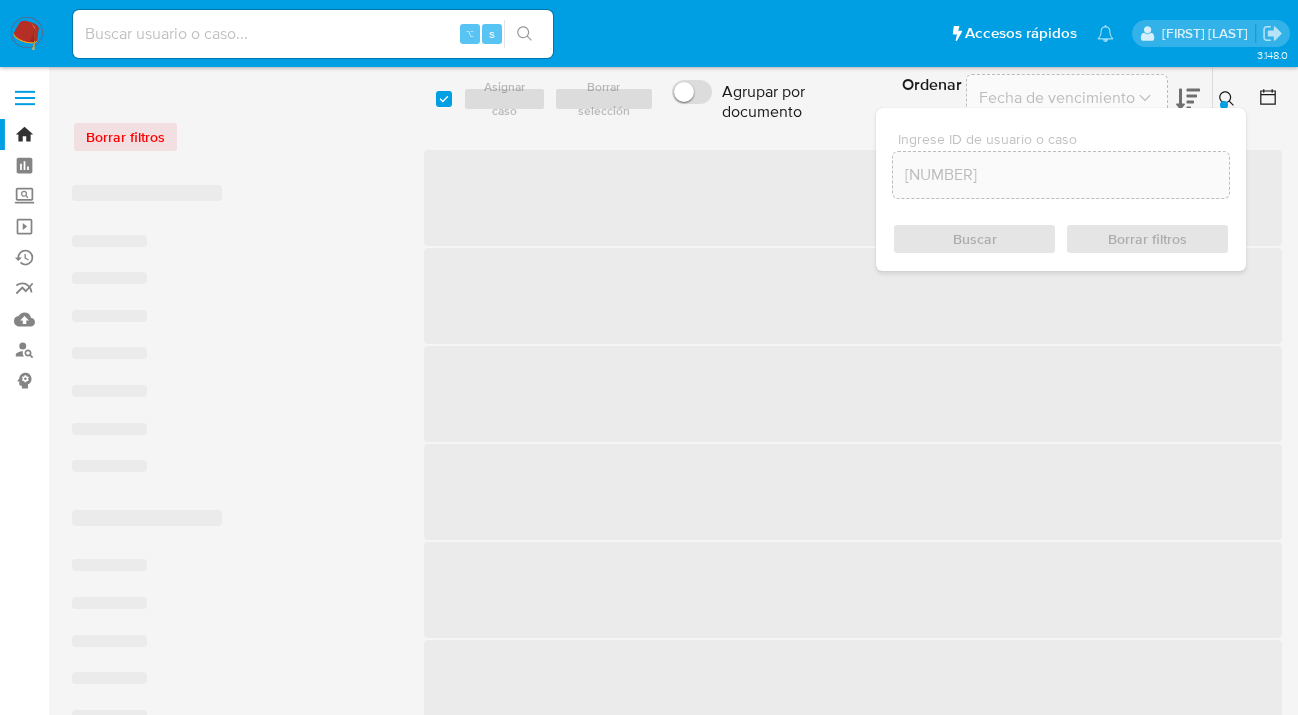 scroll, scrollTop: 0, scrollLeft: 0, axis: both 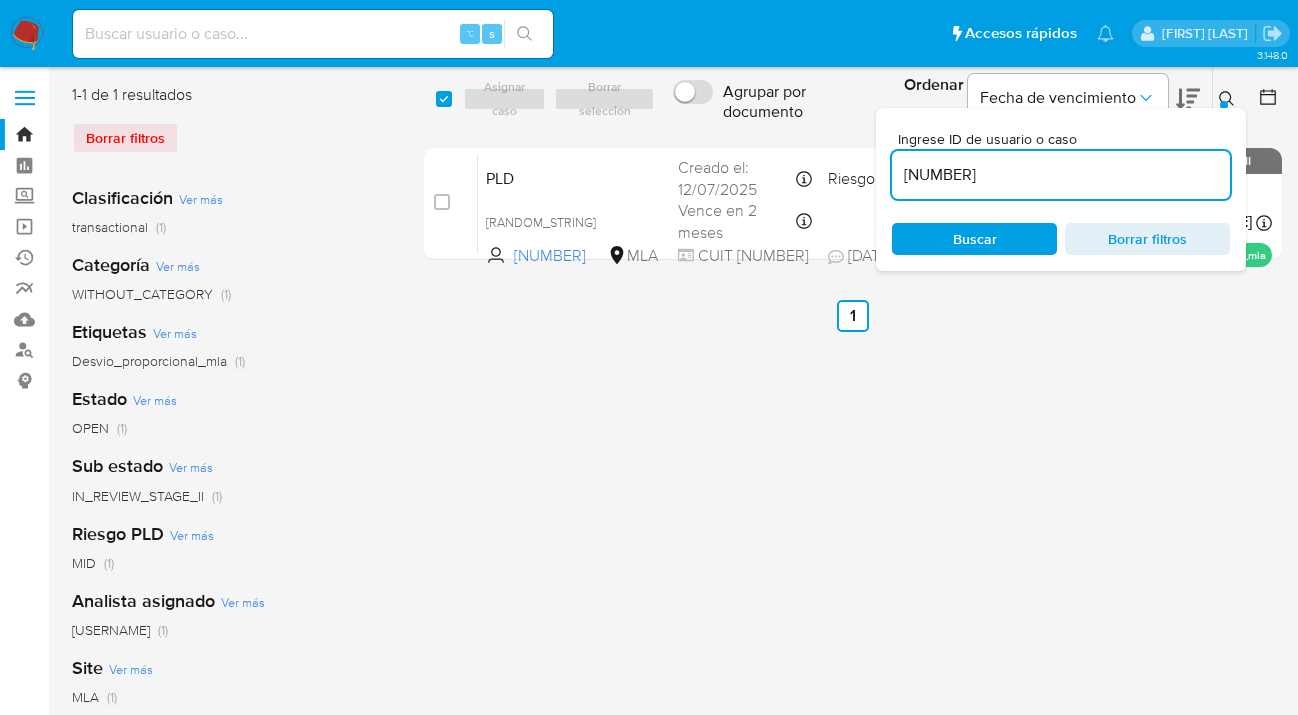 click 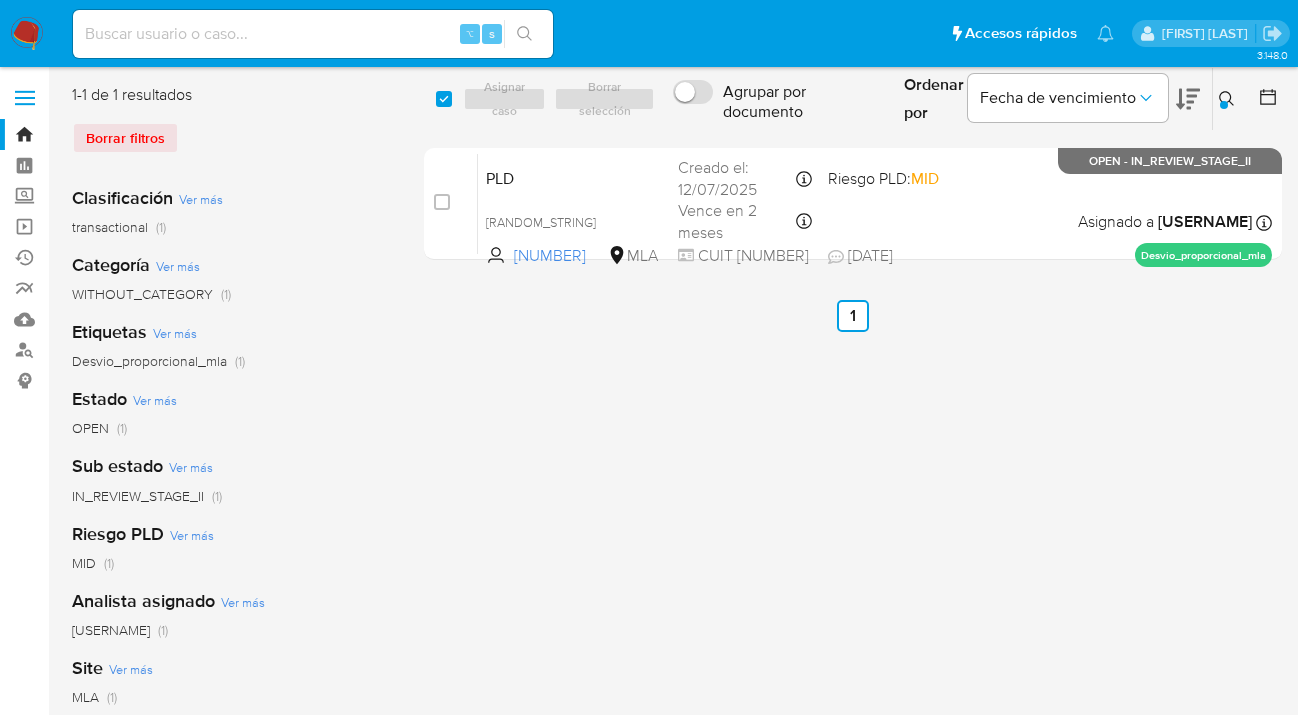 click 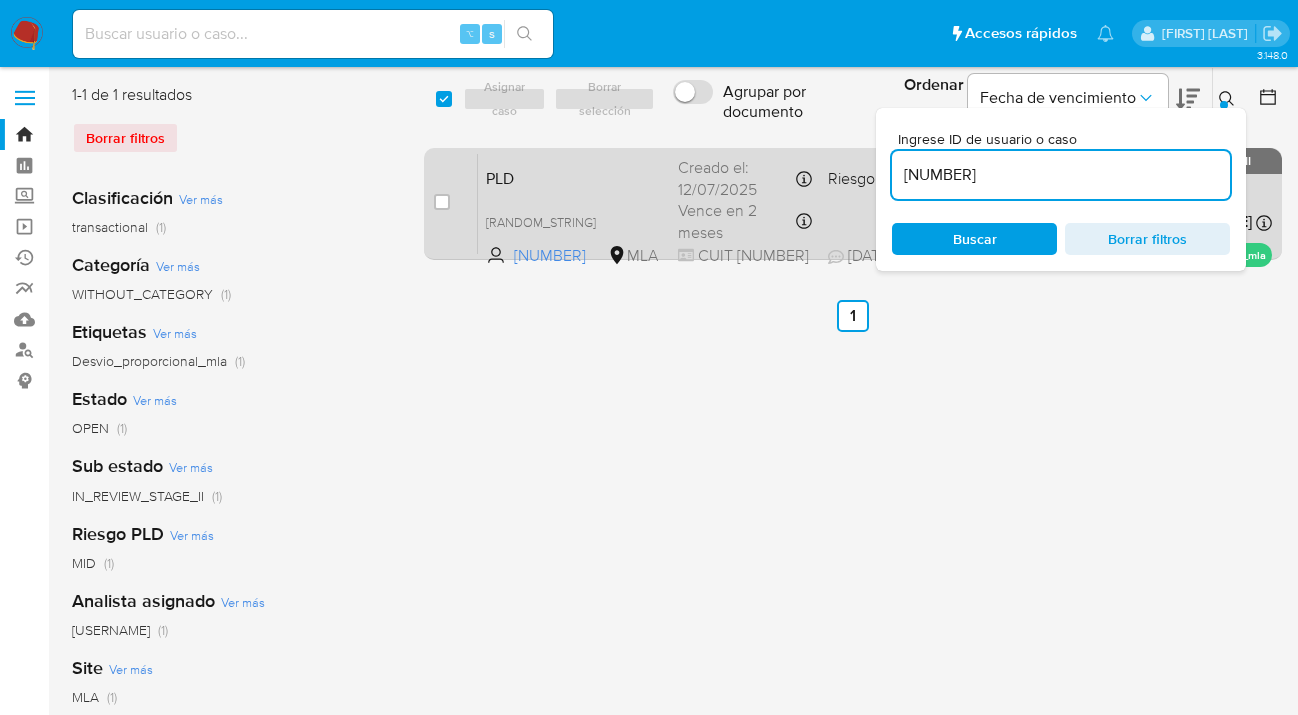drag, startPoint x: 1013, startPoint y: 178, endPoint x: 848, endPoint y: 169, distance: 165.24527 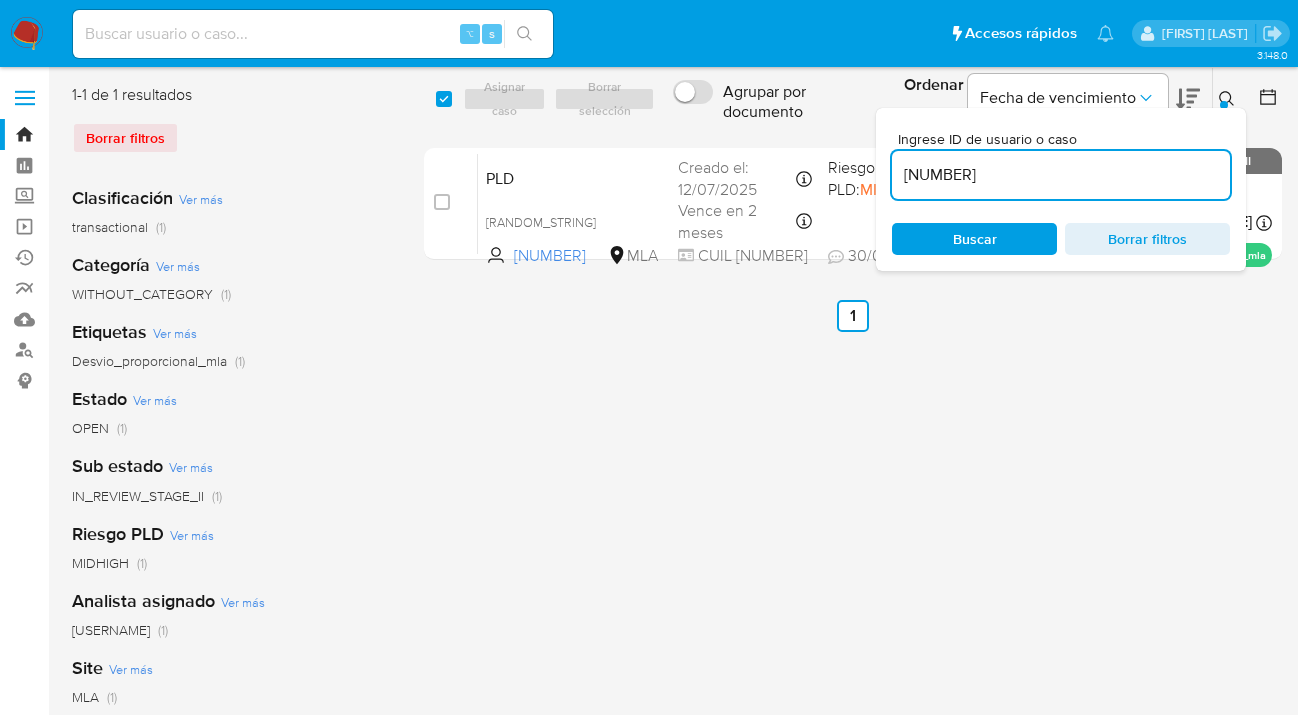 drag, startPoint x: 1229, startPoint y: 97, endPoint x: 1193, endPoint y: 119, distance: 42.190044 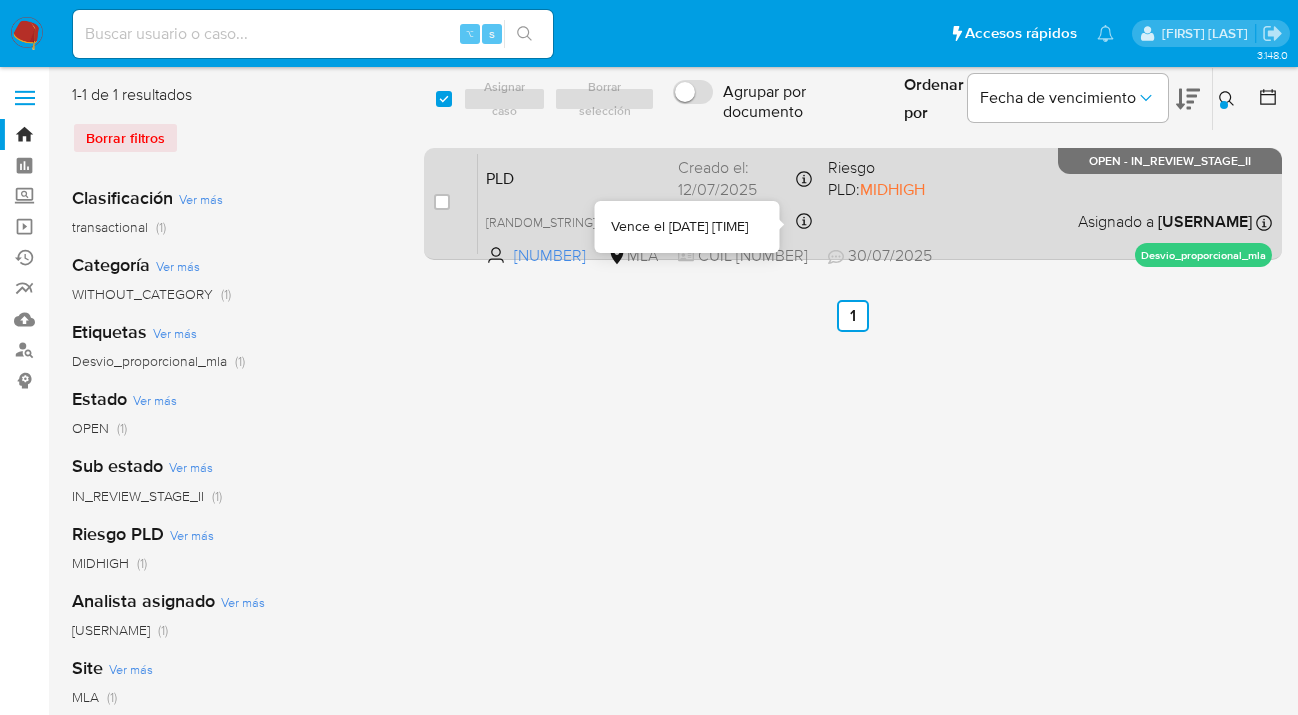 click on "PLD ctP0ZD4irFdcmfbvnlmenxs0 40137131 MLA Riesgo PLD:  MIDHIGH Creado el: 12/07/2025   Creado el: 12/07/2025 03:22:12 Vence en 2 meses   Vence el 10/10/2025 03:22:13 CUIL   20297388402 30/07/2025   30/07/2025 02:23 Asignado a   uanfernandez   Asignado el: 17/07/2025 16:36:46 Desvio_proporcional_mla OPEN - IN_REVIEW_STAGE_II" at bounding box center (875, 203) 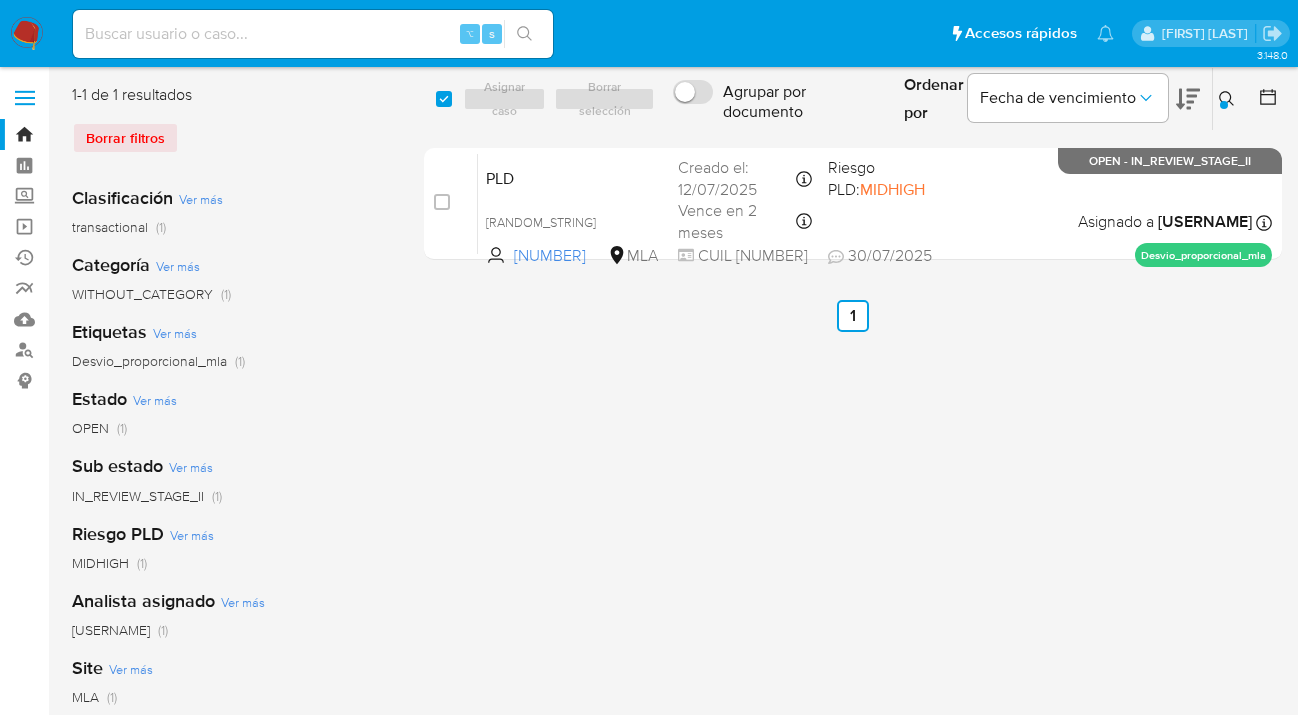click at bounding box center [1229, 99] 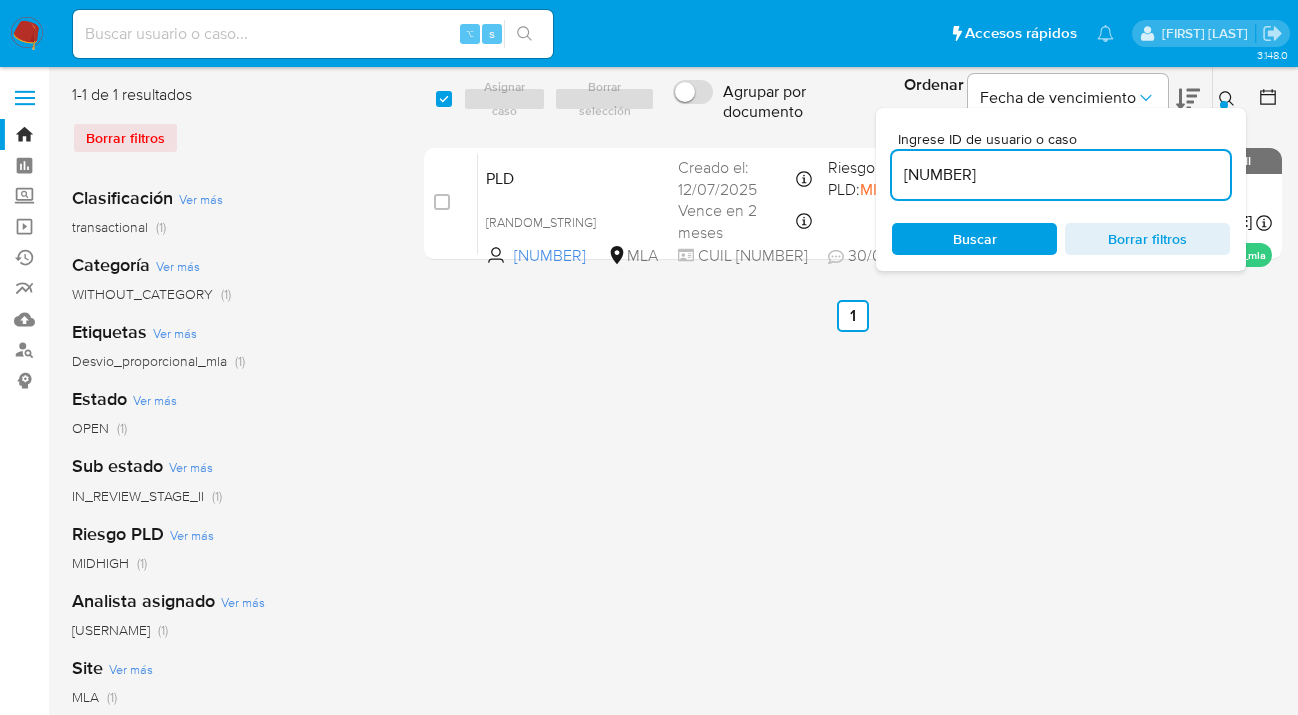 drag, startPoint x: 989, startPoint y: 180, endPoint x: 894, endPoint y: 180, distance: 95 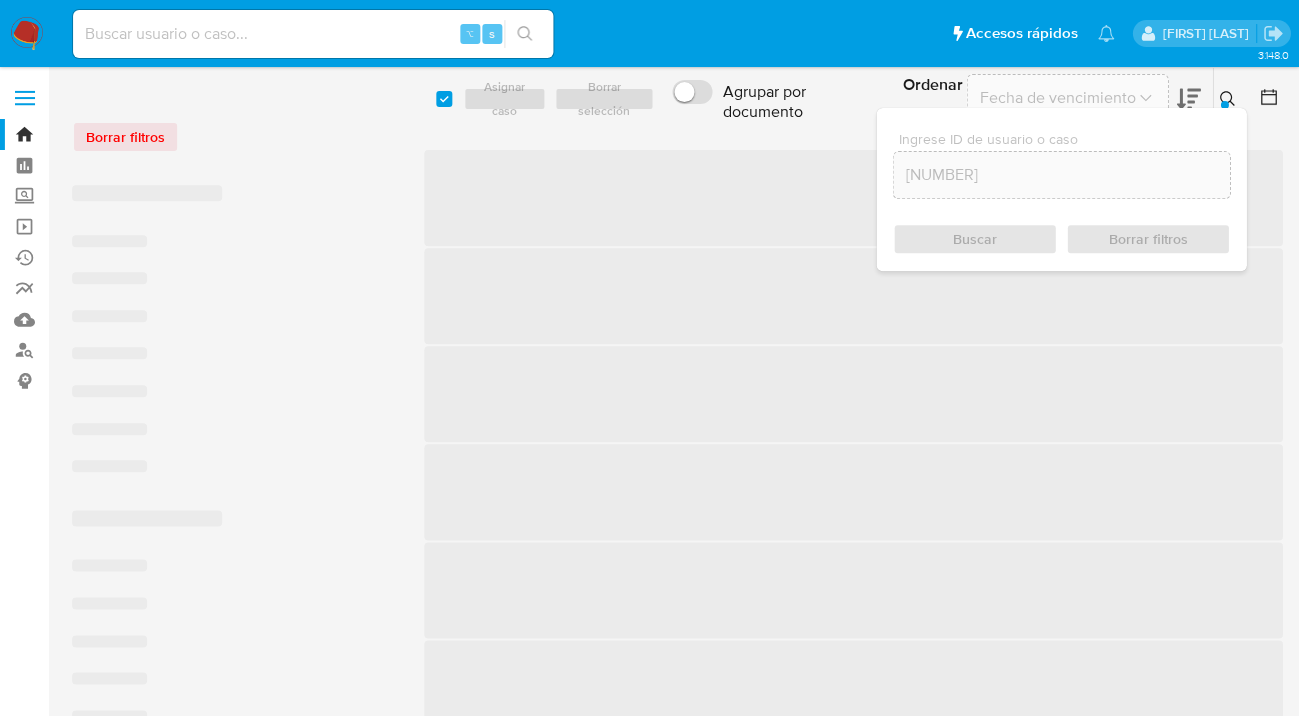 scroll, scrollTop: 0, scrollLeft: 0, axis: both 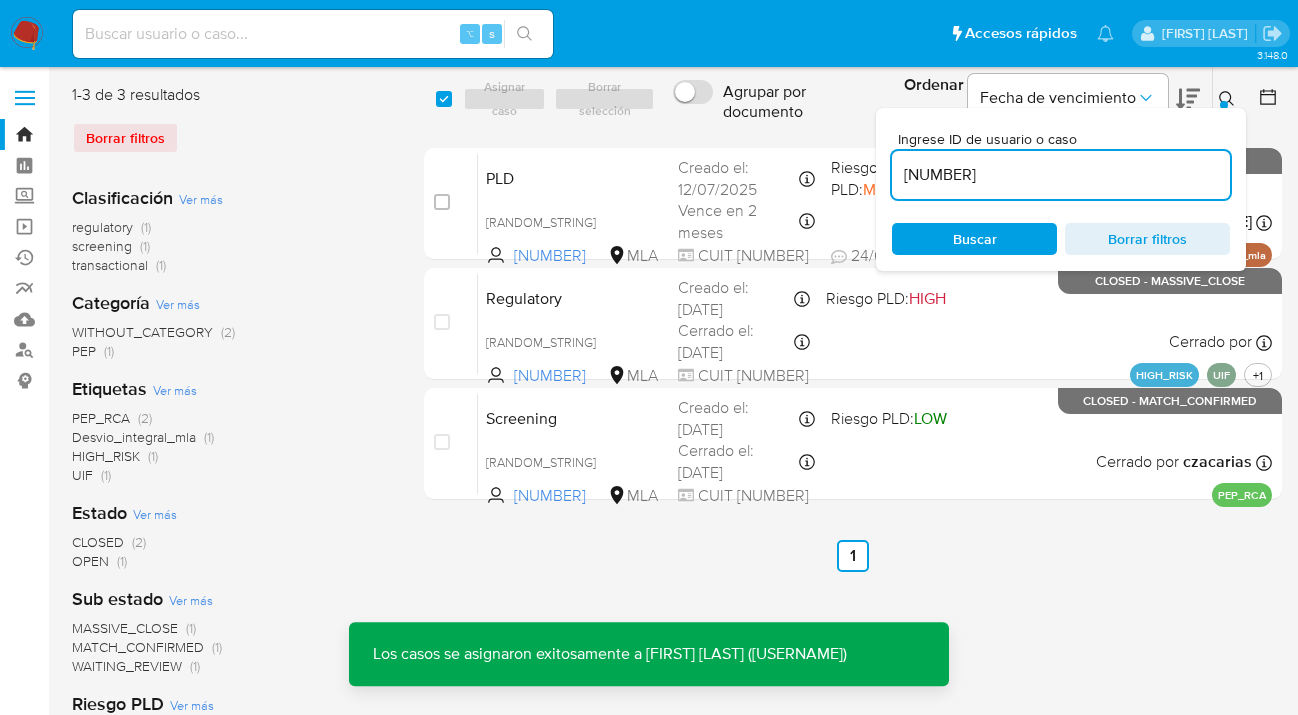 click 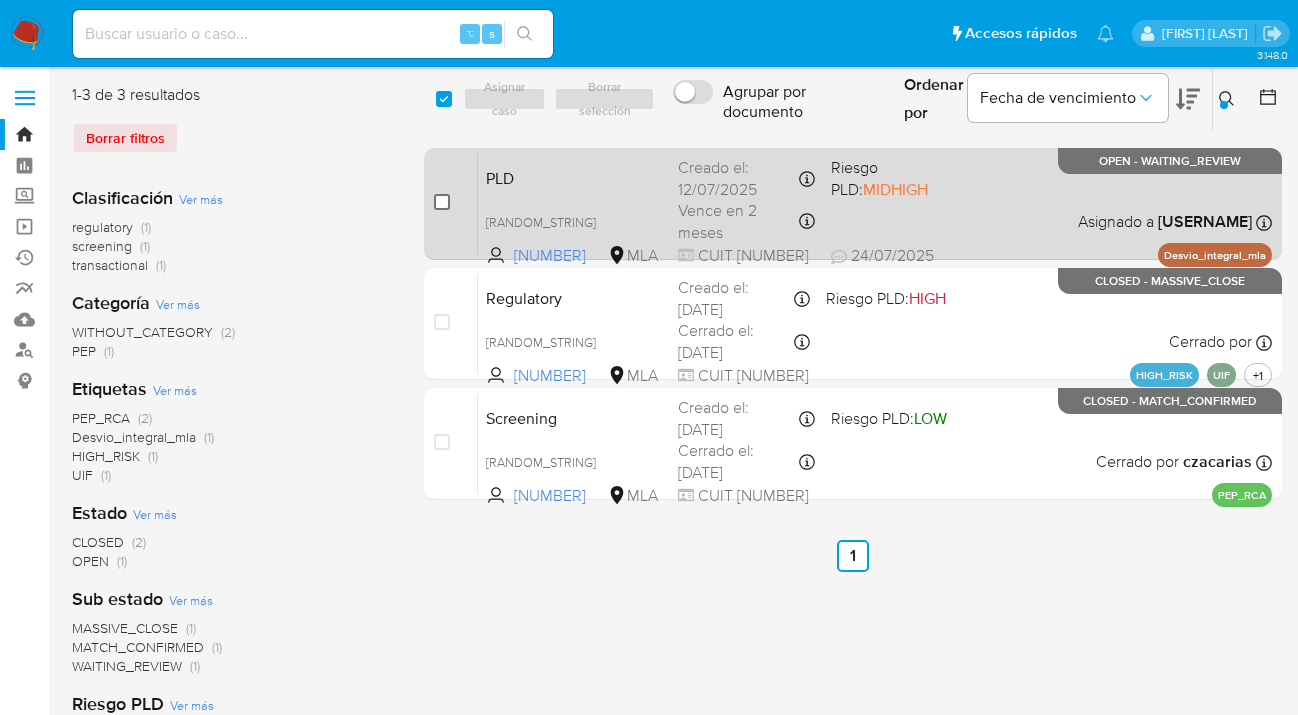 click at bounding box center [442, 202] 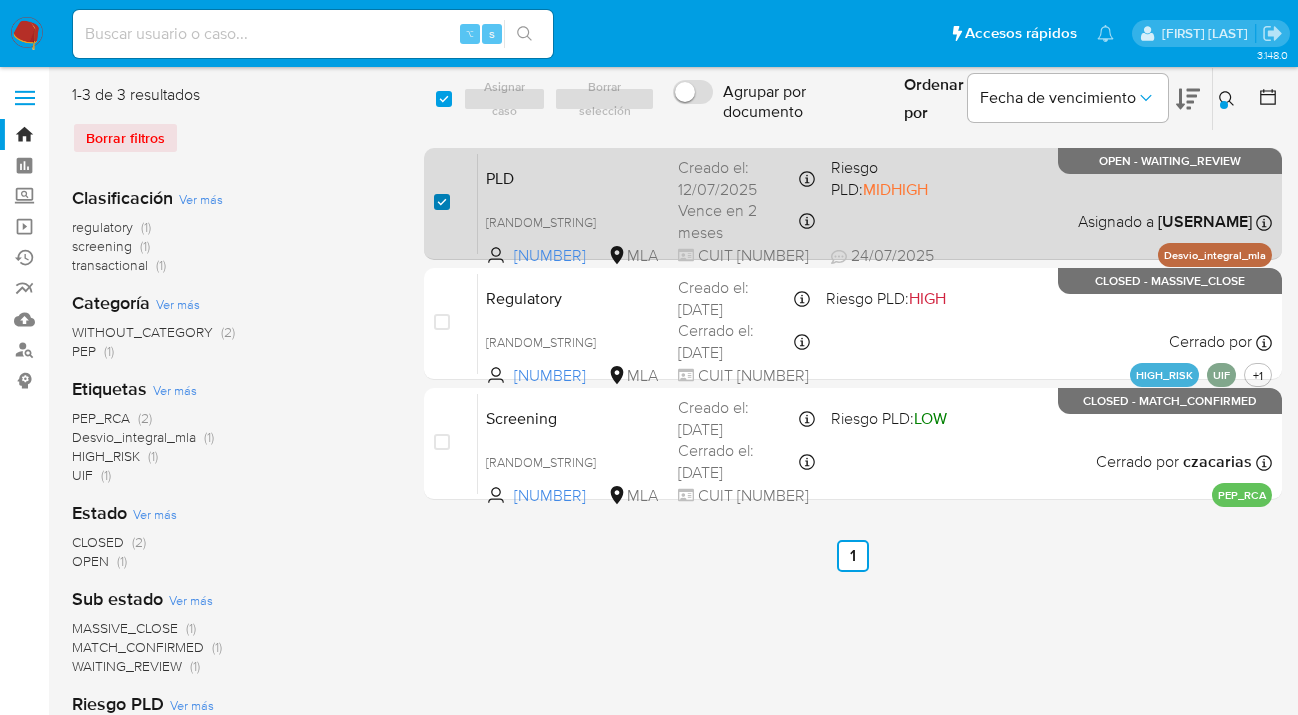 checkbox on "true" 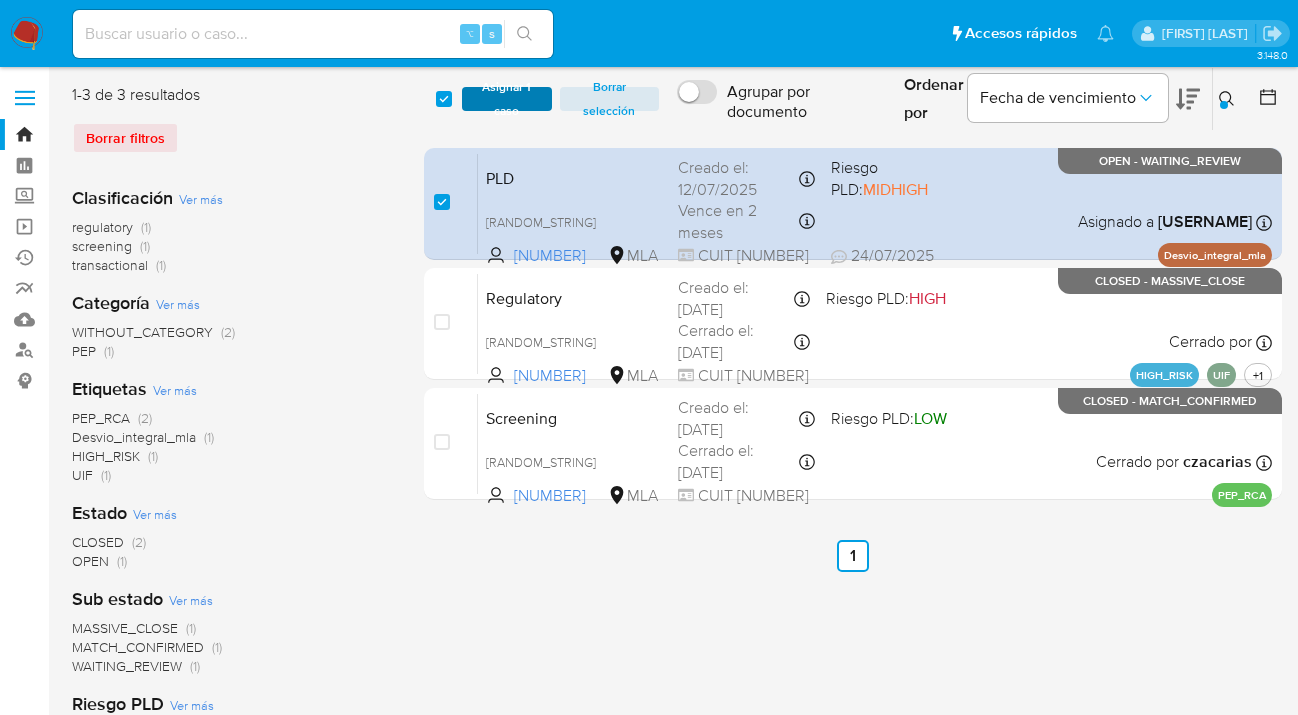click on "Asignar 1 caso" at bounding box center (506, 99) 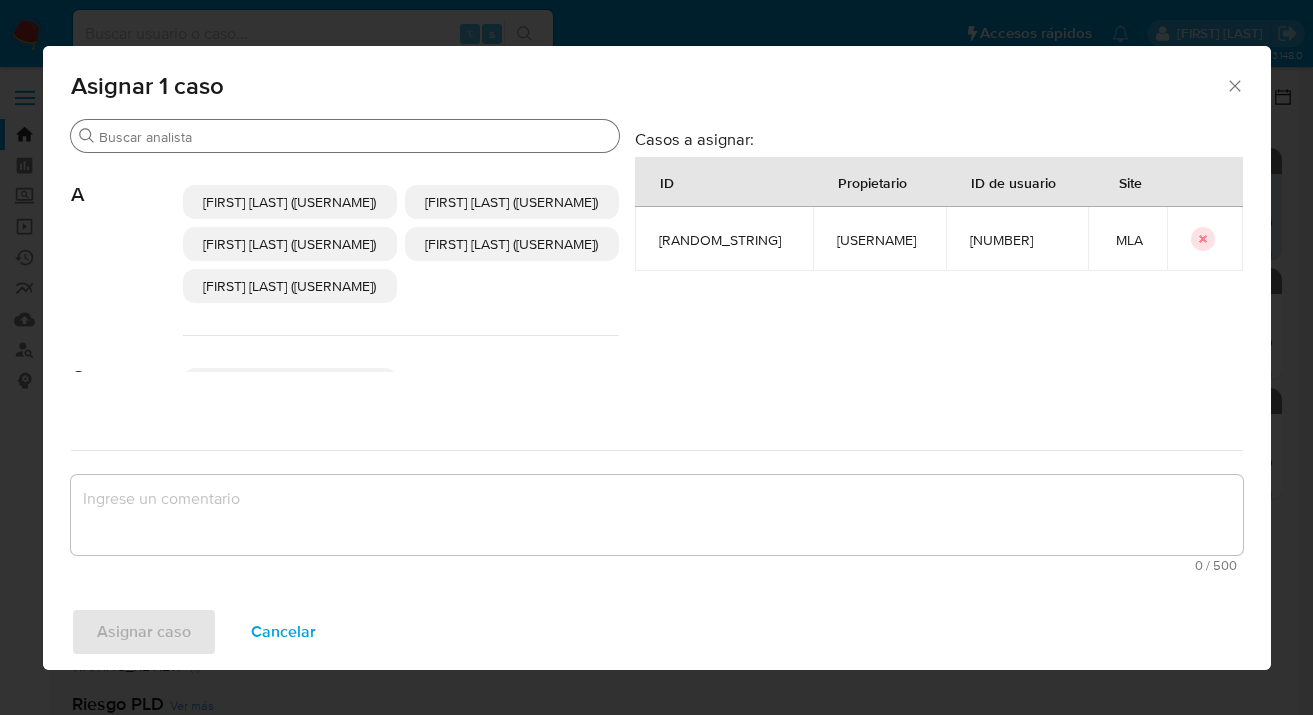 click on "Buscar" at bounding box center [355, 137] 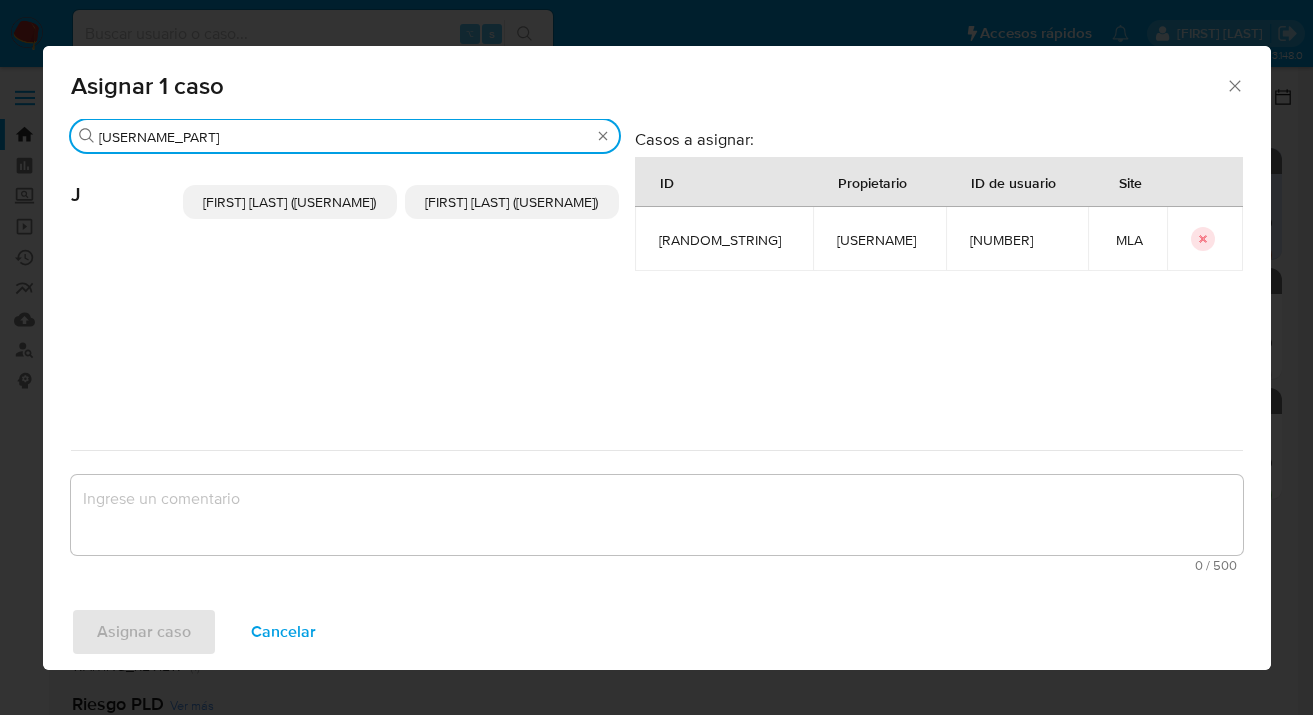 type on "uan" 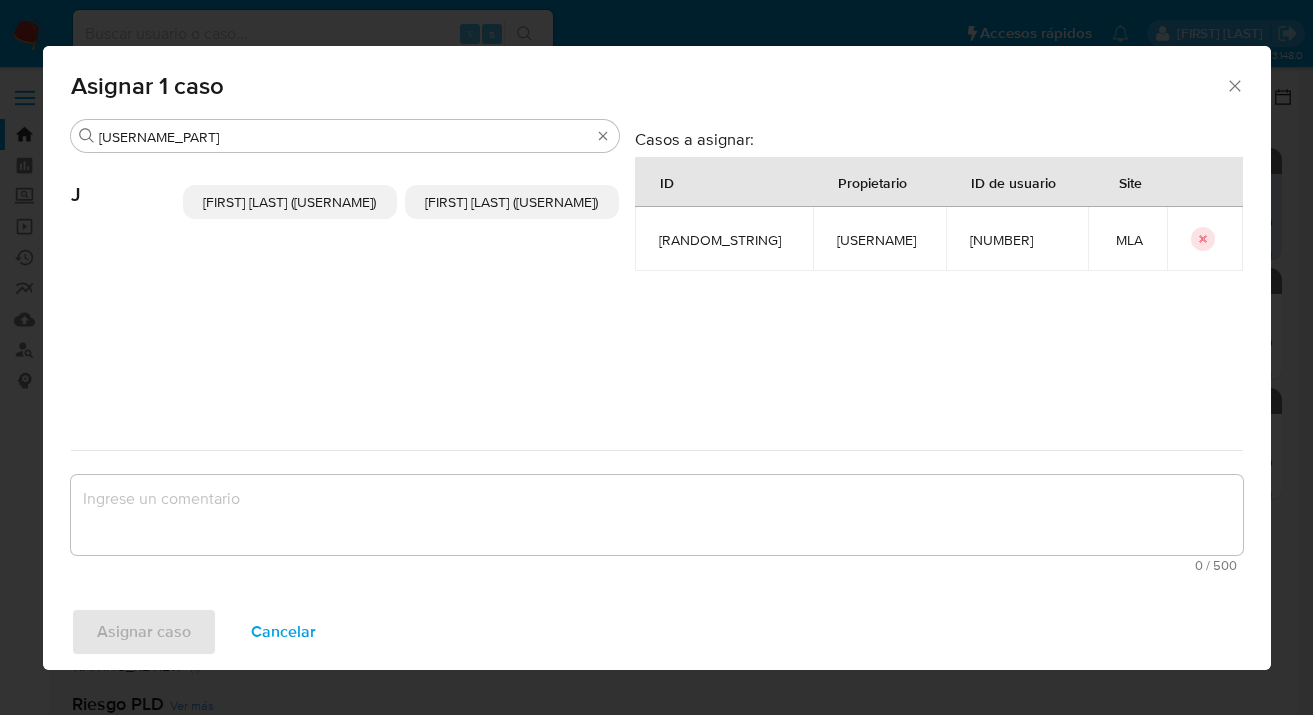 click on "[FIRST] [LAST] ([USERNAME])" at bounding box center [511, 202] 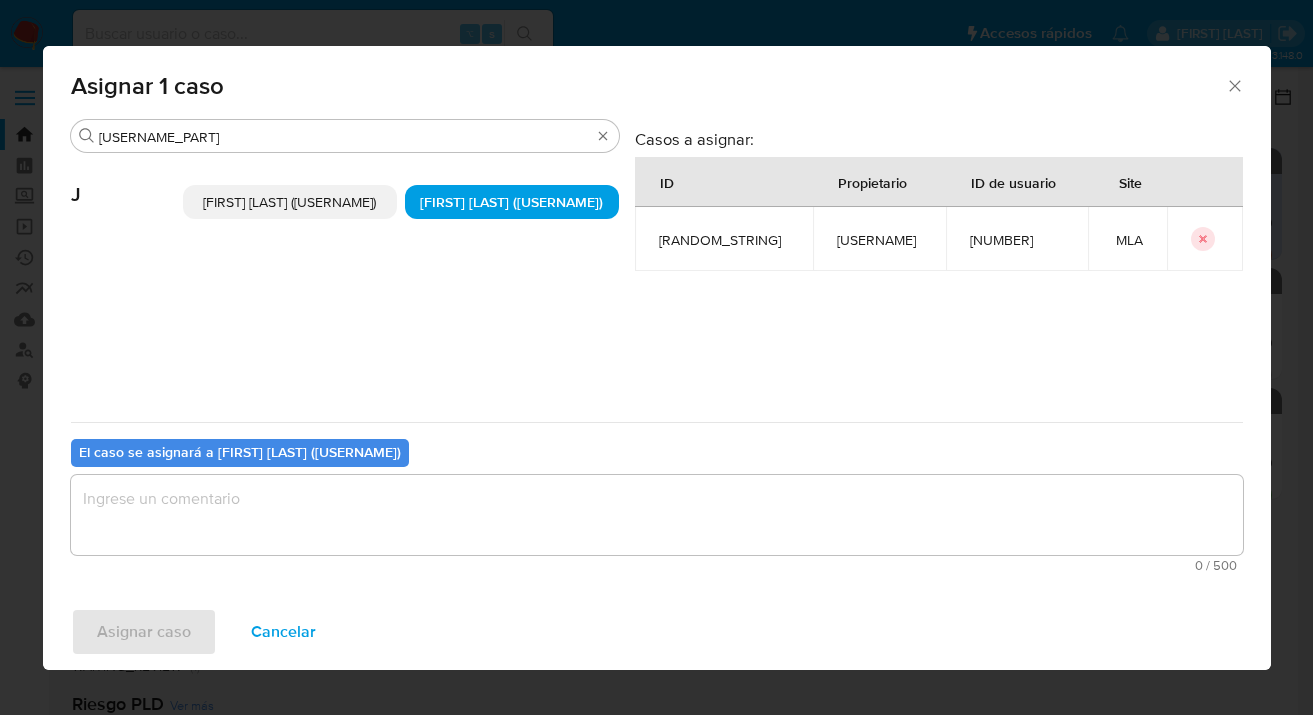 click at bounding box center (657, 515) 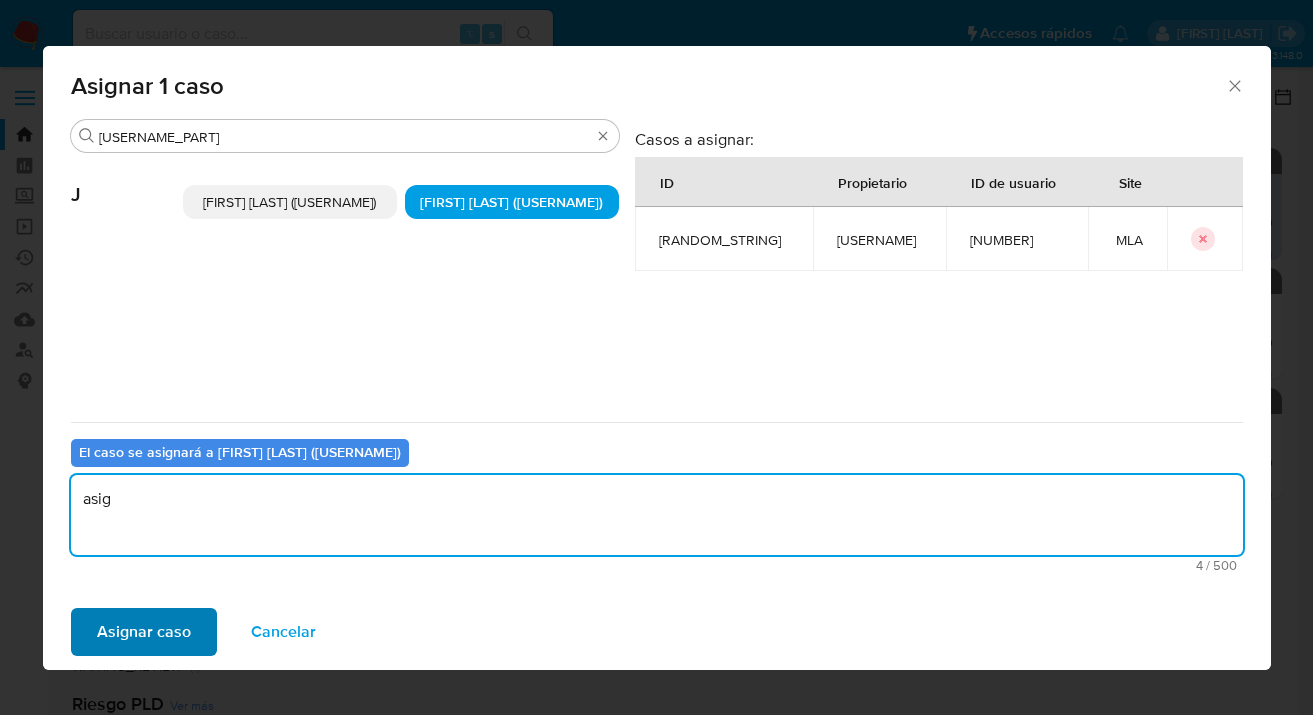 type on "asig" 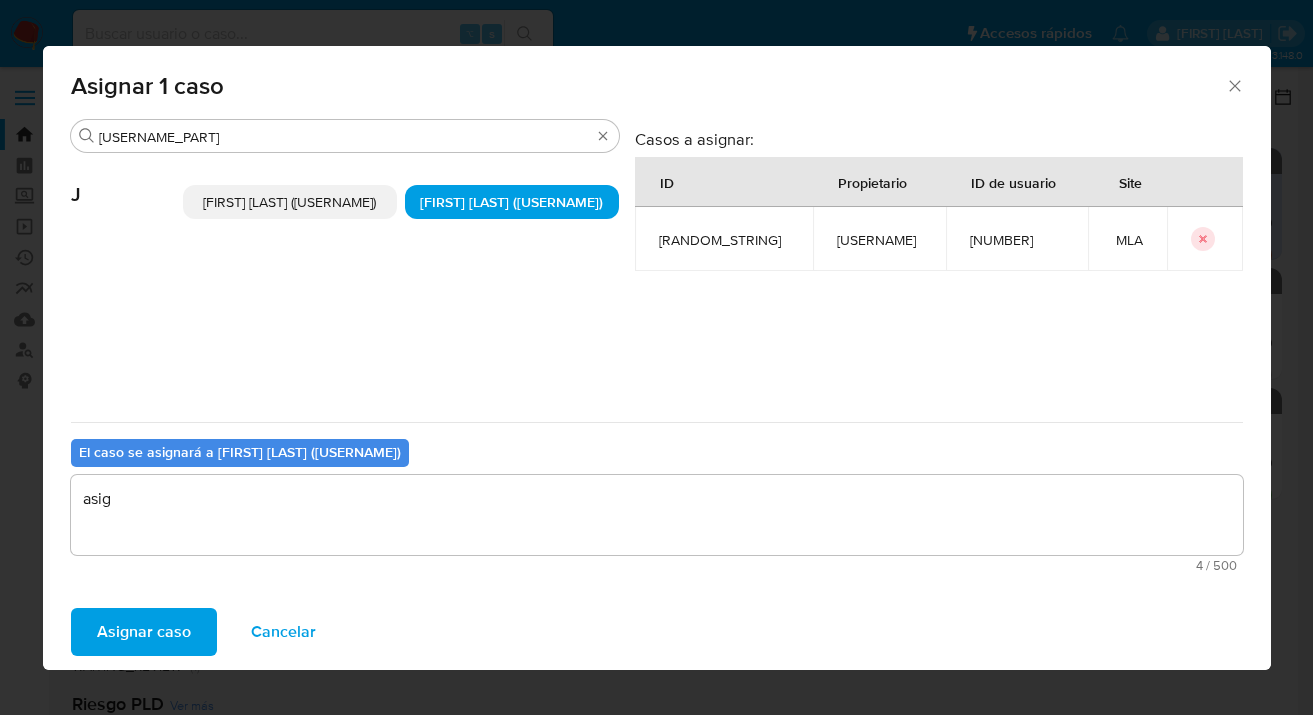 click on "Asignar caso" at bounding box center [144, 632] 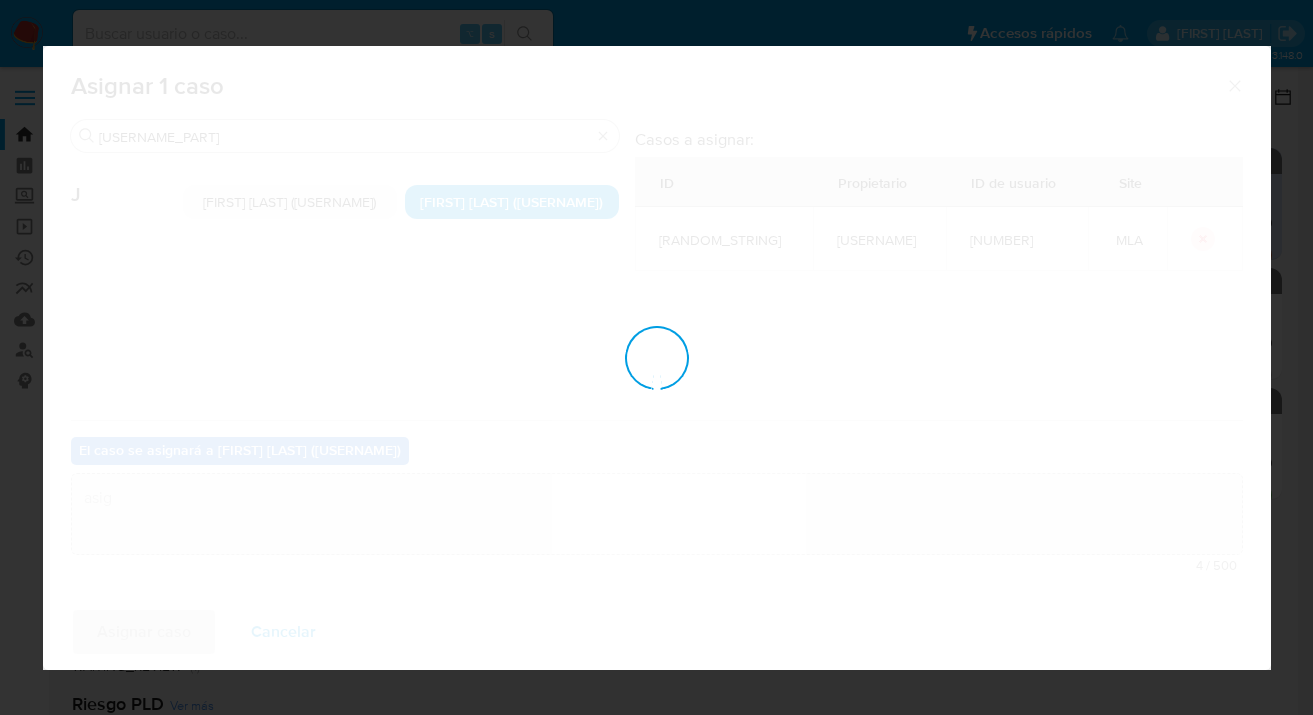 type 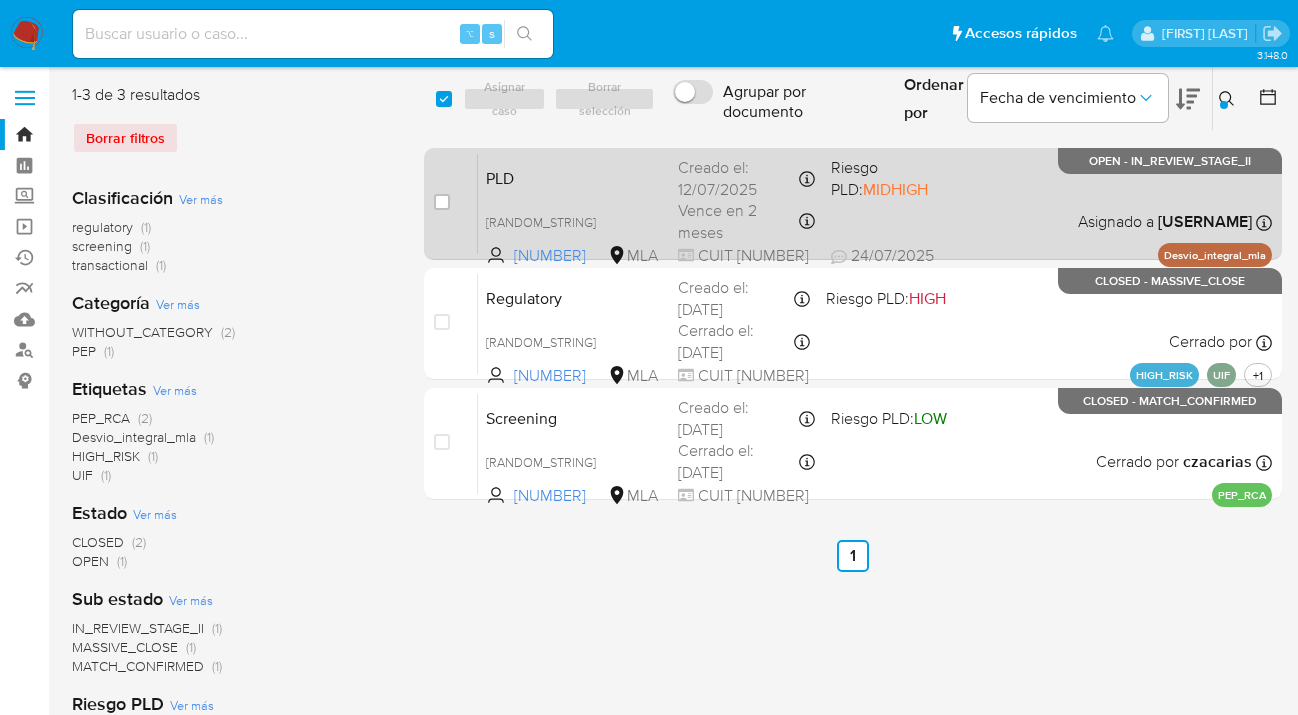 click on "PLD lnjOnDArHv2UXXOPORuAhEwu 491602937 MLA Riesgo PLD:  MIDHIGH Creado el: 12/07/2025   Creado el: 12/07/2025 03:32:47 Vence en 2 meses   Vence el 10/10/2025 03:32:48 CUIT   20239423508 24/07/2025   24/07/2025 09:19 Asignado a   uanfernandez   Asignado el: 17/07/2025 16:37:31 Desvio_integral_mla OPEN - IN_REVIEW_STAGE_II" at bounding box center [875, 203] 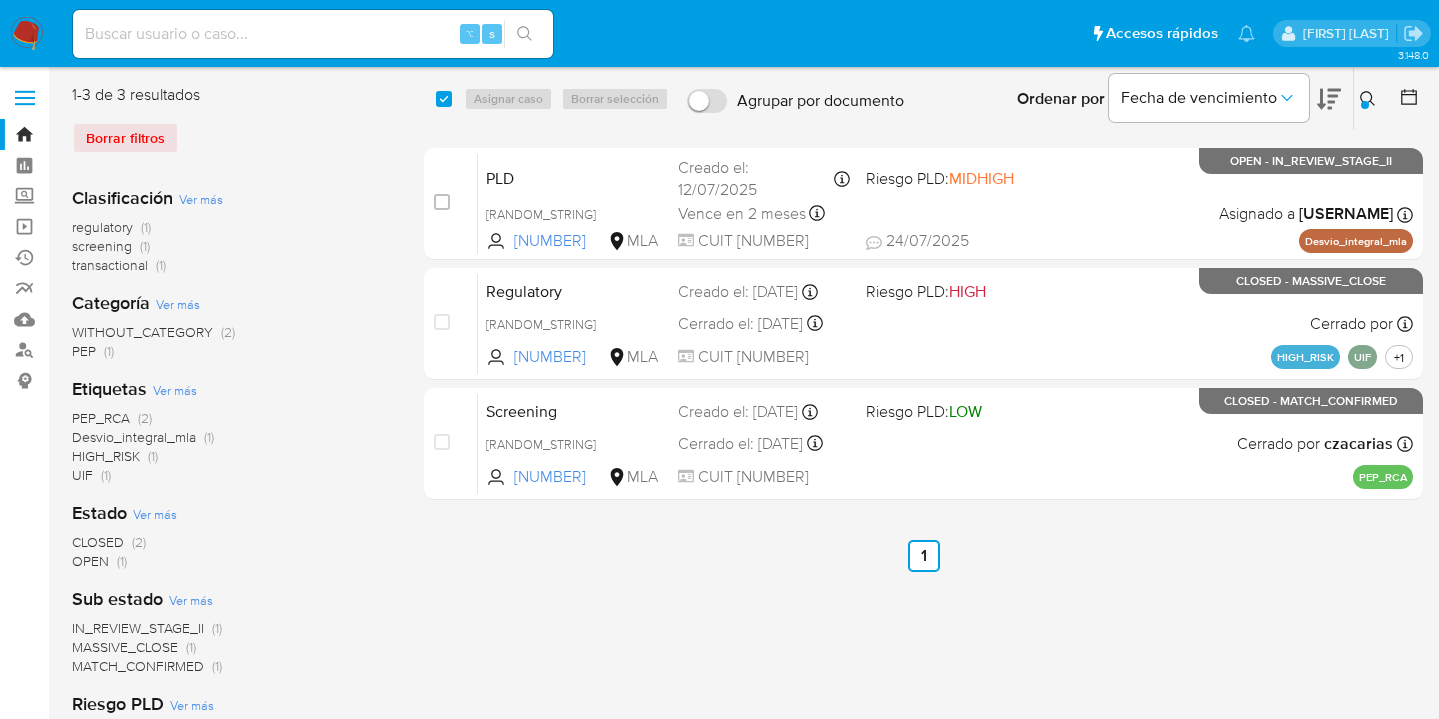 drag, startPoint x: 149, startPoint y: 143, endPoint x: 174, endPoint y: 133, distance: 26.925823 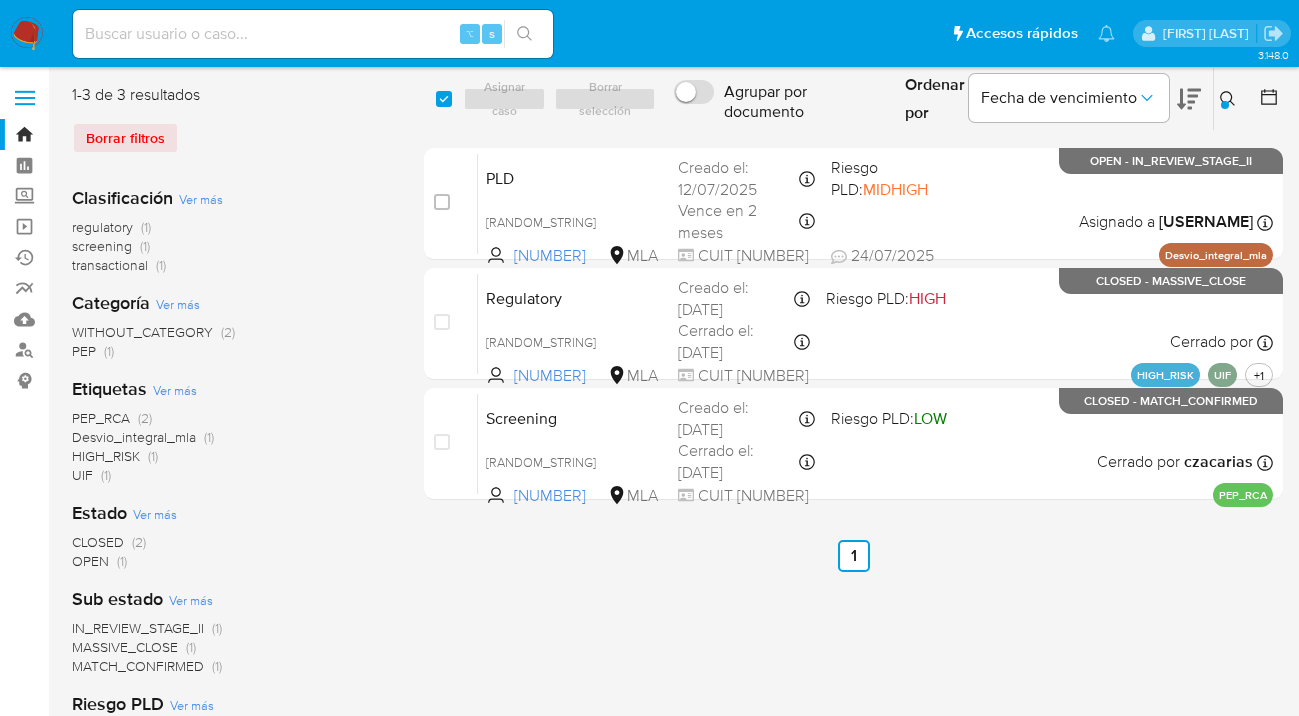 click 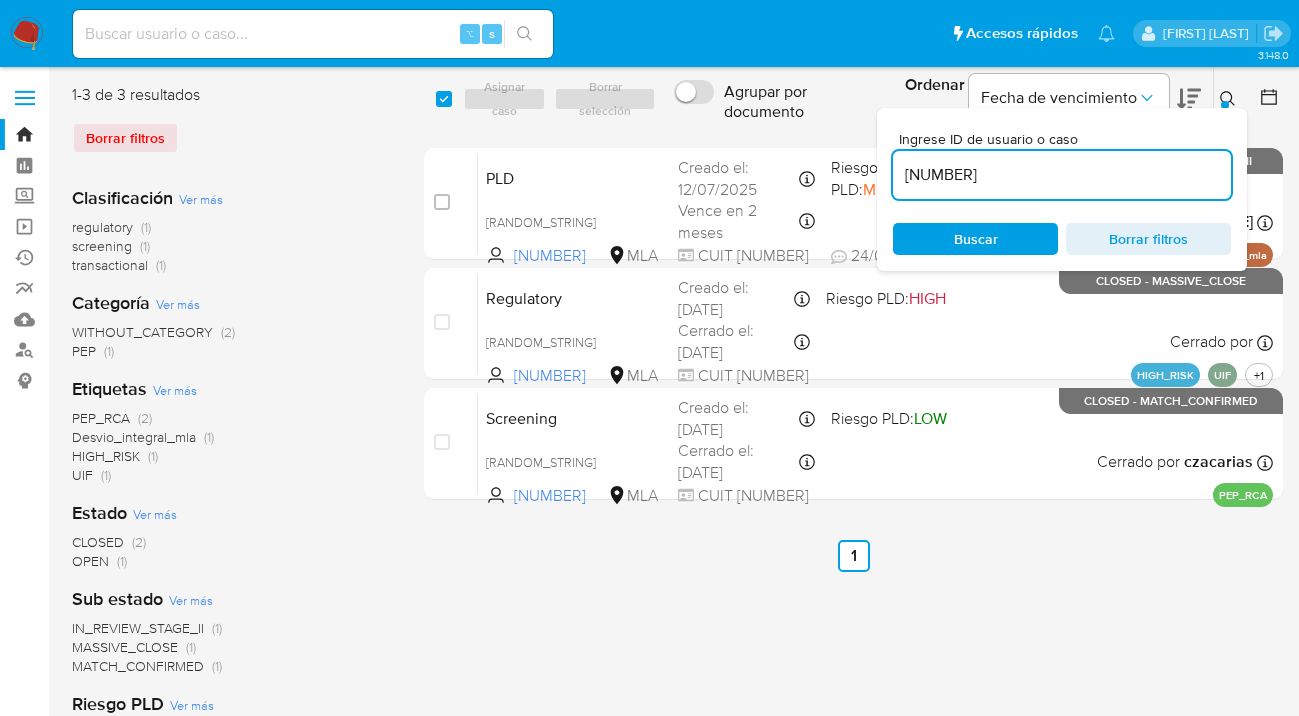 scroll, scrollTop: 0, scrollLeft: 0, axis: both 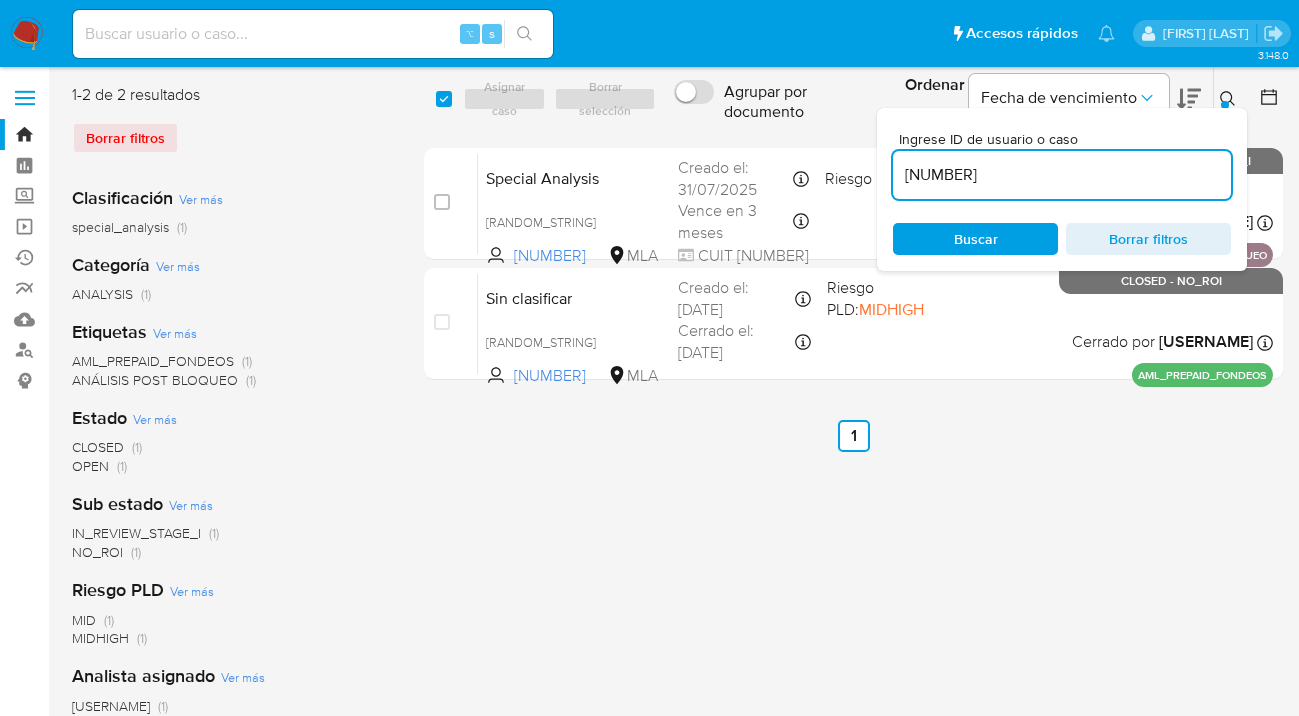 click 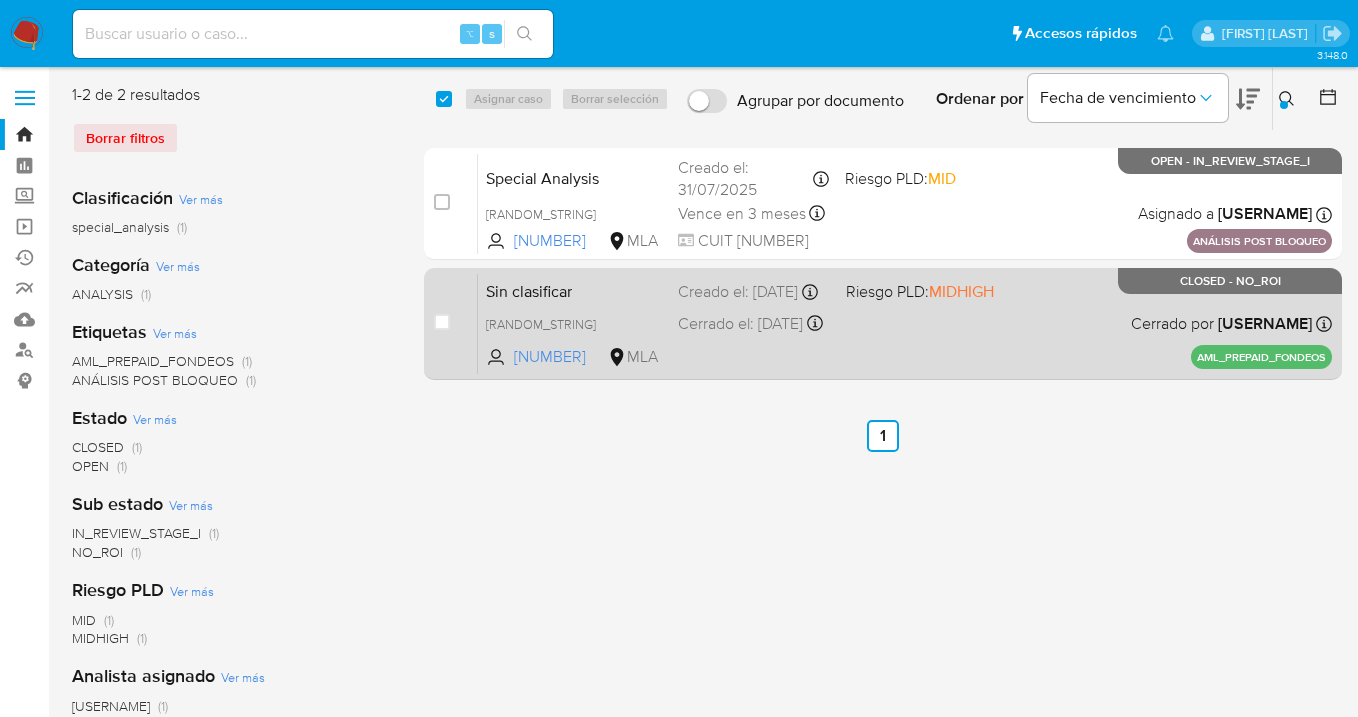 click on "Sin clasificar NFe7DAGHA3TGsxYOIMArIQEj 239258613 MLA Riesgo PLD:  MIDHIGH Creado el: 28/06/2019   Creado el: 28/06/2019 21:10:37 Cerrado el: 02/09/2019   Cerrado el: 02/09/2019 12:12:28 Cerrado por   ylofffonseca   Asignado el: 09/08/2019 09:25:24 AML_PREPAID_FONDEOS CLOSED - NO_ROI" at bounding box center [905, 323] 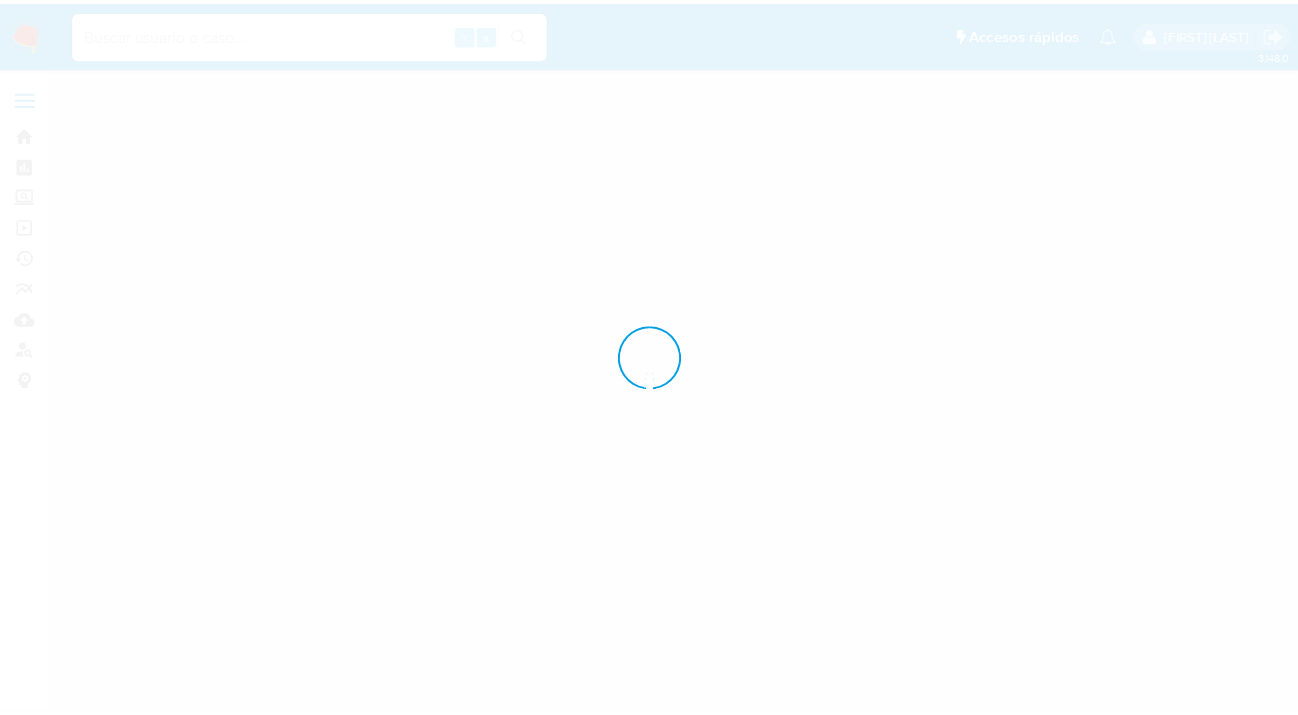 scroll, scrollTop: 0, scrollLeft: 0, axis: both 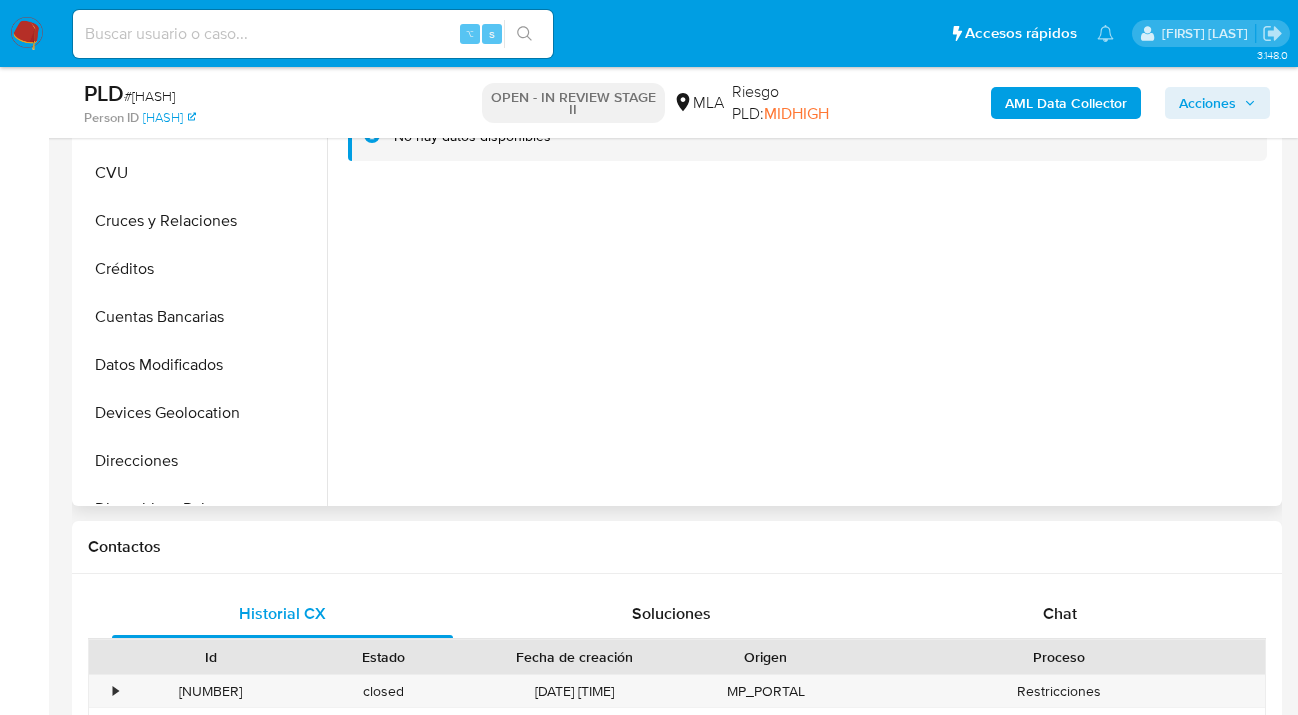 select on "10" 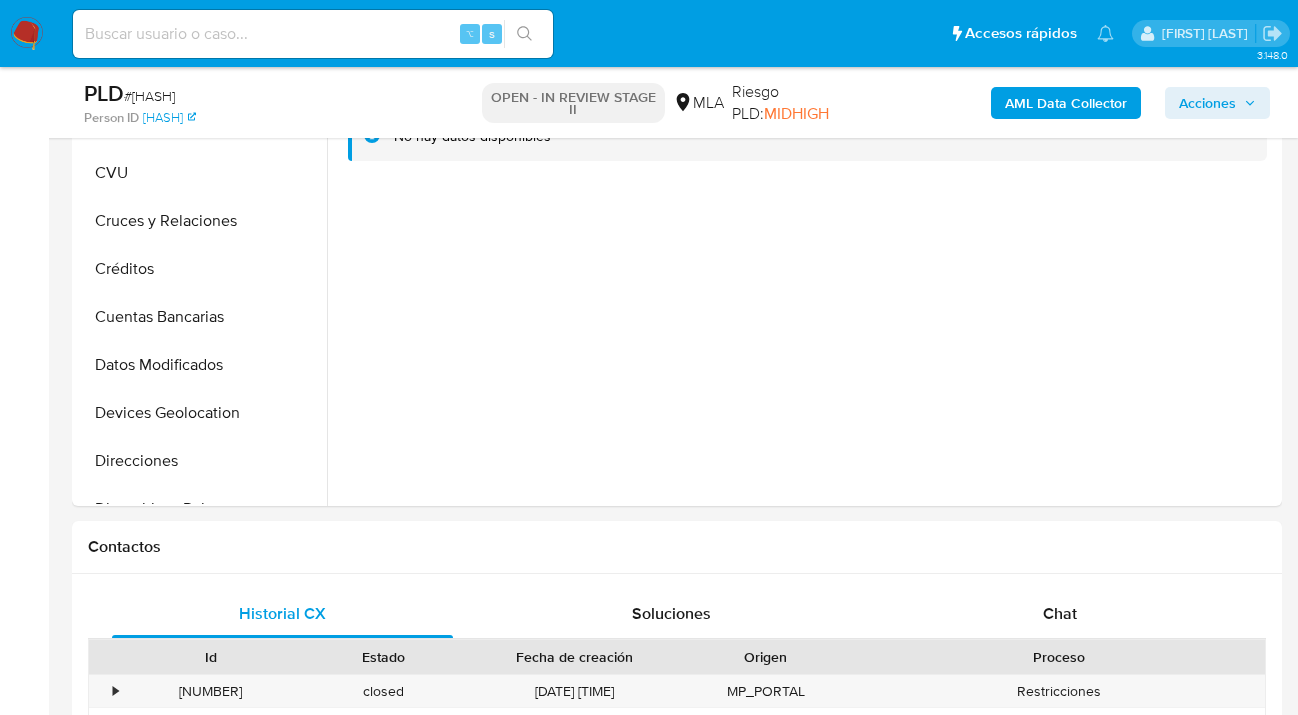 scroll, scrollTop: 559, scrollLeft: 0, axis: vertical 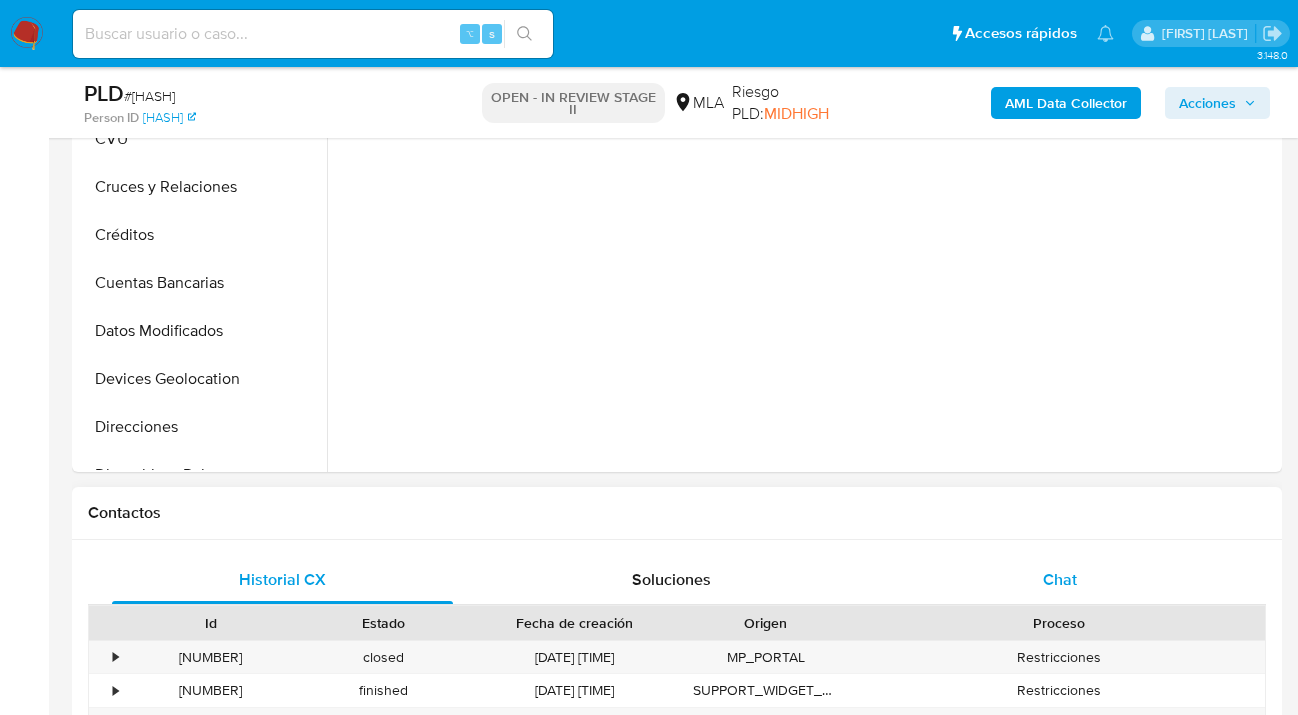 click on "Chat" at bounding box center [1060, 579] 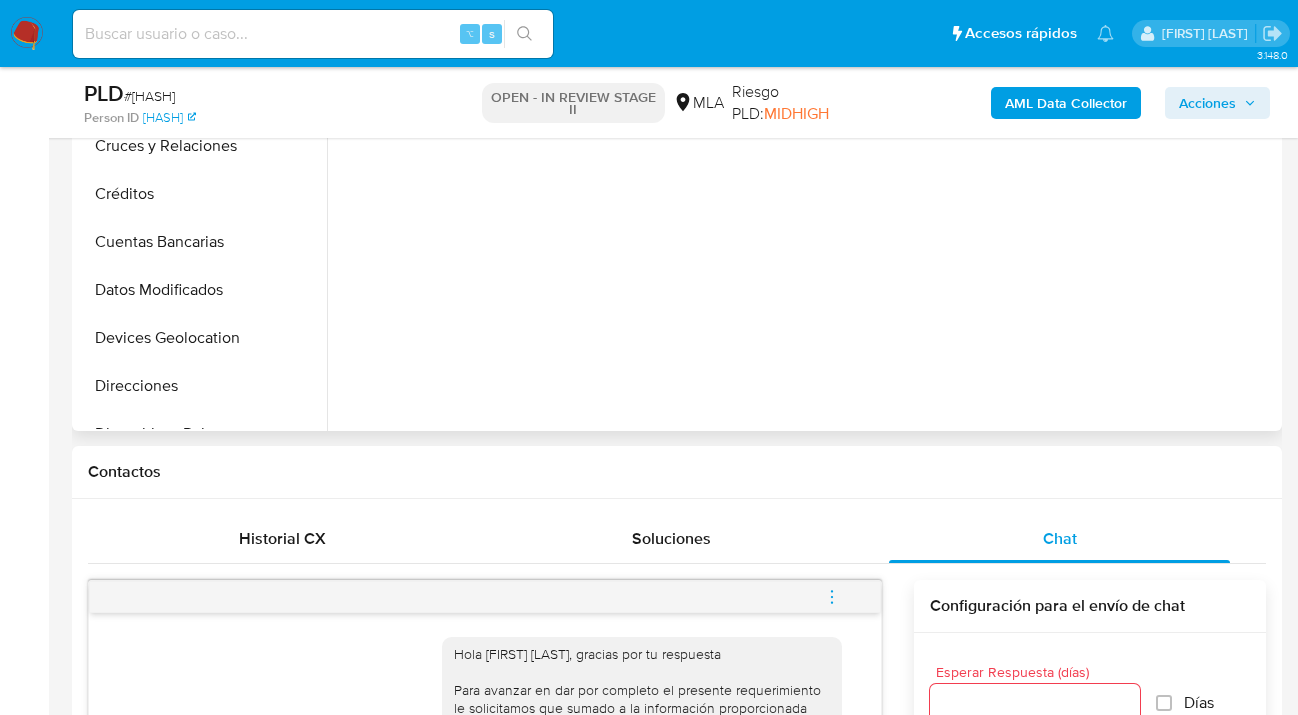 scroll, scrollTop: 785, scrollLeft: 0, axis: vertical 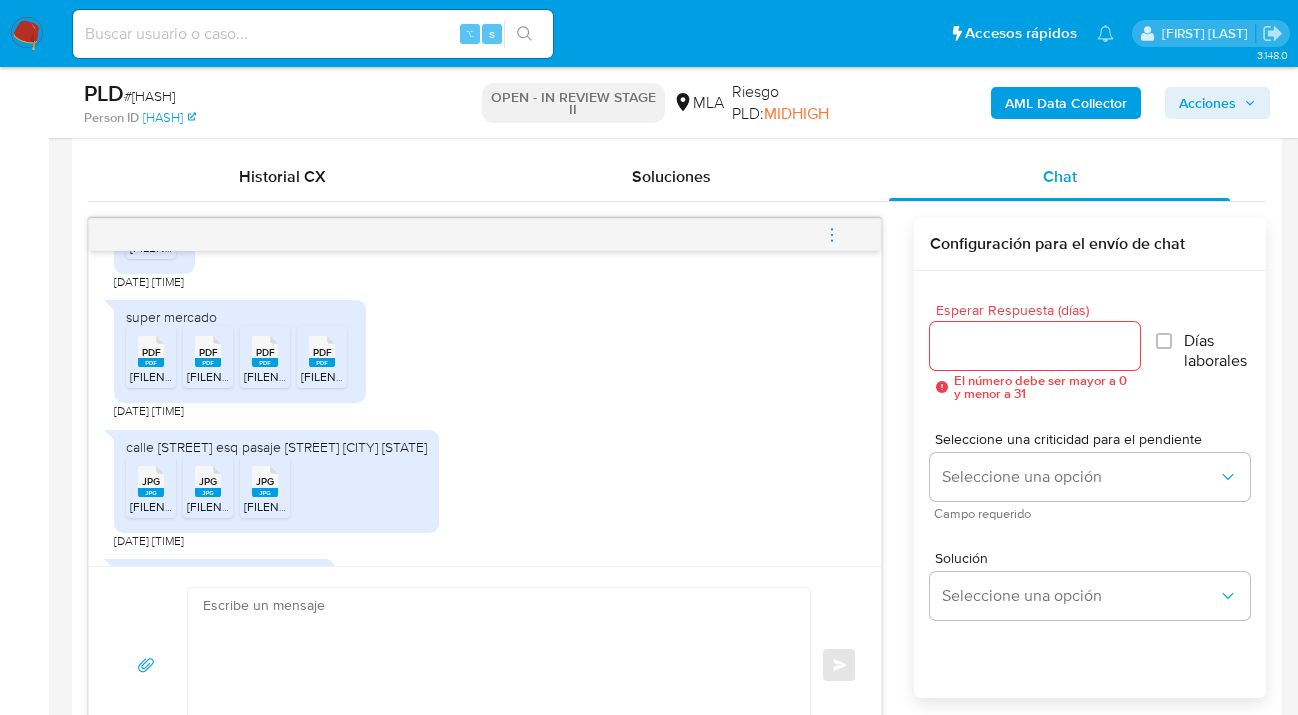 click on "PDF" at bounding box center (151, 352) 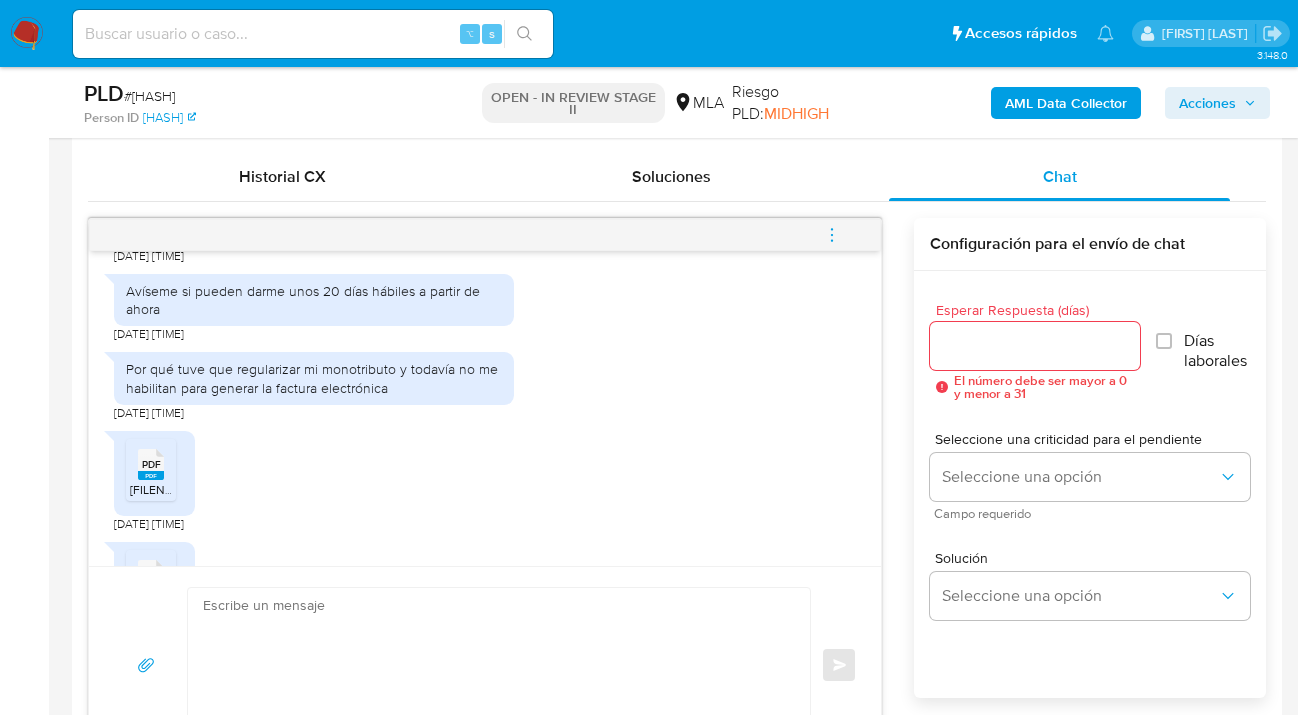 scroll, scrollTop: 385, scrollLeft: 0, axis: vertical 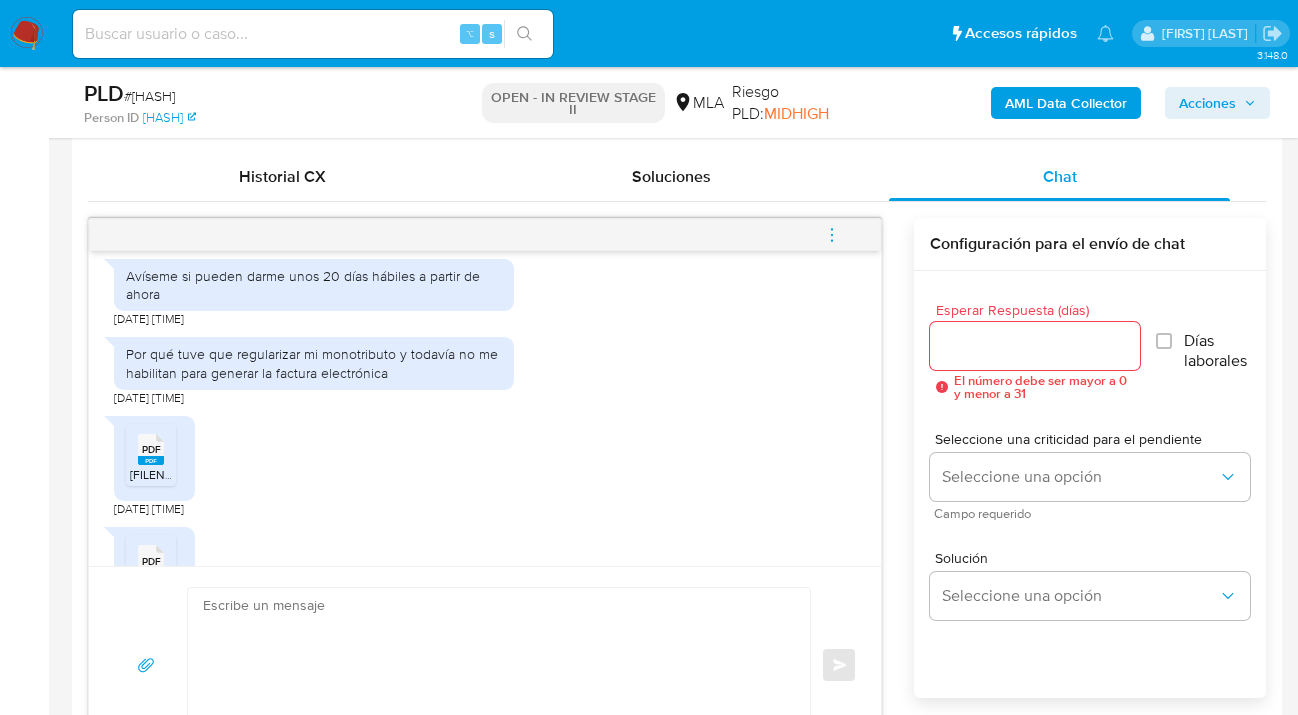 click on "PDF" at bounding box center (151, 449) 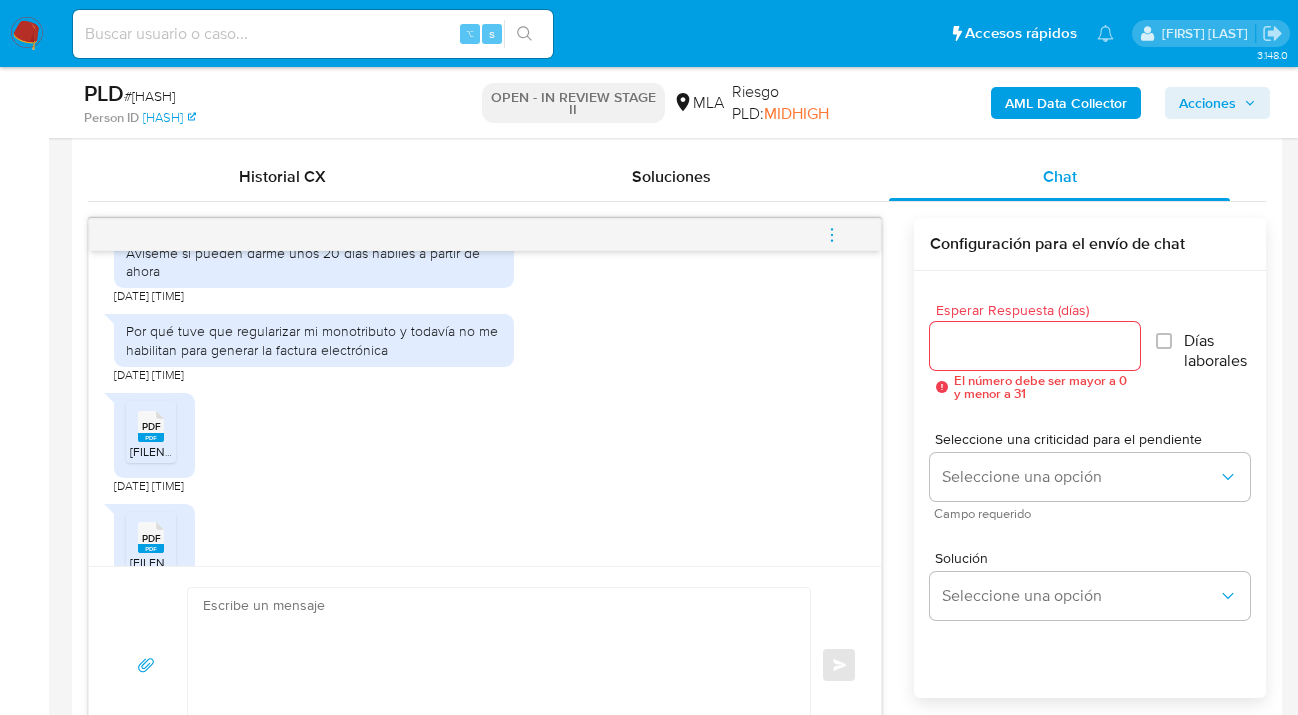 scroll, scrollTop: 430, scrollLeft: 0, axis: vertical 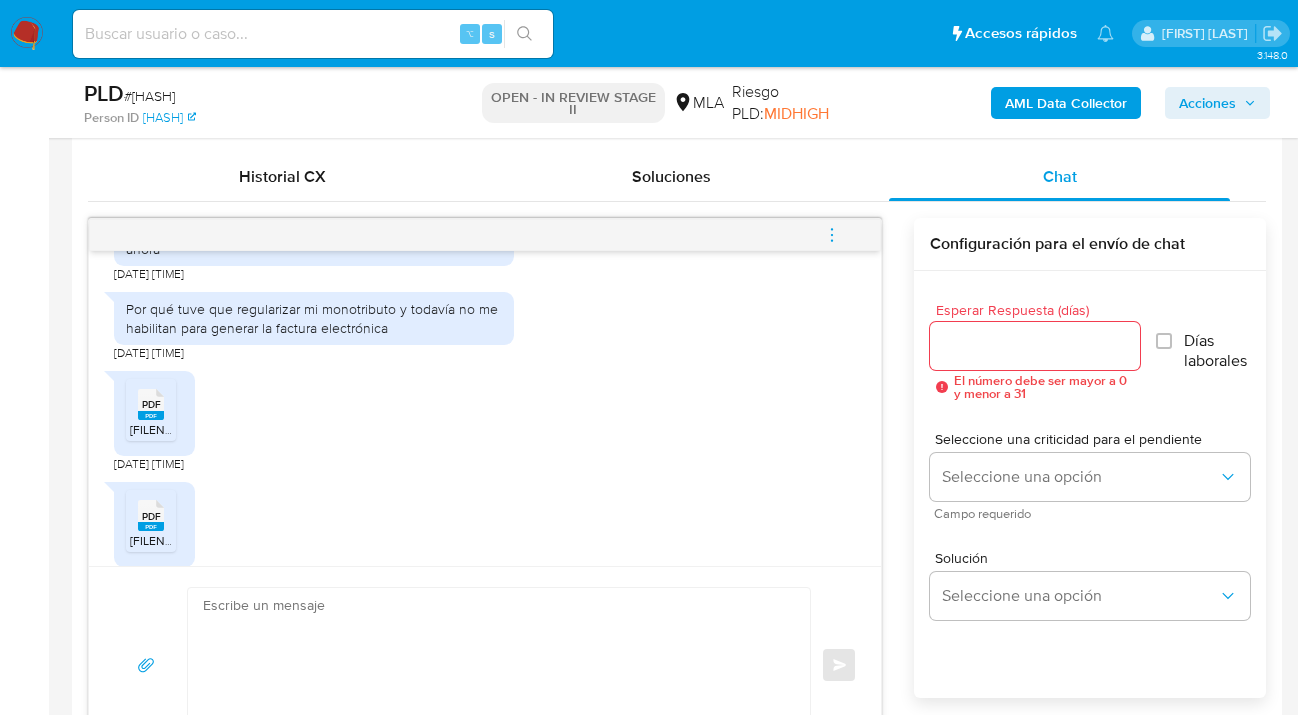 click on "PDF" at bounding box center (151, 516) 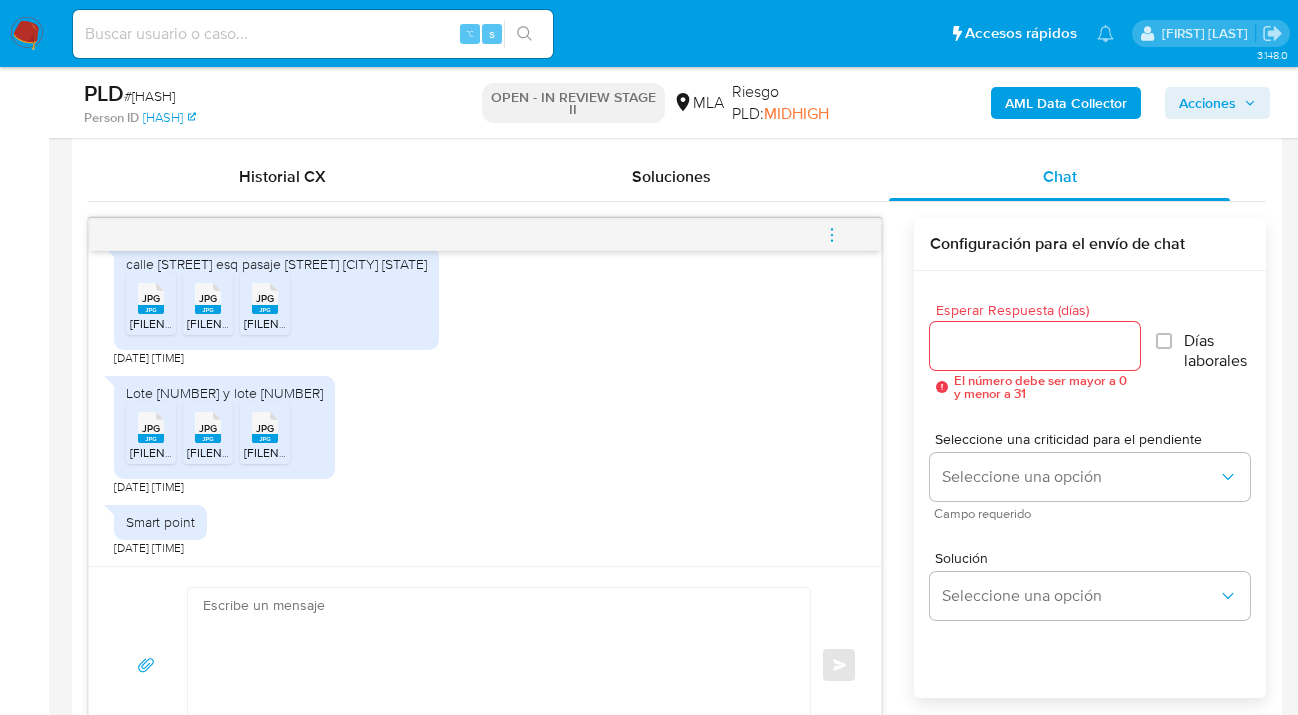 scroll, scrollTop: 979, scrollLeft: 0, axis: vertical 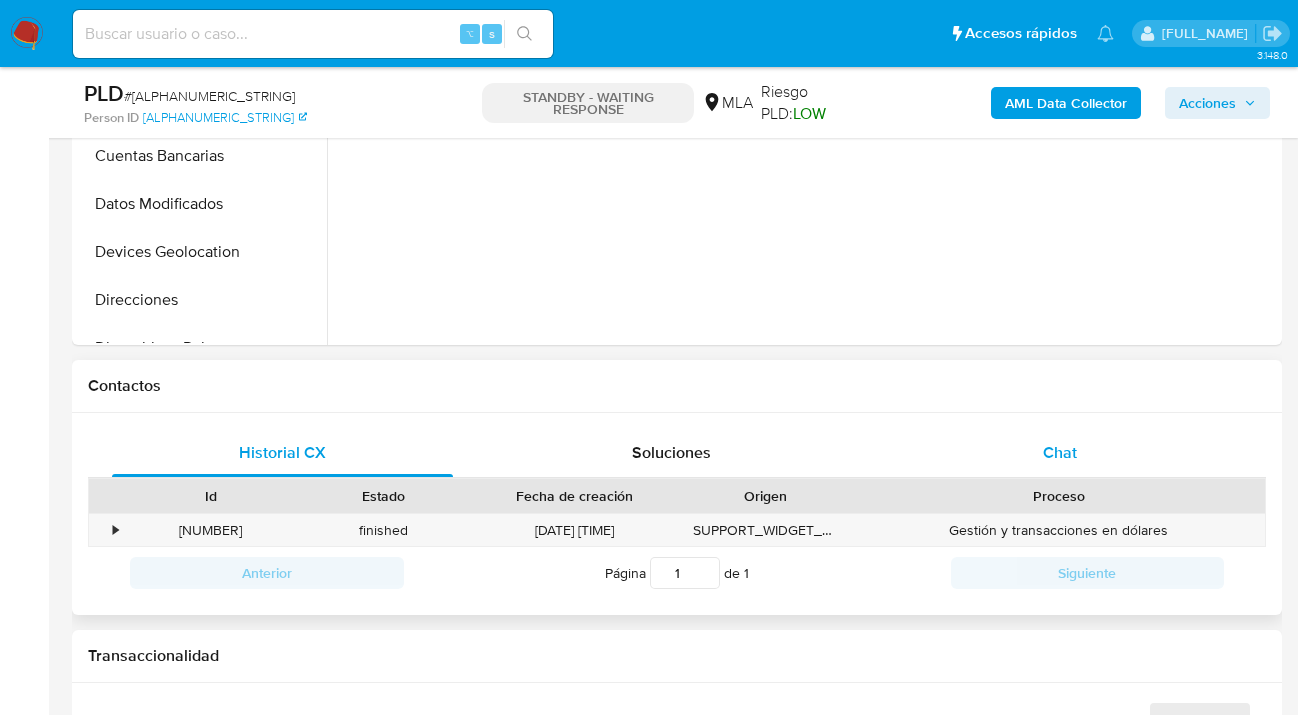 select on "10" 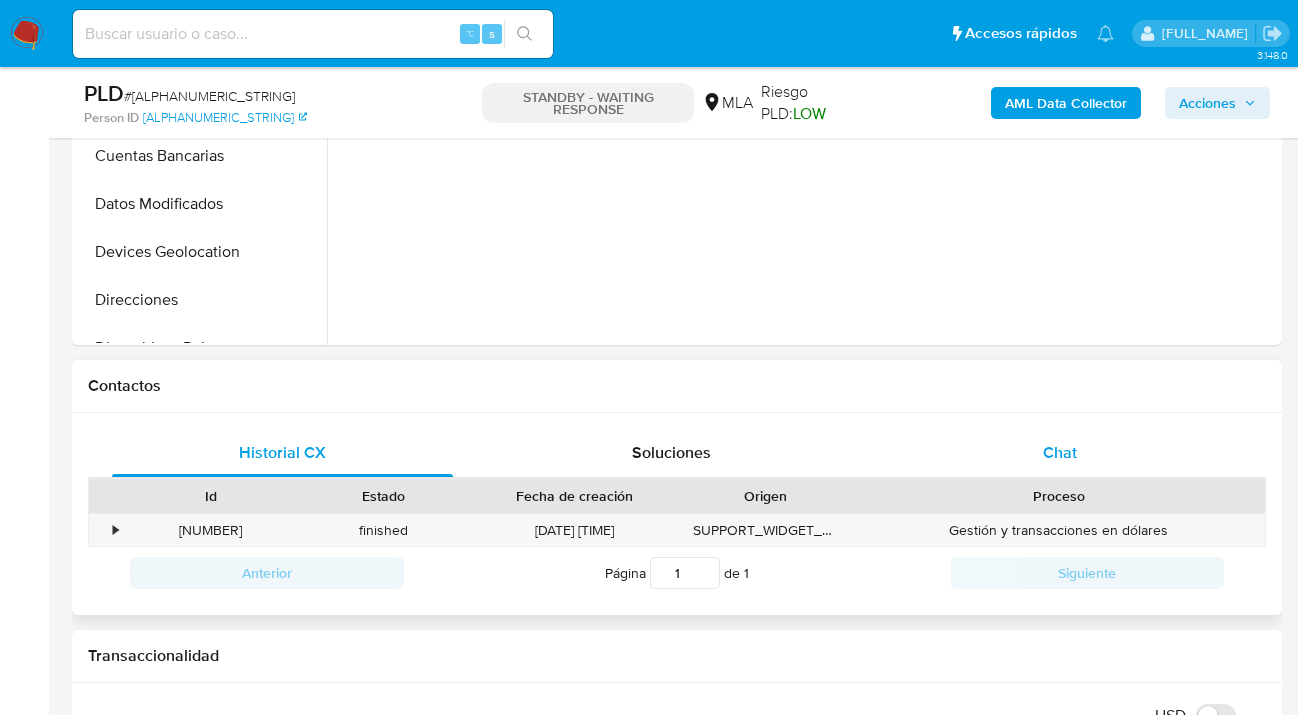 drag, startPoint x: 1072, startPoint y: 451, endPoint x: 1060, endPoint y: 444, distance: 13.892444 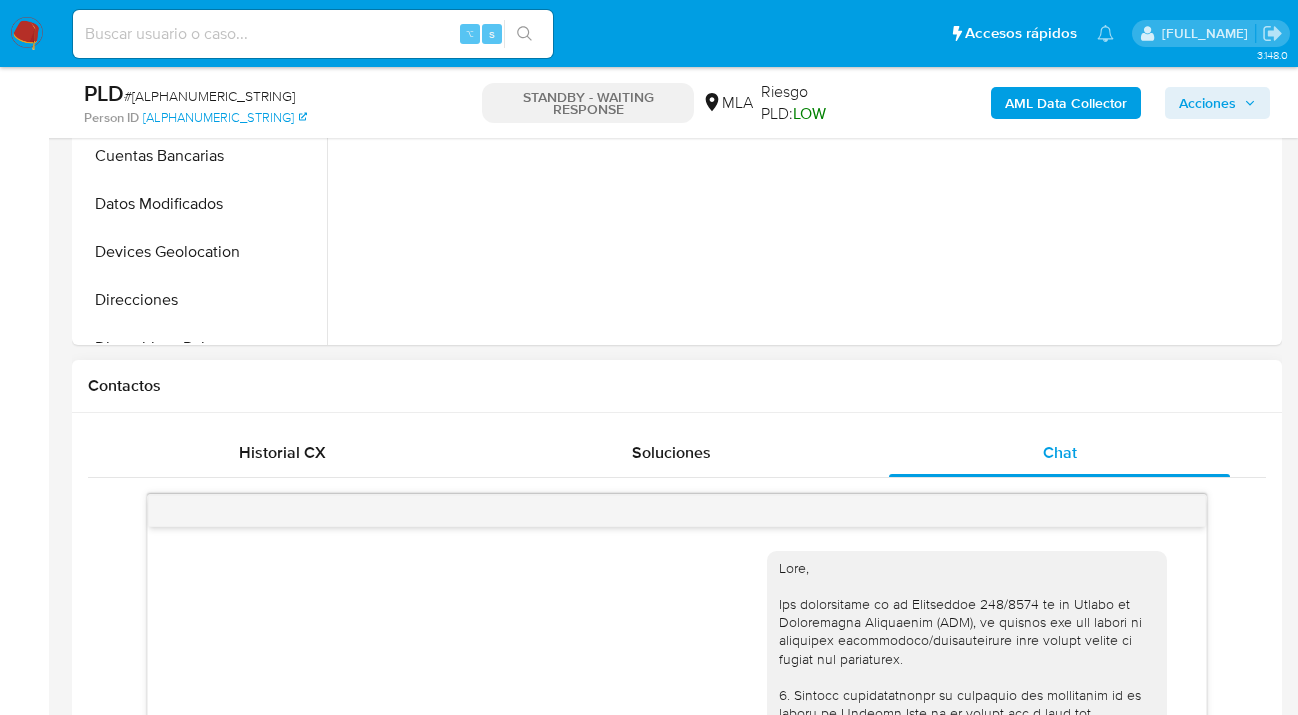 scroll, scrollTop: 2233, scrollLeft: 0, axis: vertical 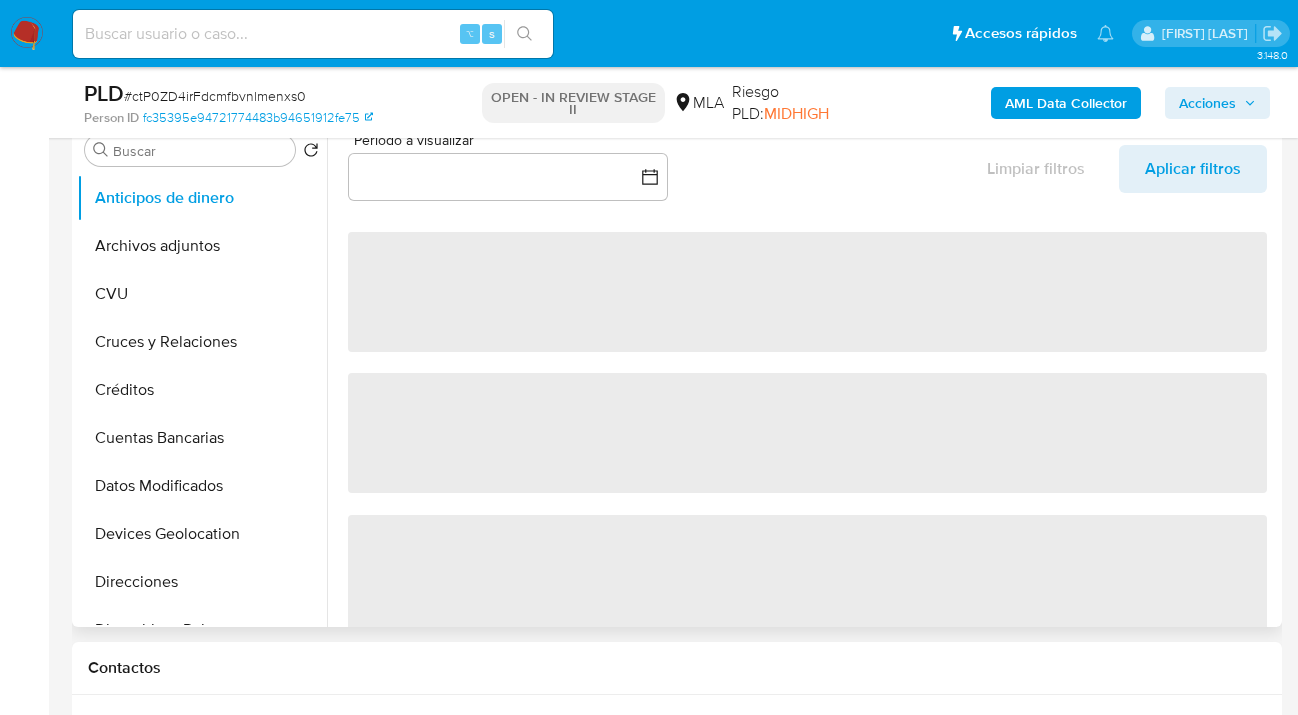 select on "10" 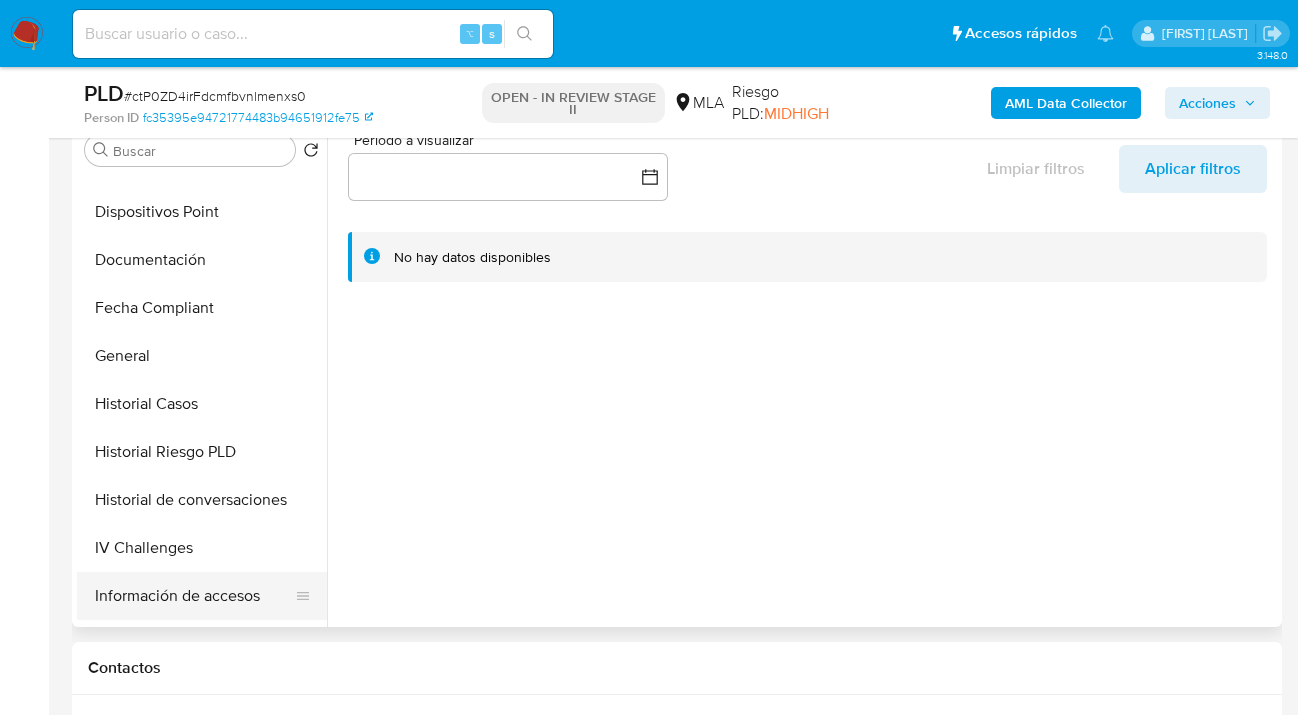 scroll, scrollTop: 538, scrollLeft: 0, axis: vertical 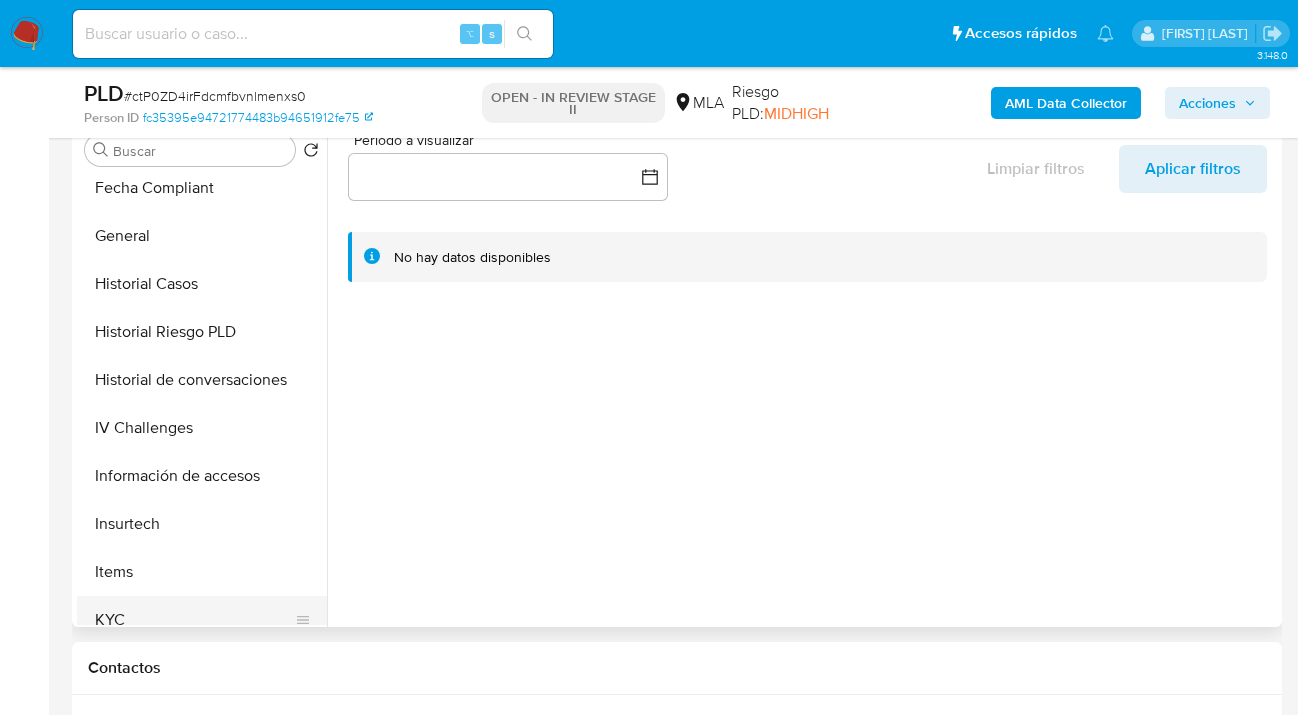 click on "KYC" at bounding box center [194, 620] 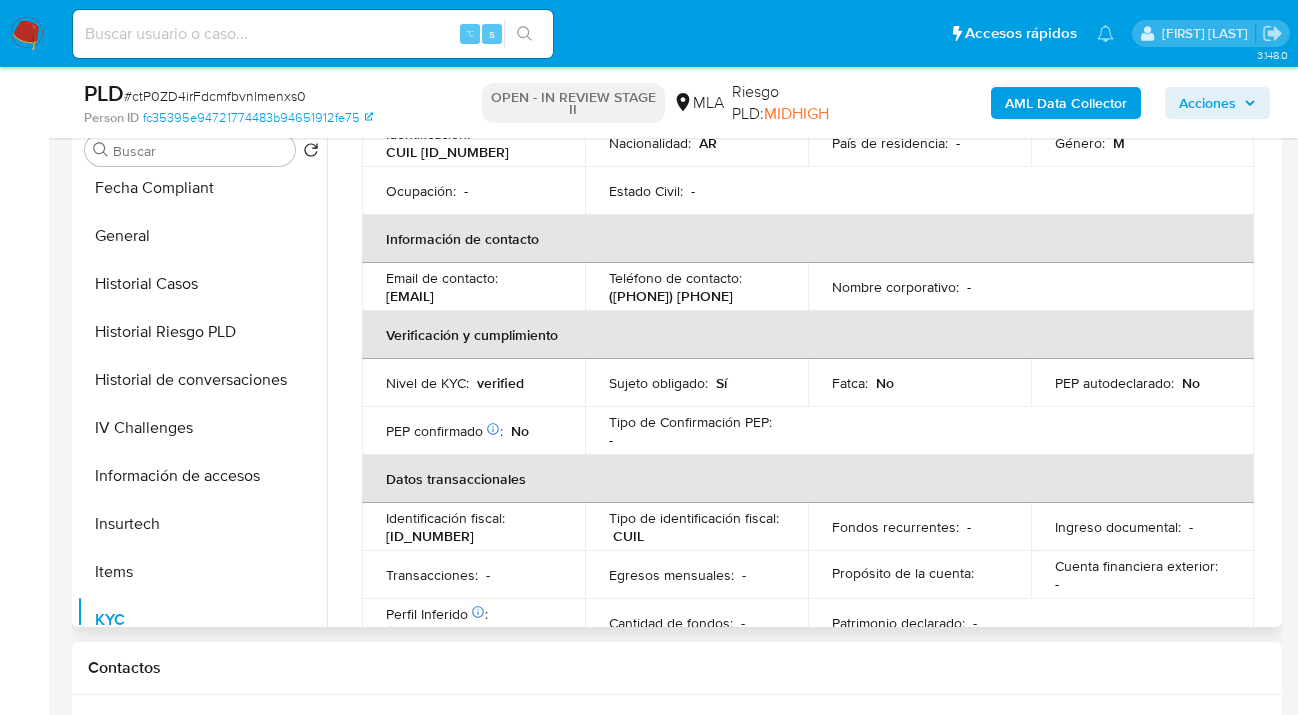 scroll, scrollTop: 235, scrollLeft: 0, axis: vertical 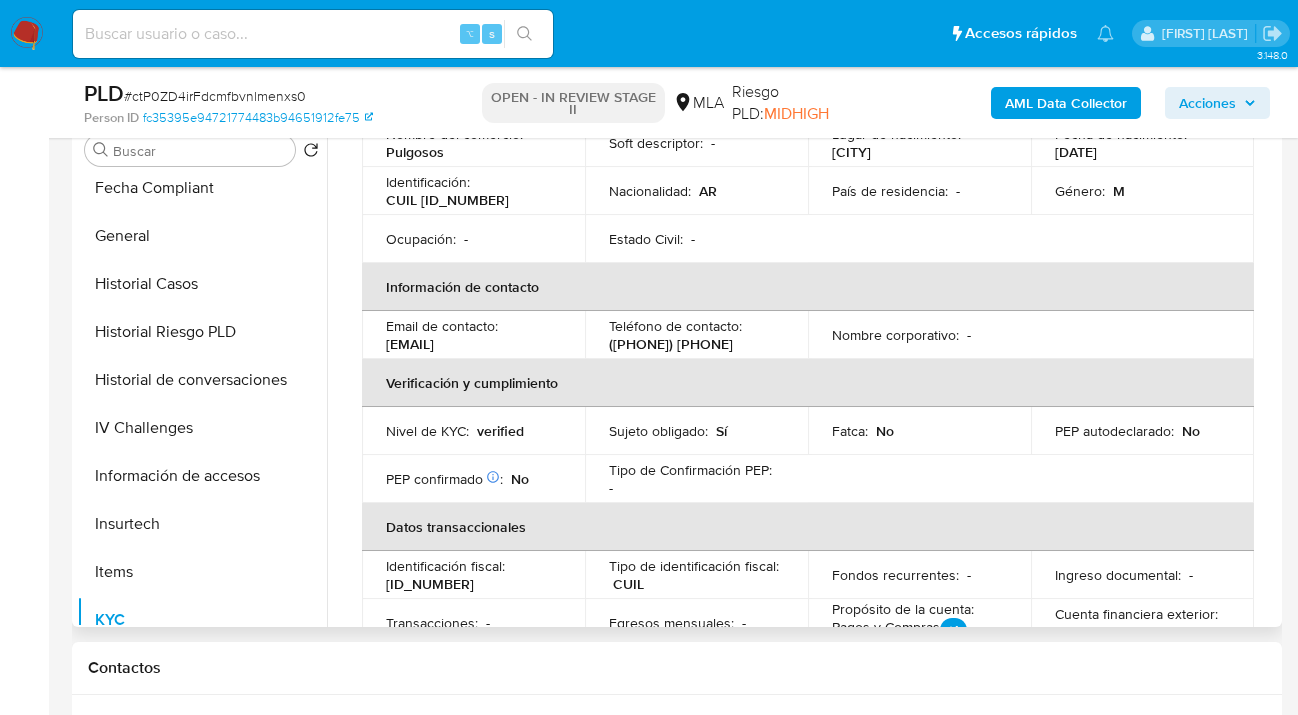 drag, startPoint x: 385, startPoint y: 349, endPoint x: 581, endPoint y: 351, distance: 196.01021 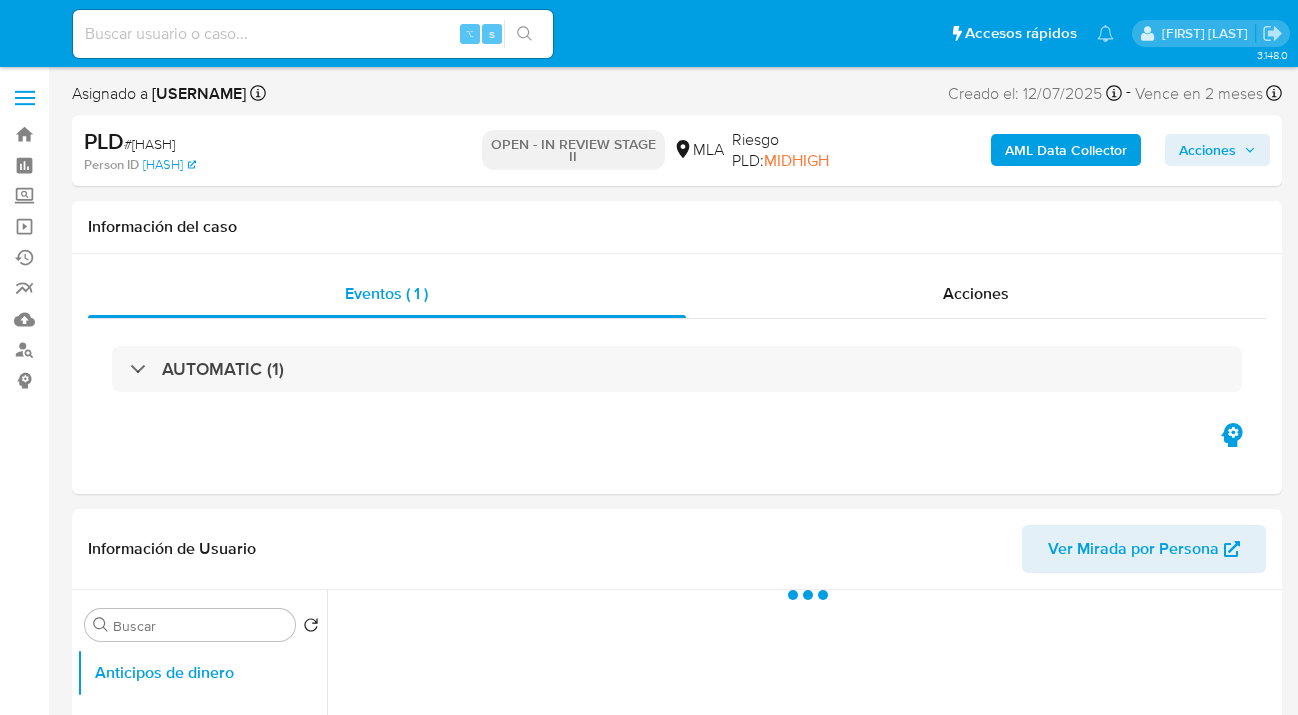 select on "10" 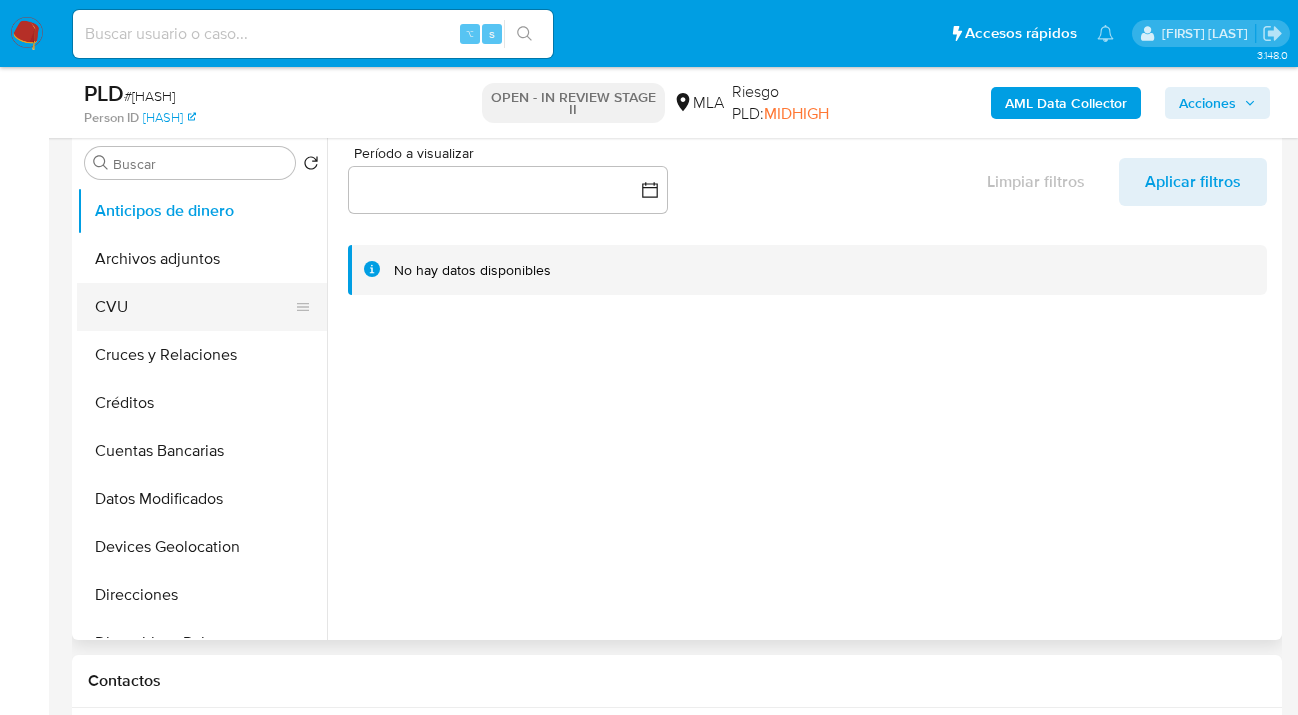 scroll, scrollTop: 392, scrollLeft: 0, axis: vertical 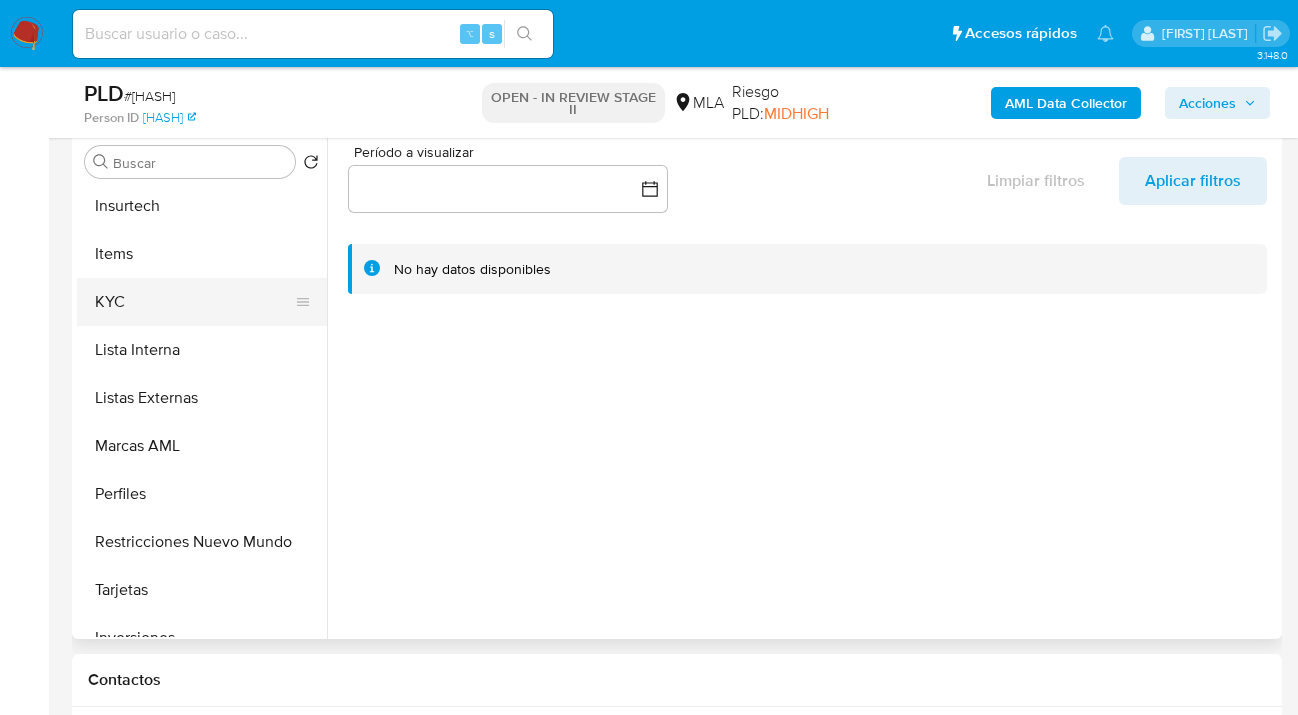click on "KYC" at bounding box center (194, 302) 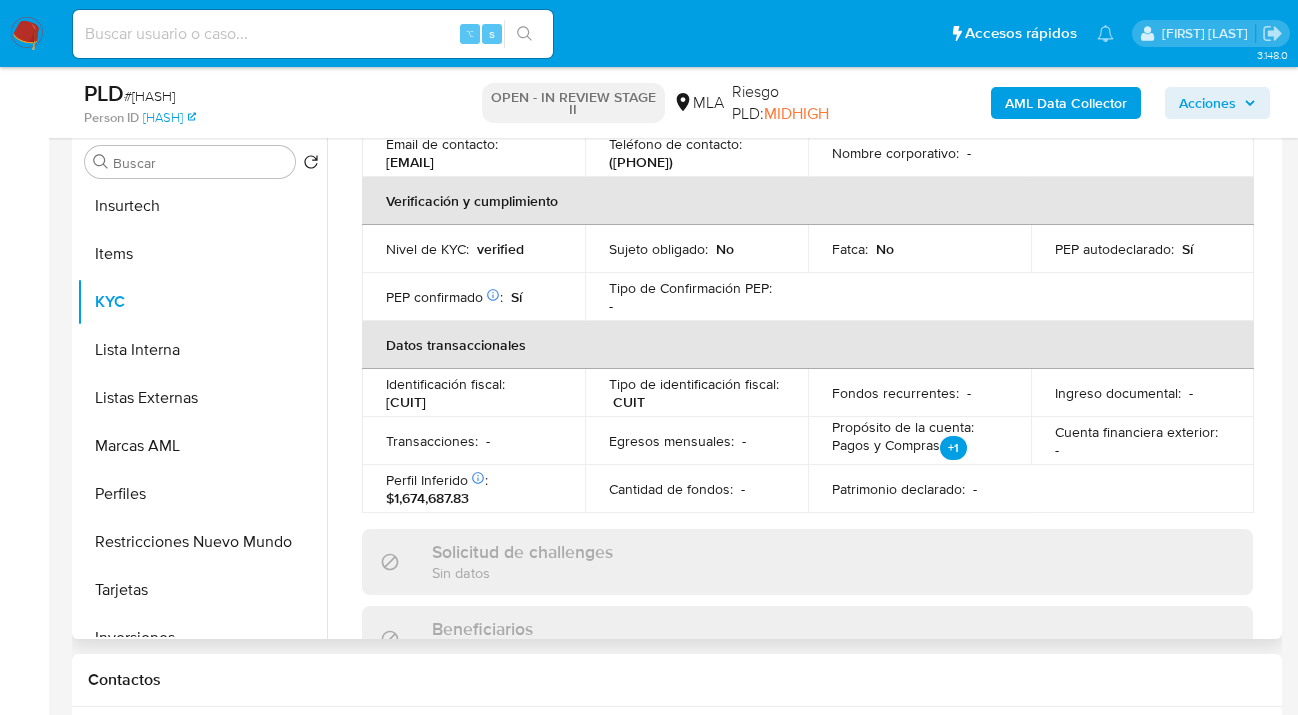 scroll, scrollTop: 444, scrollLeft: 0, axis: vertical 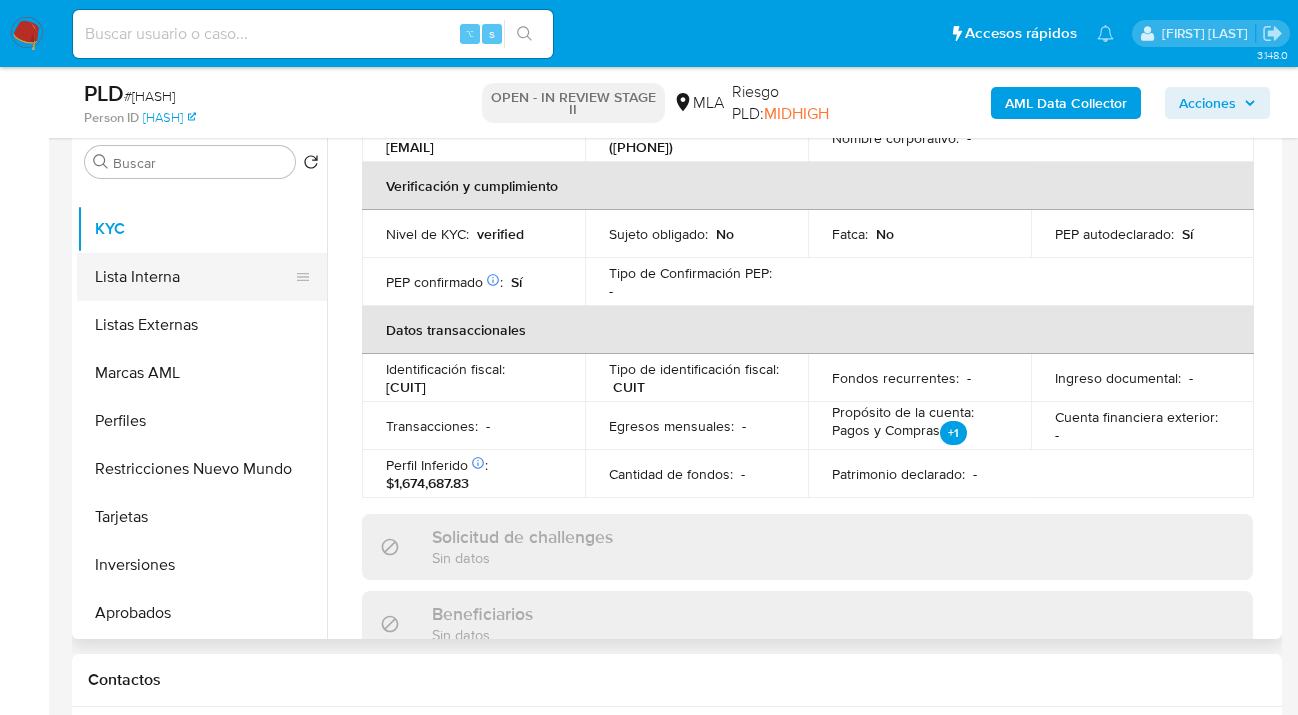 click on "Lista Interna" at bounding box center (194, 277) 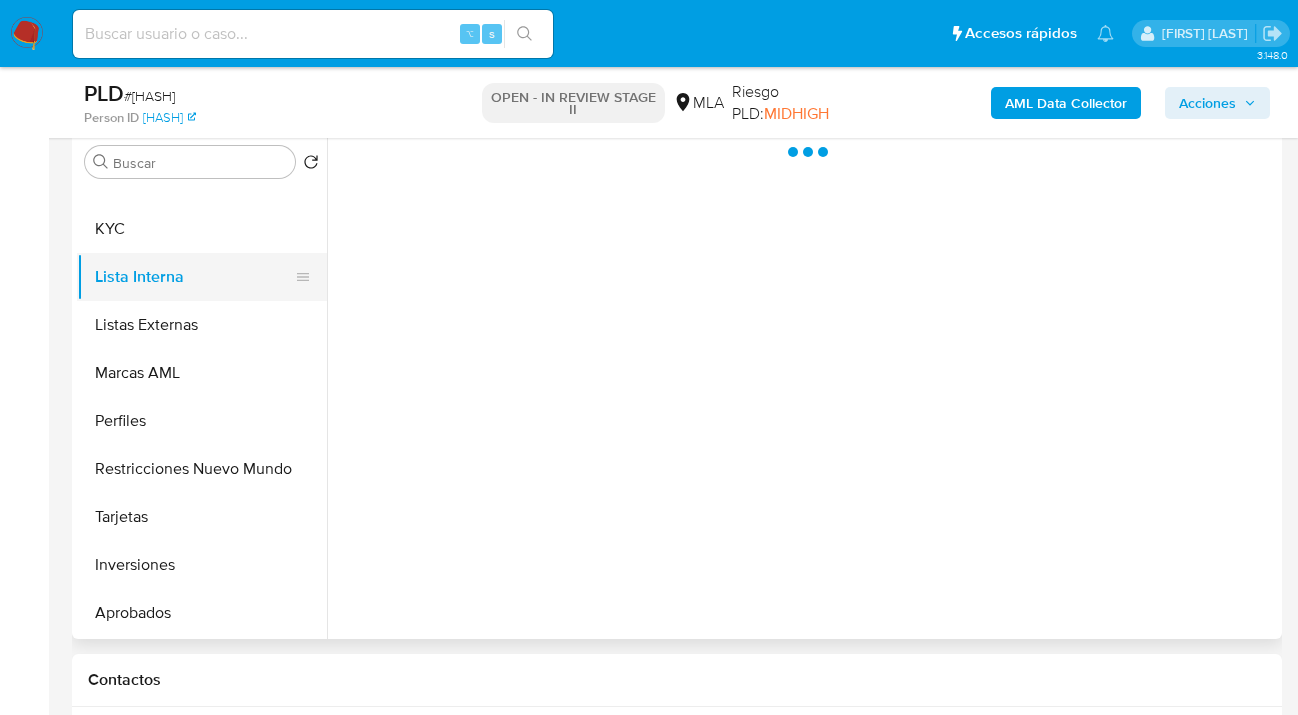 scroll, scrollTop: 0, scrollLeft: 0, axis: both 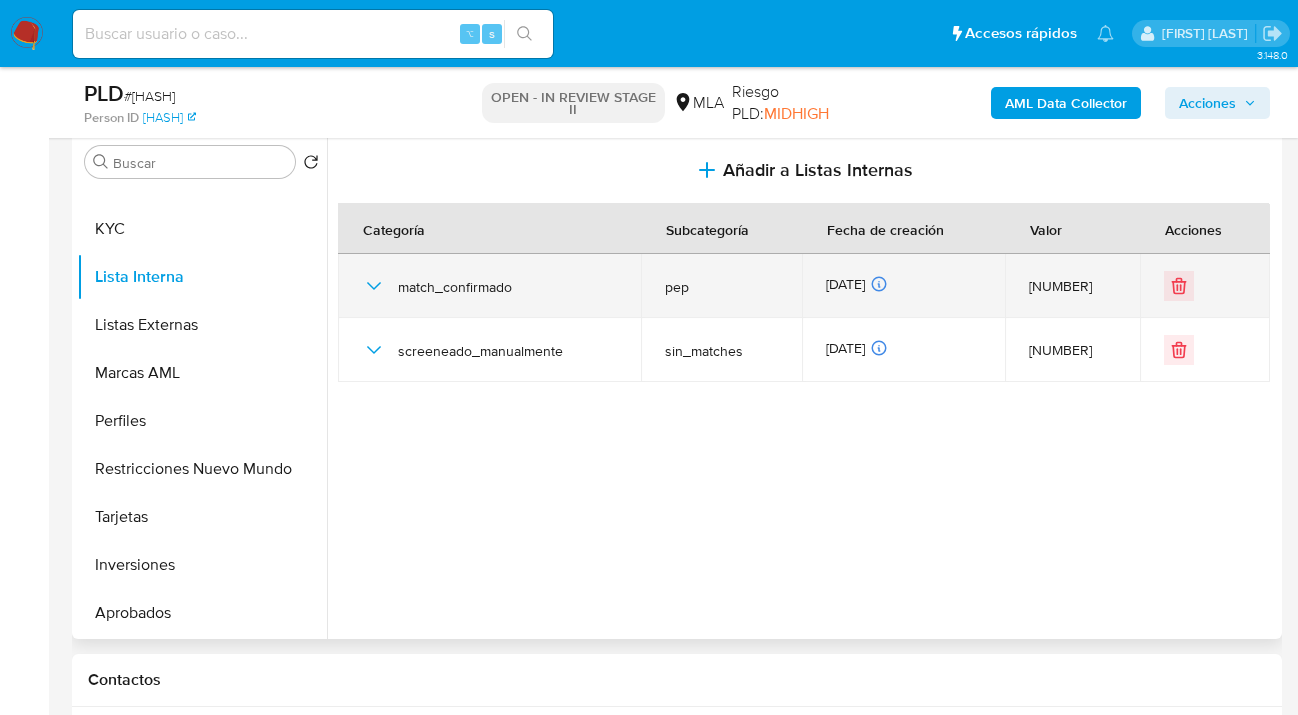 click 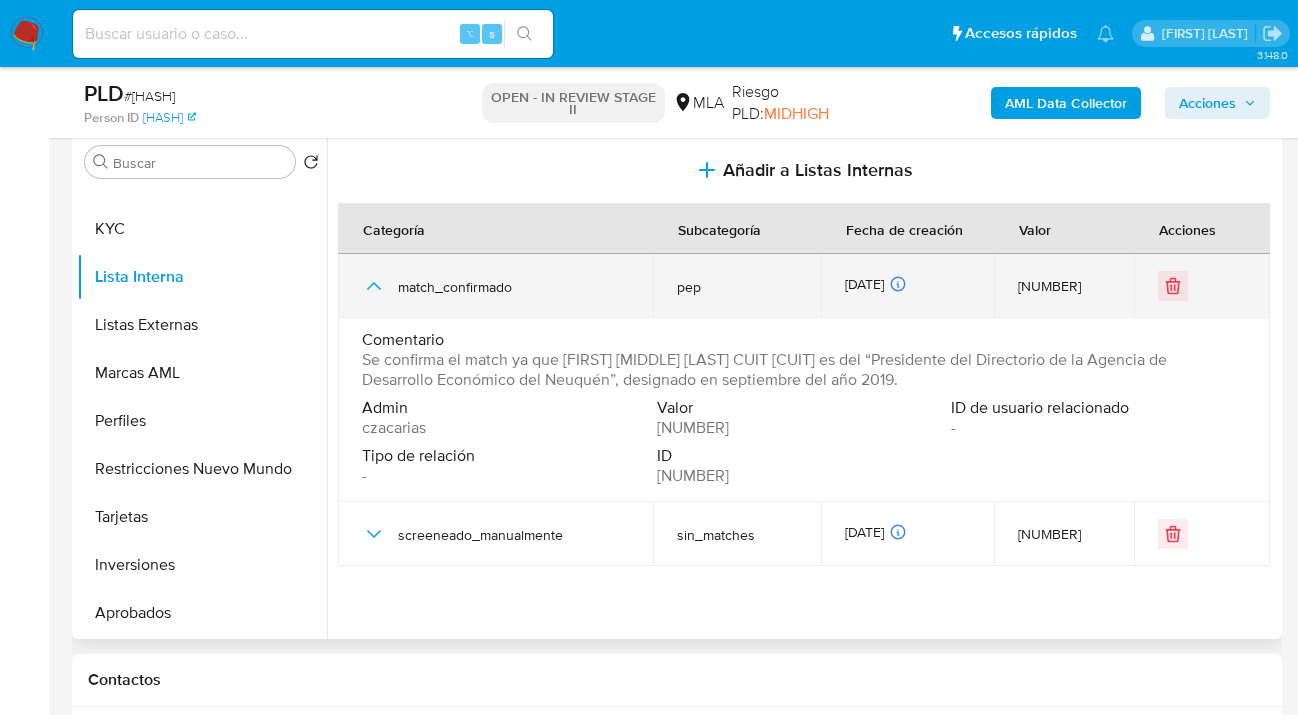 click 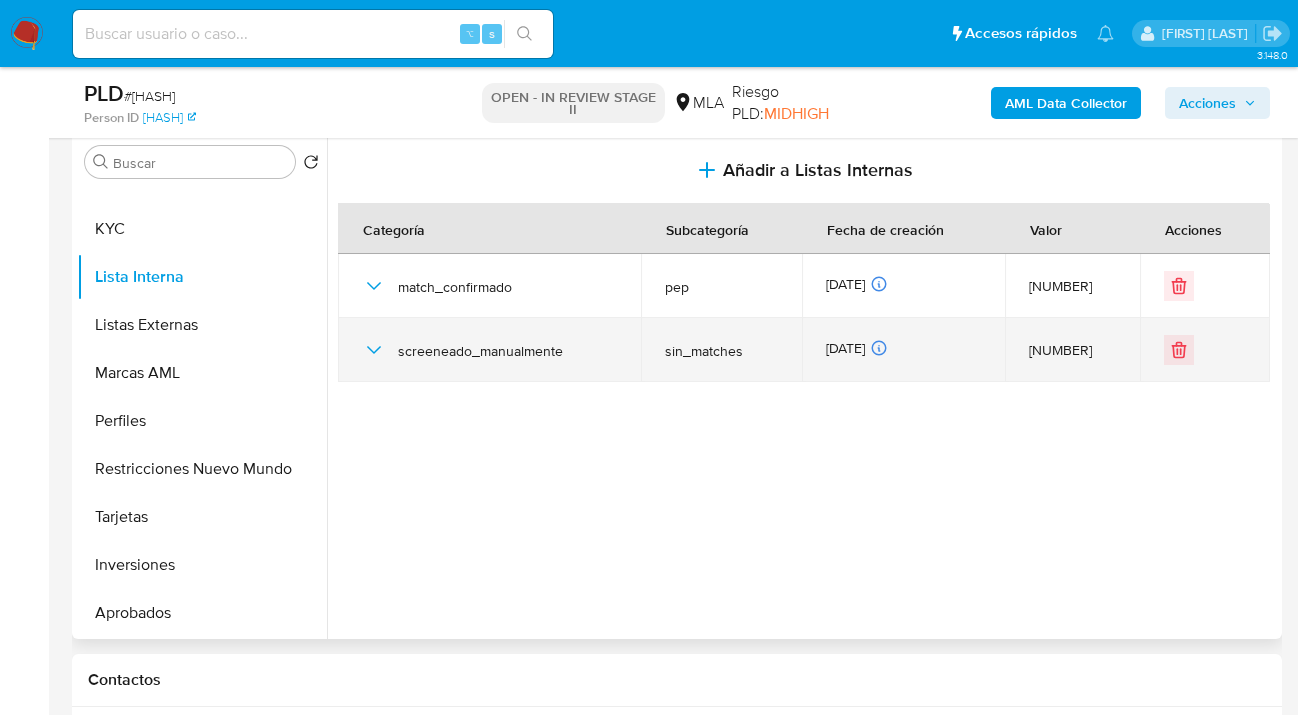 click 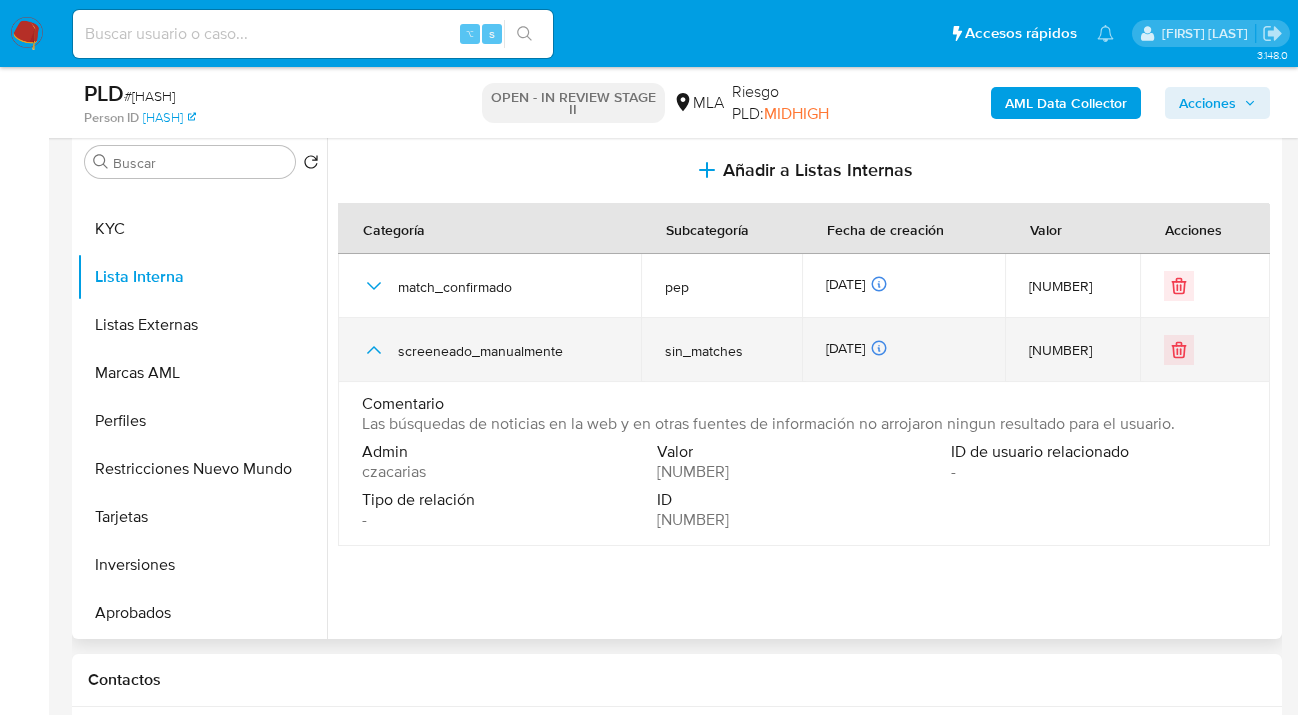 click 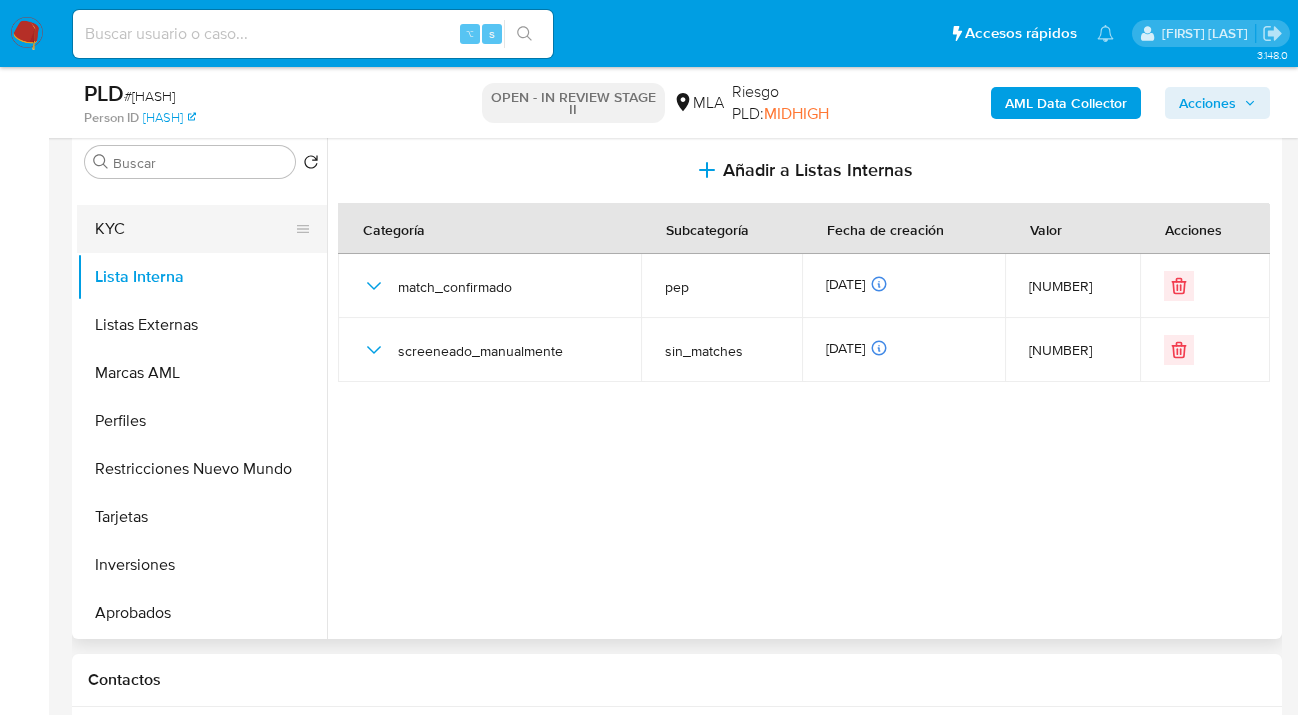 click on "KYC" at bounding box center (194, 229) 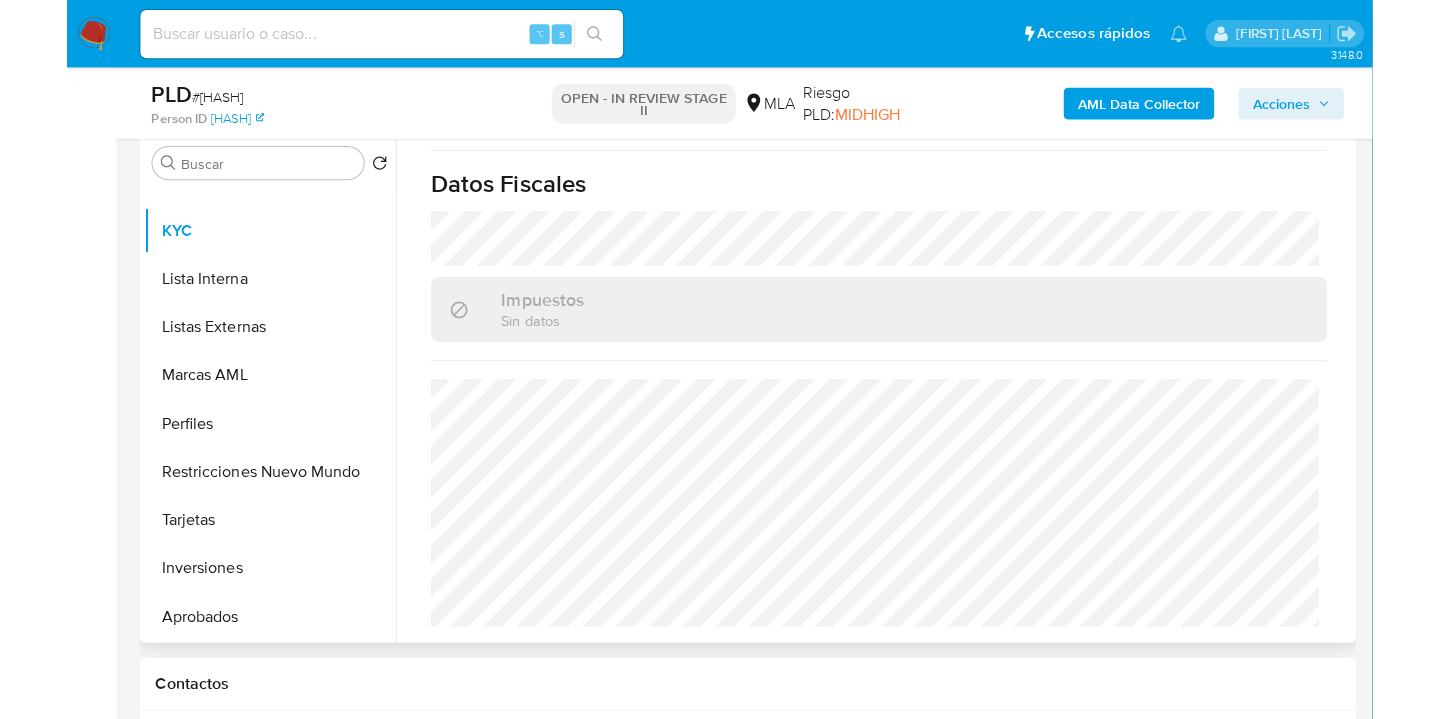 scroll, scrollTop: 1129, scrollLeft: 0, axis: vertical 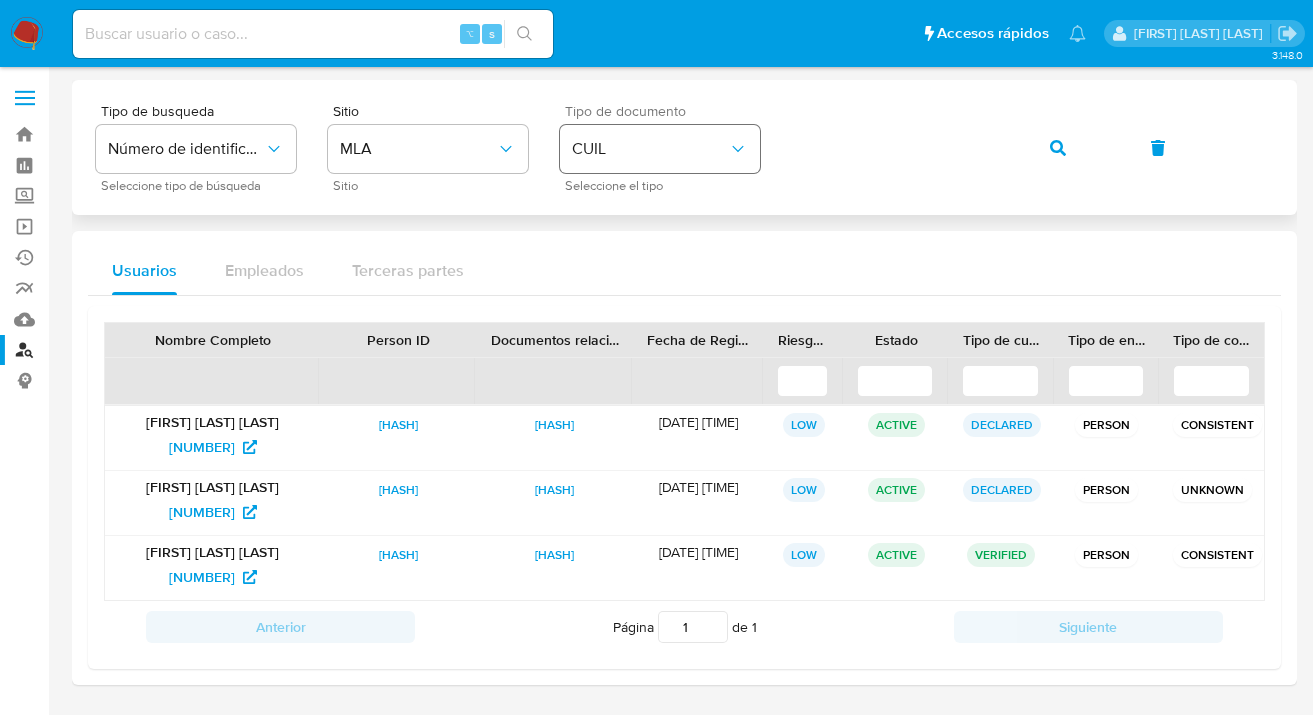click on "Tipo de busqueda Número de identificación Seleccione tipo de búsqueda Sitio MLA Sitio Tipo de documento CUIL Seleccione el tipo" at bounding box center (684, 147) 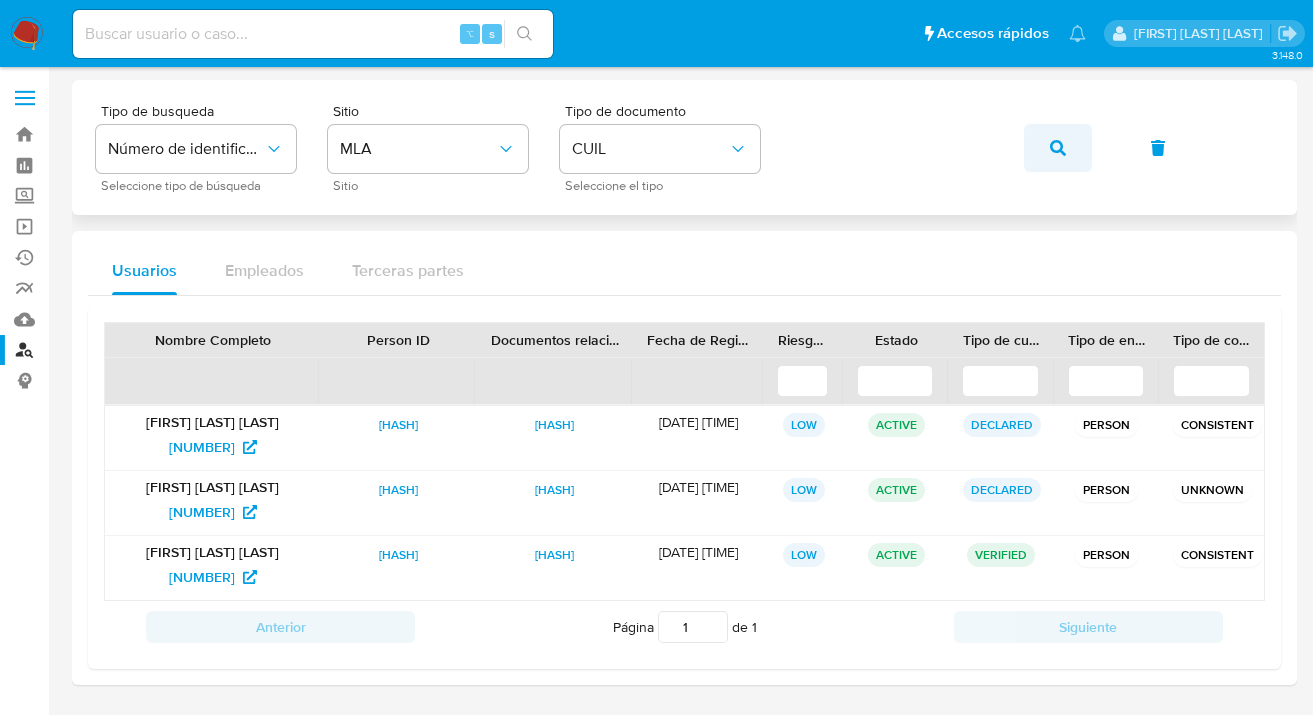 click 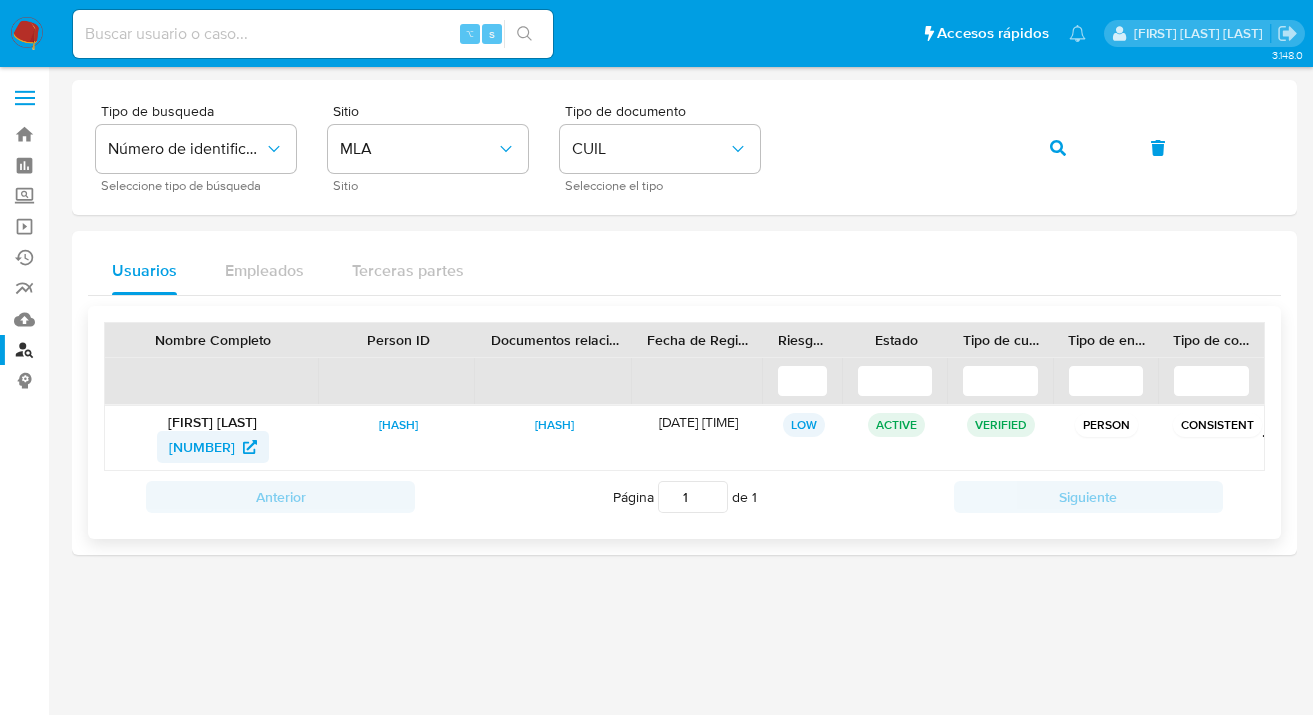click on "[NUMBER]" at bounding box center (202, 447) 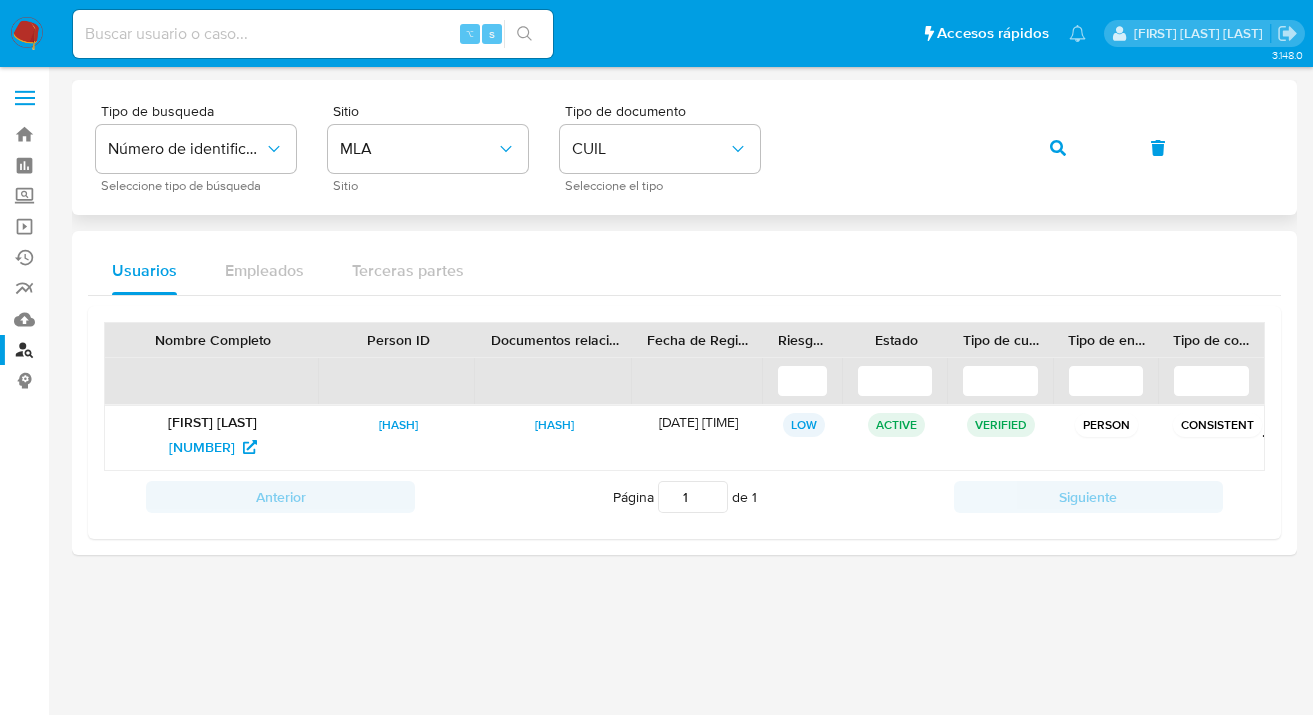 click on "Tipo de busqueda Número de identificación Seleccione tipo de búsqueda Sitio MLA Sitio Tipo de documento CUIL Seleccione el tipo" at bounding box center (684, 147) 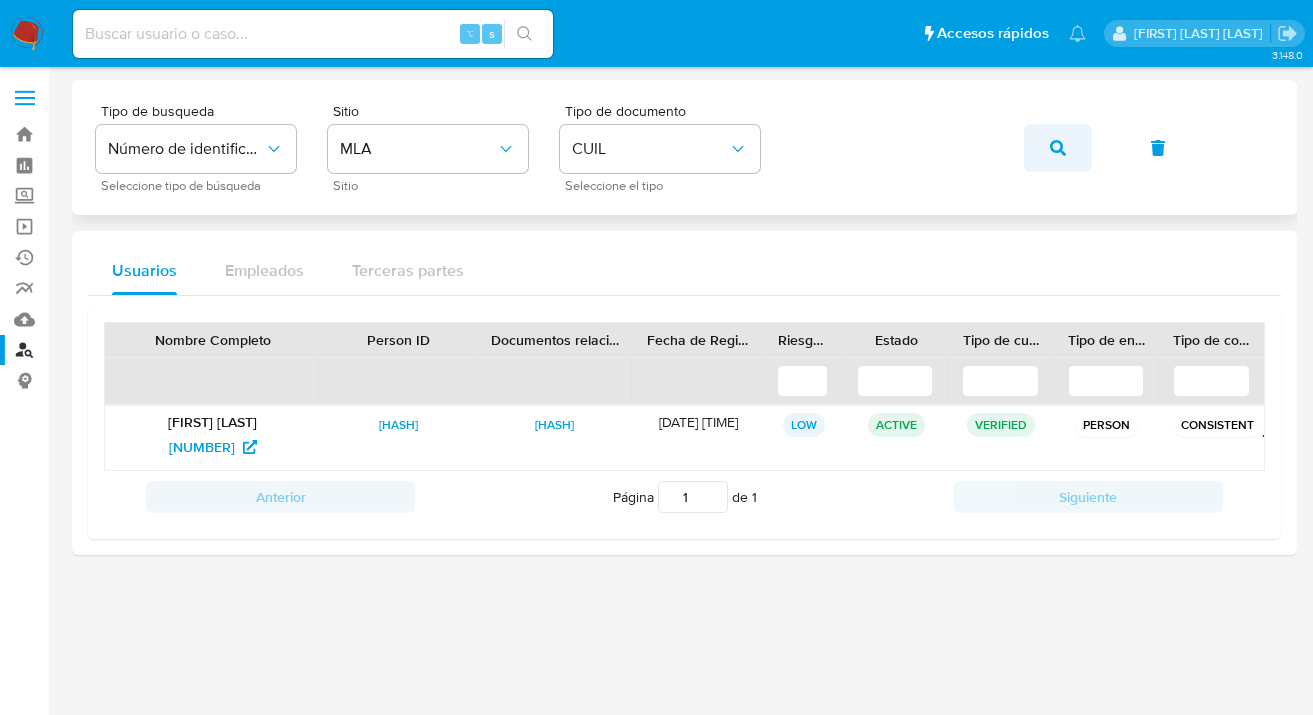 click at bounding box center [1058, 148] 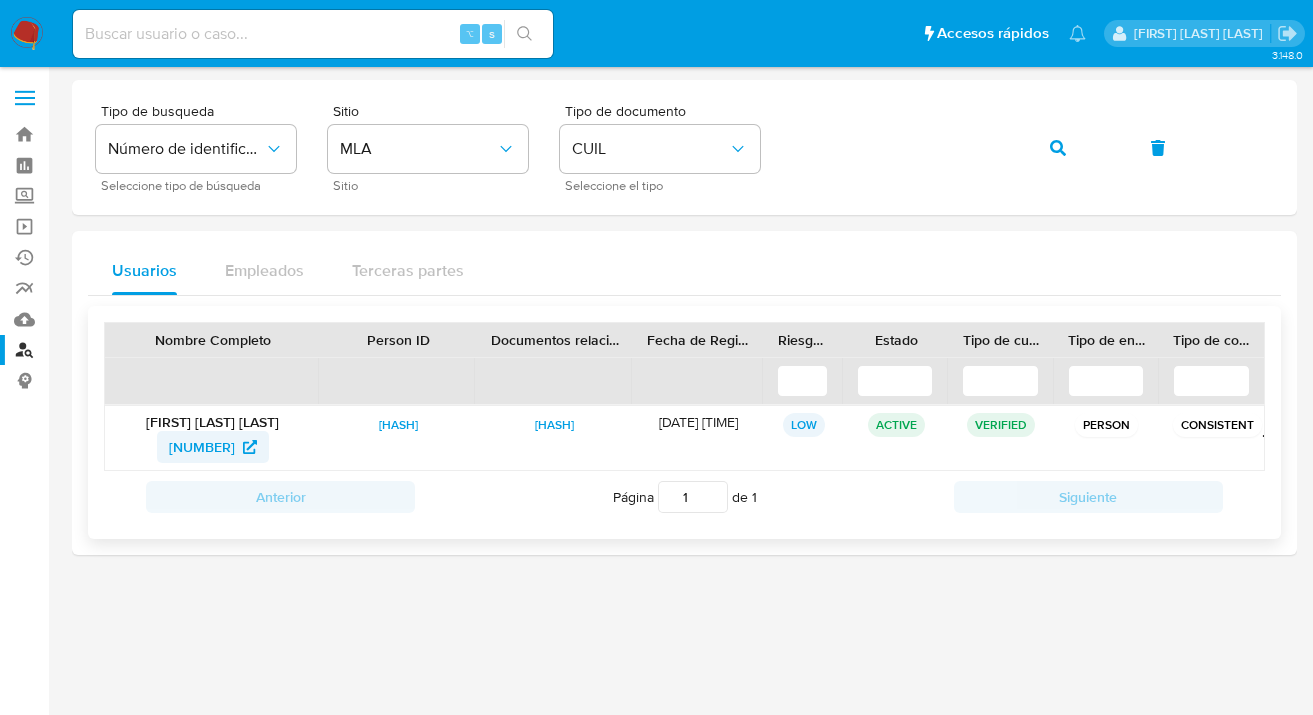 click on "[NUMBER]" at bounding box center (202, 447) 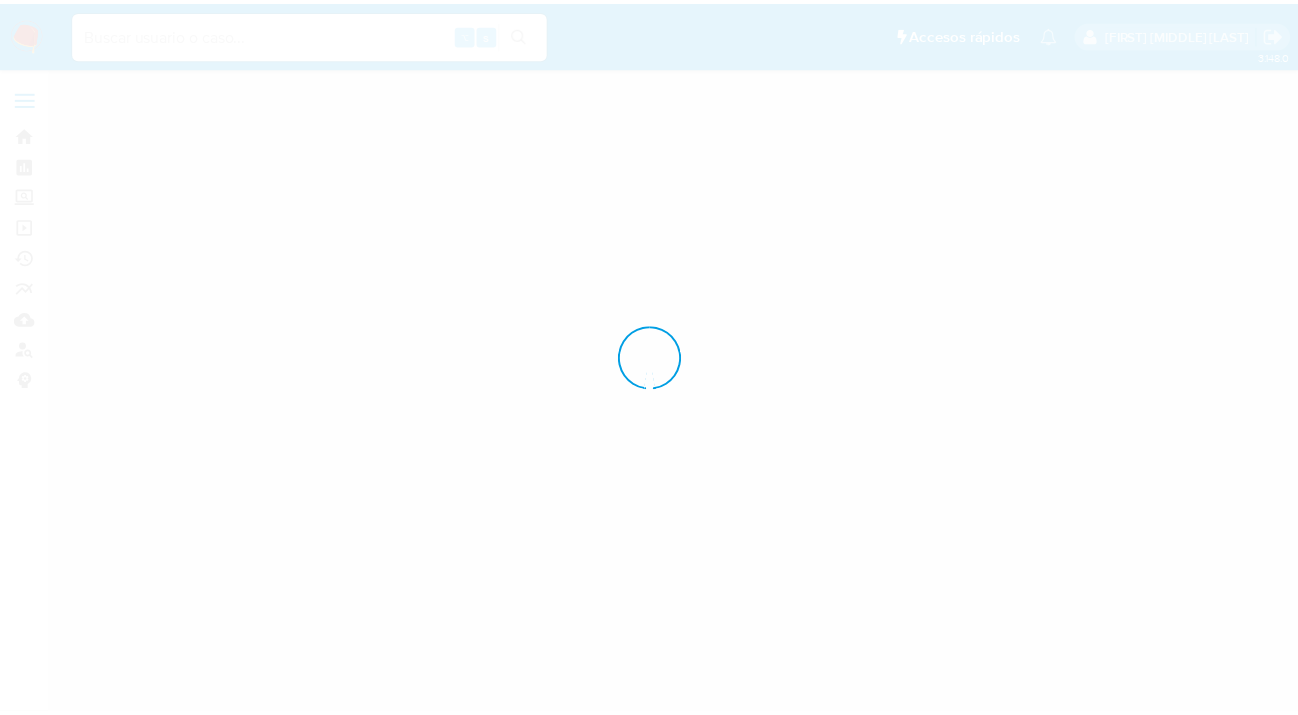 scroll, scrollTop: 0, scrollLeft: 0, axis: both 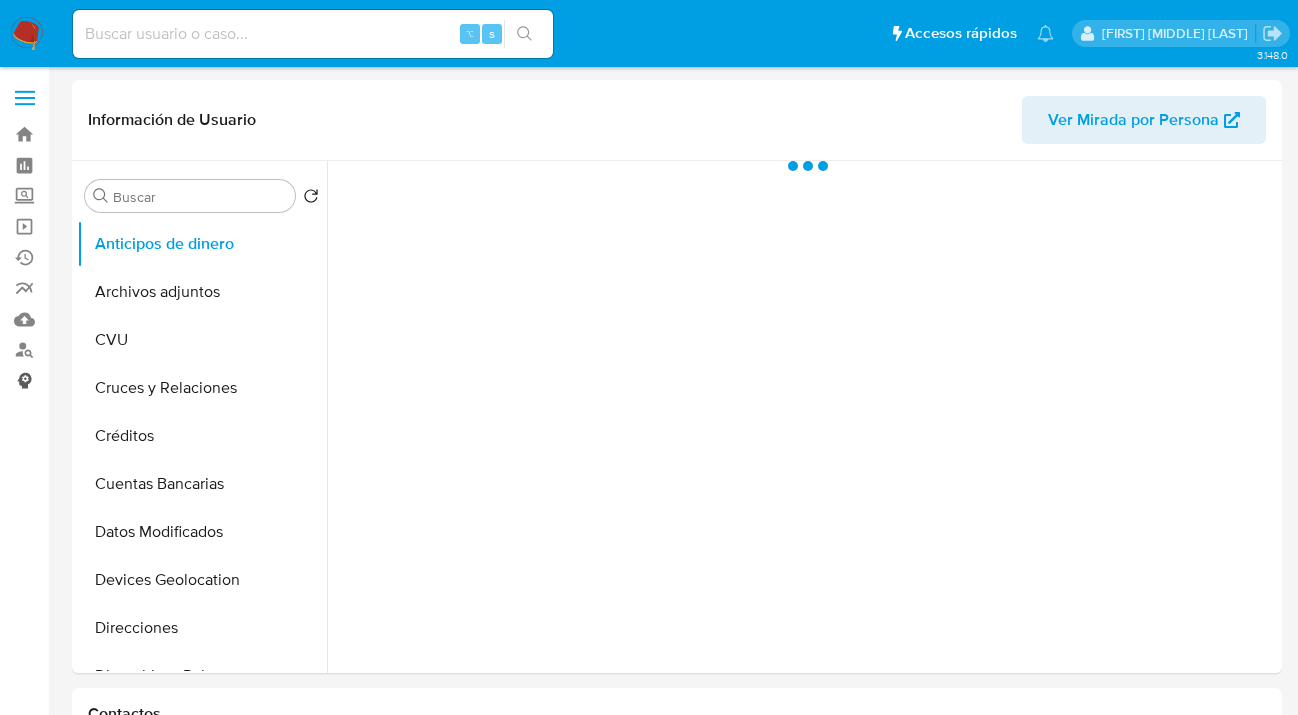 click on "Consolidado" at bounding box center (119, 380) 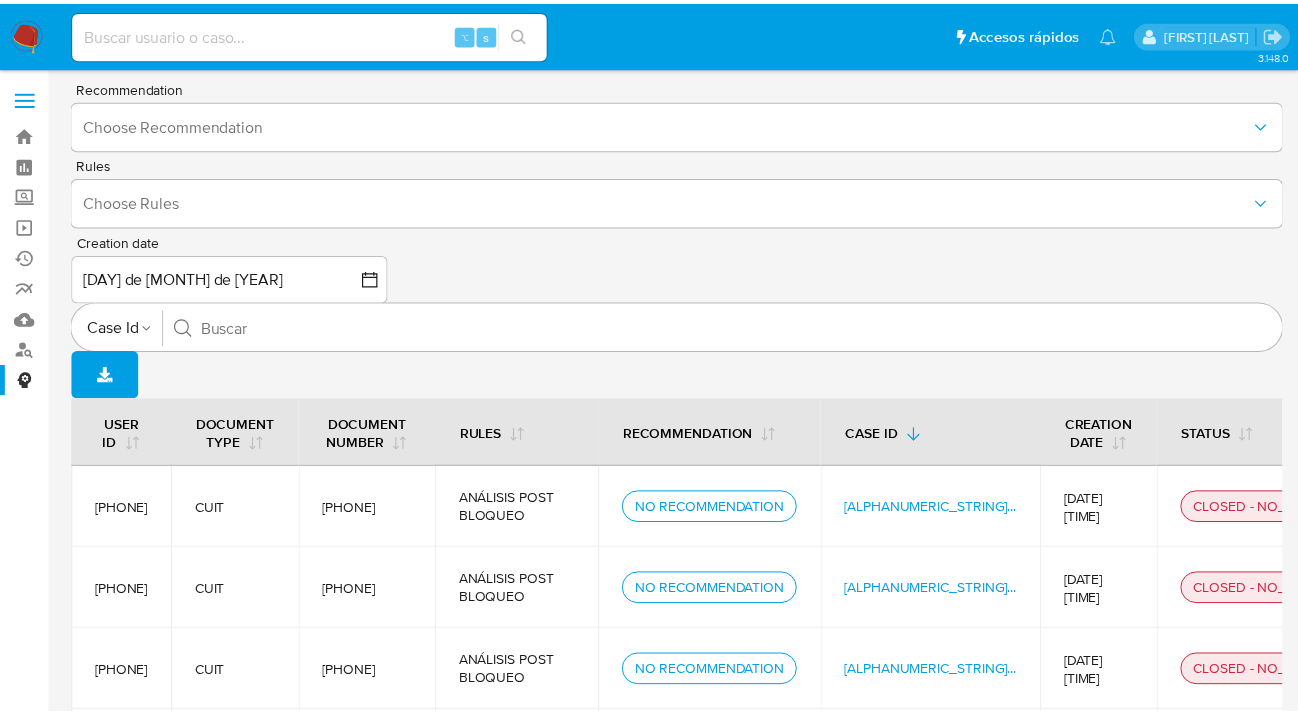scroll, scrollTop: 0, scrollLeft: 0, axis: both 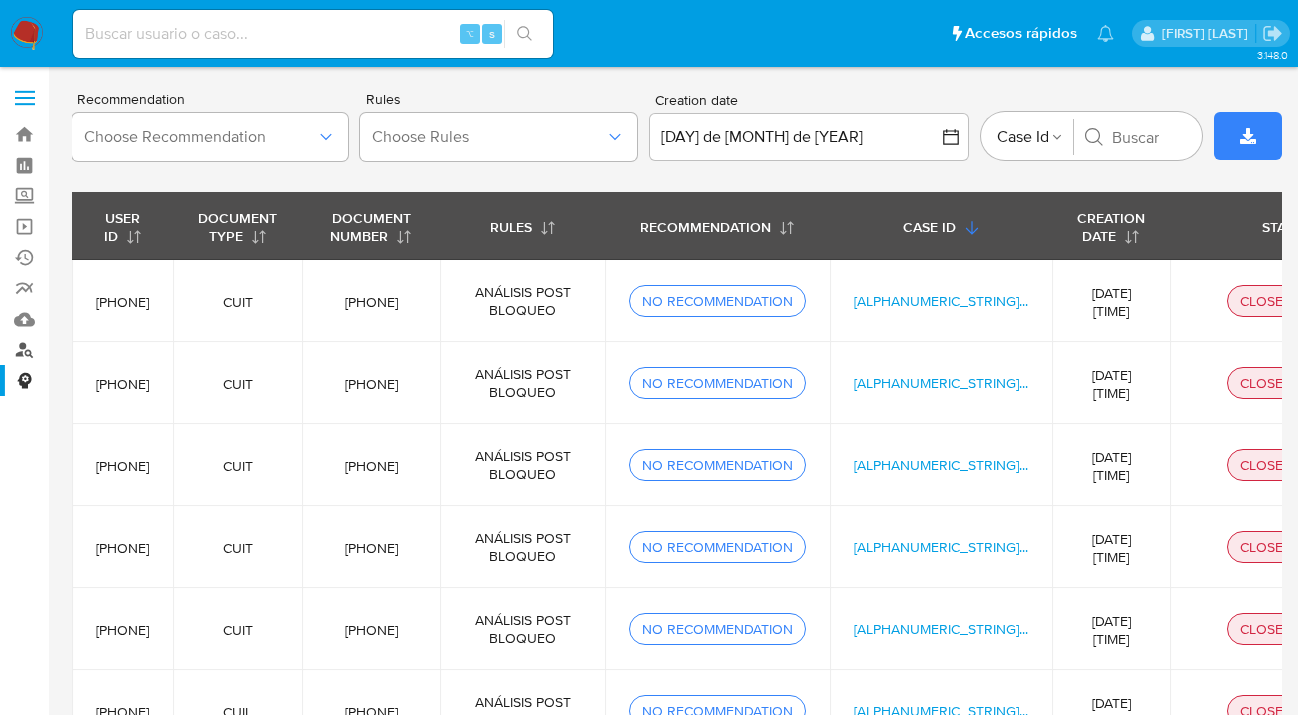 click on "Buscador de personas" at bounding box center (119, 350) 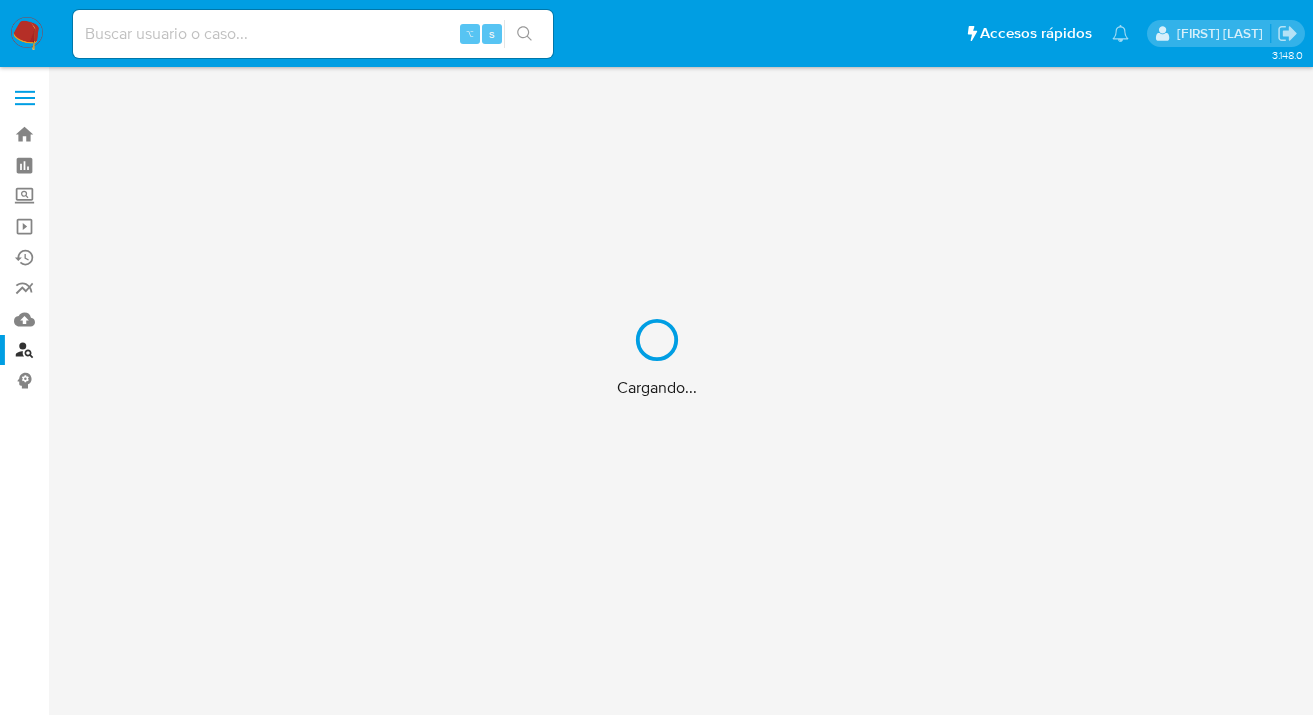 scroll, scrollTop: 0, scrollLeft: 0, axis: both 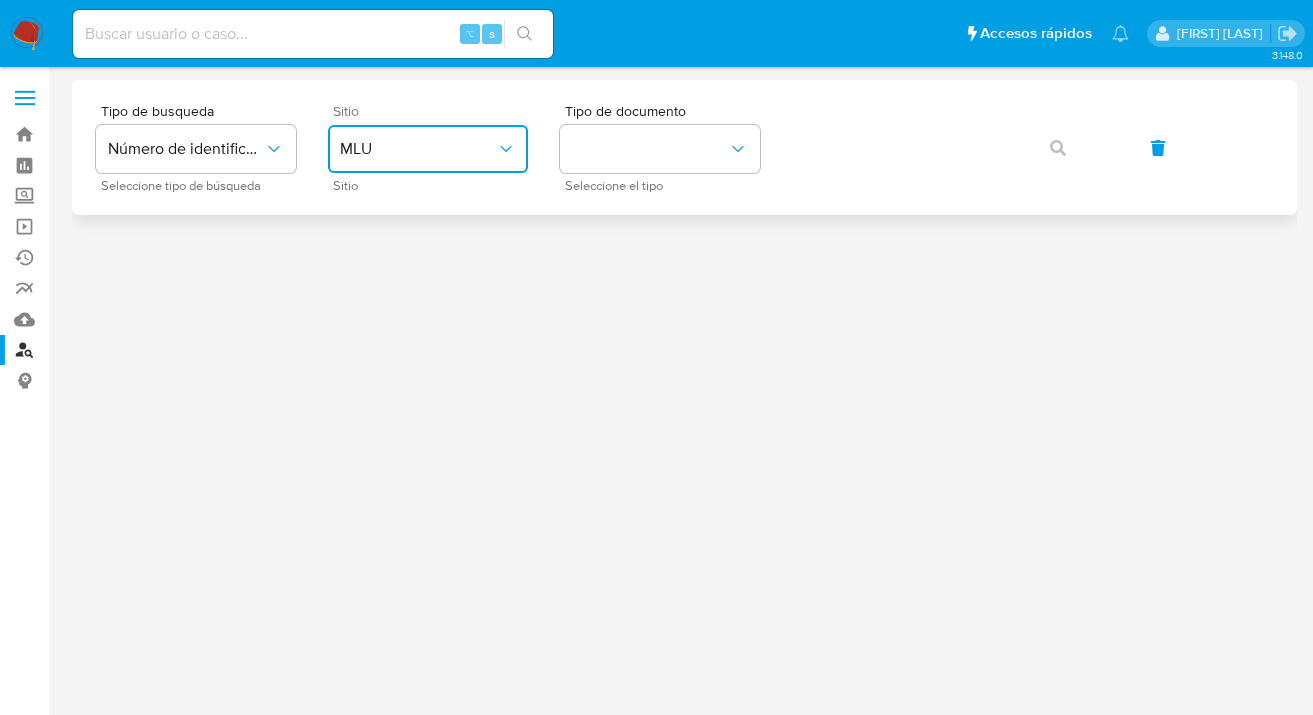 click 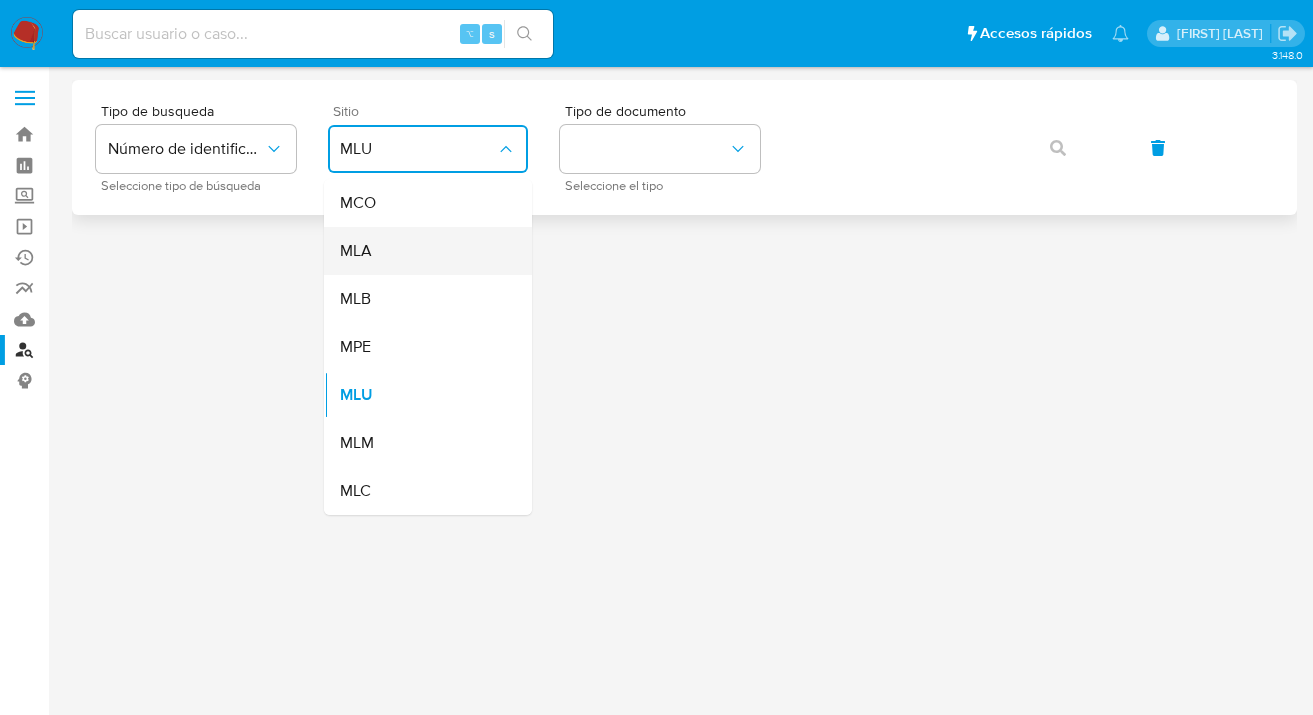 click on "MLA" at bounding box center (422, 251) 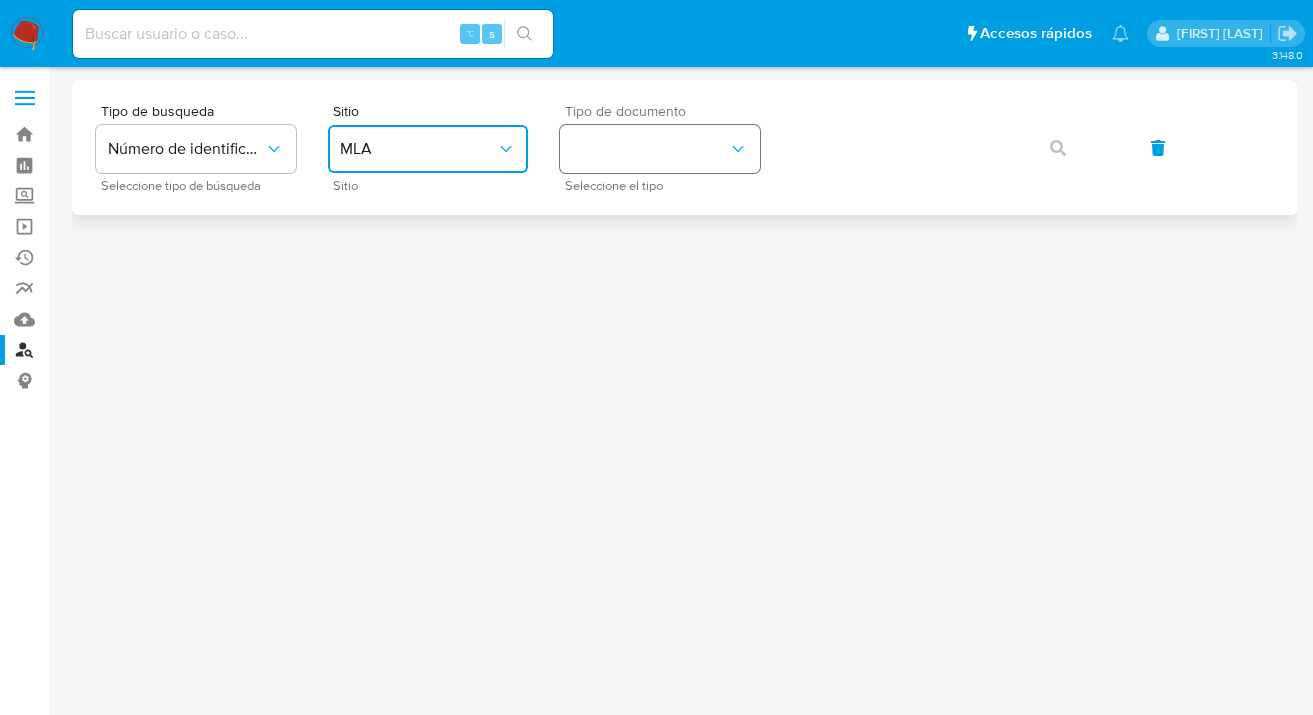 click at bounding box center [660, 149] 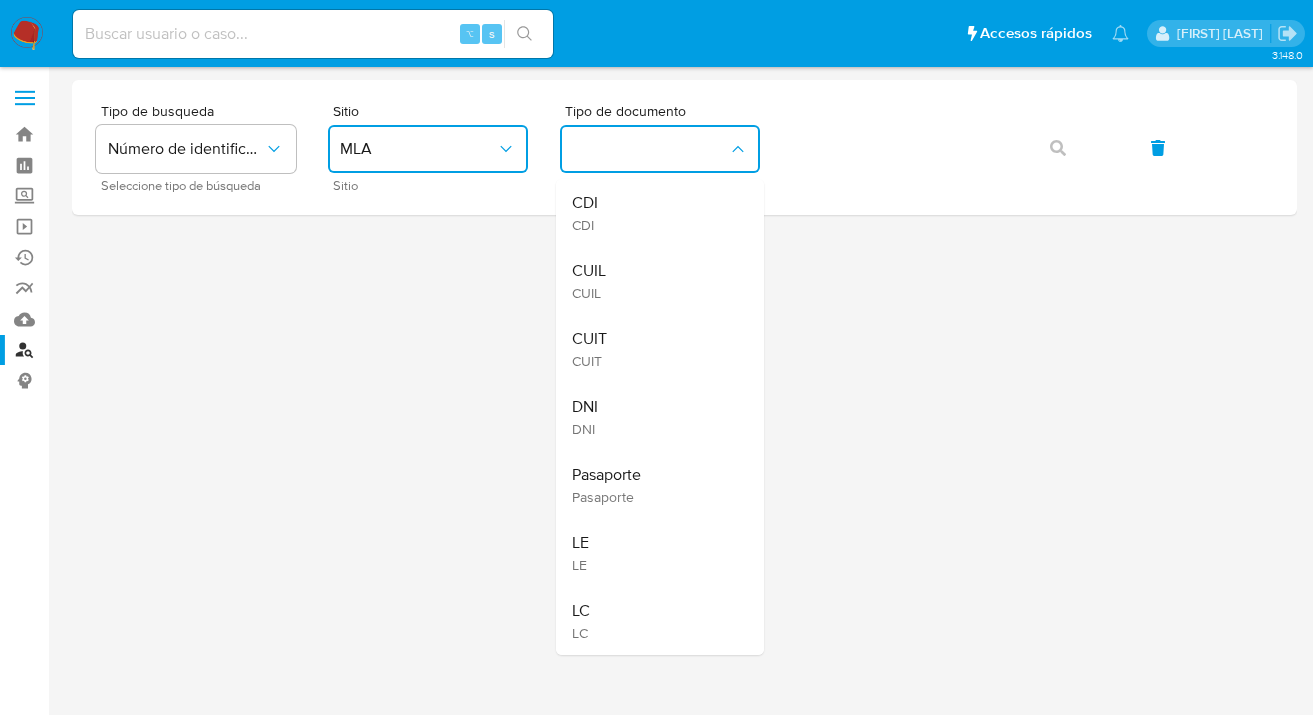 click on "CUIL CUIL" at bounding box center (654, 281) 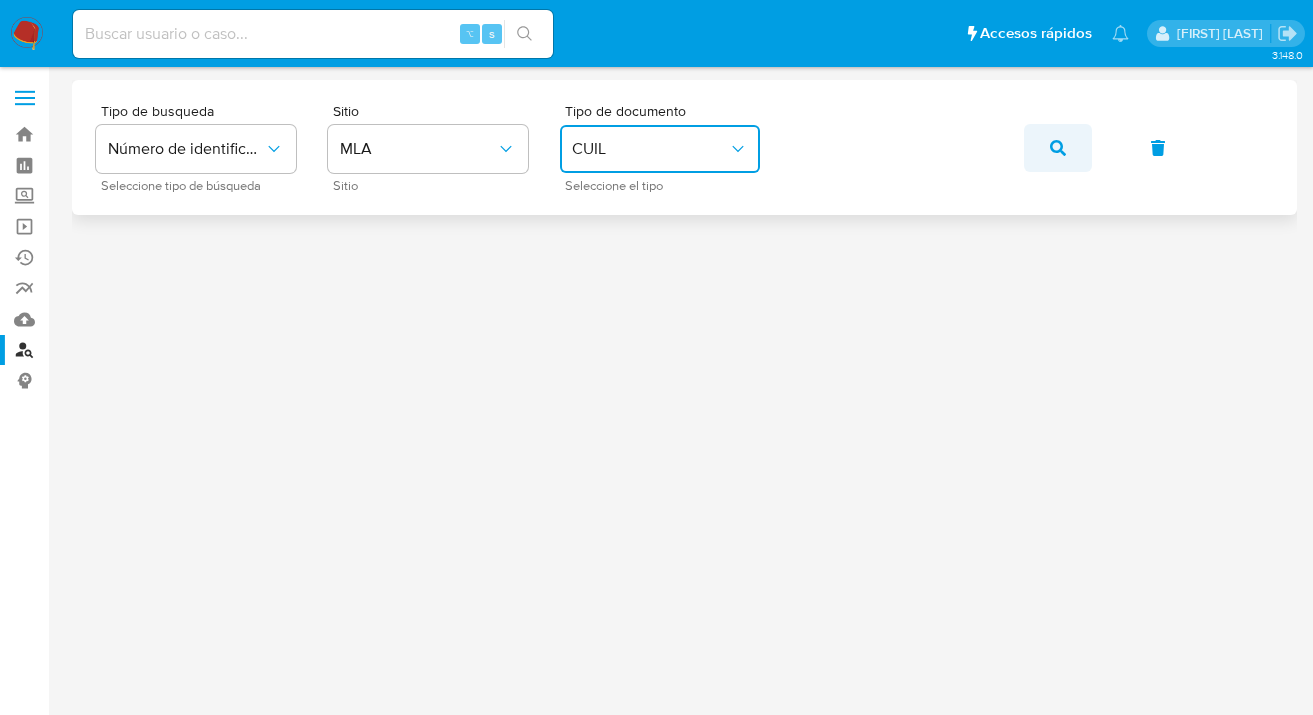click 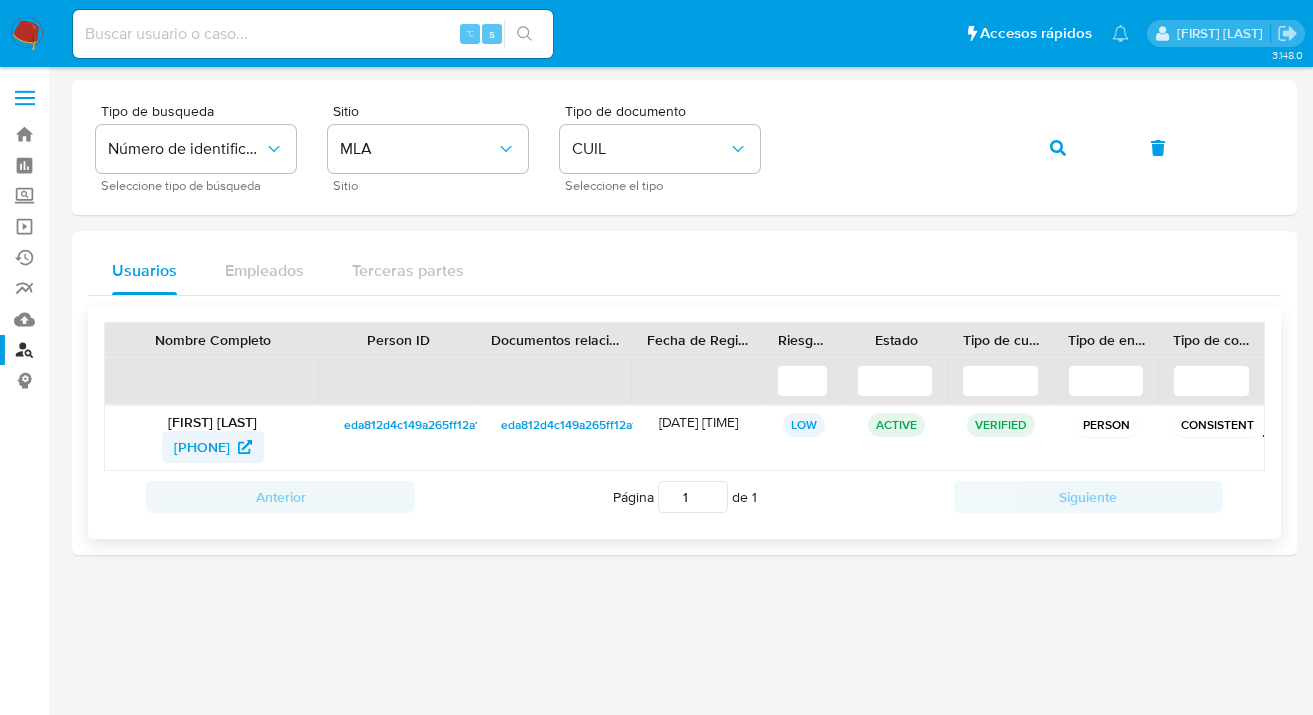 click on "72735095" at bounding box center (202, 447) 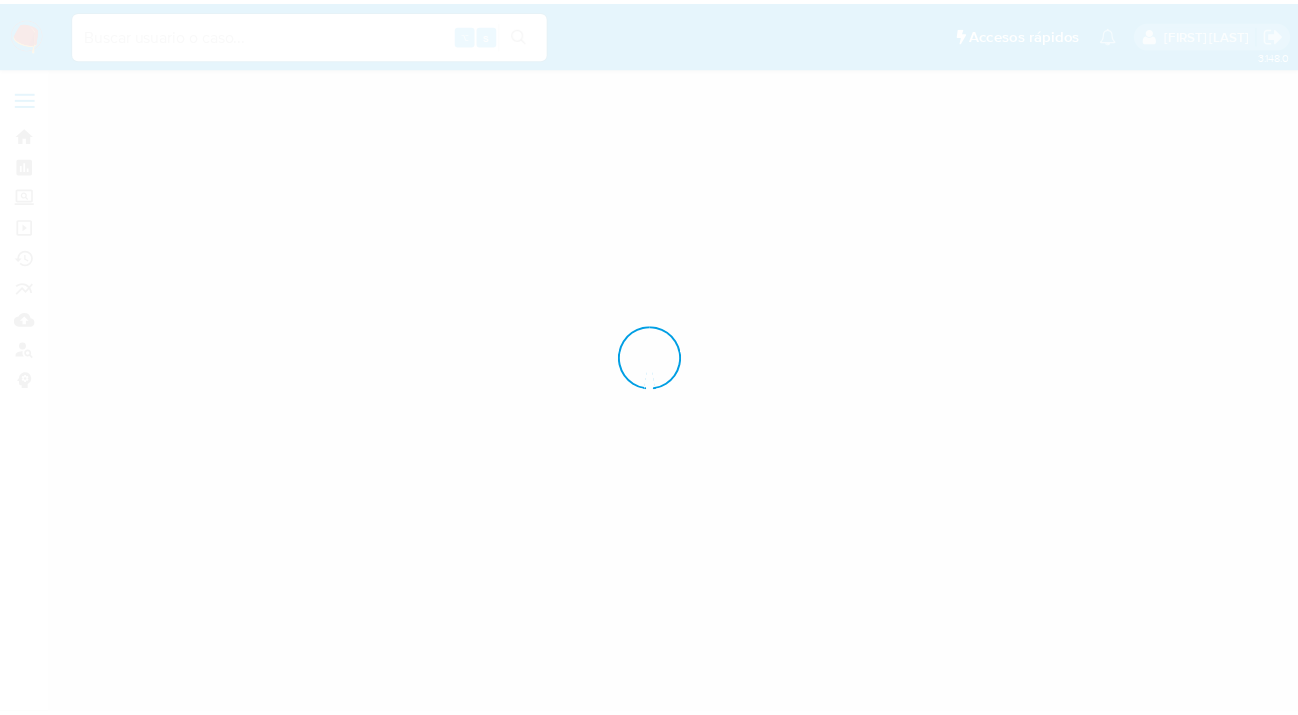 scroll, scrollTop: 0, scrollLeft: 0, axis: both 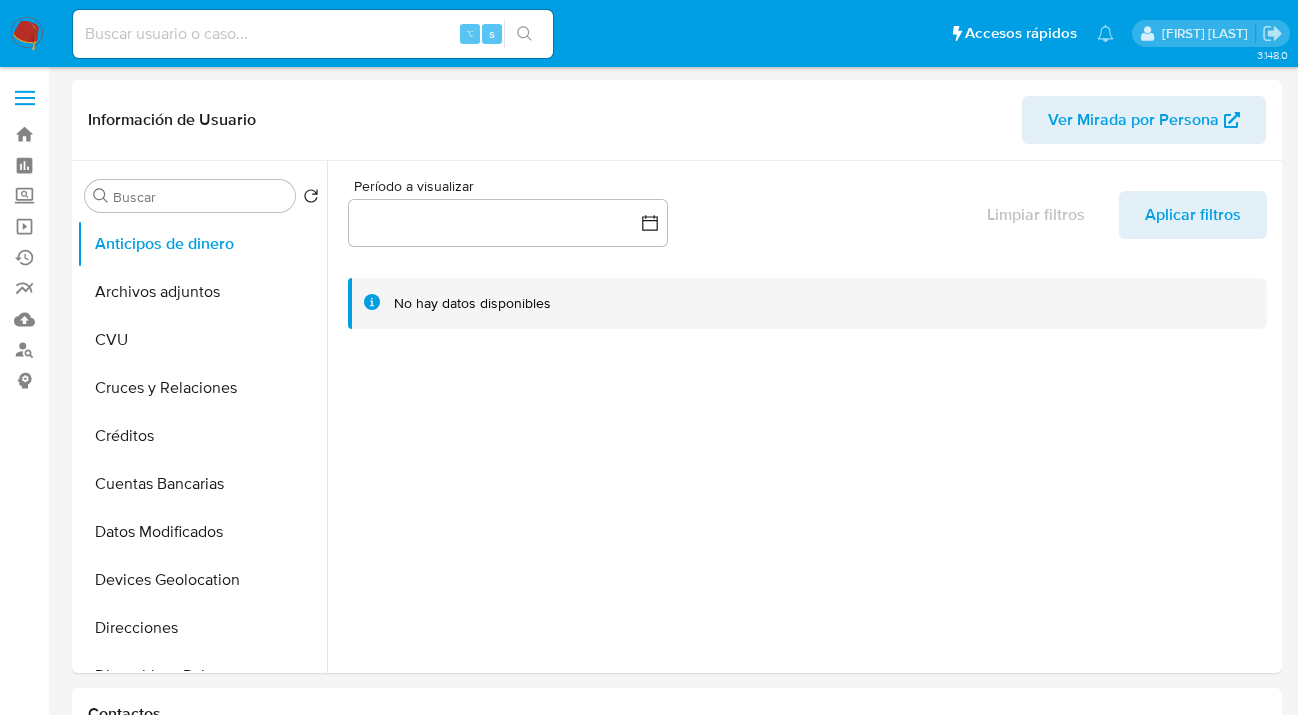 select on "10" 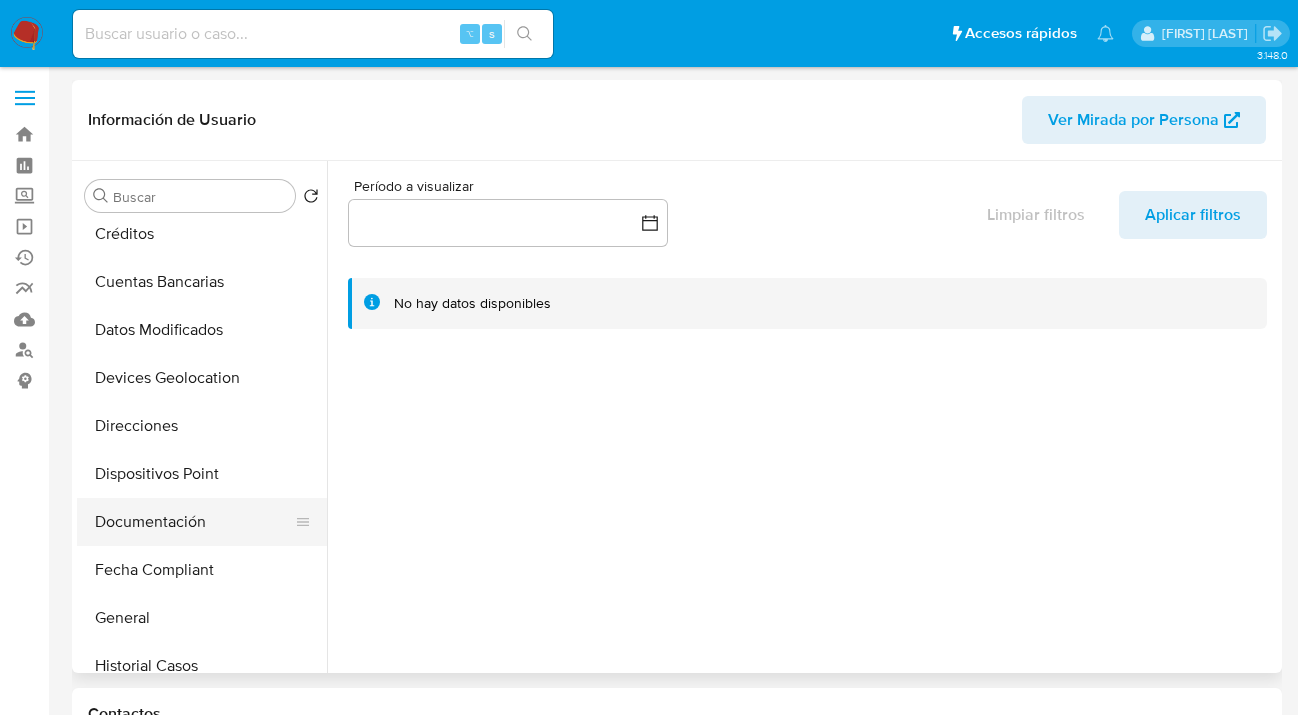 scroll, scrollTop: 234, scrollLeft: 0, axis: vertical 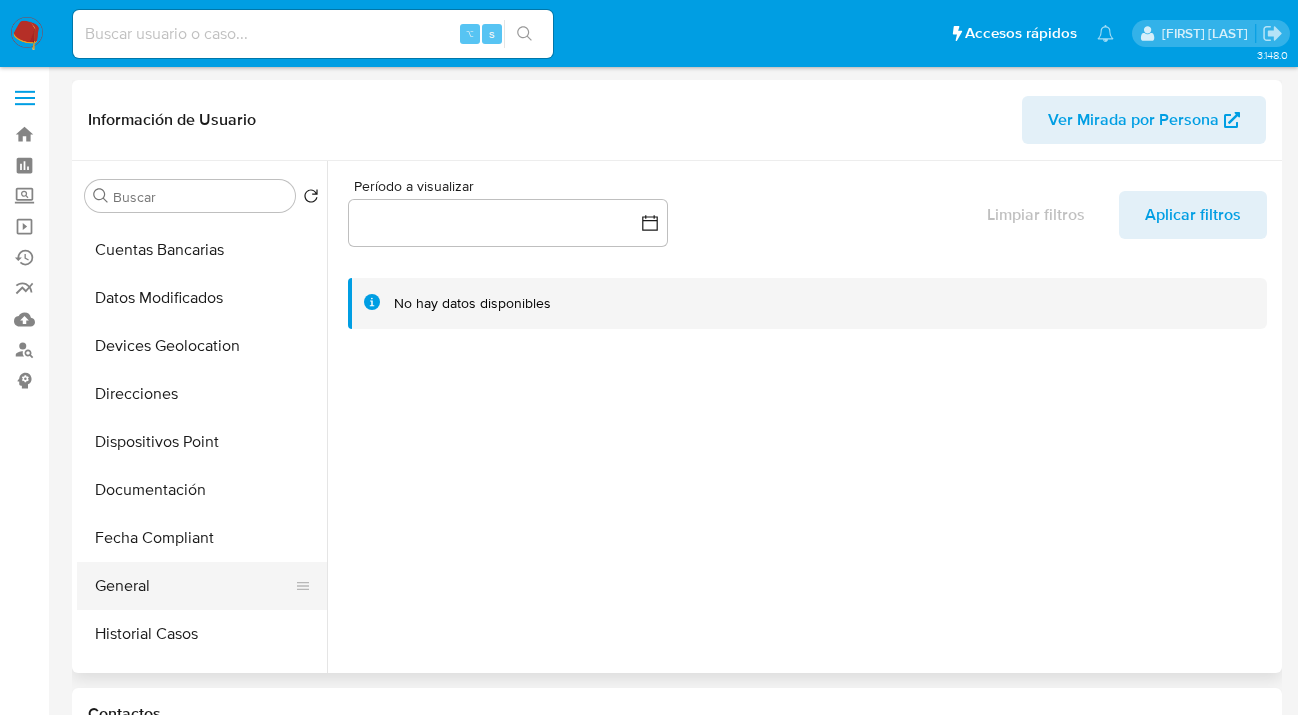 click on "General" at bounding box center (194, 586) 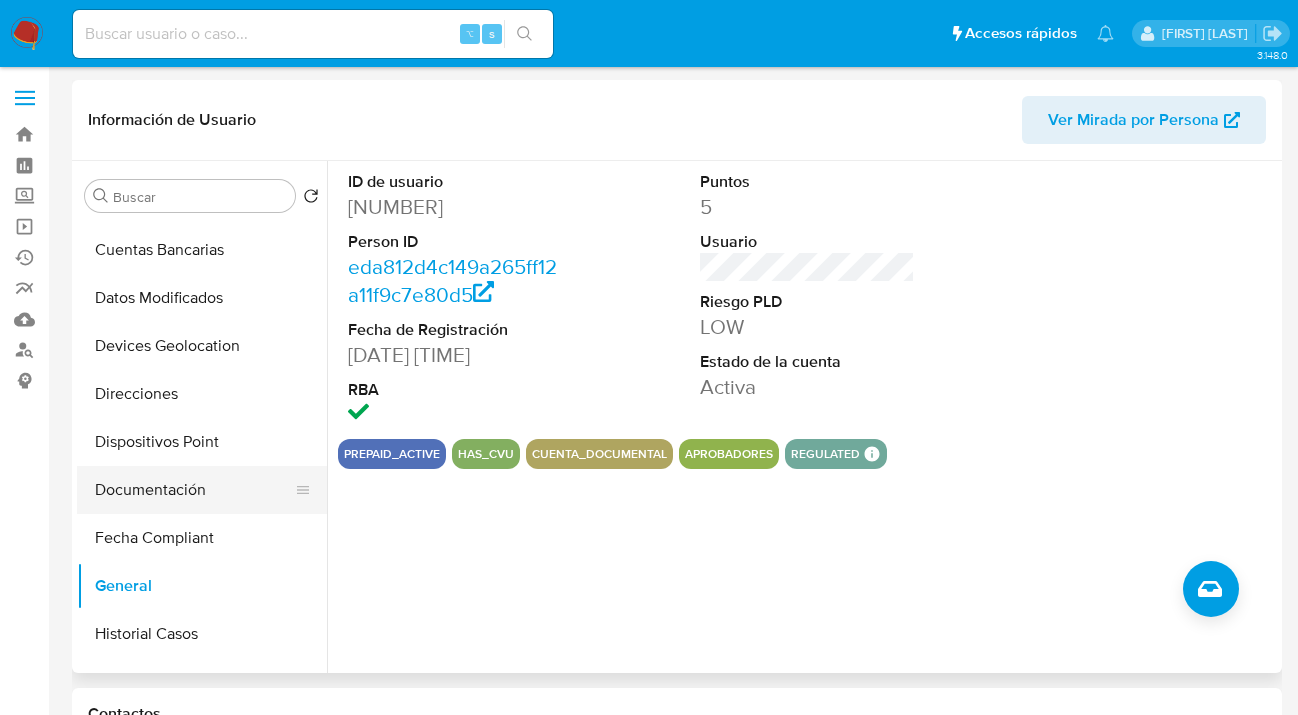 click on "Documentación" at bounding box center (194, 490) 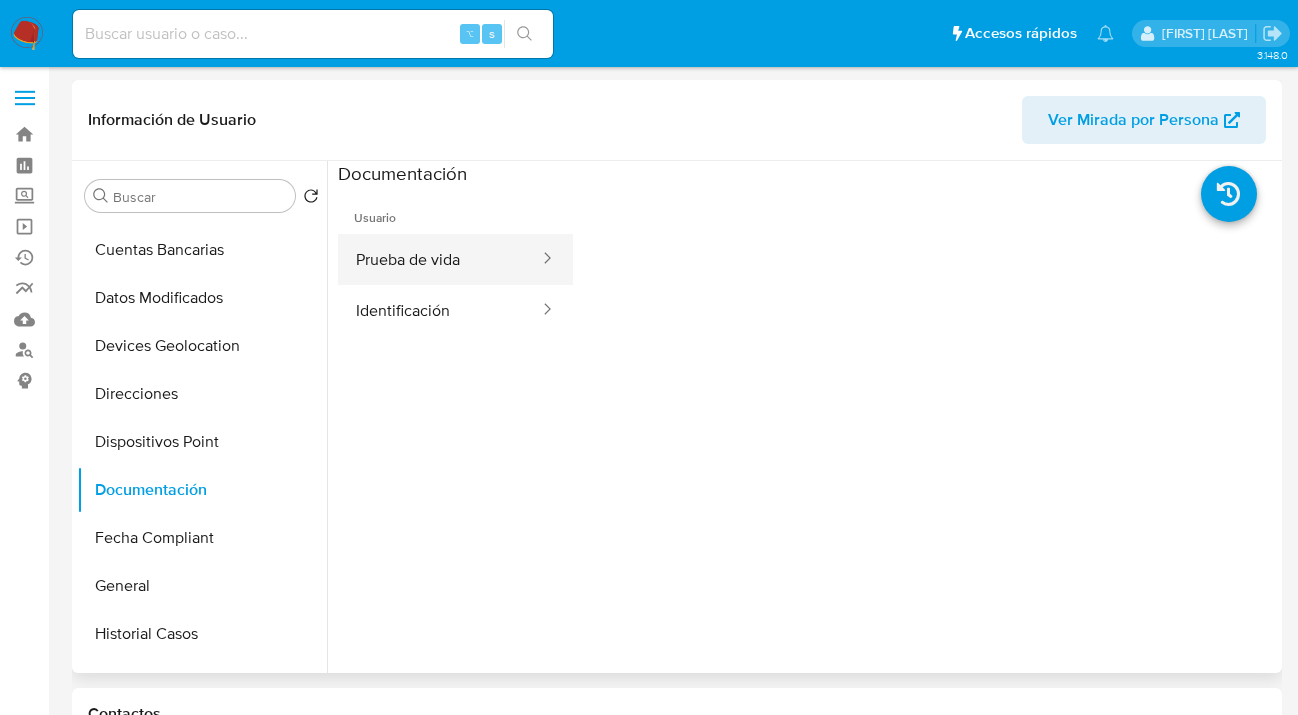 drag, startPoint x: 453, startPoint y: 268, endPoint x: 499, endPoint y: 281, distance: 47.801674 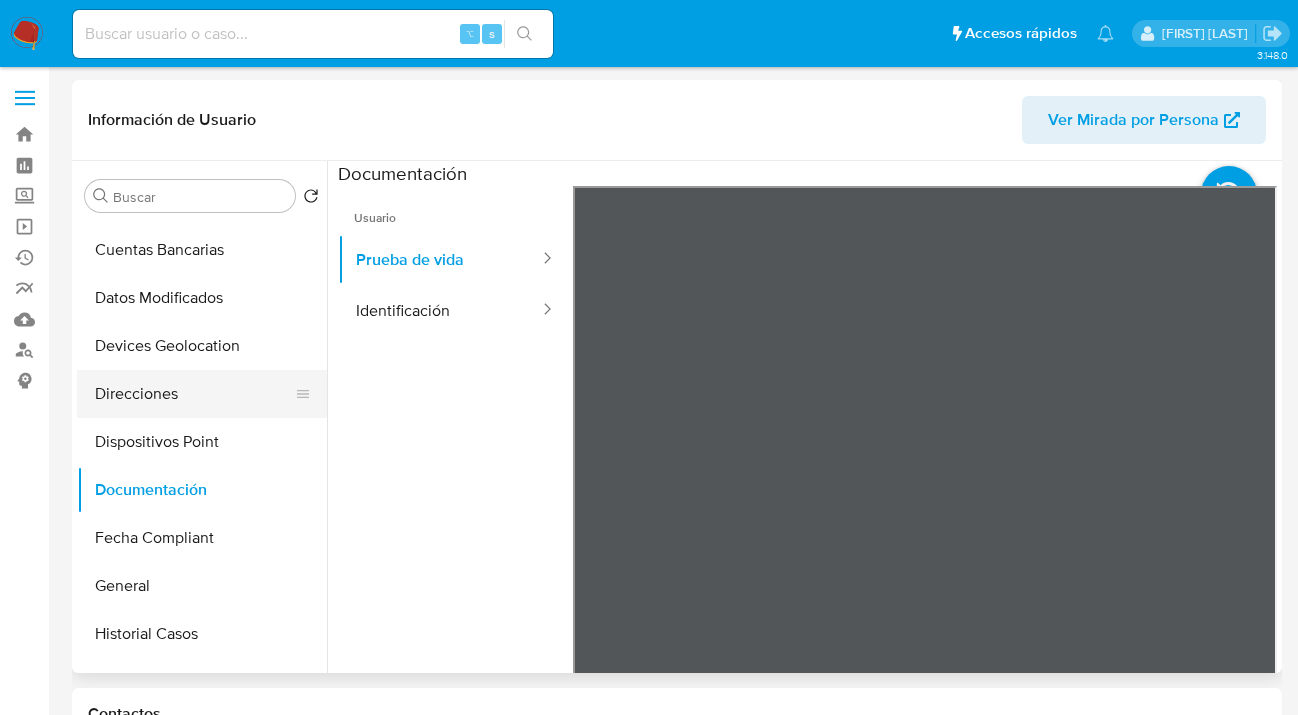 click on "Direcciones" at bounding box center [194, 394] 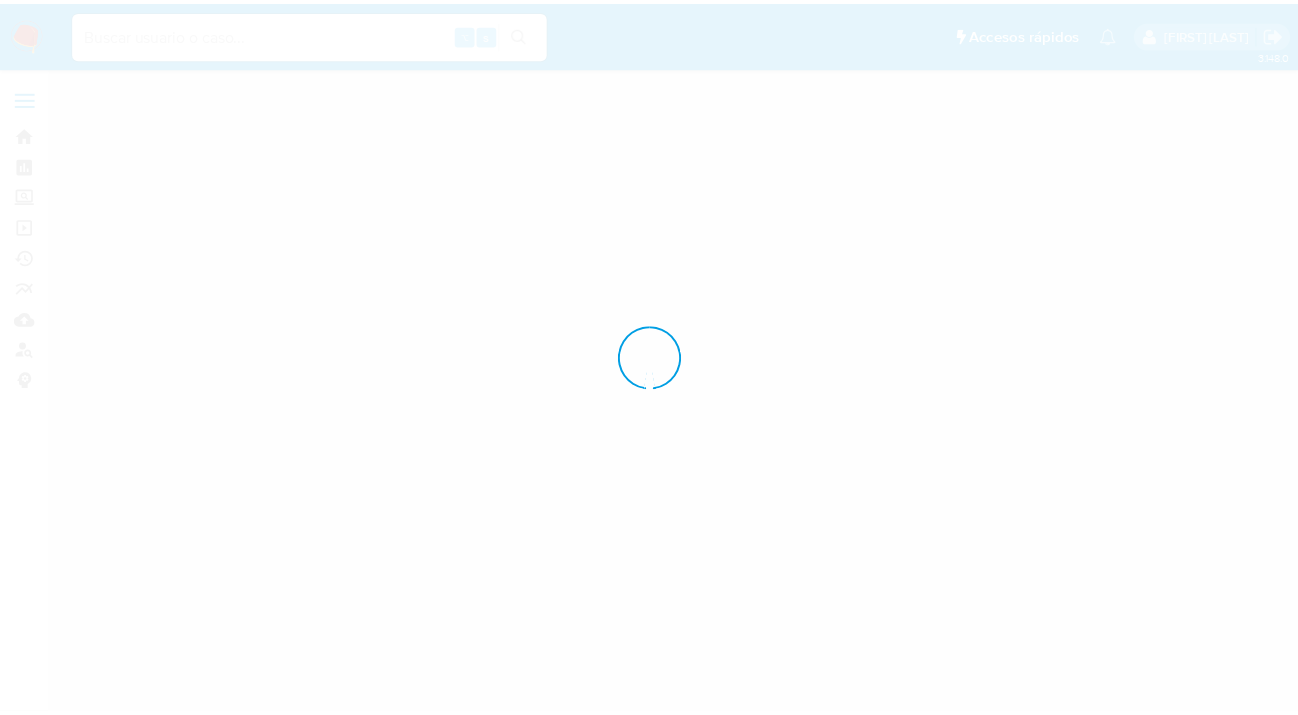 scroll, scrollTop: 0, scrollLeft: 0, axis: both 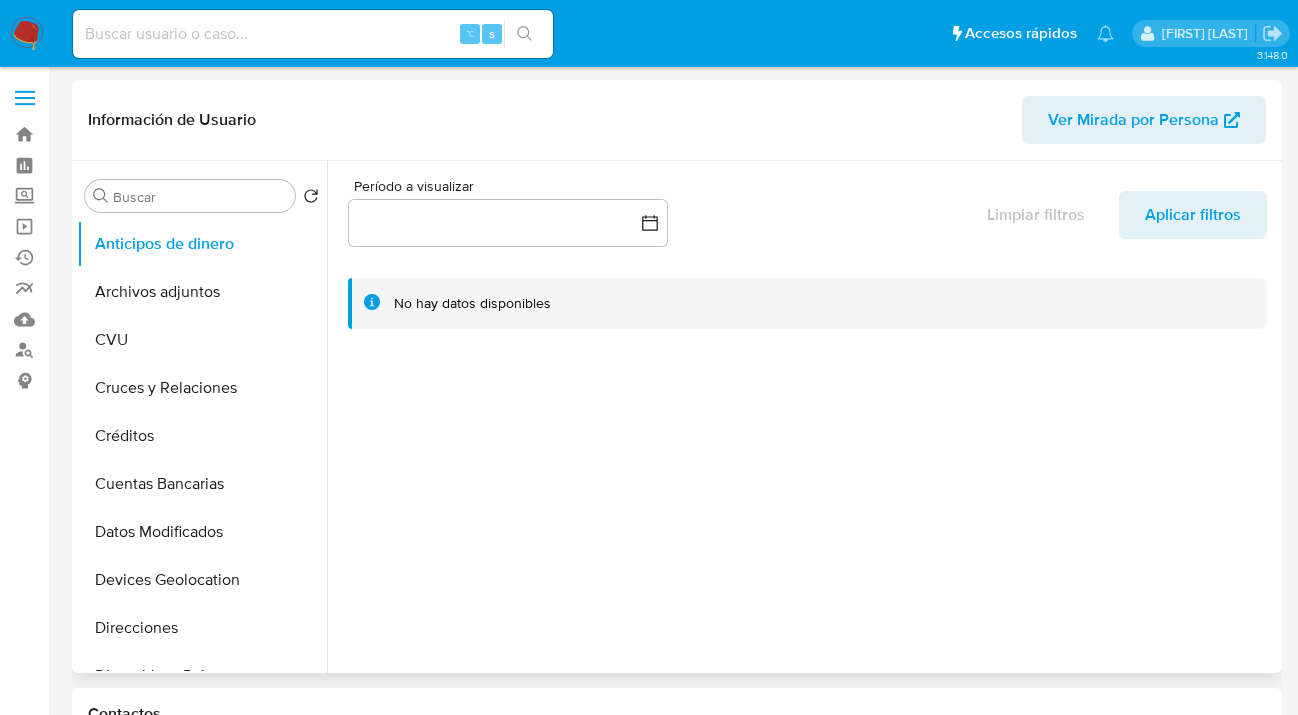 select on "10" 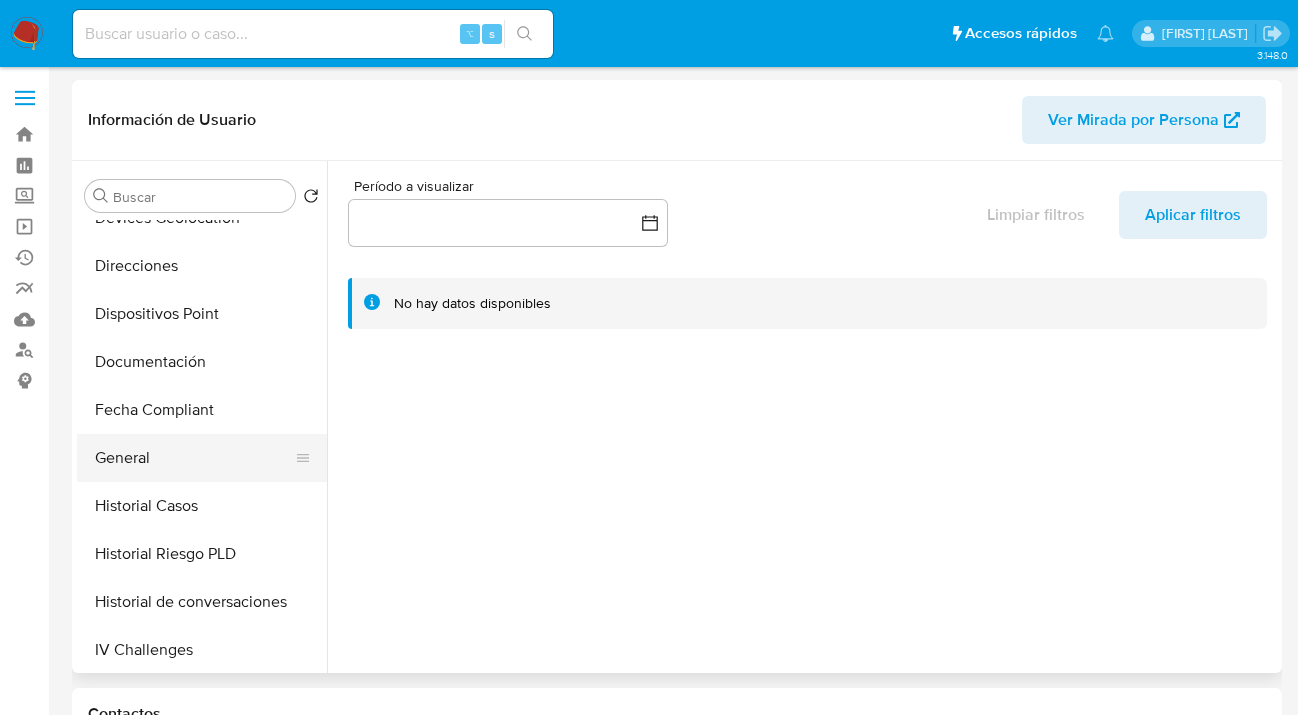 scroll, scrollTop: 381, scrollLeft: 0, axis: vertical 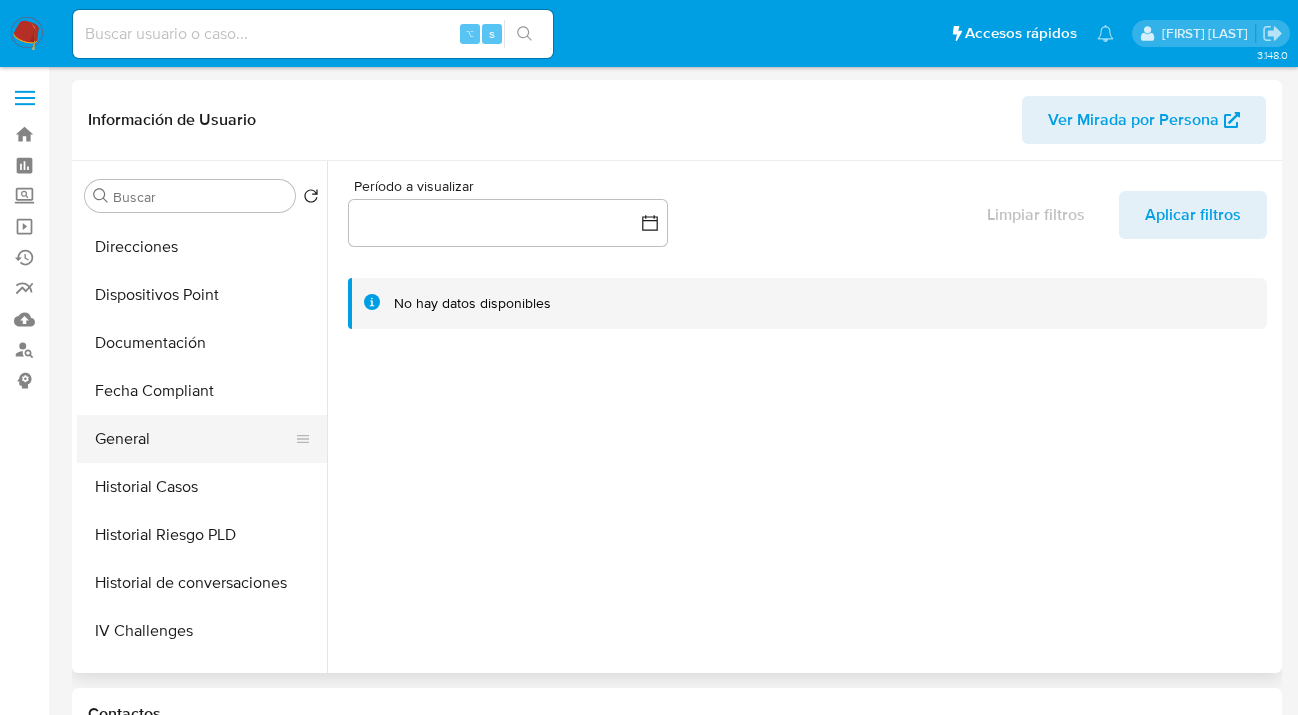 click on "General" at bounding box center (194, 439) 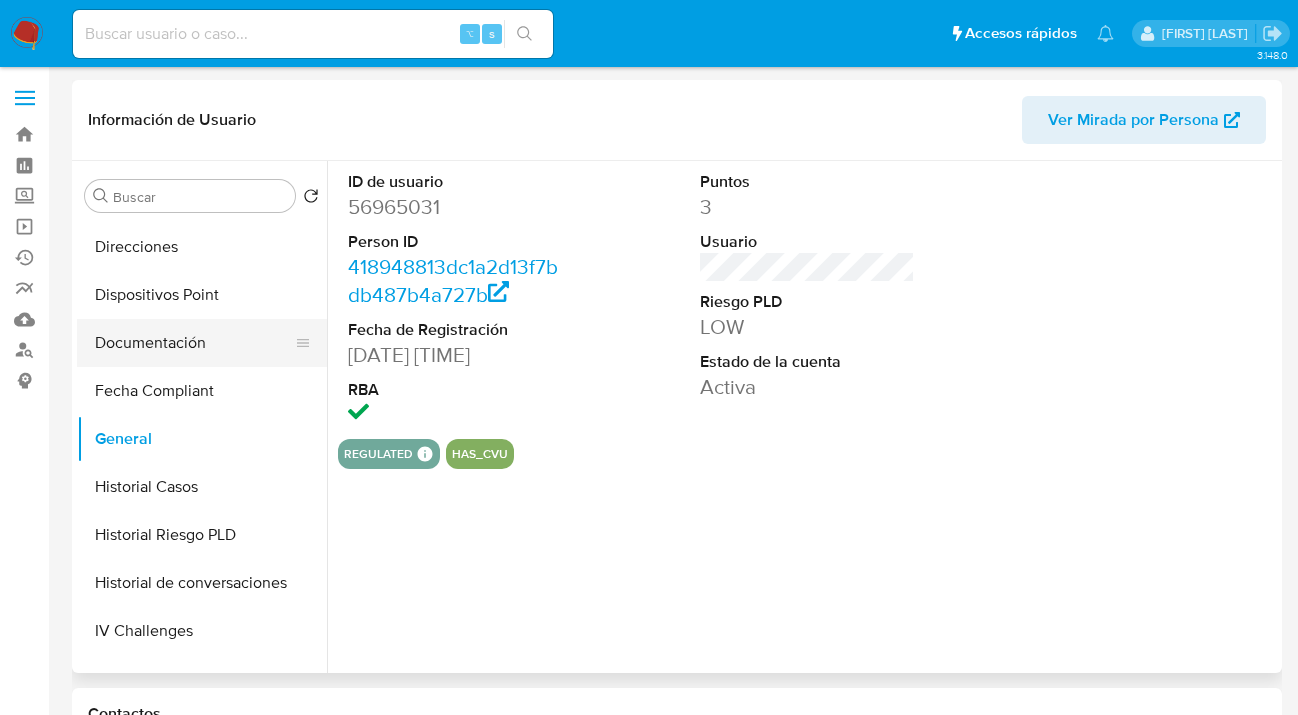 click on "Documentación" at bounding box center [194, 343] 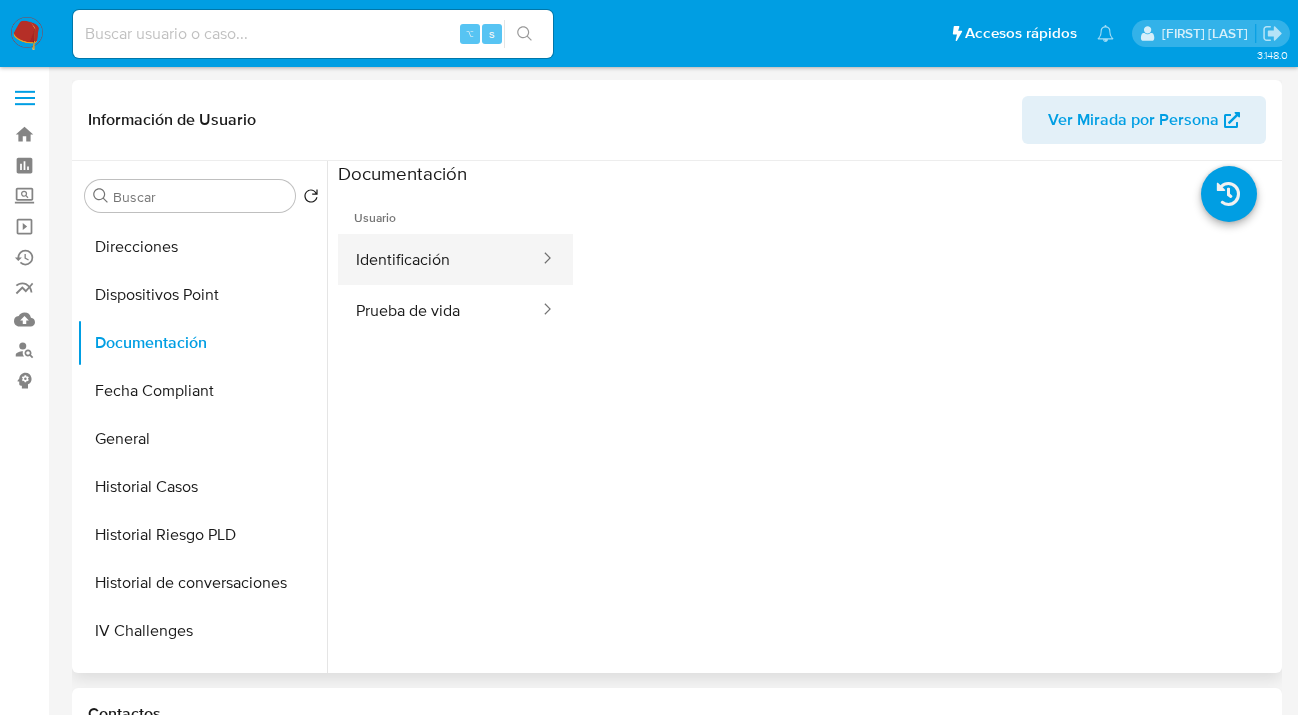click on "Identificación" at bounding box center (439, 259) 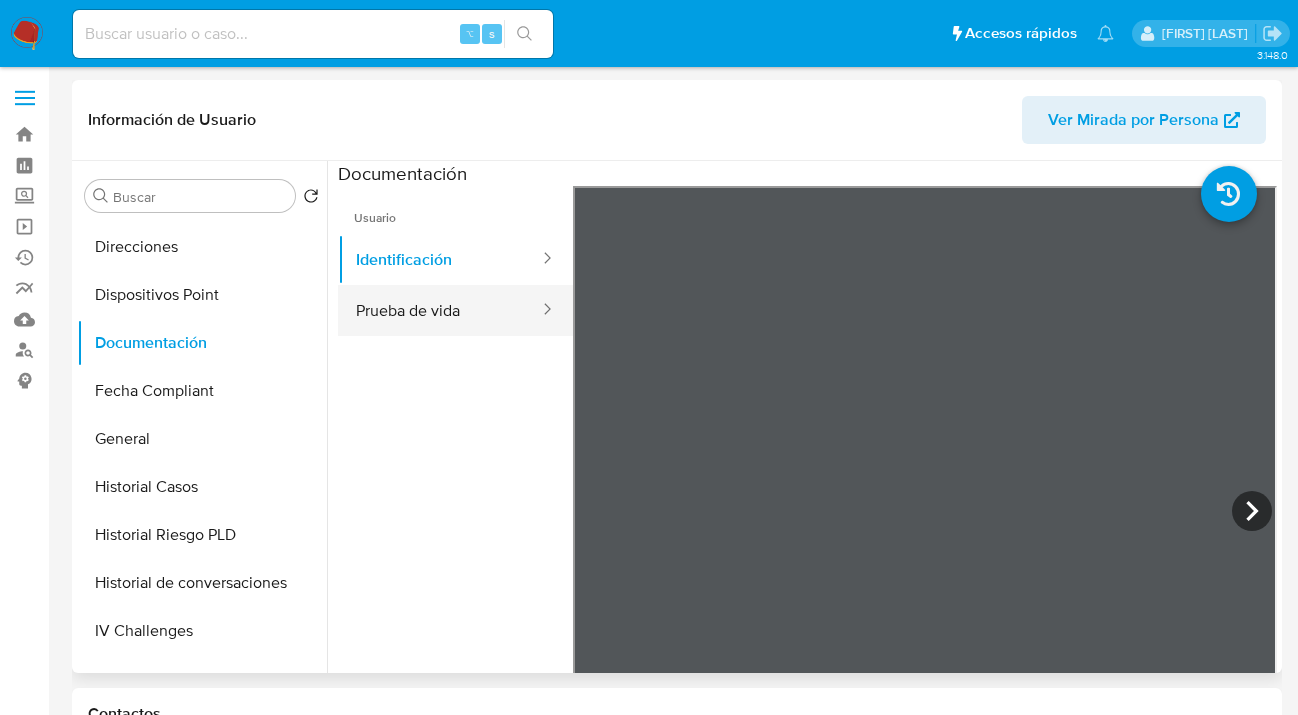 click on "Prueba de vida" at bounding box center (439, 310) 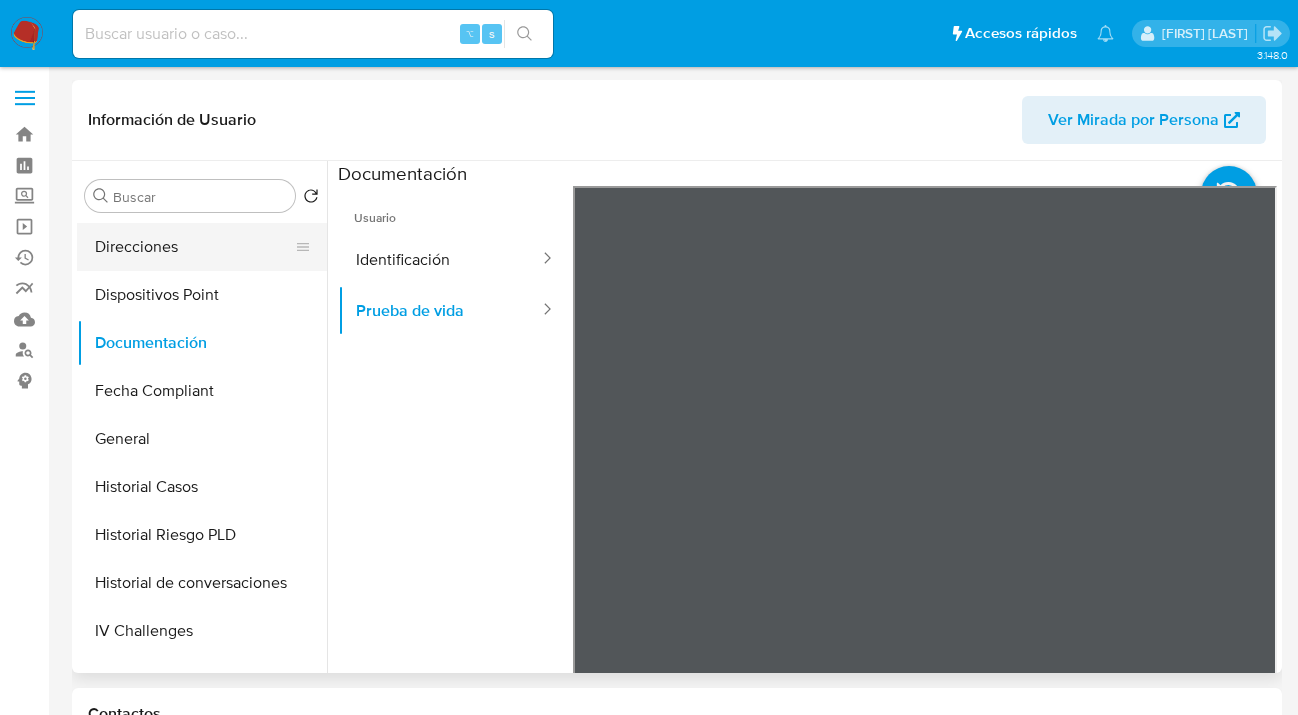 click on "Direcciones" at bounding box center (194, 247) 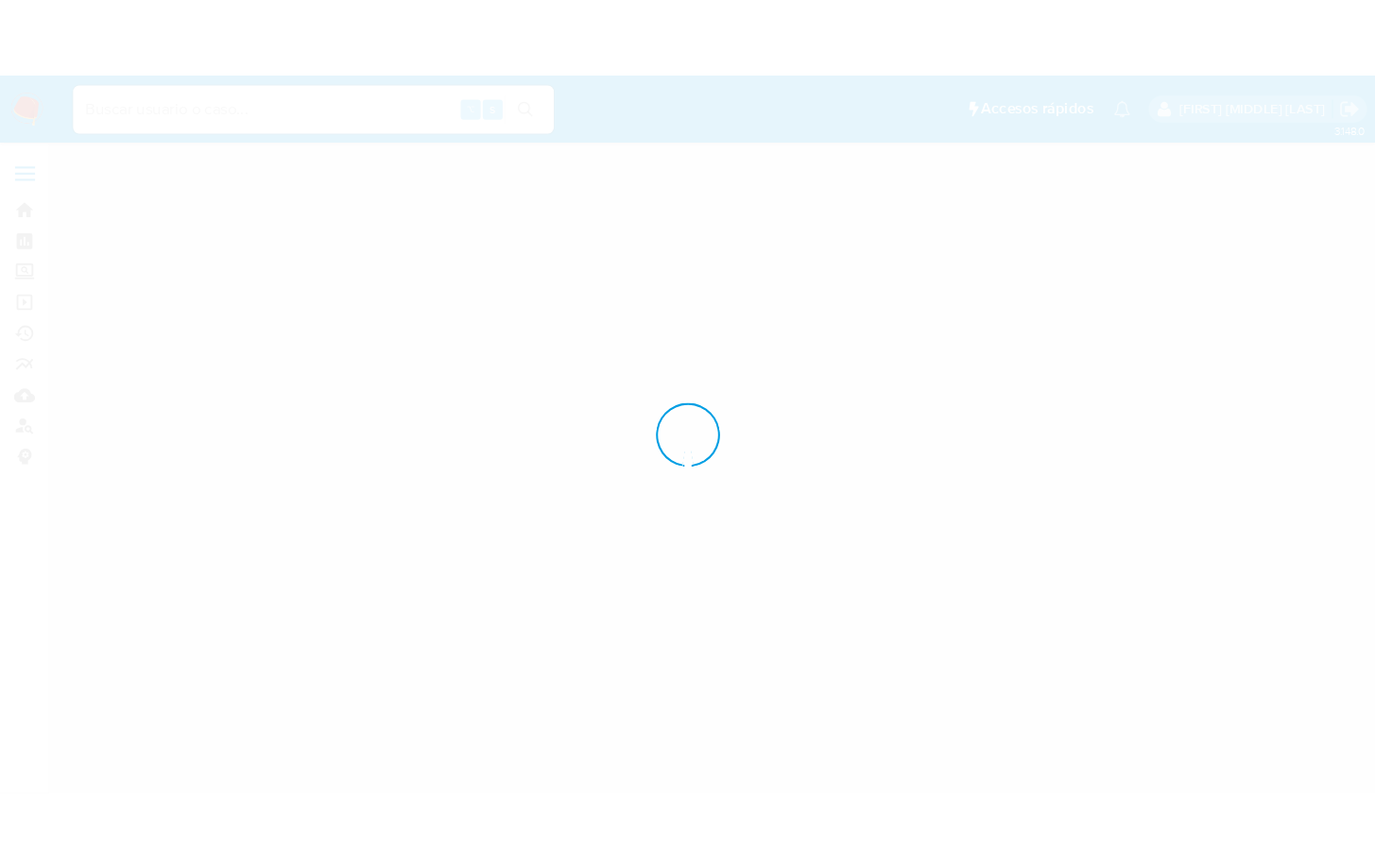 scroll, scrollTop: 0, scrollLeft: 0, axis: both 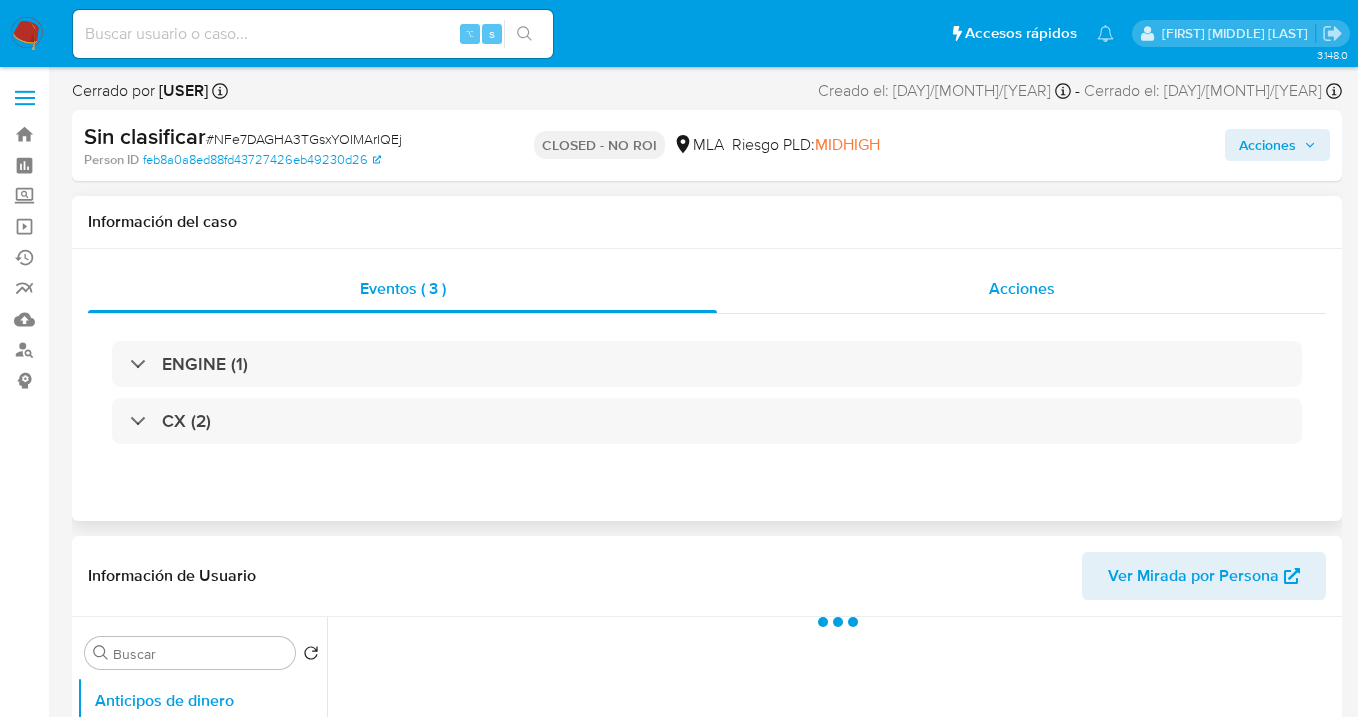 click on "Acciones" at bounding box center [1022, 288] 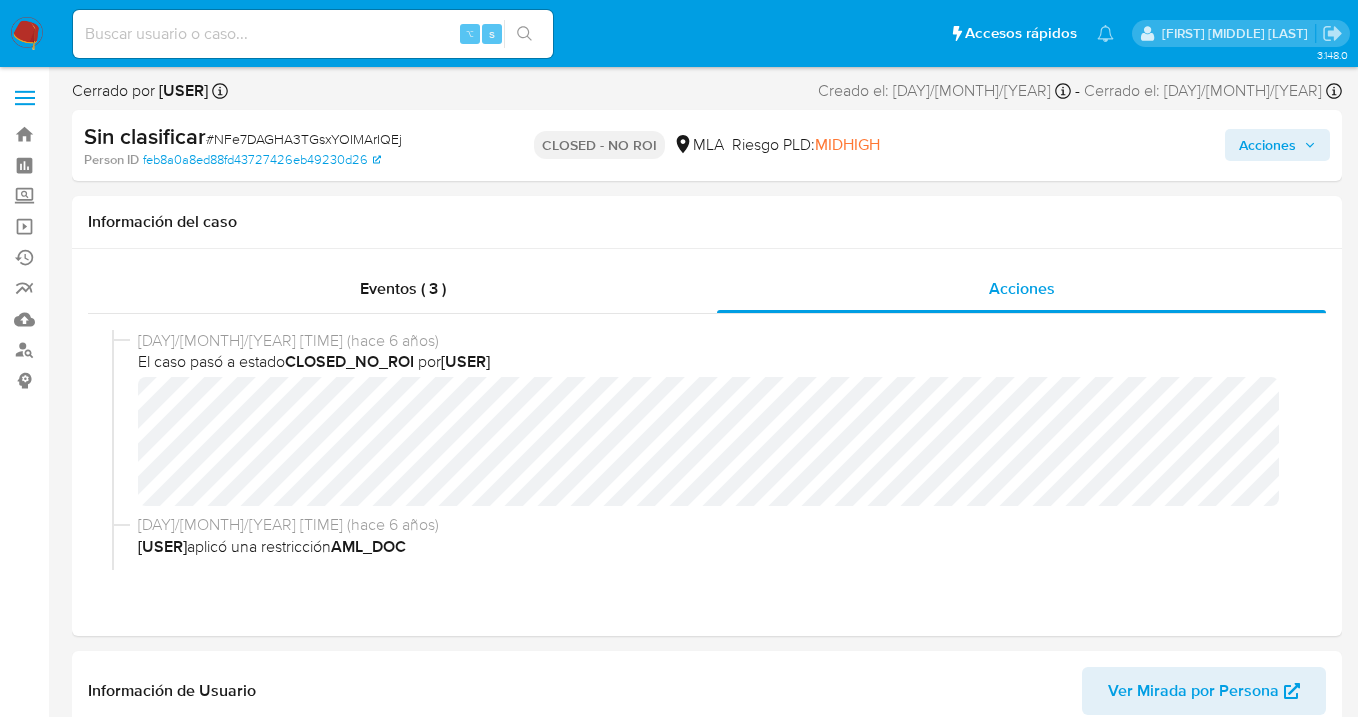select on "10" 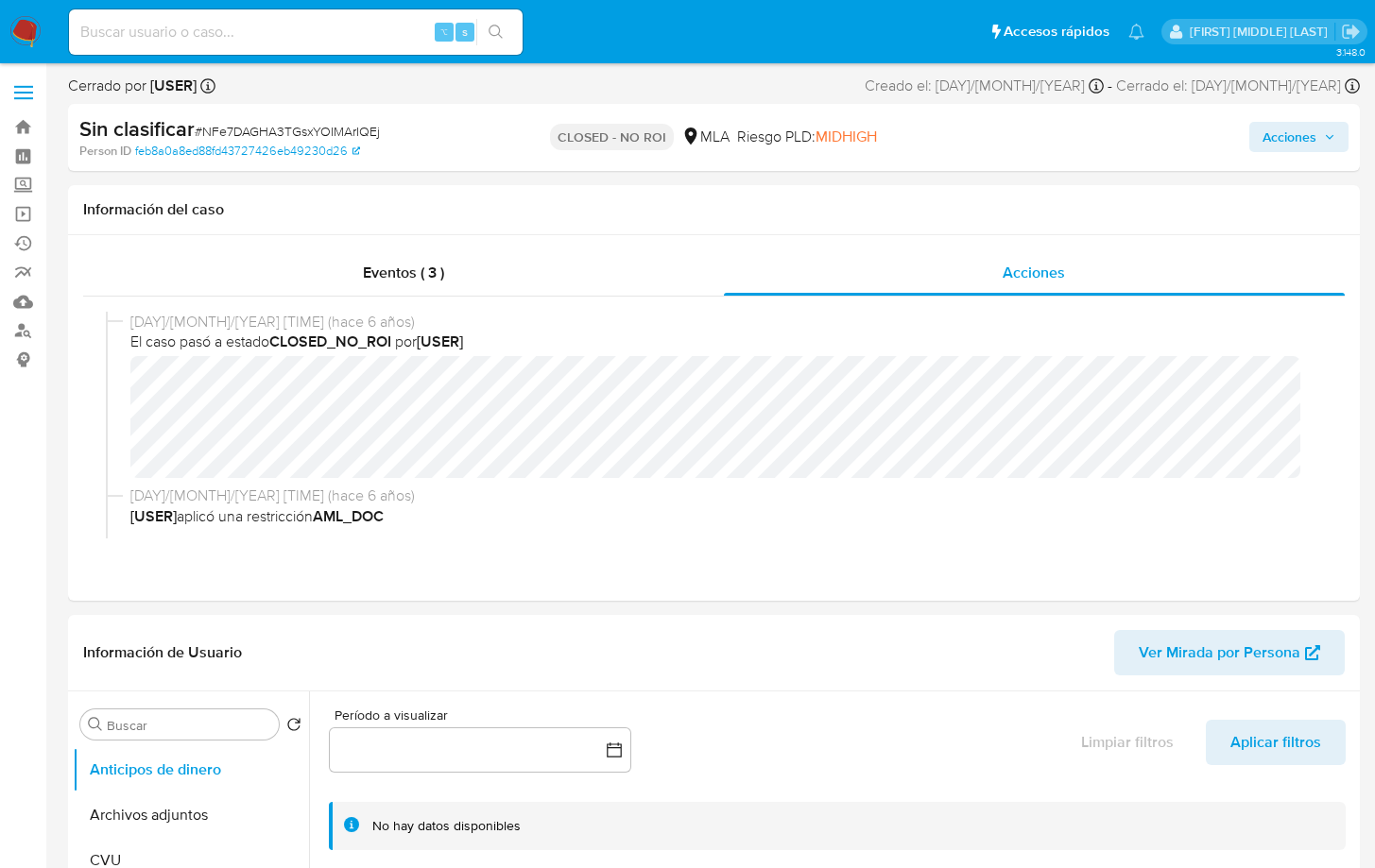 click on "Cerrado por   ylofffonseca   Asignado el: 09/08/2019 09:25:24 Creado el: 28/06/2019   Creado el: 28/06/2019 21:10:37 - Cerrado el: 02/09/2019   Cerrado el: 02/09/2019 12:12:28 Sin clasificar # NFe7DAGHA3TGsxYOIMArIQEj Person ID feb8a0a8ed88fd43727426eb49230d26 CLOSED - NO ROI  MLA Riesgo PLD:  MIDHIGH Acciones Información del caso Eventos ( 3 ) Acciones 02/09/2019 12:12:28 (hace 6 años) El caso pasó a estado  CLOSED_NO_ROI      por  ylofffonseca 02/09/2019 12:12:24 (hace 6 años) ylofffonseca  aplicó una restricción  AML_DOC 02/09/2019 12:11:43 (hace 6 años) ylofffonseca  agregó a FraudList Usuario : 239258613 Tipo : CUST_AML Categoría : INTERNALLIST Razón : NOT_MATCH_DATA Sitio : MLA Comentario NO se encontraron coincidencias en dowjones. 02/09/2019 12:04:02 (hace 6 años) El caso pasó a estado  OPEN_IN_REVIEW_STAGE_I      por  automatic 01/09/2019 17:30:17 (hace 6 años) El caso pasó a estado  OPEN_EXPIRED_RESPONSE      por  fraudmp 22/08/2019 17:24:58 (hace 6 años) ylofffonseca   ylofffonseca" at bounding box center (713, 1785) 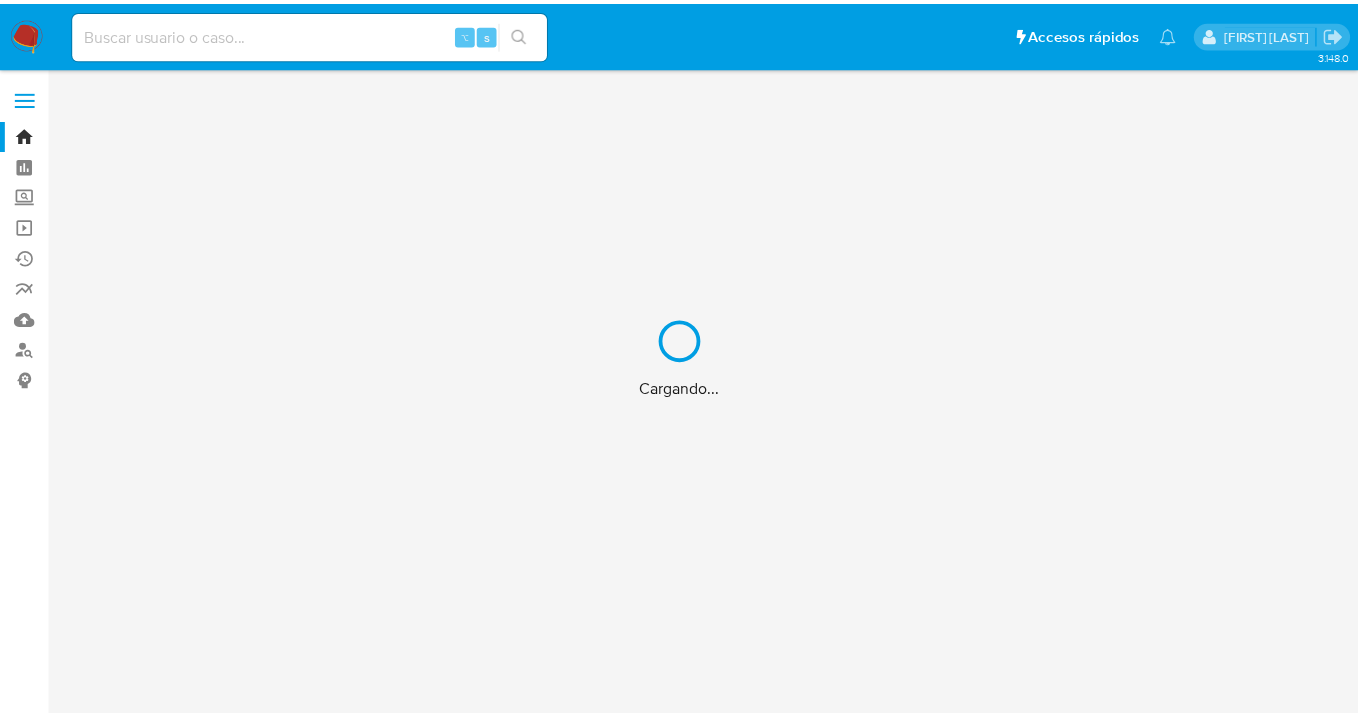 scroll, scrollTop: 0, scrollLeft: 0, axis: both 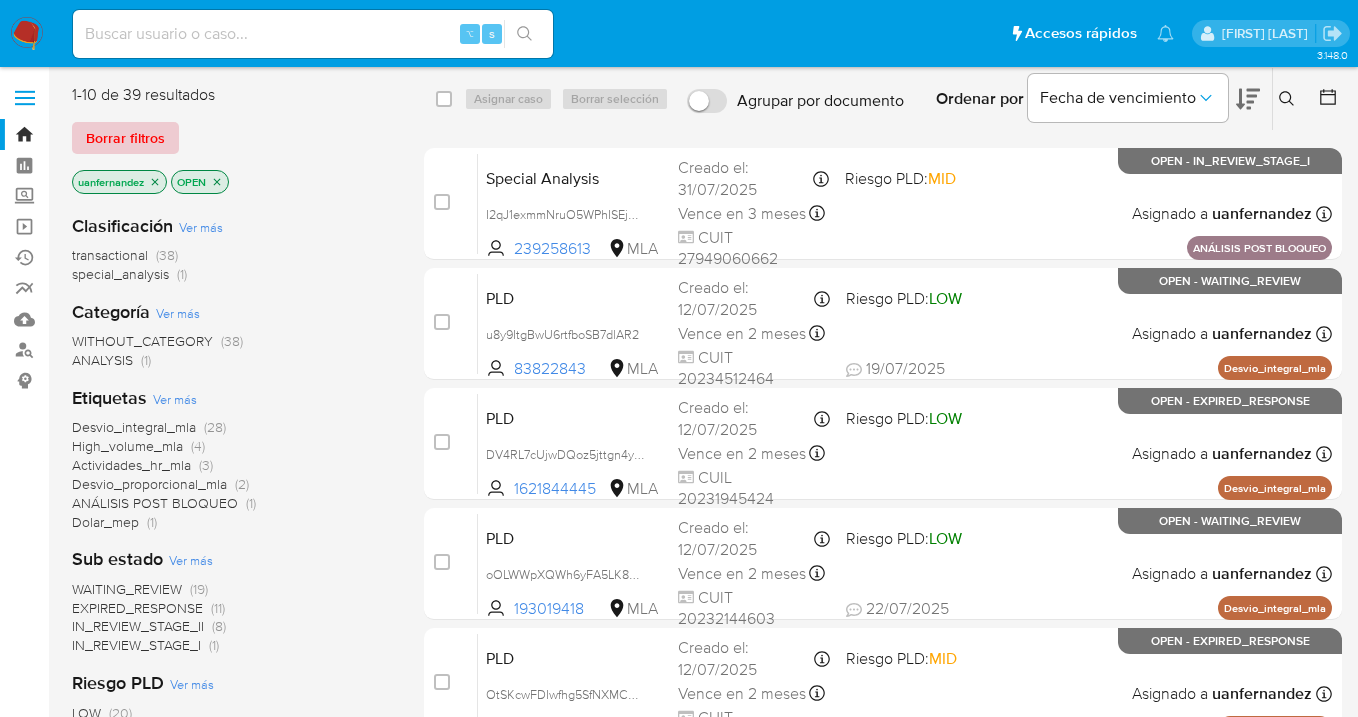 click on "Borrar filtros" at bounding box center [125, 138] 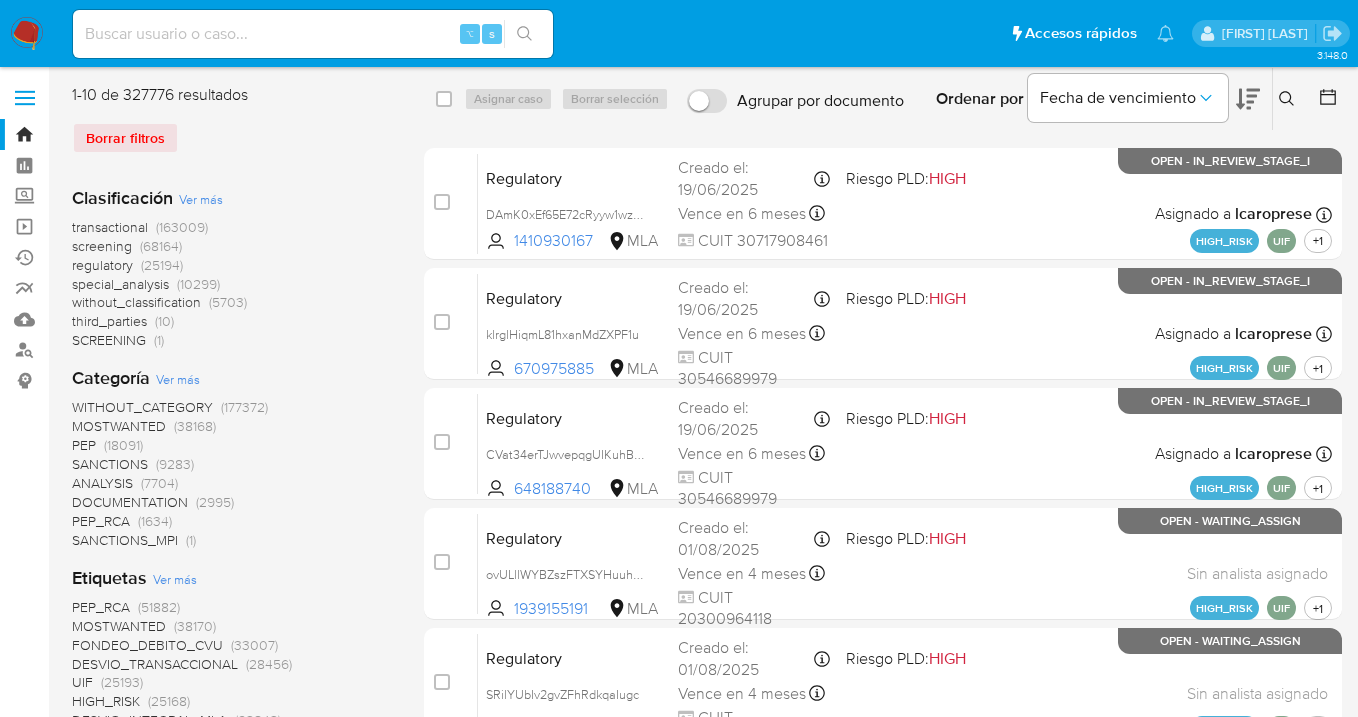 drag, startPoint x: 1289, startPoint y: 100, endPoint x: 1204, endPoint y: 131, distance: 90.47652 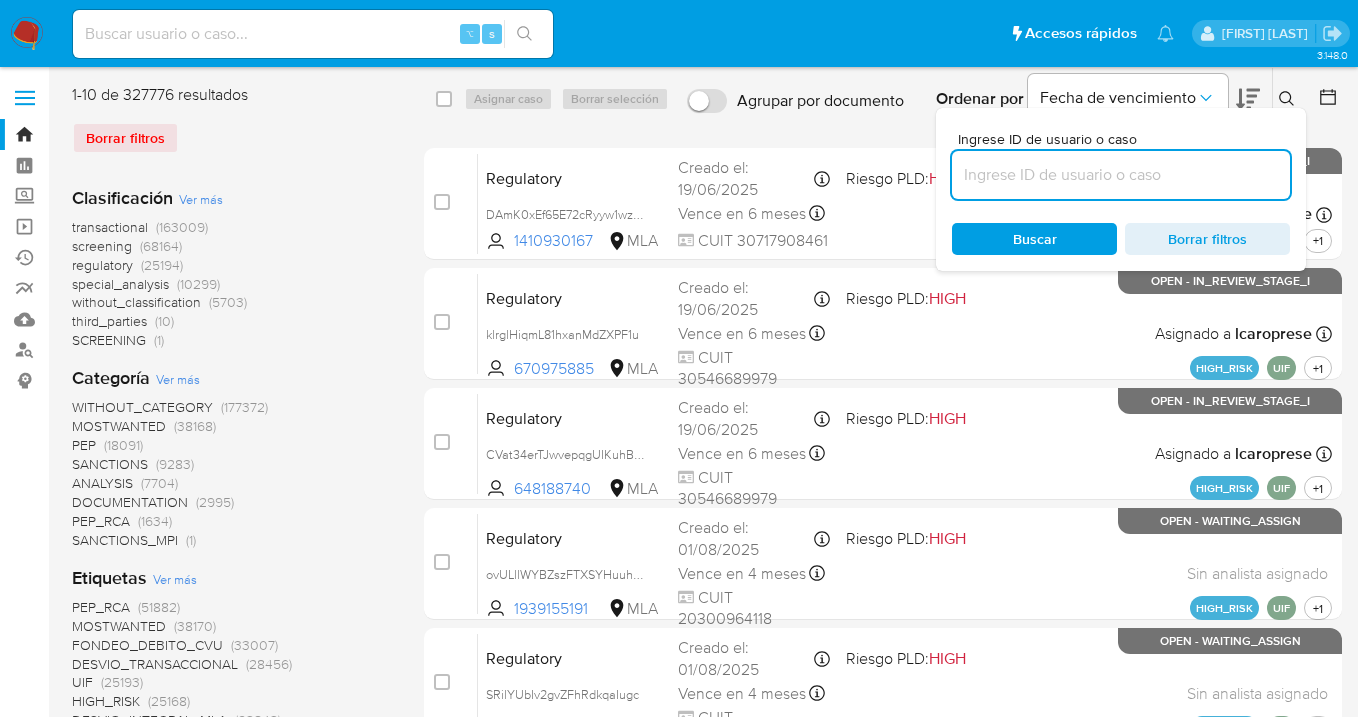click at bounding box center (1121, 175) 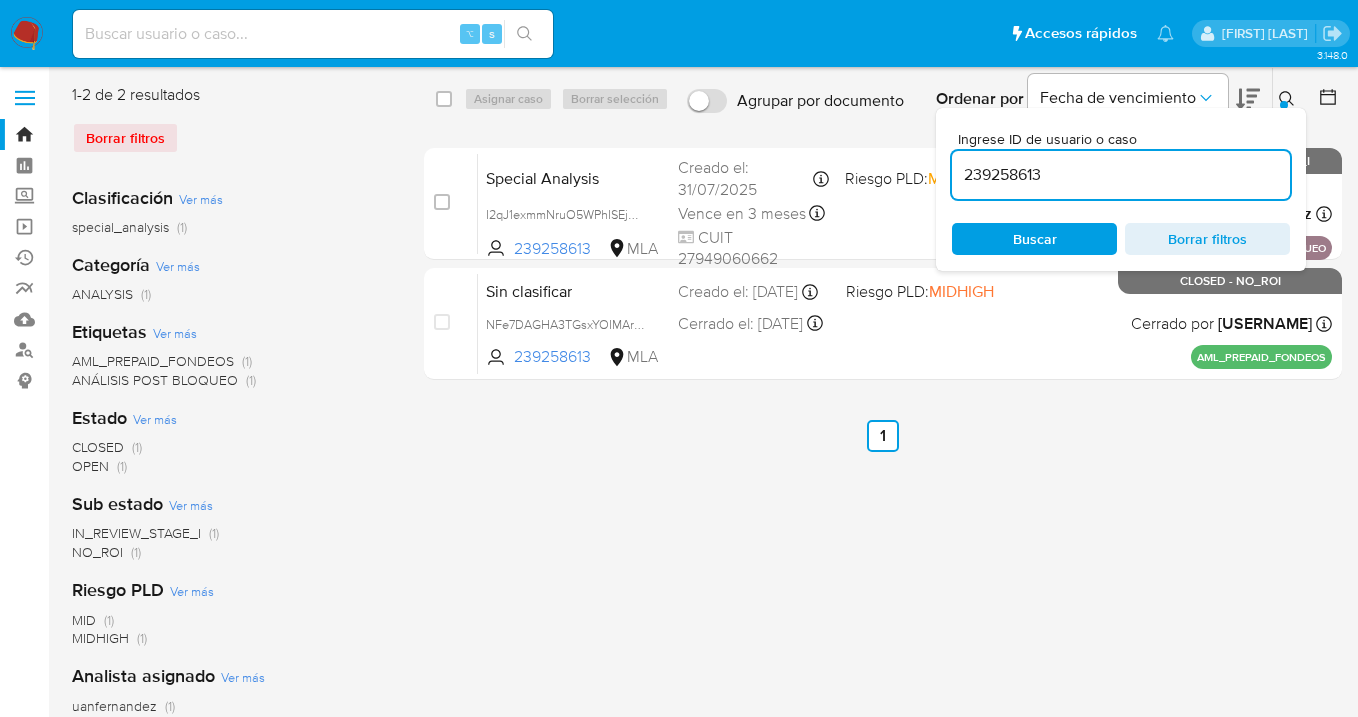 click 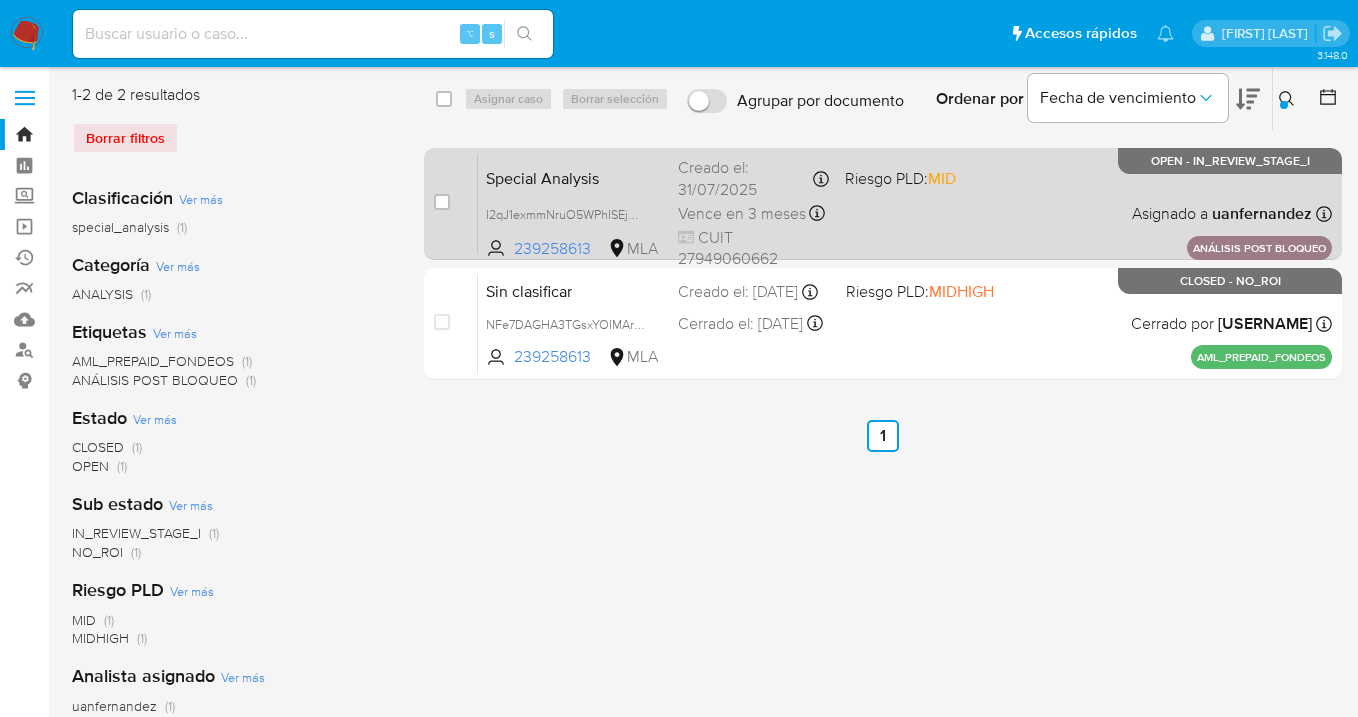 click on "Special Analysis I2qJ1exmmNruO5WPhISEjDKc 239258613 MLA Riesgo PLD:  MID Creado el: 31/07/2025   Creado el: 31/07/2025 16:09:38 Vence en 3 meses   Vence el 29/10/2025 16:09:39 CUIT   27949060662 Asignado a   uanfernandez   Asignado el: 31/07/2025 16:09:38 ANÁLISIS POST BLOQUEO OPEN - IN_REVIEW_STAGE_I" at bounding box center (905, 203) 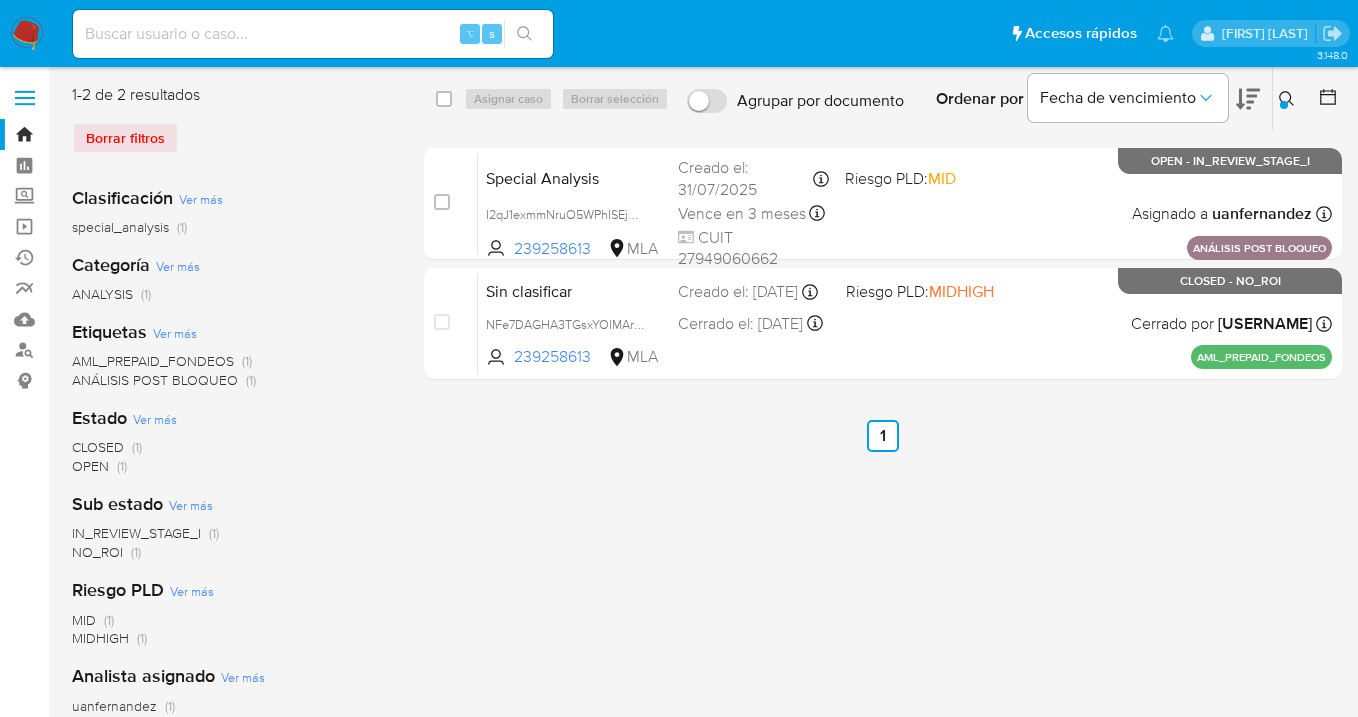 click 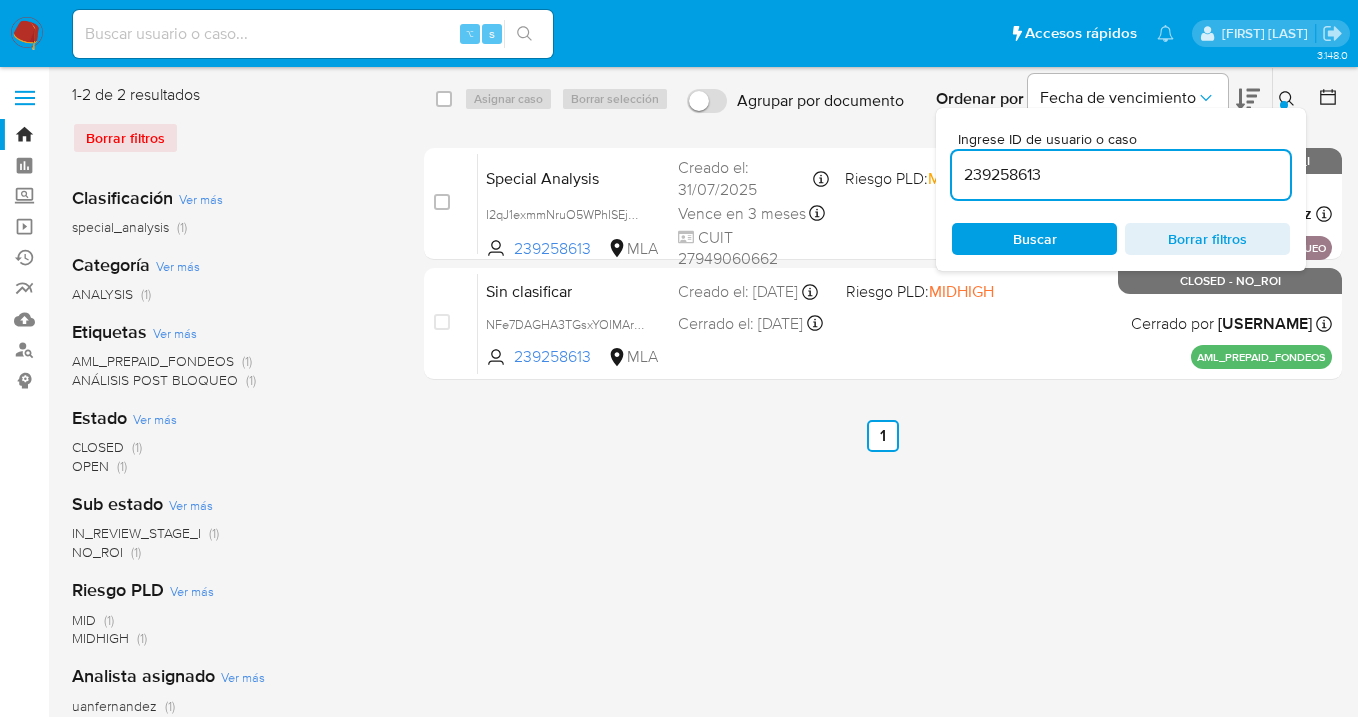 scroll, scrollTop: 0, scrollLeft: 0, axis: both 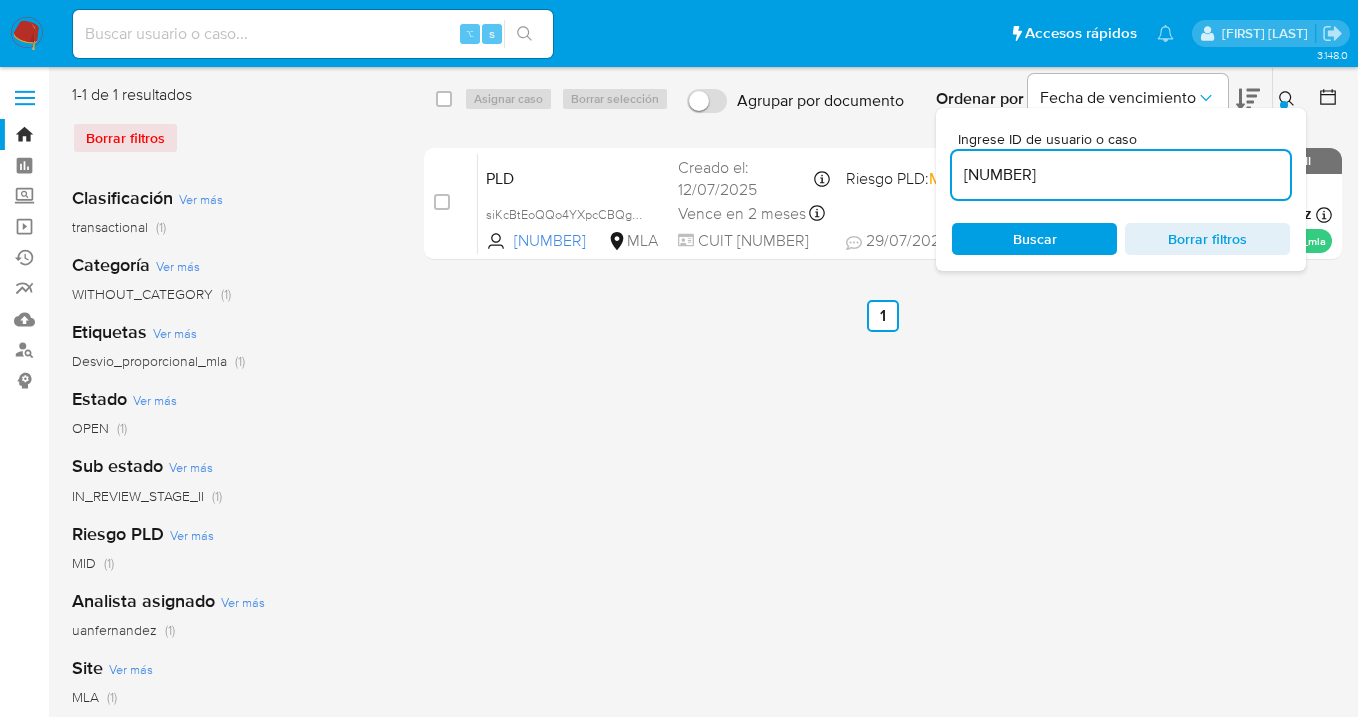 click 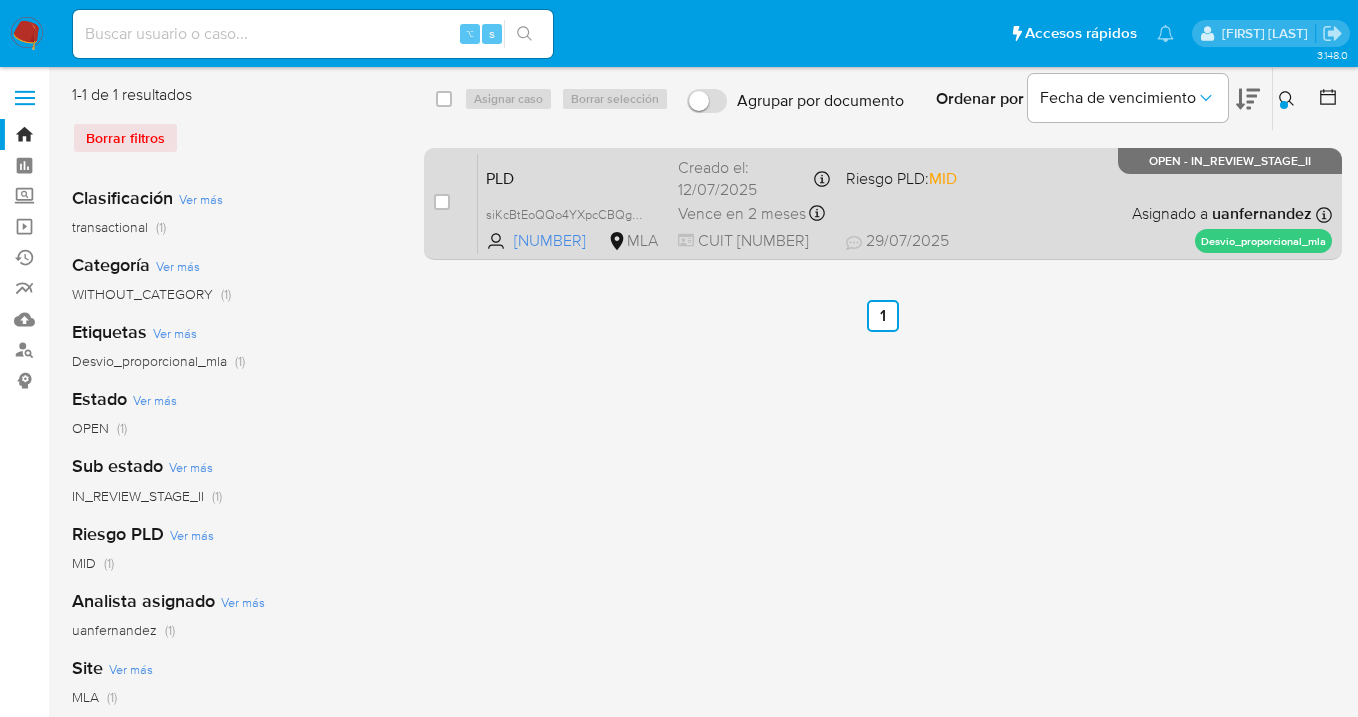 click on "PLD siKcBtEoQQo4YXpcCBQg4NVf 2506333720 MLA Riesgo PLD:  MID Creado el: 12/07/2025   Creado el: 12/07/2025 03:31:55 Vence en 2 meses   Vence el 10/10/2025 03:31:55 CUIT   27215329742 29/07/2025   29/07/2025 14:36 Asignado a   uanfernandez   Asignado el: 17/07/2025 16:32:38 Desvio_proporcional_mla OPEN - IN_REVIEW_STAGE_II" at bounding box center [905, 203] 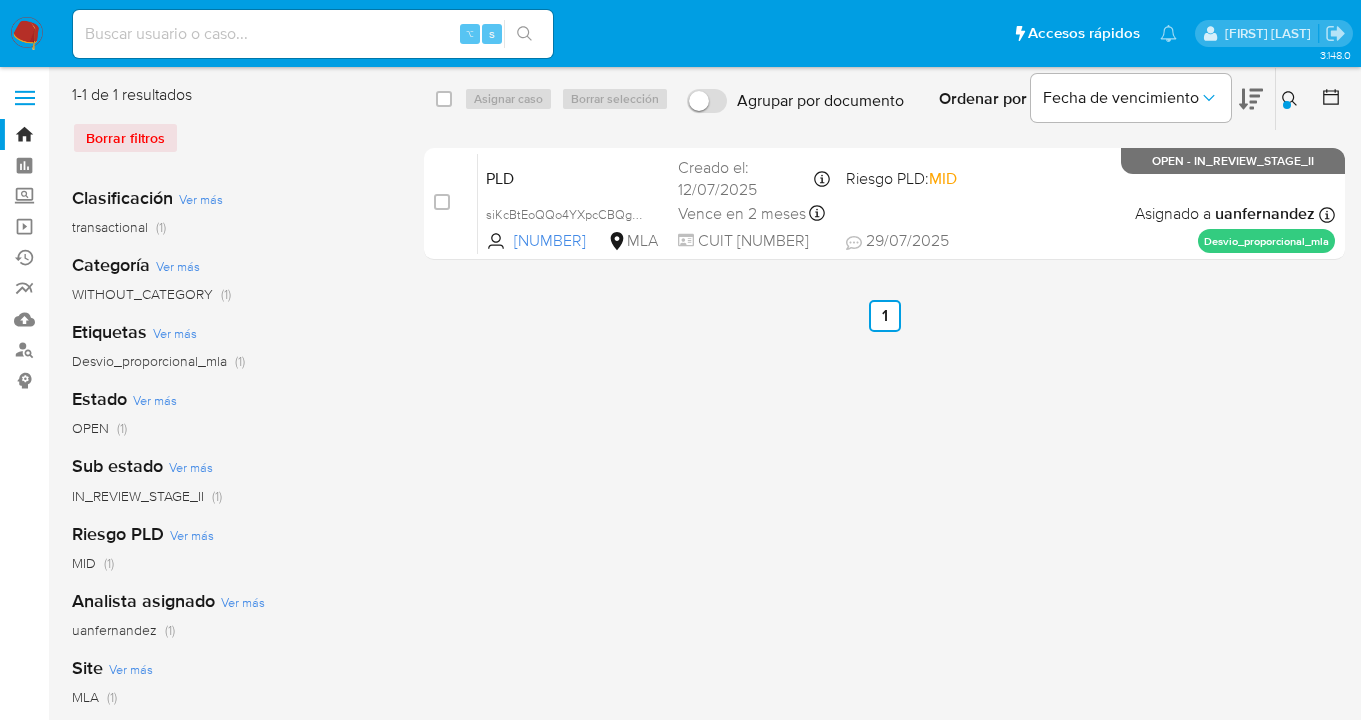 click 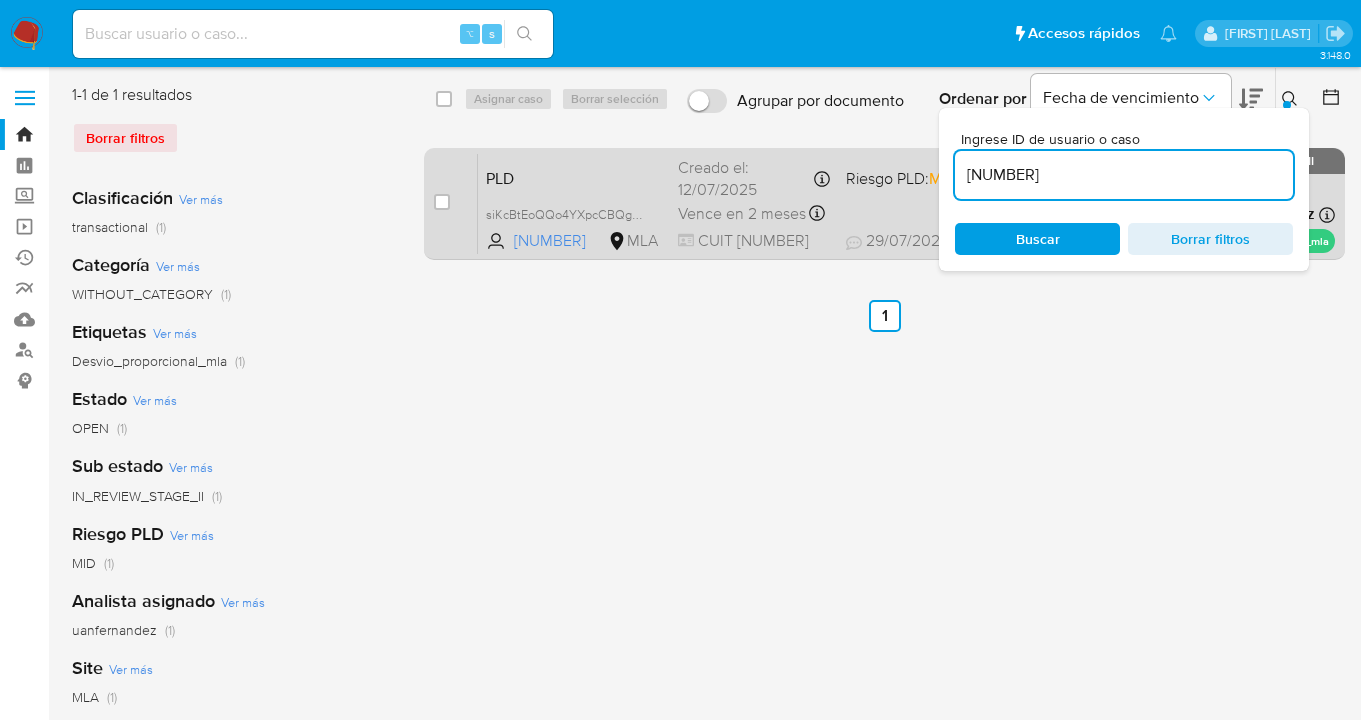 drag, startPoint x: 1087, startPoint y: 179, endPoint x: 911, endPoint y: 172, distance: 176.13914 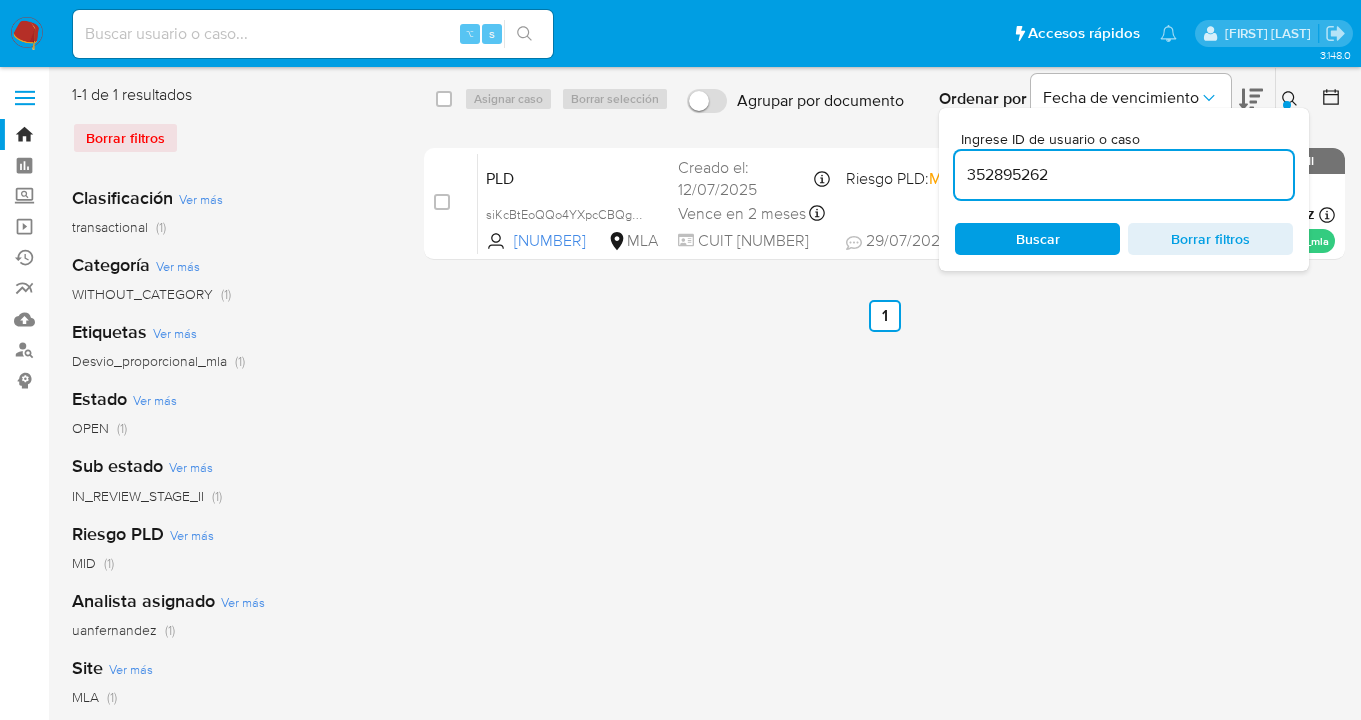 type on "352895262" 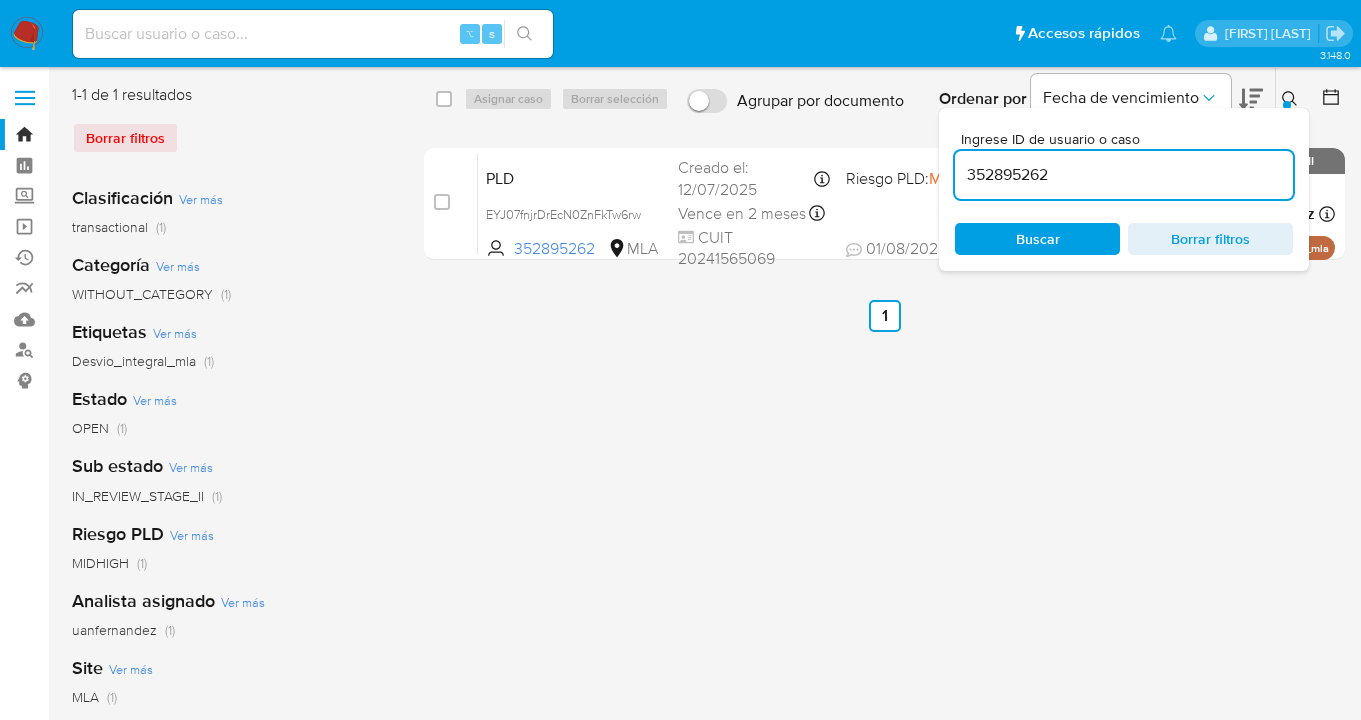 click 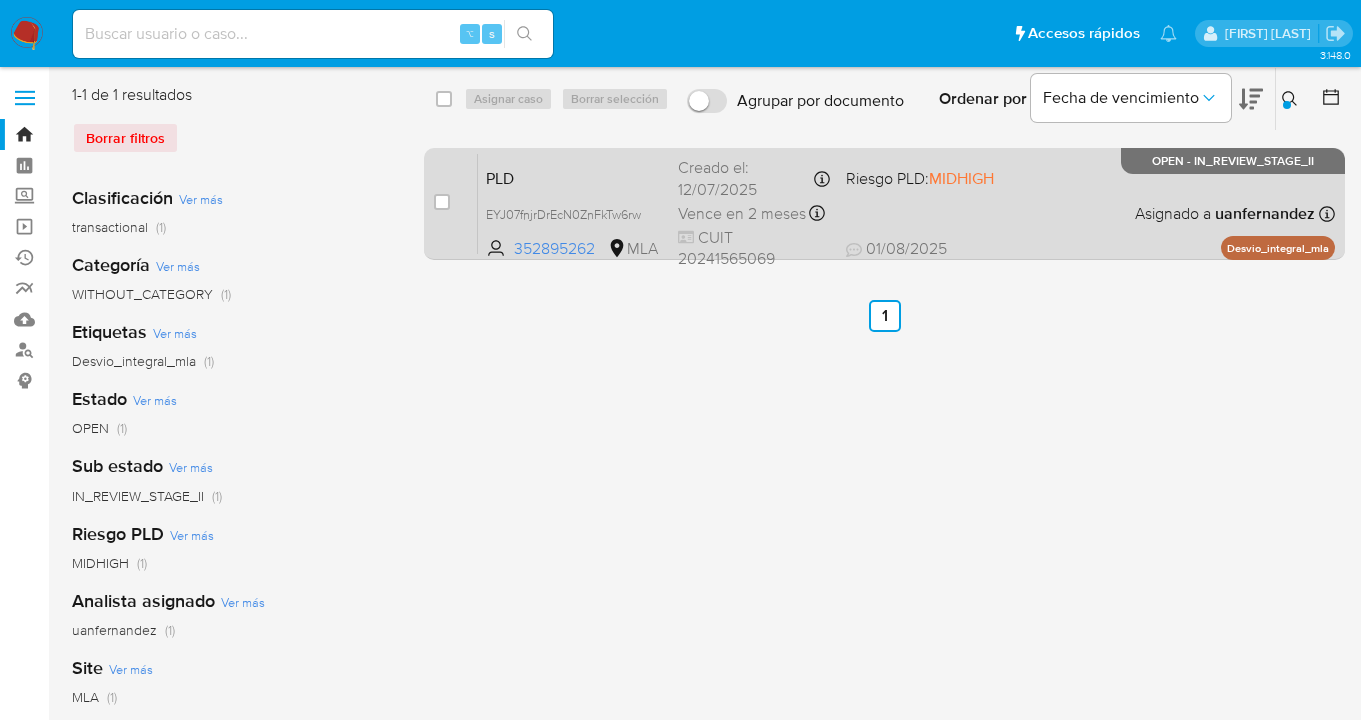click on "Riesgo PLD:  MIDHIGH" at bounding box center [922, 177] 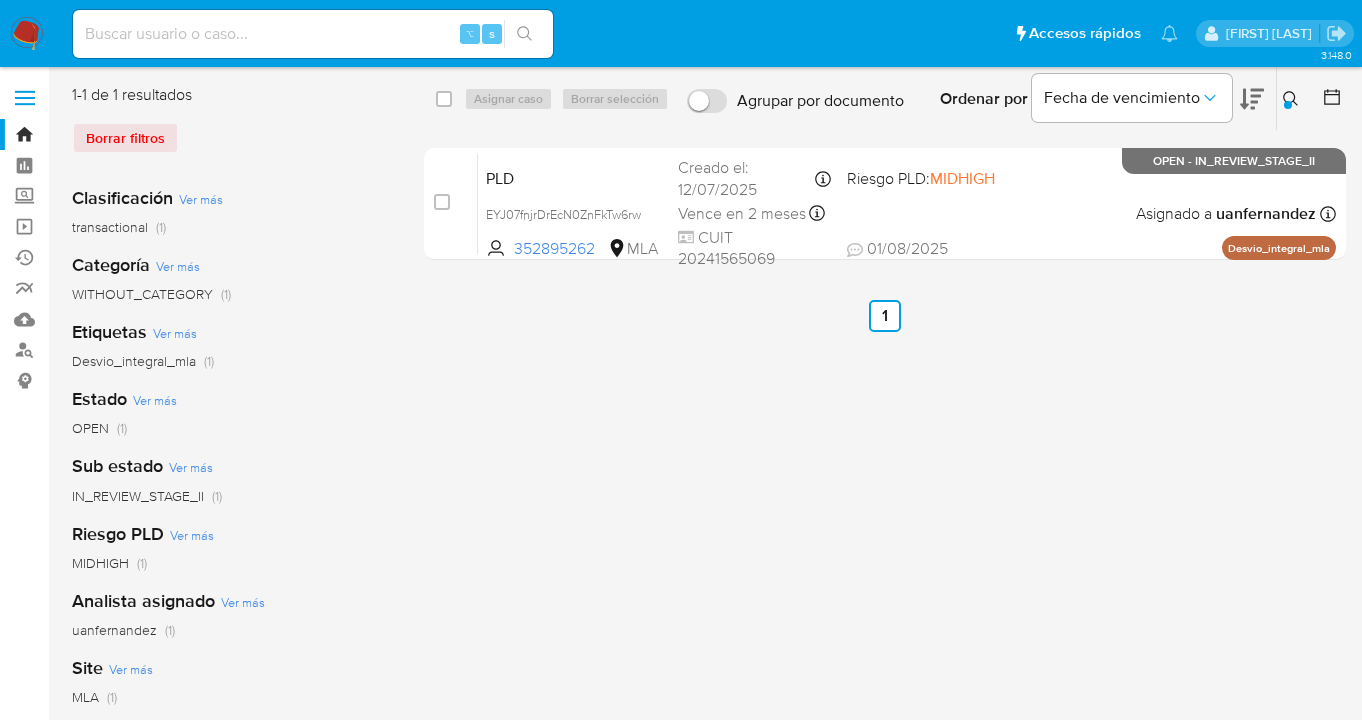 drag, startPoint x: 1293, startPoint y: 99, endPoint x: 1132, endPoint y: 234, distance: 210.1095 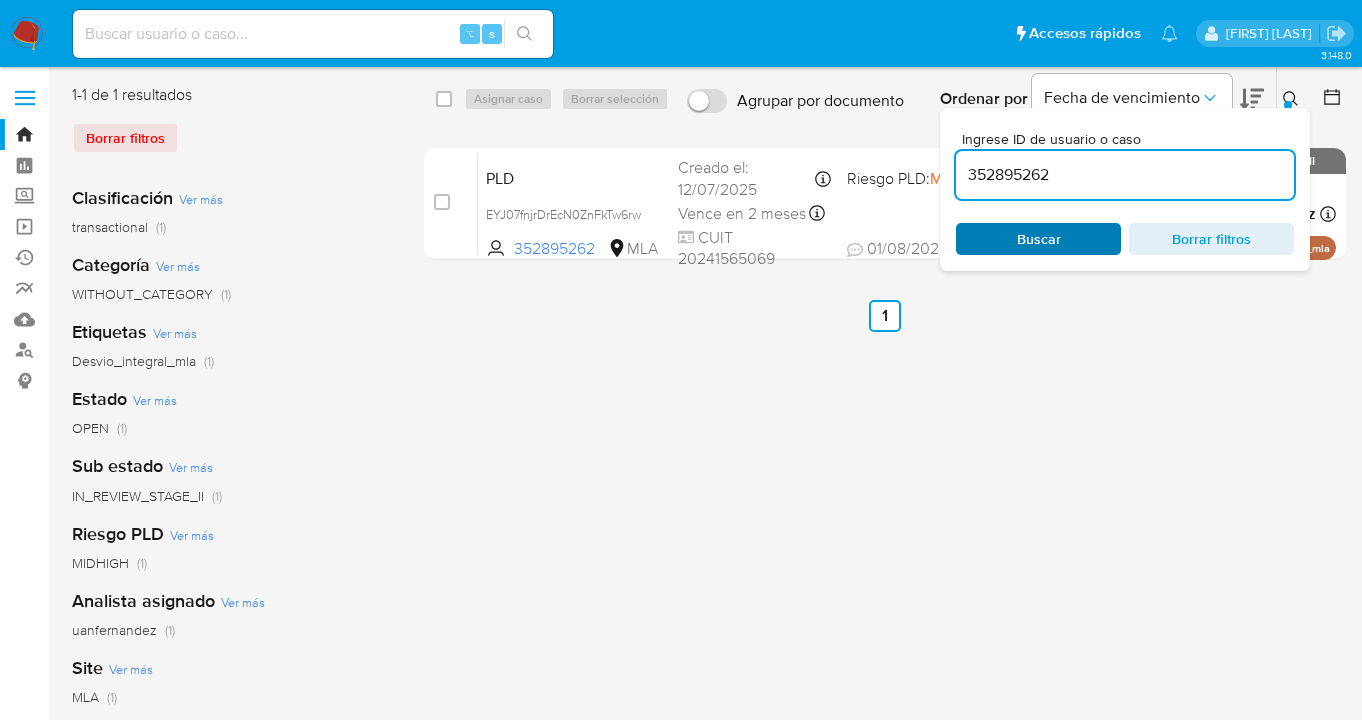 click on "Buscar" at bounding box center [1038, 239] 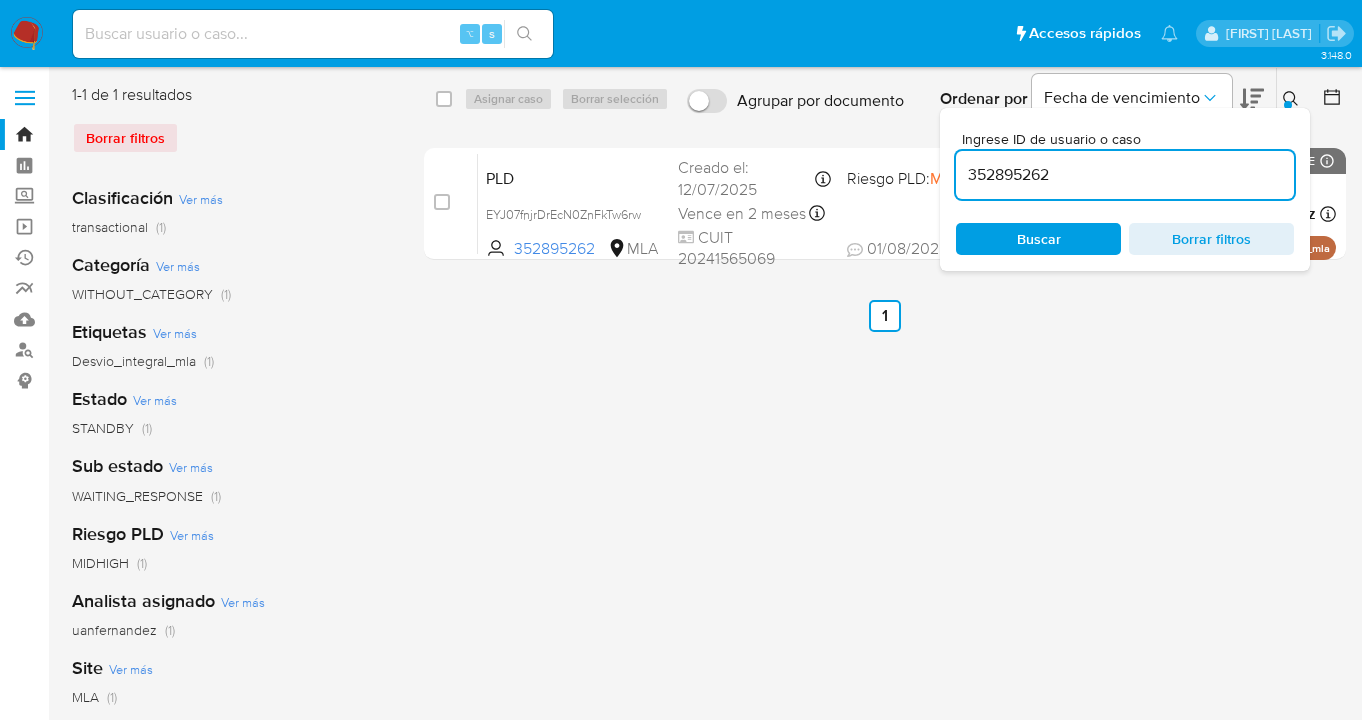 click 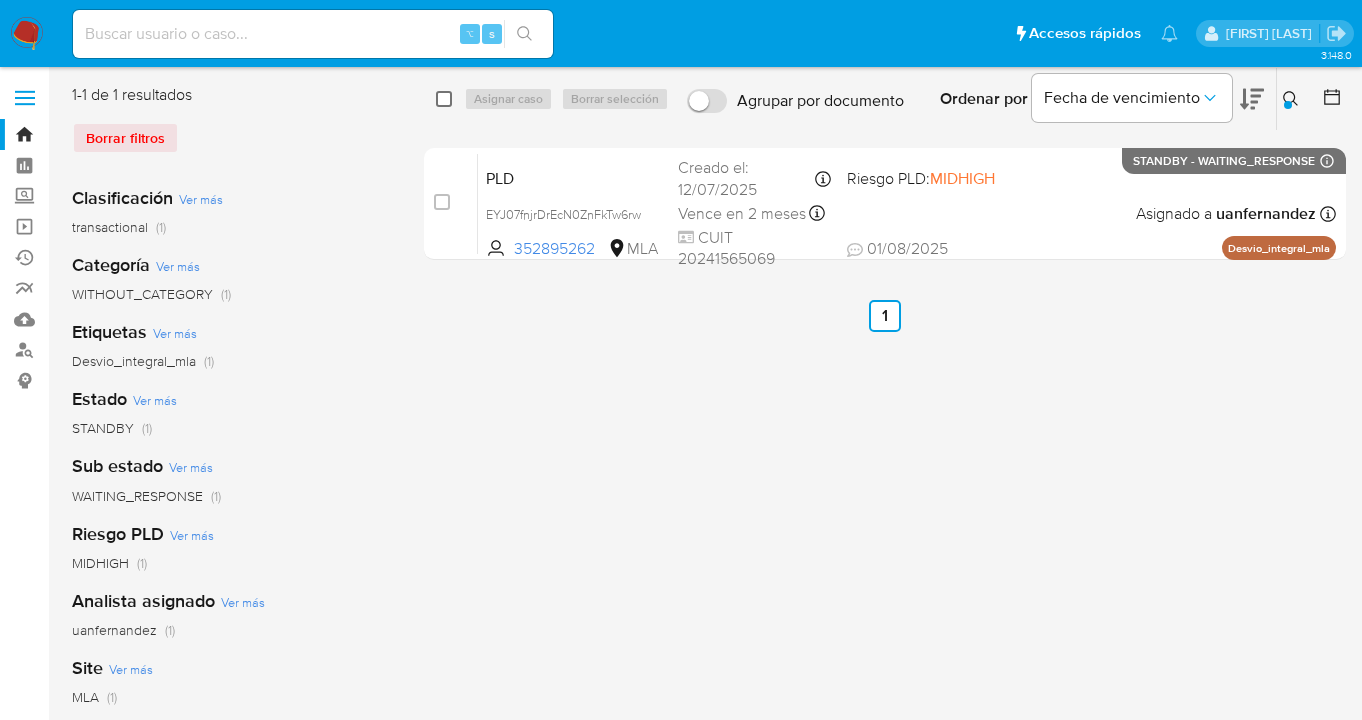 click at bounding box center [444, 99] 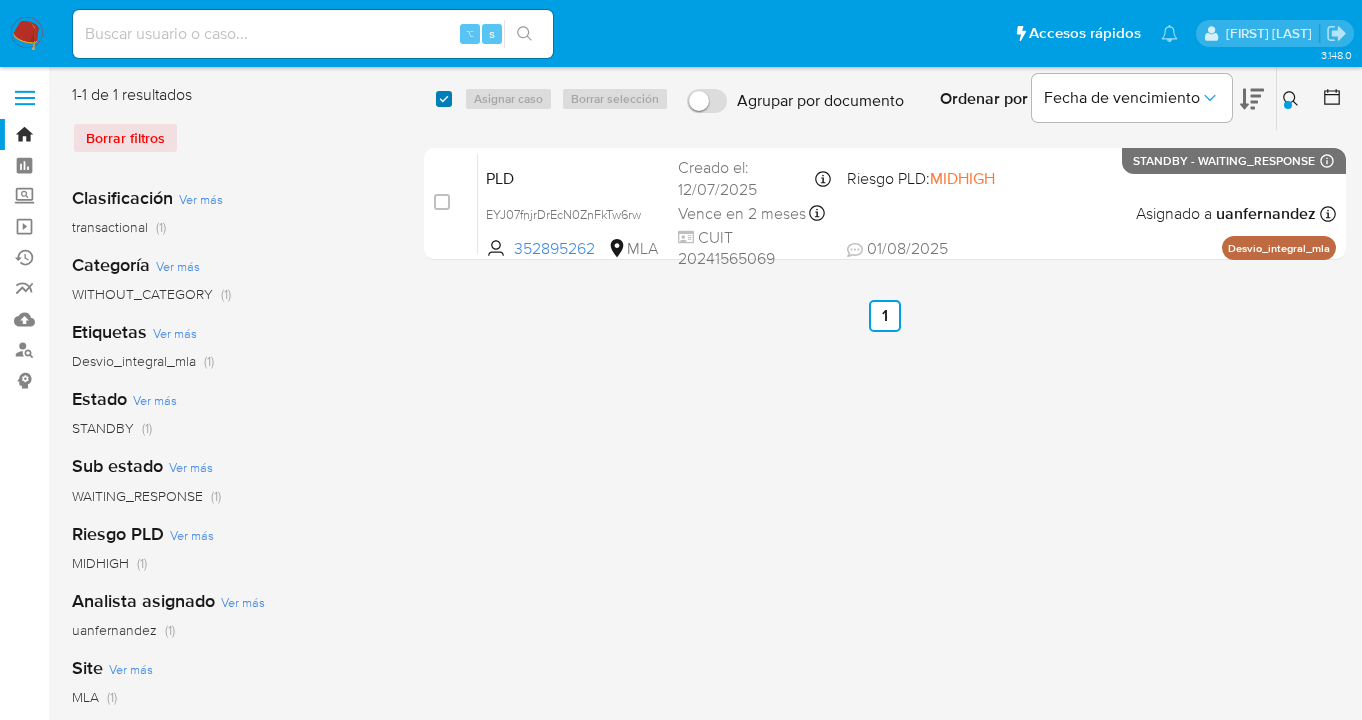 checkbox on "true" 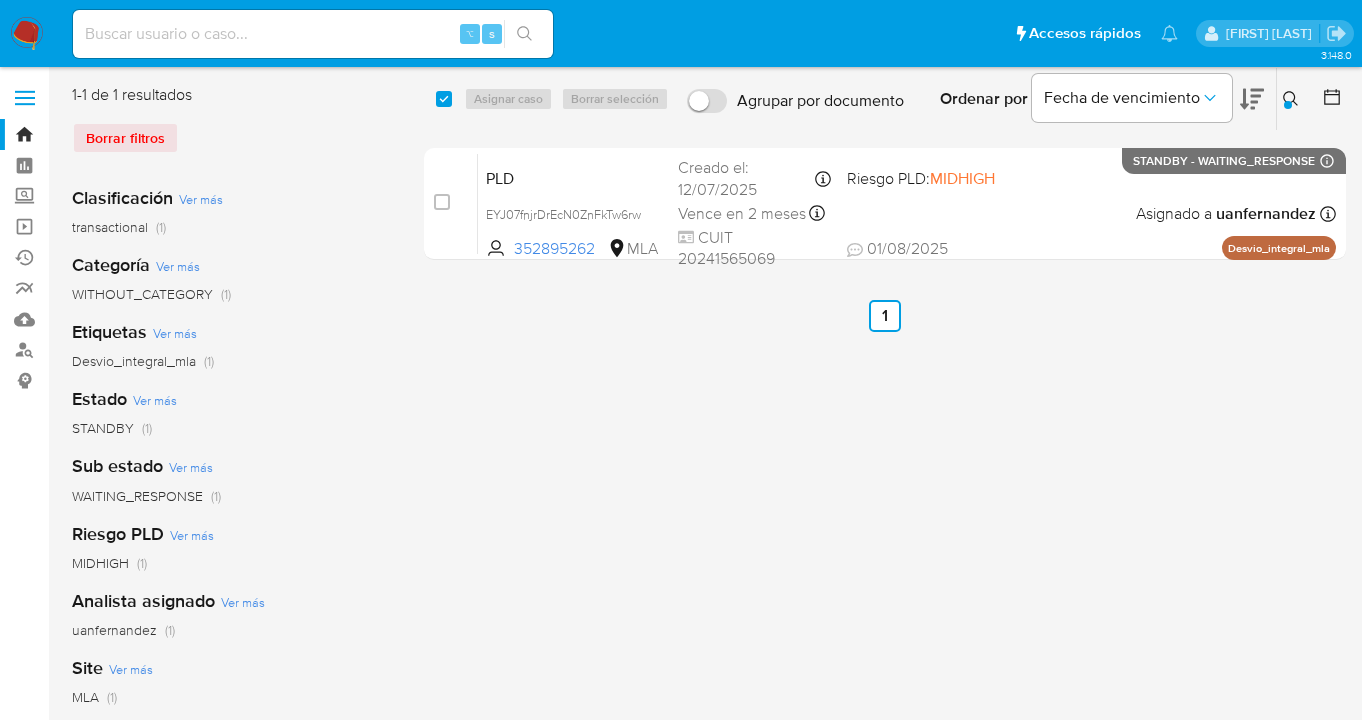 checkbox on "true" 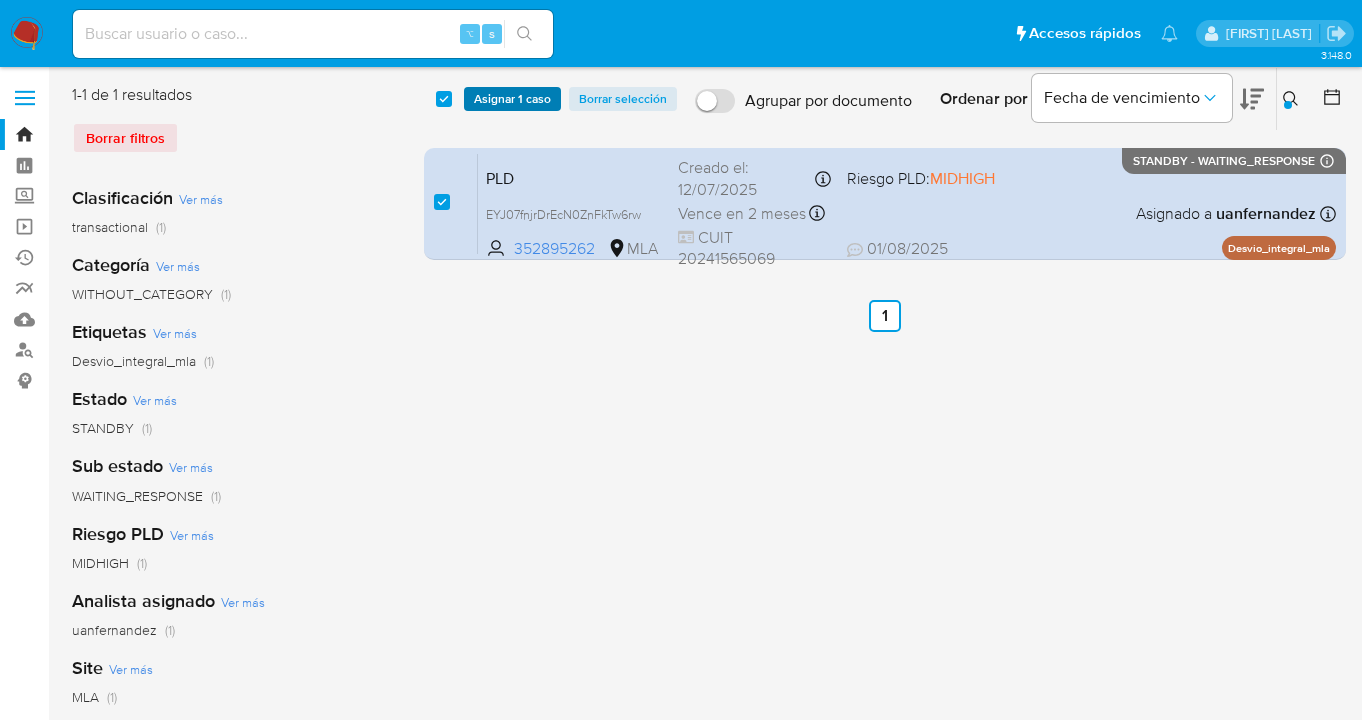 click on "Asignar 1 caso" at bounding box center (512, 99) 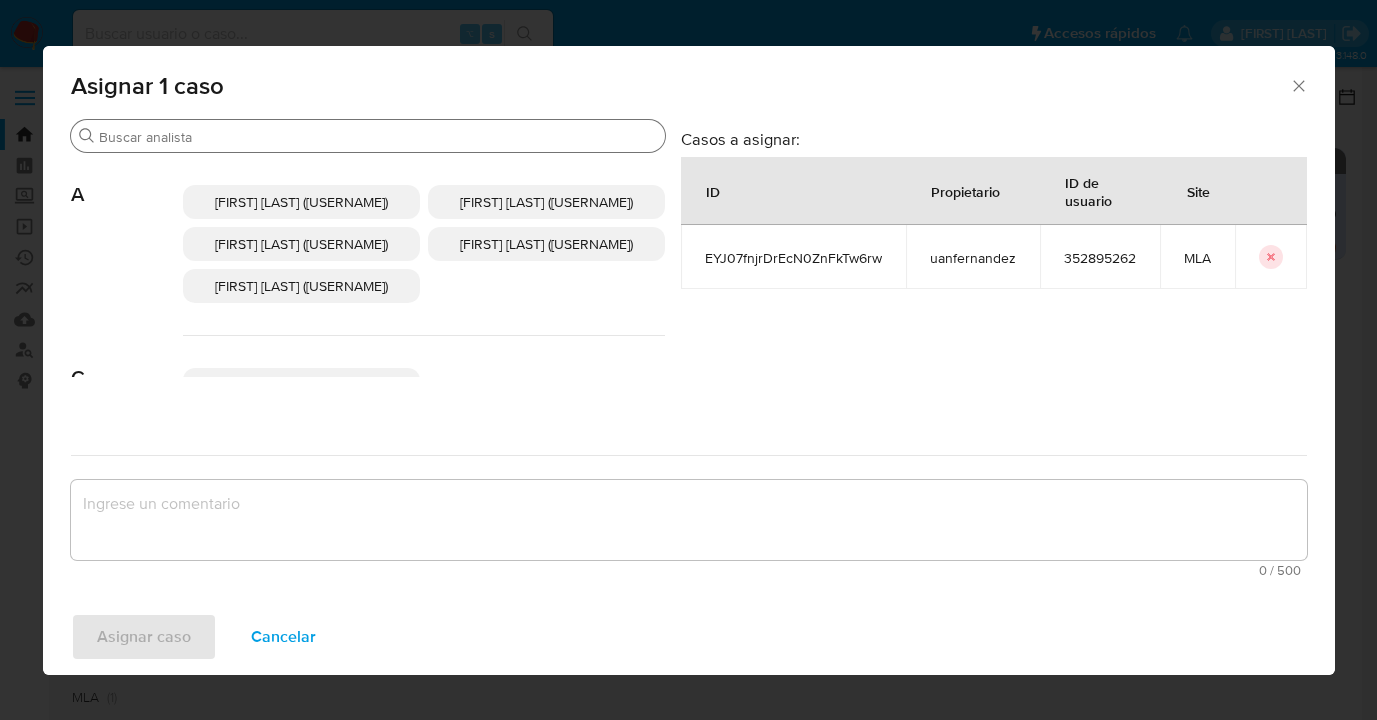 click on "Buscar" at bounding box center [378, 137] 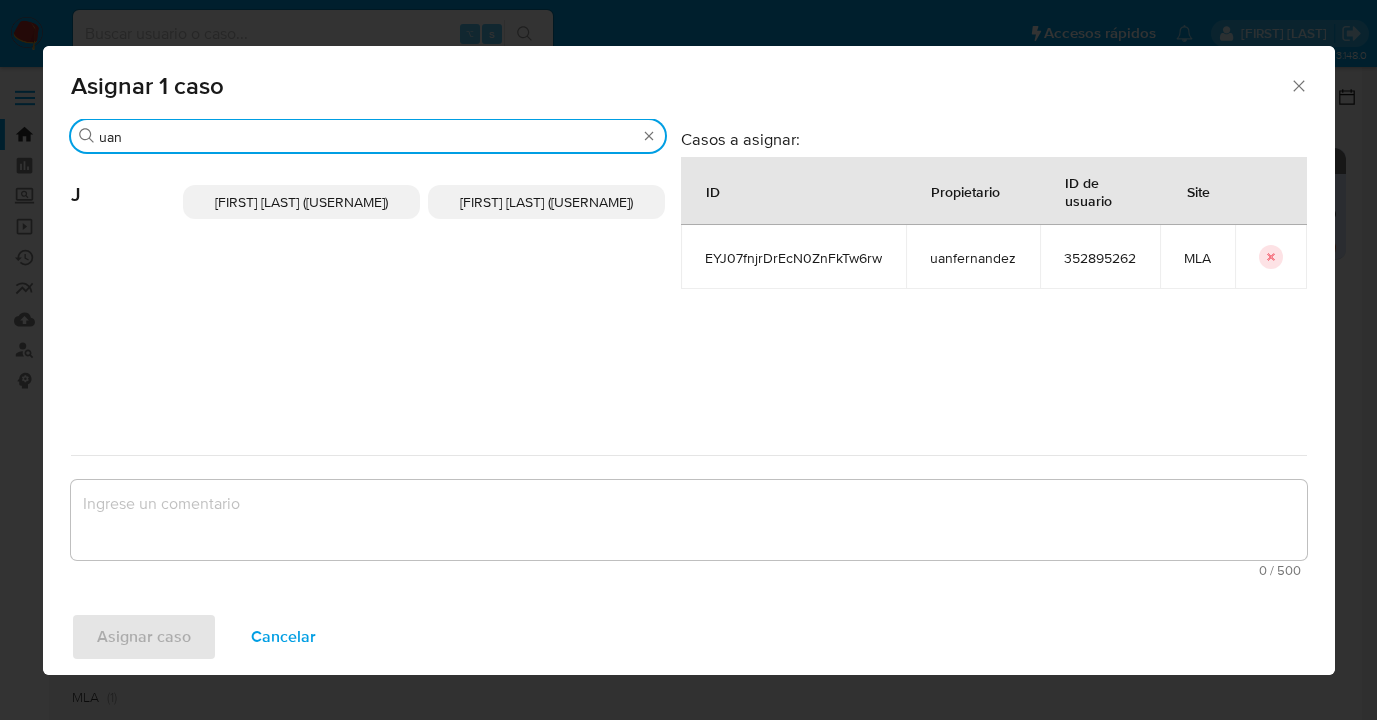 type on "uan" 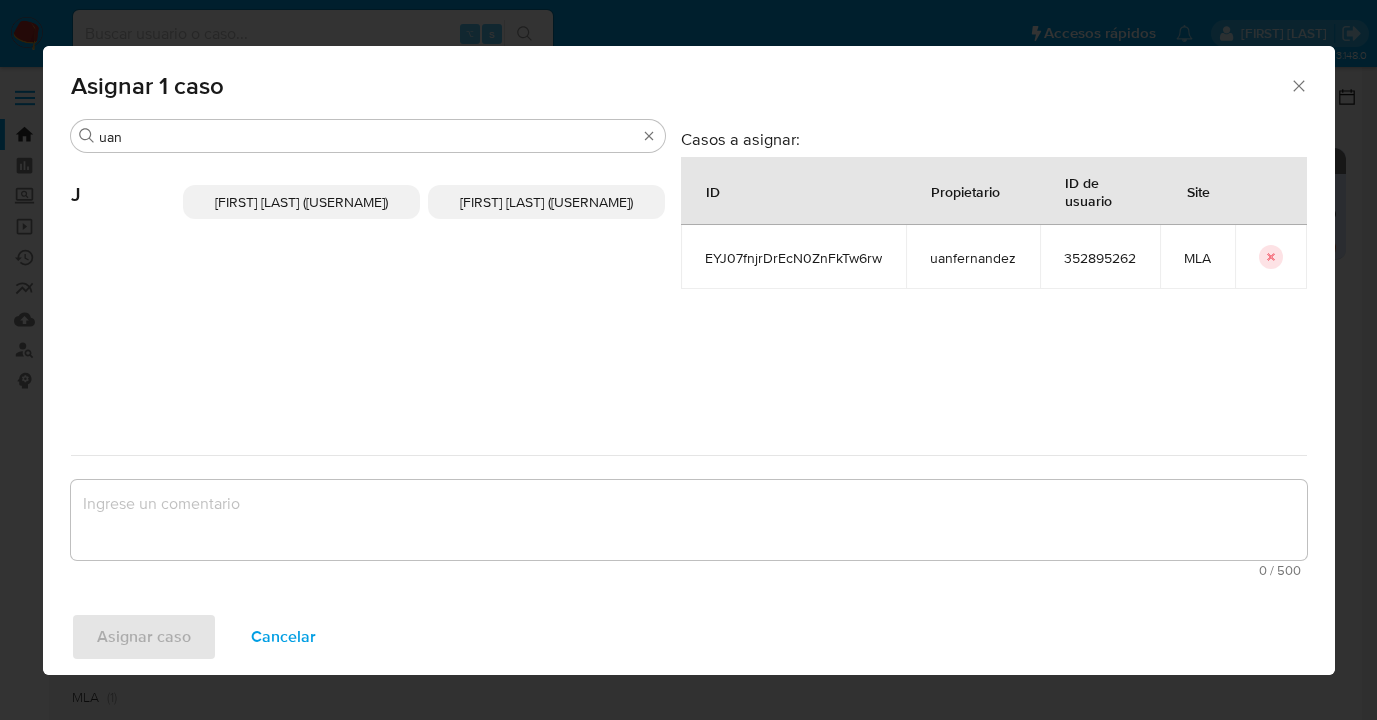 click on "Juan Pablo Fernandez (uanfernandez)" at bounding box center [546, 202] 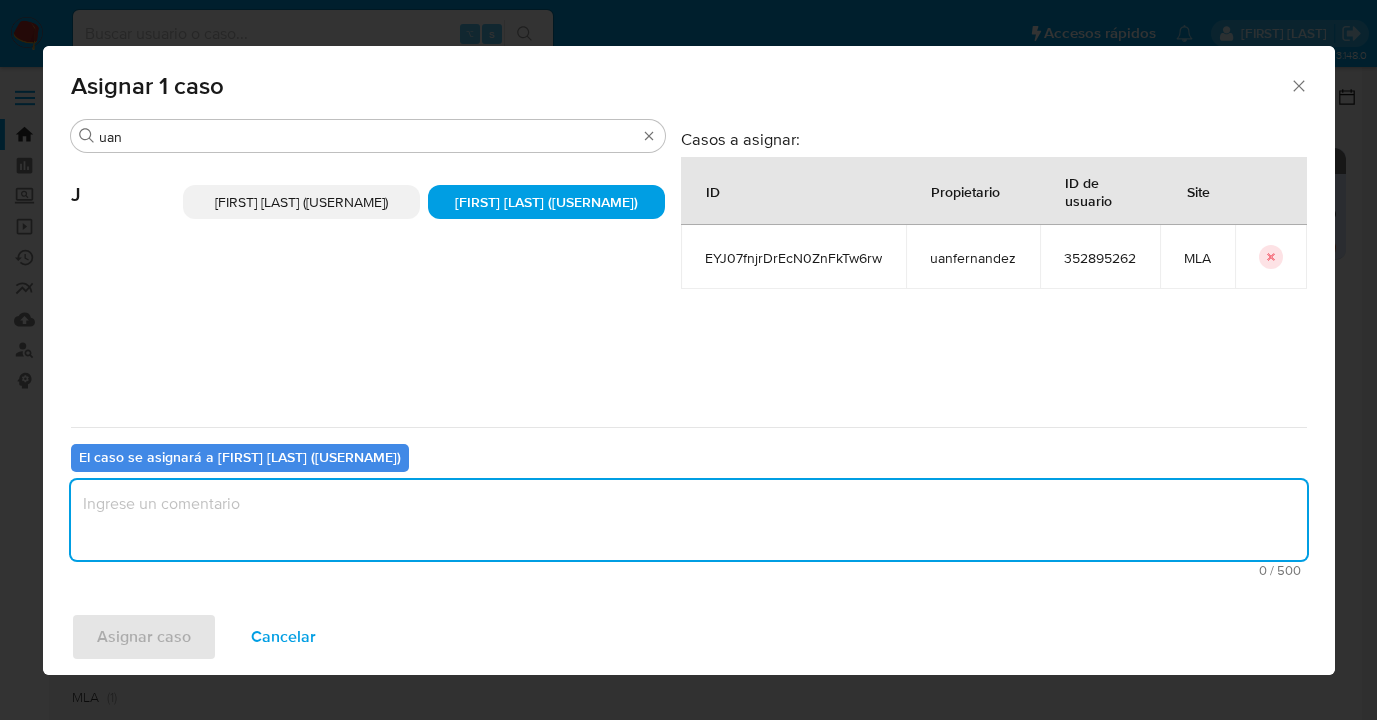 click at bounding box center [689, 520] 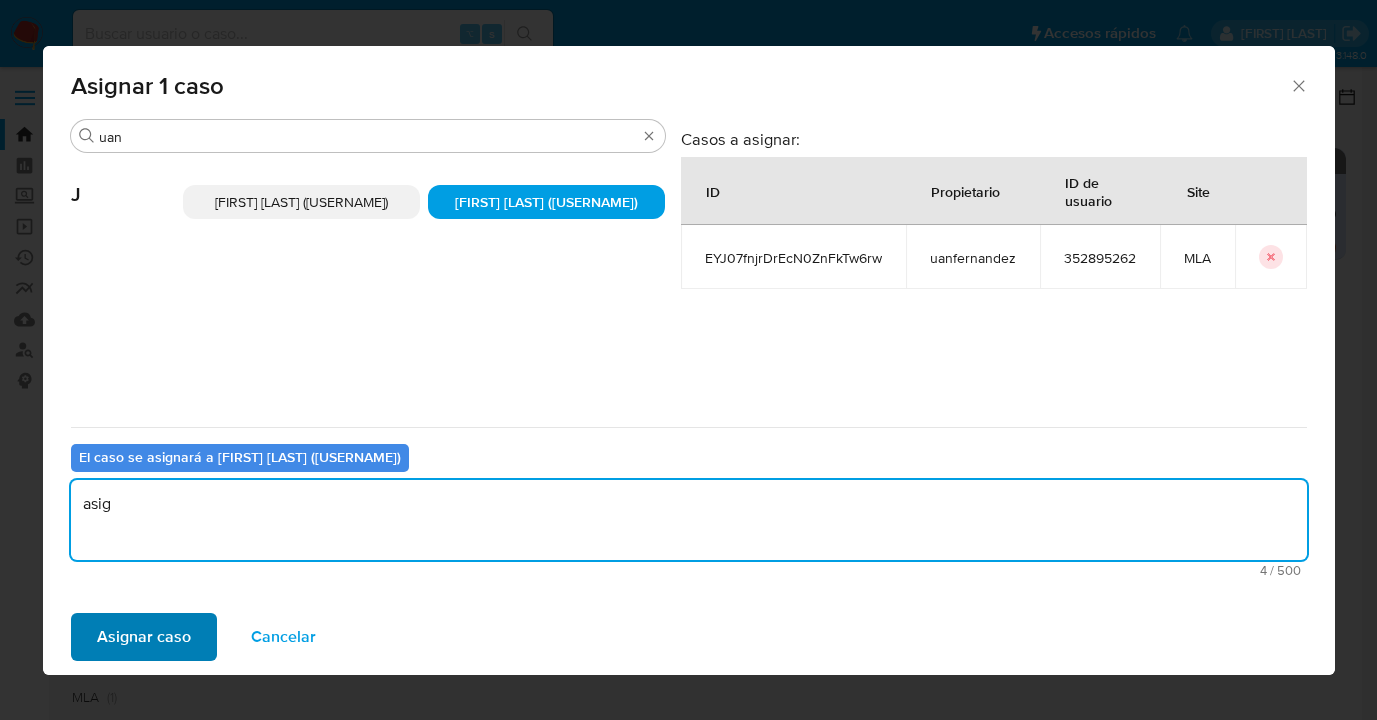 type on "asig" 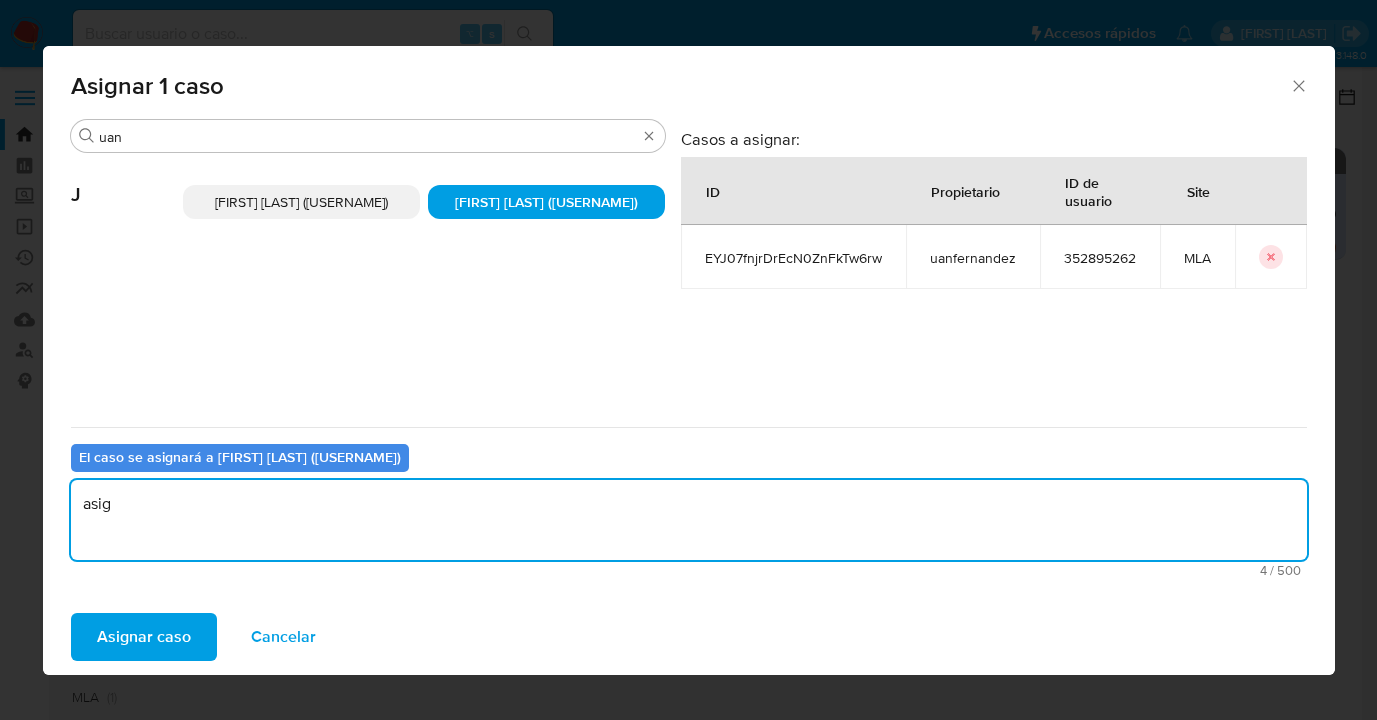 click on "Asignar caso" at bounding box center [144, 637] 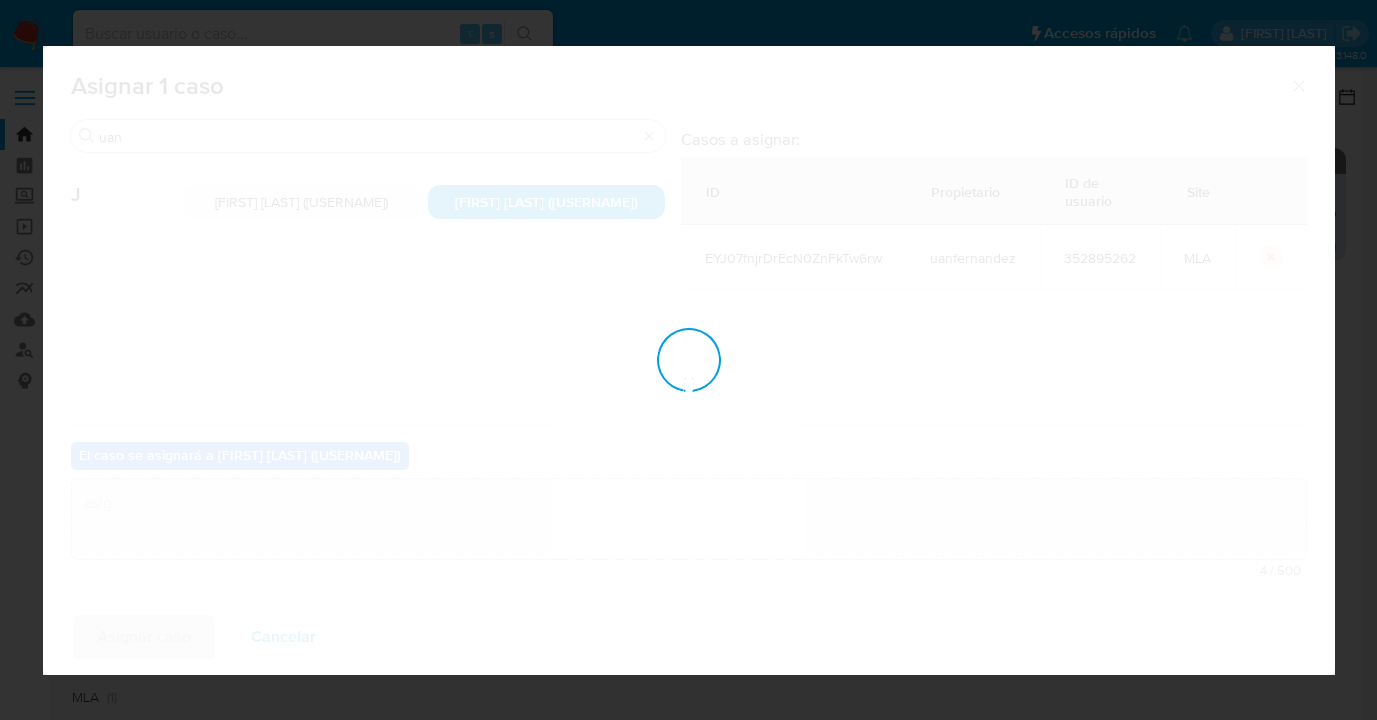 type 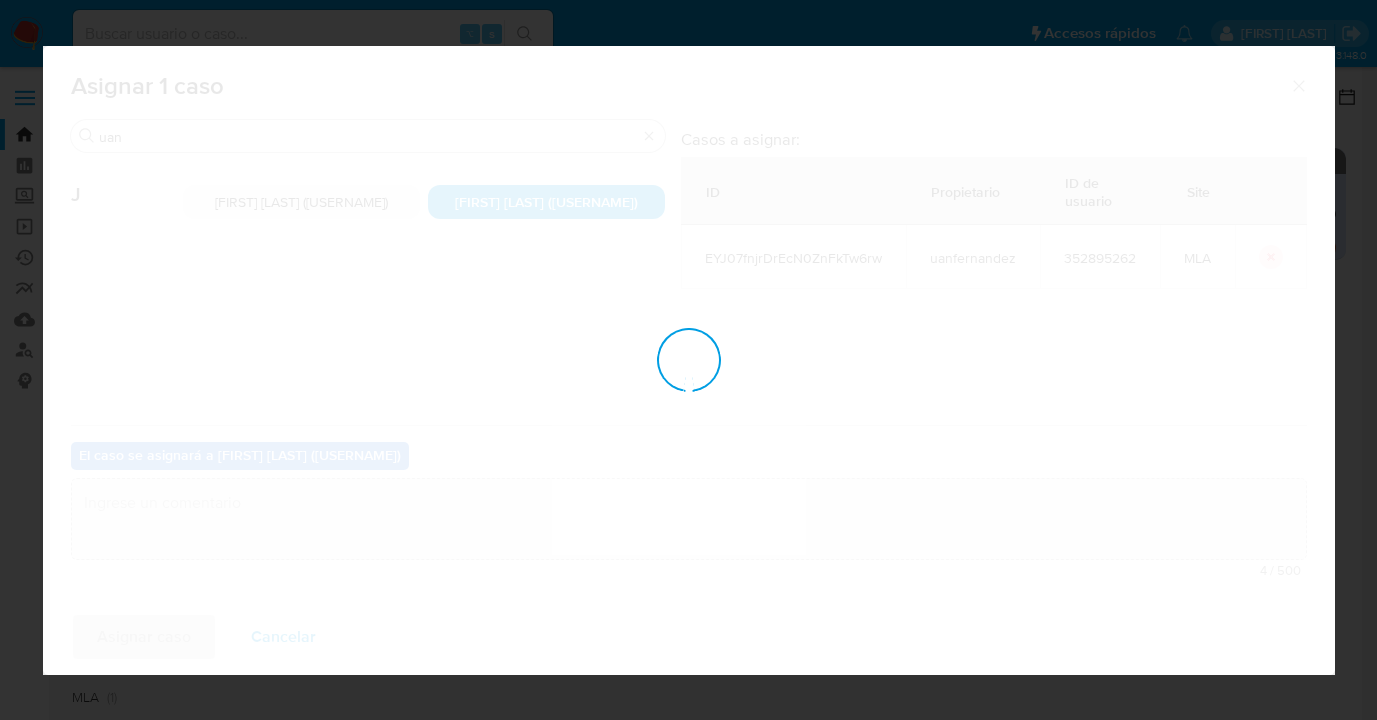 checkbox on "false" 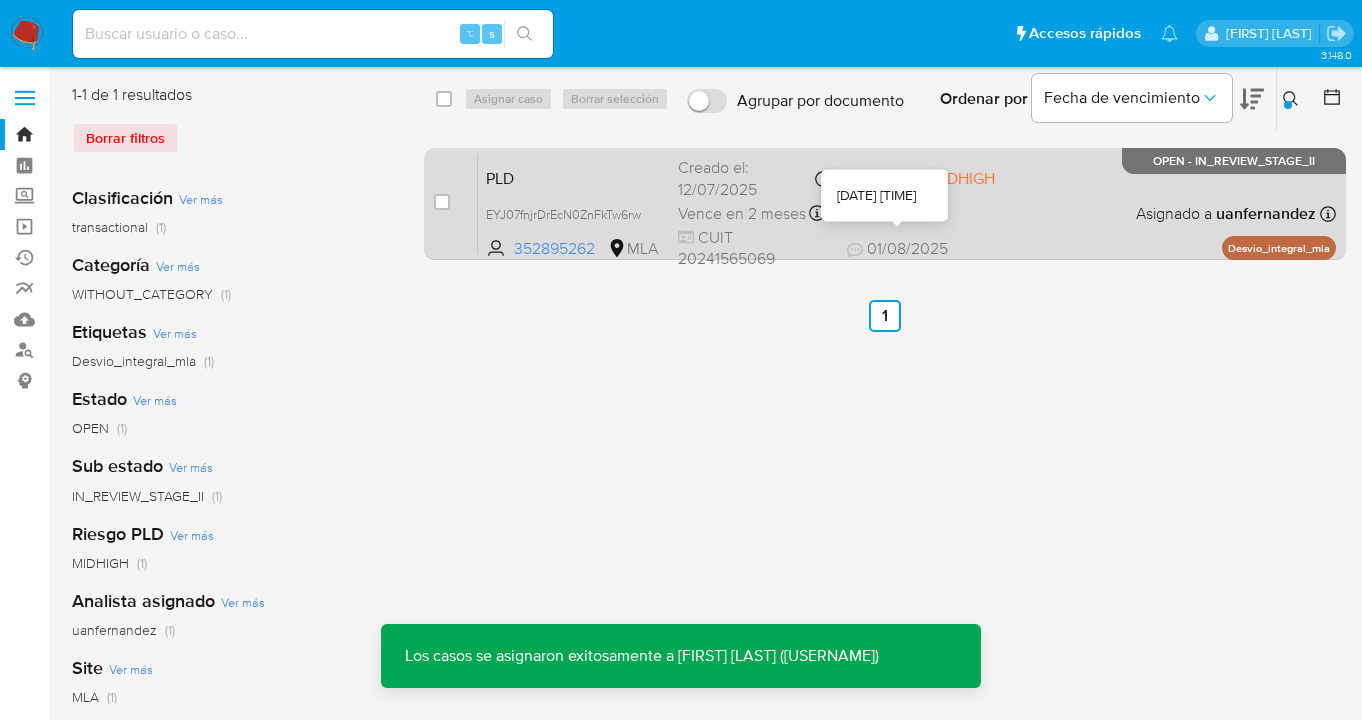 click on "PLD EYJ07fnjrDrEcN0ZnFkTw6rw 352895262 MLA Riesgo PLD:  MIDHIGH Creado el: 12/07/2025   Creado el: 12/07/2025 03:11:51 Vence en 2 meses   Vence el 10/10/2025 03:11:51 CUIT   20241565069 01/08/2025   01/08/2025 11:44 Asignado a   uanfernandez   Asignado el: 17/07/2025 16:37:30 Desvio_integral_mla OPEN - IN_REVIEW_STAGE_II" at bounding box center [907, 203] 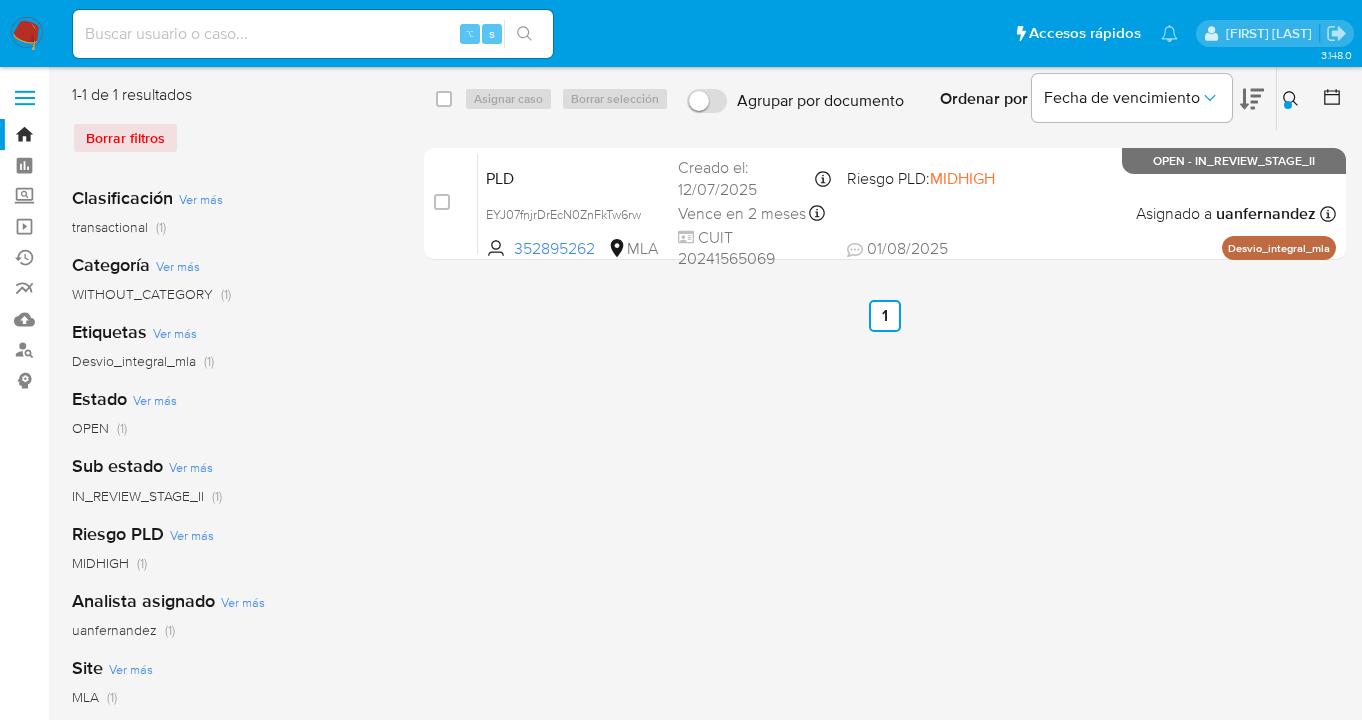drag, startPoint x: 1289, startPoint y: 102, endPoint x: 1112, endPoint y: 187, distance: 196.35173 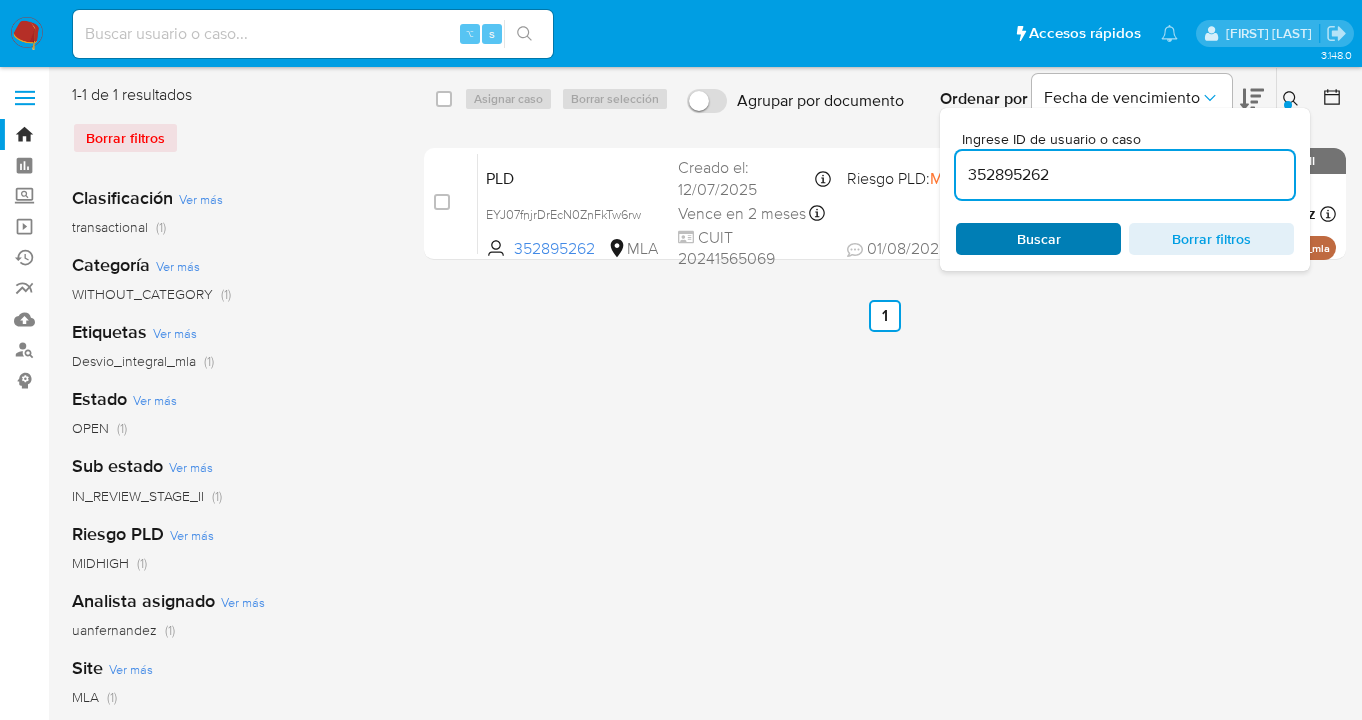 click on "Buscar" at bounding box center (1039, 239) 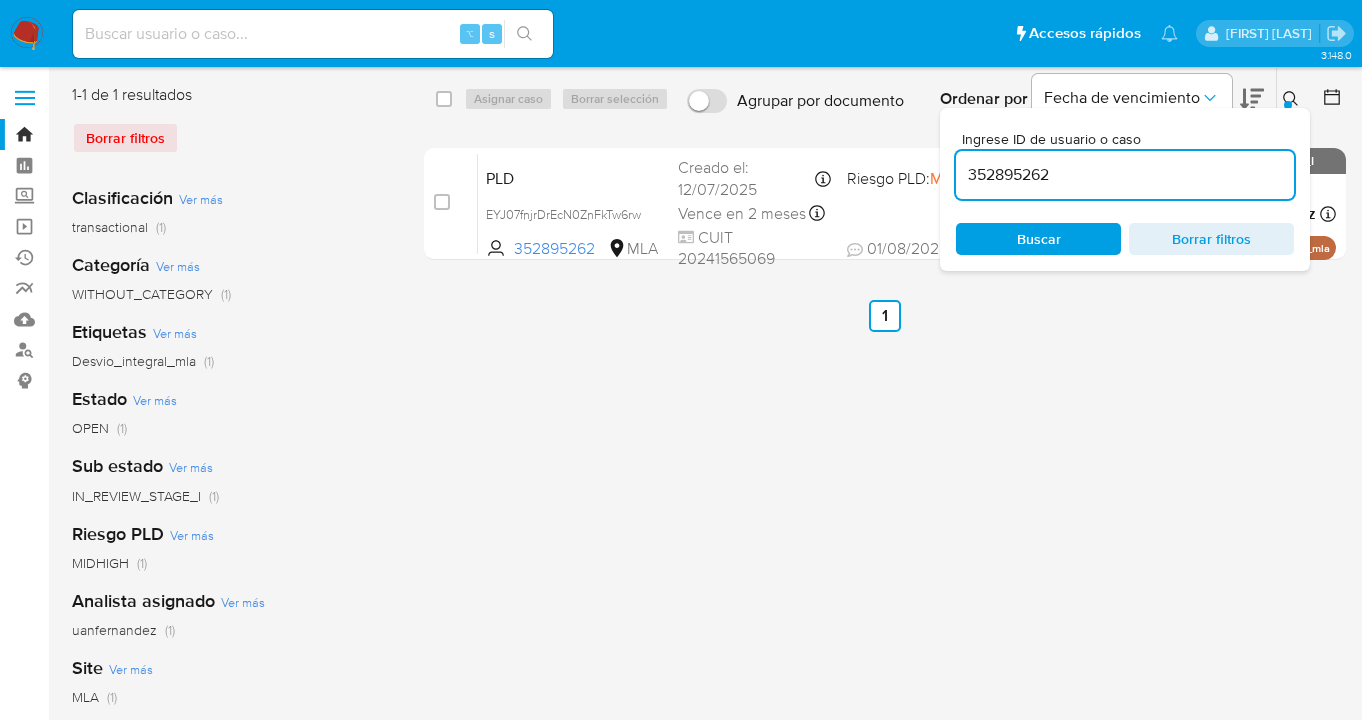 drag, startPoint x: 1289, startPoint y: 96, endPoint x: 1220, endPoint y: 146, distance: 85.2115 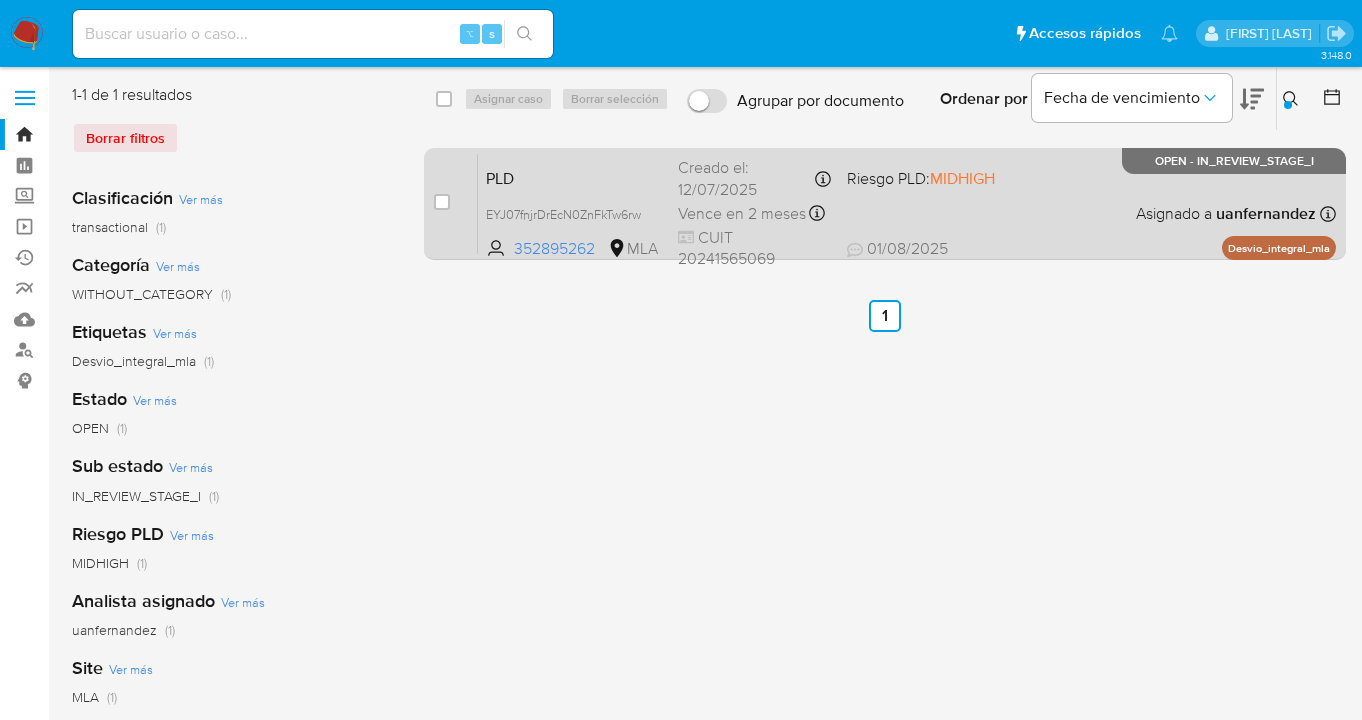 click on "PLD EYJ07fnjrDrEcN0ZnFkTw6rw 352895262 MLA Riesgo PLD:  MIDHIGH Creado el: 12/07/2025   Creado el: 12/07/2025 03:11:51 Vence en 2 meses   Vence el 10/10/2025 03:11:51 CUIT   20241565069 01/08/2025   01/08/2025 11:44 Asignado a   uanfernandez   Asignado el: 17/07/2025 16:37:30 Desvio_integral_mla OPEN - IN_REVIEW_STAGE_I" at bounding box center (907, 203) 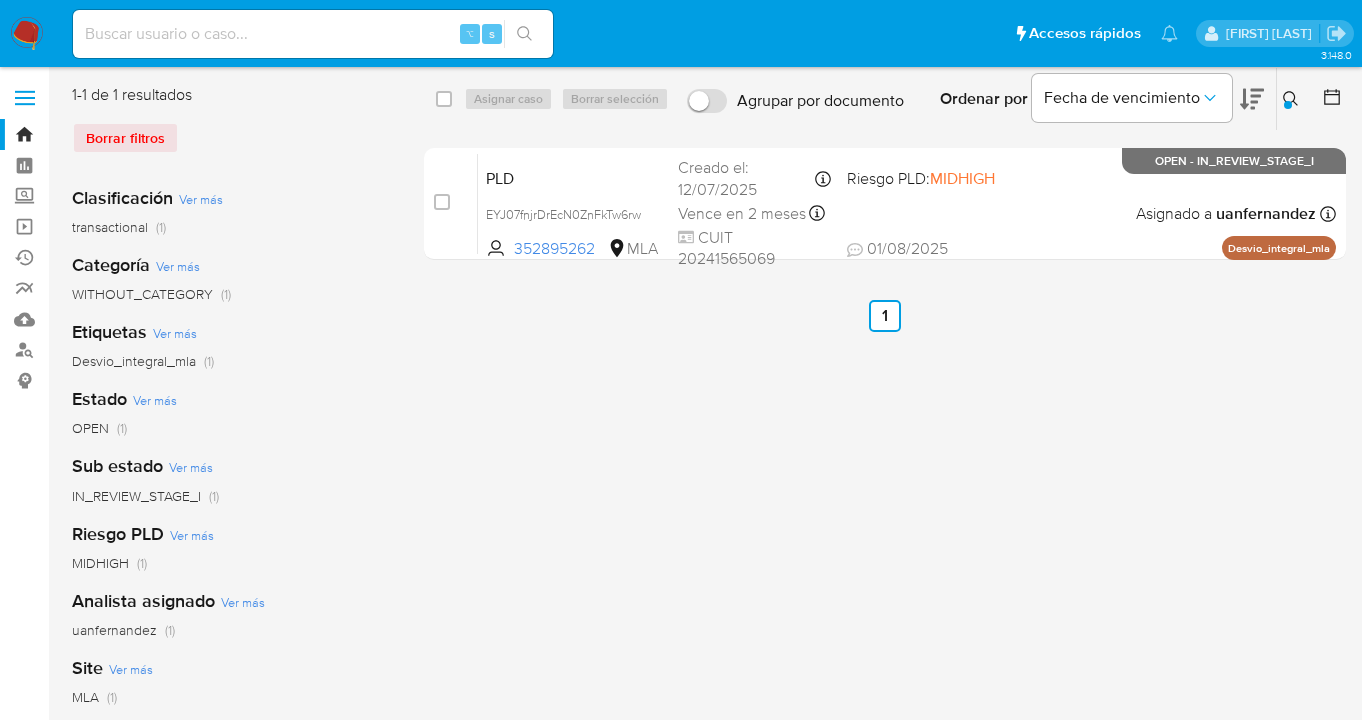 click 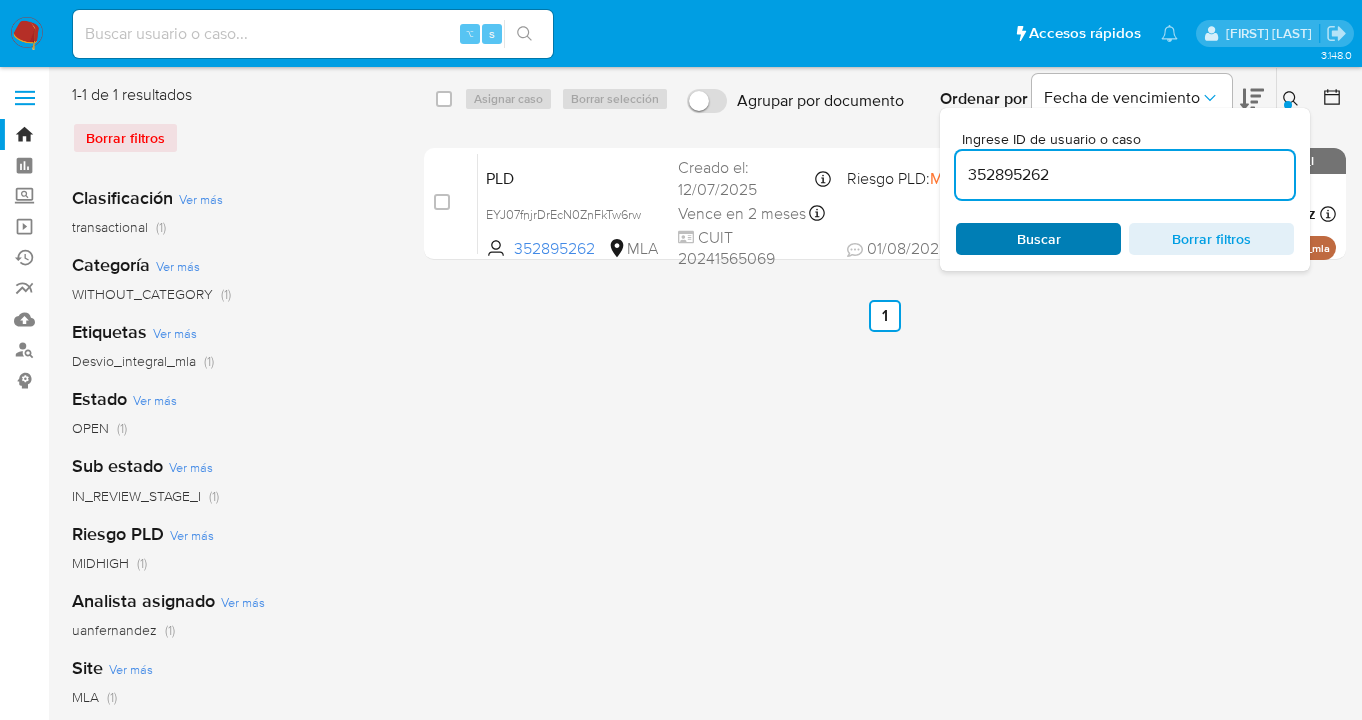 click on "Buscar" at bounding box center (1038, 239) 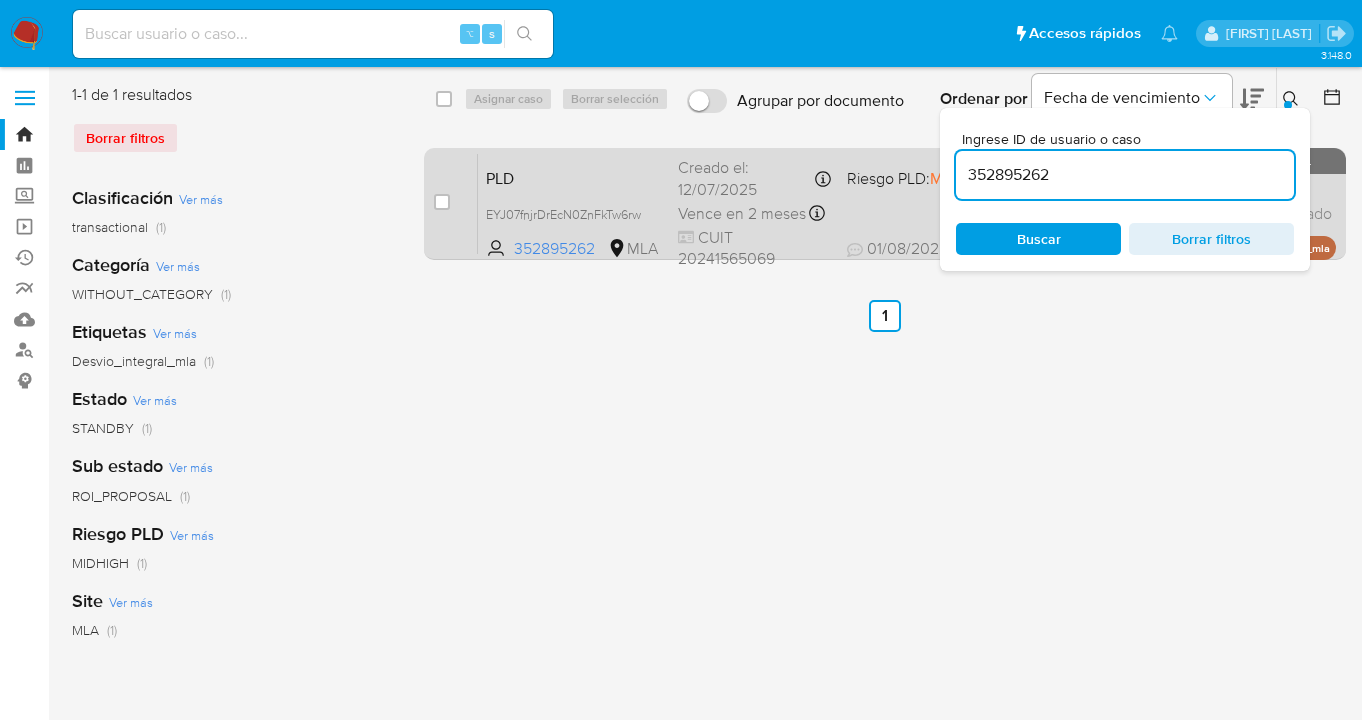 drag, startPoint x: 1286, startPoint y: 93, endPoint x: 1113, endPoint y: 154, distance: 183.43936 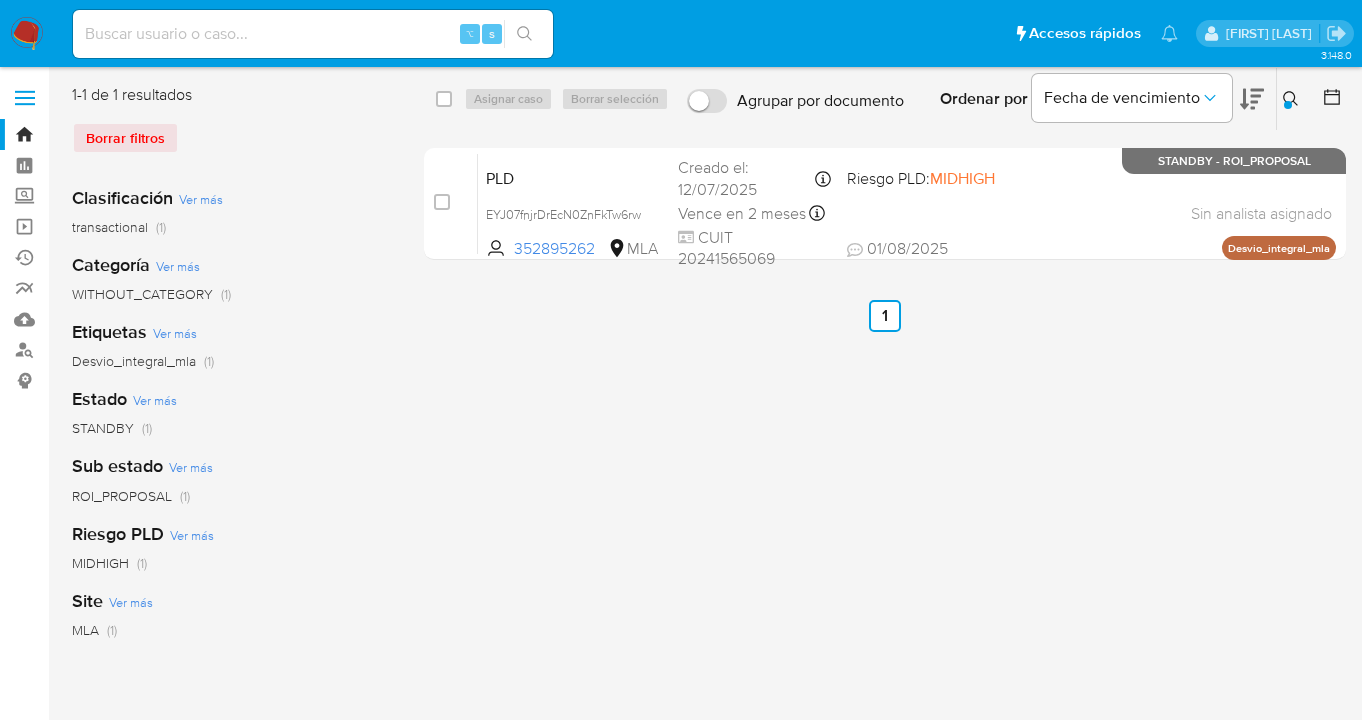 click at bounding box center [1288, 105] 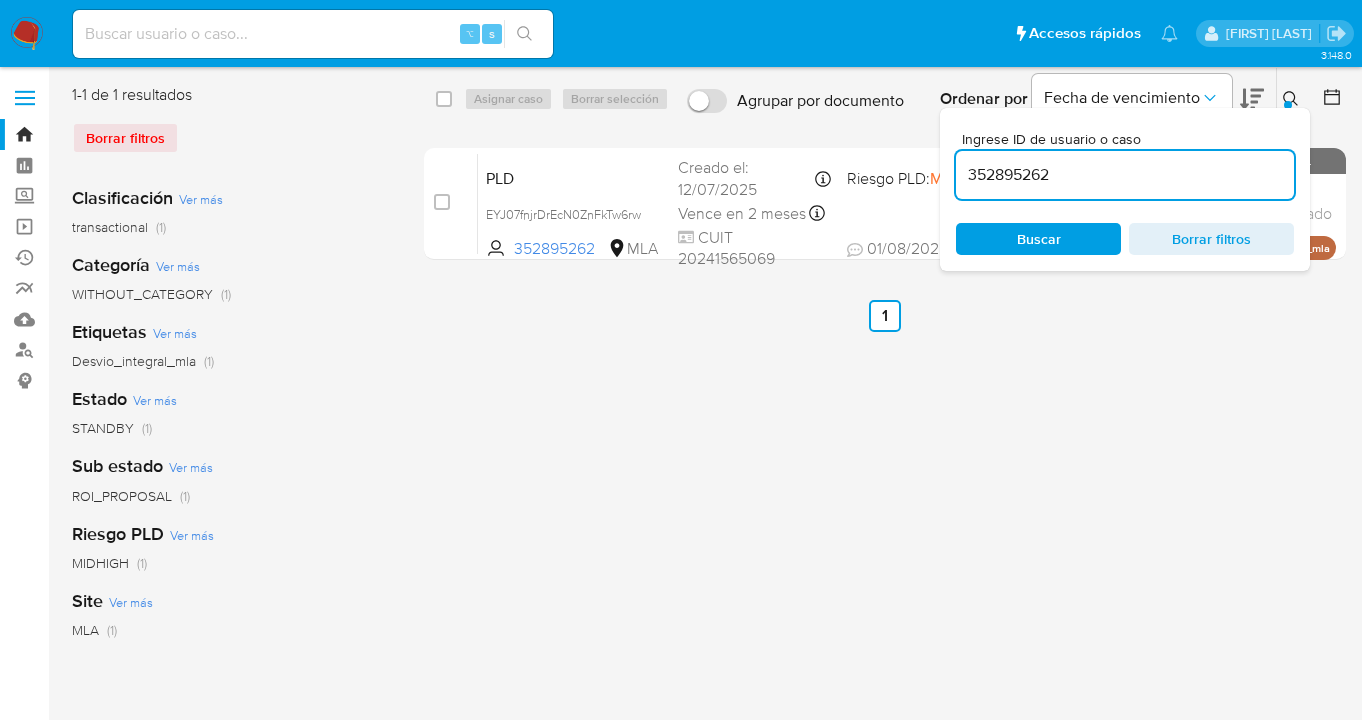 drag, startPoint x: 1057, startPoint y: 173, endPoint x: 941, endPoint y: 166, distance: 116.21101 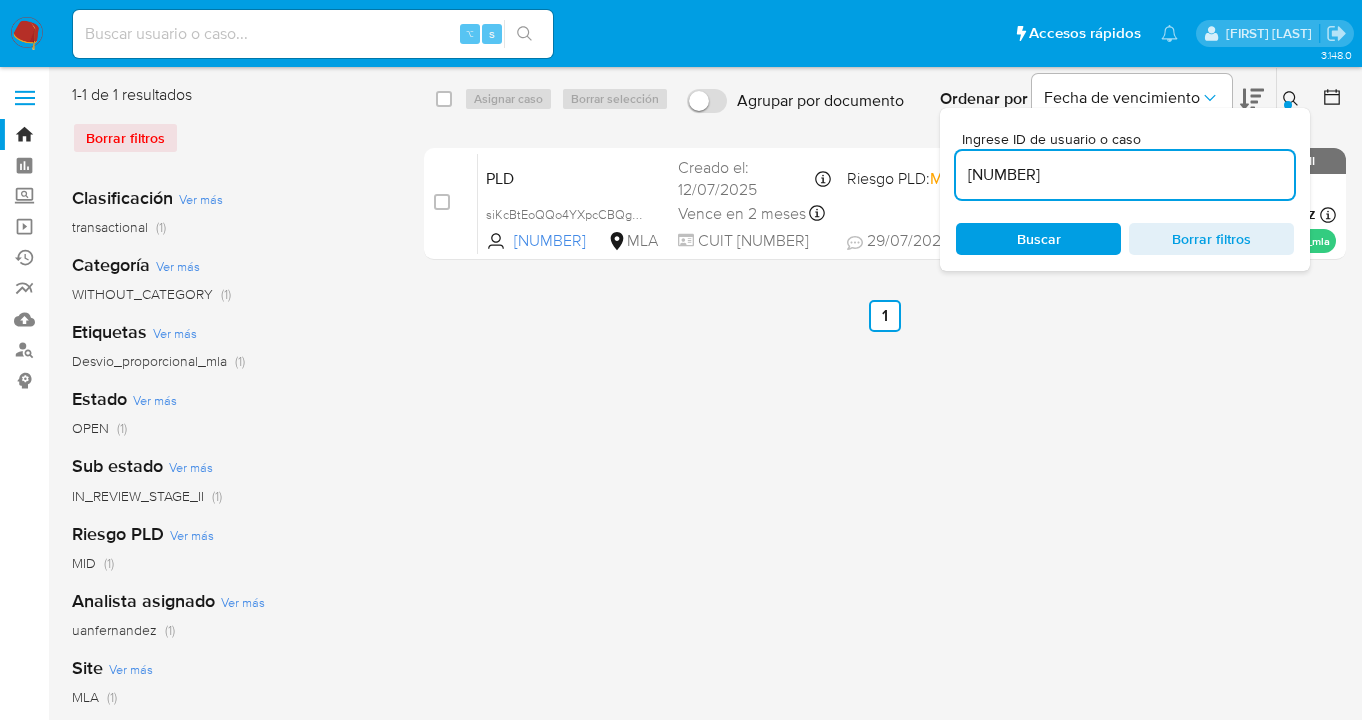 click 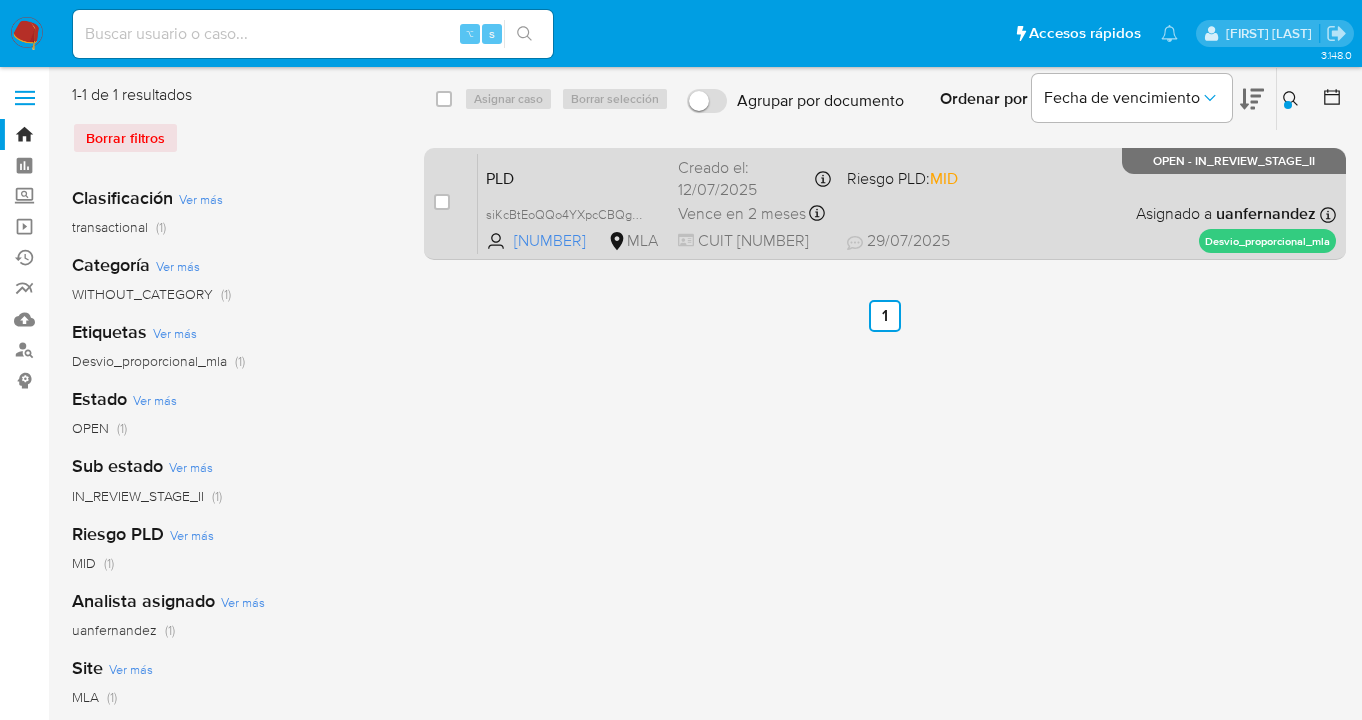 click on "PLD siKcBtEoQQo4YXpcCBQg4NVf 2506333720 MLA Riesgo PLD:  MID Creado el: 12/07/2025   Creado el: 12/07/2025 03:31:55 Vence en 2 meses   Vence el 10/10/2025 03:31:55 CUIT   27215329742 29/07/2025   29/07/2025 14:36 Asignado a   uanfernandez   Asignado el: 17/07/2025 16:32:38 Desvio_proporcional_mla OPEN - IN_REVIEW_STAGE_II" at bounding box center (907, 203) 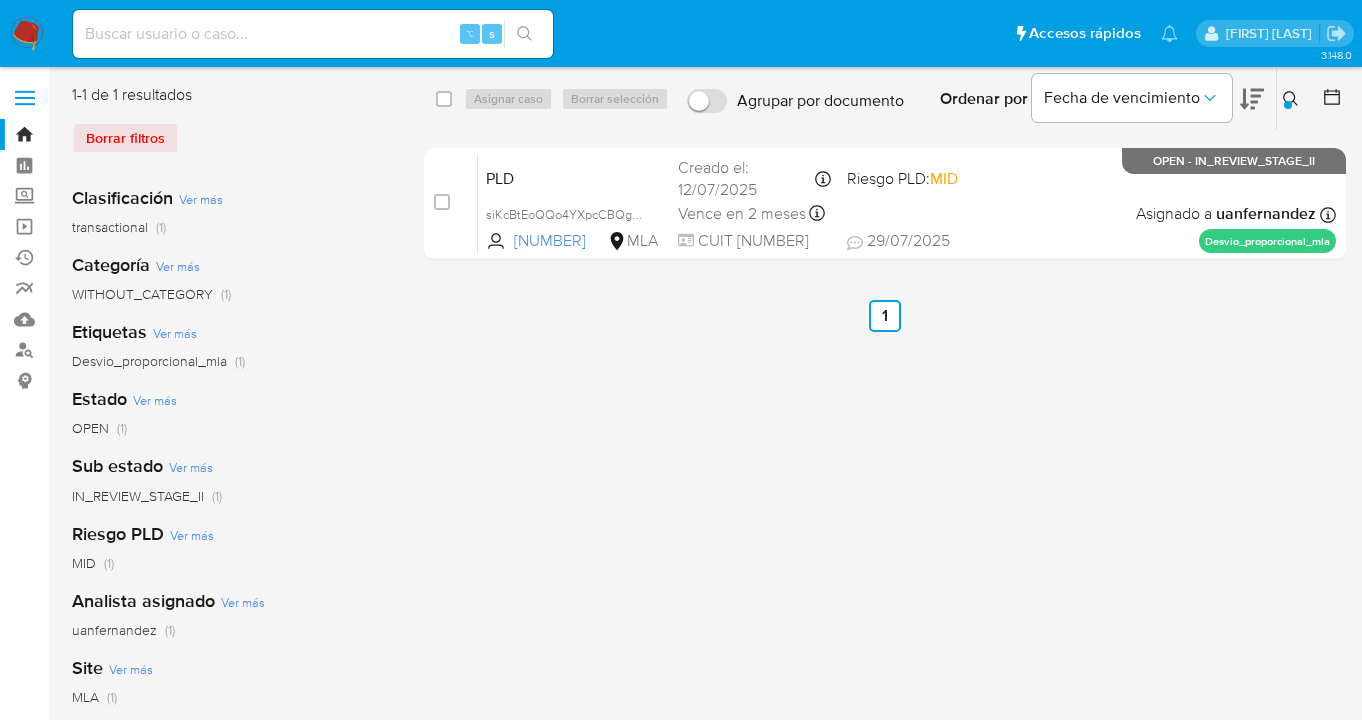 click 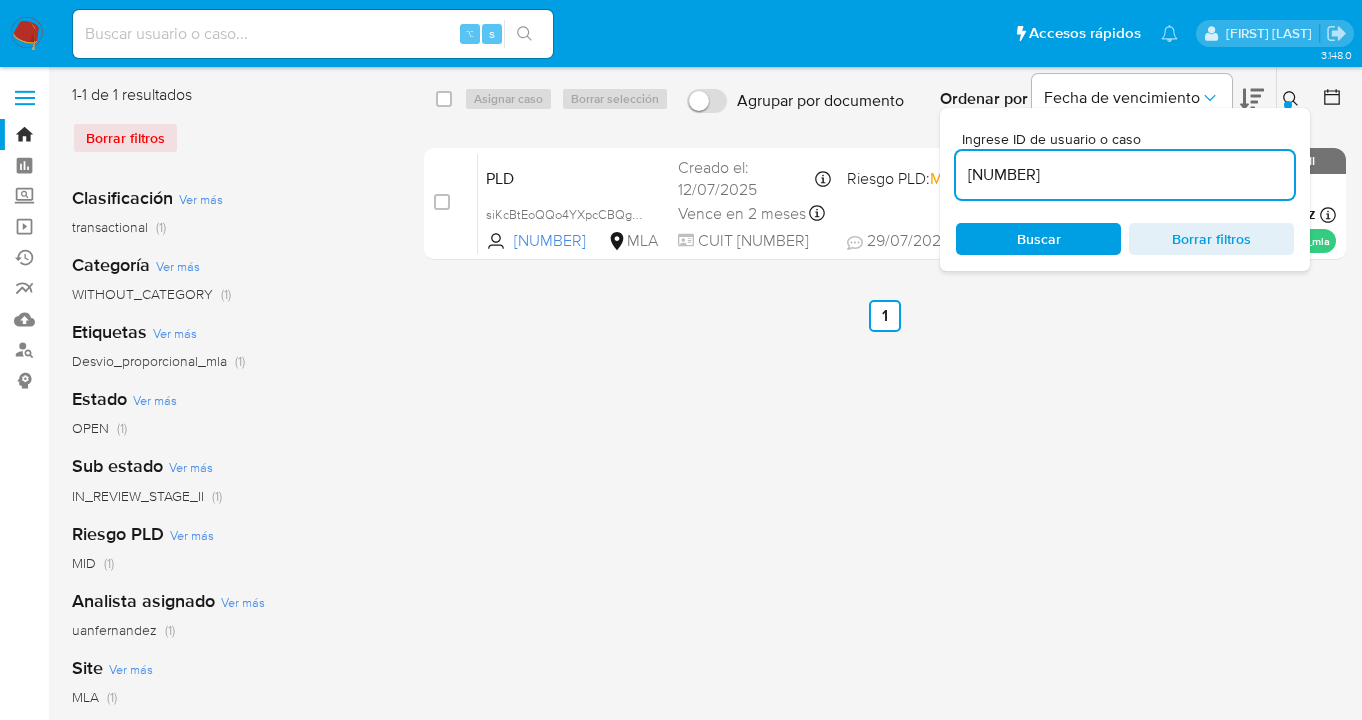 scroll, scrollTop: 0, scrollLeft: 0, axis: both 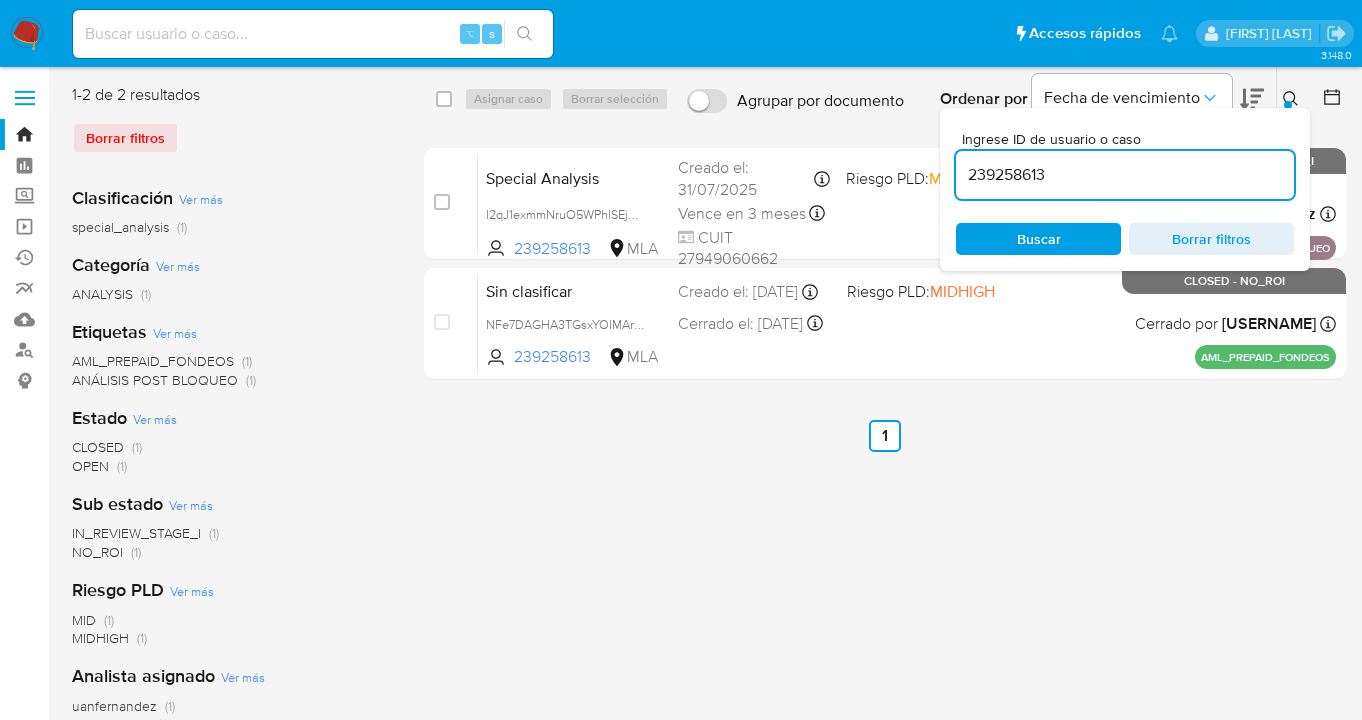 click at bounding box center (1288, 105) 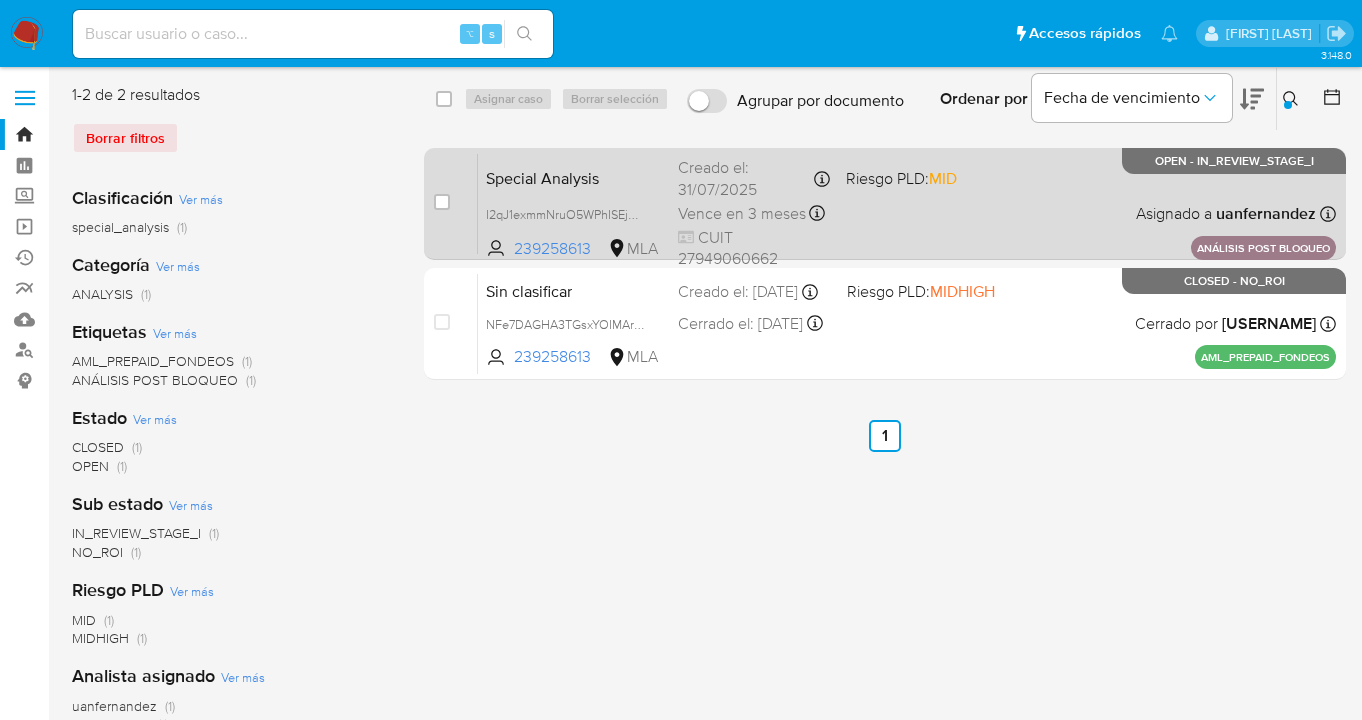 click on "Special Analysis I2qJ1exmmNruO5WPhISEjDKc 239258613 MLA Riesgo PLD:  MID Creado el: 31/07/2025   Creado el: 31/07/2025 16:09:38 Vence en 3 meses   Vence el 29/10/2025 16:09:39 CUIT   27949060662 Asignado a   uanfernandez   Asignado el: 31/07/2025 16:09:38 ANÁLISIS POST BLOQUEO OPEN - IN_REVIEW_STAGE_I" at bounding box center (907, 203) 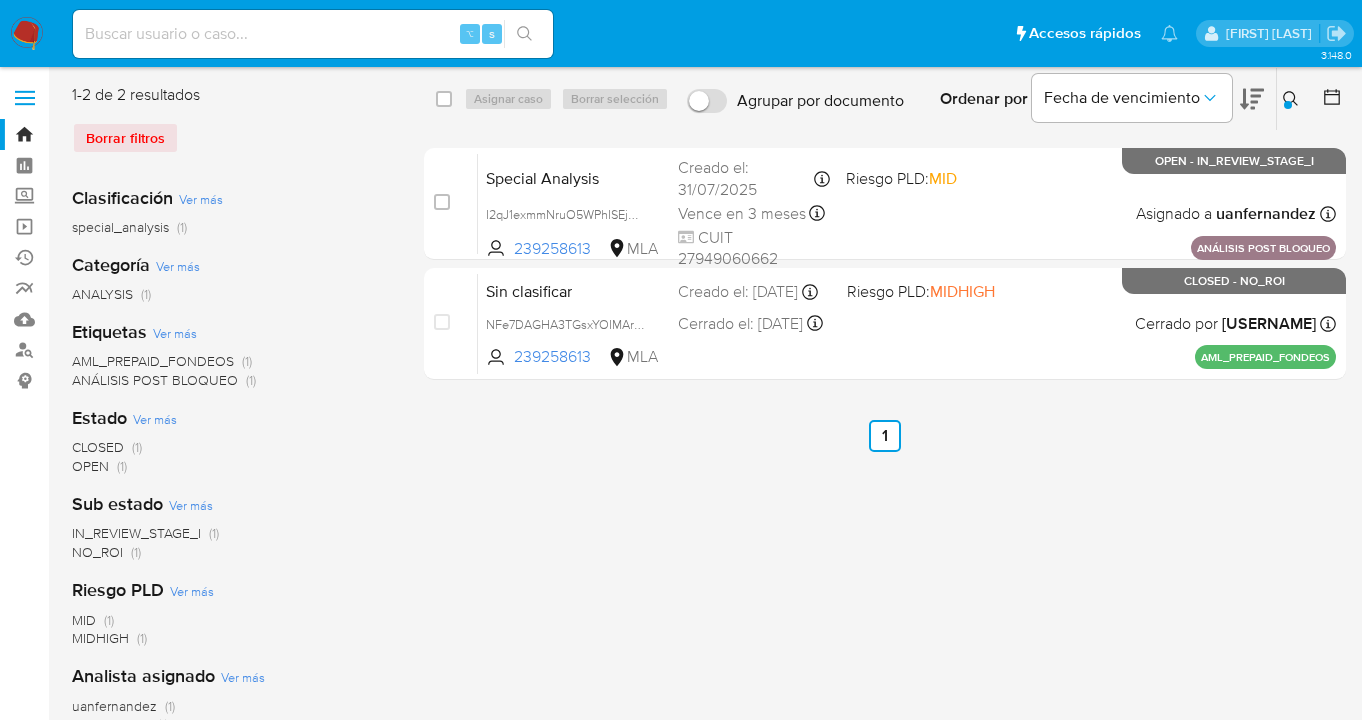 drag, startPoint x: 1291, startPoint y: 99, endPoint x: 1246, endPoint y: 119, distance: 49.24429 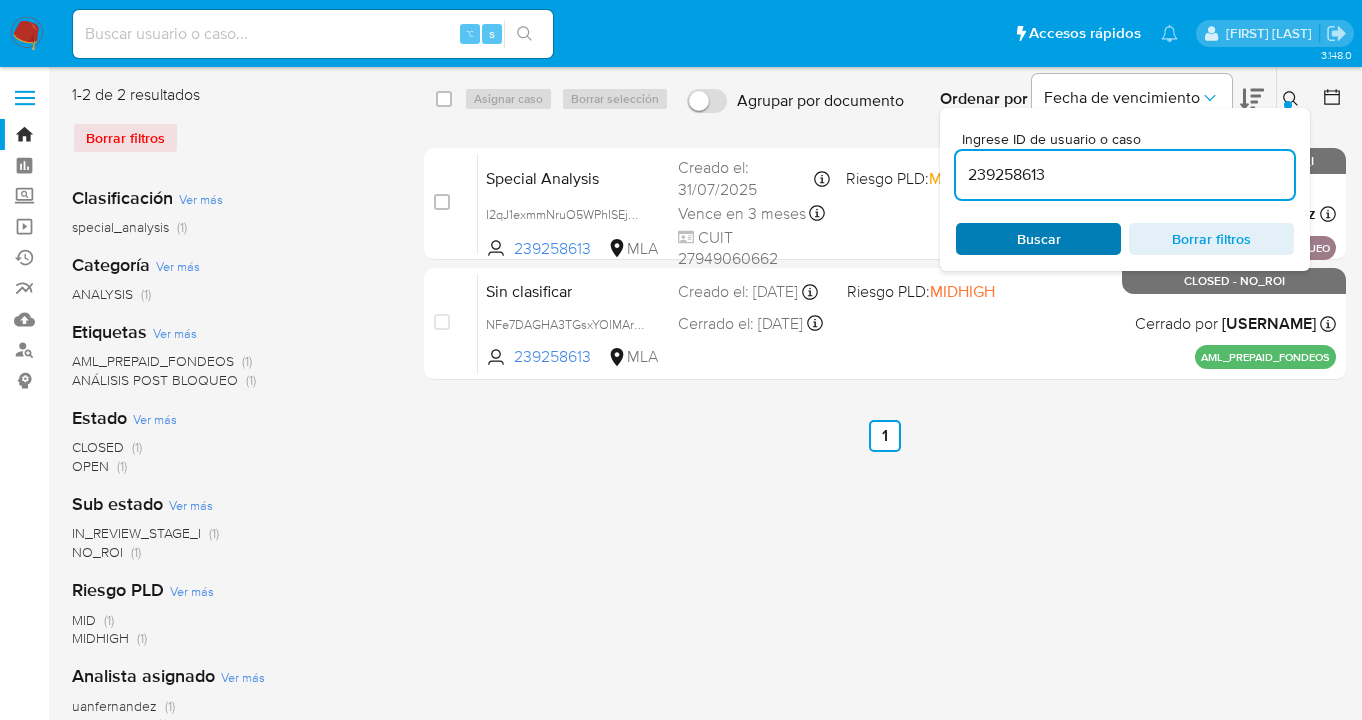 click on "Buscar" at bounding box center [1039, 239] 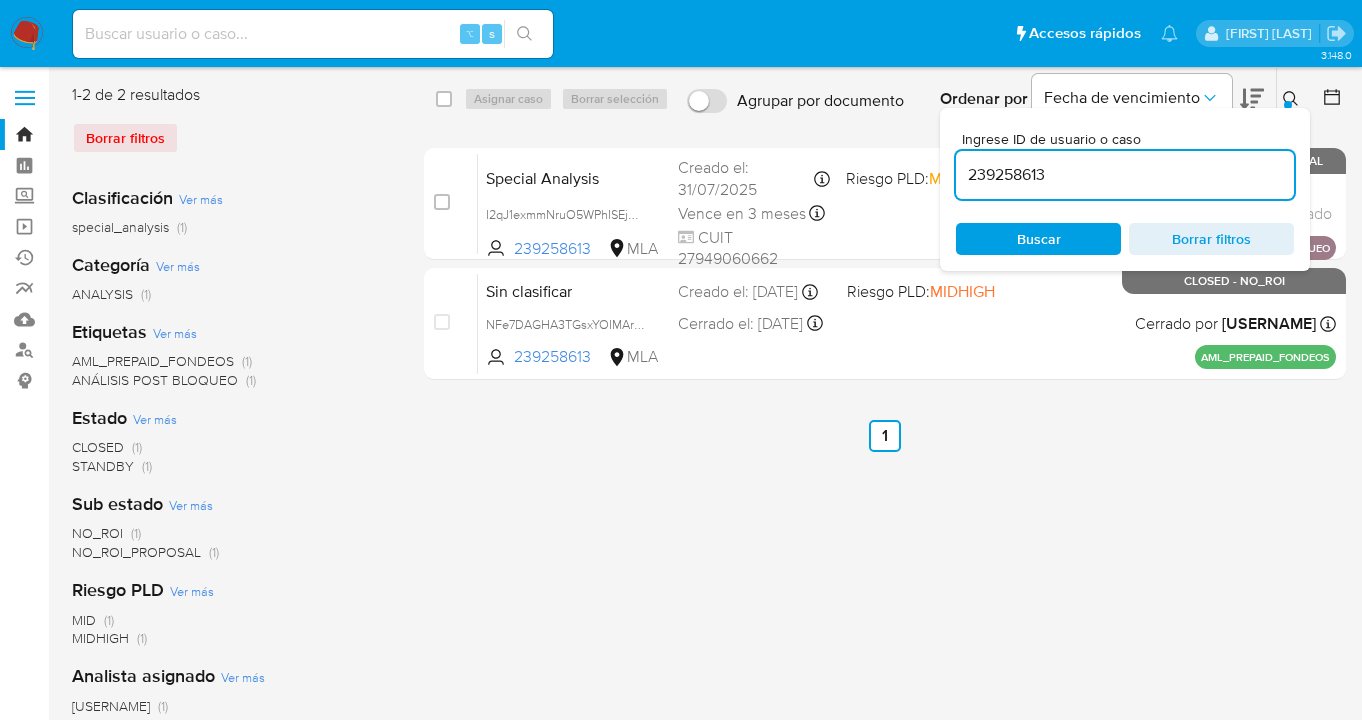 click 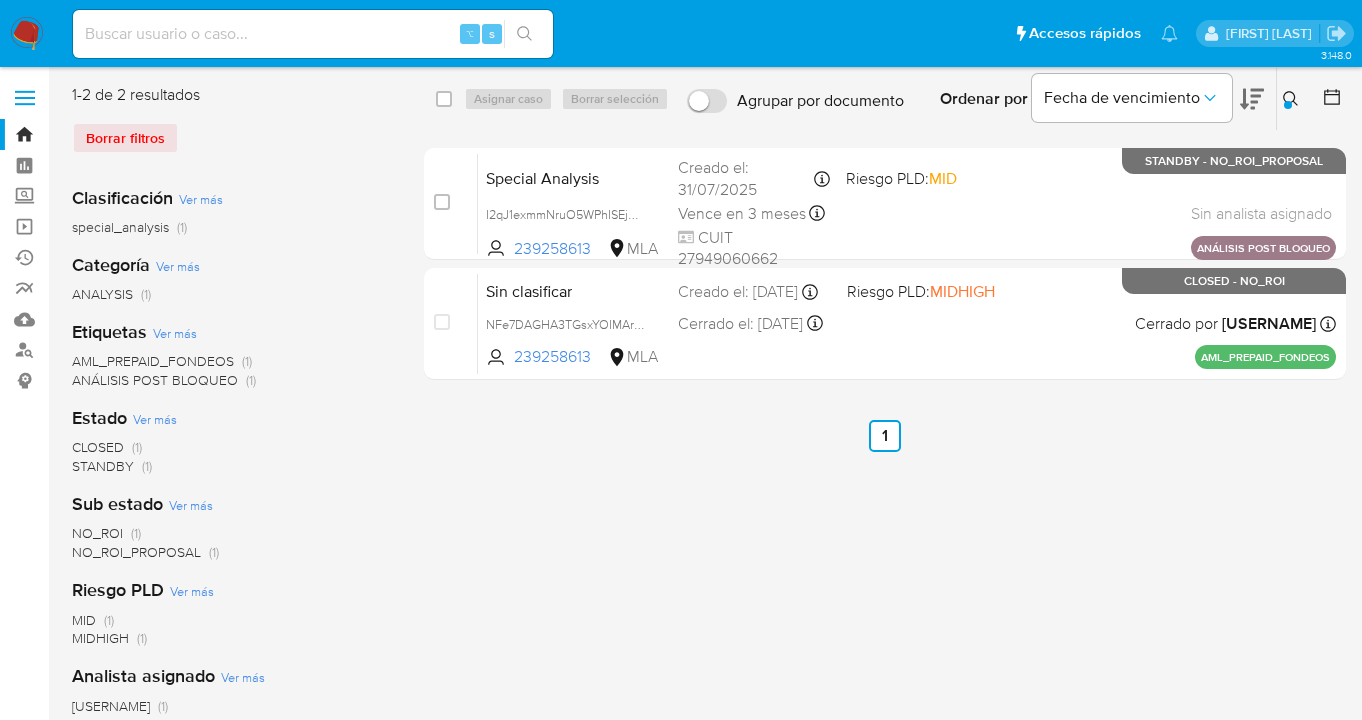 click 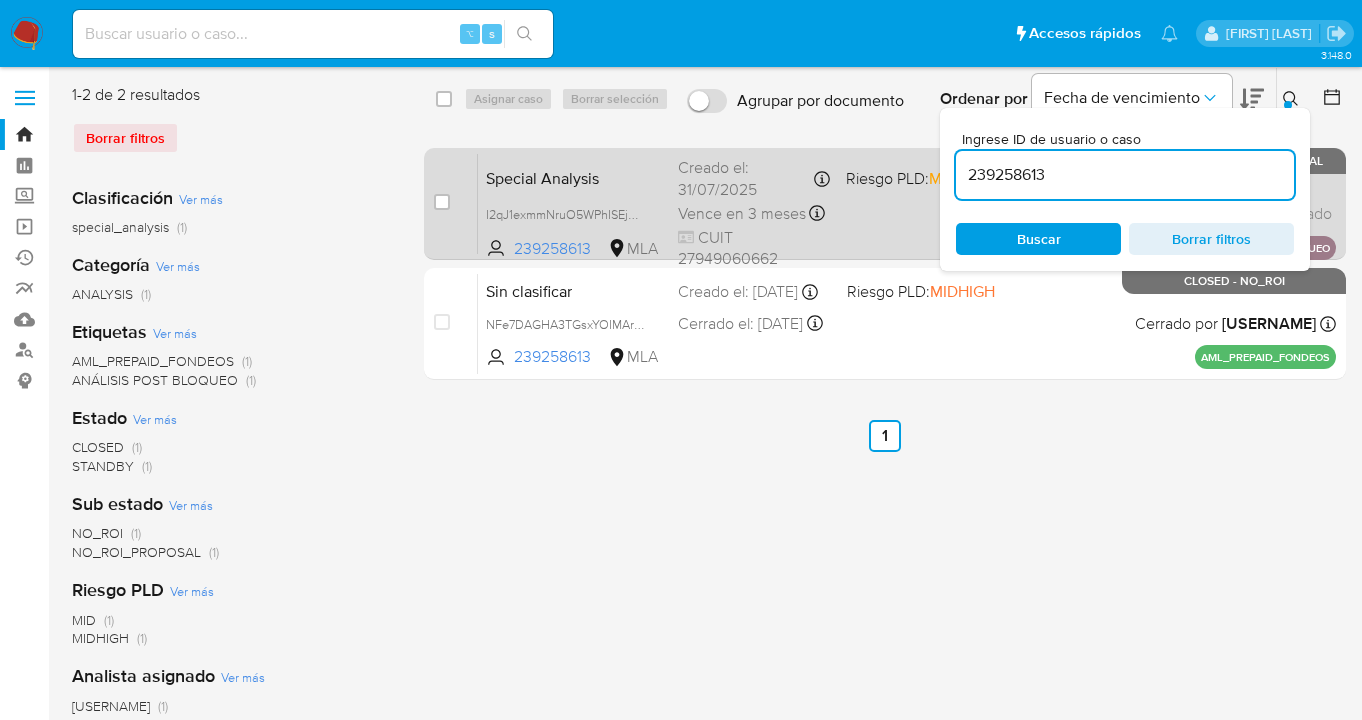 drag, startPoint x: 947, startPoint y: 179, endPoint x: 922, endPoint y: 181, distance: 25.079872 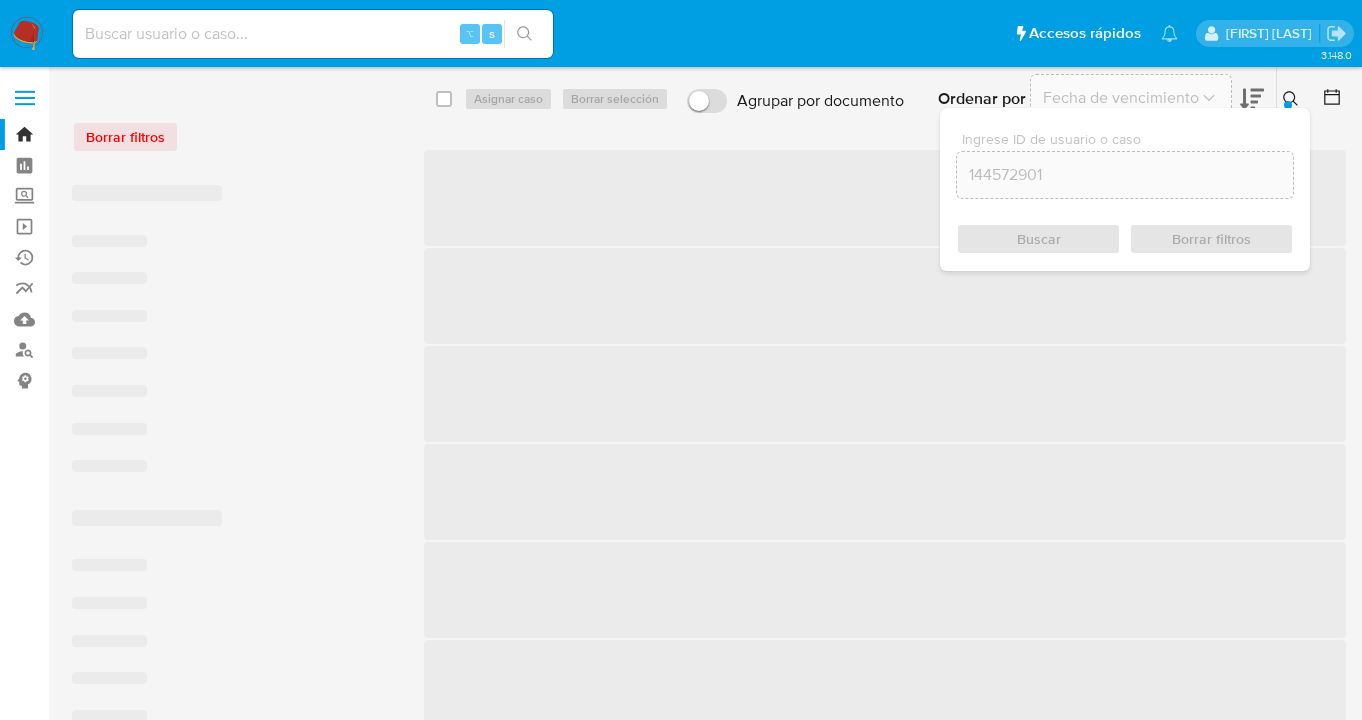 scroll, scrollTop: 0, scrollLeft: 0, axis: both 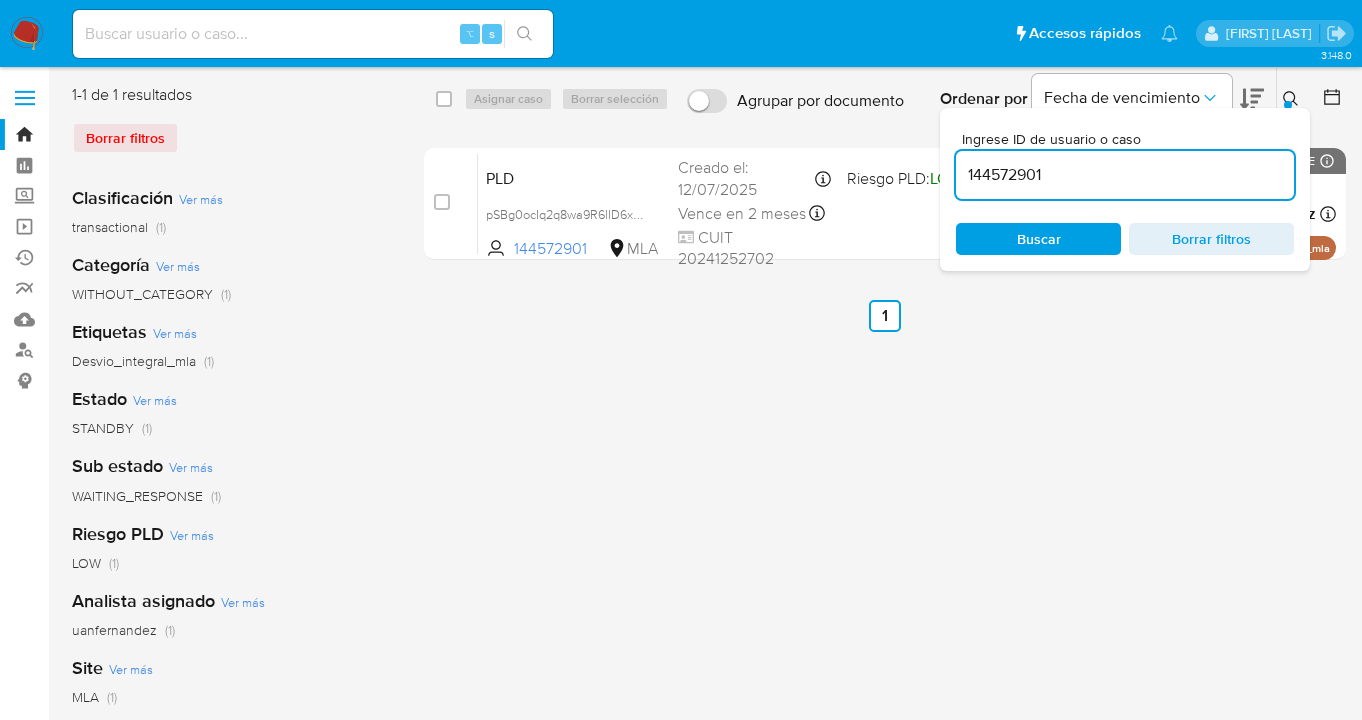 drag, startPoint x: 1292, startPoint y: 96, endPoint x: 1222, endPoint y: 123, distance: 75.026665 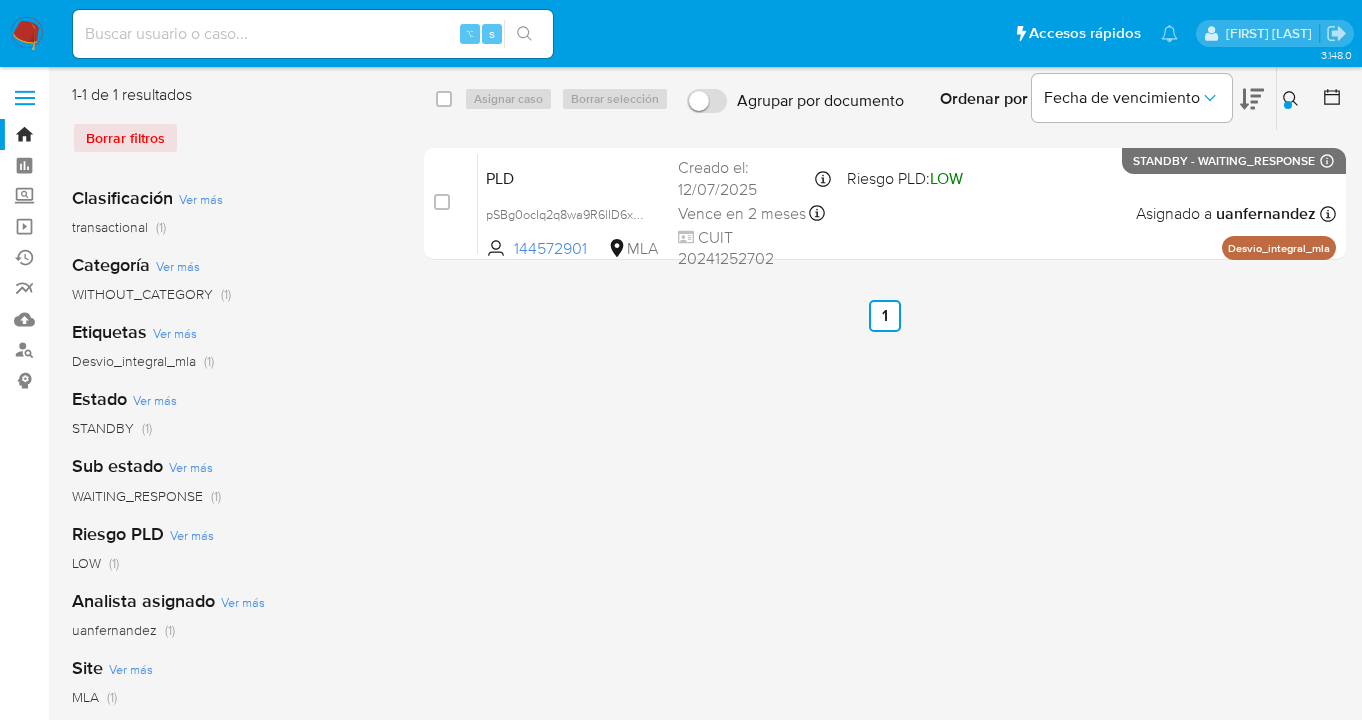 click at bounding box center [1288, 105] 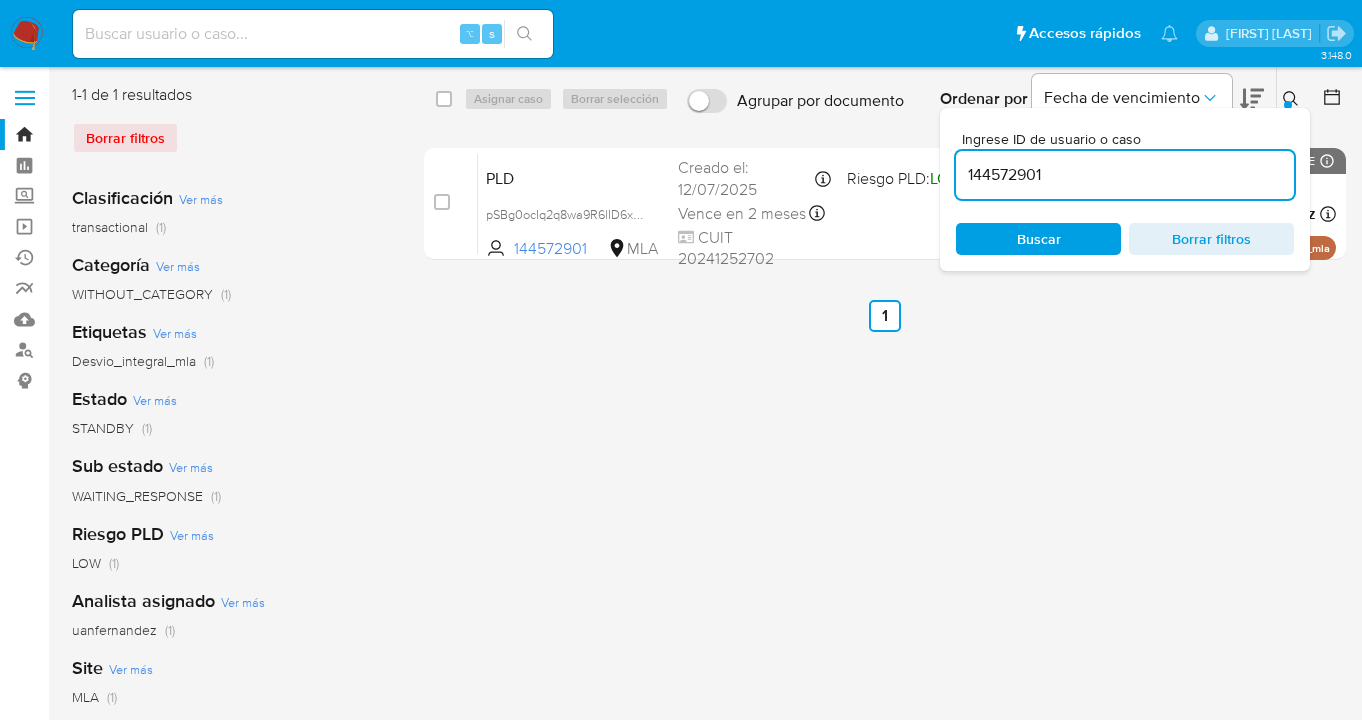 drag, startPoint x: 1052, startPoint y: 174, endPoint x: 947, endPoint y: 164, distance: 105.47511 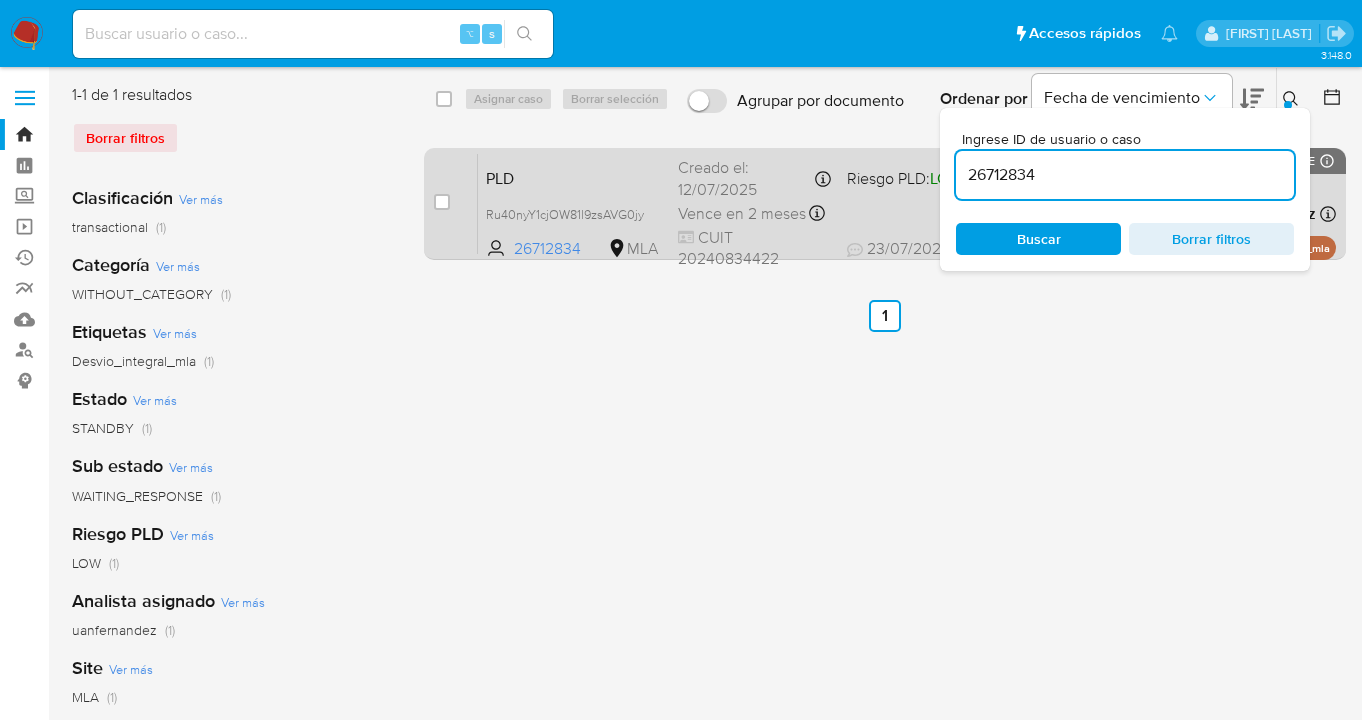 drag, startPoint x: 1292, startPoint y: 96, endPoint x: 1058, endPoint y: 199, distance: 255.6658 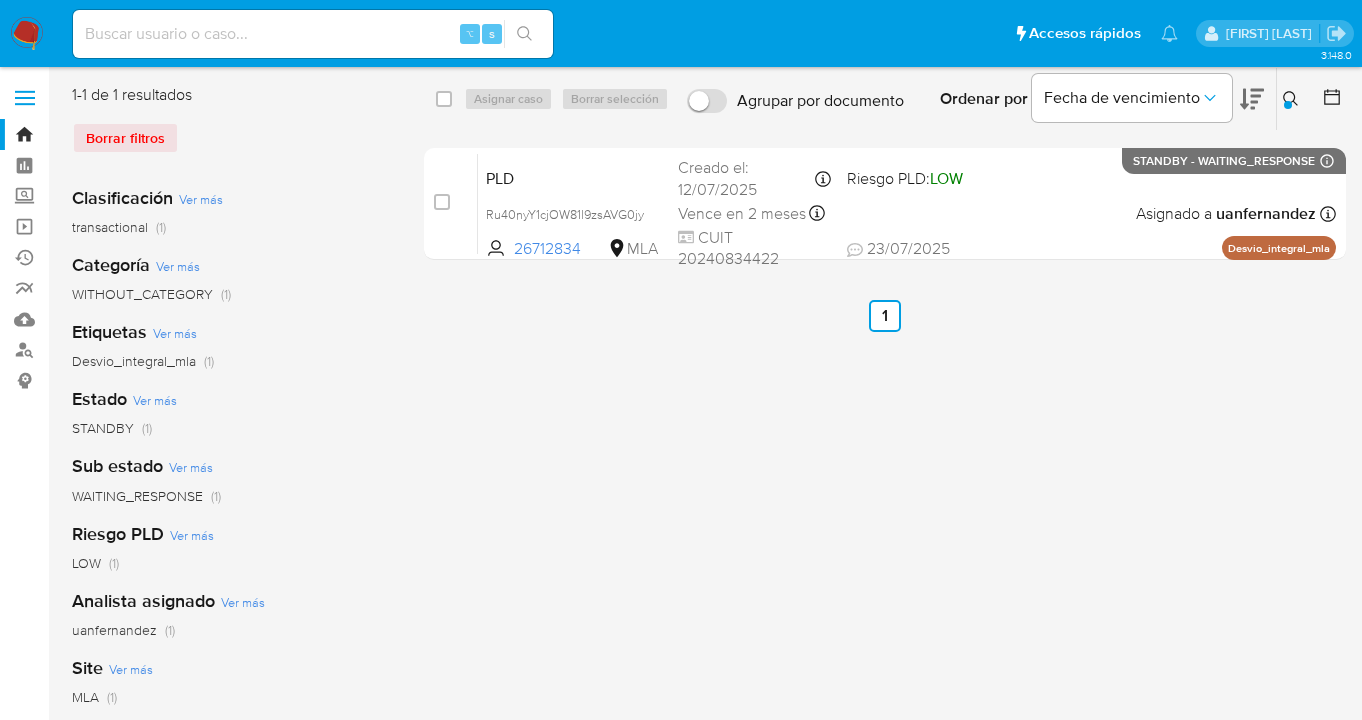 drag, startPoint x: 1294, startPoint y: 93, endPoint x: 1206, endPoint y: 148, distance: 103.773796 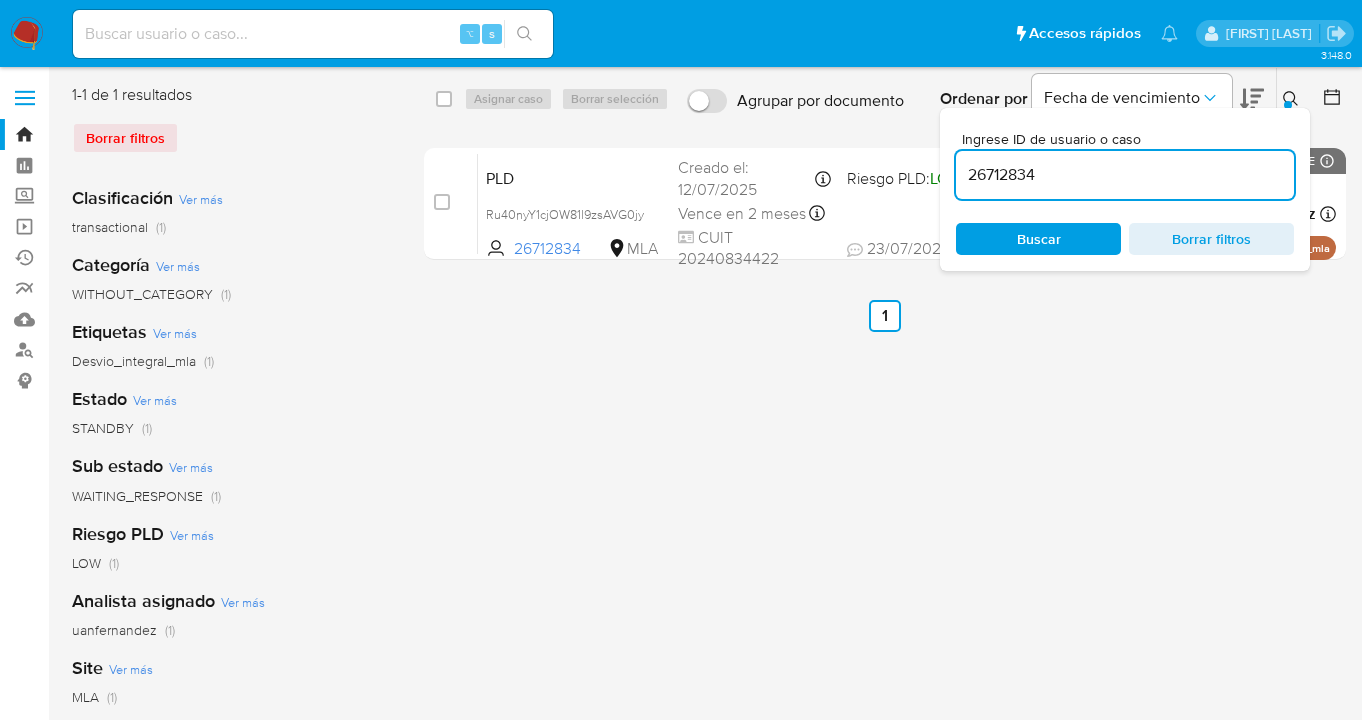 drag, startPoint x: 1060, startPoint y: 184, endPoint x: 983, endPoint y: 167, distance: 78.854294 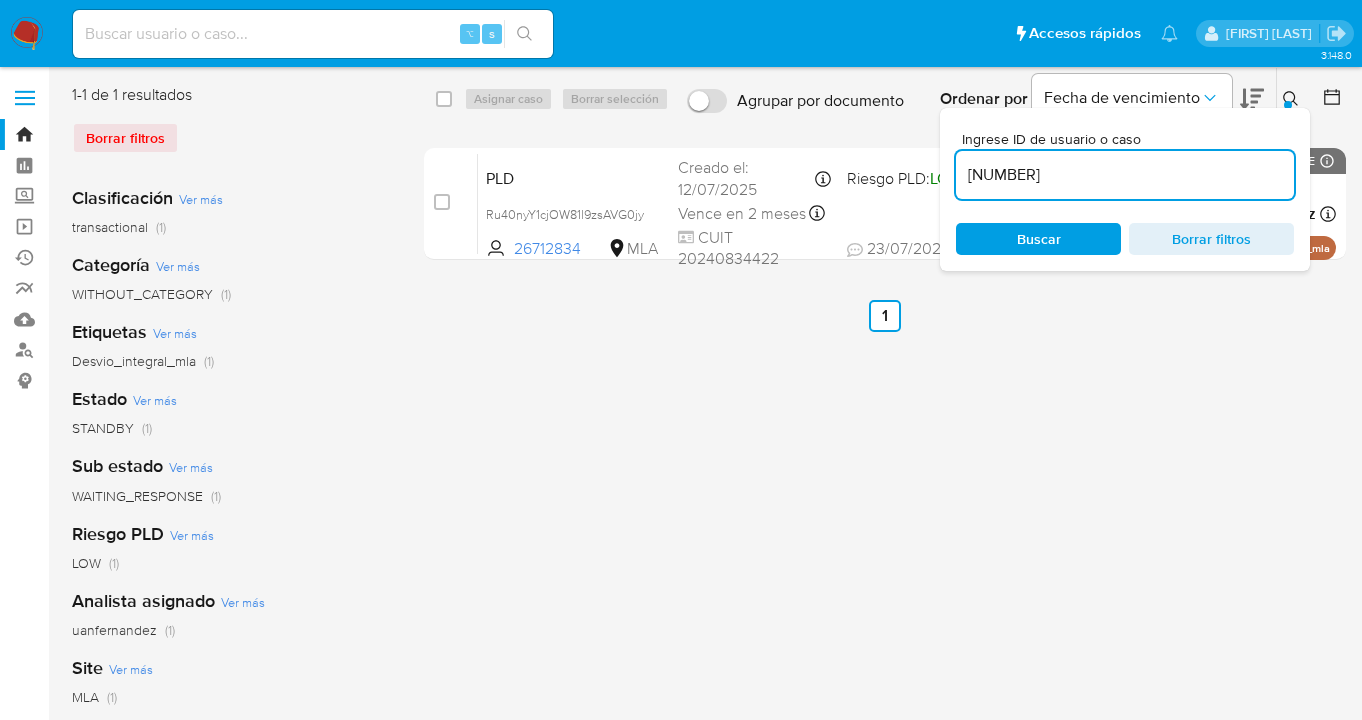 type on "491602937" 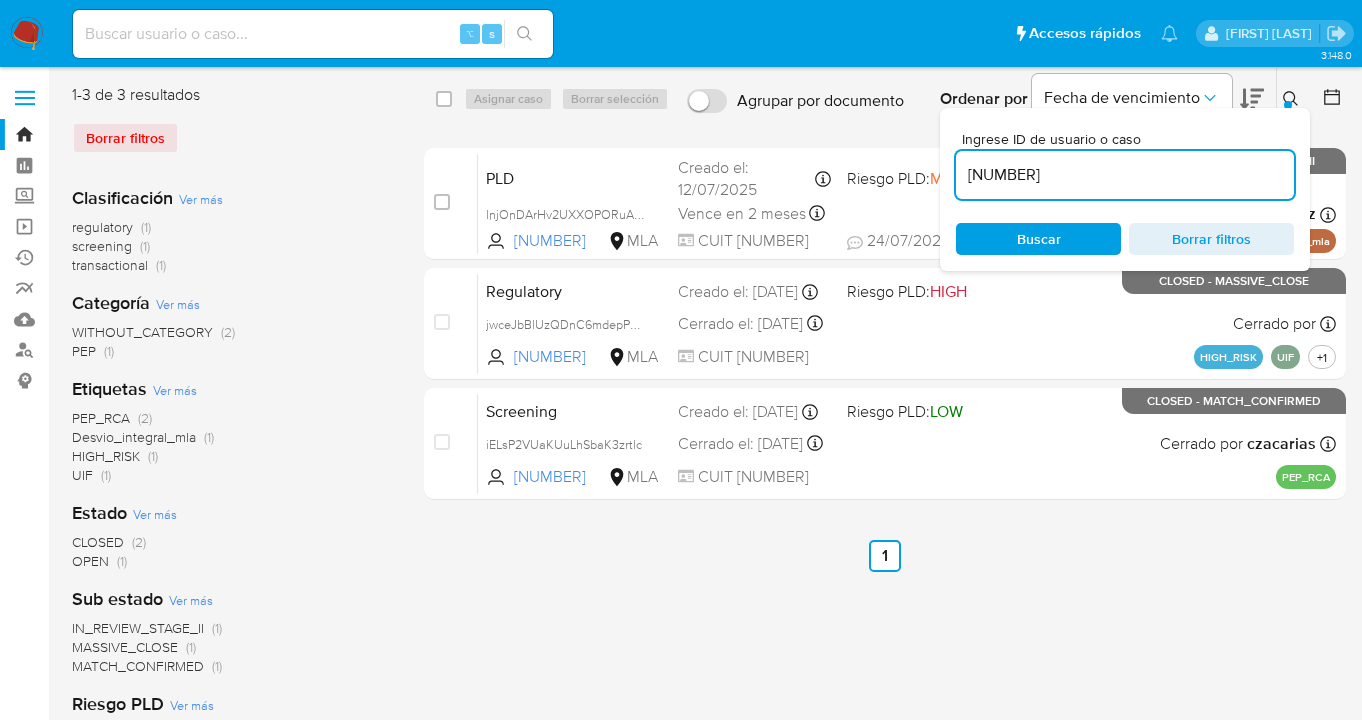 drag, startPoint x: 1293, startPoint y: 97, endPoint x: 1228, endPoint y: 123, distance: 70.00714 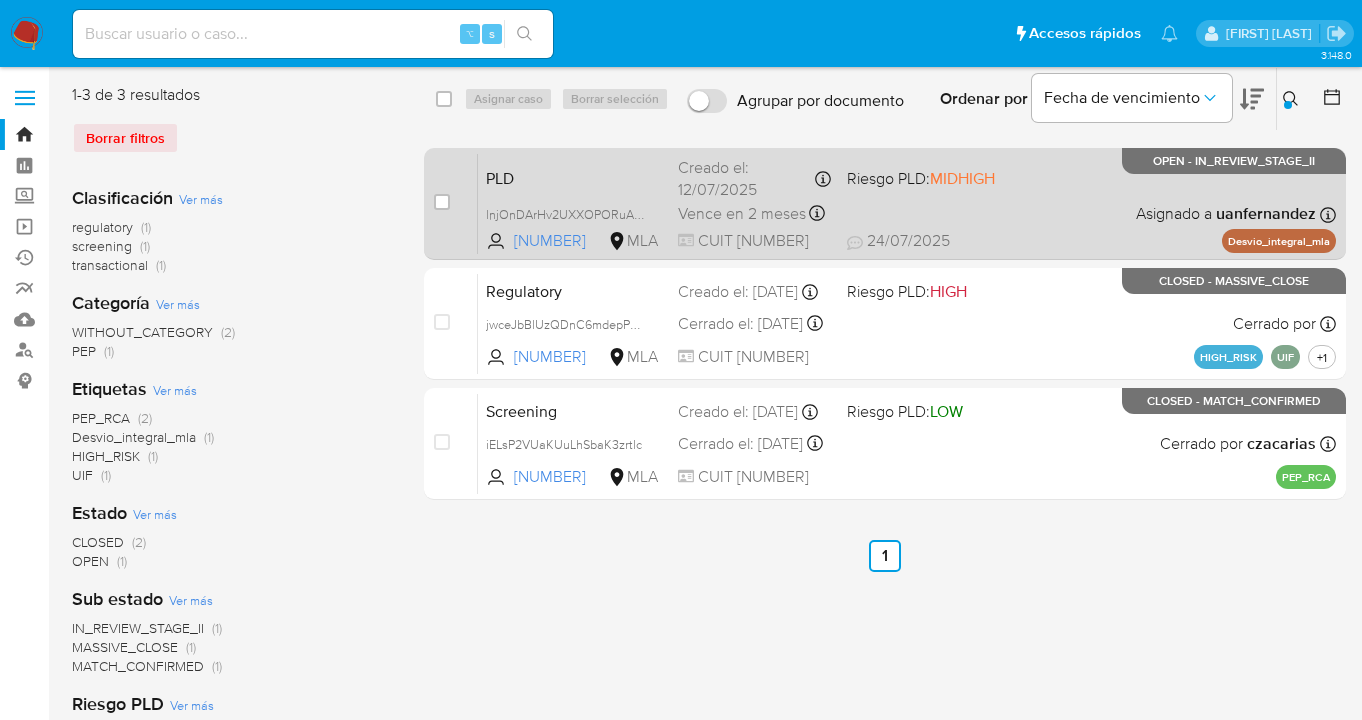 click on "PLD lnjOnDArHv2UXXOPORuAhEwu 491602937 MLA Riesgo PLD:  MIDHIGH Creado el: 12/07/2025   Creado el: 12/07/2025 03:32:47 Vence en 2 meses   Vence el 10/10/2025 03:32:48 CUIT   20239423508 24/07/2025   24/07/2025 09:19 Asignado a   uanfernandez   Asignado el: 17/07/2025 16:37:31 Desvio_integral_mla OPEN - IN_REVIEW_STAGE_II" at bounding box center [907, 203] 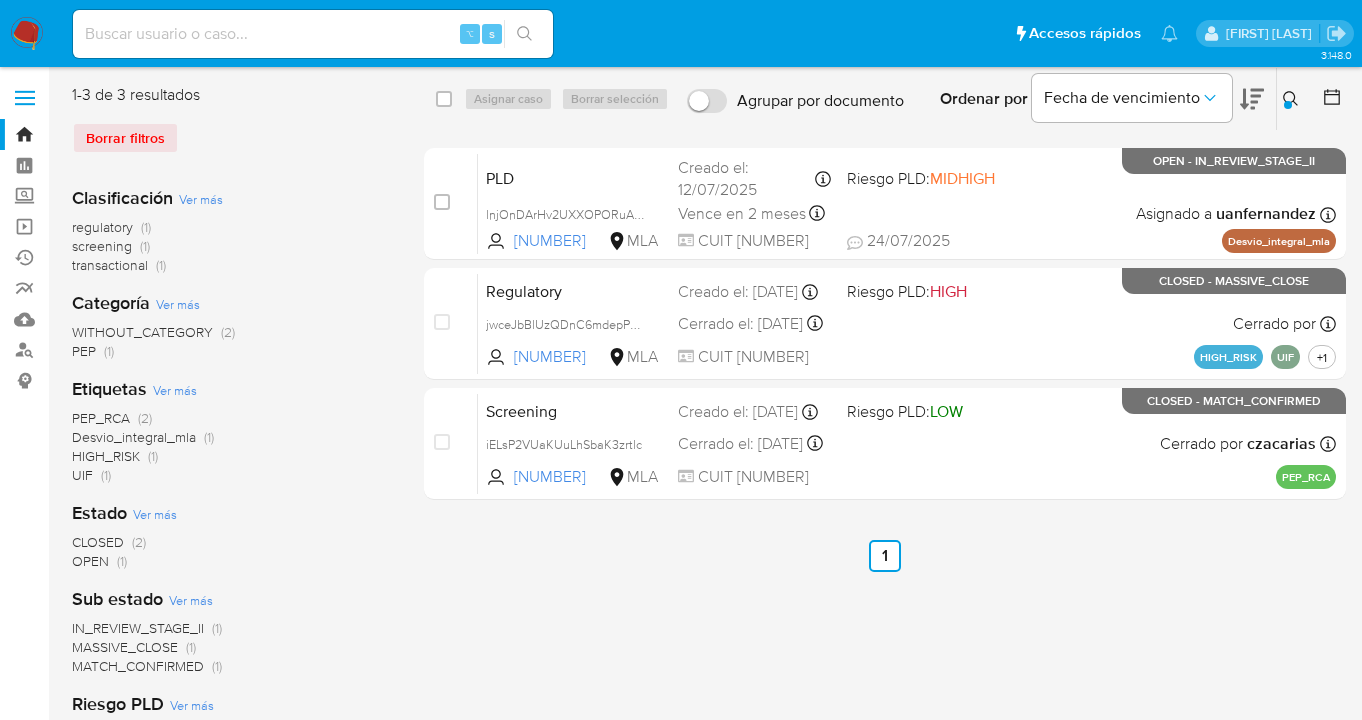 drag, startPoint x: 1291, startPoint y: 94, endPoint x: 1096, endPoint y: 210, distance: 226.89424 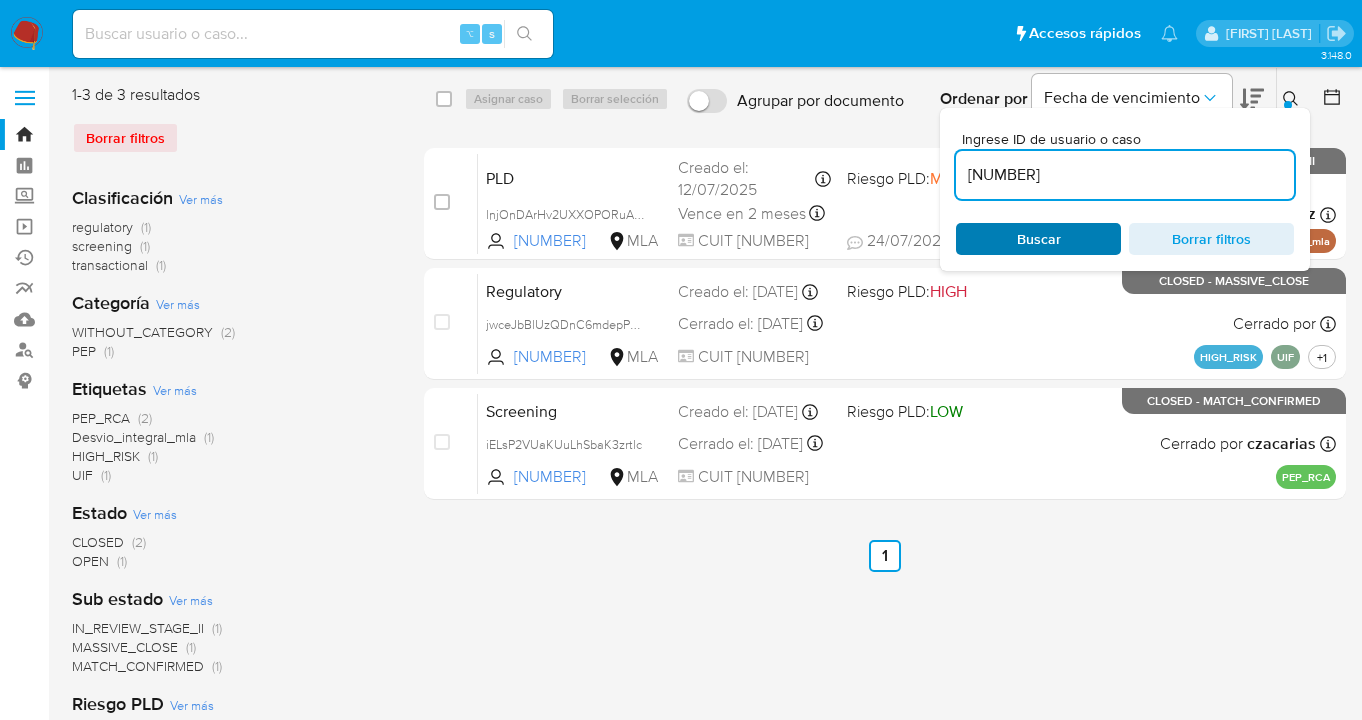 click on "Buscar" at bounding box center (1039, 239) 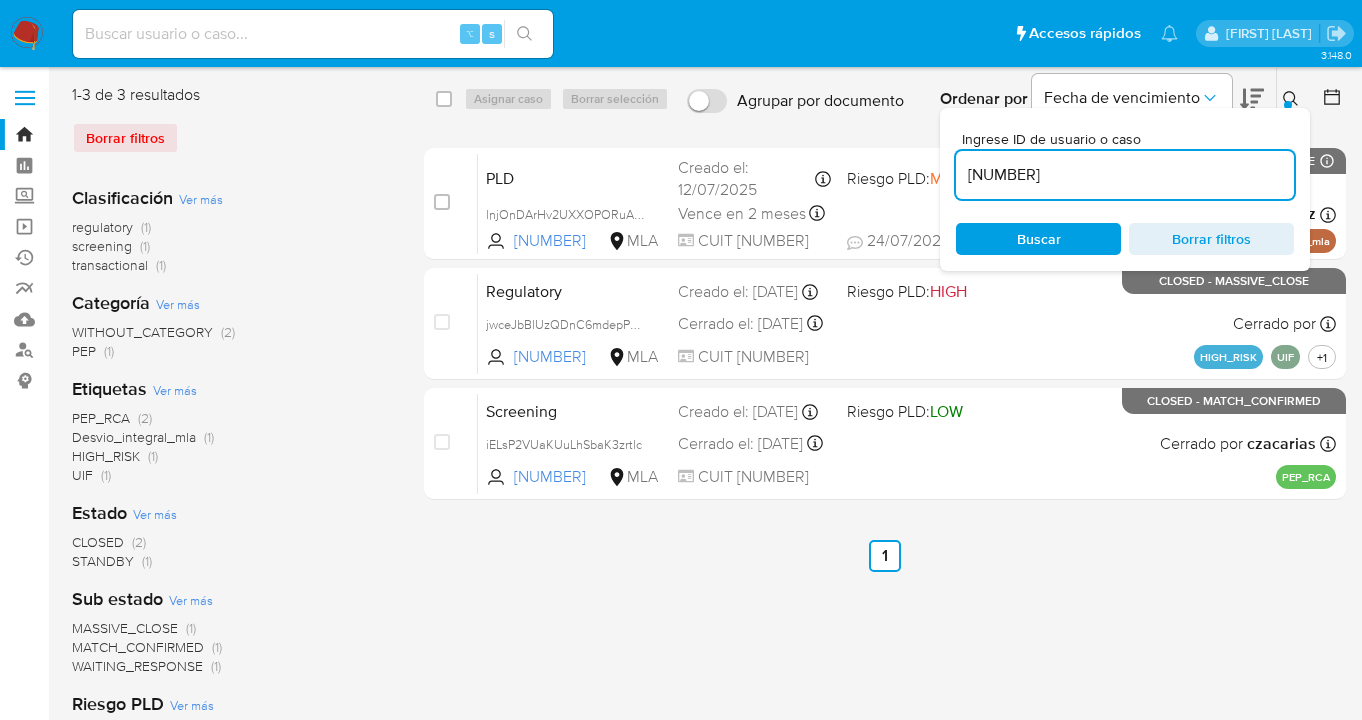 click 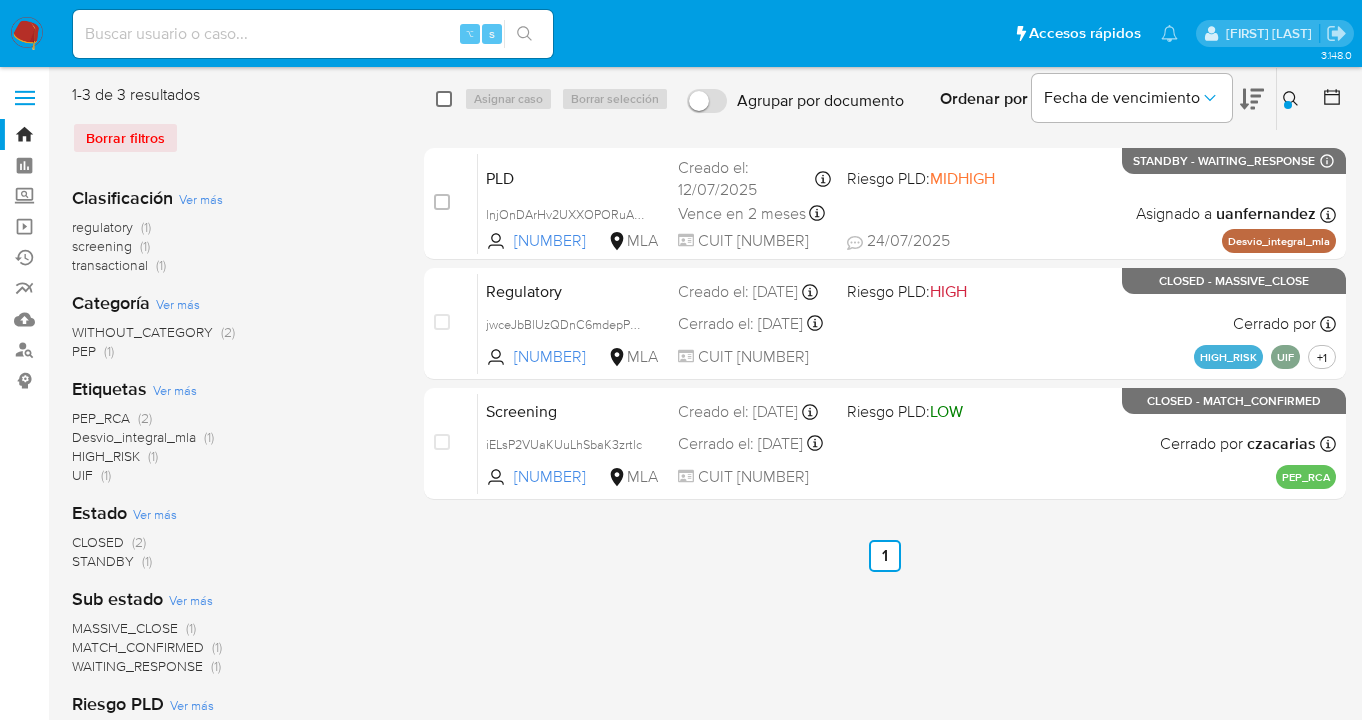 click at bounding box center [444, 99] 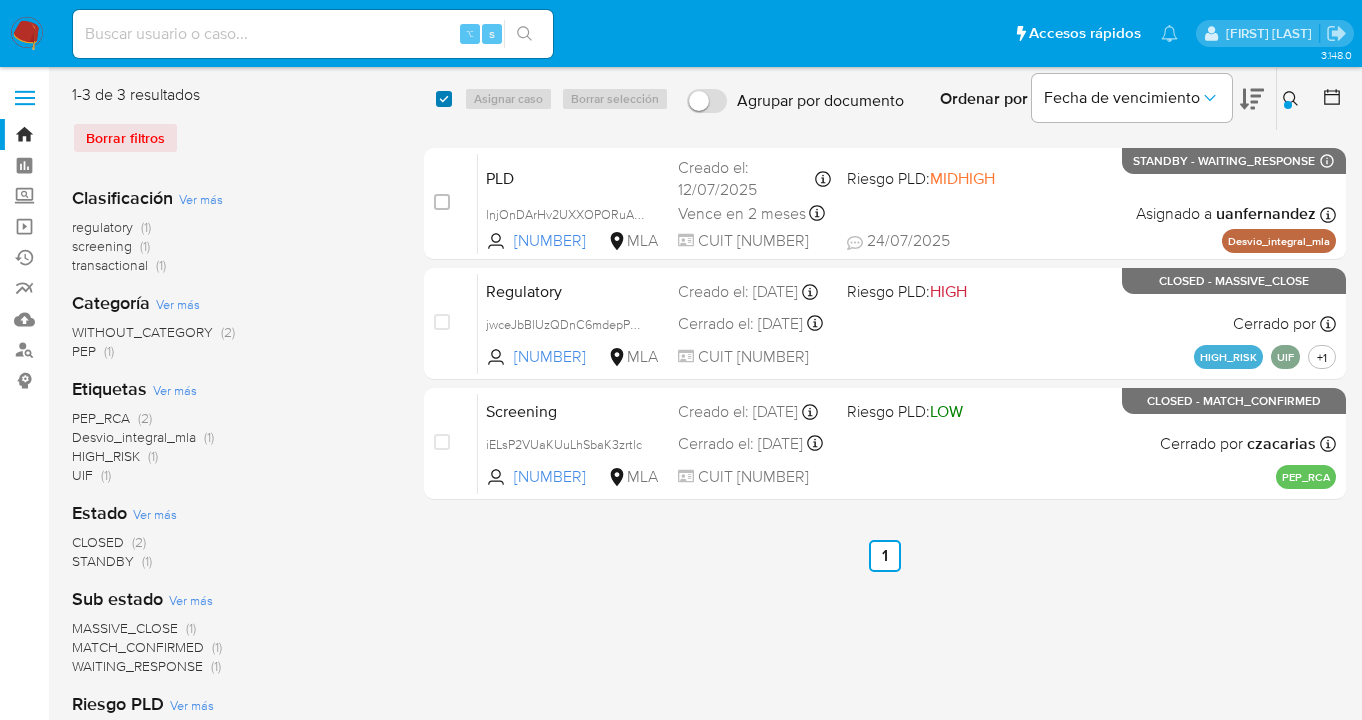 checkbox on "true" 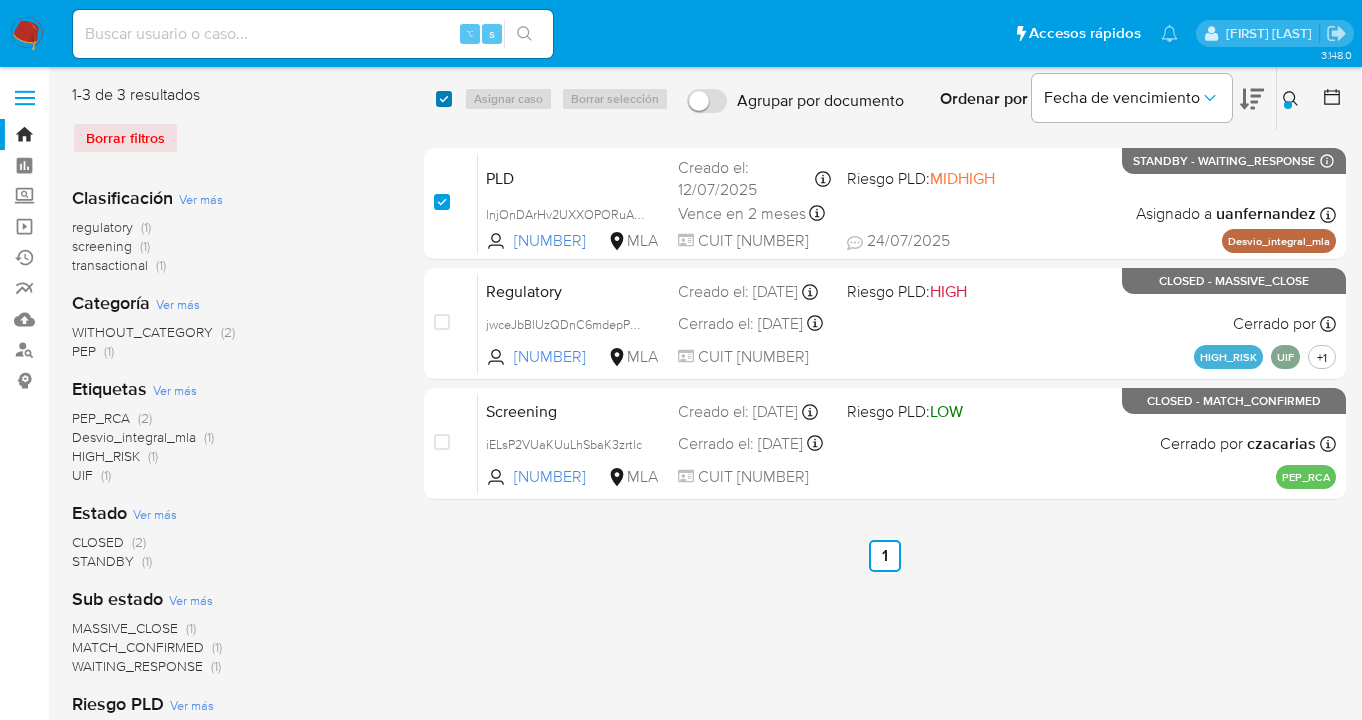 checkbox on "true" 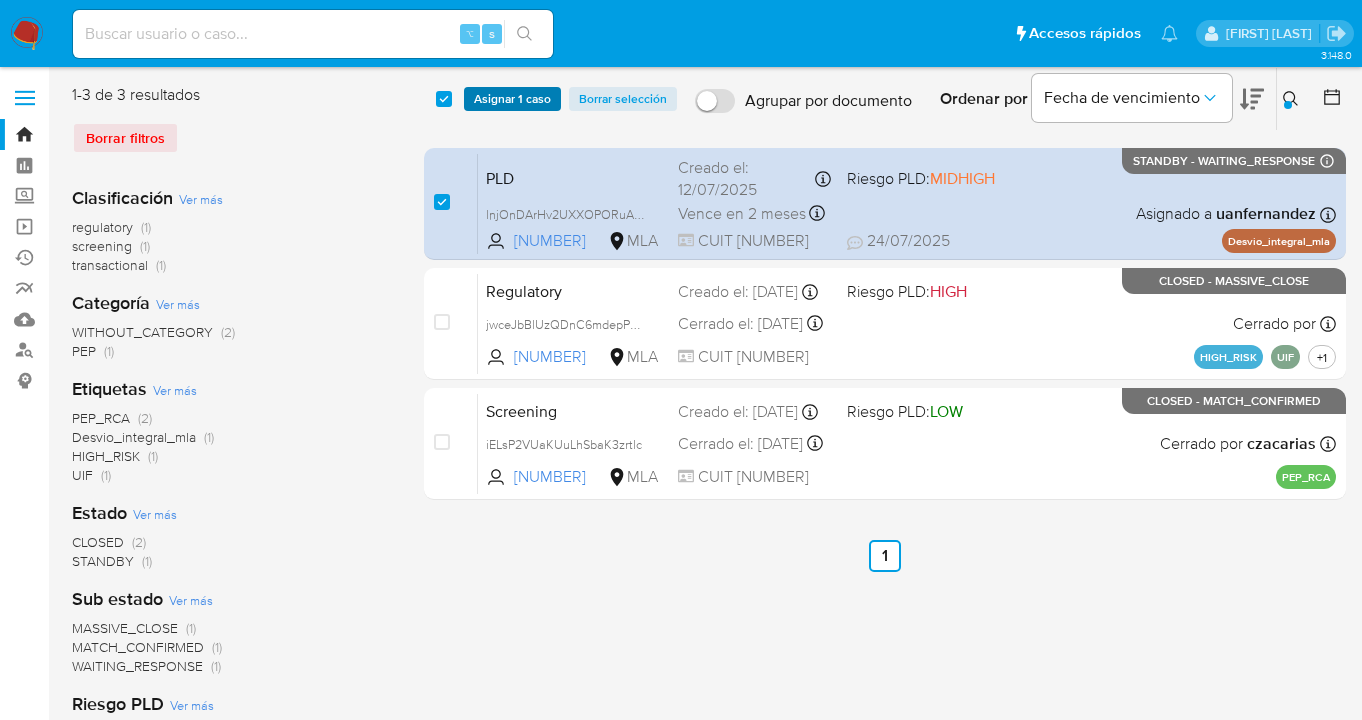 click on "Asignar 1 caso" at bounding box center [512, 99] 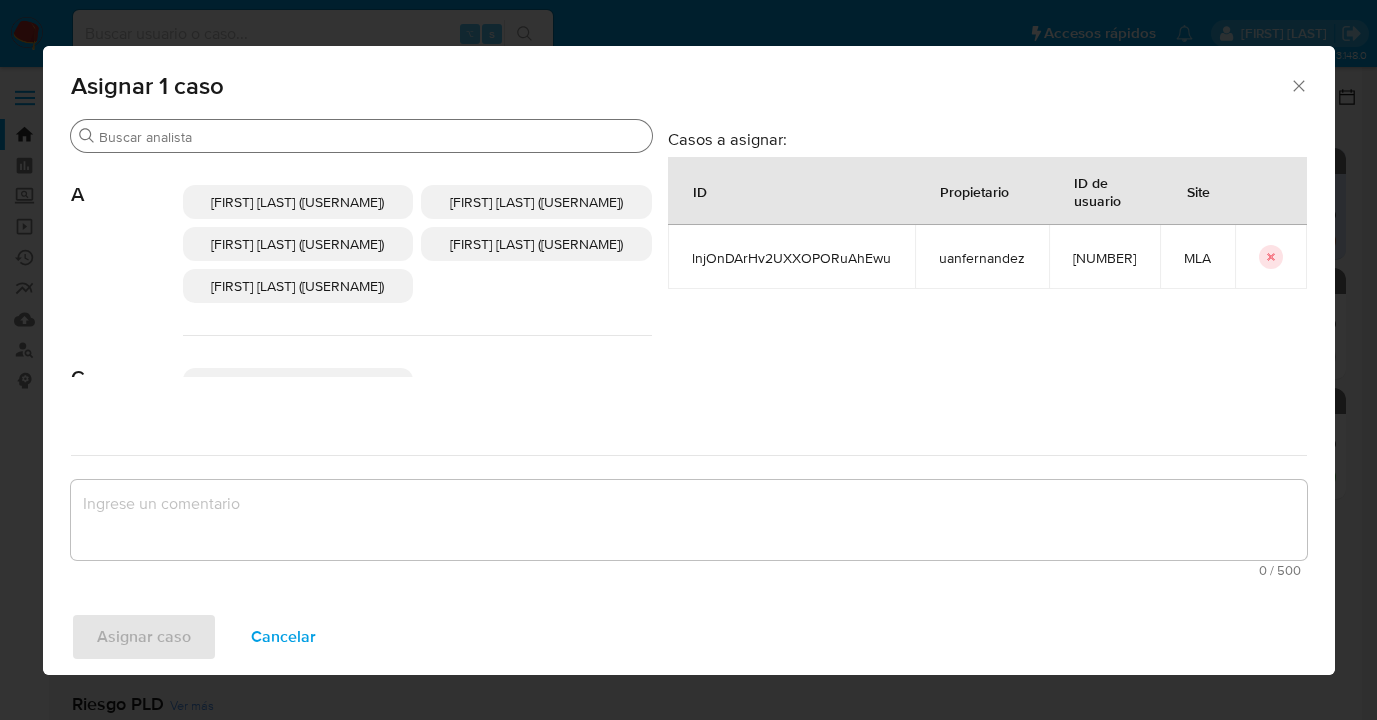 click on "Buscar" at bounding box center (371, 137) 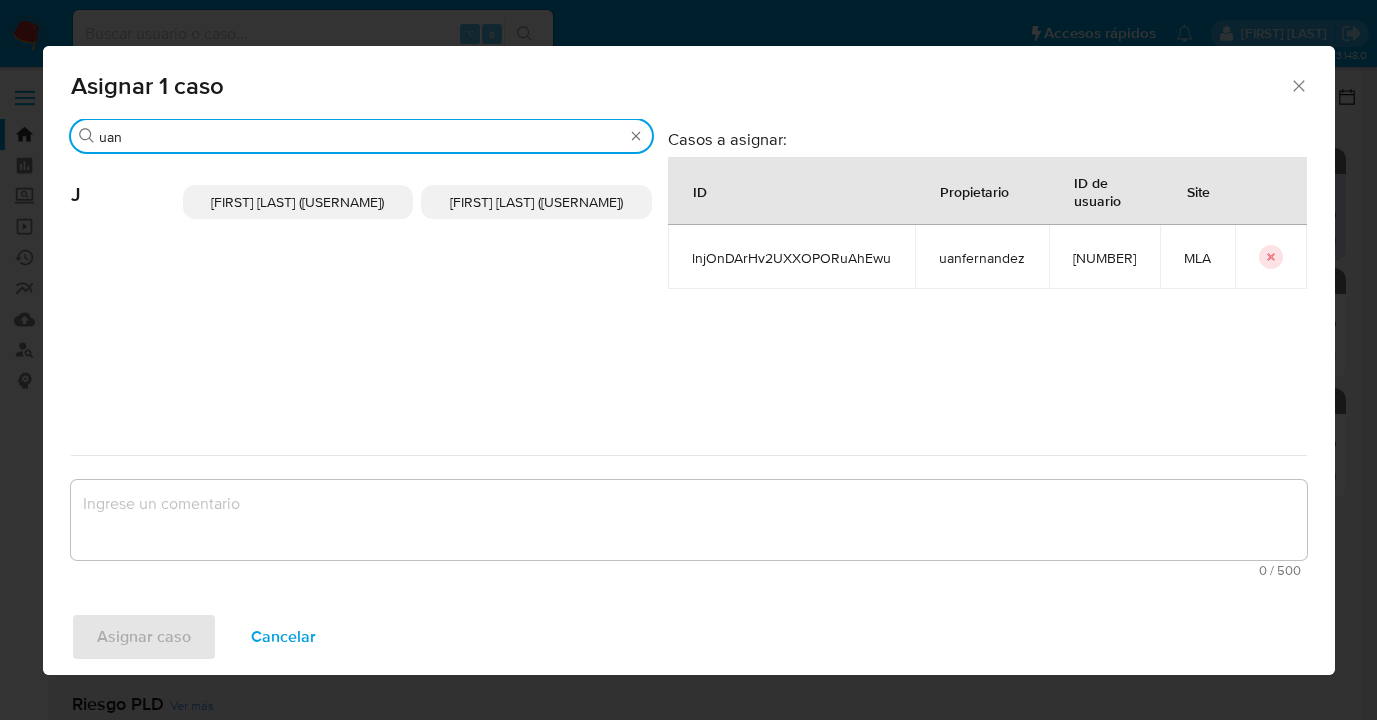 type on "uan" 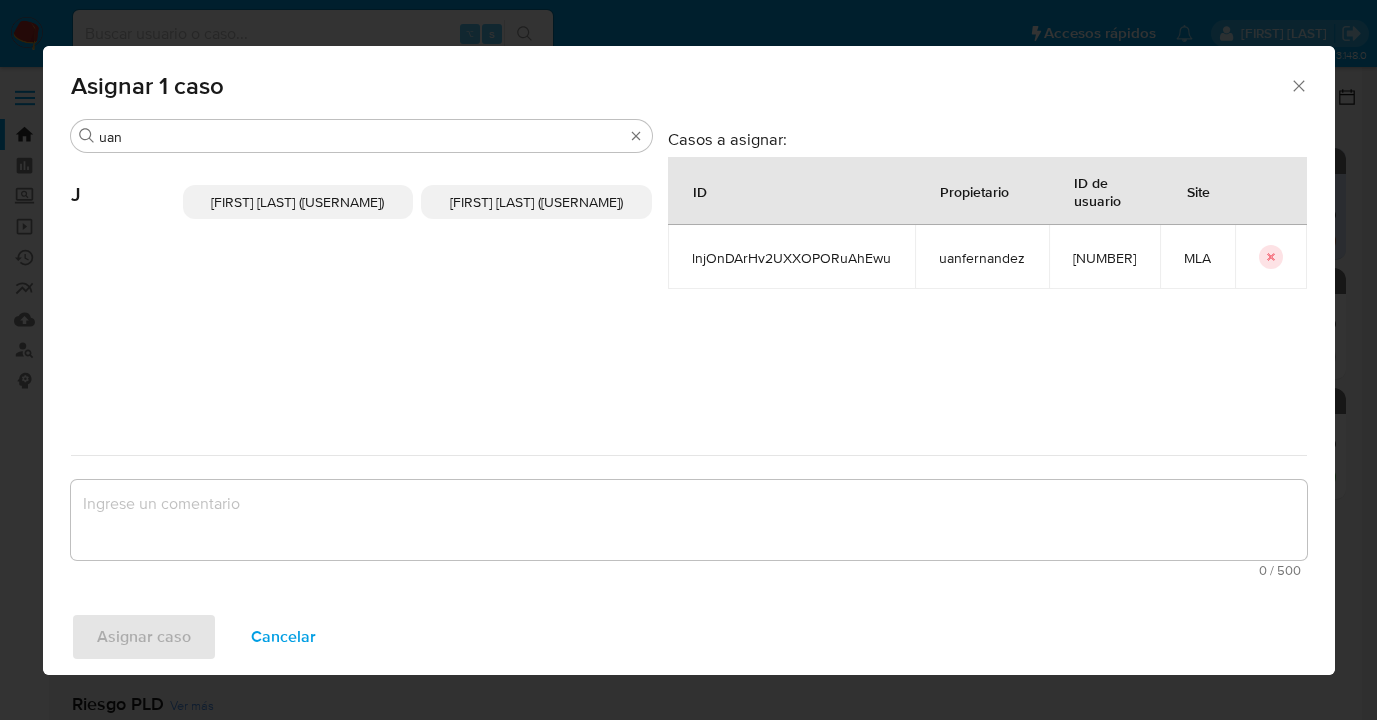 click on "Juan Pablo Fernandez (uanfernandez)" at bounding box center (536, 202) 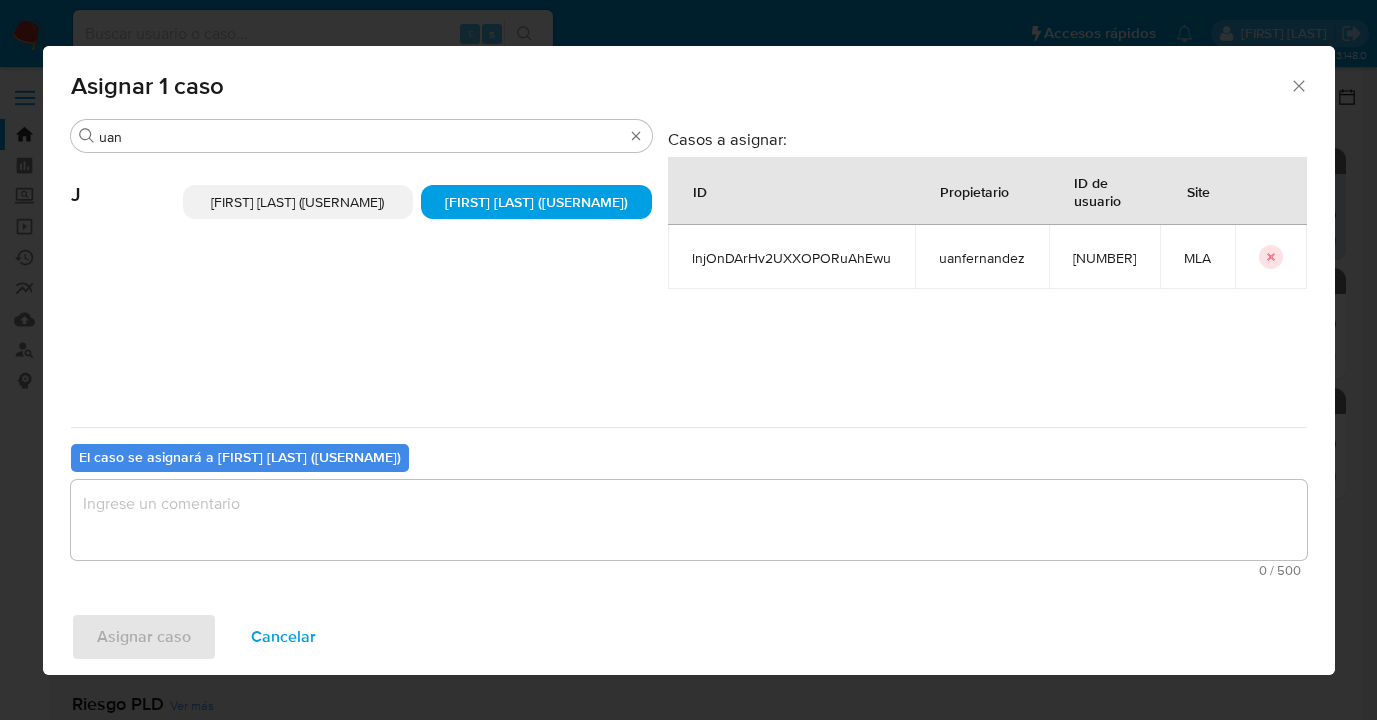 click at bounding box center [689, 520] 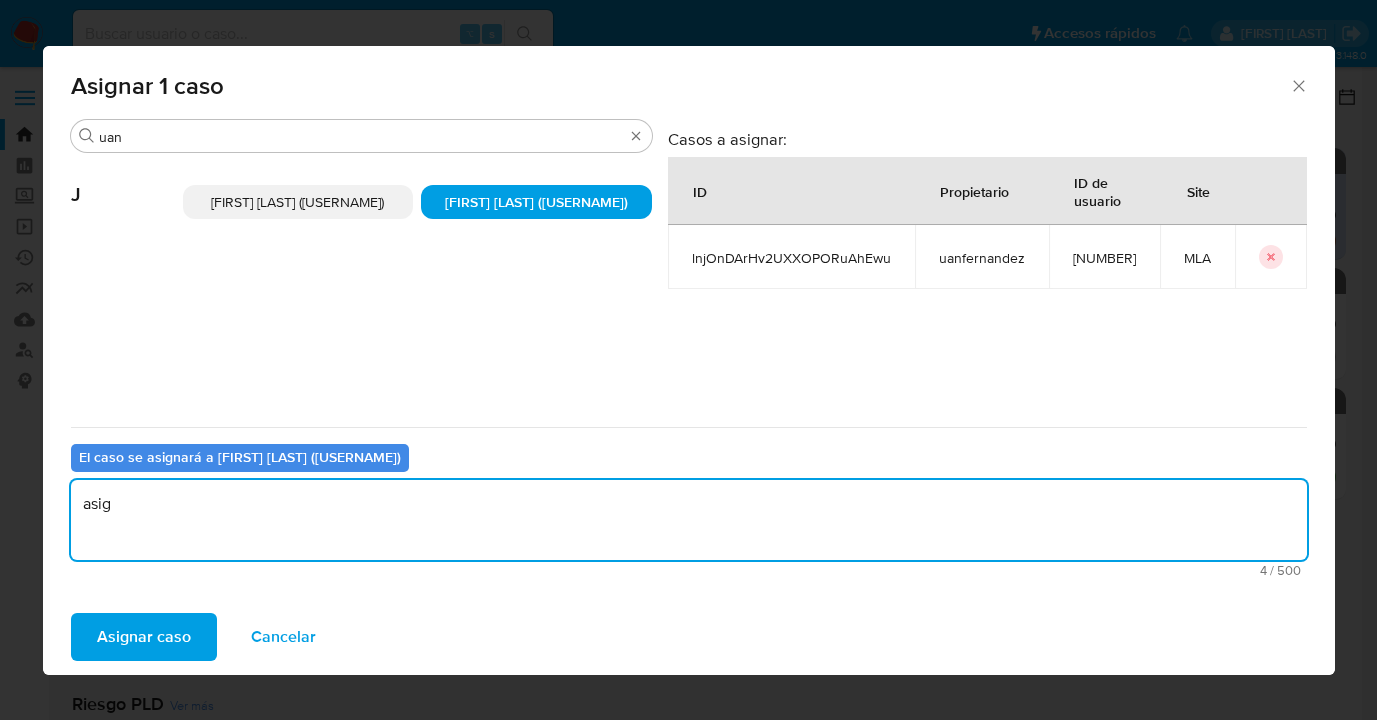 type on "asig" 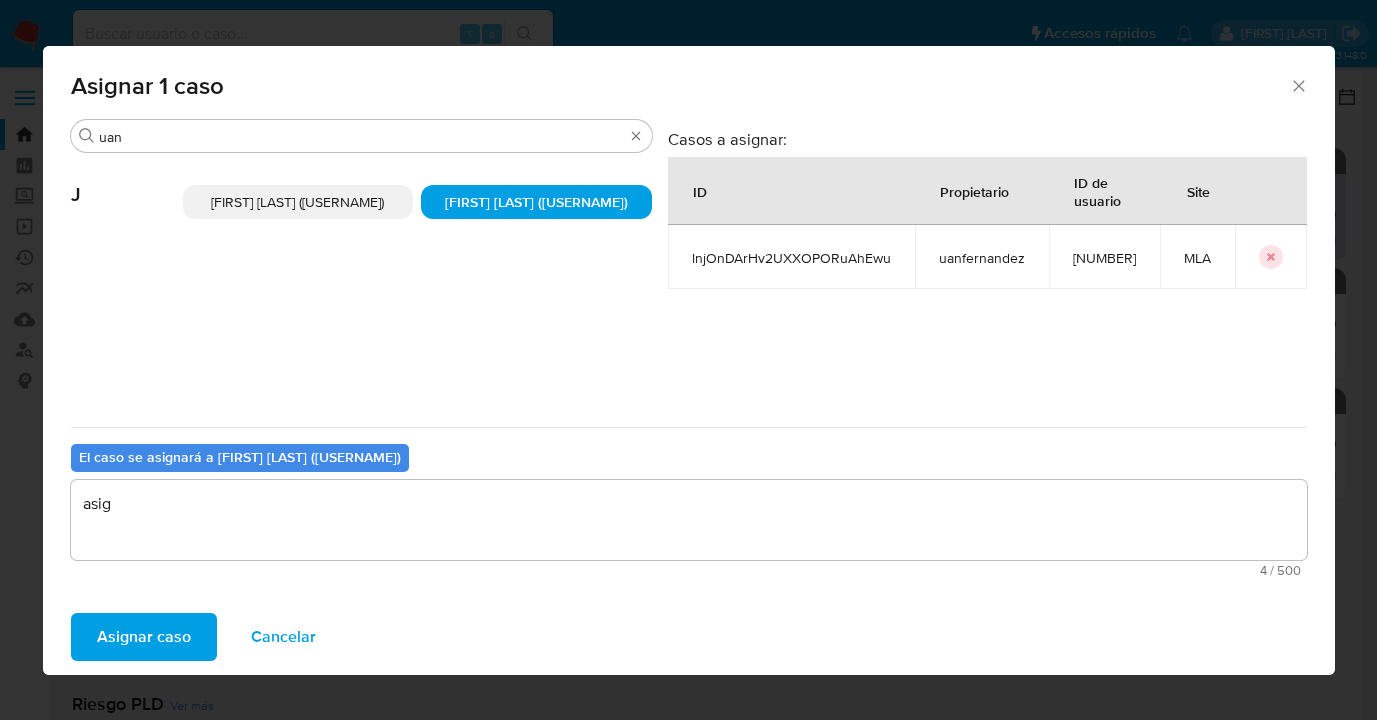 click on "Asignar caso Cancelar" at bounding box center (689, 637) 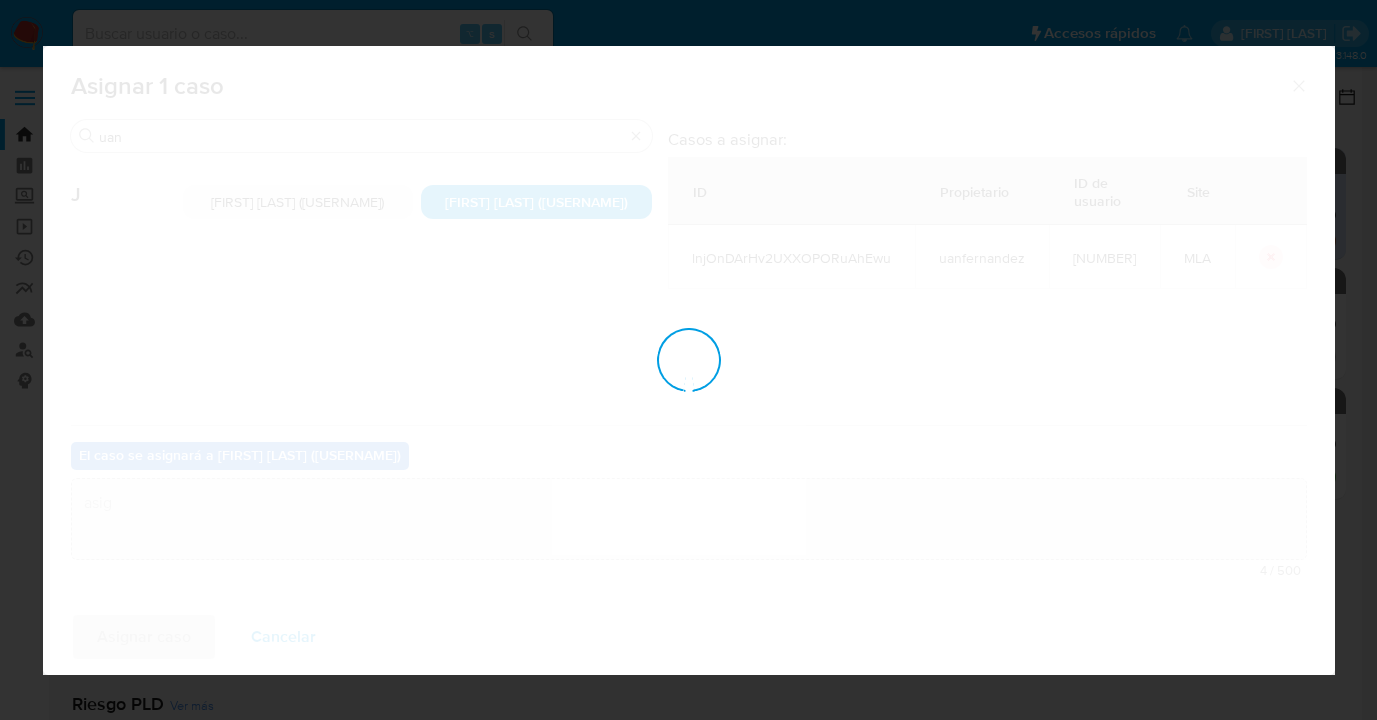 type 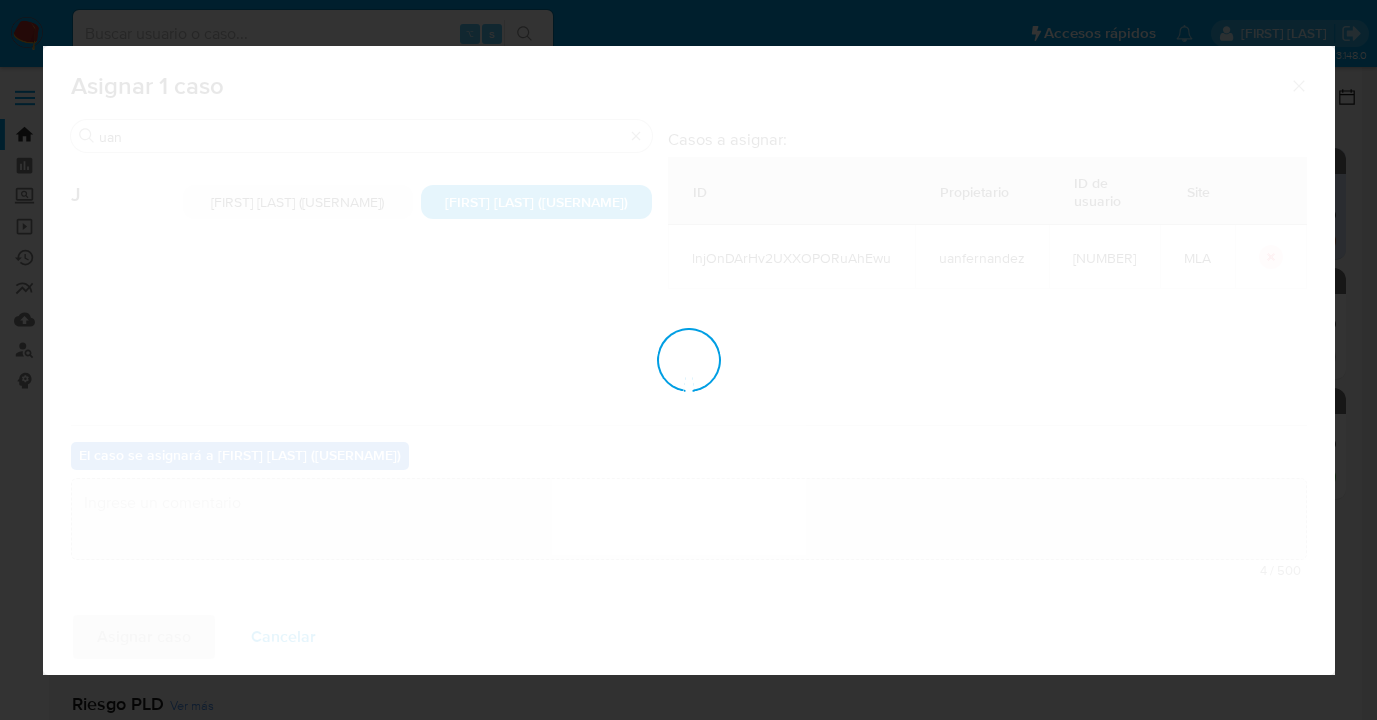 checkbox on "false" 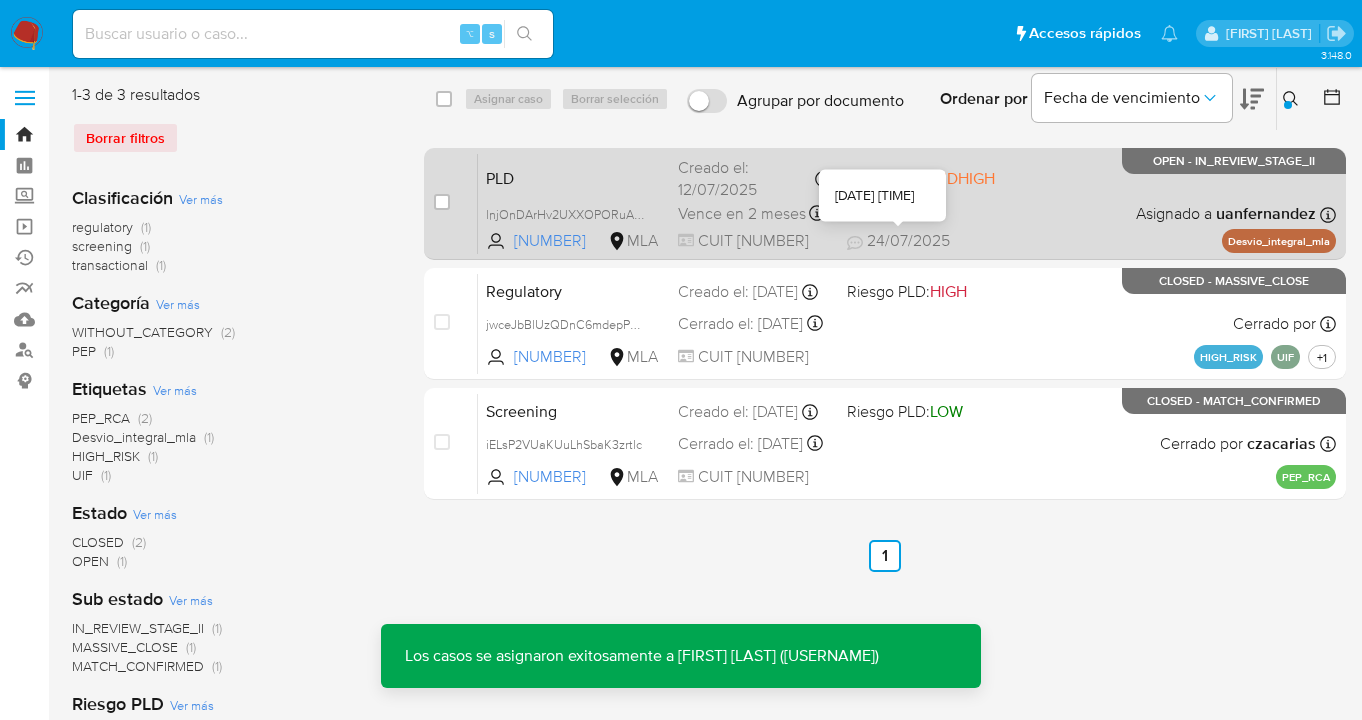 click on "PLD lnjOnDArHv2UXXOPORuAhEwu 491602937 MLA Riesgo PLD:  MIDHIGH Creado el: 12/07/2025   Creado el: 12/07/2025 03:32:47 Vence en 2 meses   Vence el 10/10/2025 03:32:48 CUIT   20239423508 24/07/2025   24/07/2025 09:19 Asignado a   uanfernandez   Asignado el: 17/07/2025 16:37:31 Desvio_integral_mla OPEN - IN_REVIEW_STAGE_II" at bounding box center (907, 203) 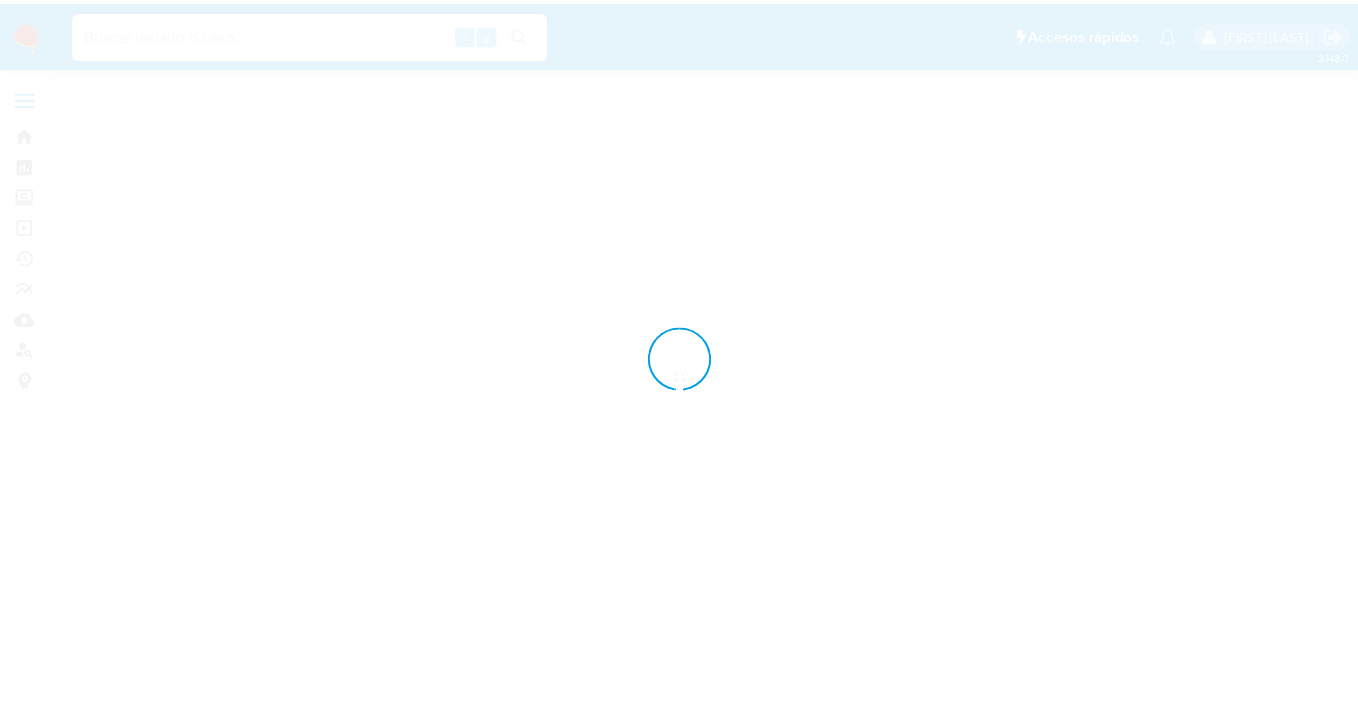 scroll, scrollTop: 0, scrollLeft: 0, axis: both 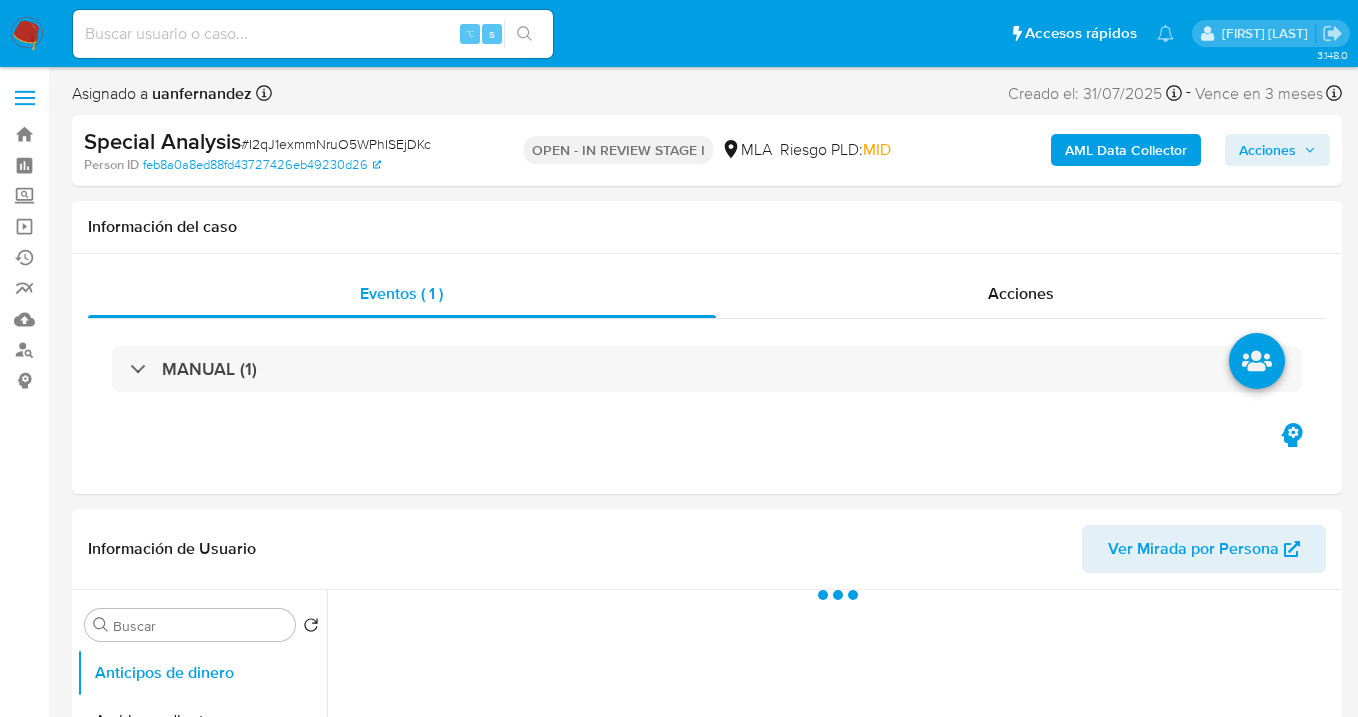 select on "10" 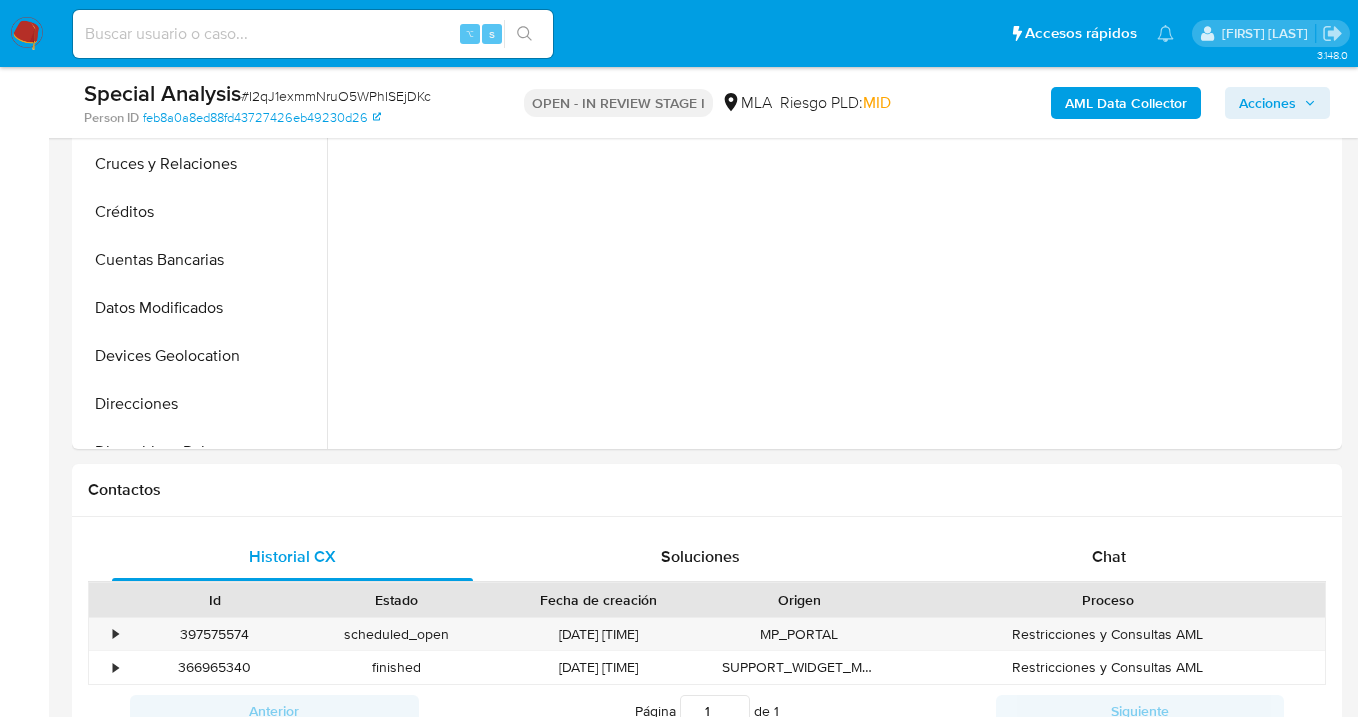 scroll, scrollTop: 495, scrollLeft: 0, axis: vertical 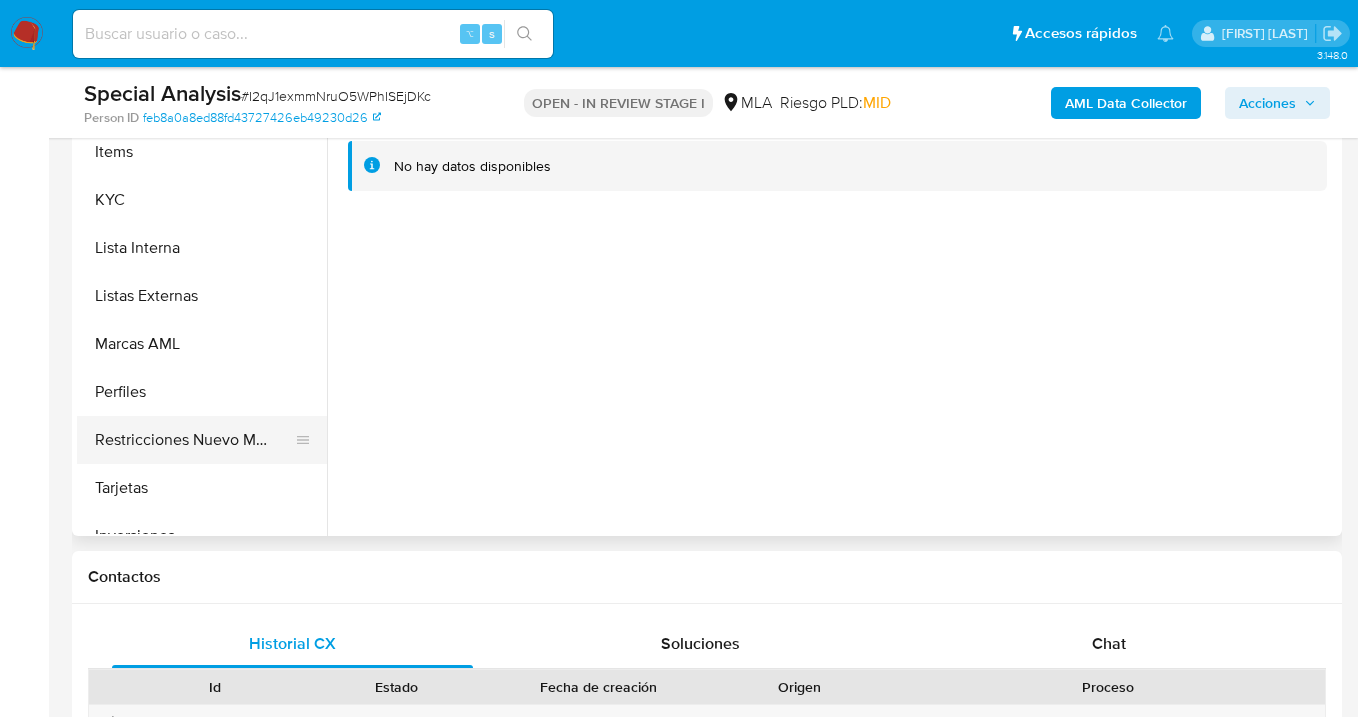 click on "Restricciones Nuevo Mundo" at bounding box center [194, 440] 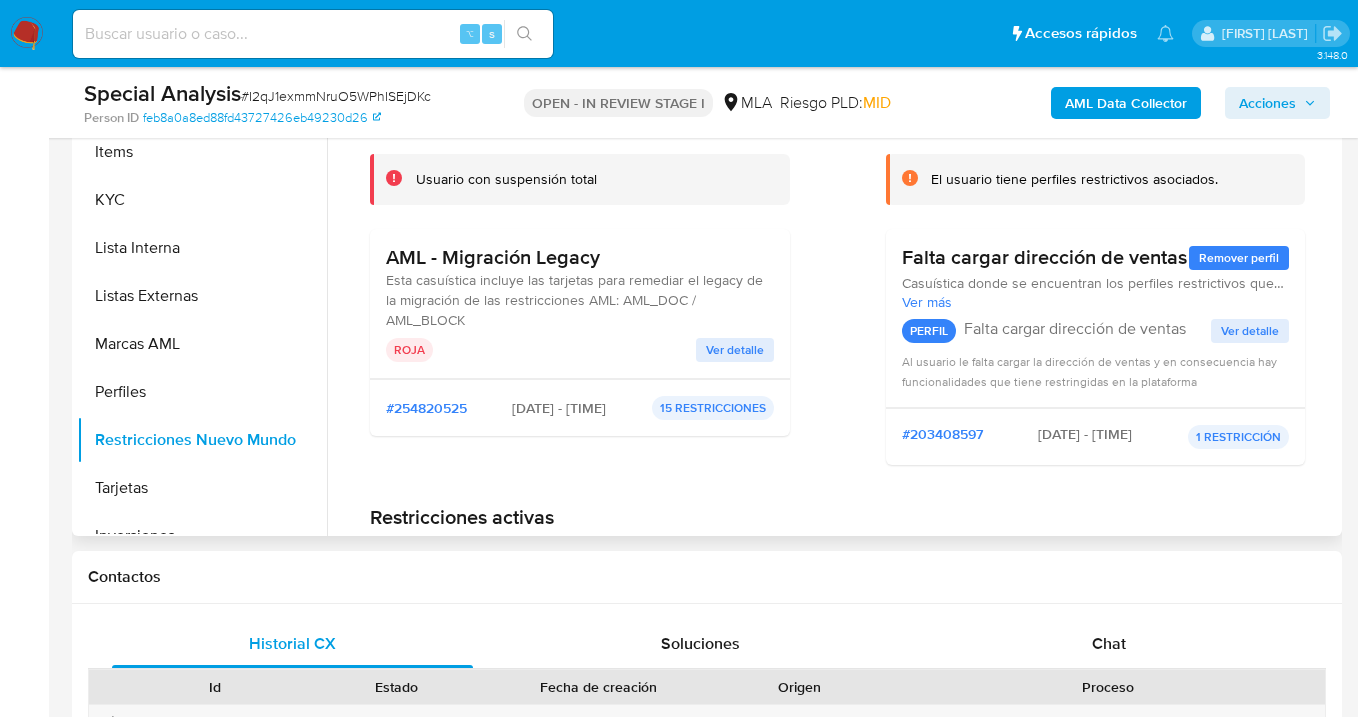 click on "Ver detalle" at bounding box center (735, 350) 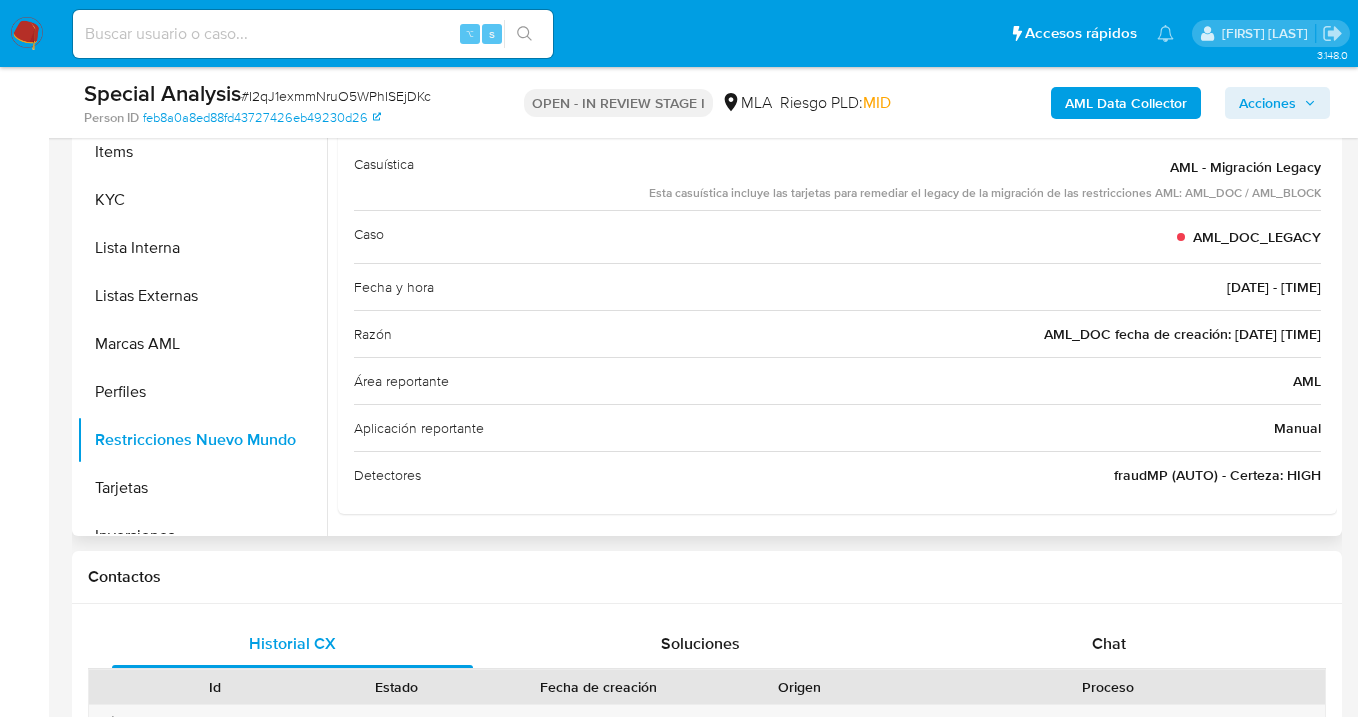 drag, startPoint x: 1315, startPoint y: 238, endPoint x: 1163, endPoint y: 233, distance: 152.08221 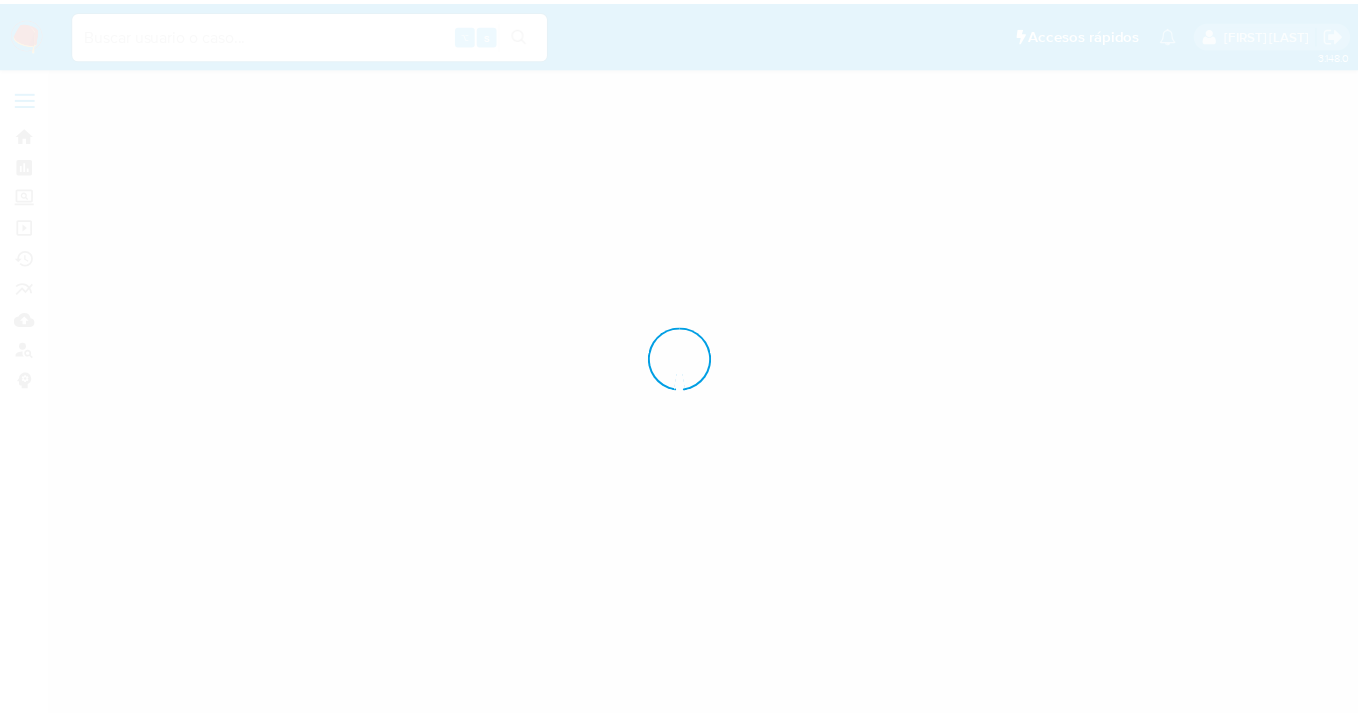 scroll, scrollTop: 0, scrollLeft: 0, axis: both 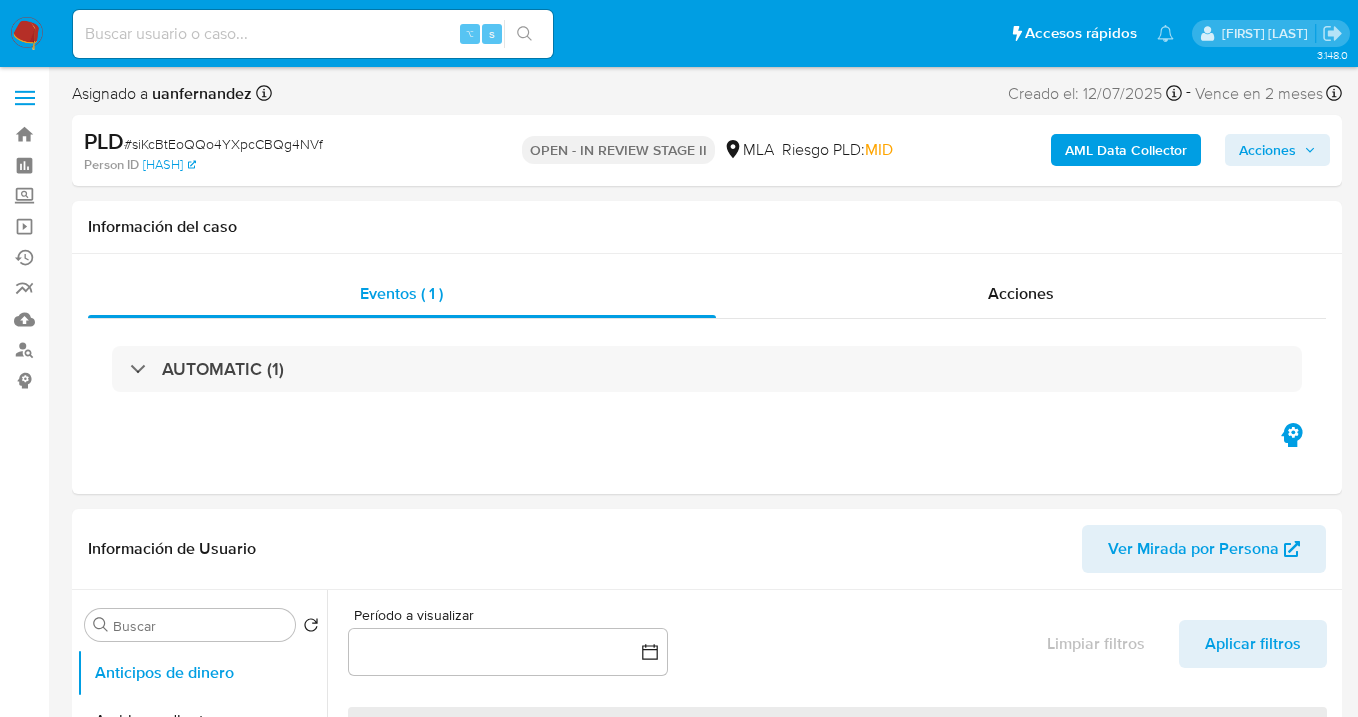 select on "10" 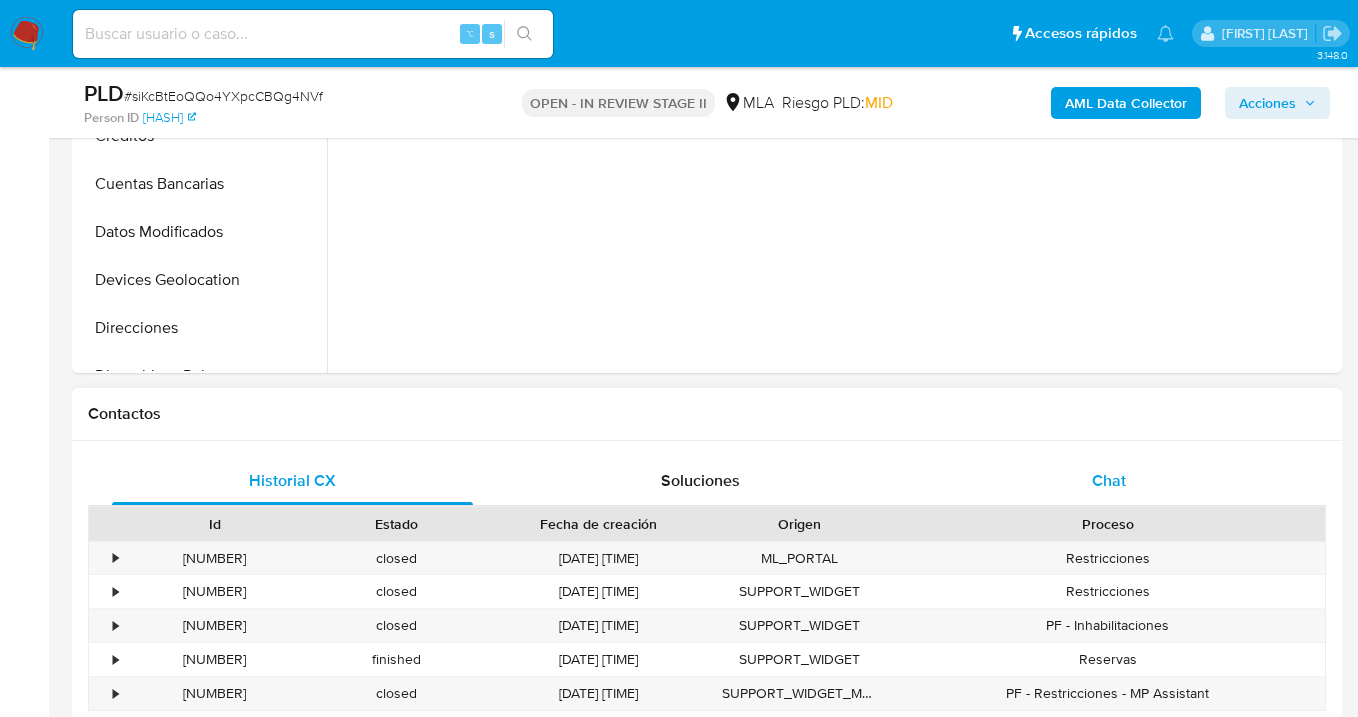 scroll, scrollTop: 659, scrollLeft: 0, axis: vertical 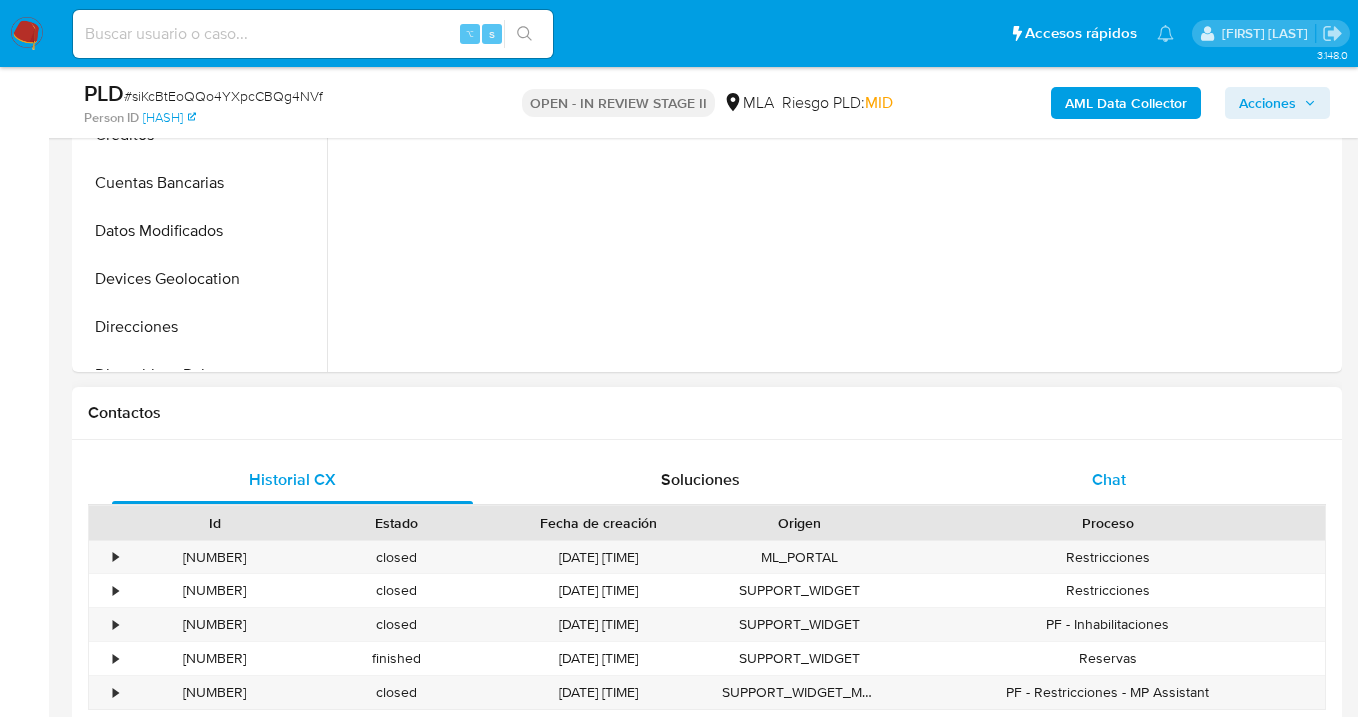 click on "Chat" at bounding box center (1109, 479) 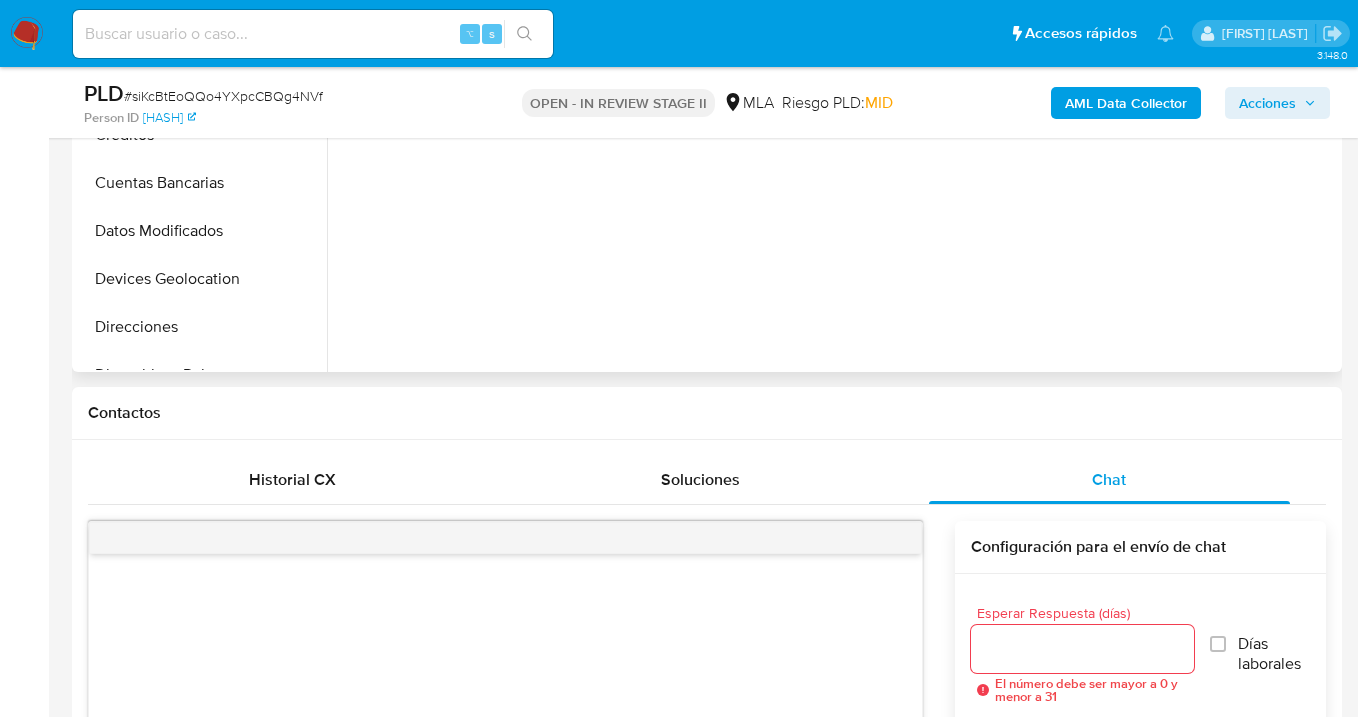 scroll, scrollTop: 824, scrollLeft: 0, axis: vertical 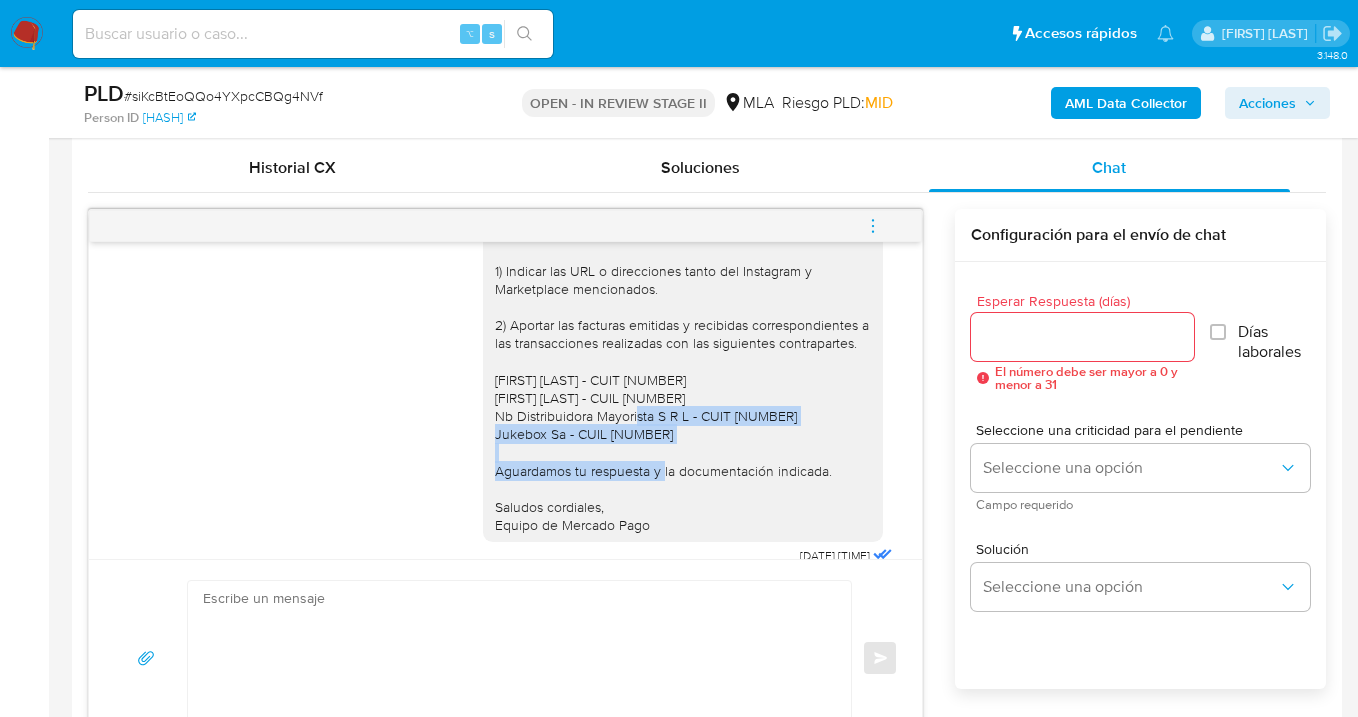 drag, startPoint x: 497, startPoint y: 469, endPoint x: 681, endPoint y: 500, distance: 186.59314 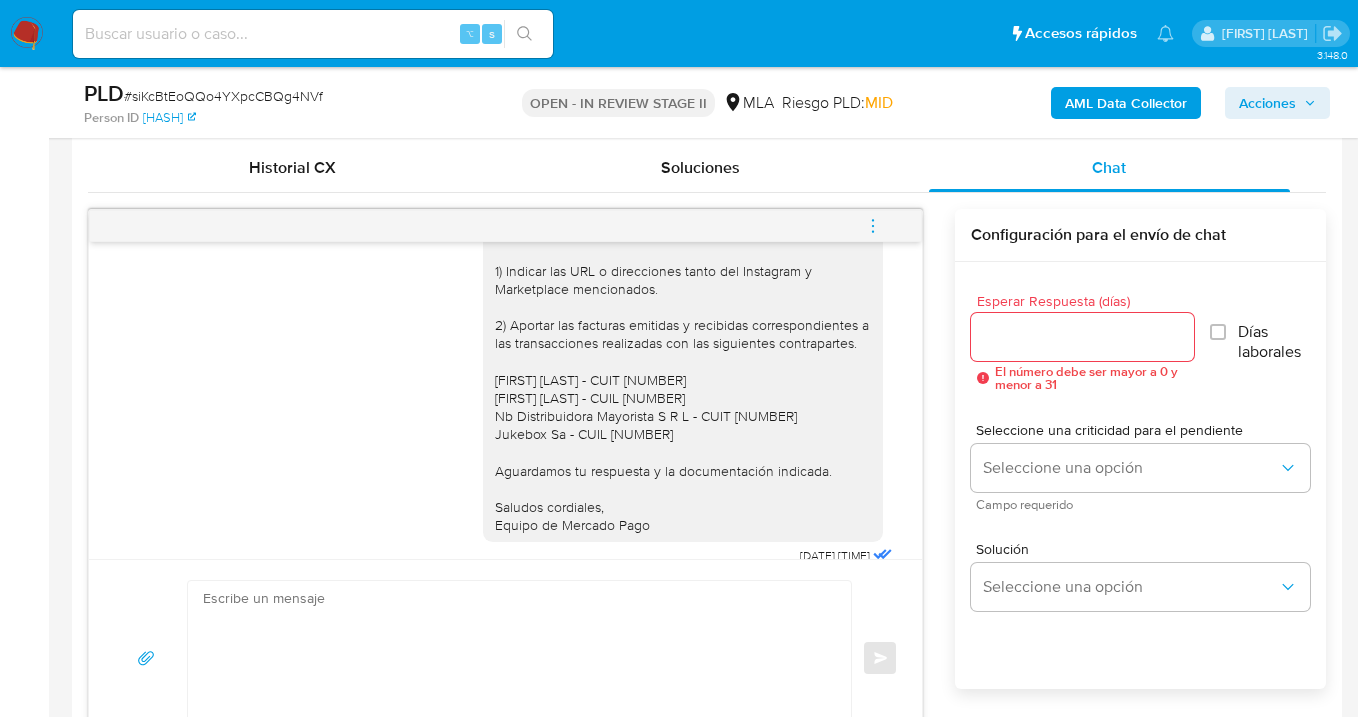 click on "Hola Marta Ines Bocanera, gracias por tu respuesta.
Entendemos lo informado y para poder avanzar en el presente requerimiento te solicitamos:
1) Indicar las URL o direcciones tanto del Instagram y Marketplace mencionados.
2) Aportar las facturas emitidas y recibidas correspondientes a las transacciones realizadas con las siguientes contrapartes.
Martin Titolo - CUIT 20455447551
Joaquín Santiago González - CUIL 20439745453
Nb Distribuidora Mayorista S R L - CUIT 30709246638
Jukebox Sa - CUIL 30710105770
Aguardamos tu respuesta y la documentación indicada.
Saludos cordiales,
Equipo de Mercado Pago" at bounding box center (683, 353) 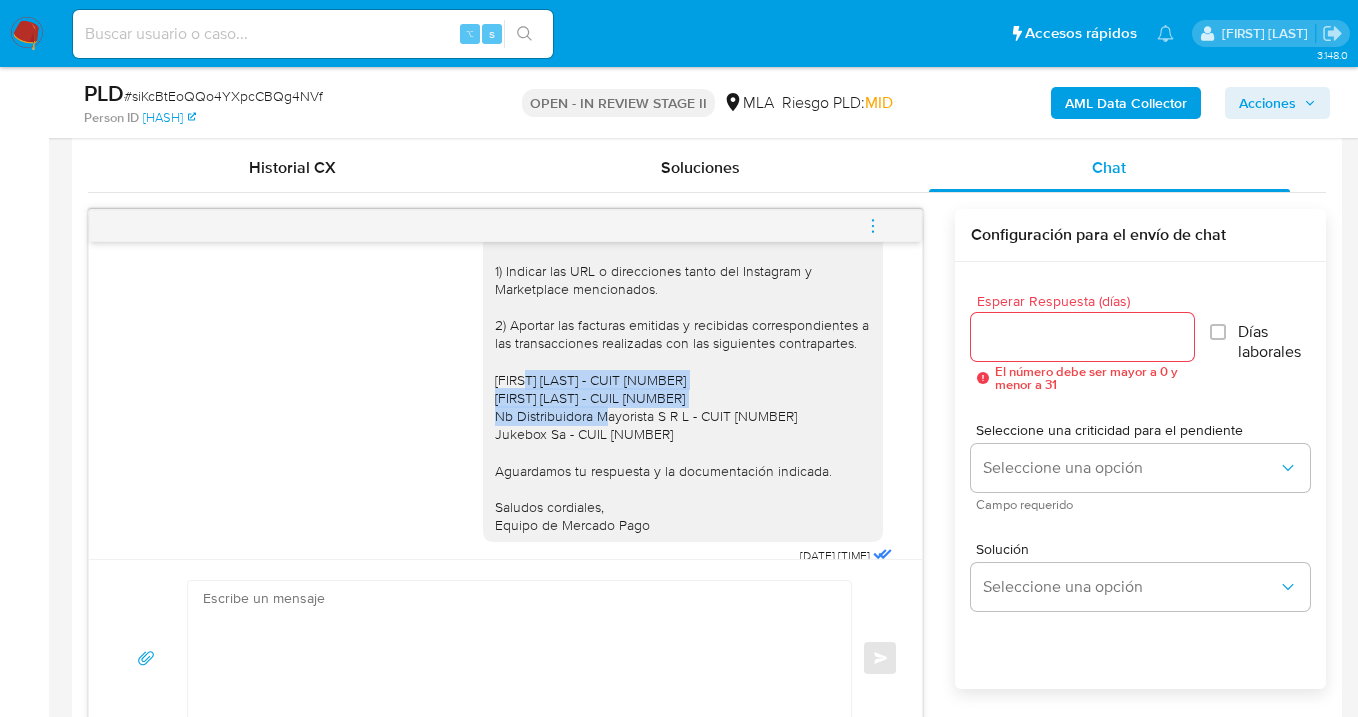 drag, startPoint x: 688, startPoint y: 444, endPoint x: 477, endPoint y: 433, distance: 211.28653 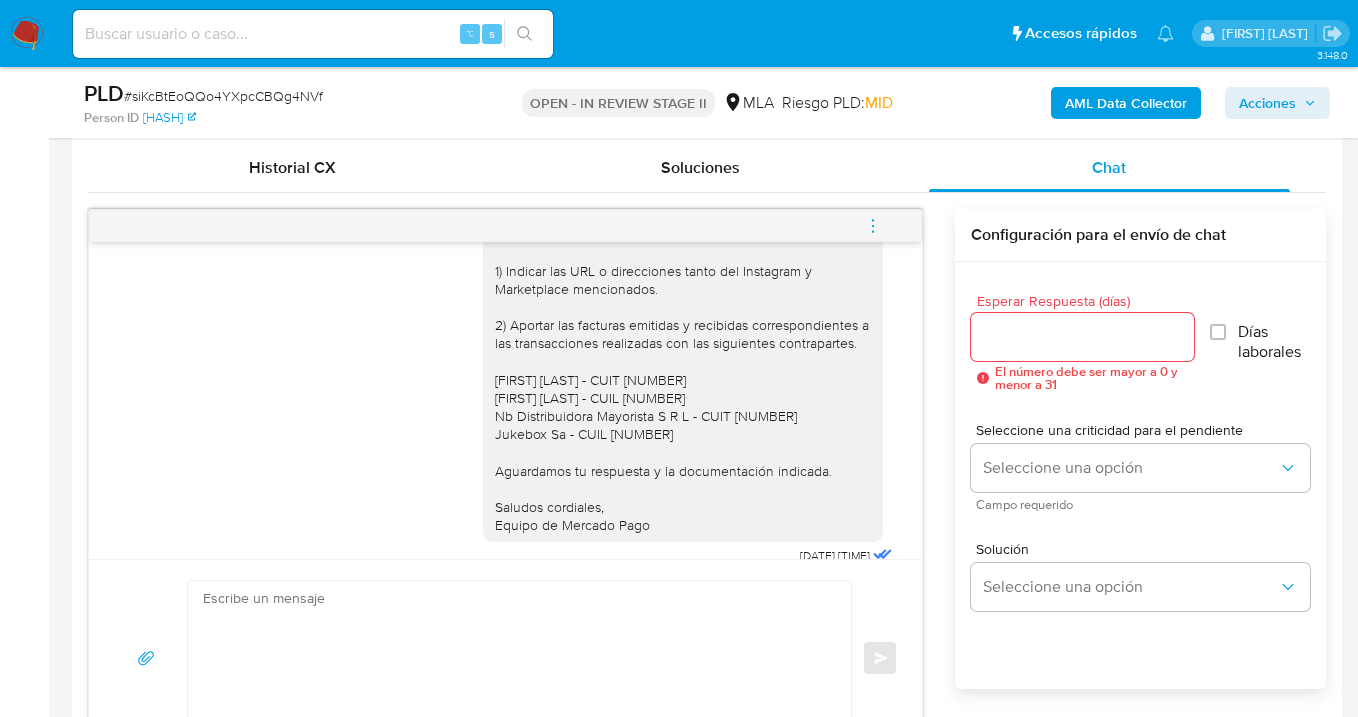 click on "Hola Marta Ines Bocanera, gracias por tu respuesta.
Entendemos lo informado y para poder avanzar en el presente requerimiento te solicitamos:
1) Indicar las URL o direcciones tanto del Instagram y Marketplace mencionados.
2) Aportar las facturas emitidas y recibidas correspondientes a las transacciones realizadas con las siguientes contrapartes.
Martin Titolo - CUIT 20455447551
Joaquín Santiago González - CUIL 20439745453
Nb Distribuidora Mayorista S R L - CUIT 30709246638
Jukebox Sa - CUIL 30710105770
Aguardamos tu respuesta y la documentación indicada.
Saludos cordiales,
Equipo de Mercado Pago" at bounding box center [683, 353] 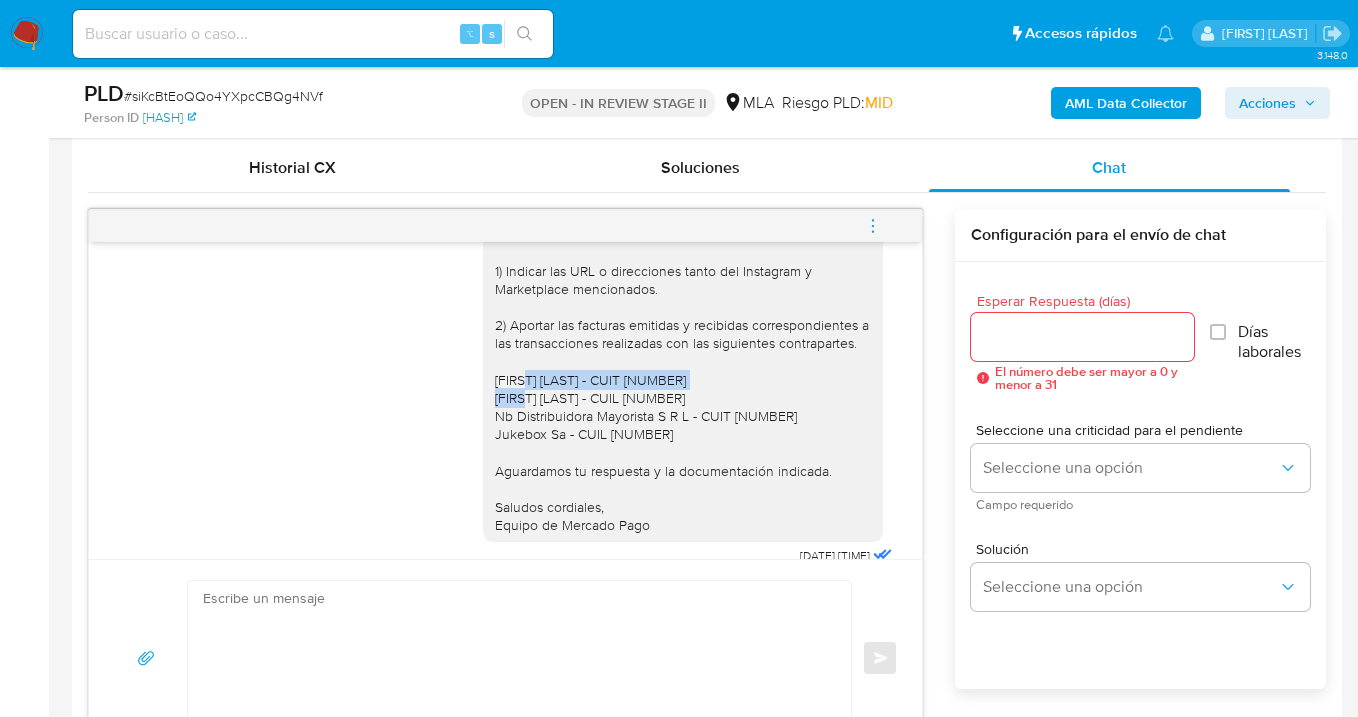 drag, startPoint x: 688, startPoint y: 433, endPoint x: 479, endPoint y: 435, distance: 209.00957 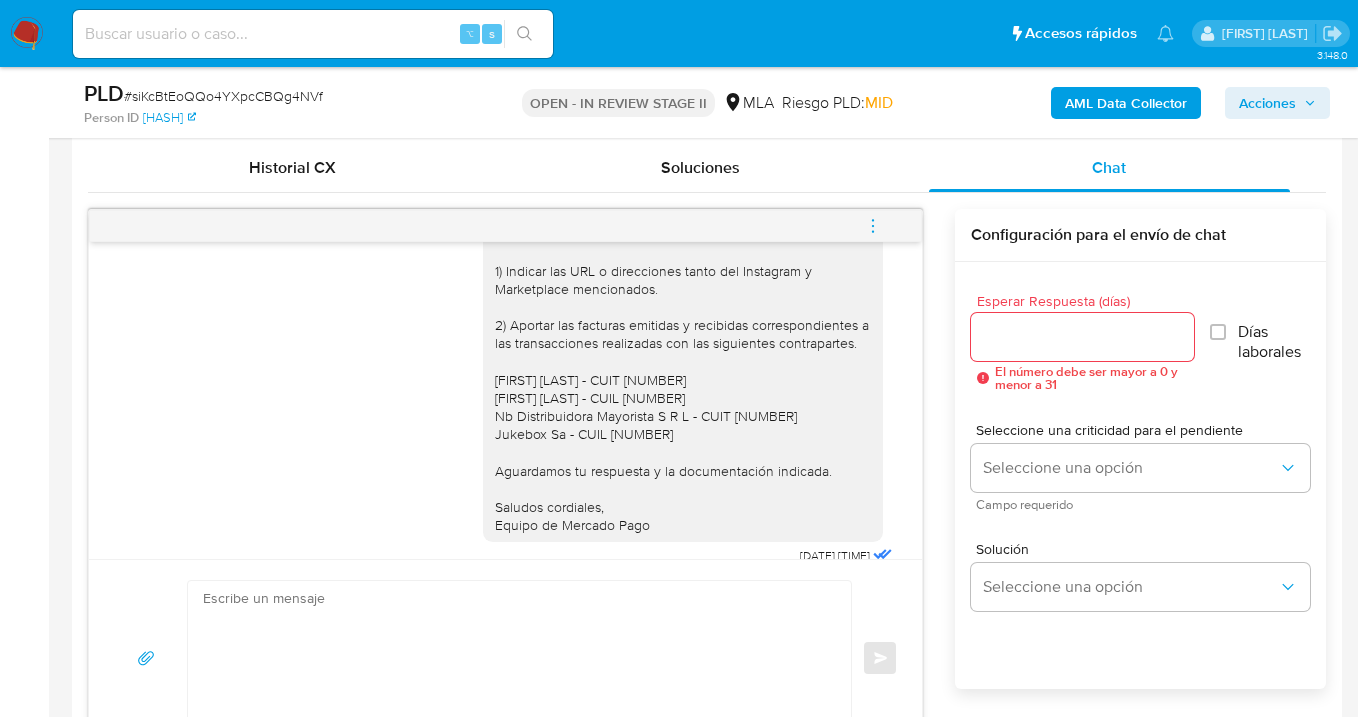 drag, startPoint x: 633, startPoint y: 387, endPoint x: 619, endPoint y: 395, distance: 16.124516 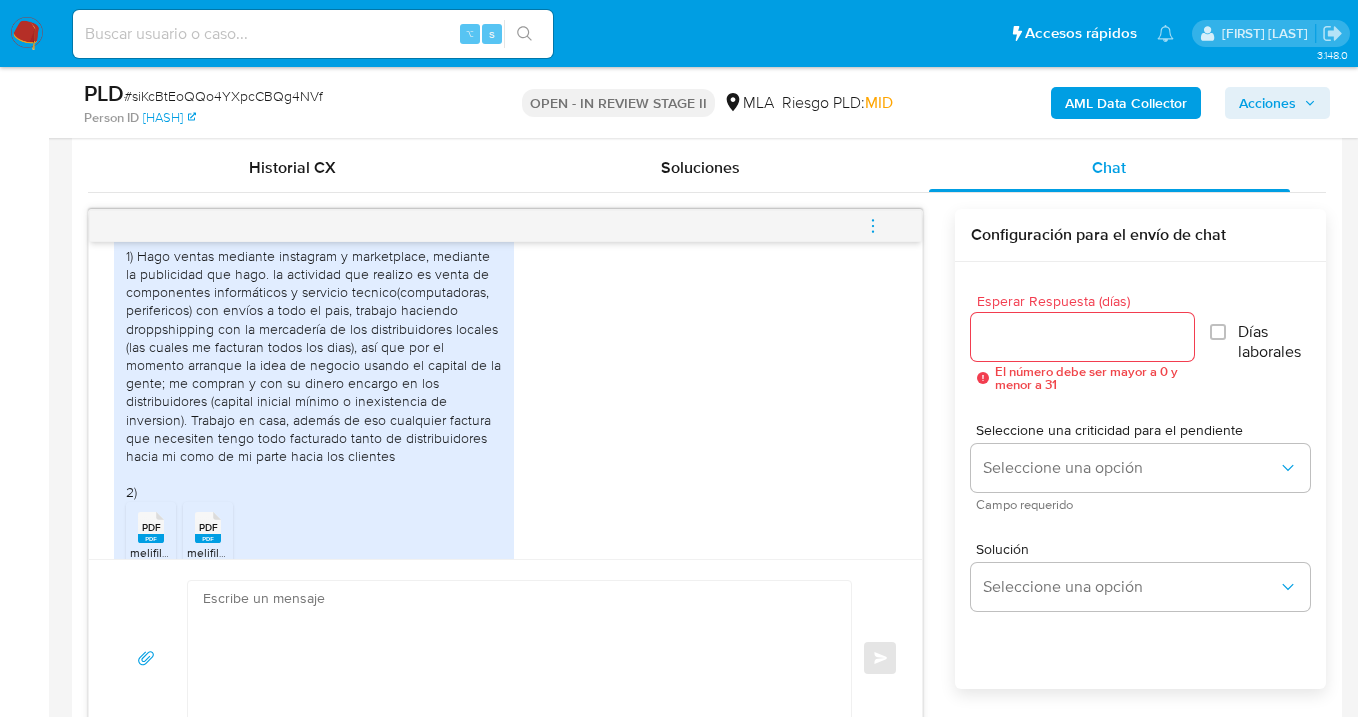 scroll, scrollTop: 1393, scrollLeft: 0, axis: vertical 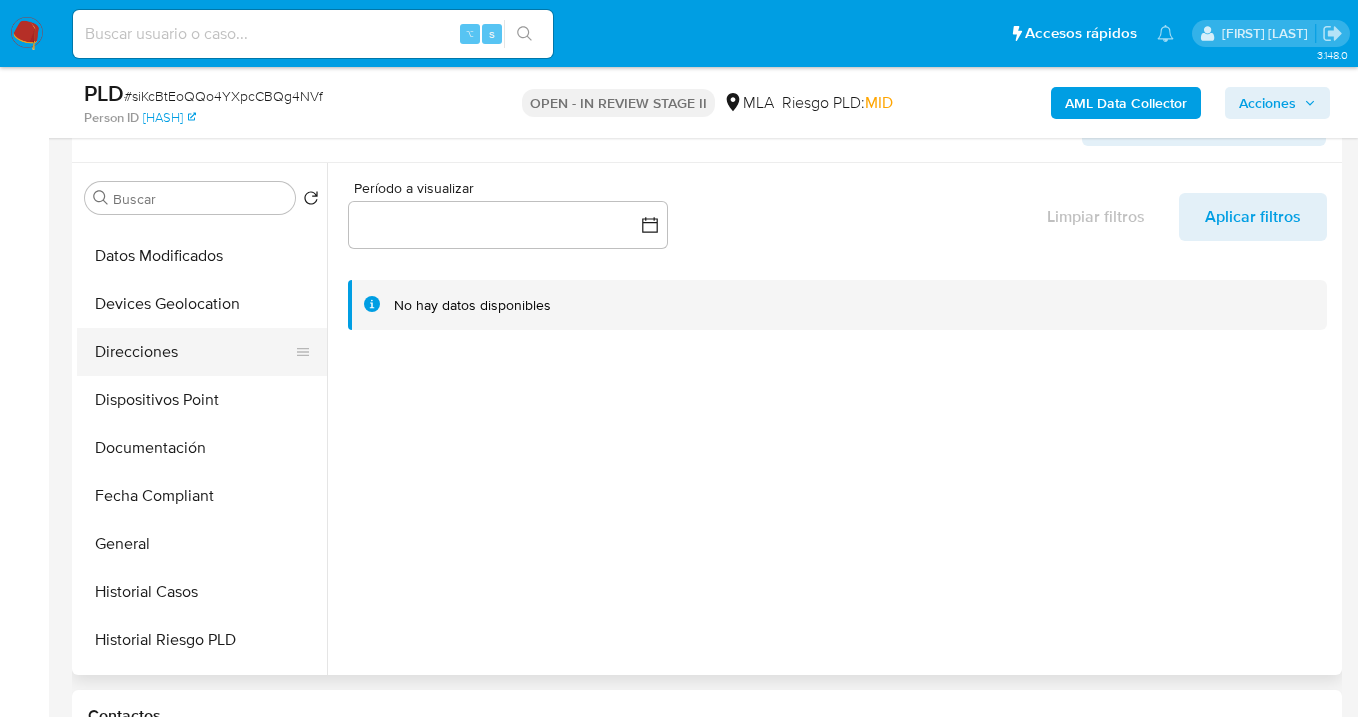 drag, startPoint x: 173, startPoint y: 338, endPoint x: 207, endPoint y: 337, distance: 34.0147 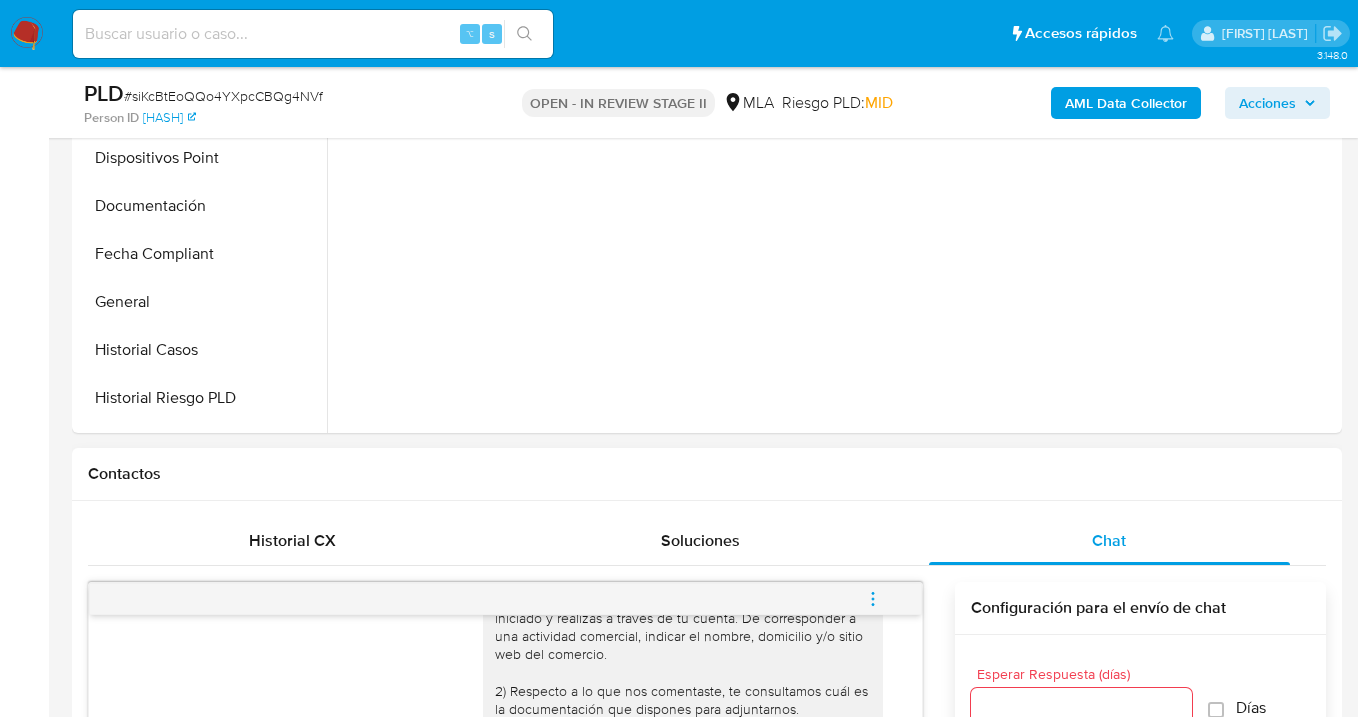 scroll, scrollTop: 798, scrollLeft: 0, axis: vertical 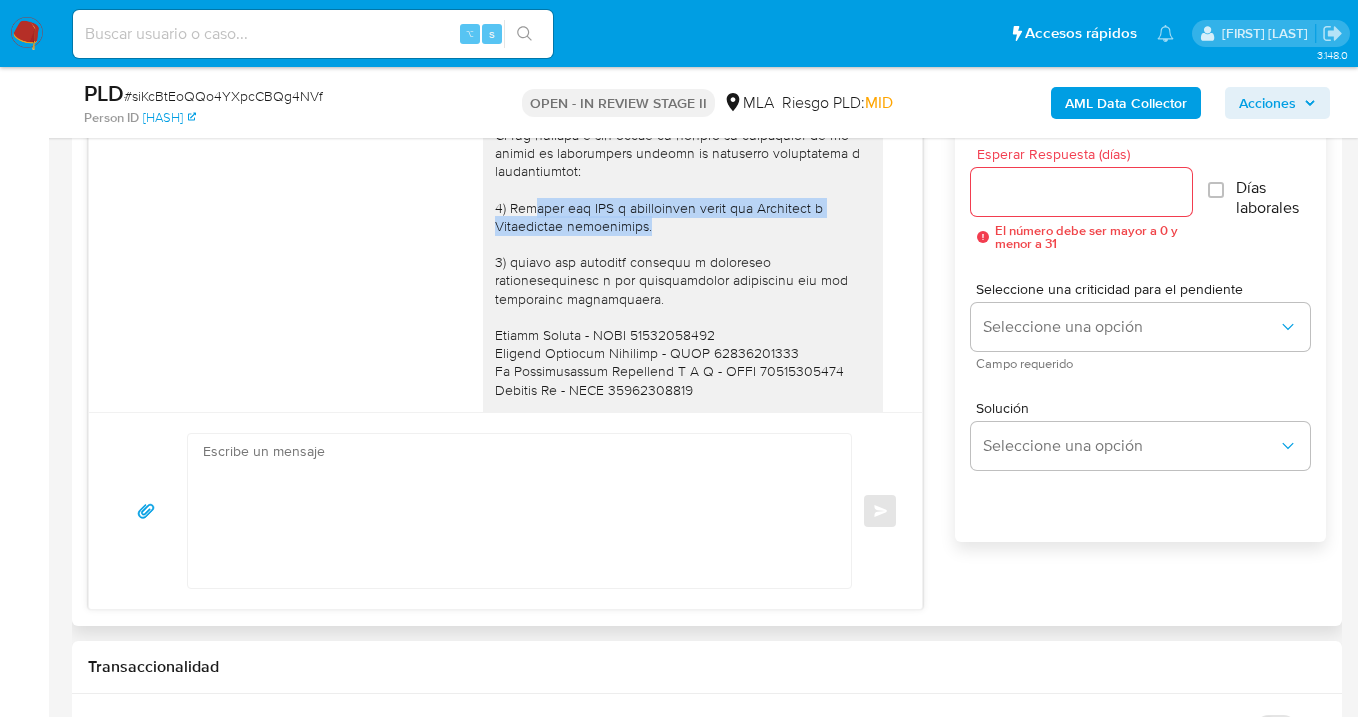 drag, startPoint x: 509, startPoint y: 263, endPoint x: 712, endPoint y: 280, distance: 203.71059 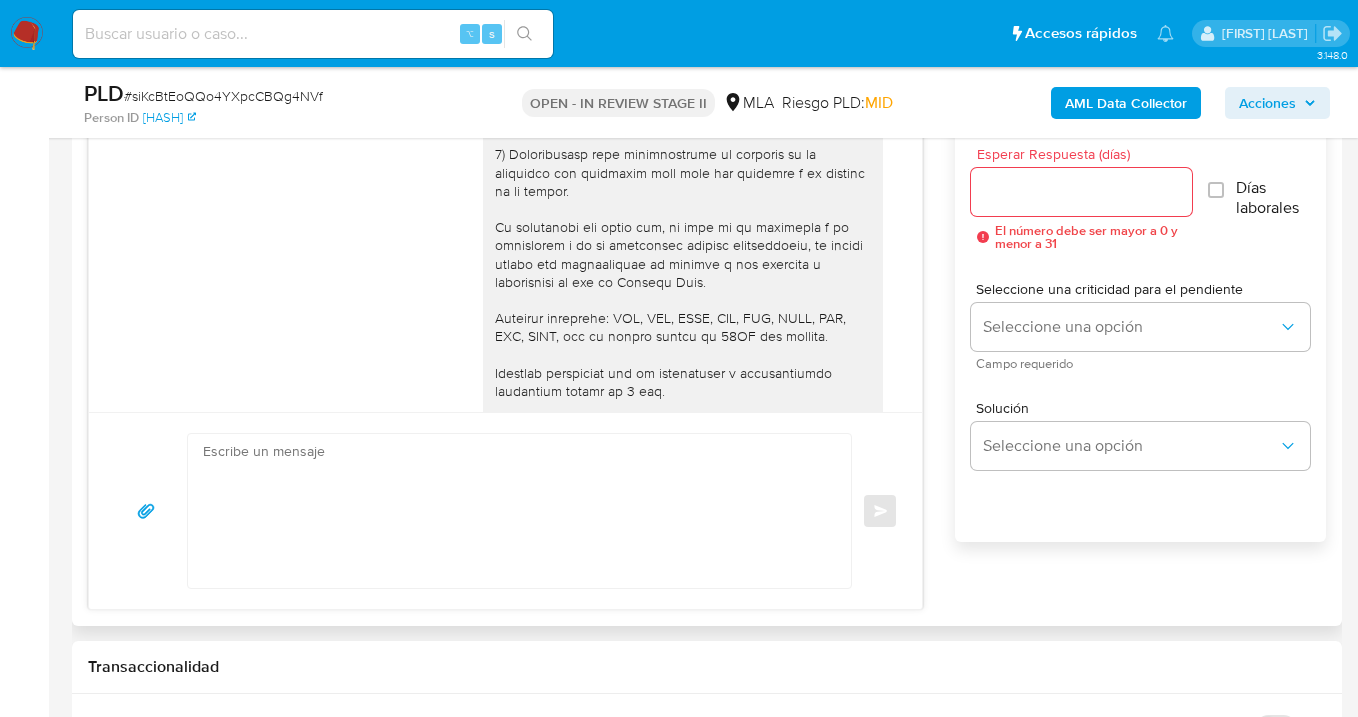 scroll, scrollTop: 3237, scrollLeft: 0, axis: vertical 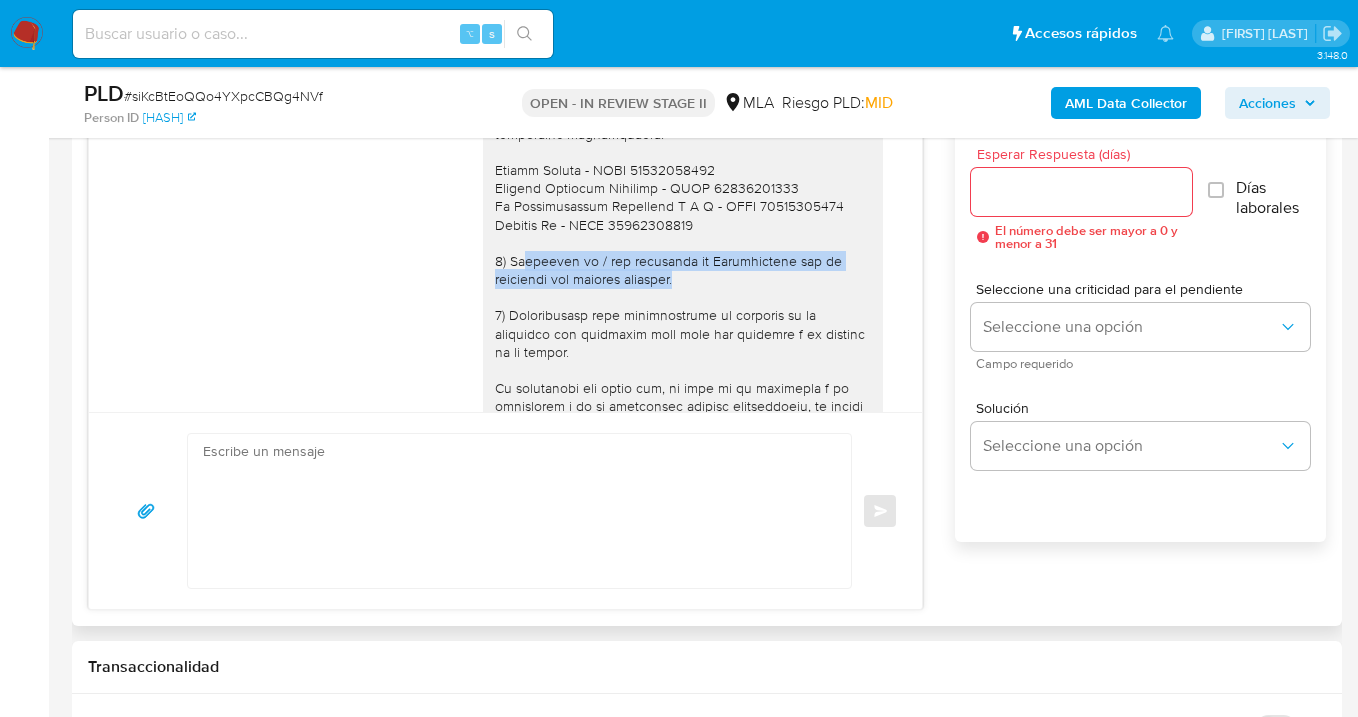 drag, startPoint x: 509, startPoint y: 298, endPoint x: 759, endPoint y: 308, distance: 250.19992 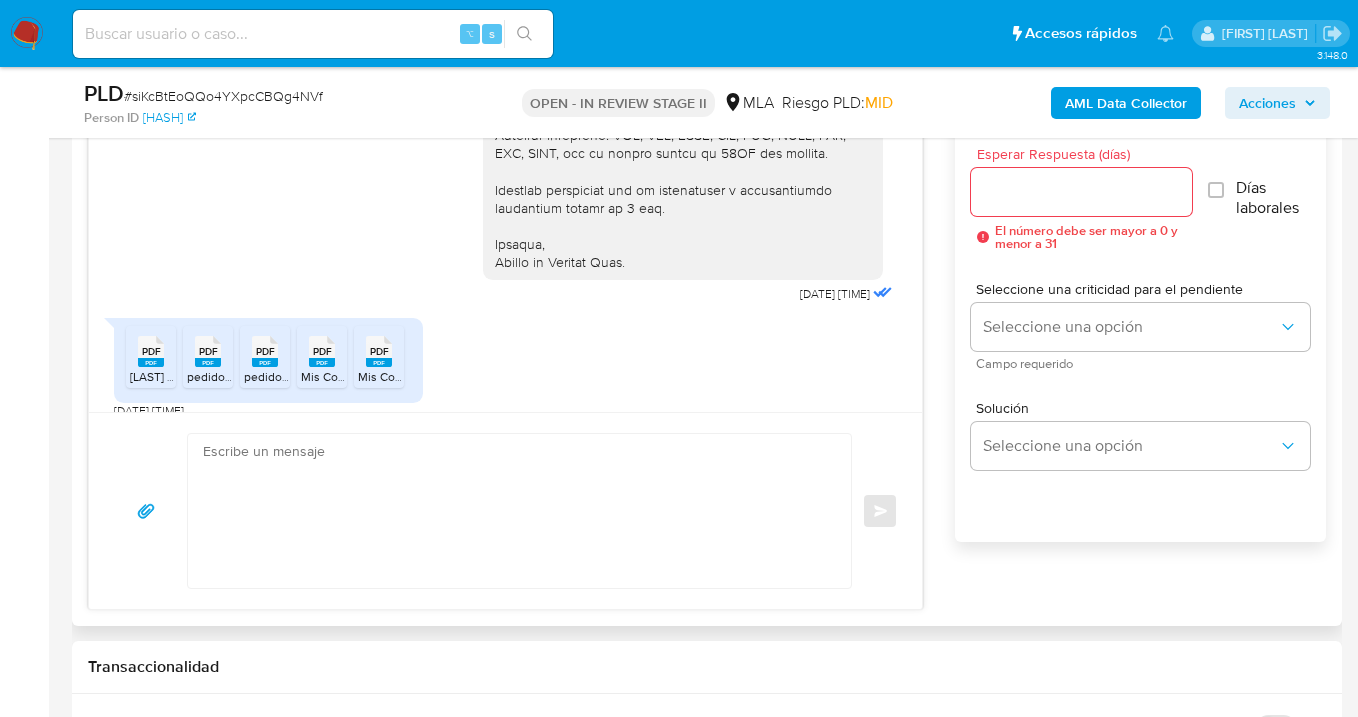 scroll, scrollTop: 3634, scrollLeft: 0, axis: vertical 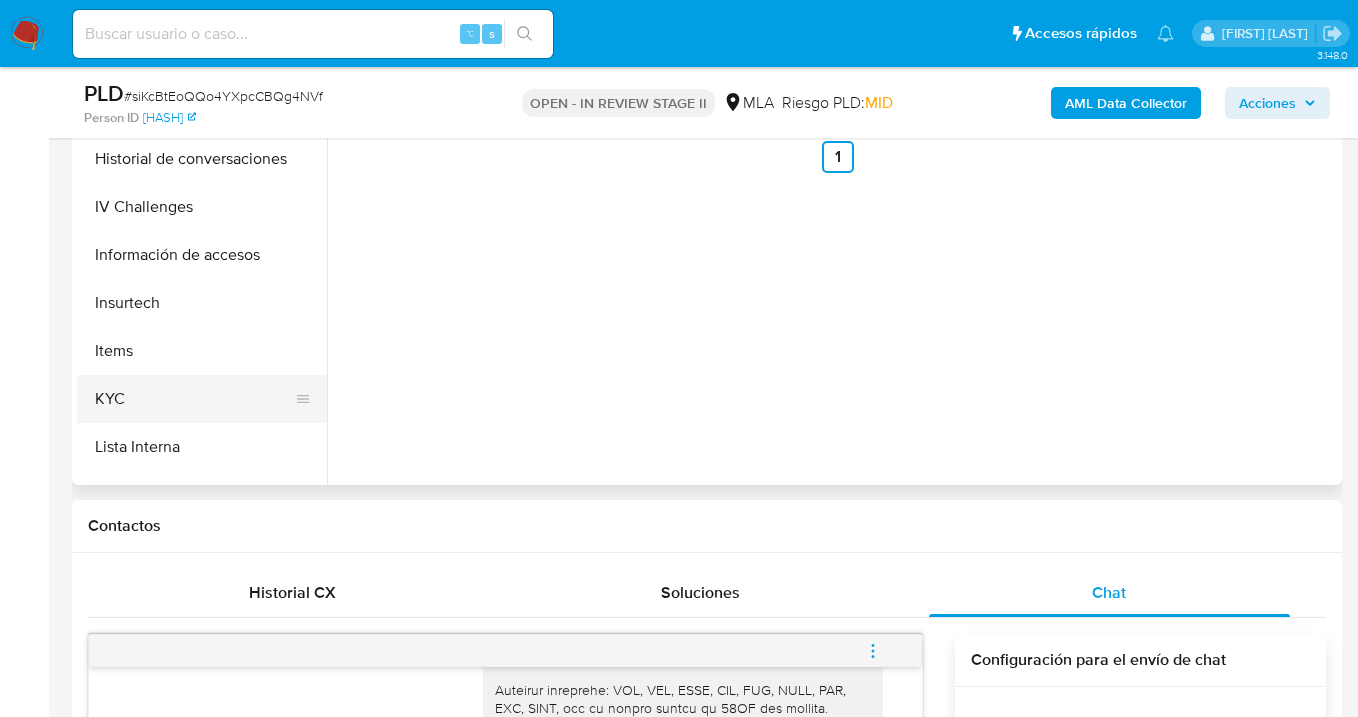 click on "KYC" at bounding box center (194, 399) 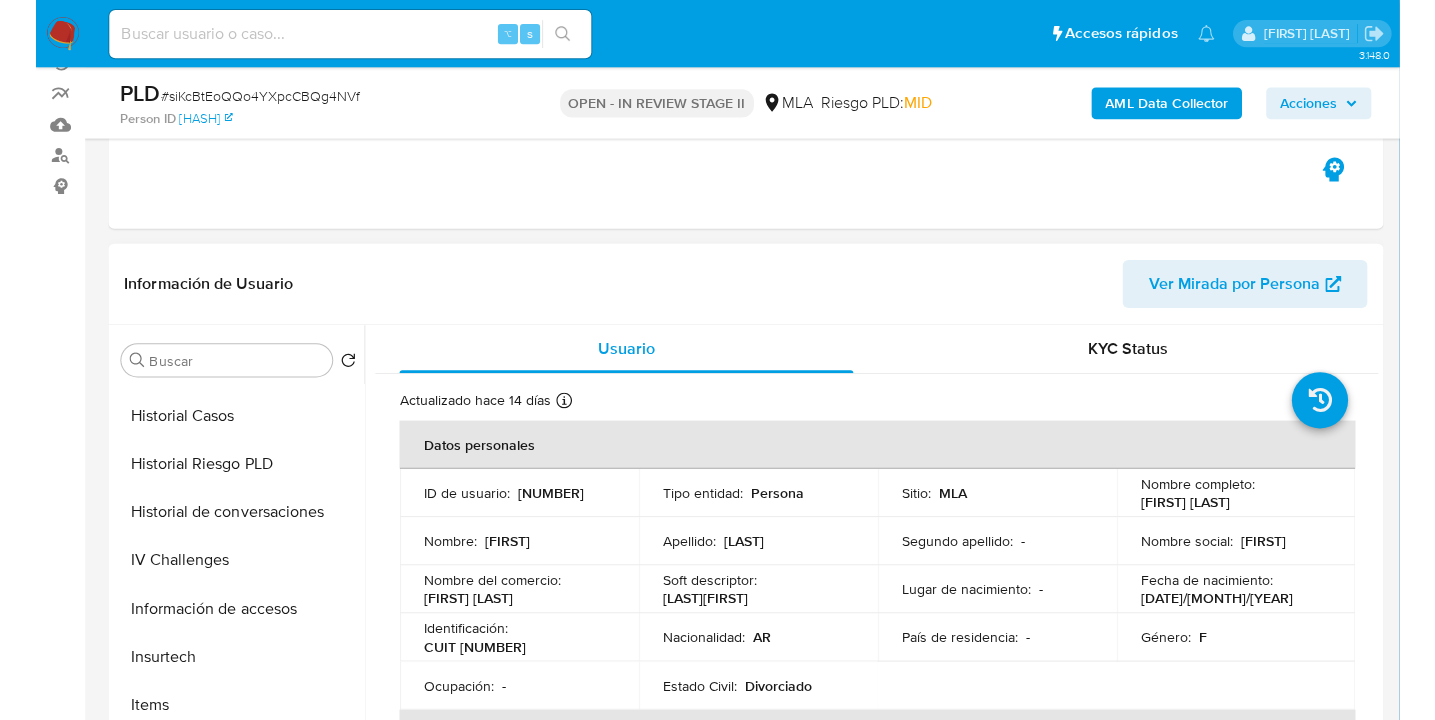 scroll, scrollTop: 195, scrollLeft: 0, axis: vertical 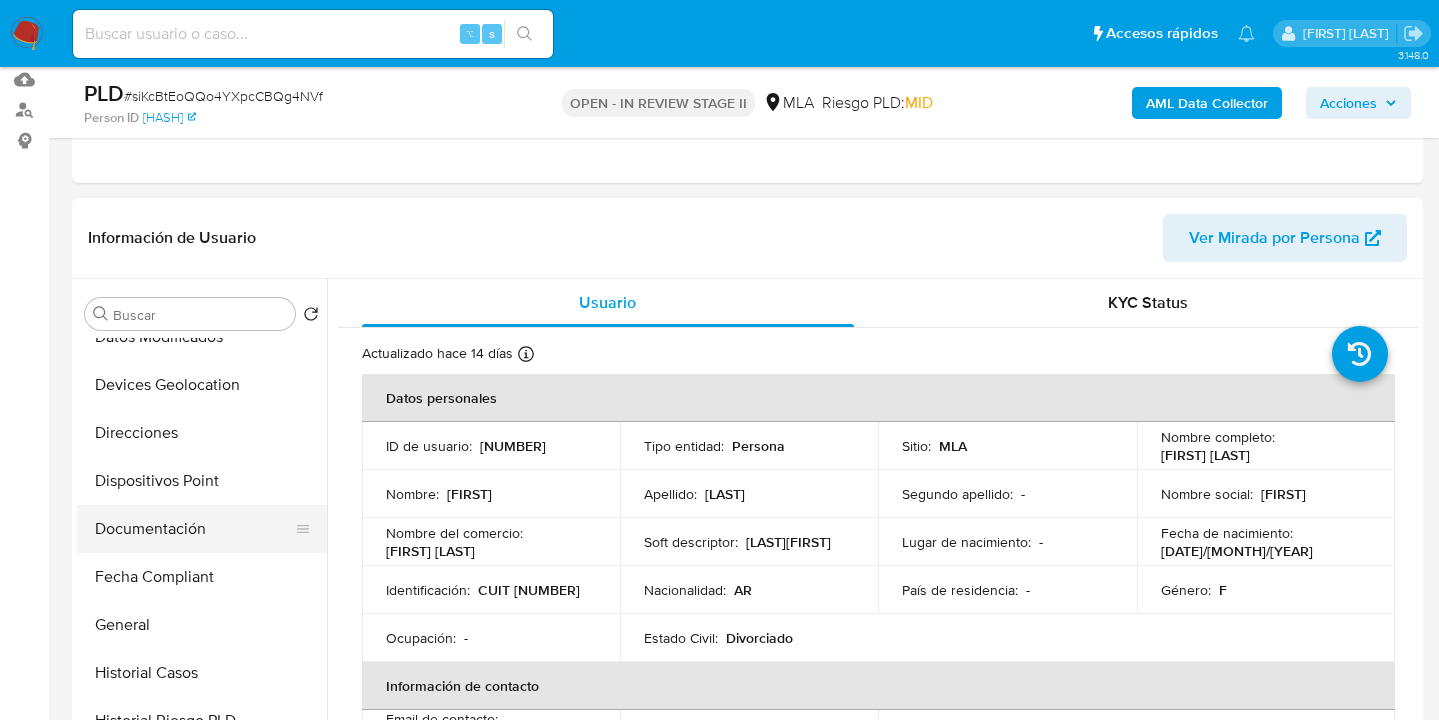 click on "Documentación" at bounding box center (194, 529) 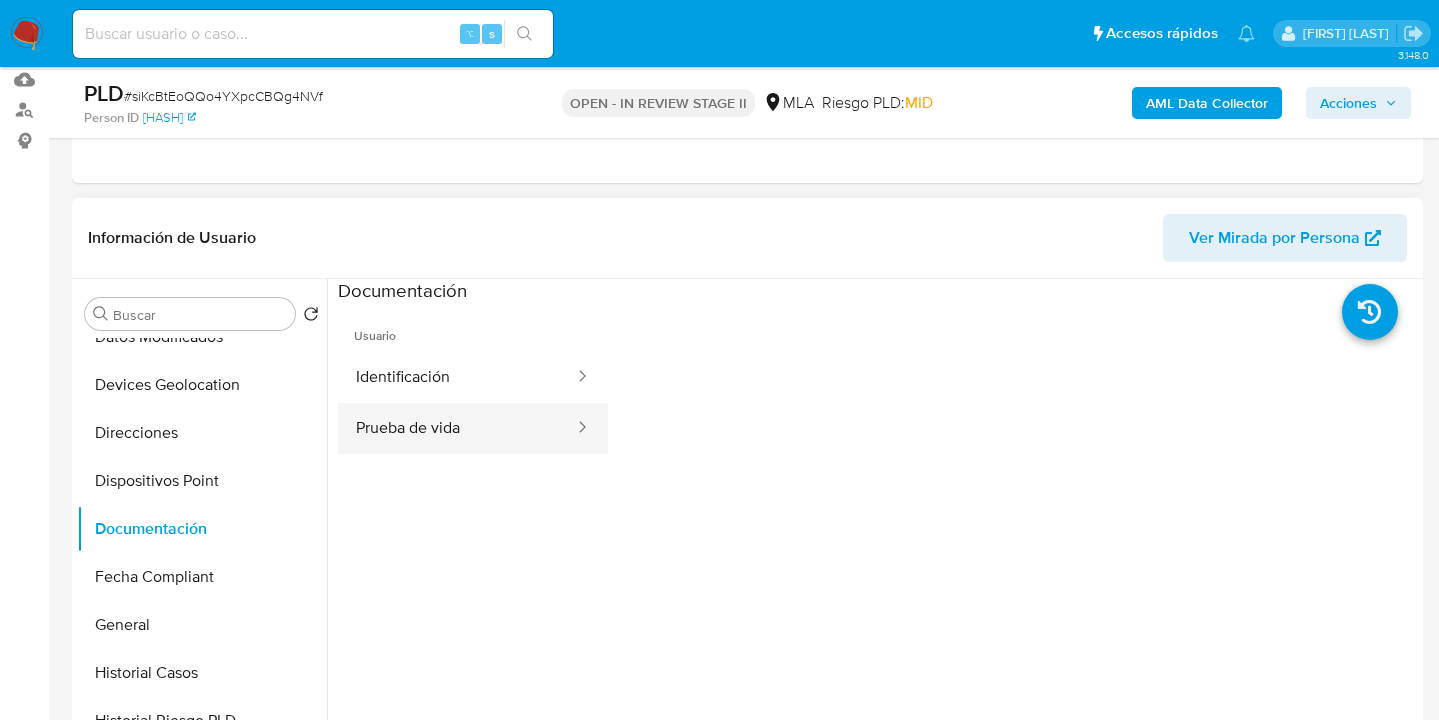 click on "Prueba de vida" at bounding box center (457, 428) 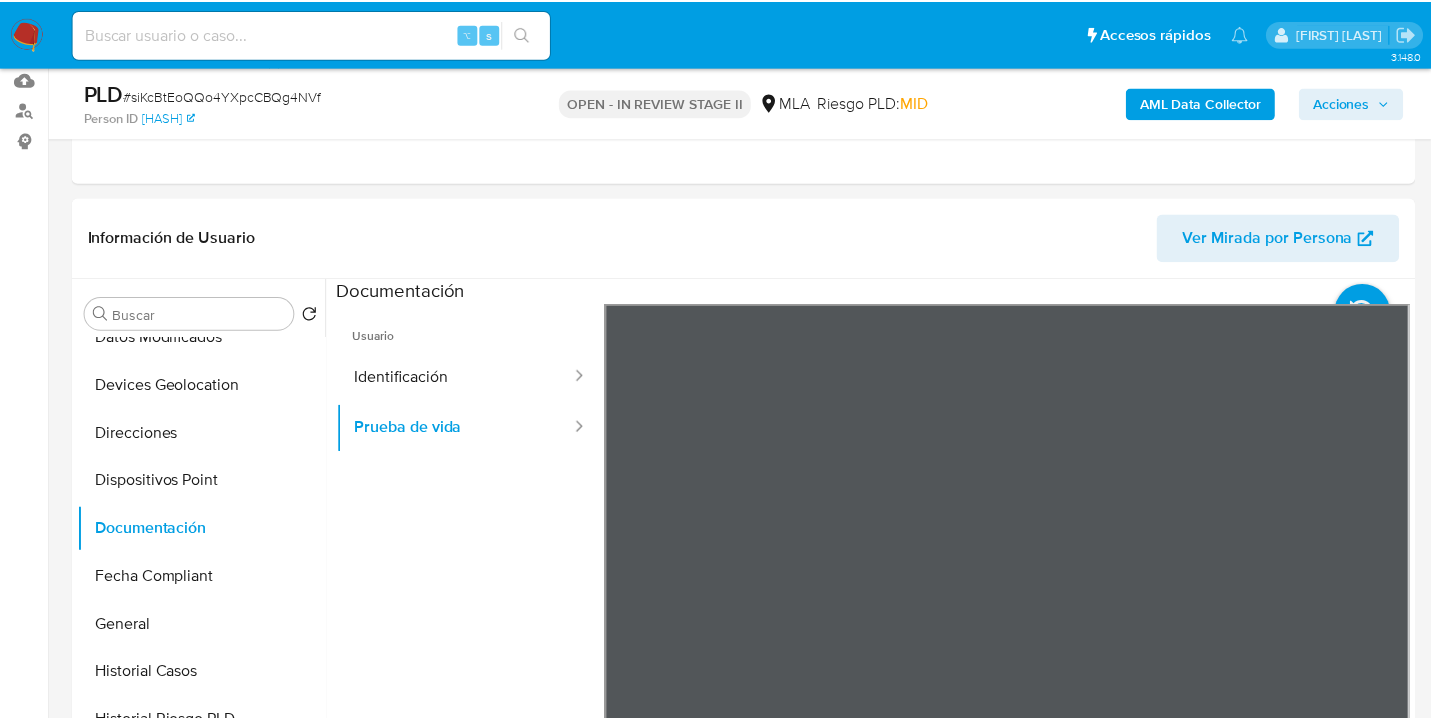 scroll, scrollTop: 3633, scrollLeft: 0, axis: vertical 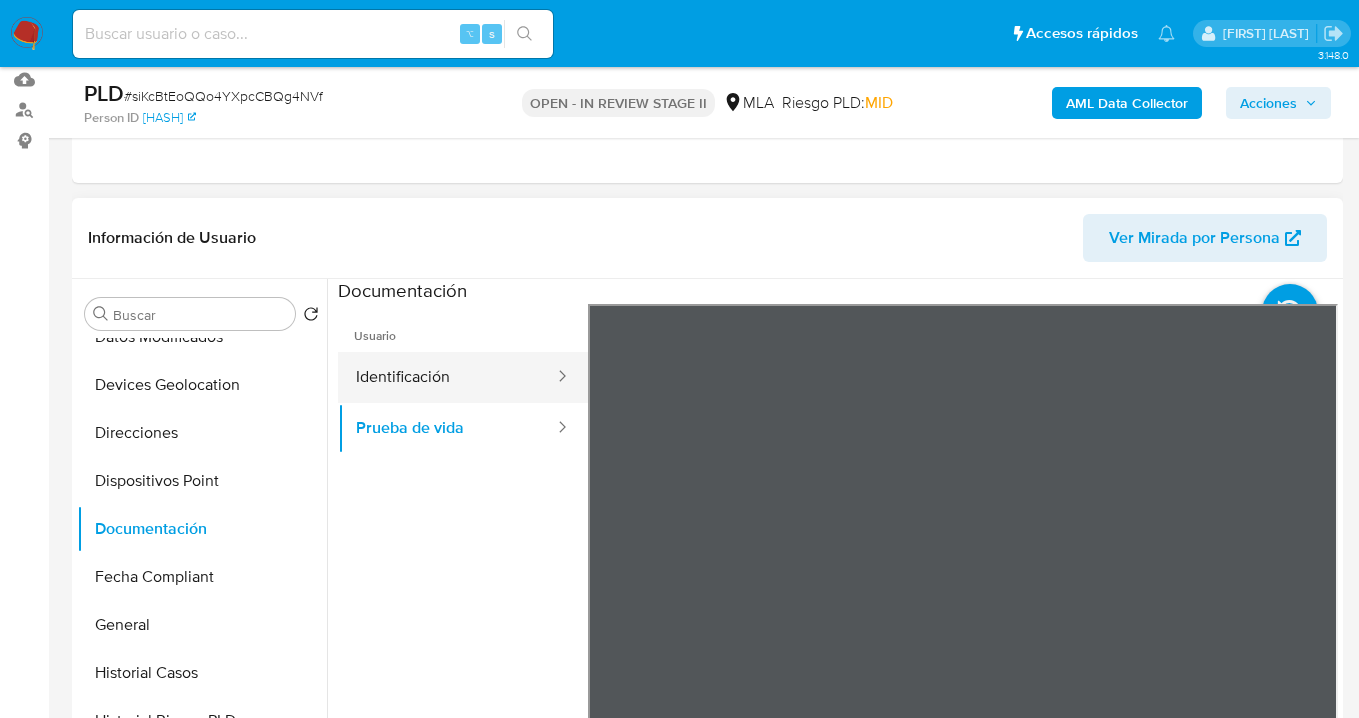 click on "Identificación" at bounding box center (447, 377) 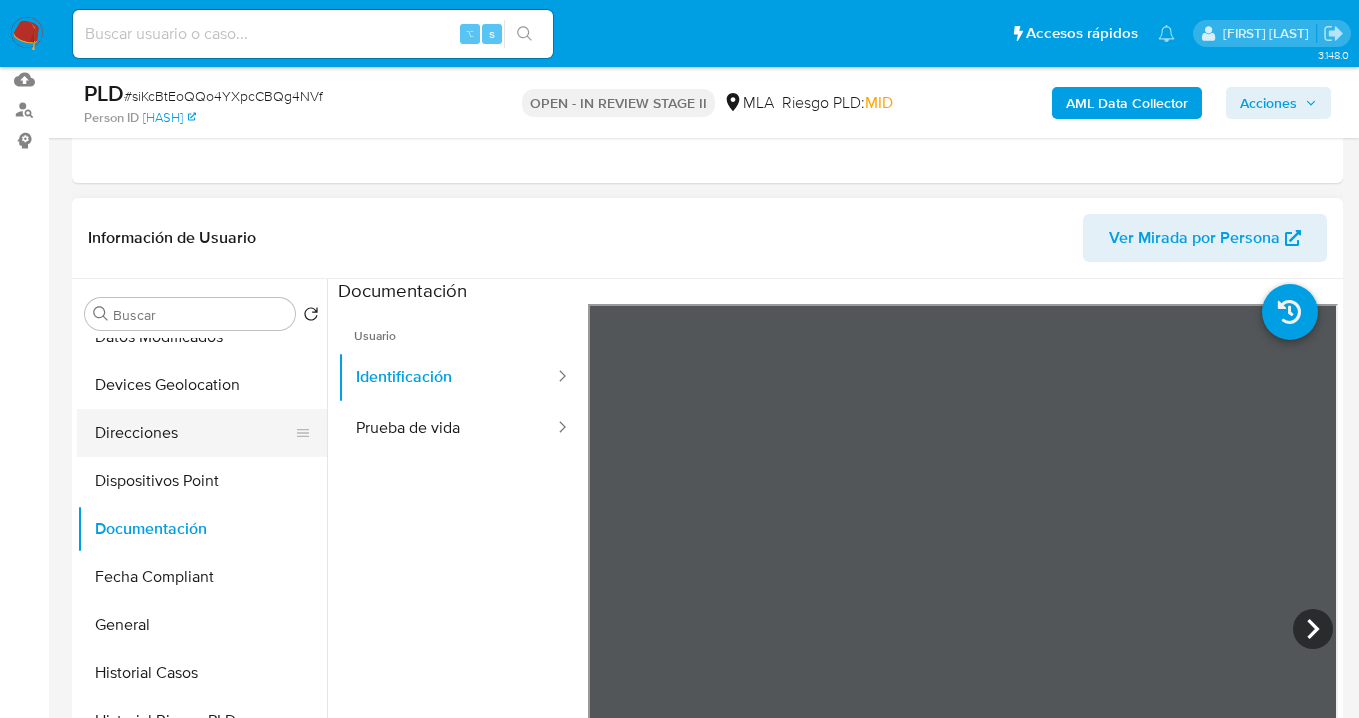 click on "Direcciones" at bounding box center (194, 433) 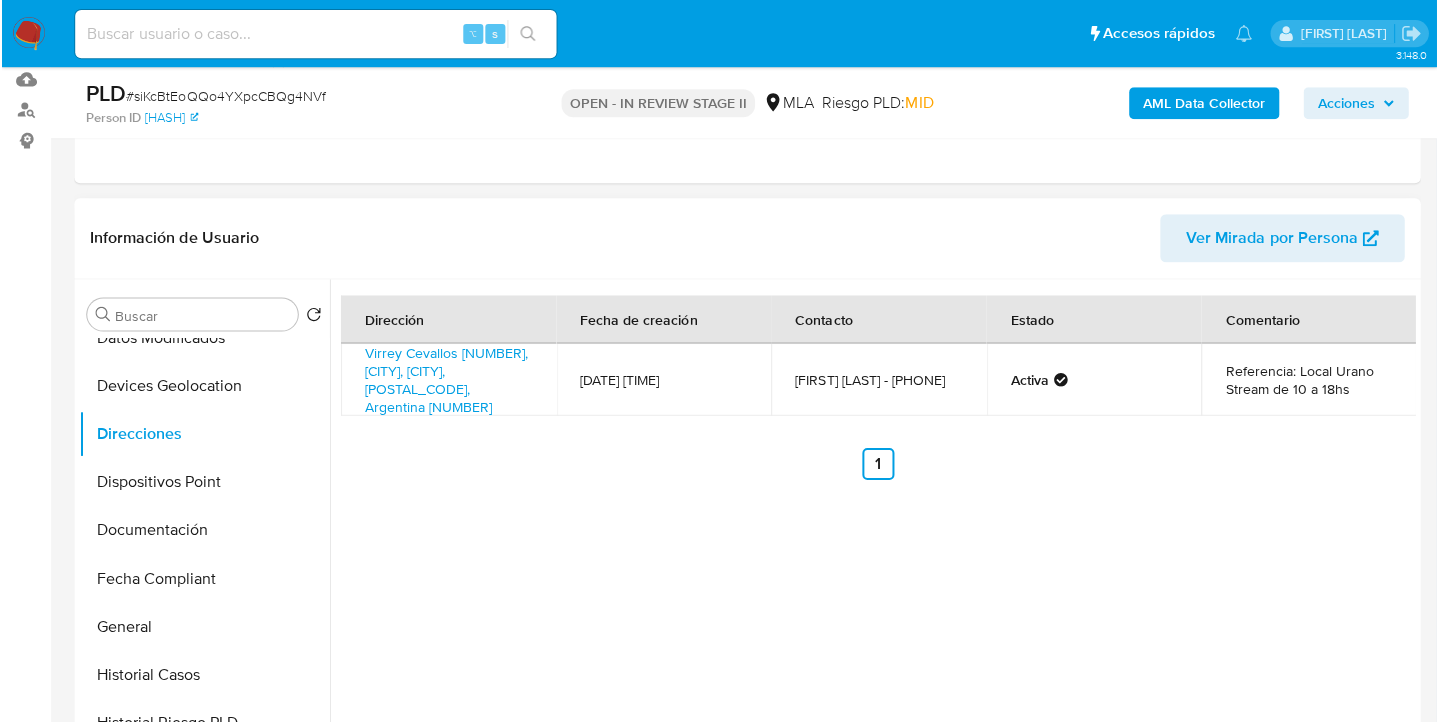 scroll, scrollTop: 3631, scrollLeft: 0, axis: vertical 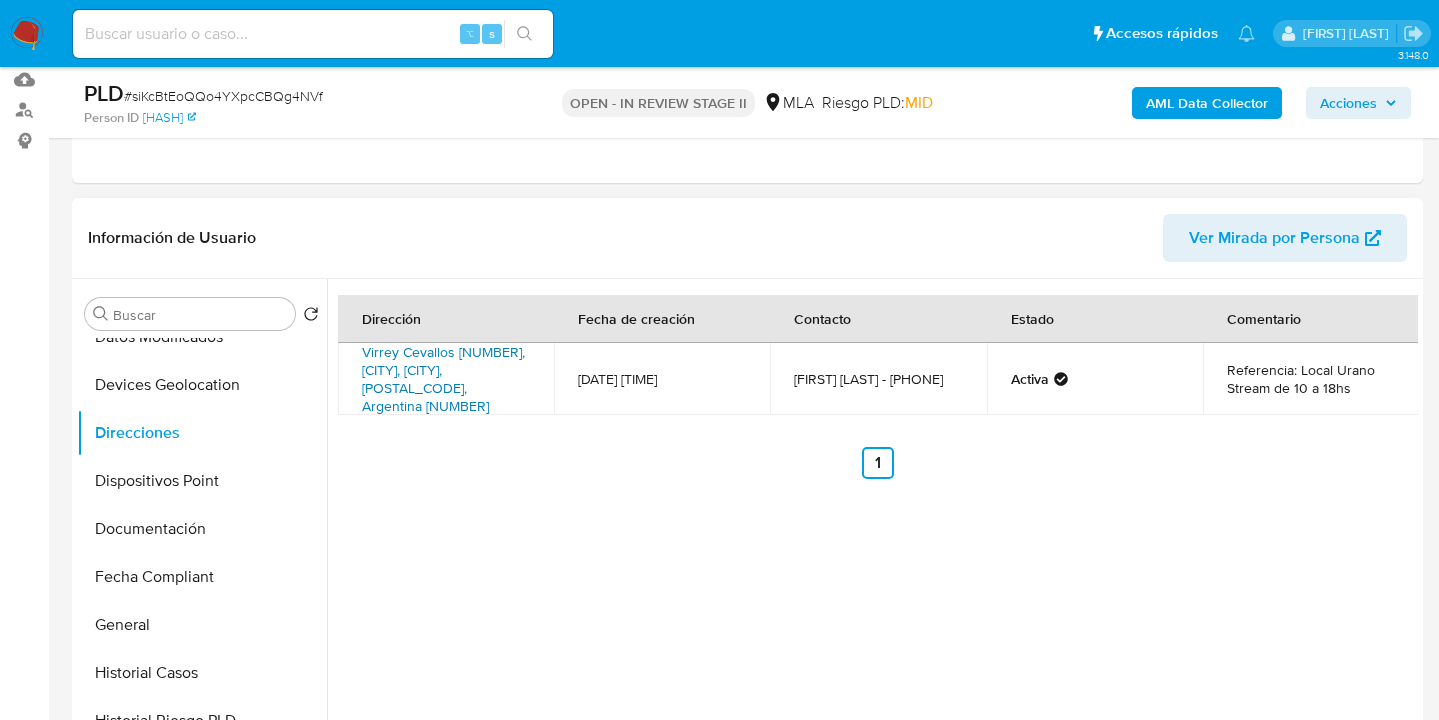 click on "Virrey Cevallos 232, Monserrat, Capital Federal, 1070, Argentina 232" at bounding box center (443, 379) 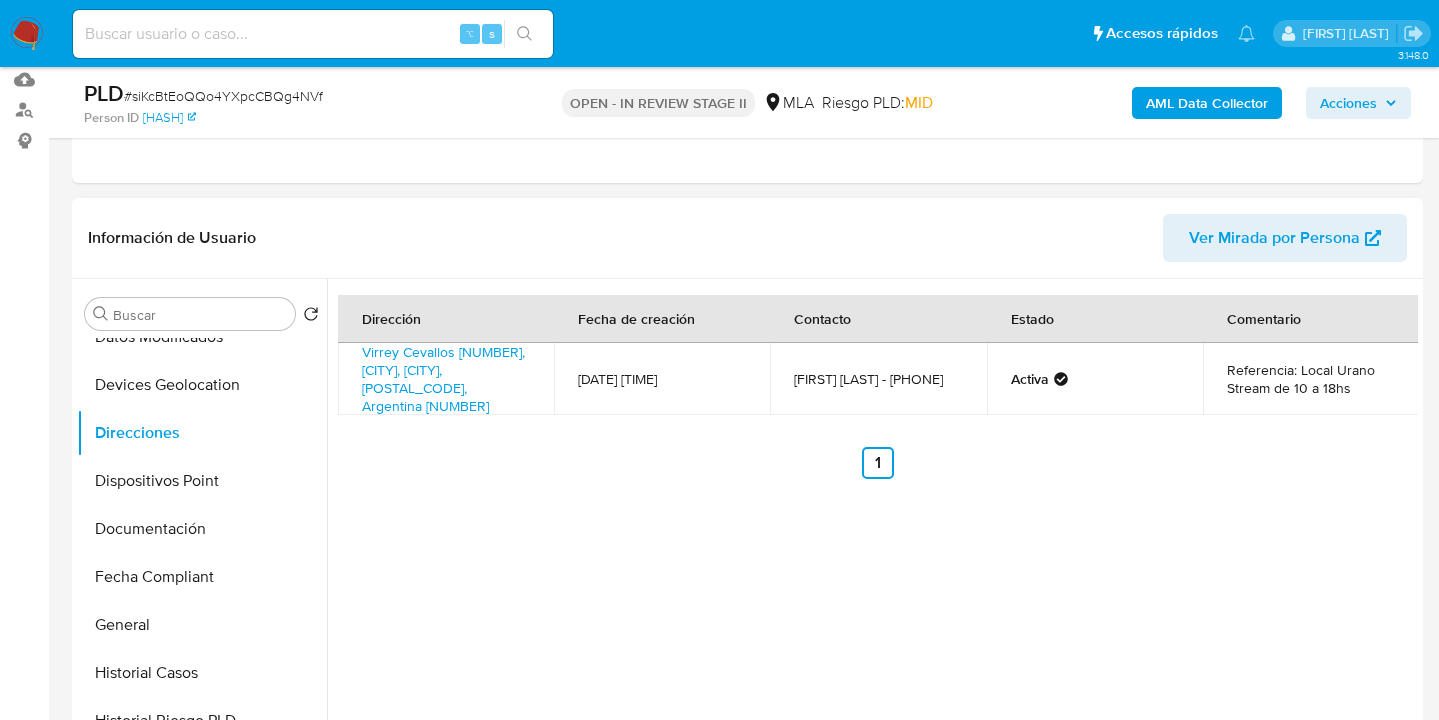 scroll, scrollTop: 3631, scrollLeft: 0, axis: vertical 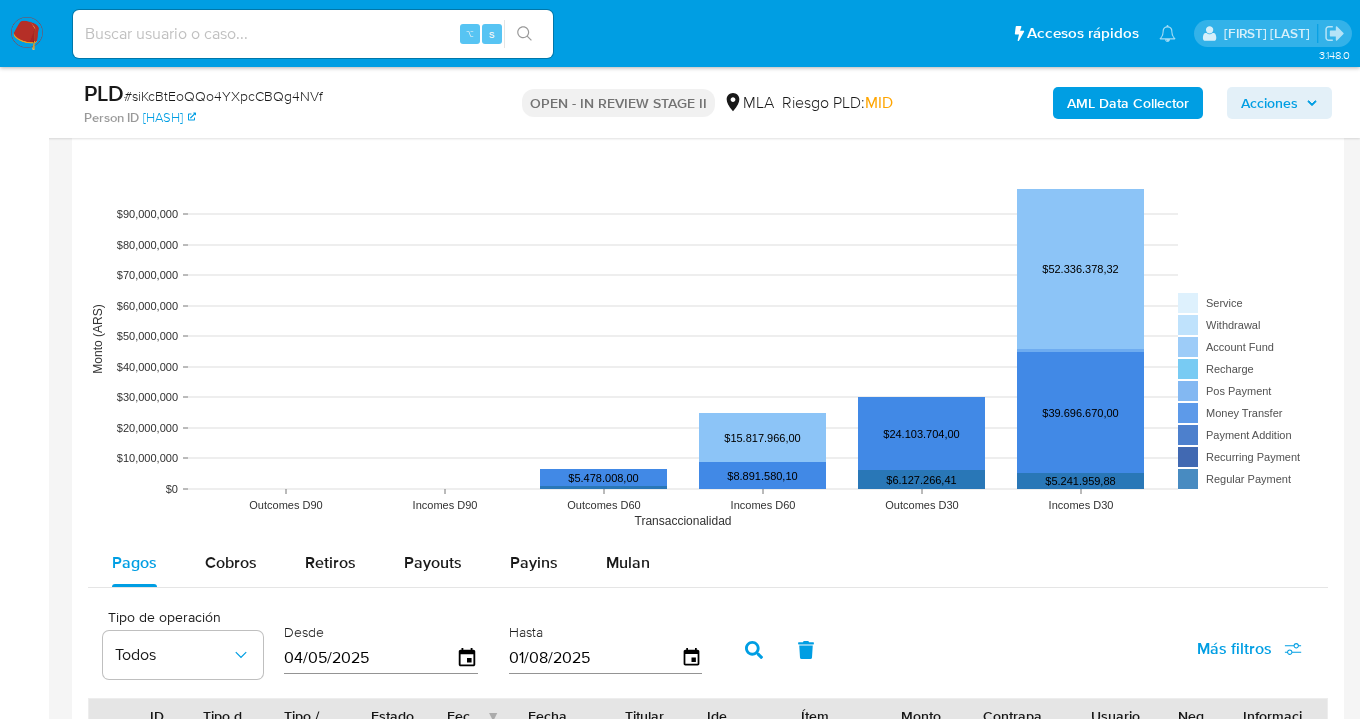 click on "Pagos Cobros Retiros Payouts Payins Mulan" at bounding box center [708, 563] 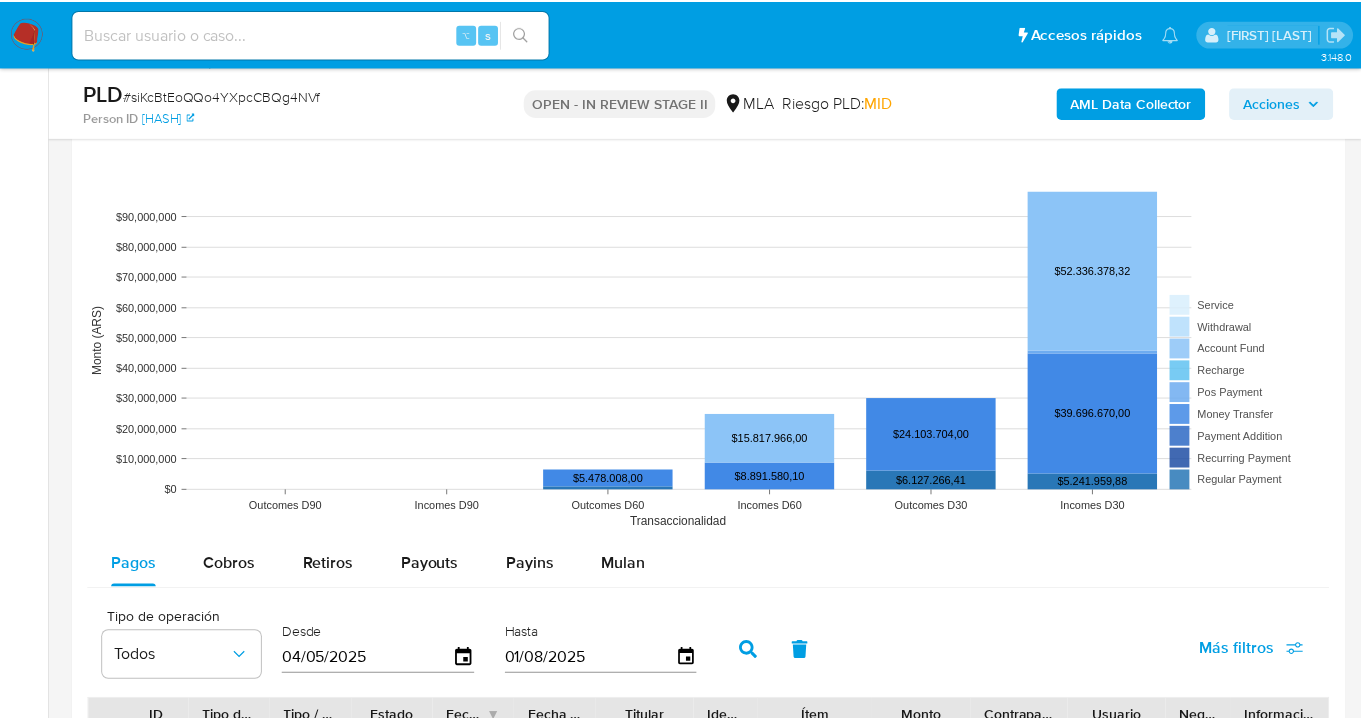 scroll, scrollTop: 3631, scrollLeft: 0, axis: vertical 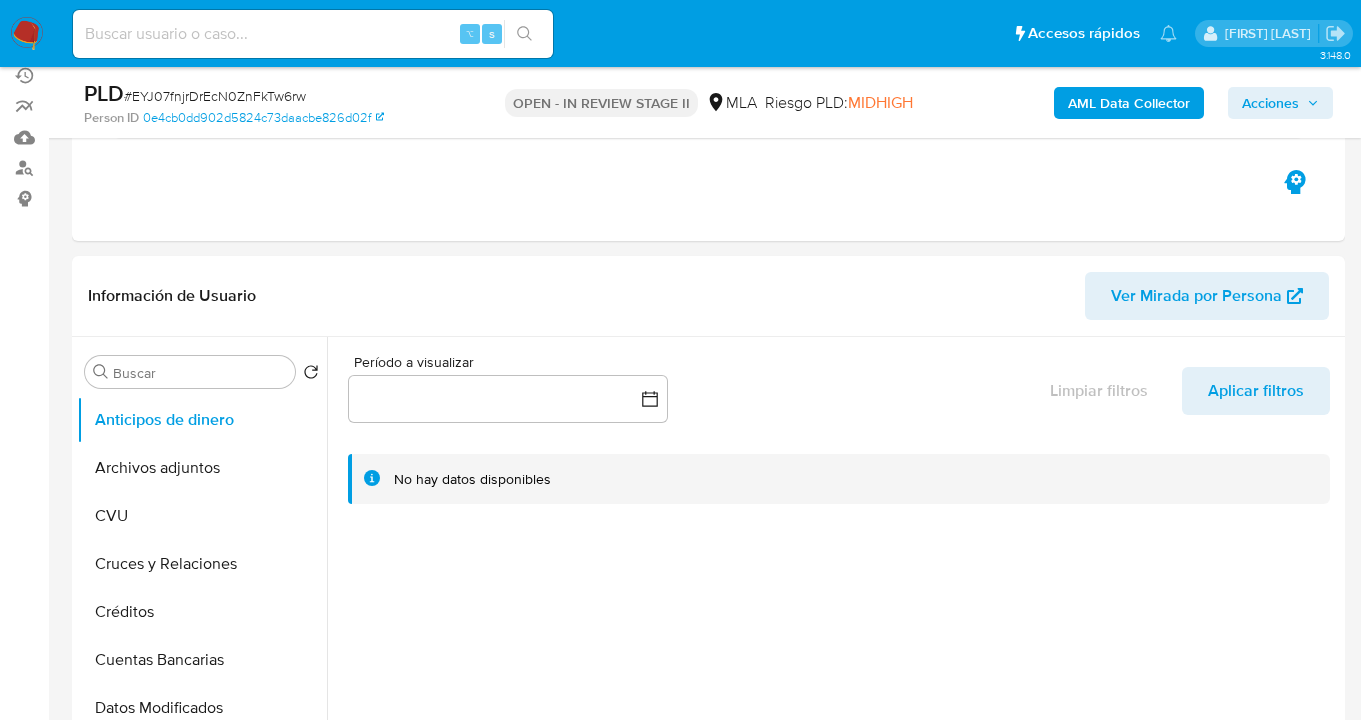 select on "10" 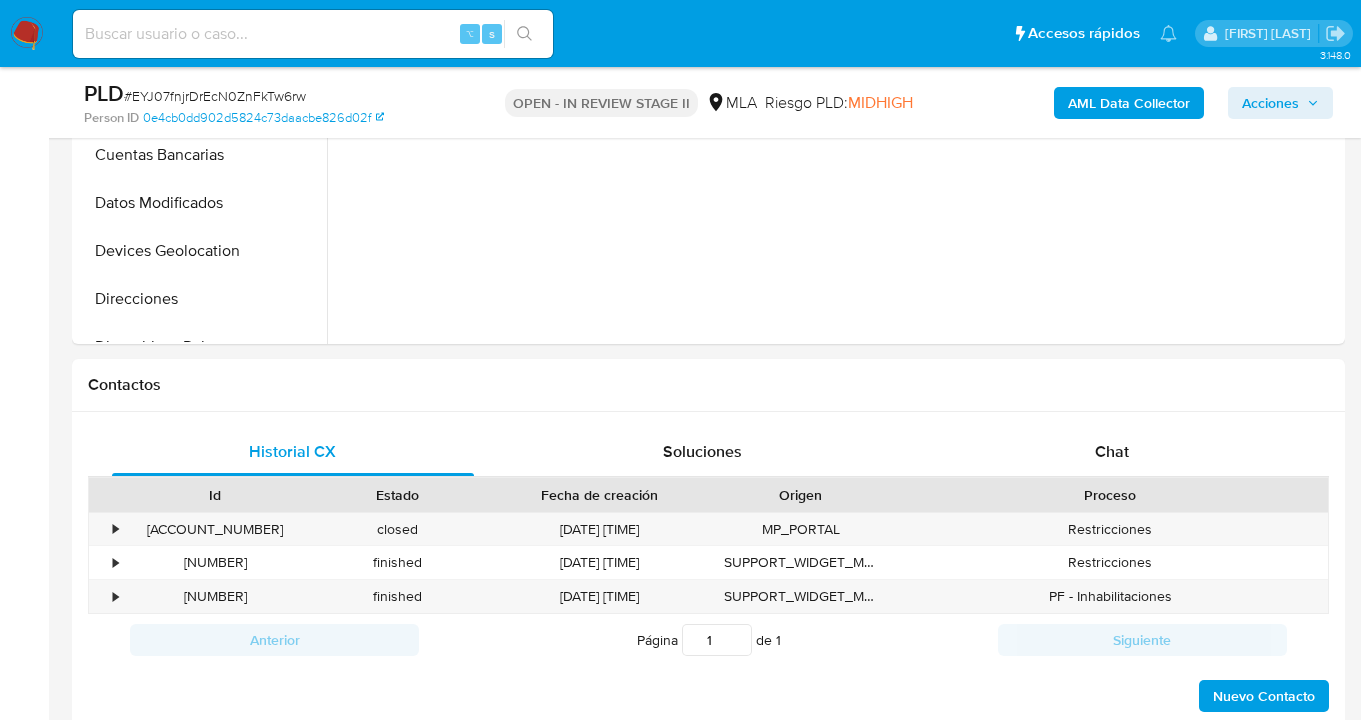 scroll, scrollTop: 705, scrollLeft: 0, axis: vertical 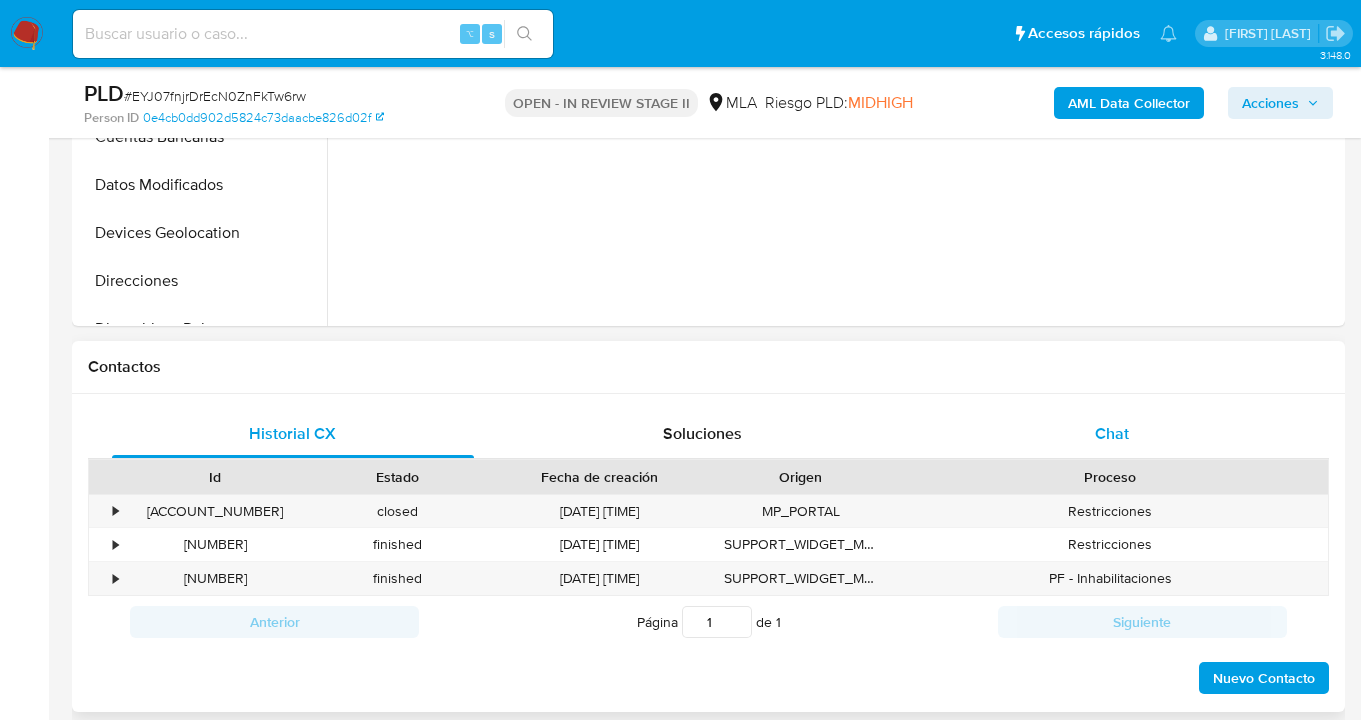 click on "Chat" at bounding box center (1112, 434) 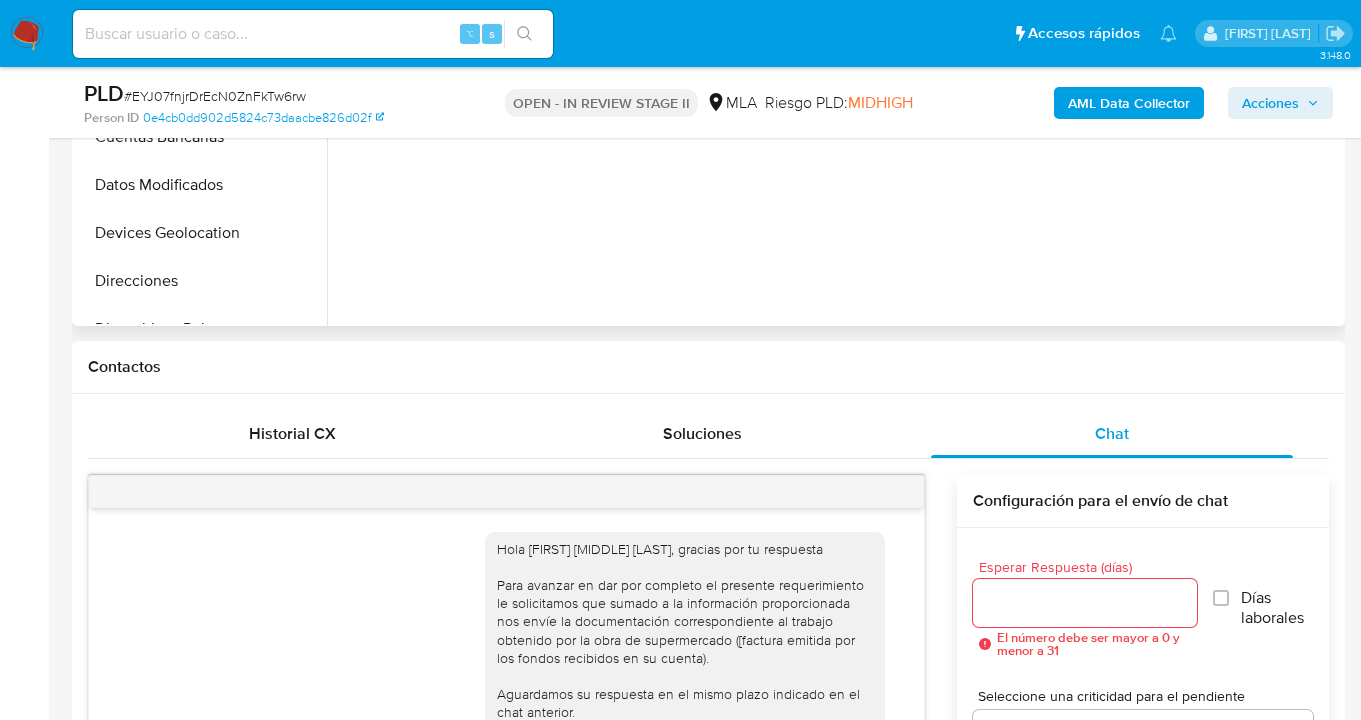 scroll, scrollTop: 707, scrollLeft: 0, axis: vertical 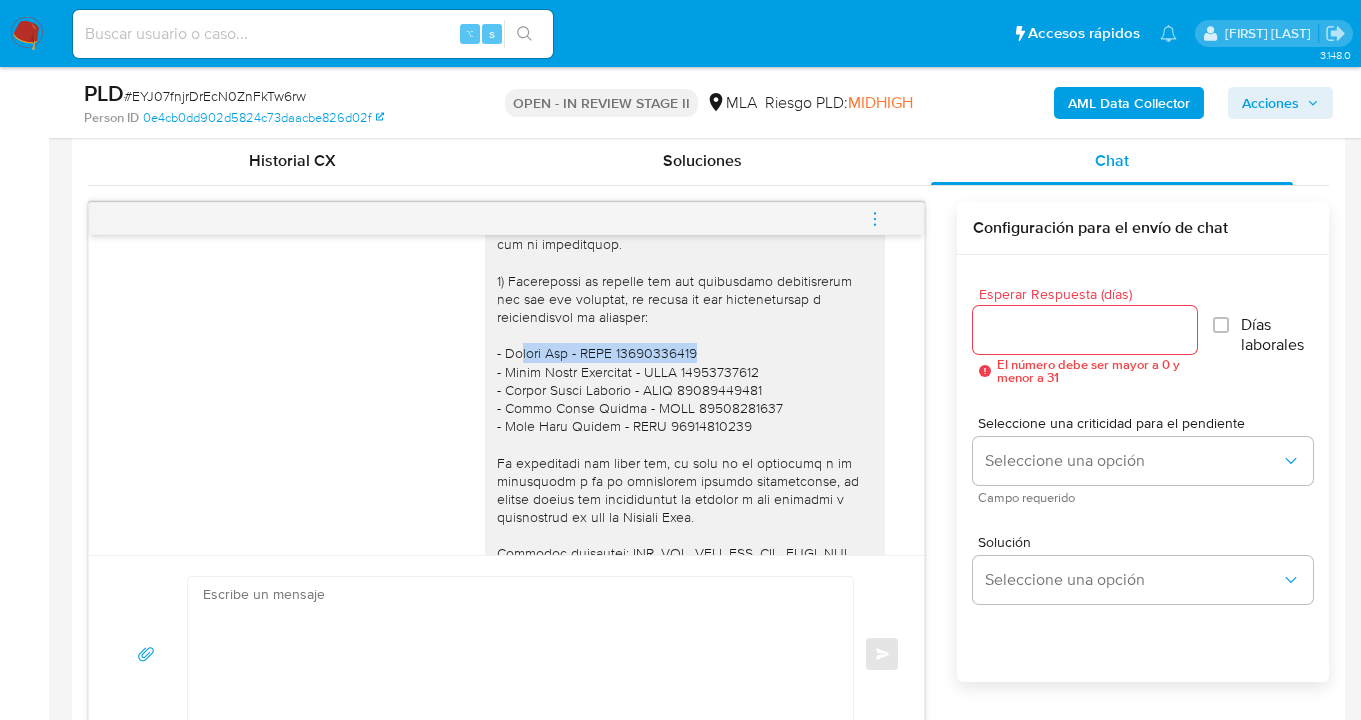 drag, startPoint x: 688, startPoint y: 409, endPoint x: 508, endPoint y: 412, distance: 180.025 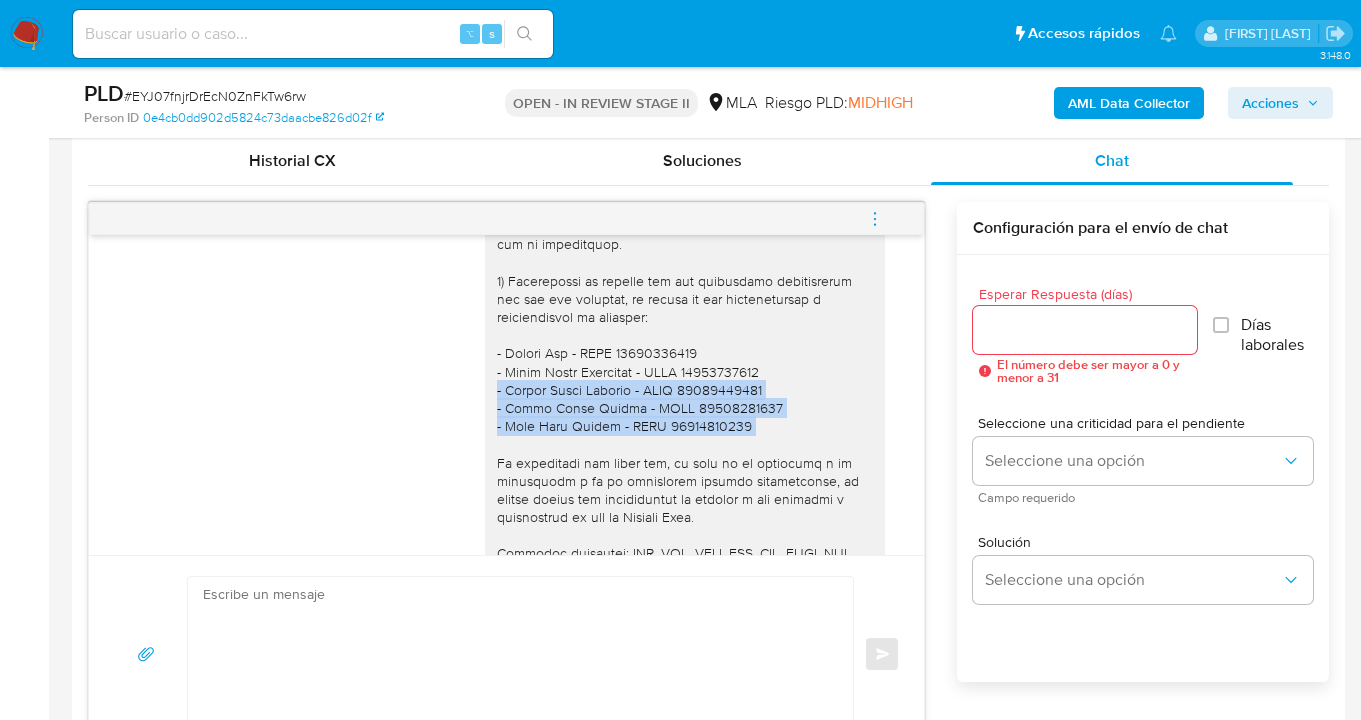drag, startPoint x: 735, startPoint y: 489, endPoint x: 482, endPoint y: 435, distance: 258.69867 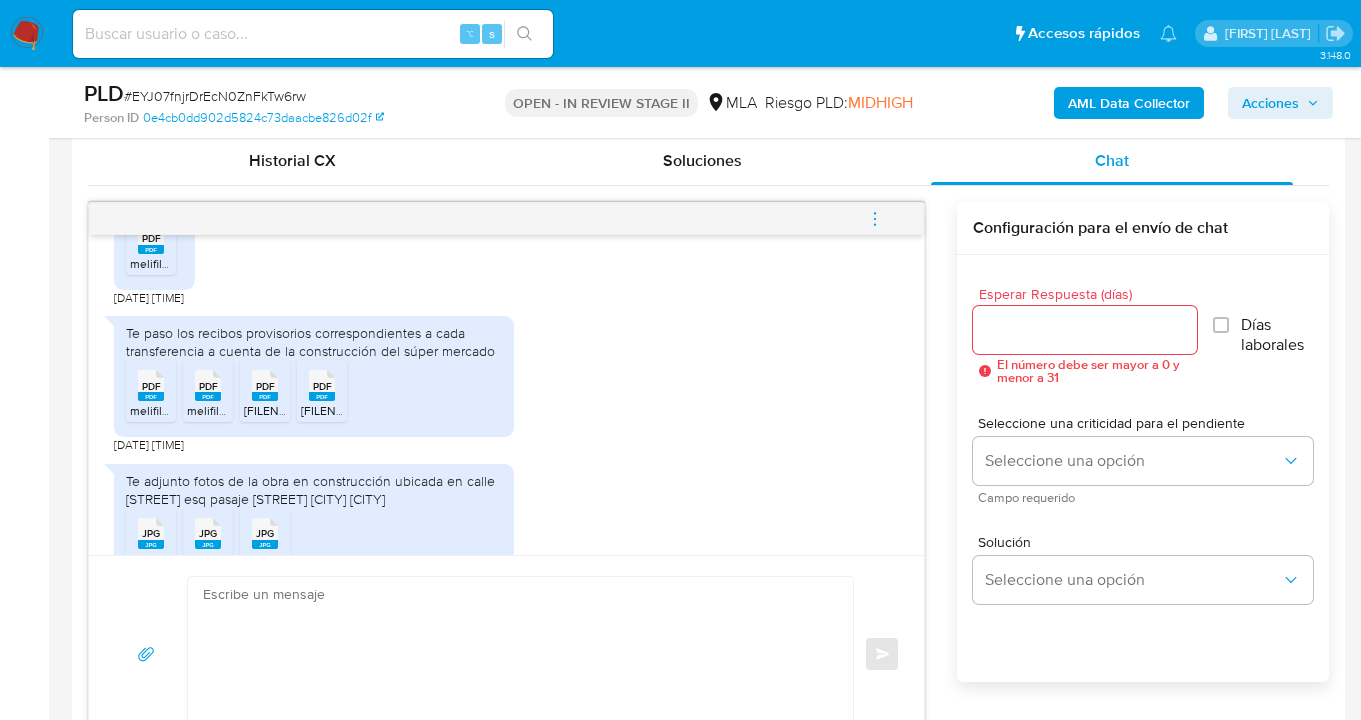 scroll, scrollTop: 4501, scrollLeft: 0, axis: vertical 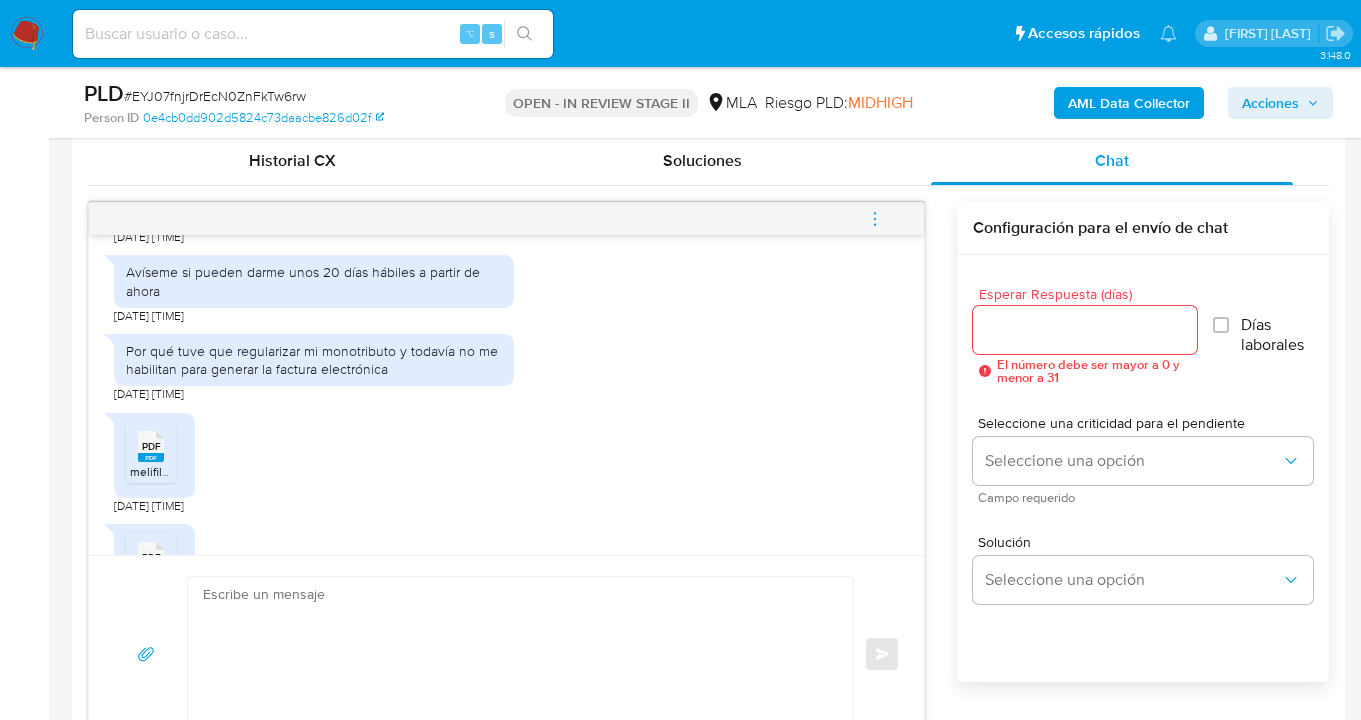 drag, startPoint x: 126, startPoint y: 267, endPoint x: 246, endPoint y: 288, distance: 121.82365 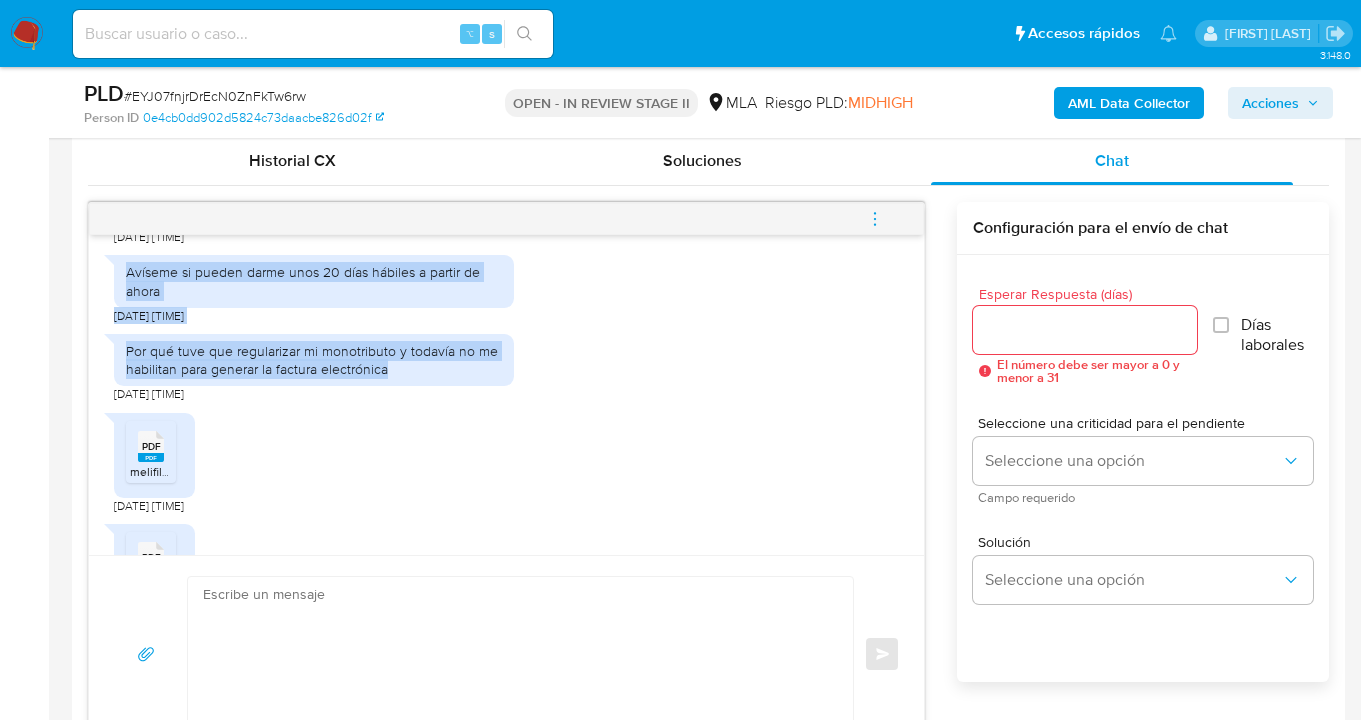 drag, startPoint x: 127, startPoint y: 346, endPoint x: 418, endPoint y: 446, distance: 307.7028 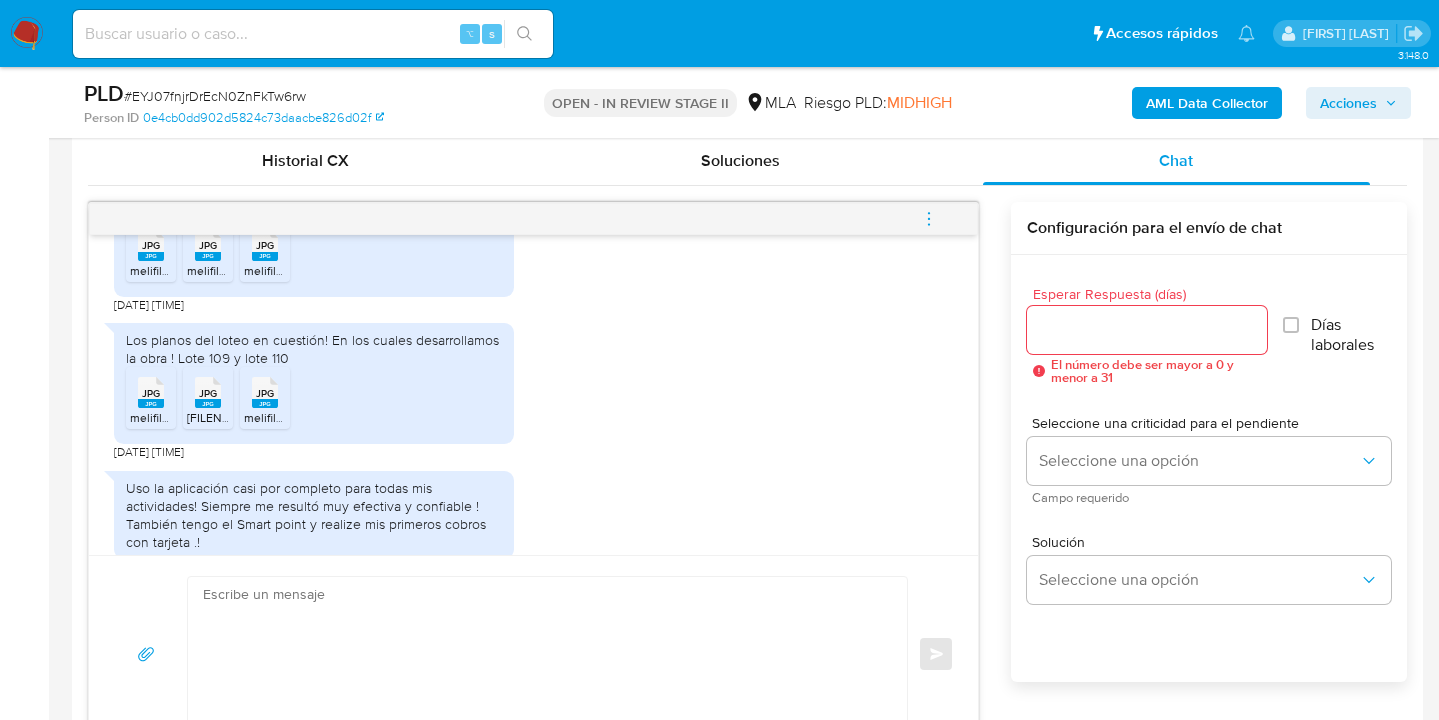 scroll, scrollTop: 4722, scrollLeft: 0, axis: vertical 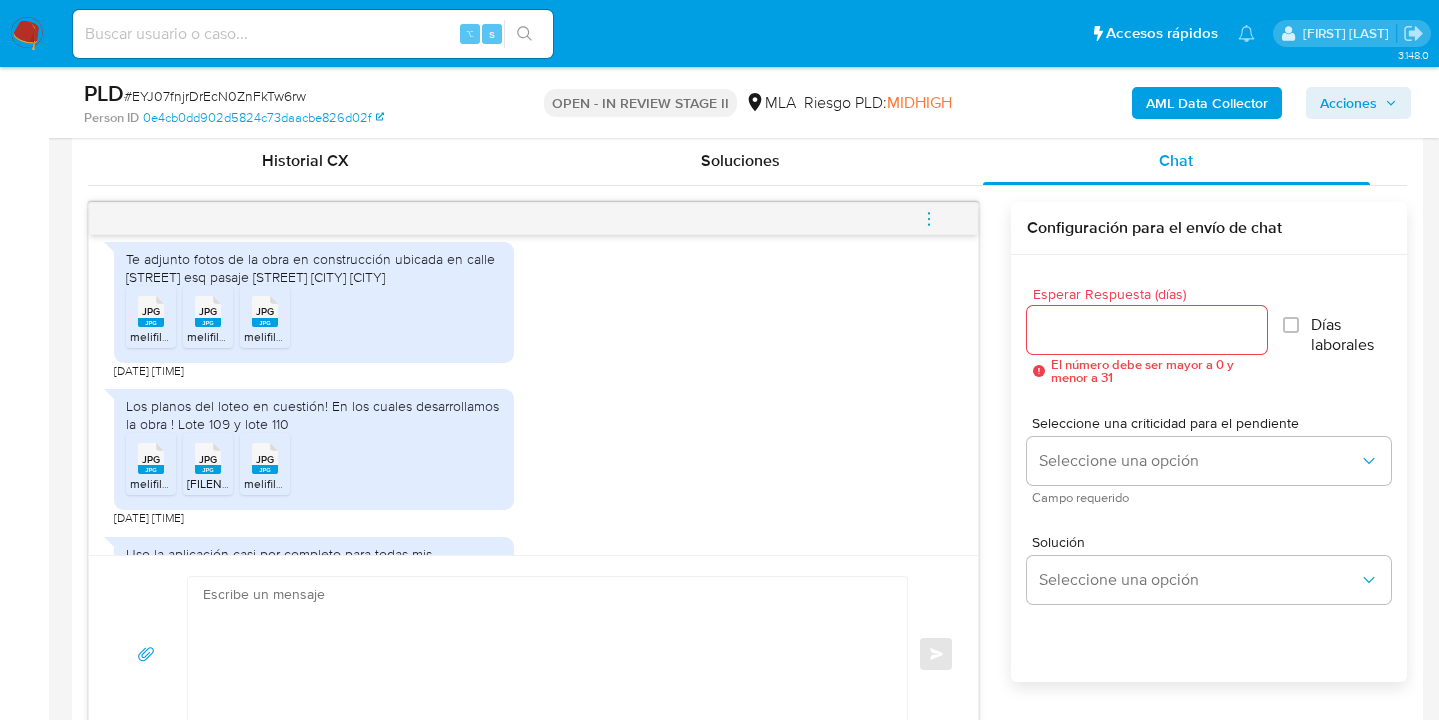 click on "JPG" at bounding box center [151, 311] 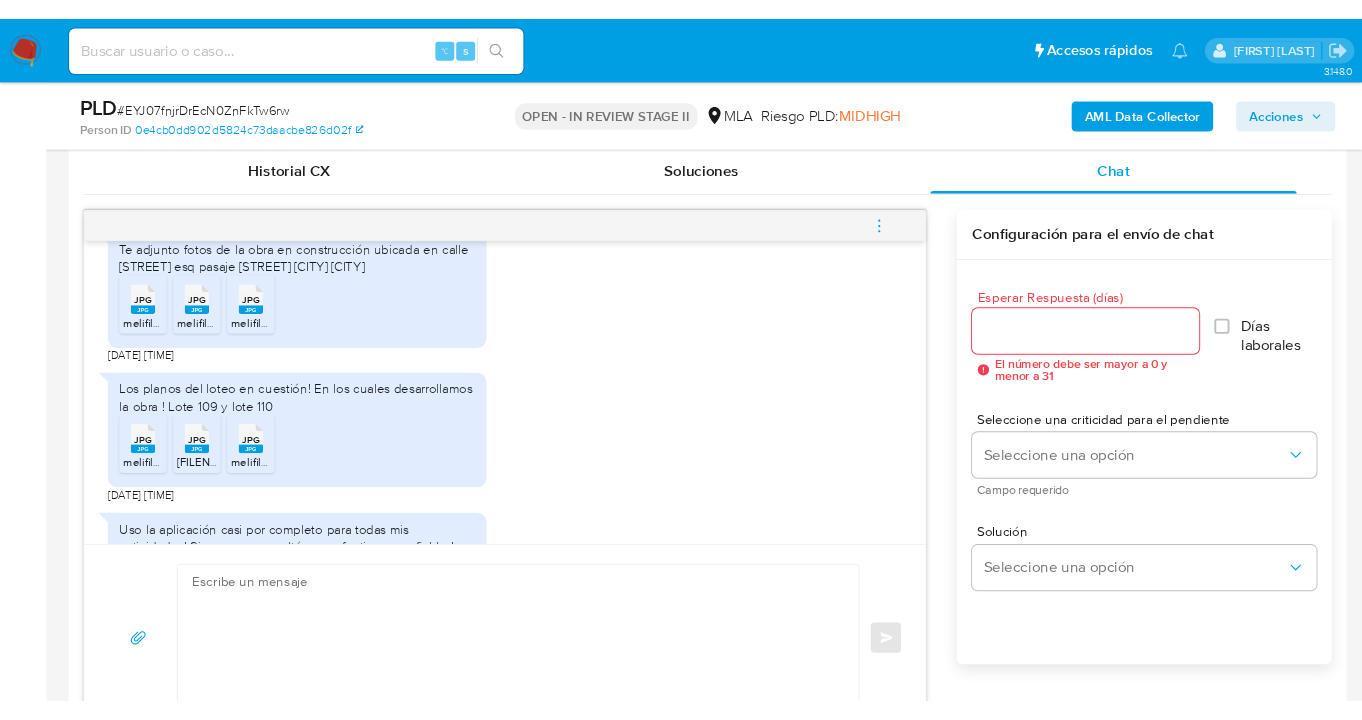 scroll, scrollTop: 4760, scrollLeft: 0, axis: vertical 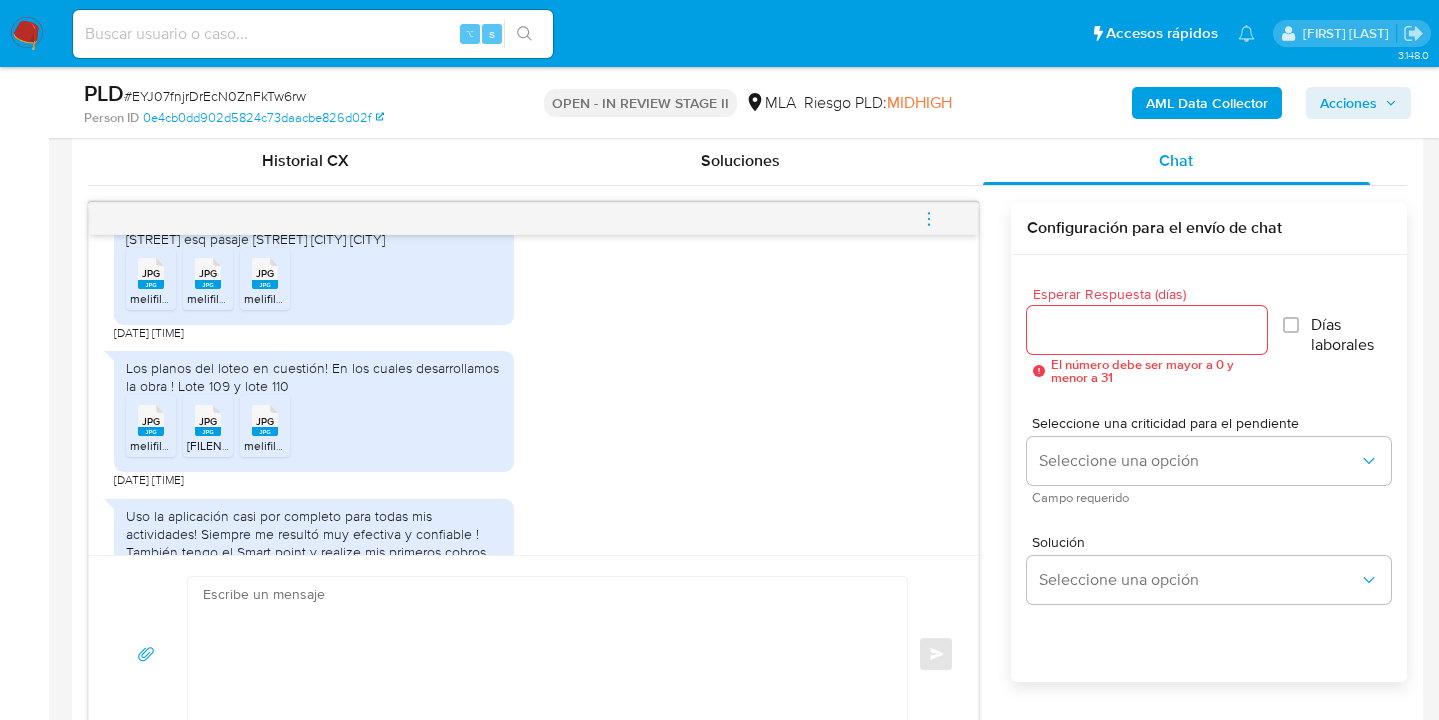 click on "JPG" at bounding box center [151, 421] 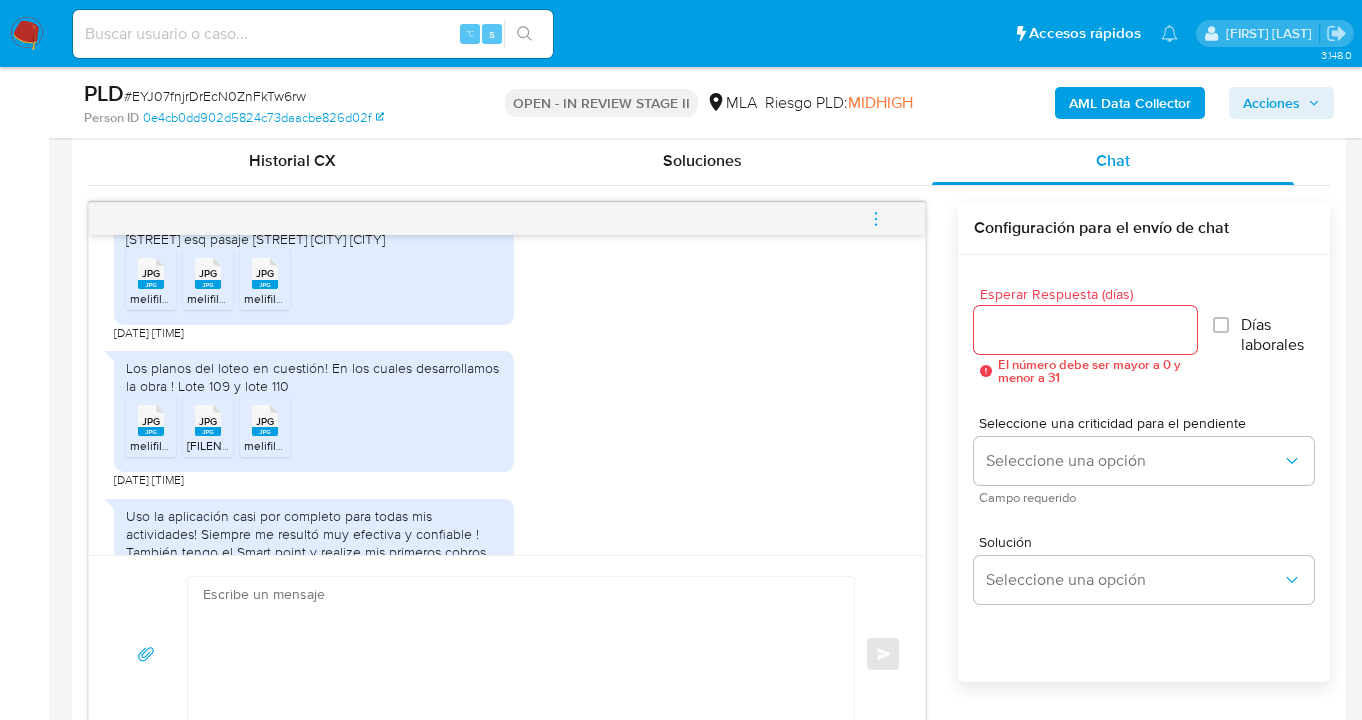 click on "JPG" at bounding box center (151, 273) 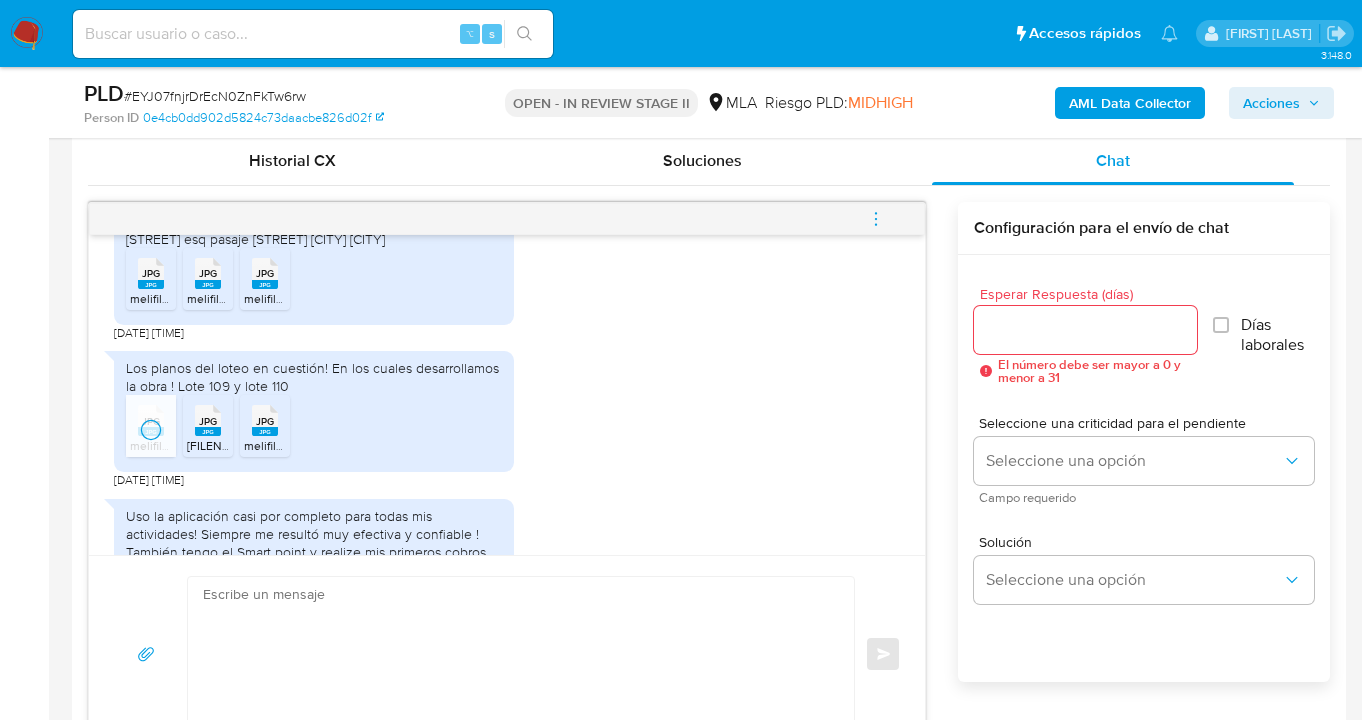 click 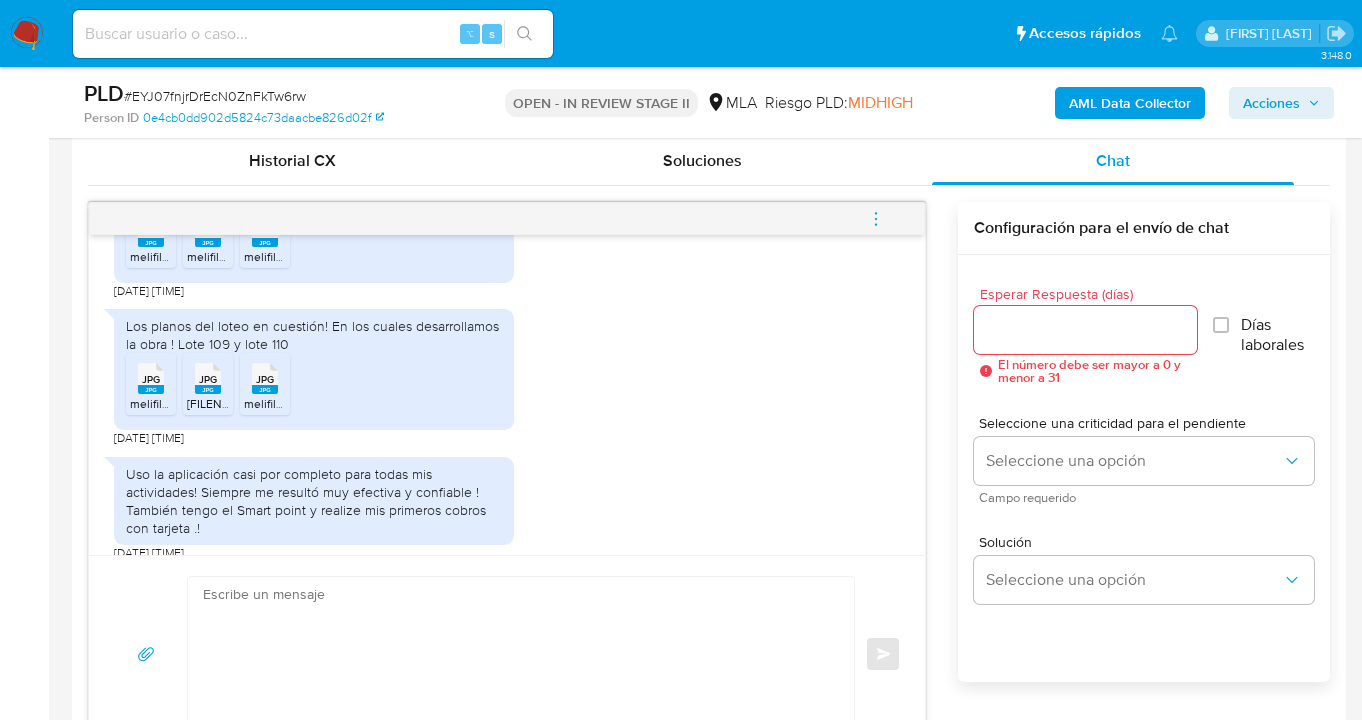 scroll, scrollTop: 4891, scrollLeft: 0, axis: vertical 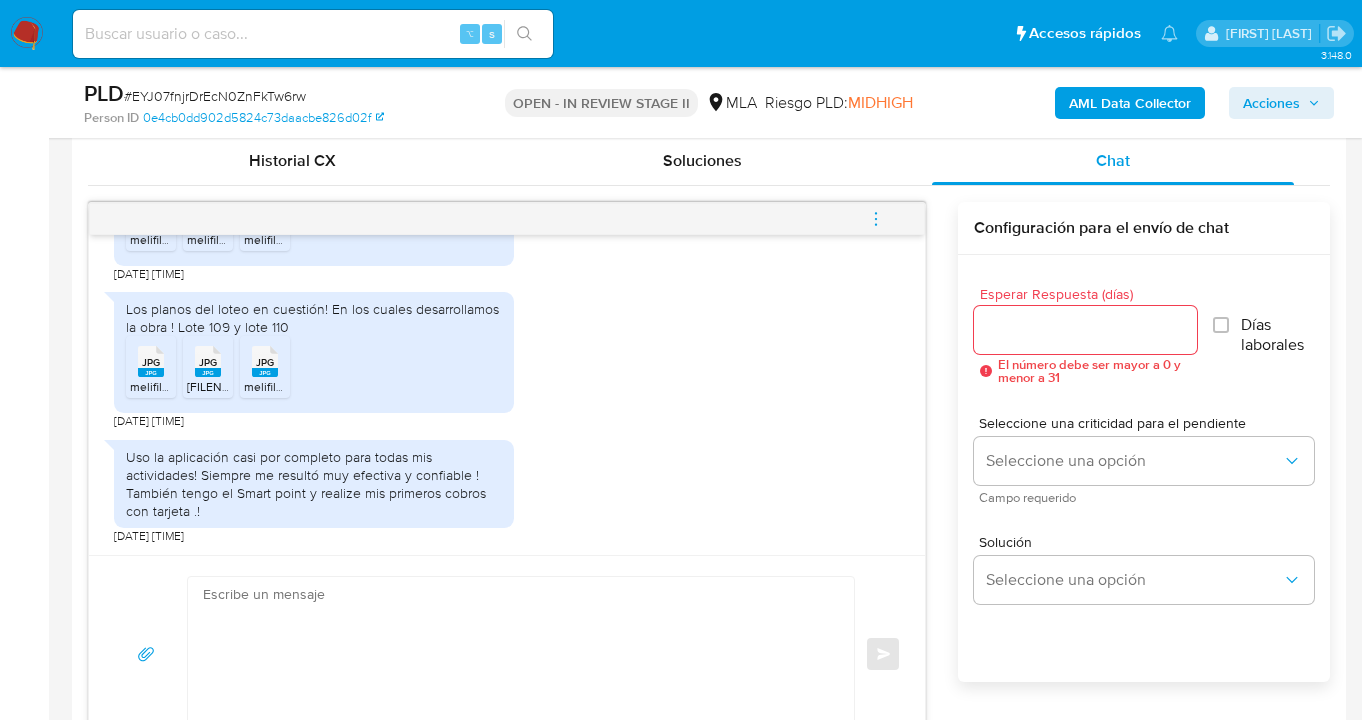 click on "Esperar Respuesta (días)" at bounding box center (1086, 330) 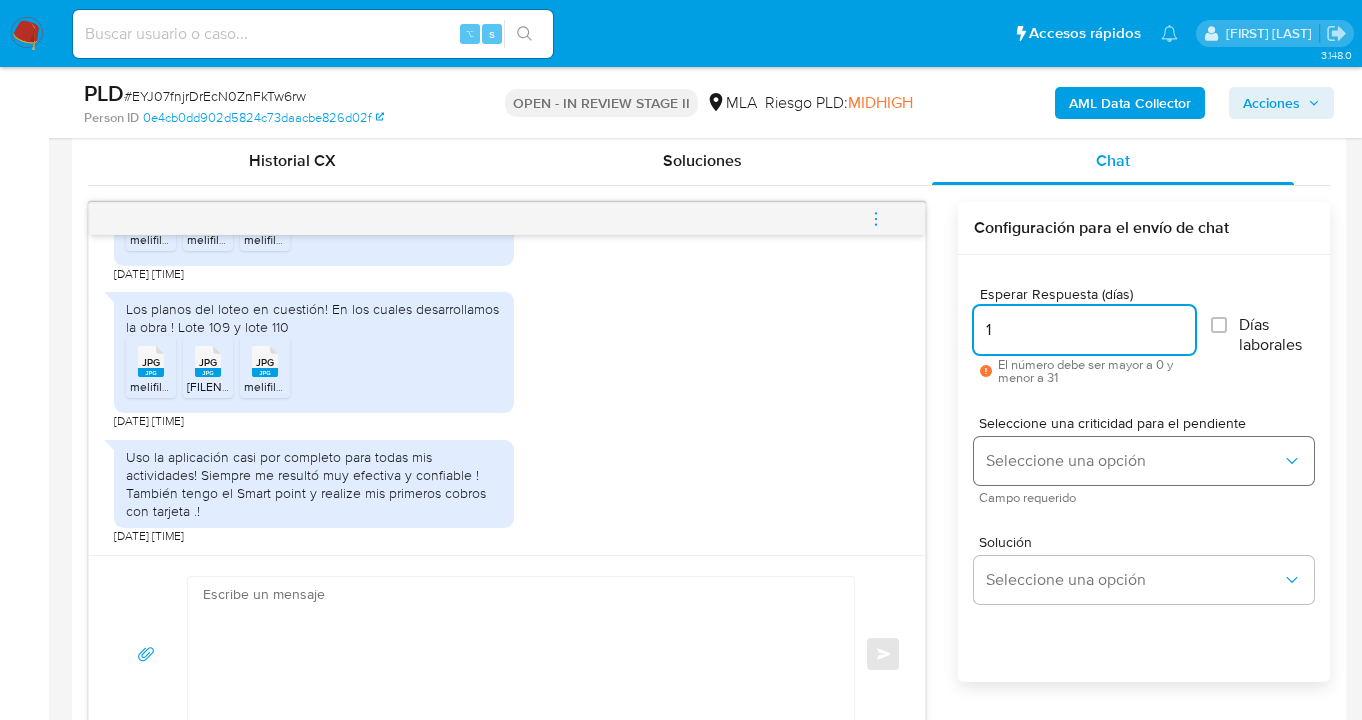 type on "1" 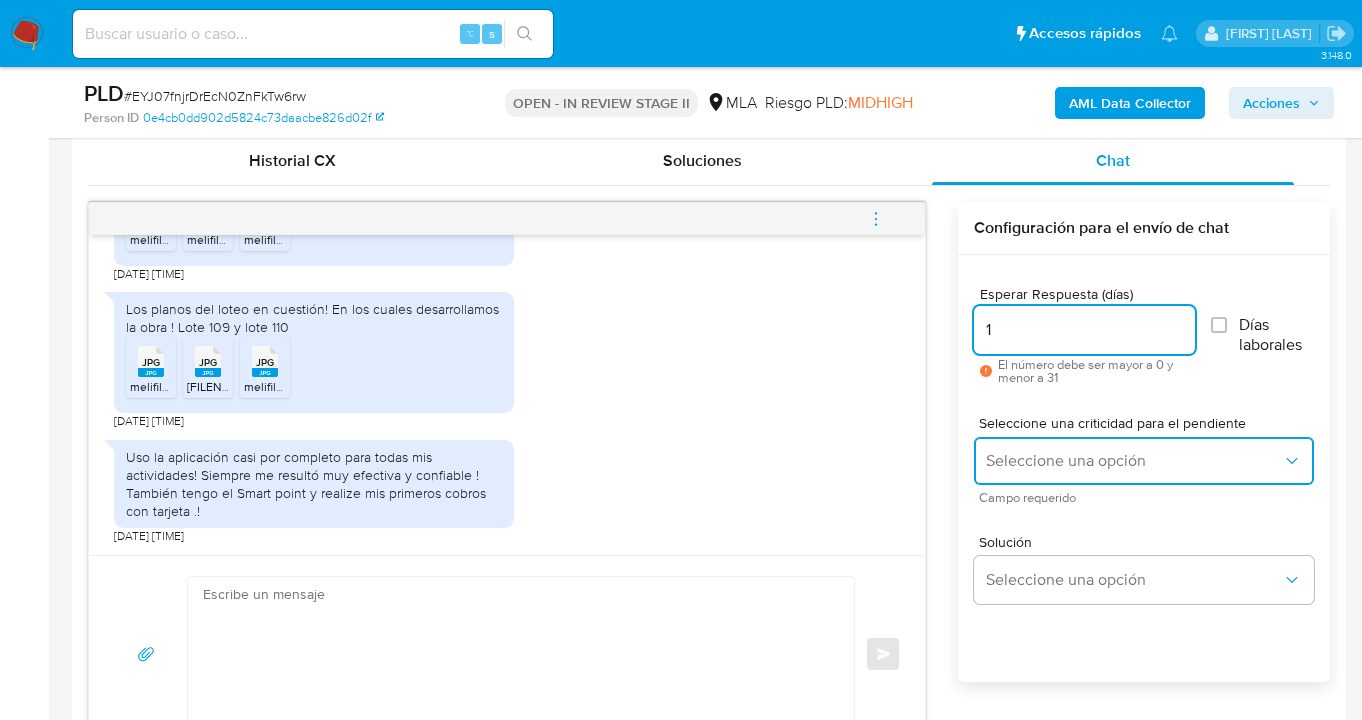 click on "Seleccione una opción" at bounding box center [1144, 461] 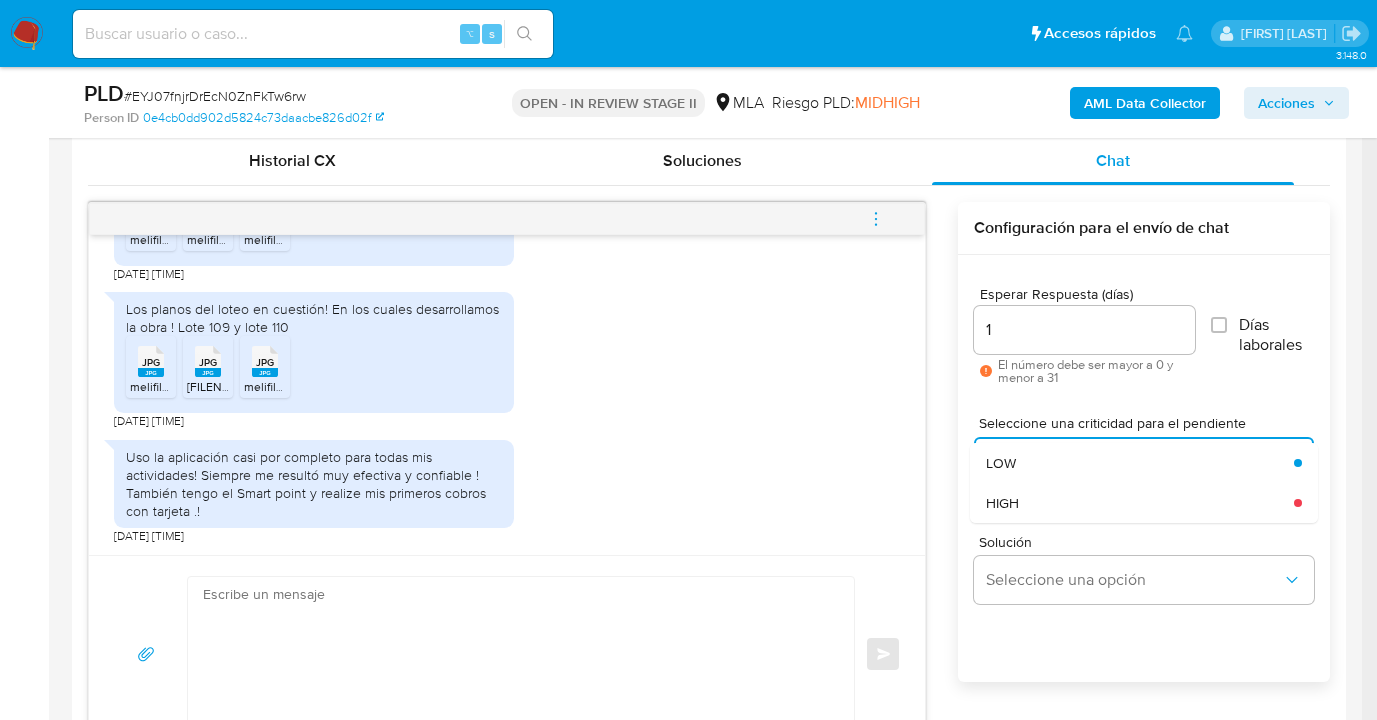 click on "HIGH" at bounding box center [1134, 503] 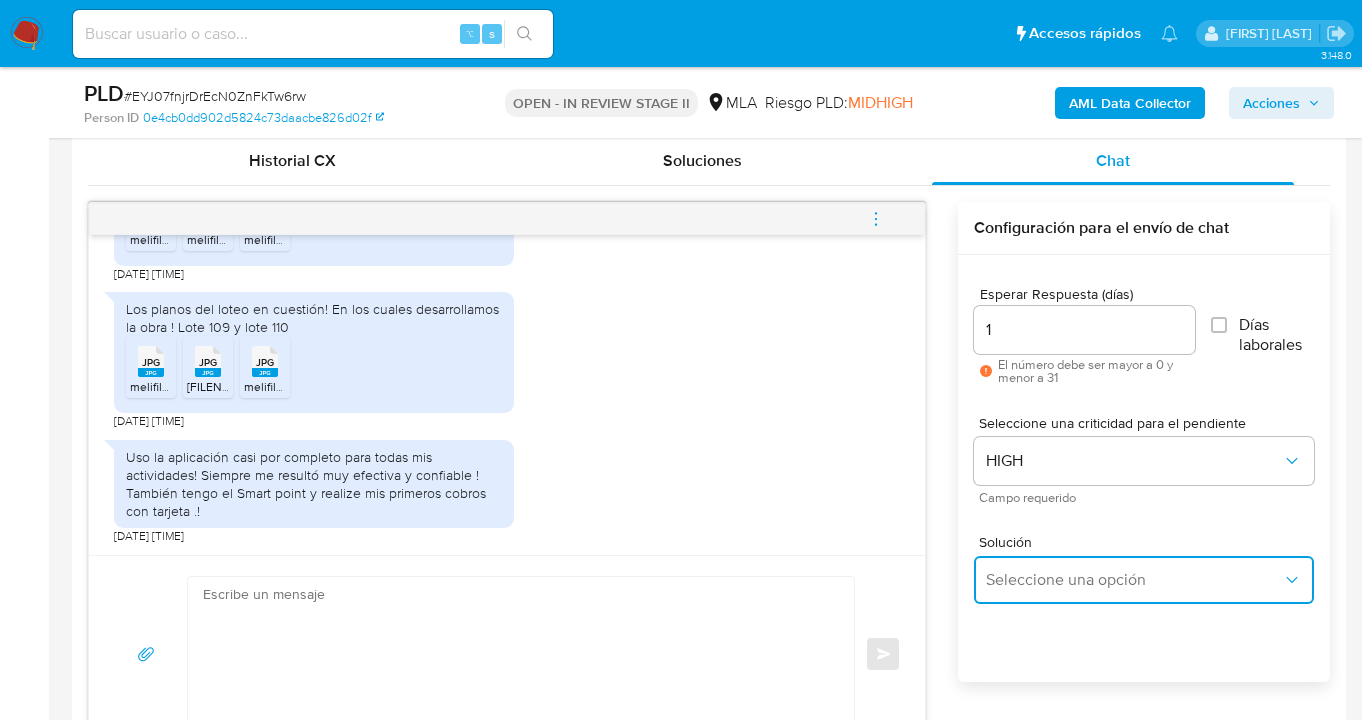 click on "Seleccione una opción" at bounding box center (1134, 580) 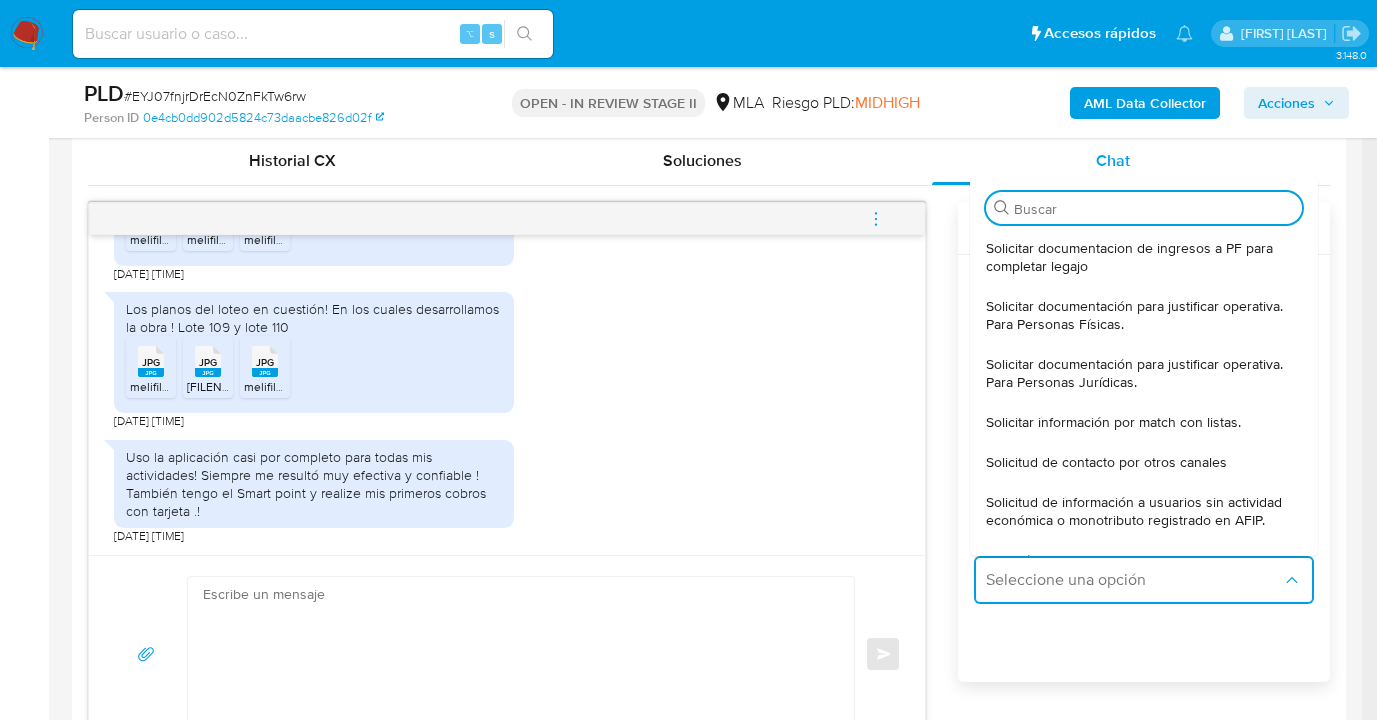 drag, startPoint x: 1053, startPoint y: 301, endPoint x: 1035, endPoint y: 326, distance: 30.805843 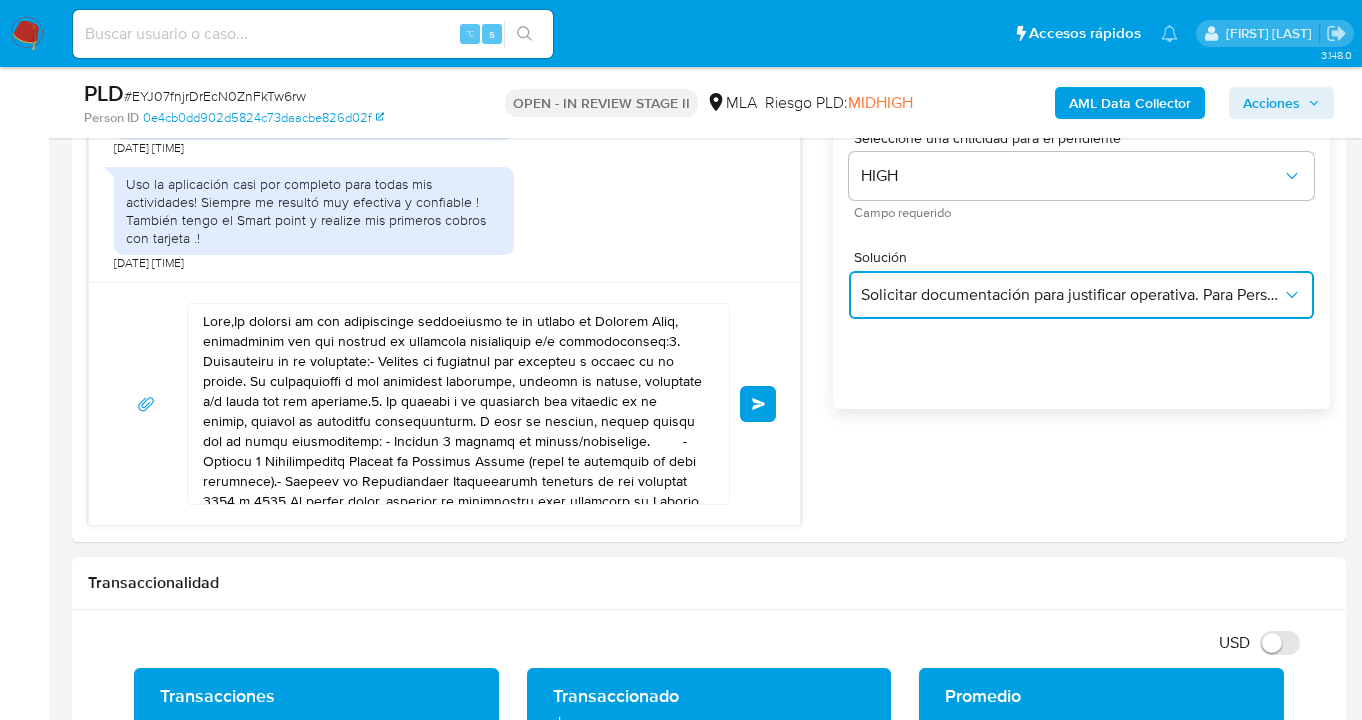scroll, scrollTop: 1400, scrollLeft: 0, axis: vertical 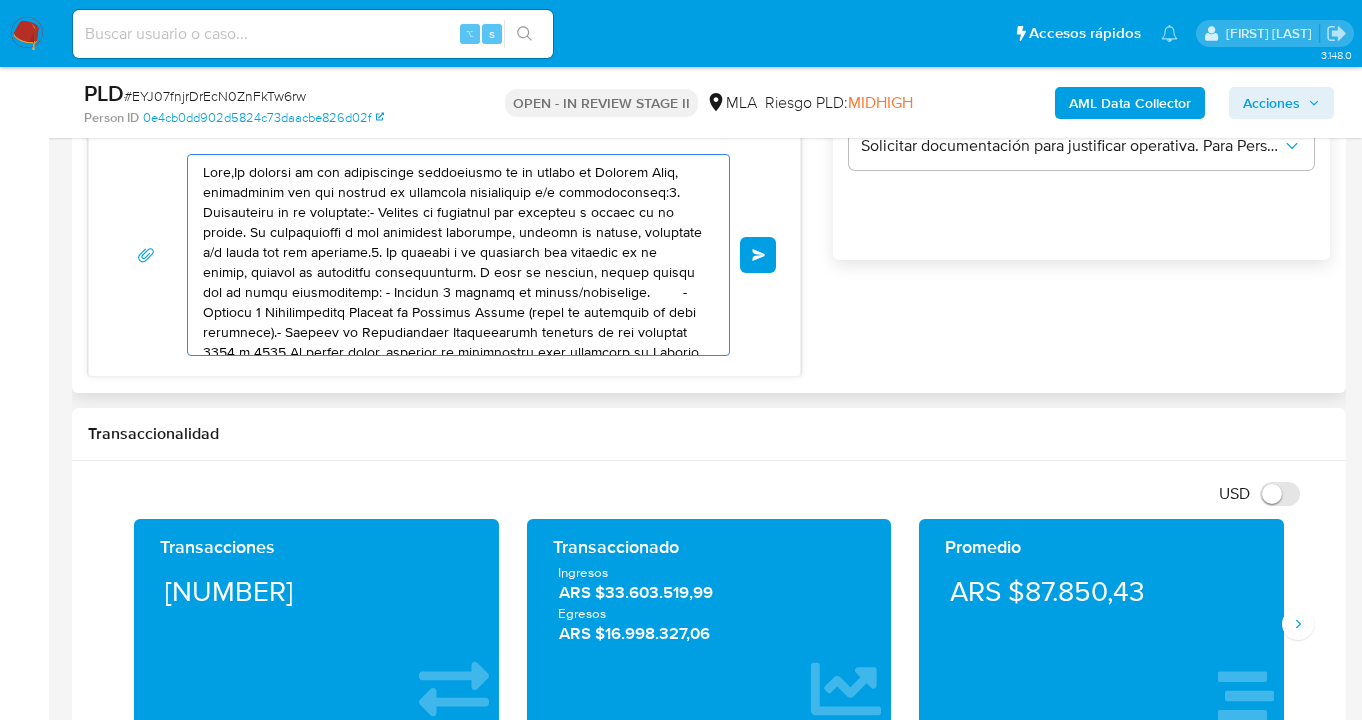 drag, startPoint x: 549, startPoint y: 317, endPoint x: 106, endPoint y: 167, distance: 467.70612 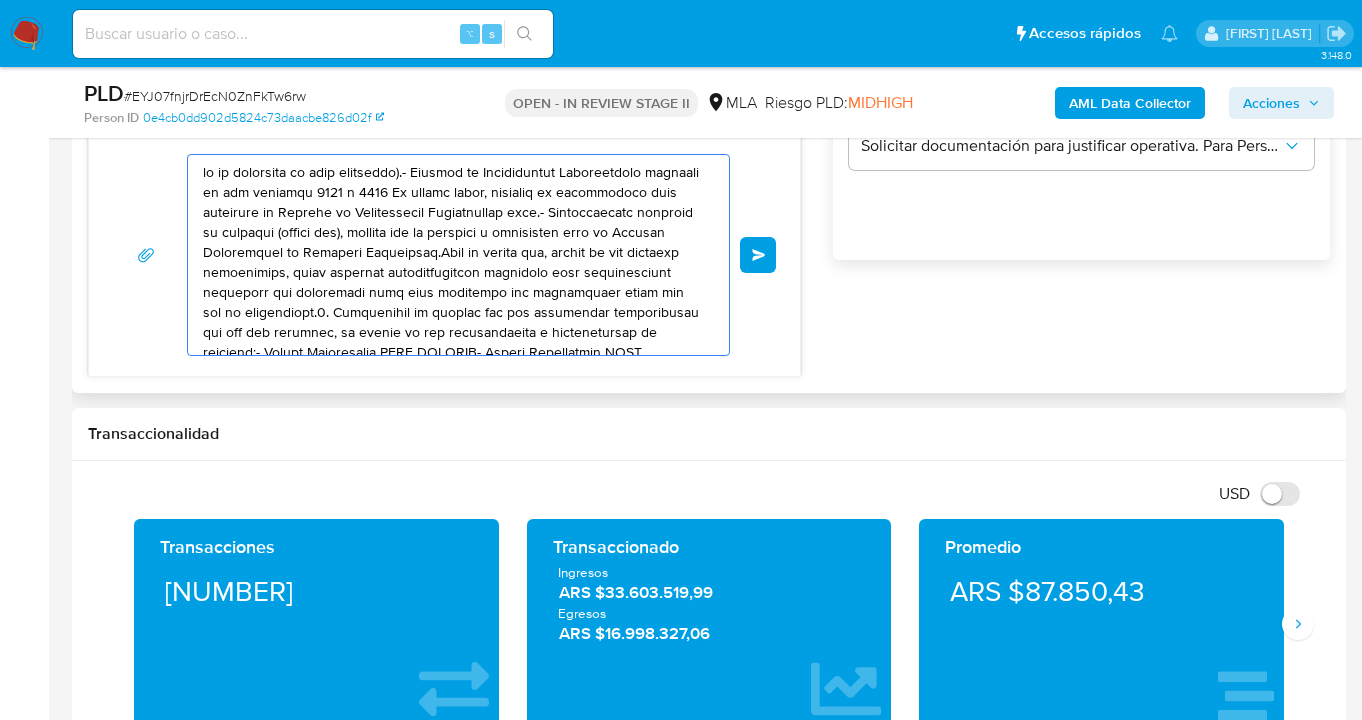 drag, startPoint x: 98, startPoint y: 203, endPoint x: 71, endPoint y: 188, distance: 30.88689 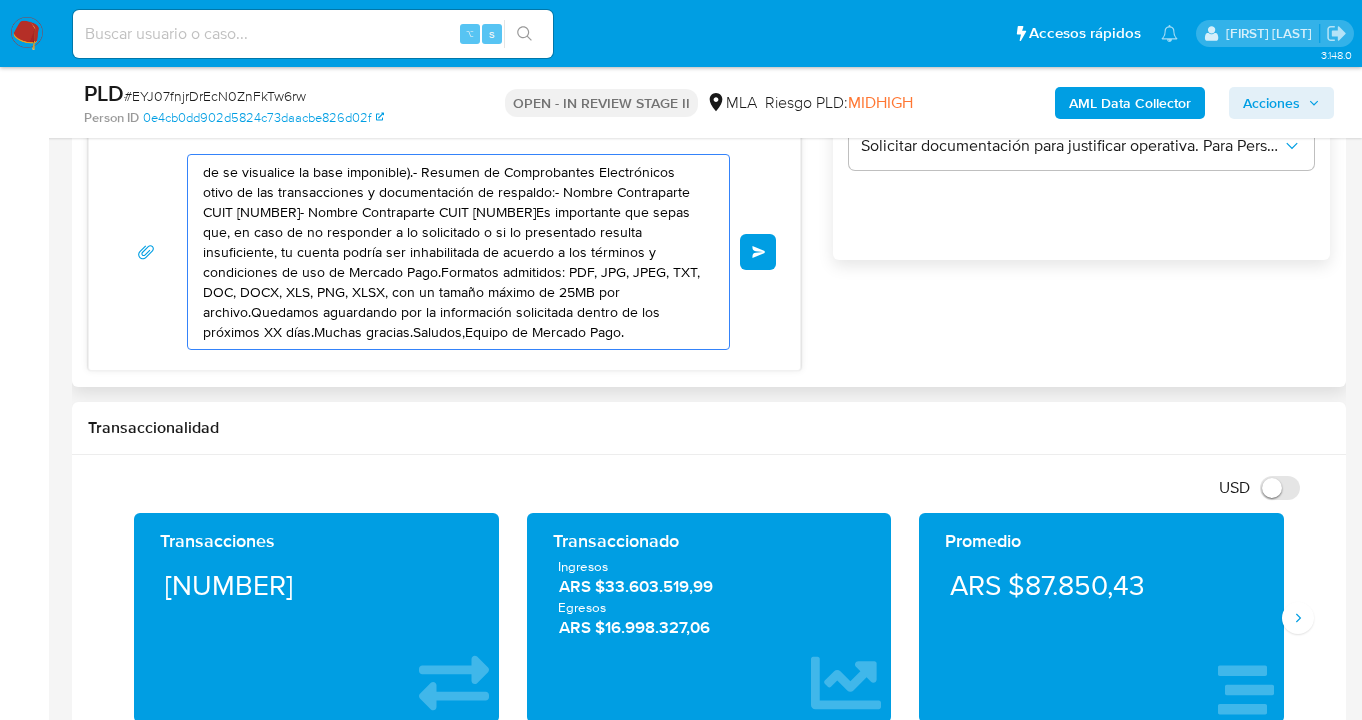 drag, startPoint x: 368, startPoint y: 236, endPoint x: 129, endPoint y: 155, distance: 252.35292 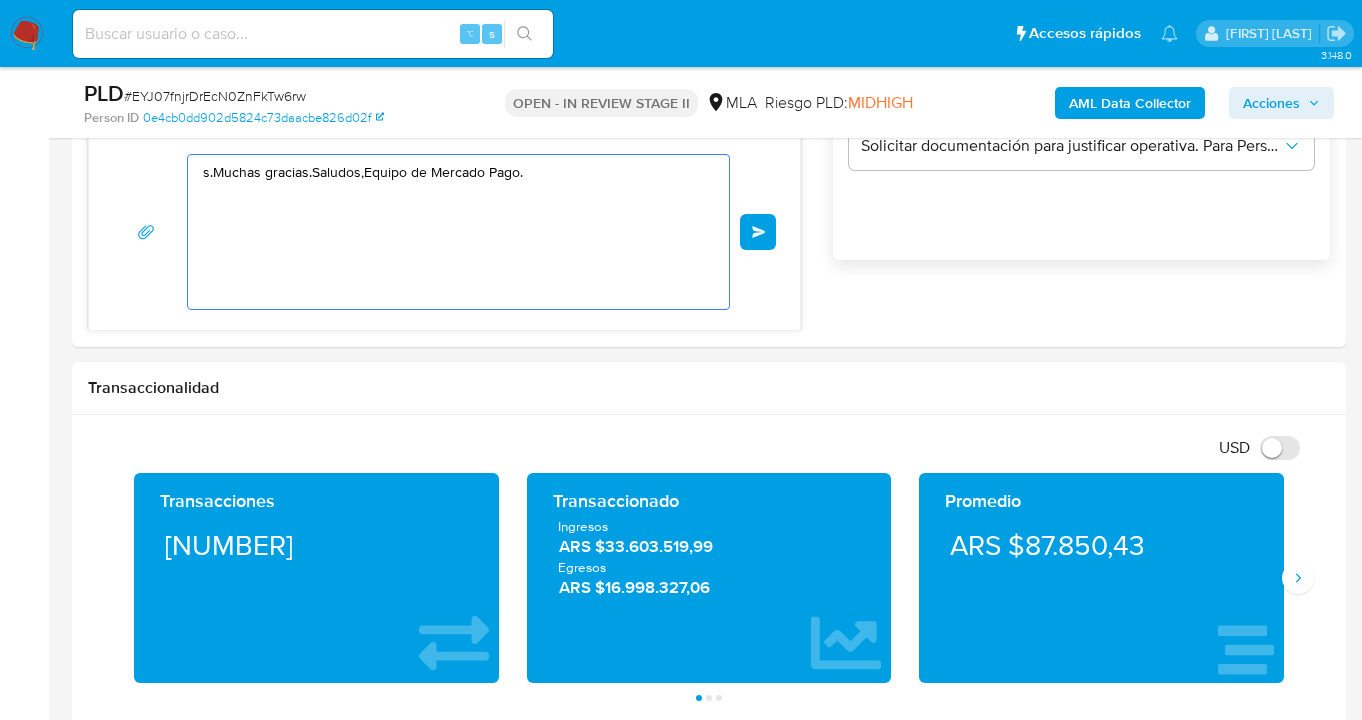 drag, startPoint x: 454, startPoint y: 244, endPoint x: -42, endPoint y: 148, distance: 505.2049 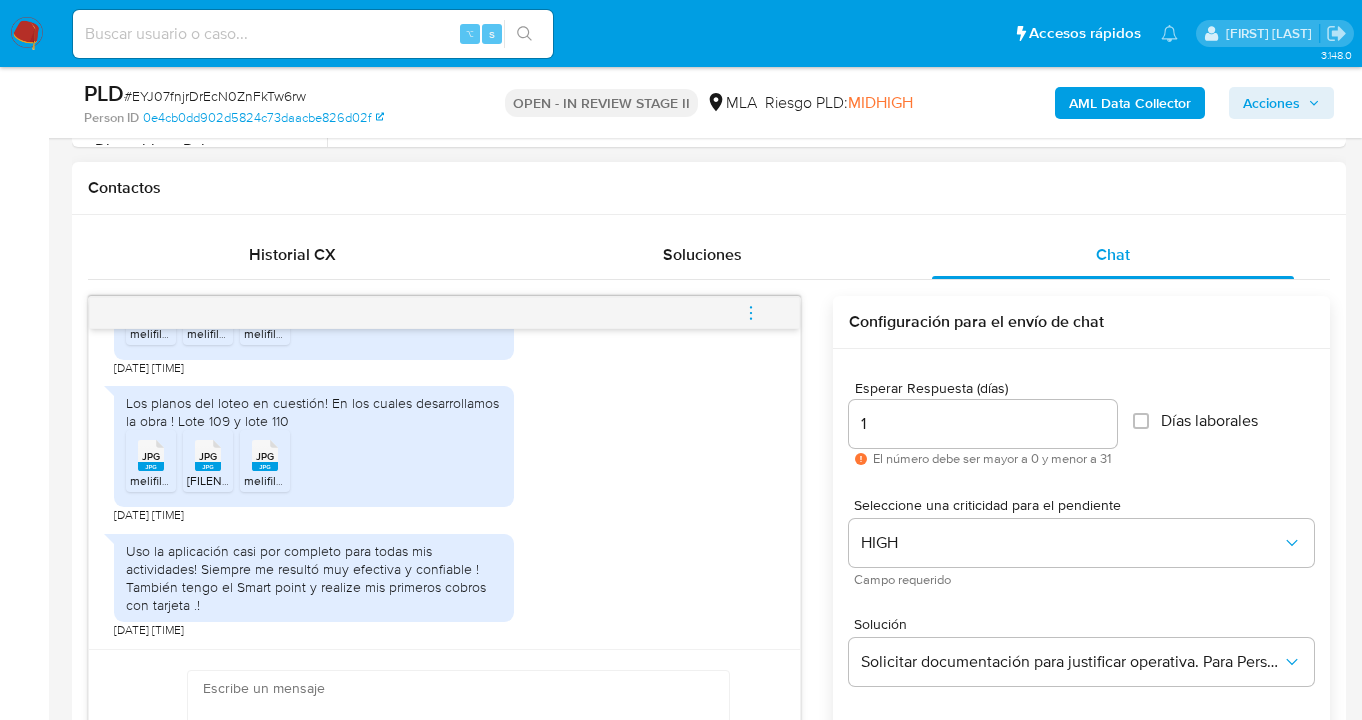 scroll, scrollTop: 1094, scrollLeft: 0, axis: vertical 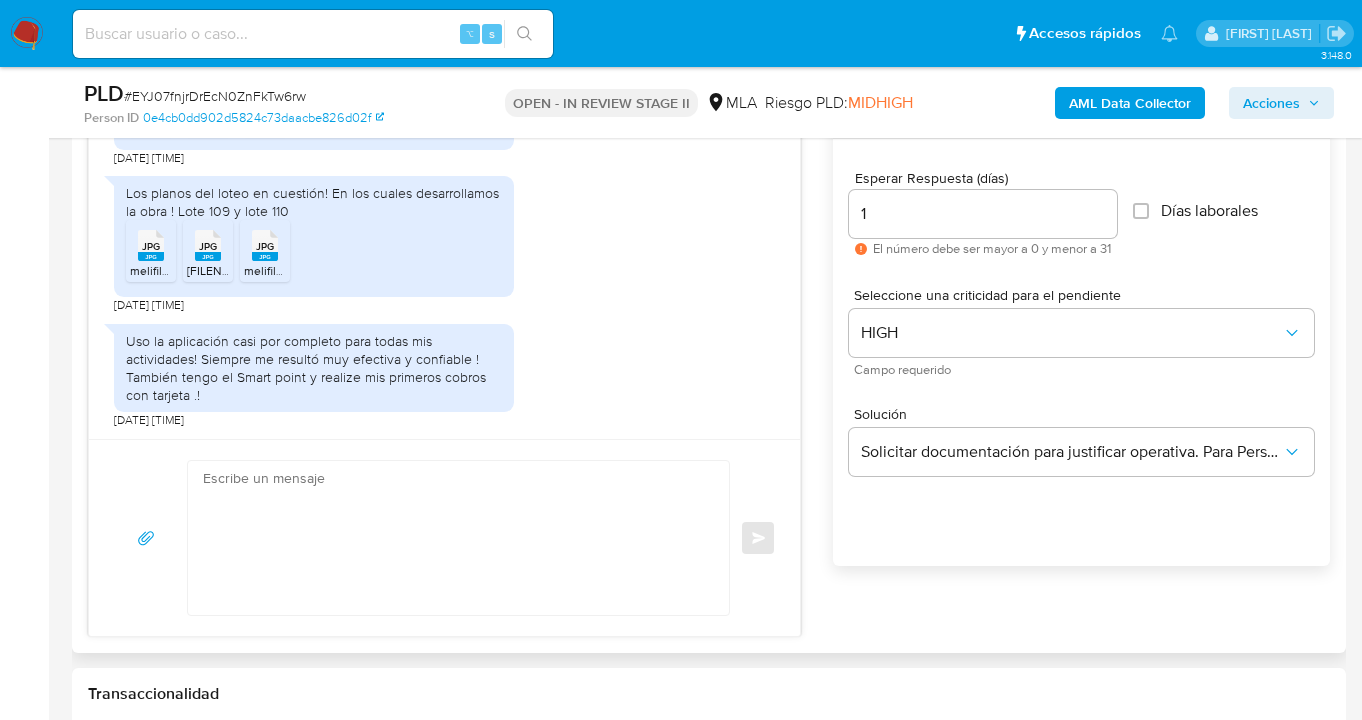 click at bounding box center (453, 538) 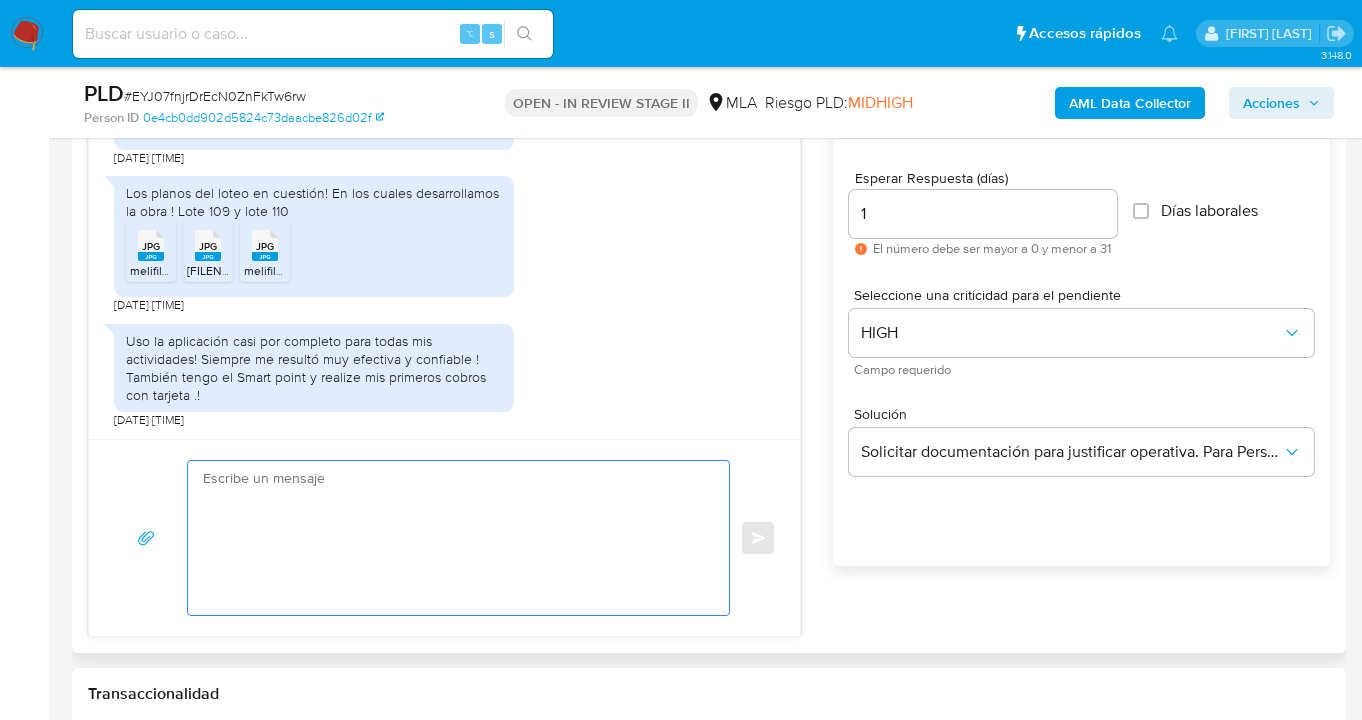 paste on "Hola,
Muchas gracias por la respuesta.
Analizamos tu caso y notamos que la información registra inconsistencias.
Verificamos que [la documentación aportada no es suficiente para justificar la operatoria canalizada en tu cuenta de Mercado Pago] / [la documentación aportada no es congruente con la operatoria canalizada en tu cuenta de Mercado Pago].
Por este motivo, decidimos suspender tu cuenta de acuerdo con lo previsto en las condiciones de registro y operación de la cuenta de nuestros Términos y Condiciones.
Recordá que si tenés dinero en Mercado de Pago, podés retirarlo realizando una transferencia a una cuenta de tu preferencia. En caso de regularizar esta situación, podés contactarte a través de nuestro Portal de Ayuda.
Saludos, Equipo de Mercado Pago." 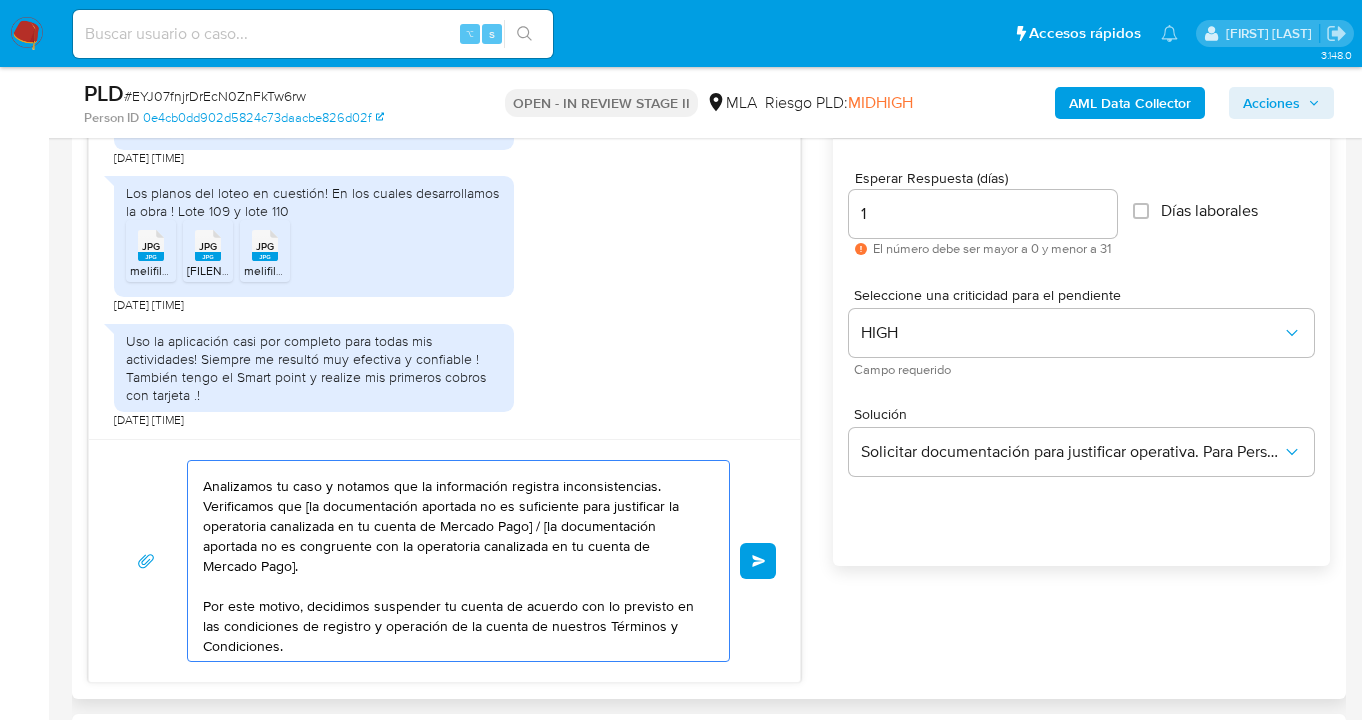scroll, scrollTop: 0, scrollLeft: 0, axis: both 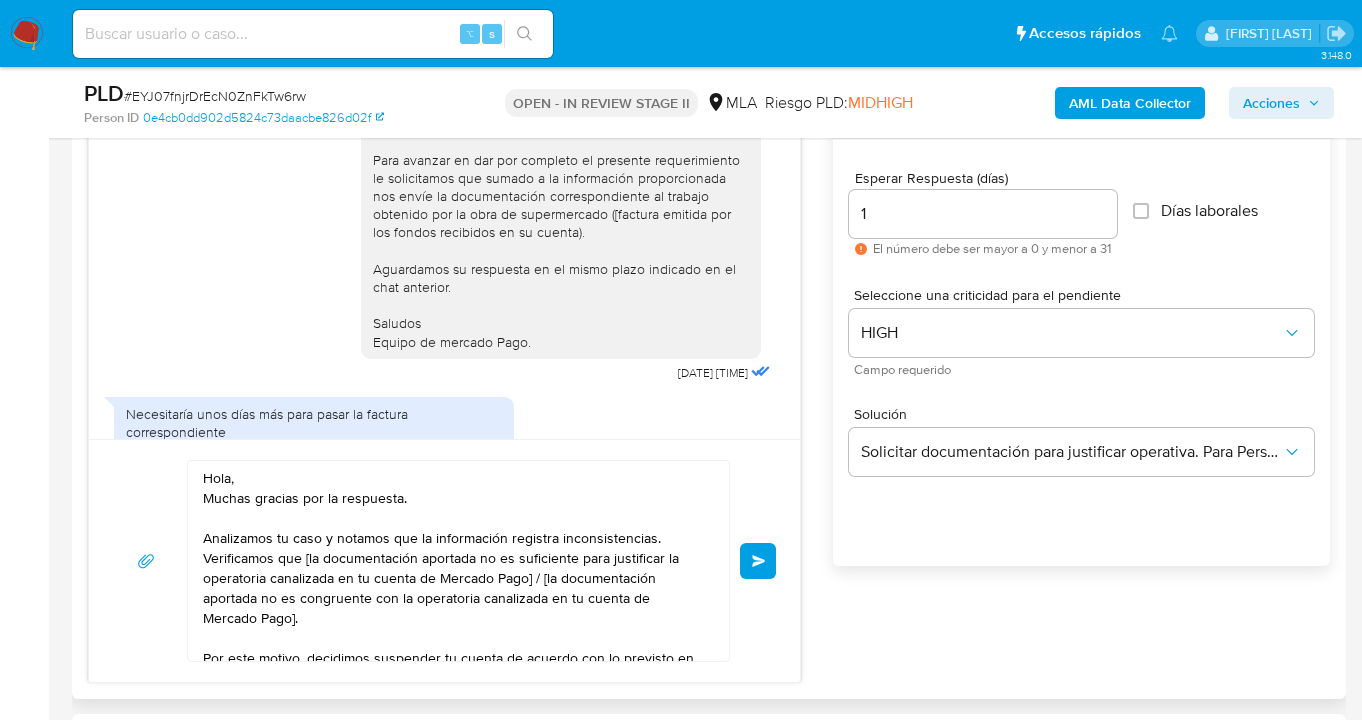 drag, startPoint x: 392, startPoint y: 194, endPoint x: 677, endPoint y: 193, distance: 285.00174 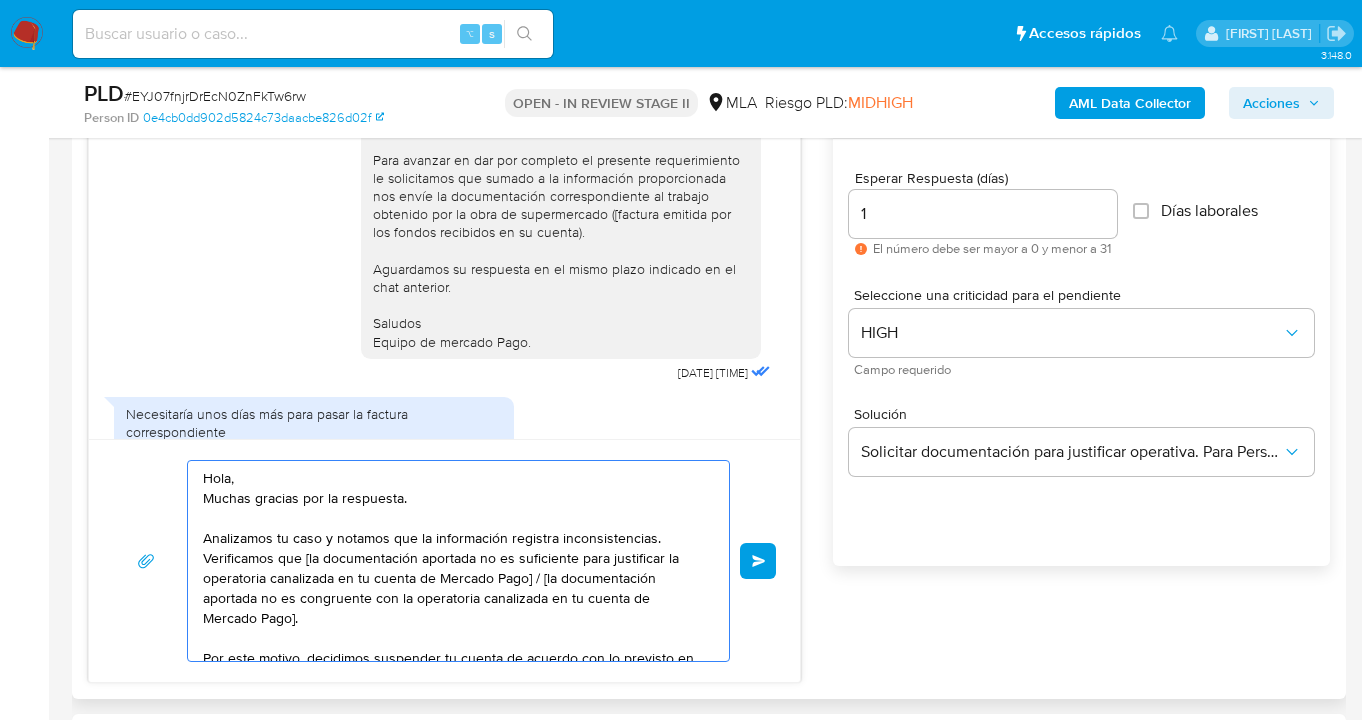 paste on "Walter Ivan Olmedo, gracias por tu respuesta" 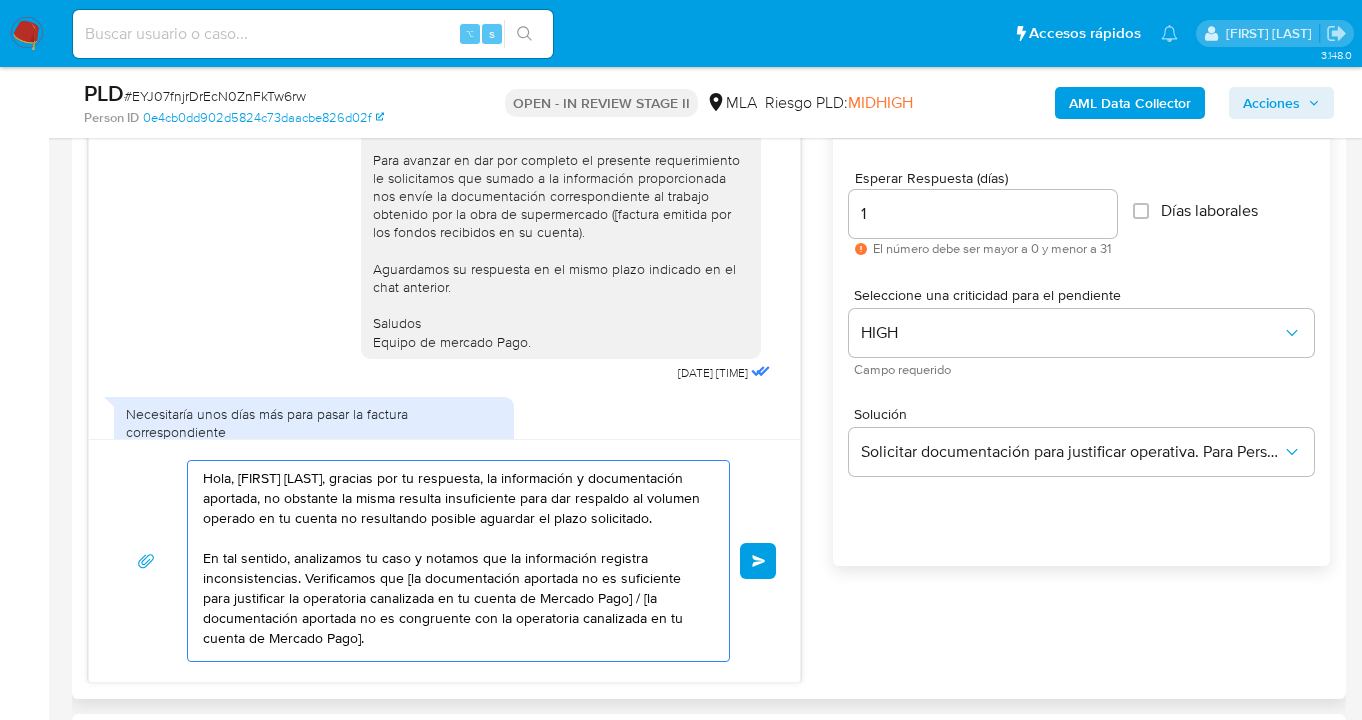 click on "Hola, Walter Ivan Olmedo, gracias por tu respuesta, la información y documentación aportada, no obstante la misma resulta insuficiente para dar respaldo al volumen operado en tu cuenta no resultando posible aguardar el plazo solicitado.
En tal sentido, analizamos tu caso y notamos que la información registra inconsistencias. Verificamos que [la documentación aportada no es suficiente para justificar la operatoria canalizada en tu cuenta de Mercado Pago] / [la documentación aportada no es congruente con la operatoria canalizada en tu cuenta de Mercado Pago].
Por este motivo, decidimos suspender tu cuenta de acuerdo con lo previsto en las condiciones de registro y operación de la cuenta de nuestros Términos y Condiciones.
Recordá que si tenés dinero en Mercado de Pago, podés retirarlo realizando una transferencia a una cuenta de tu preferencia. En caso de regularizar esta situación, podés contactarte a través de nuestro Portal de Ayuda.
Saludos, Equipo de Mercado Pago." at bounding box center [453, 561] 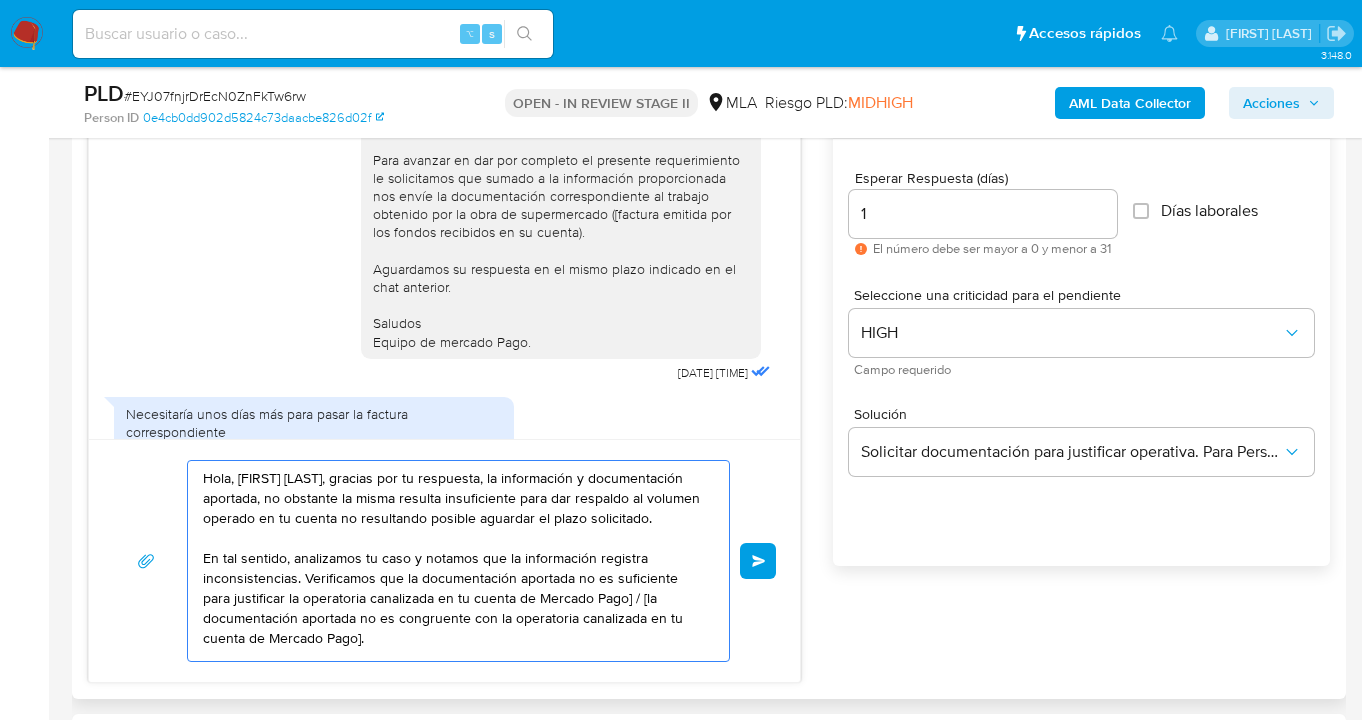 scroll, scrollTop: 7, scrollLeft: 0, axis: vertical 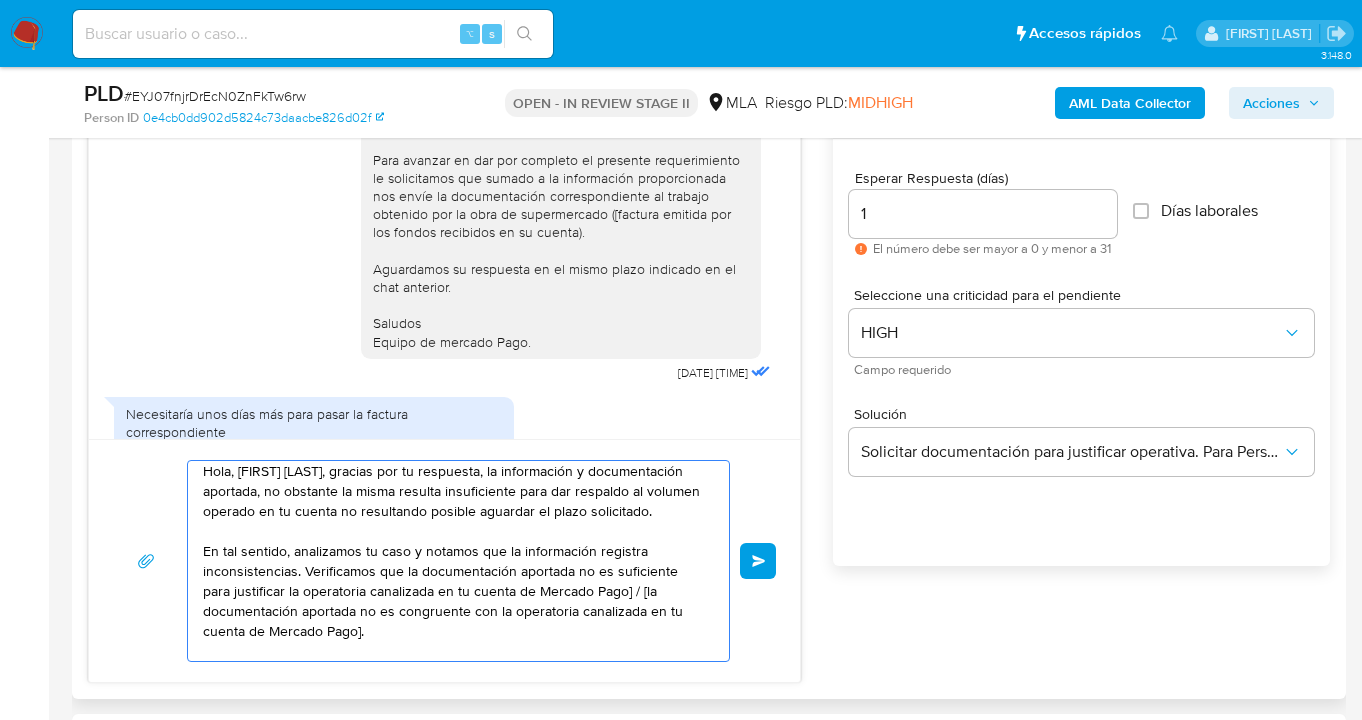 drag, startPoint x: 626, startPoint y: 618, endPoint x: 646, endPoint y: 650, distance: 37.735924 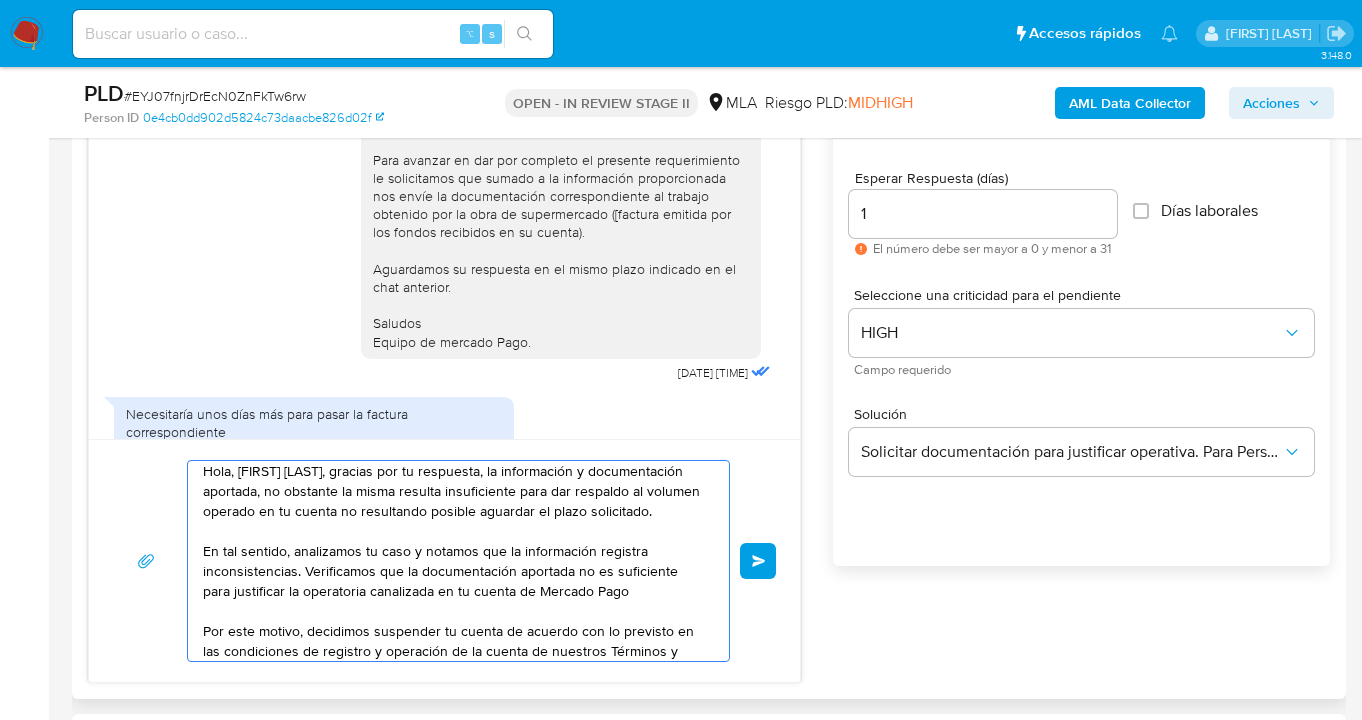drag, startPoint x: 366, startPoint y: 493, endPoint x: 463, endPoint y: 510, distance: 98.478424 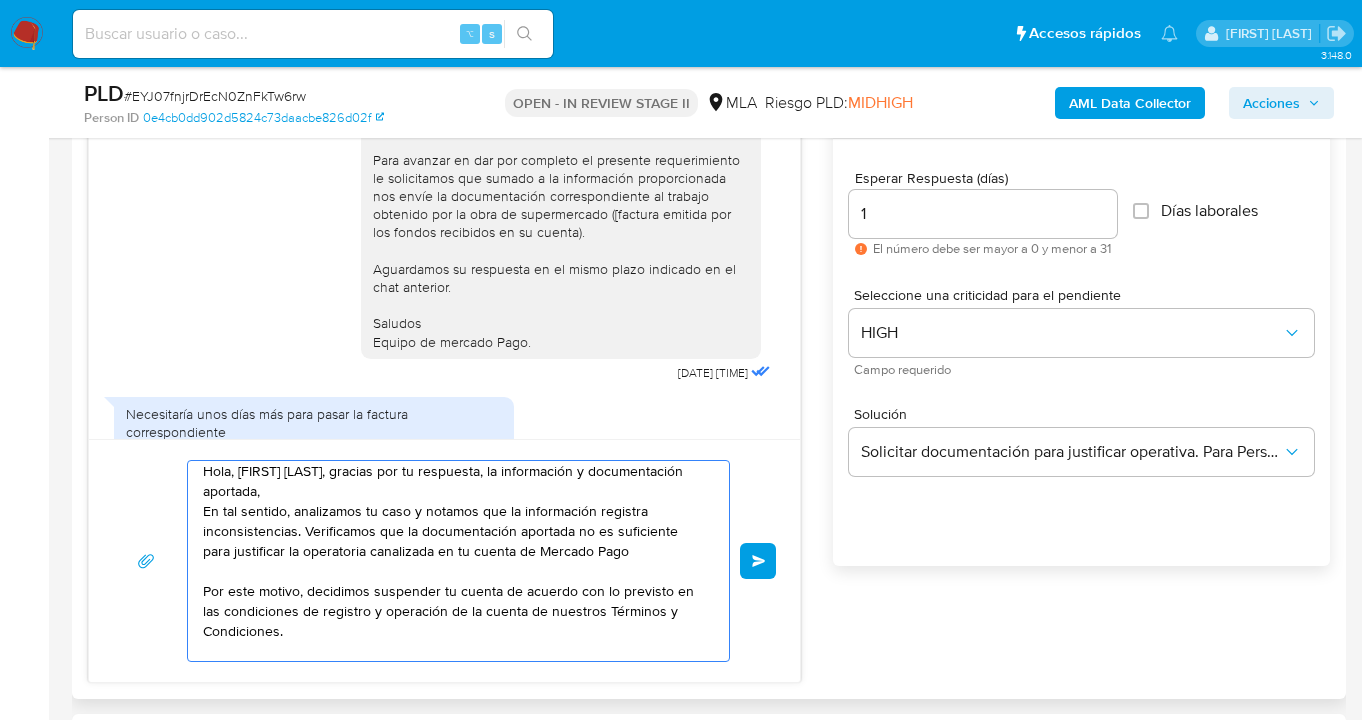 scroll, scrollTop: 0, scrollLeft: 0, axis: both 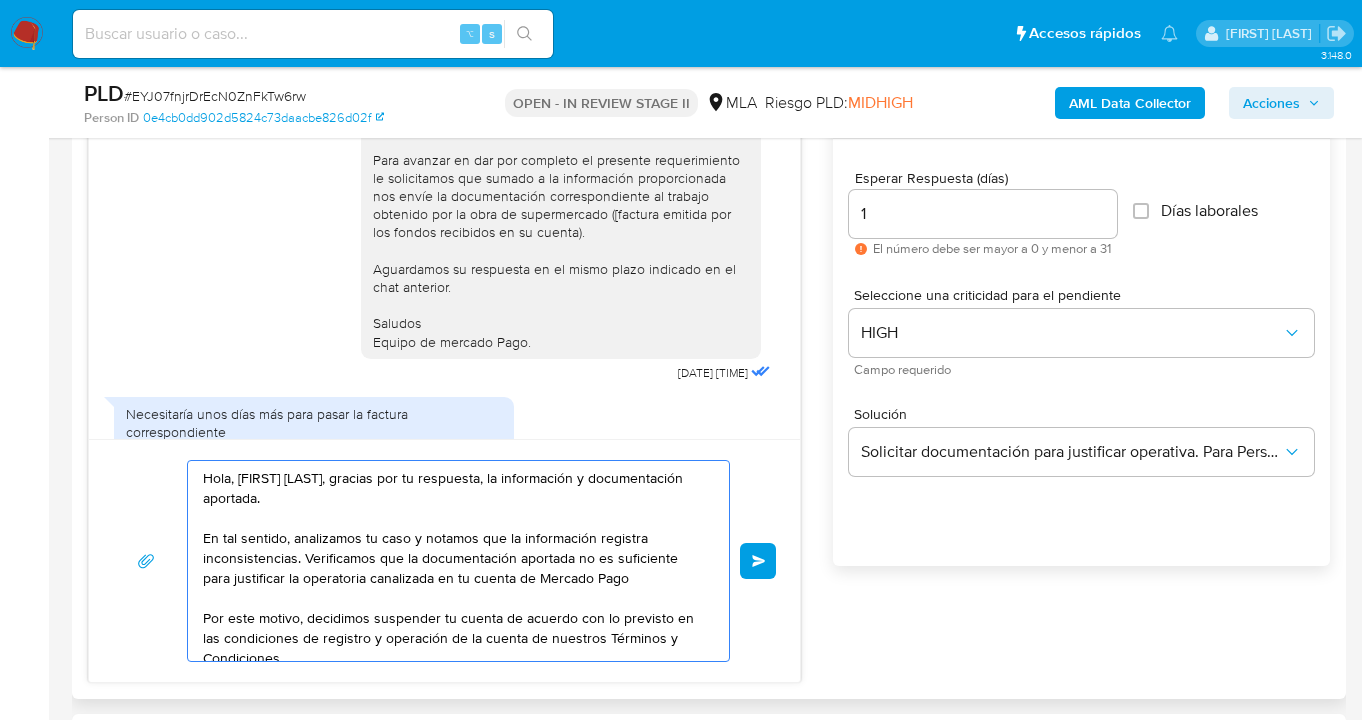 click on "Hola, Walter Ivan Olmedo, gracias por tu respuesta, la información y documentación aportada.
En tal sentido, analizamos tu caso y notamos que la información registra inconsistencias. Verificamos que la documentación aportada no es suficiente para justificar la operatoria canalizada en tu cuenta de Mercado Pago
Por este motivo, decidimos suspender tu cuenta de acuerdo con lo previsto en las condiciones de registro y operación de la cuenta de nuestros Términos y Condiciones.
Recordá que si tenés dinero en Mercado de Pago, podés retirarlo realizando una transferencia a una cuenta de tu preferencia. En caso de regularizar esta situación, podés contactarte a través de nuestro Portal de Ayuda.
Saludos, Equipo de Mercado Pago." at bounding box center (453, 561) 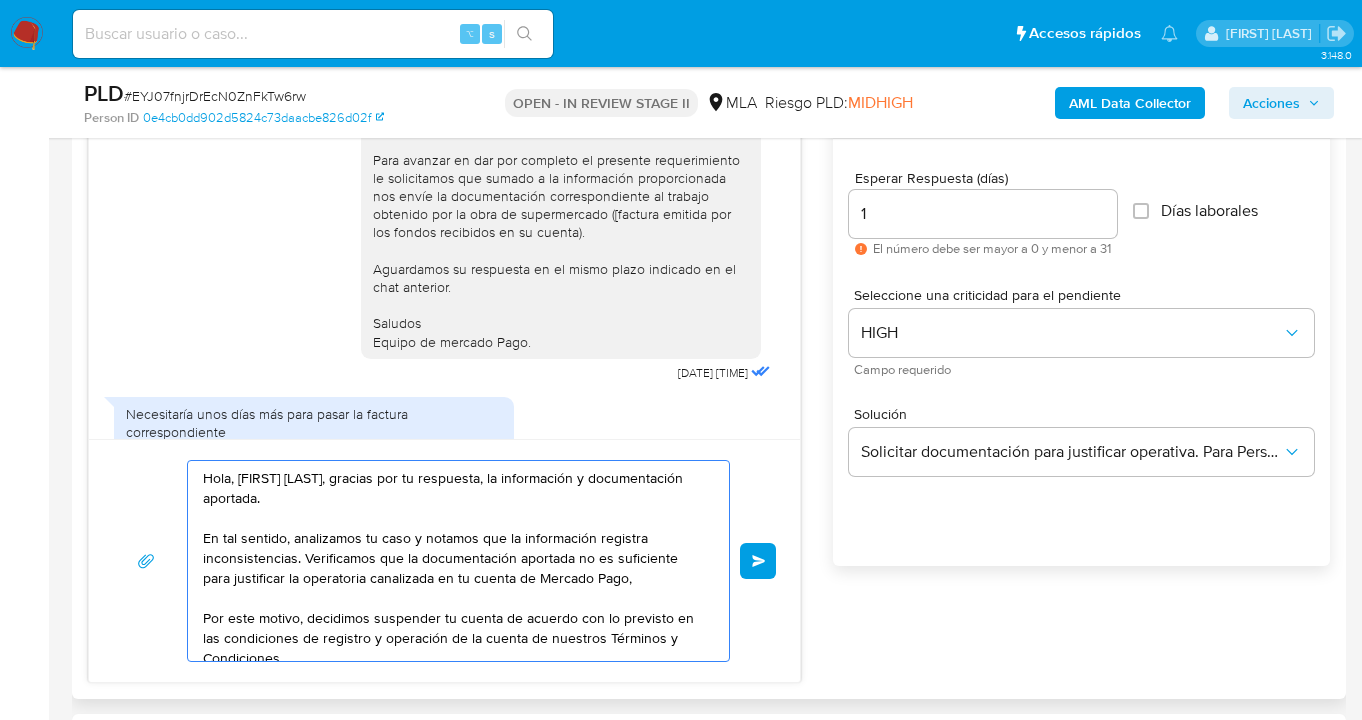paste on "no resultando posible aguardar el plazo solicitado." 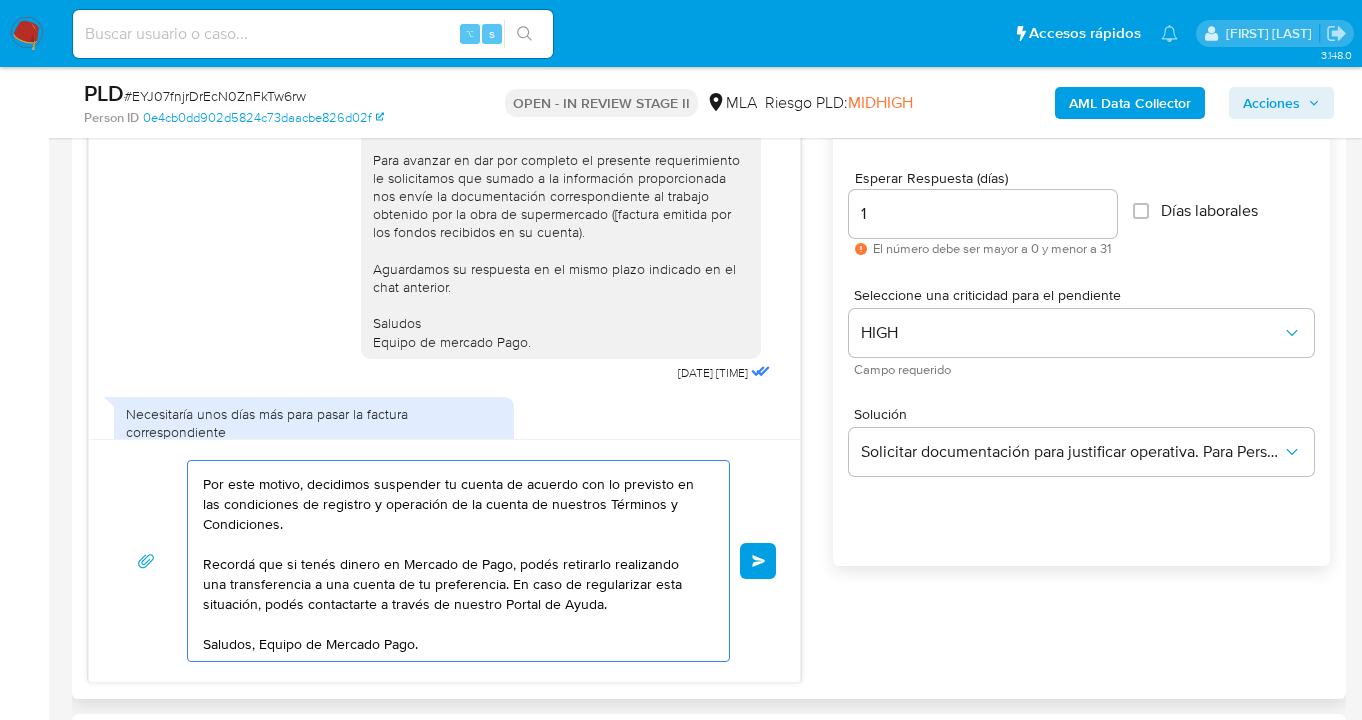 scroll, scrollTop: 174, scrollLeft: 0, axis: vertical 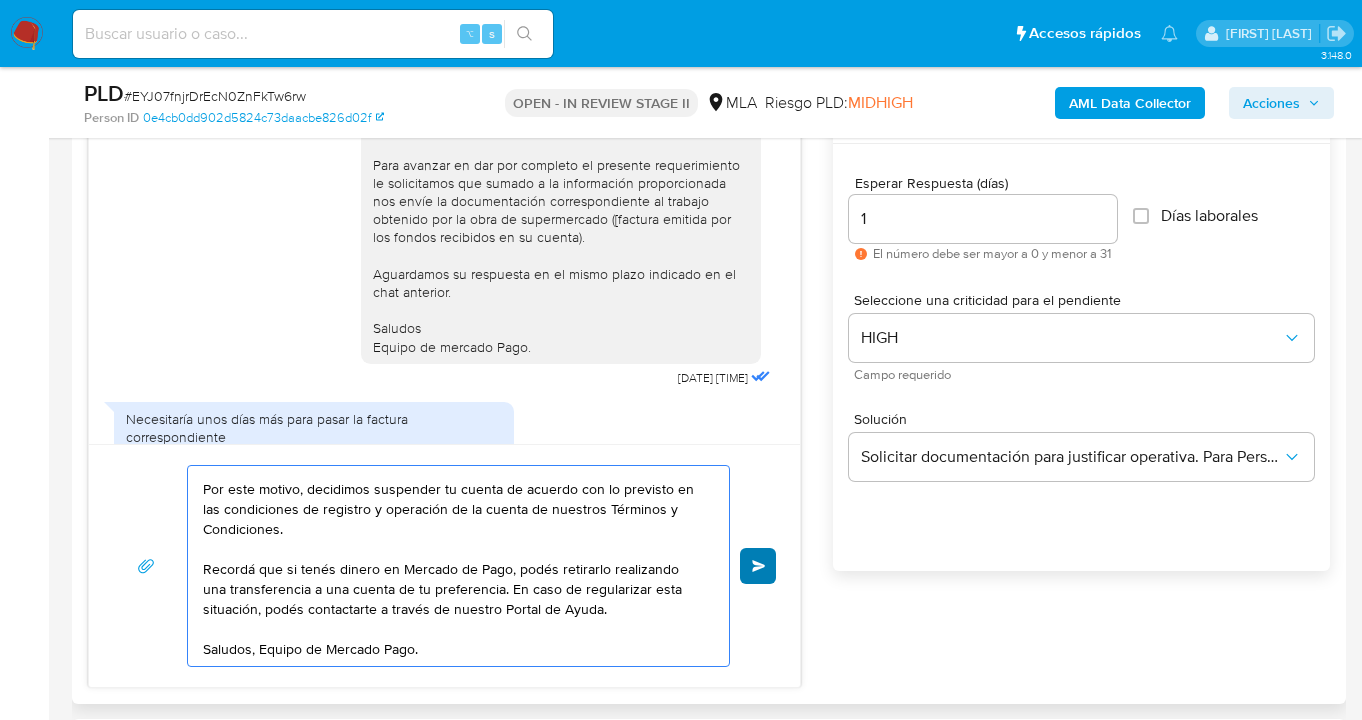 type on "Hola, Walter Ivan Olmedo, gracias por tu respuesta, la información y documentación aportada.
En tal sentido, analizamos tu caso y notamos que la información registra inconsistencias. Verificamos que la documentación aportada no es suficiente para justificar la operatoria canalizada en tu cuenta de Mercado Pago,  no resultando posible aguardar el plazo solicitado.
Por este motivo, decidimos suspender tu cuenta de acuerdo con lo previsto en las condiciones de registro y operación de la cuenta de nuestros Términos y Condiciones.
Recordá que si tenés dinero en Mercado de Pago, podés retirarlo realizando una transferencia a una cuenta de tu preferencia. En caso de regularizar esta situación, podés contactarte a través de nuestro Portal de Ayuda.
Saludos, Equipo de Mercado Pago." 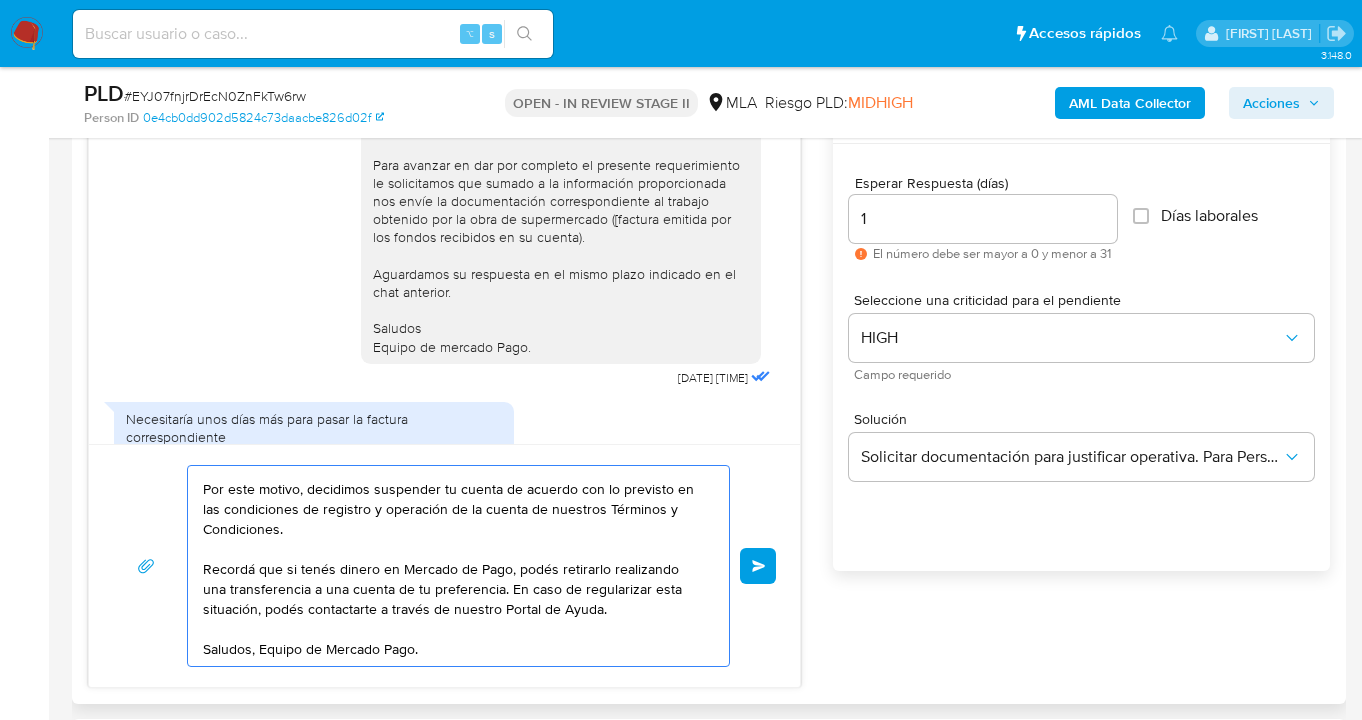 click on "Enviar" at bounding box center (759, 566) 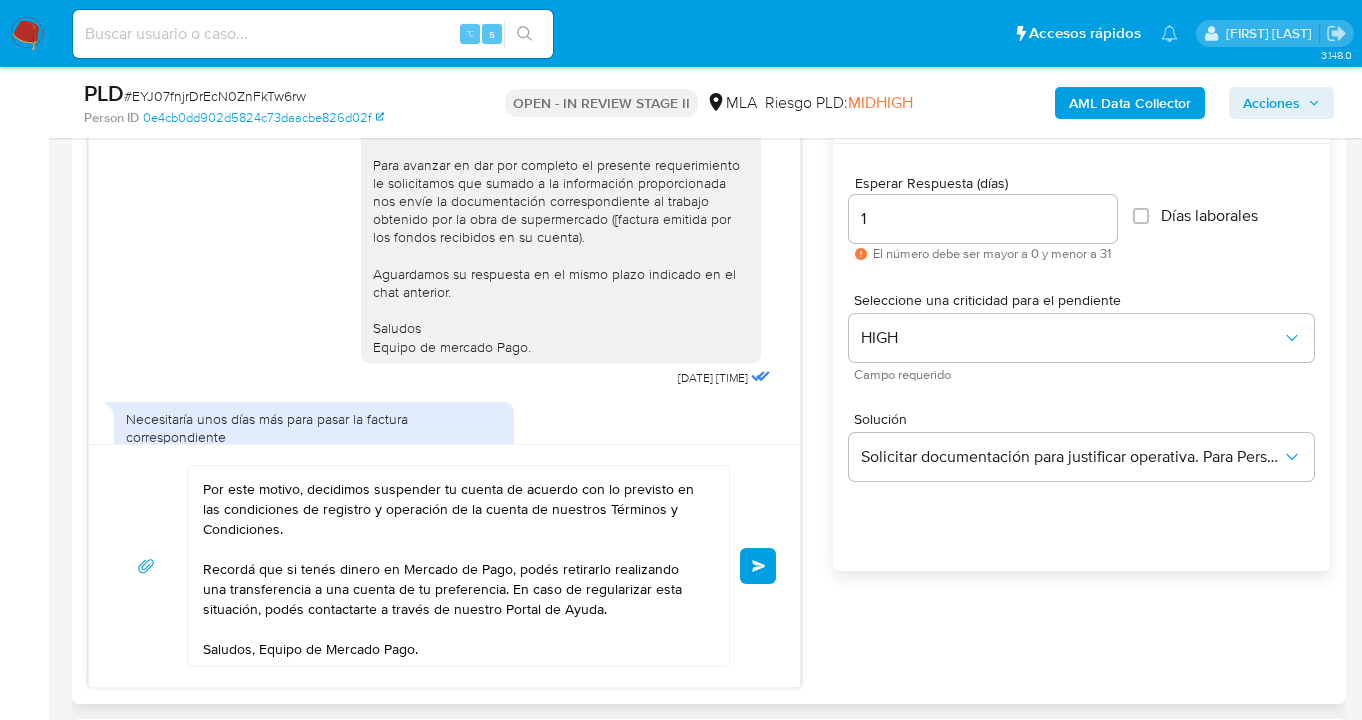 type 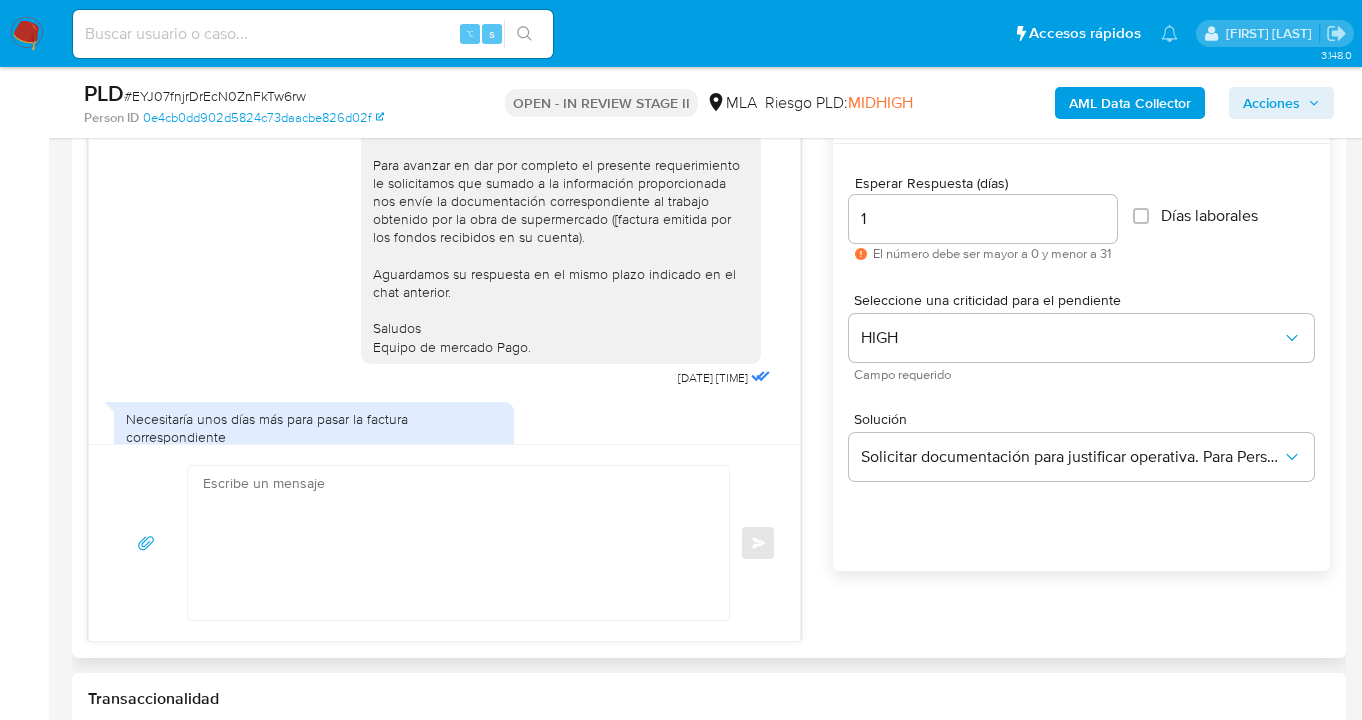 scroll, scrollTop: 0, scrollLeft: 0, axis: both 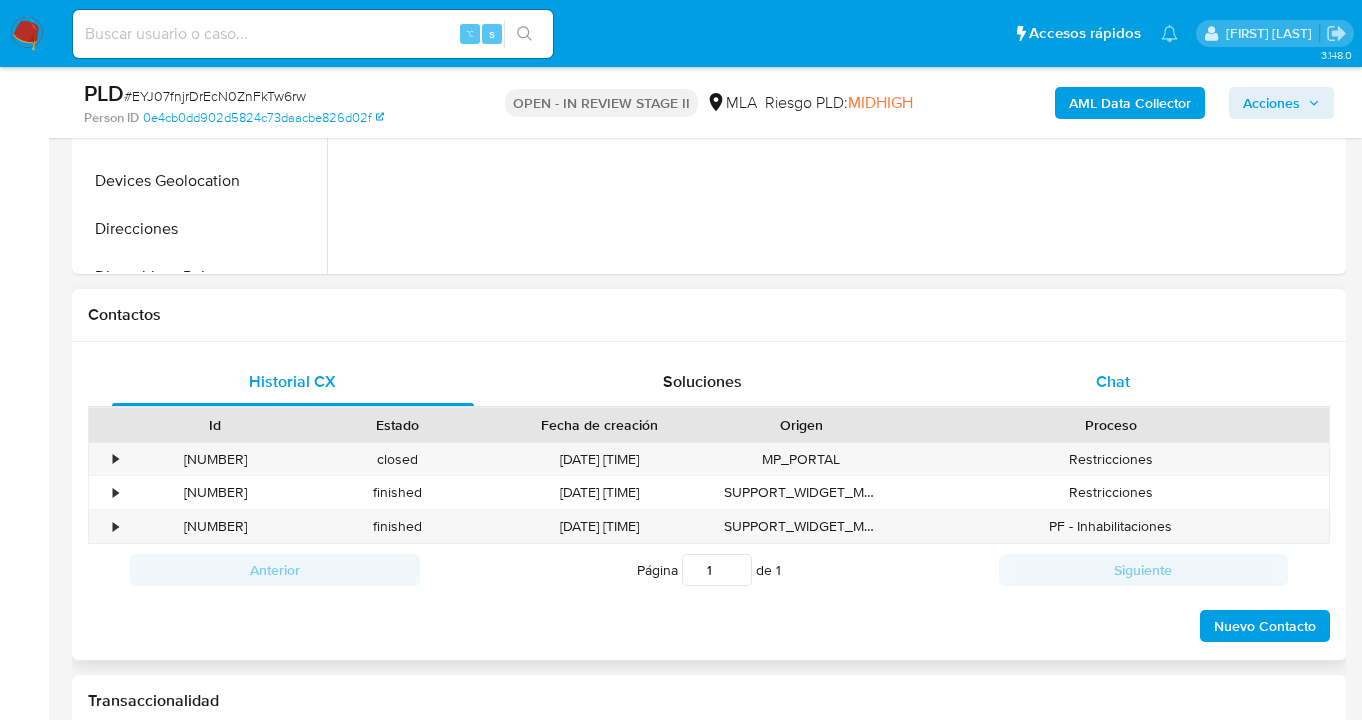 click on "Chat" at bounding box center [1113, 381] 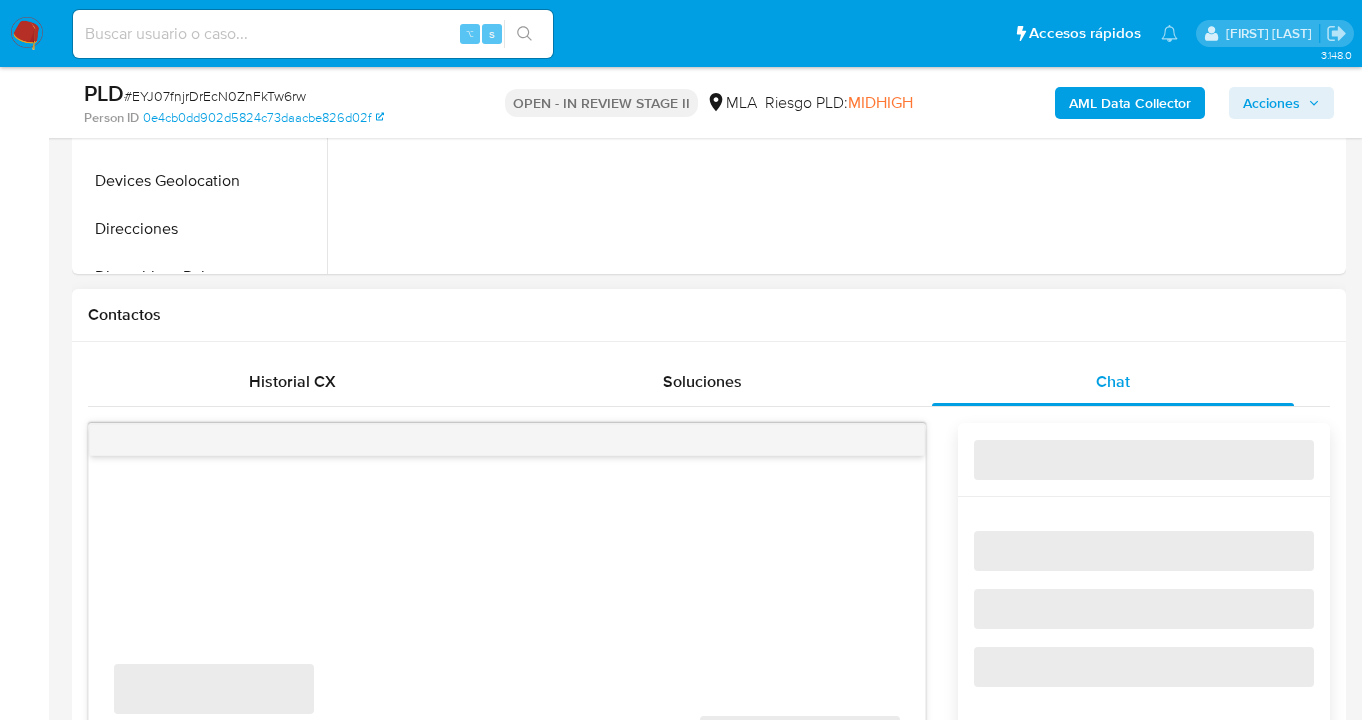 select on "10" 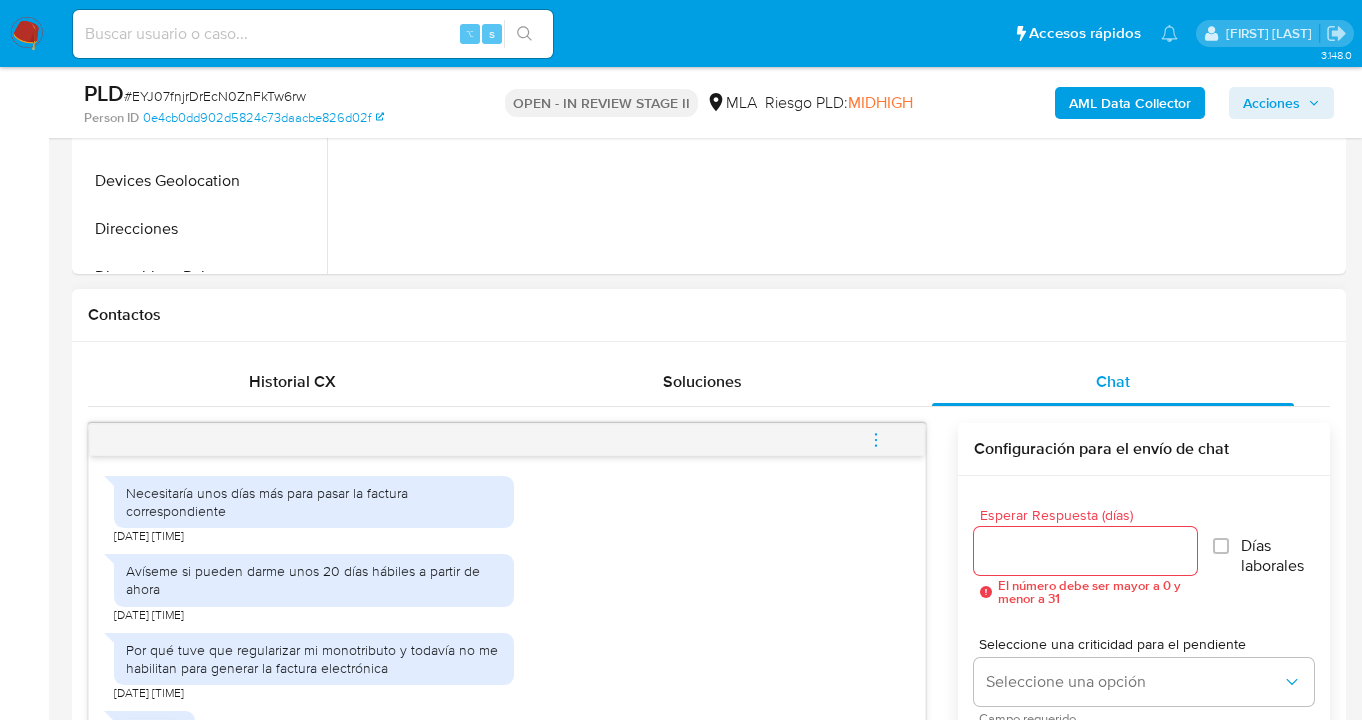 scroll, scrollTop: 820, scrollLeft: 0, axis: vertical 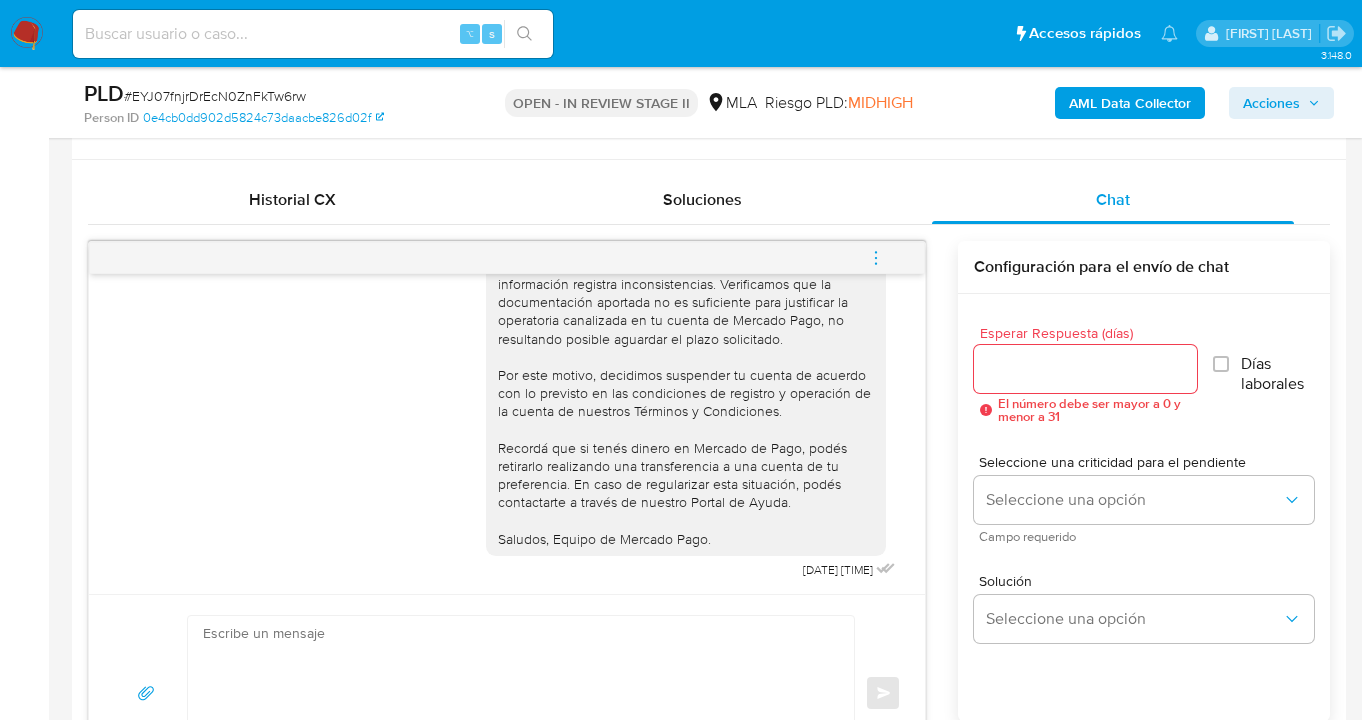 click 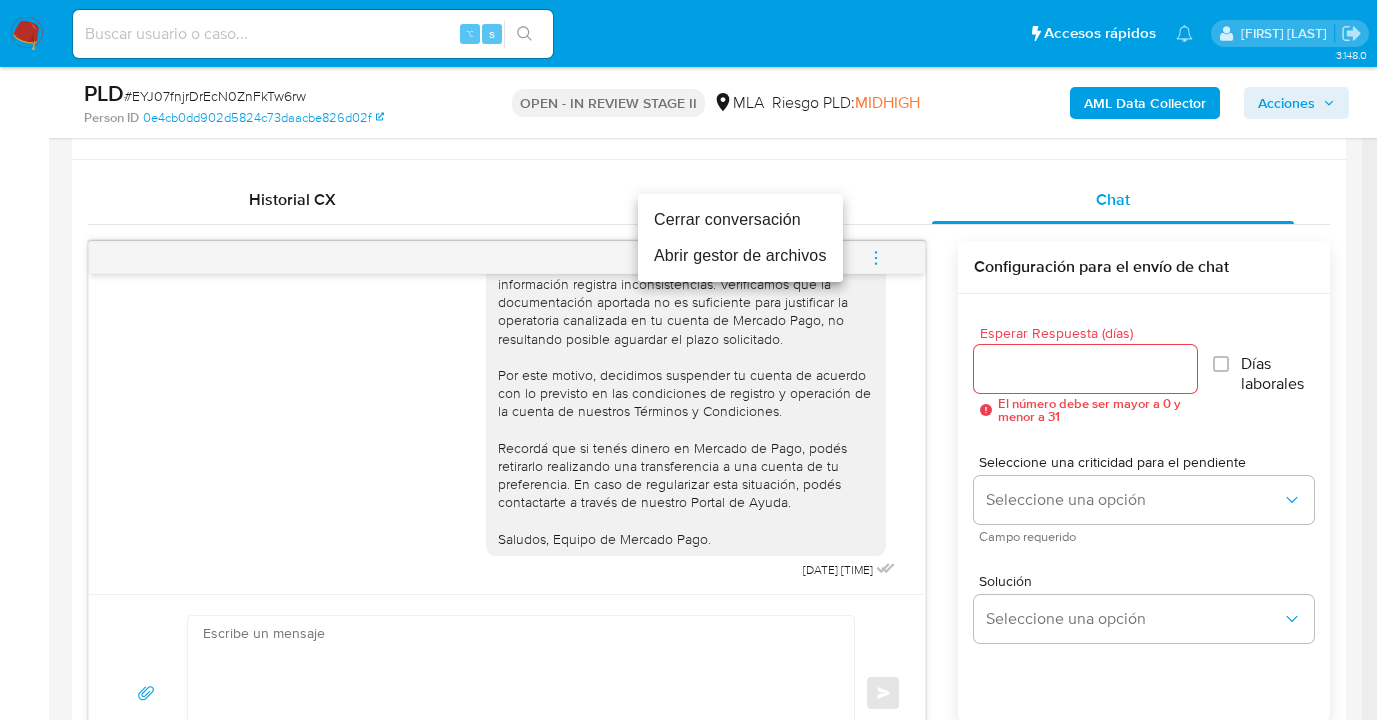 click on "Cerrar conversación" at bounding box center [740, 220] 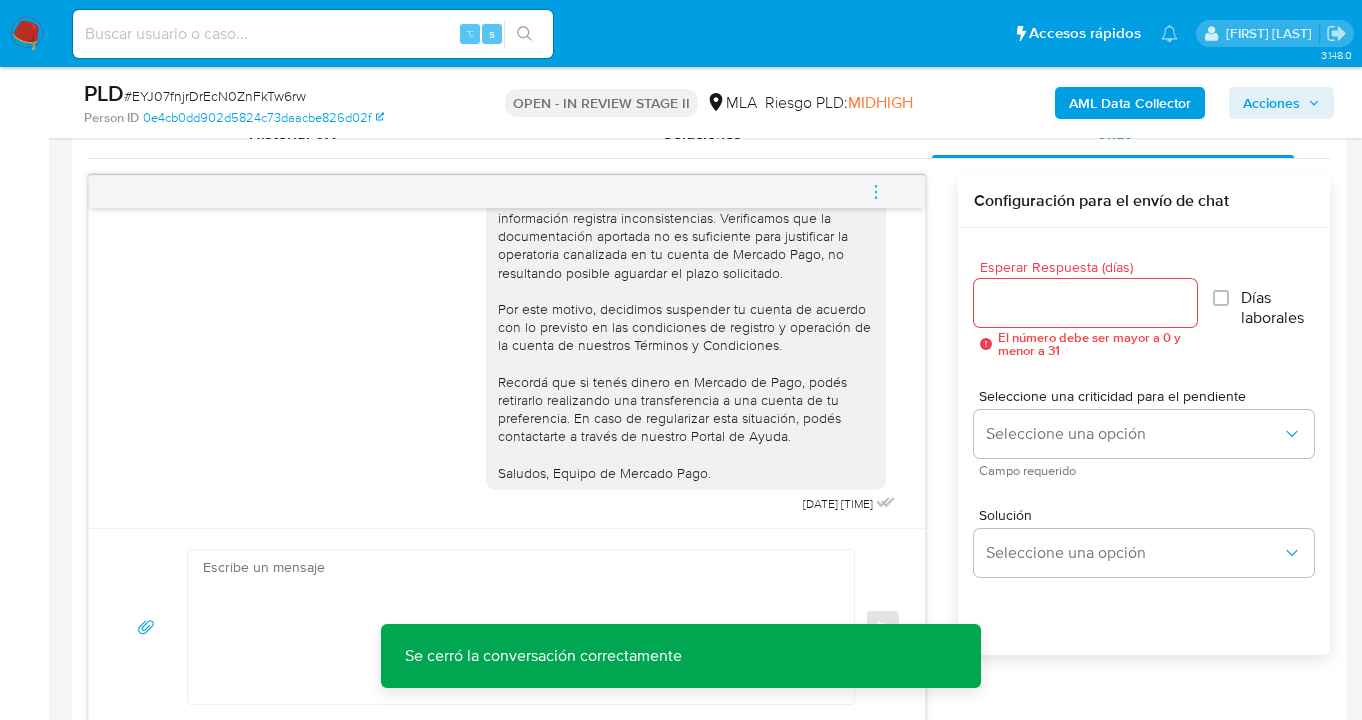 scroll, scrollTop: 986, scrollLeft: 0, axis: vertical 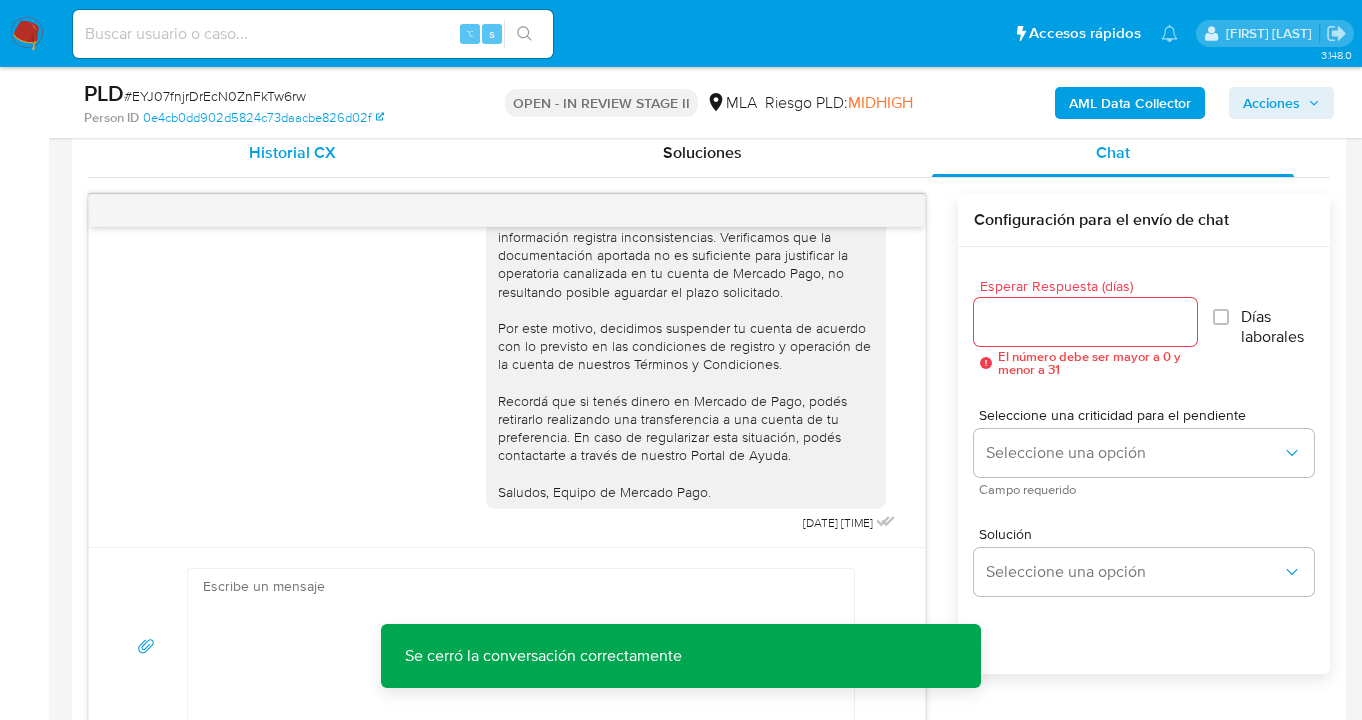 click on "Historial CX" at bounding box center (293, 153) 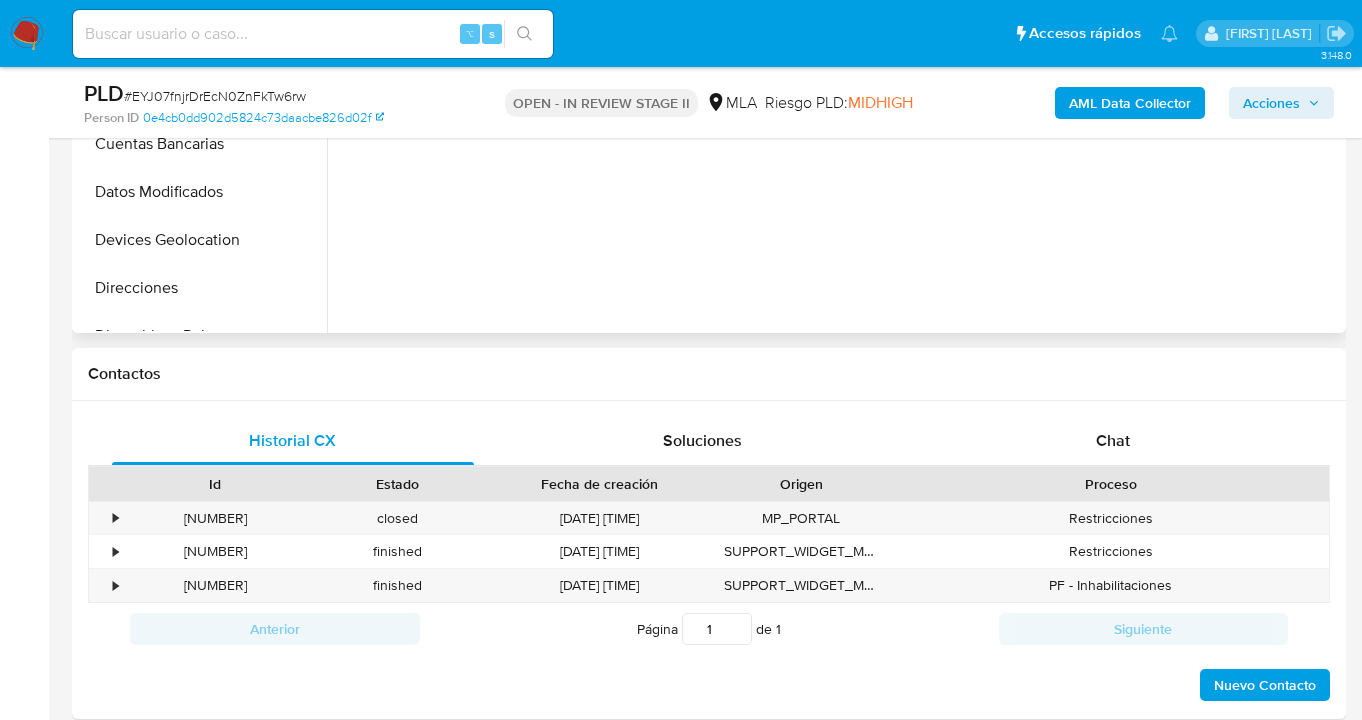 scroll, scrollTop: 300, scrollLeft: 0, axis: vertical 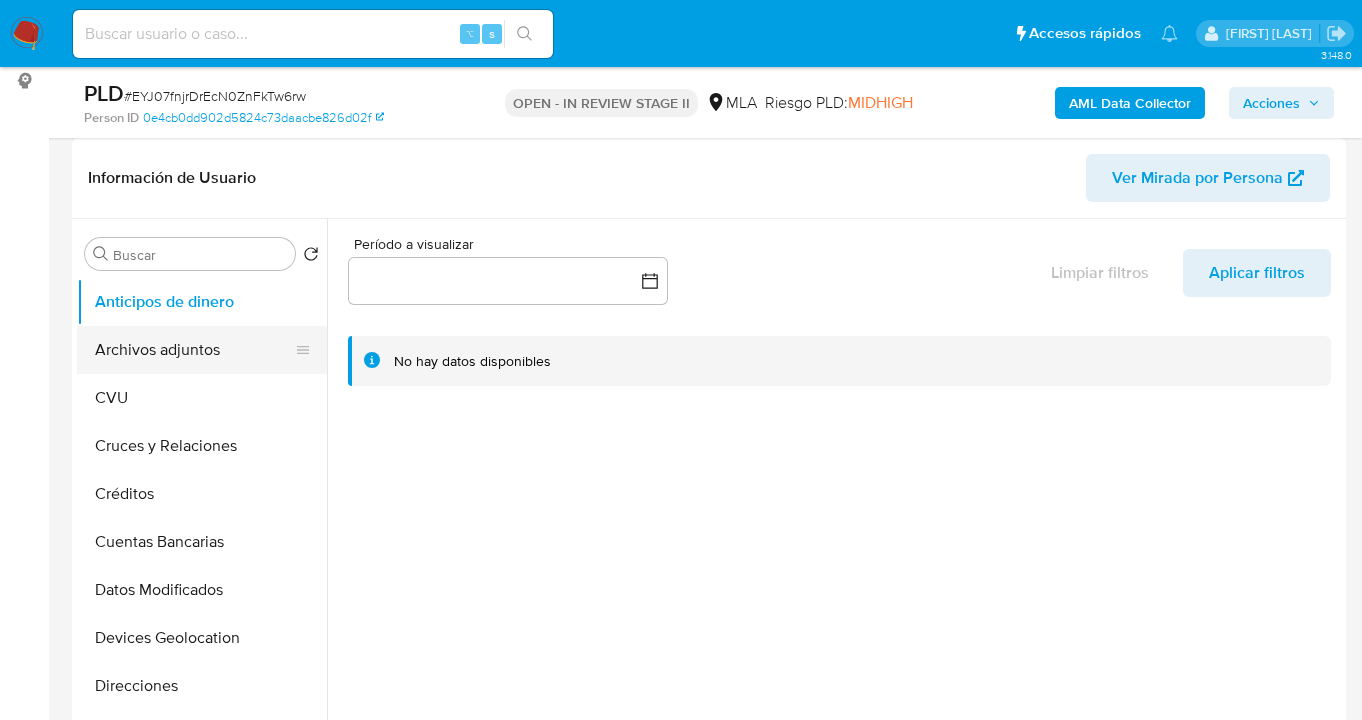 click on "Archivos adjuntos" at bounding box center (194, 350) 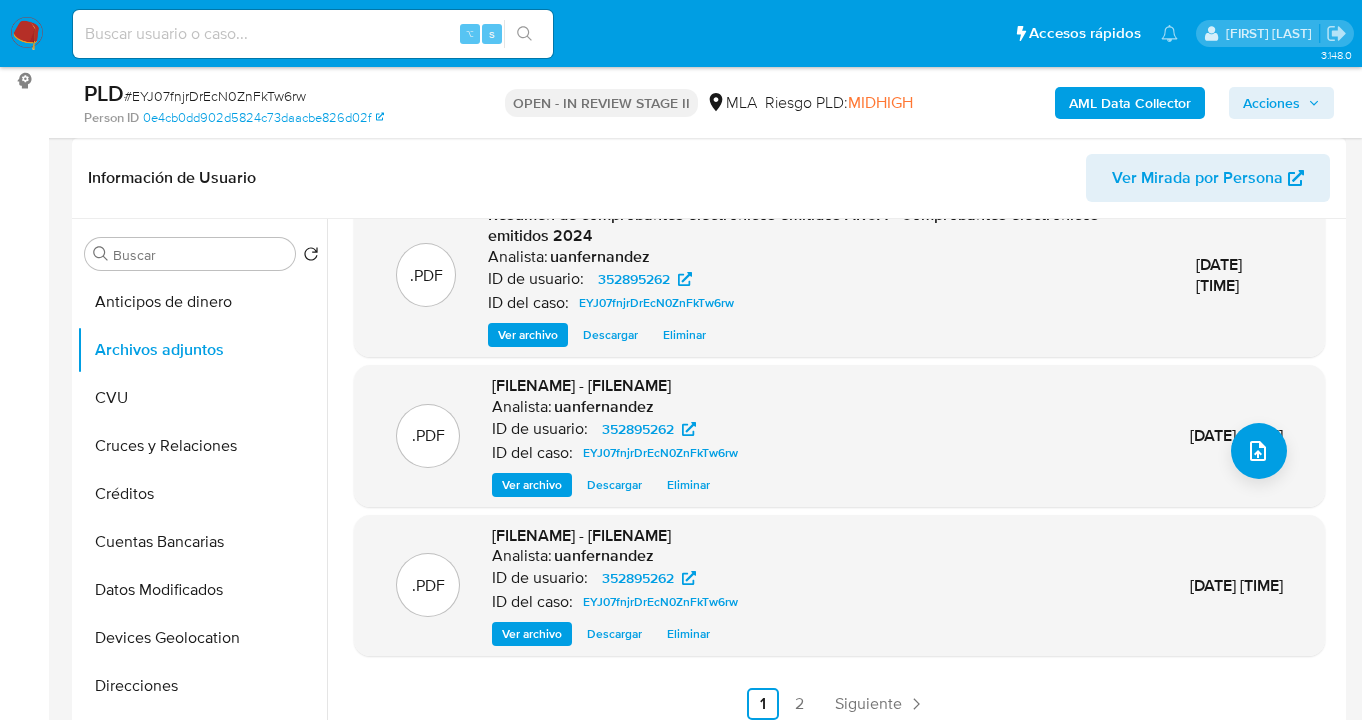 scroll, scrollTop: 255, scrollLeft: 0, axis: vertical 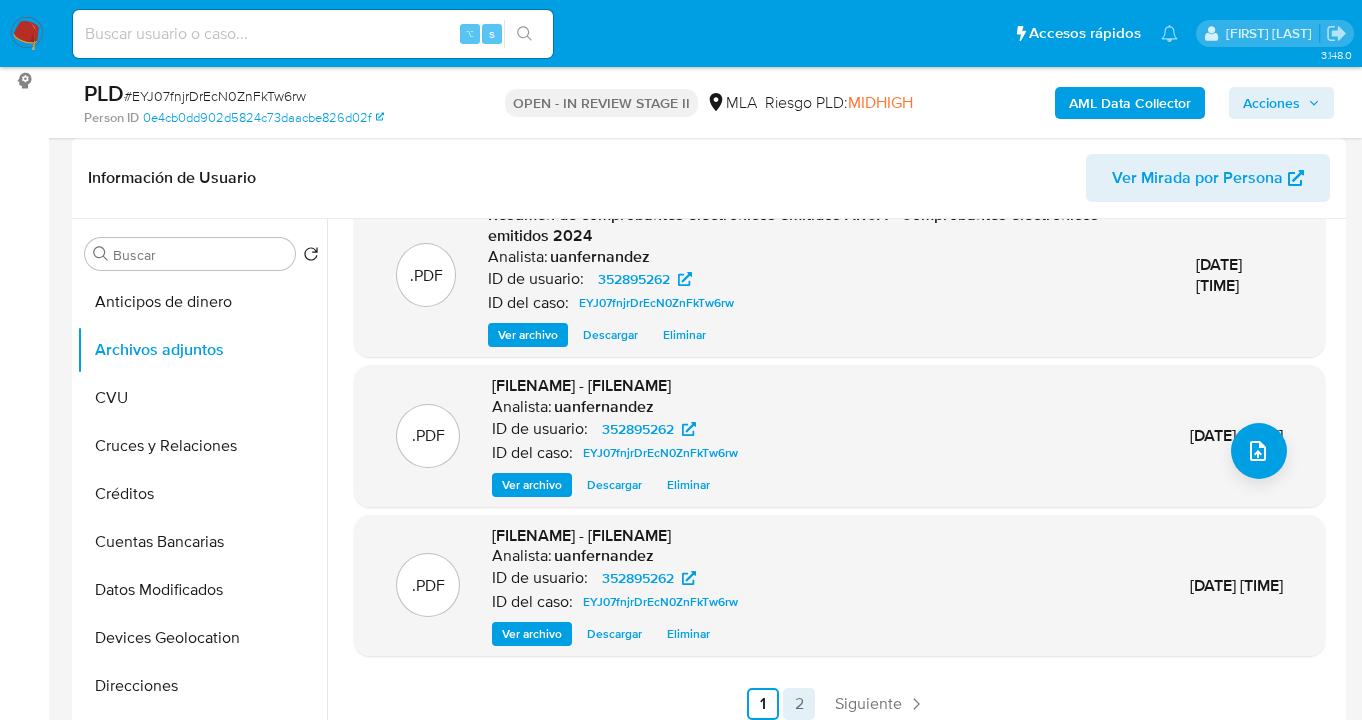 click on "2" at bounding box center (799, 704) 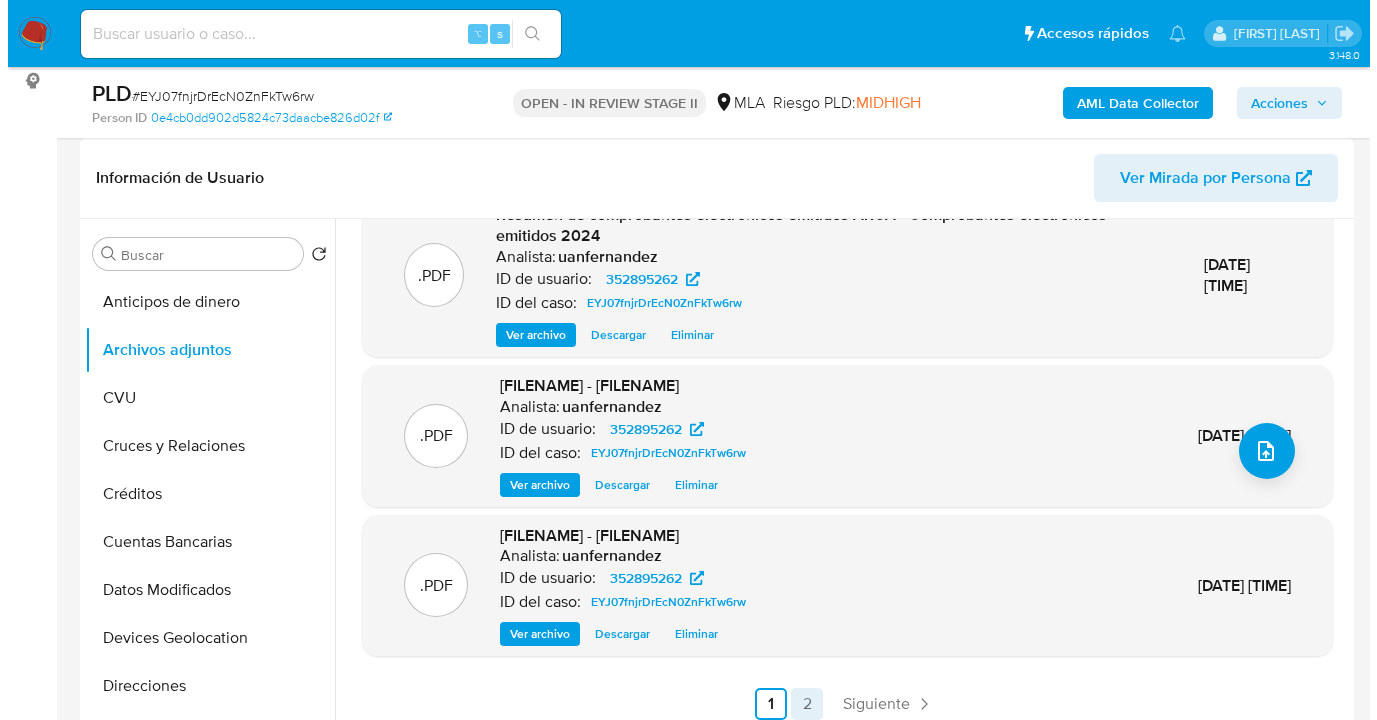 scroll, scrollTop: 0, scrollLeft: 0, axis: both 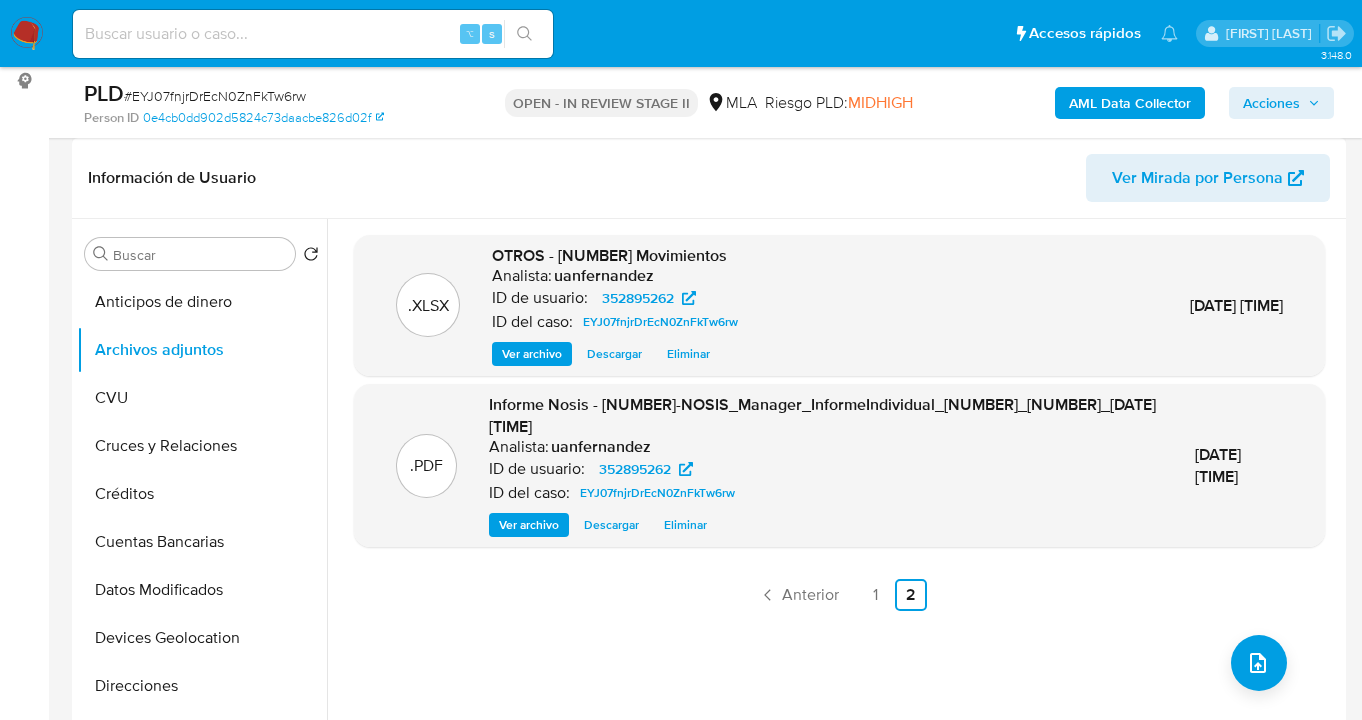 click on "1" at bounding box center [875, 595] 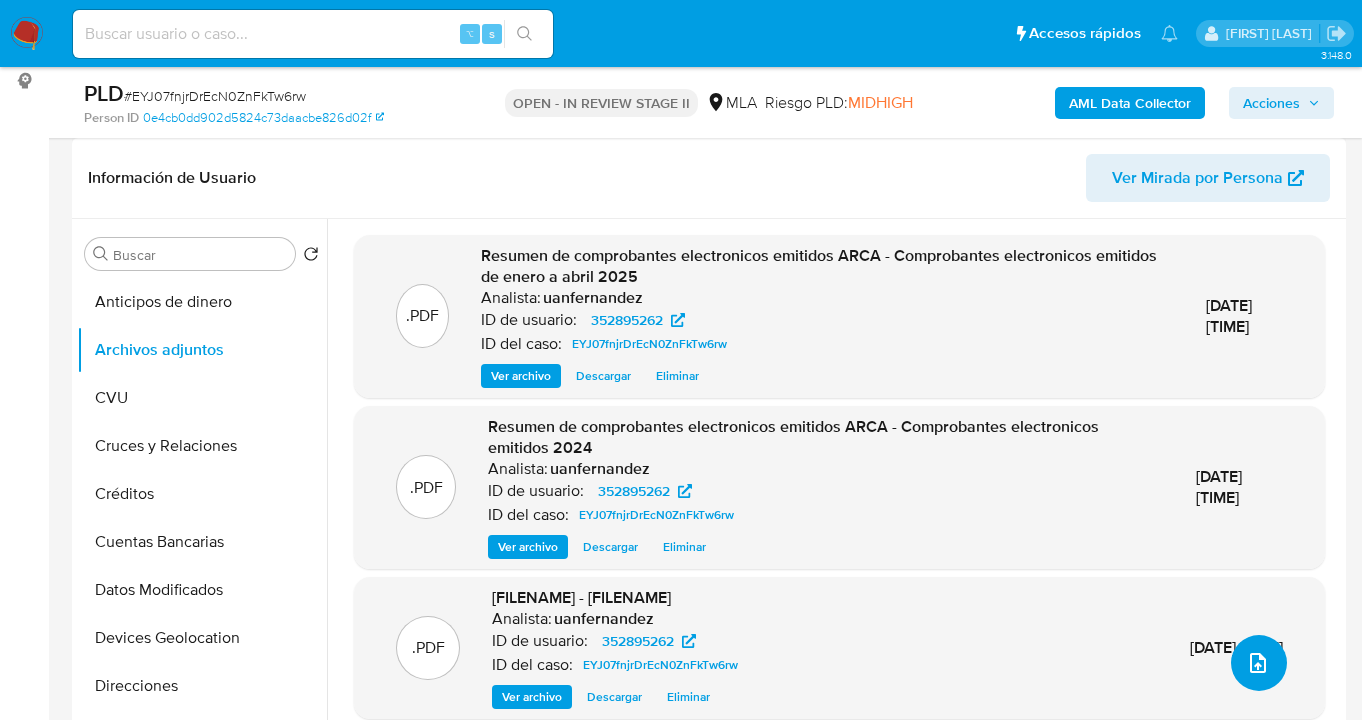 click 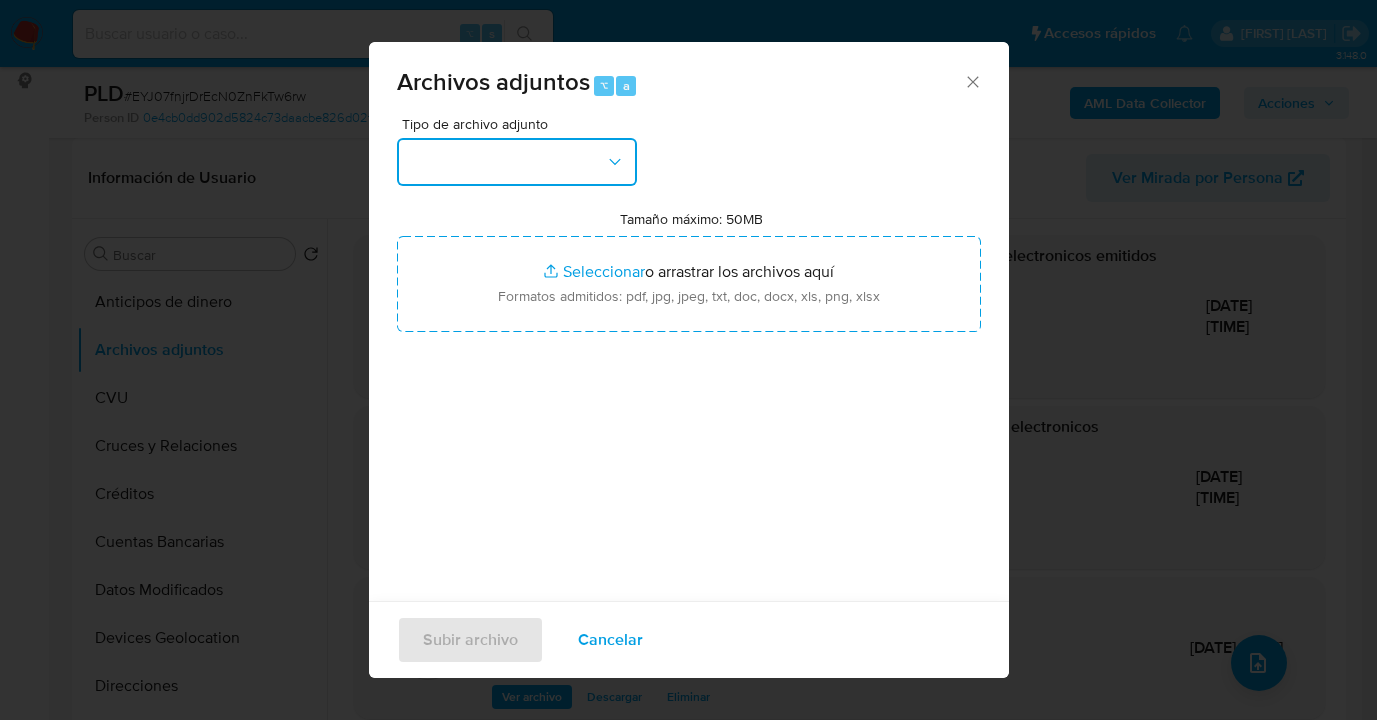 click 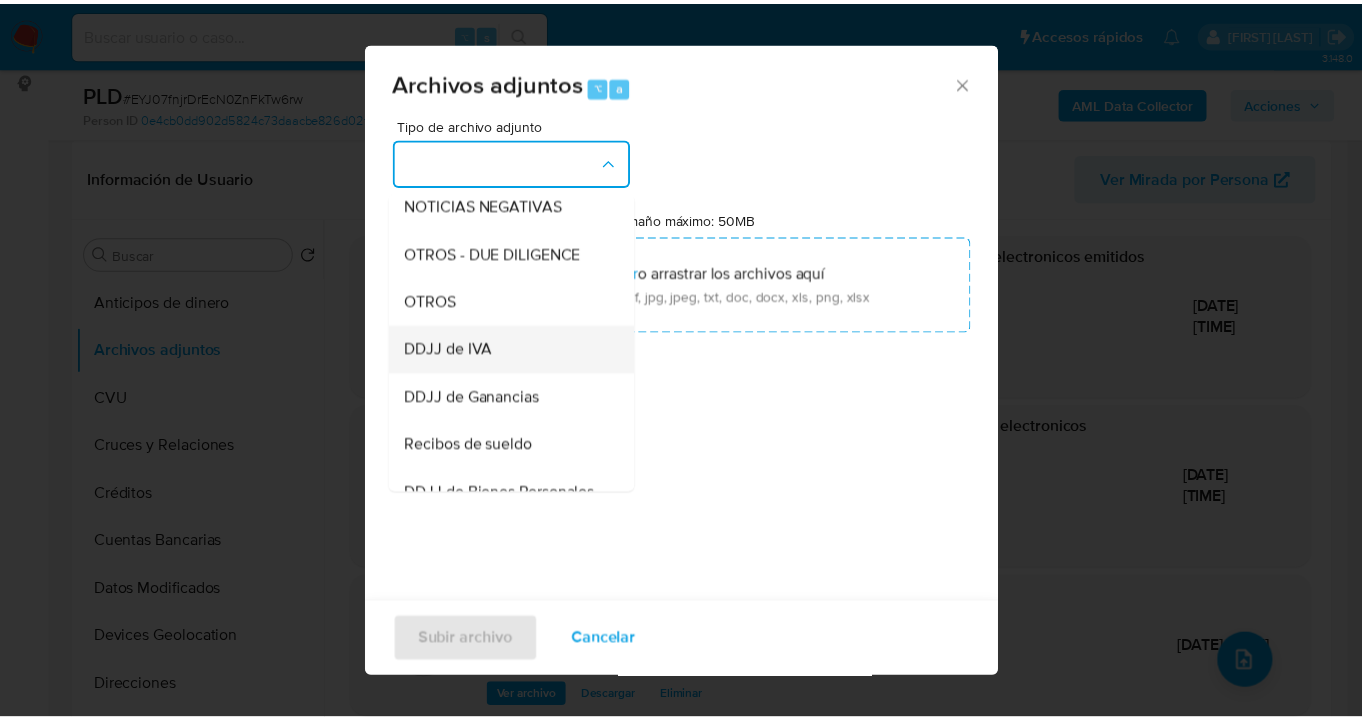 scroll, scrollTop: 373, scrollLeft: 0, axis: vertical 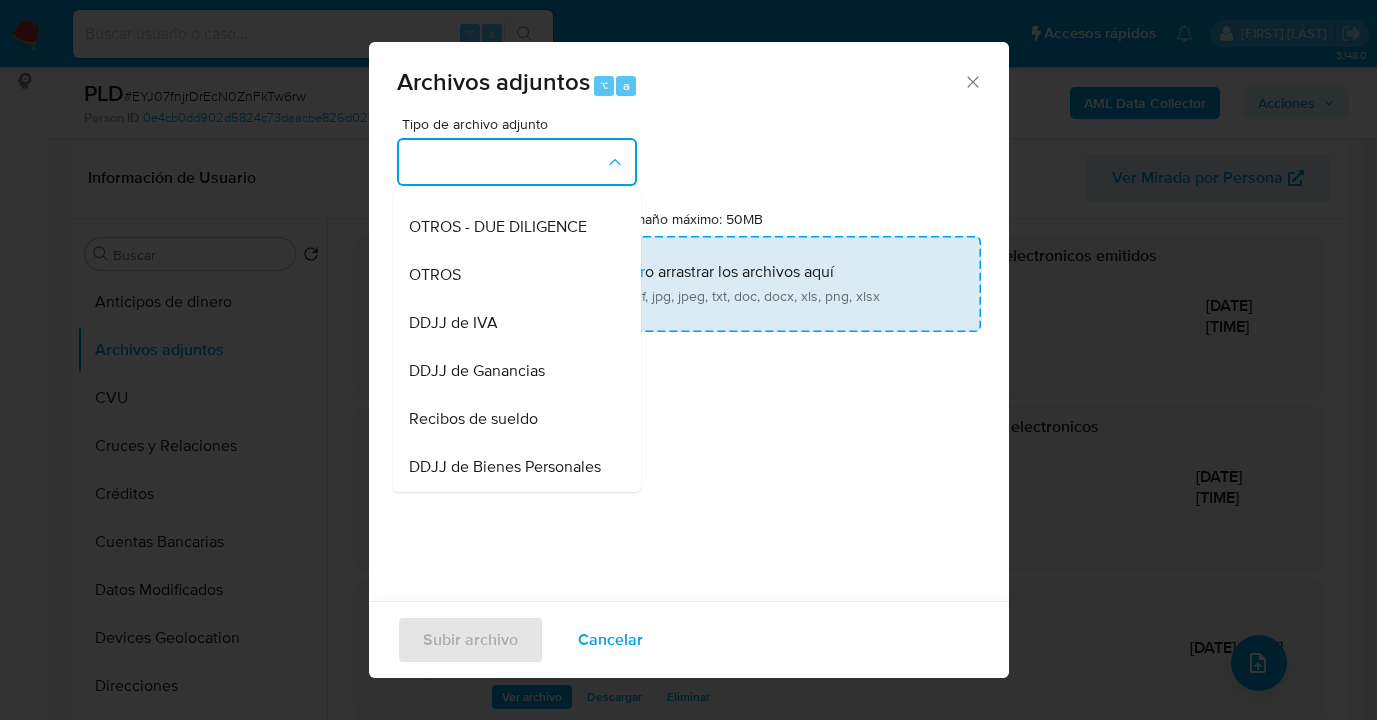 drag, startPoint x: 499, startPoint y: 306, endPoint x: 632, endPoint y: 293, distance: 133.63383 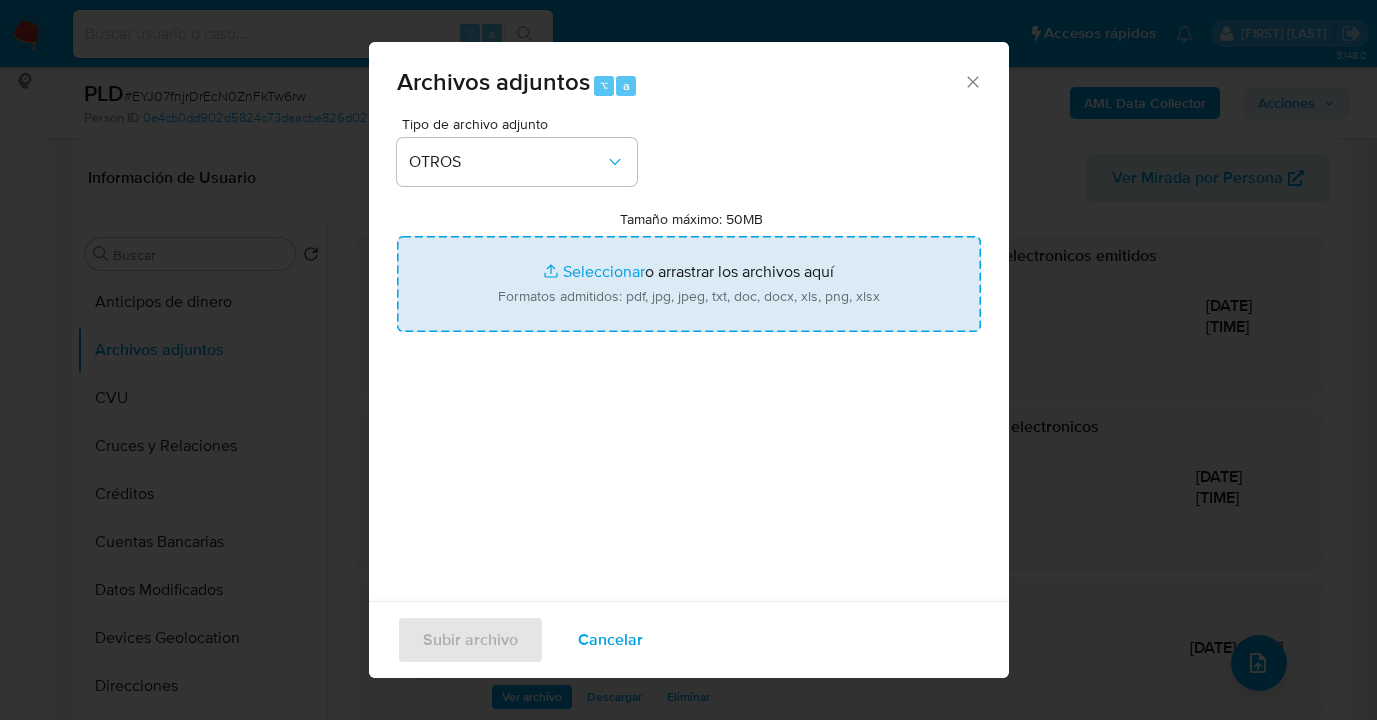 click on "Tamaño máximo: 50MB Seleccionar archivos" at bounding box center [689, 284] 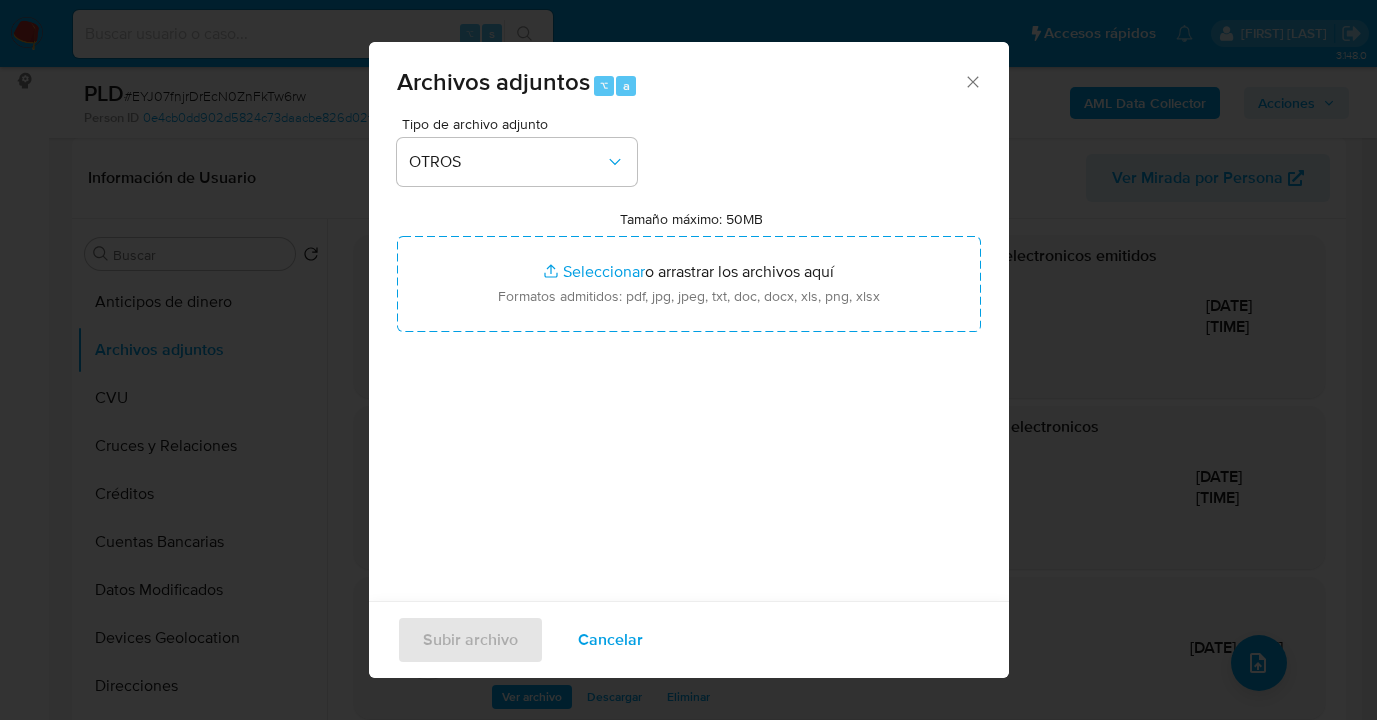 type on "C:\fakepath\Caselog EYJ07fnjrDrEcN0ZnFkTw6rw_2025_07_18_03_42_29.docx" 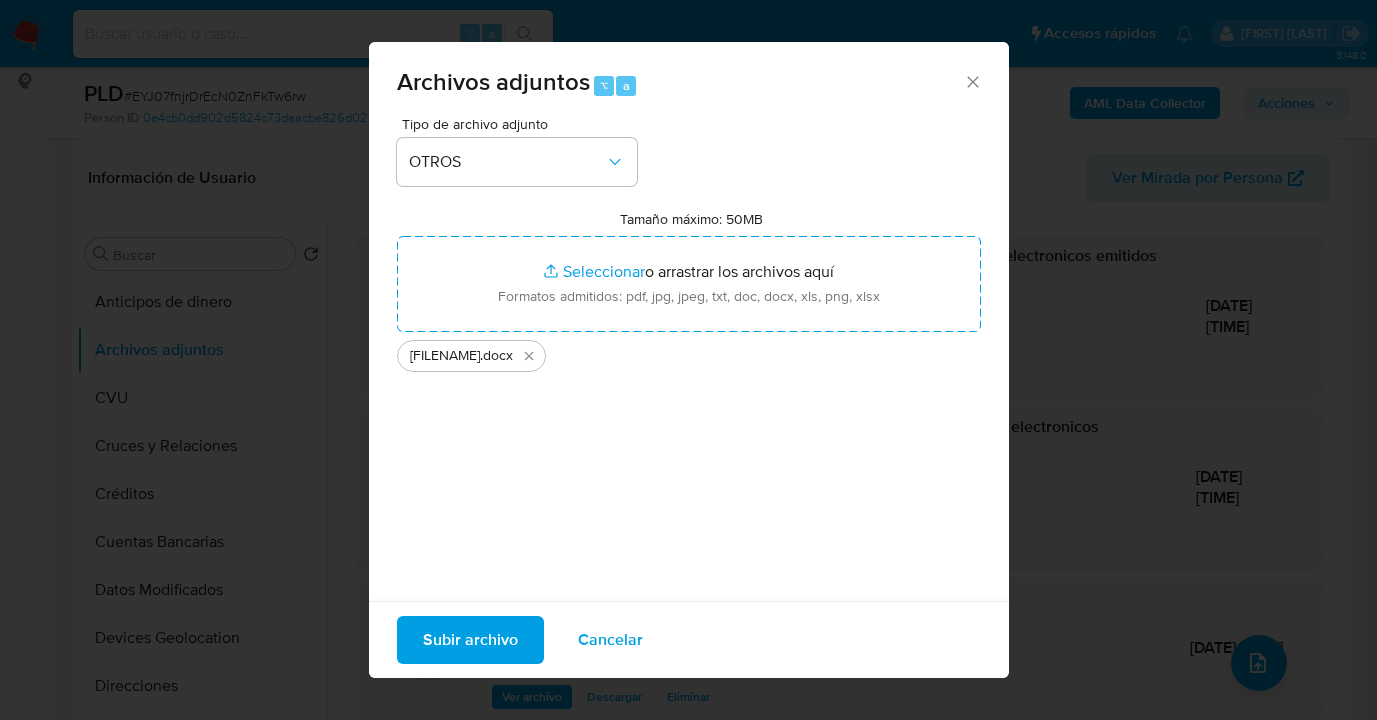 click on "Subir archivo" at bounding box center (470, 640) 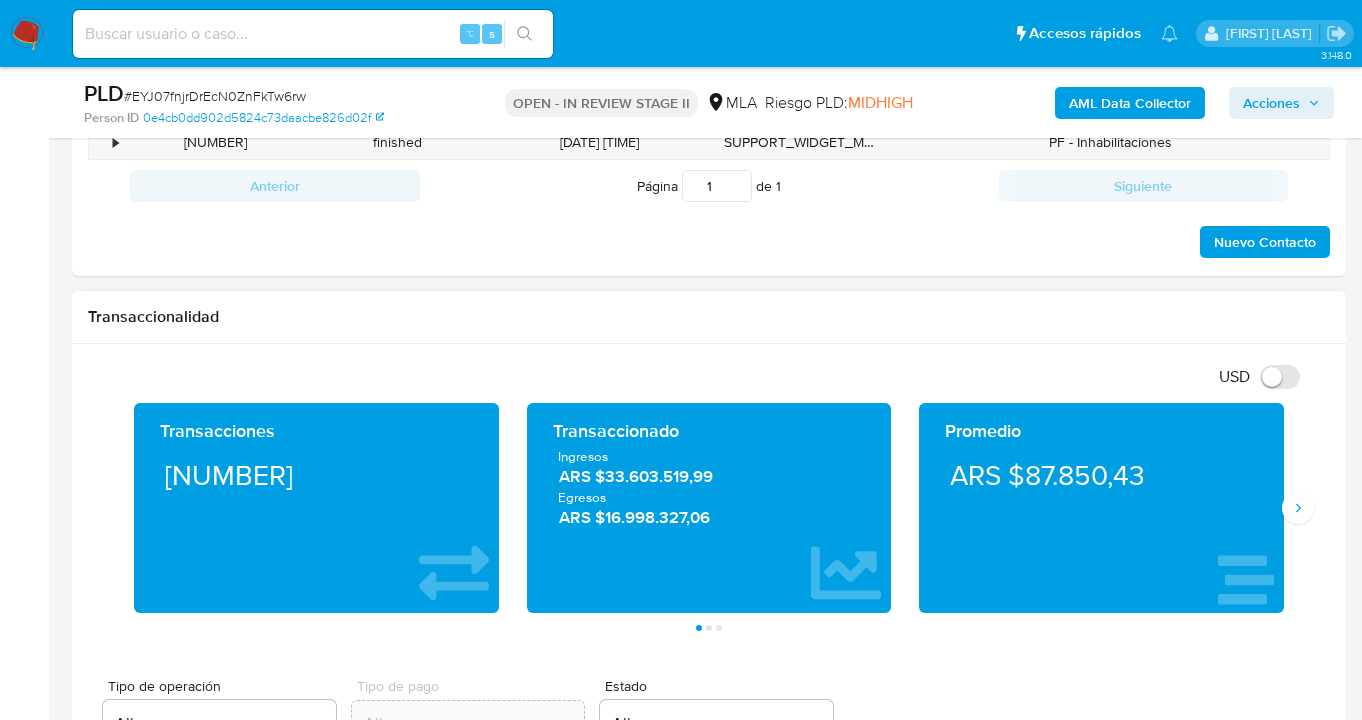scroll, scrollTop: 1156, scrollLeft: 0, axis: vertical 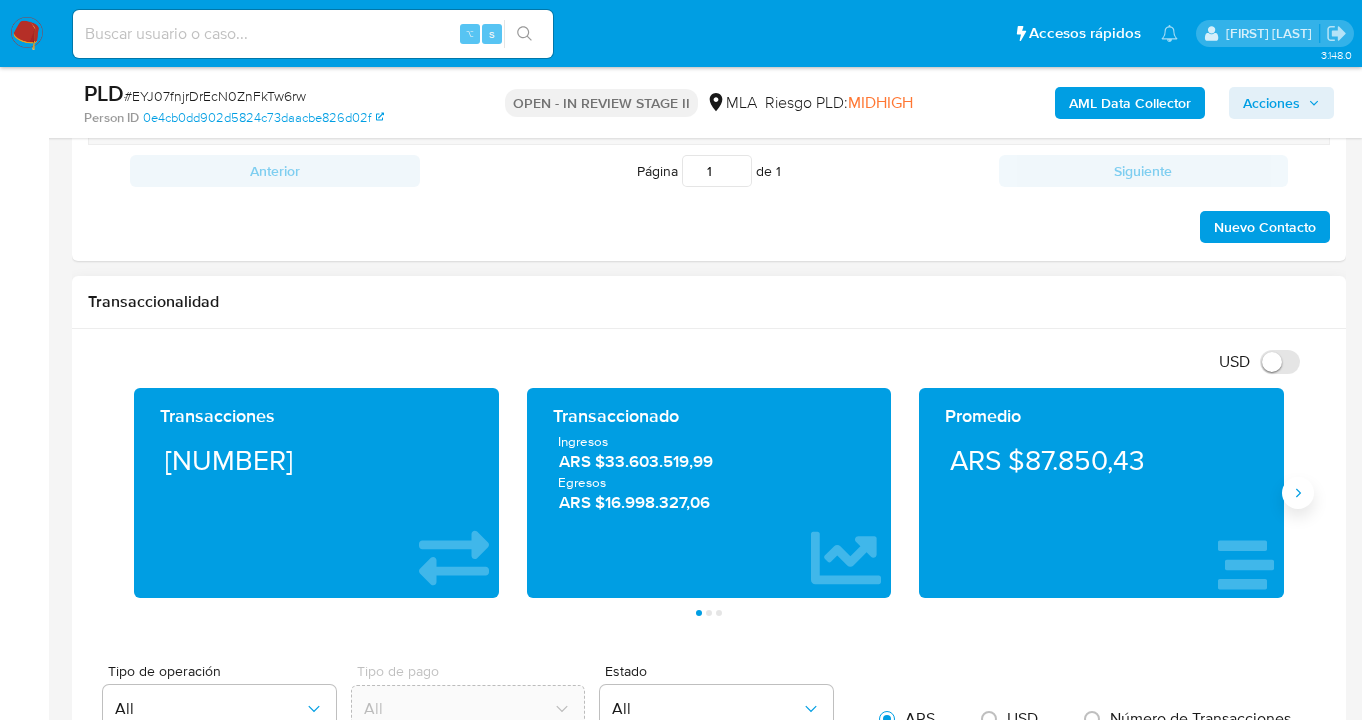 click 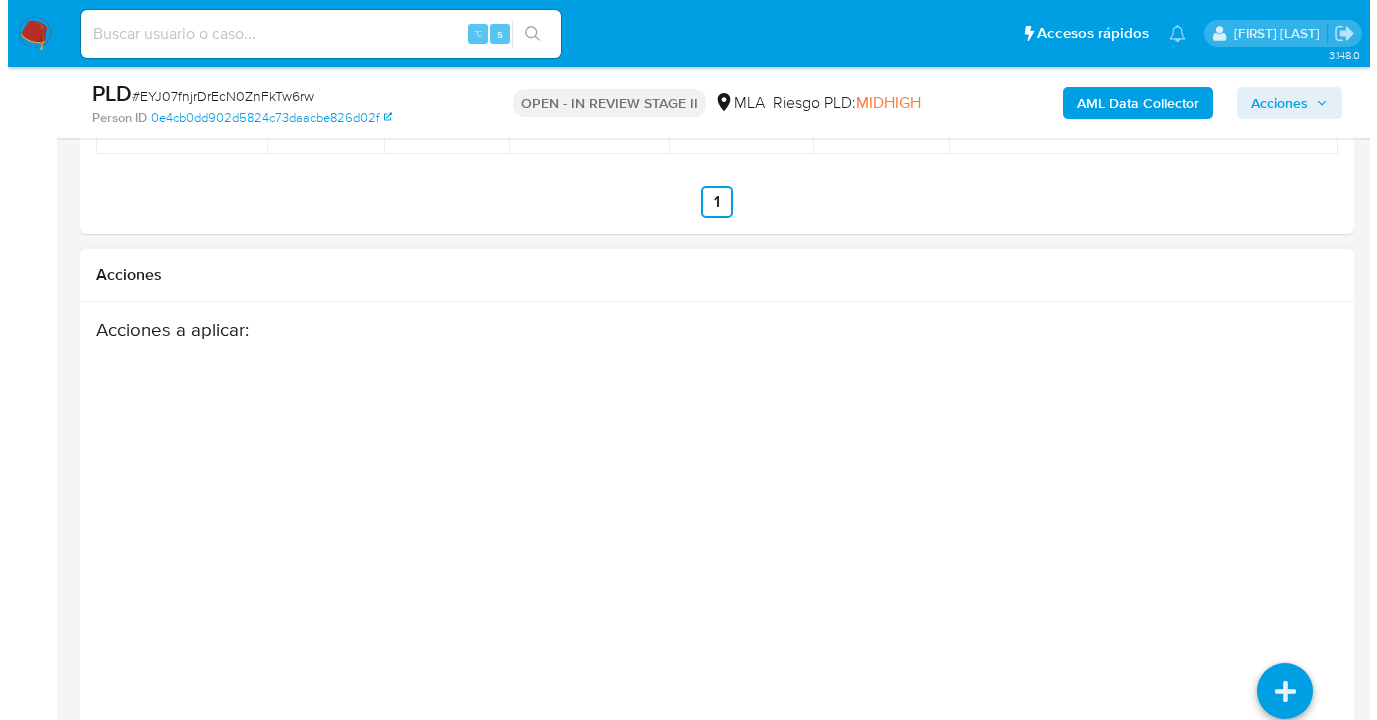scroll, scrollTop: 3409, scrollLeft: 0, axis: vertical 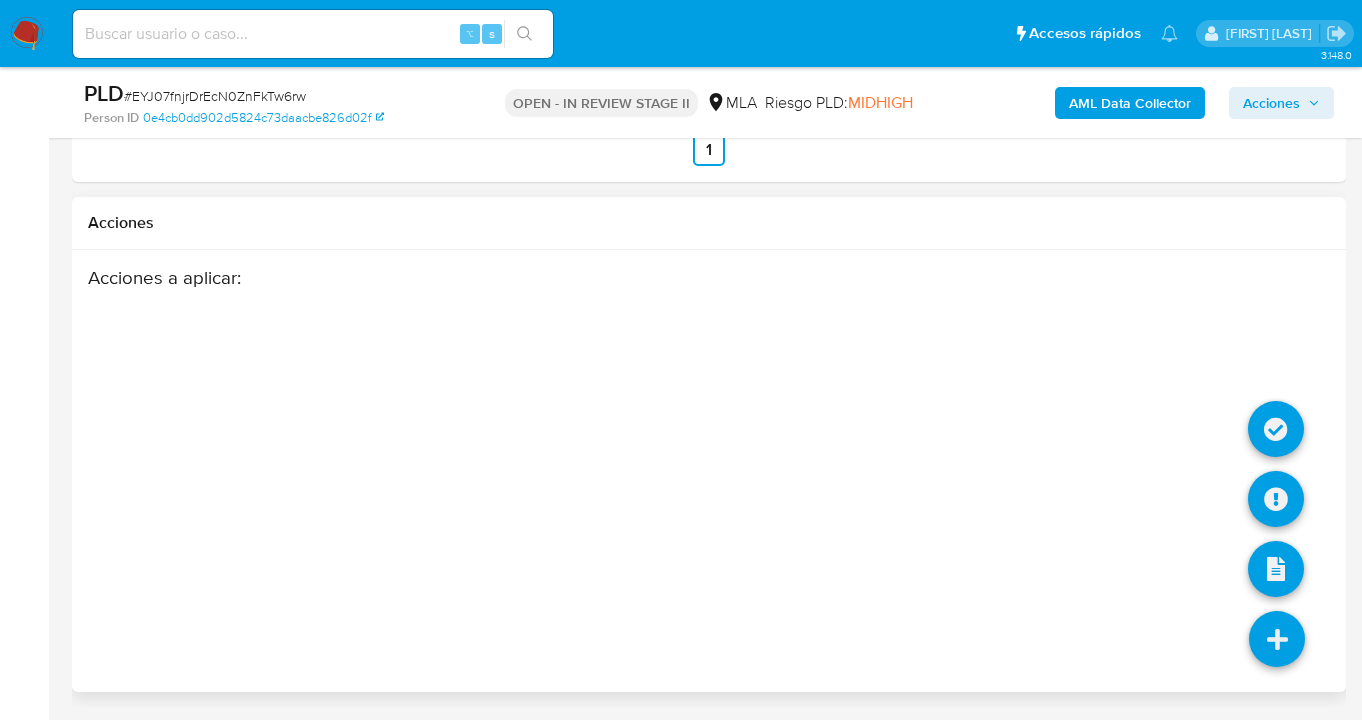 click at bounding box center (1277, 639) 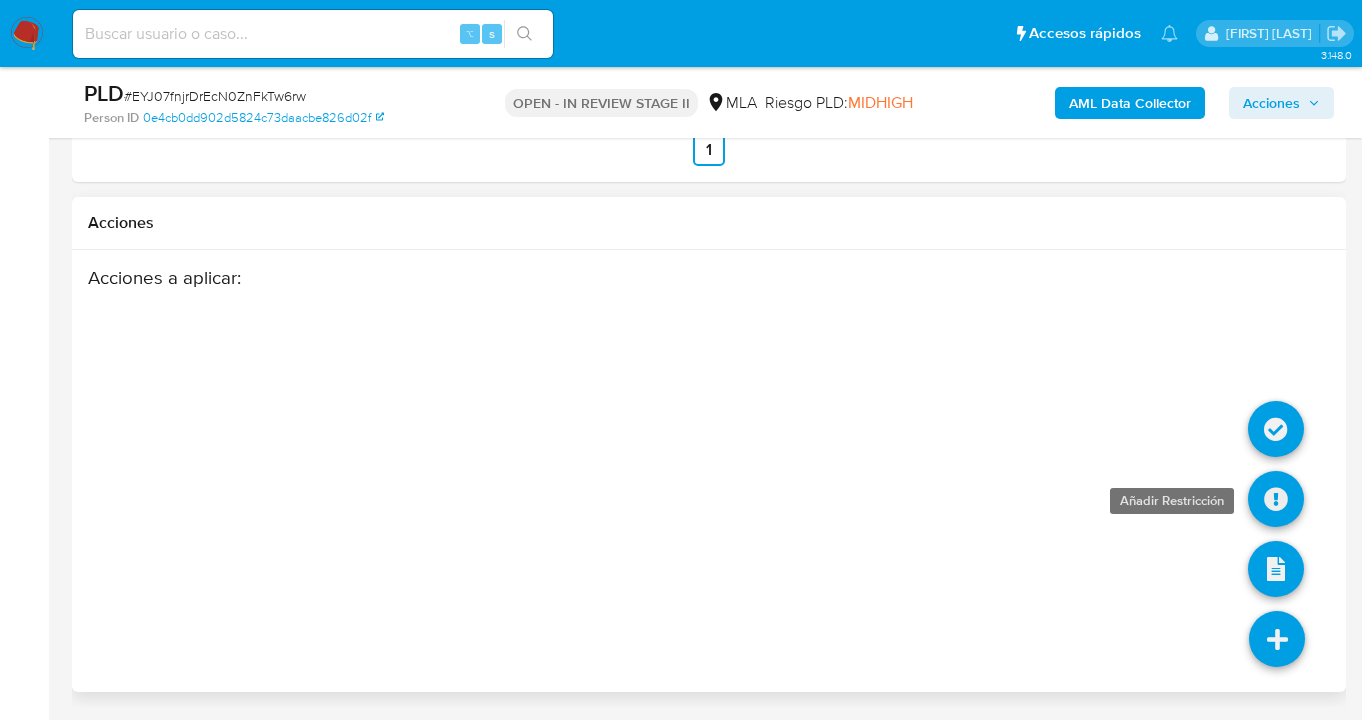 click at bounding box center [1276, 499] 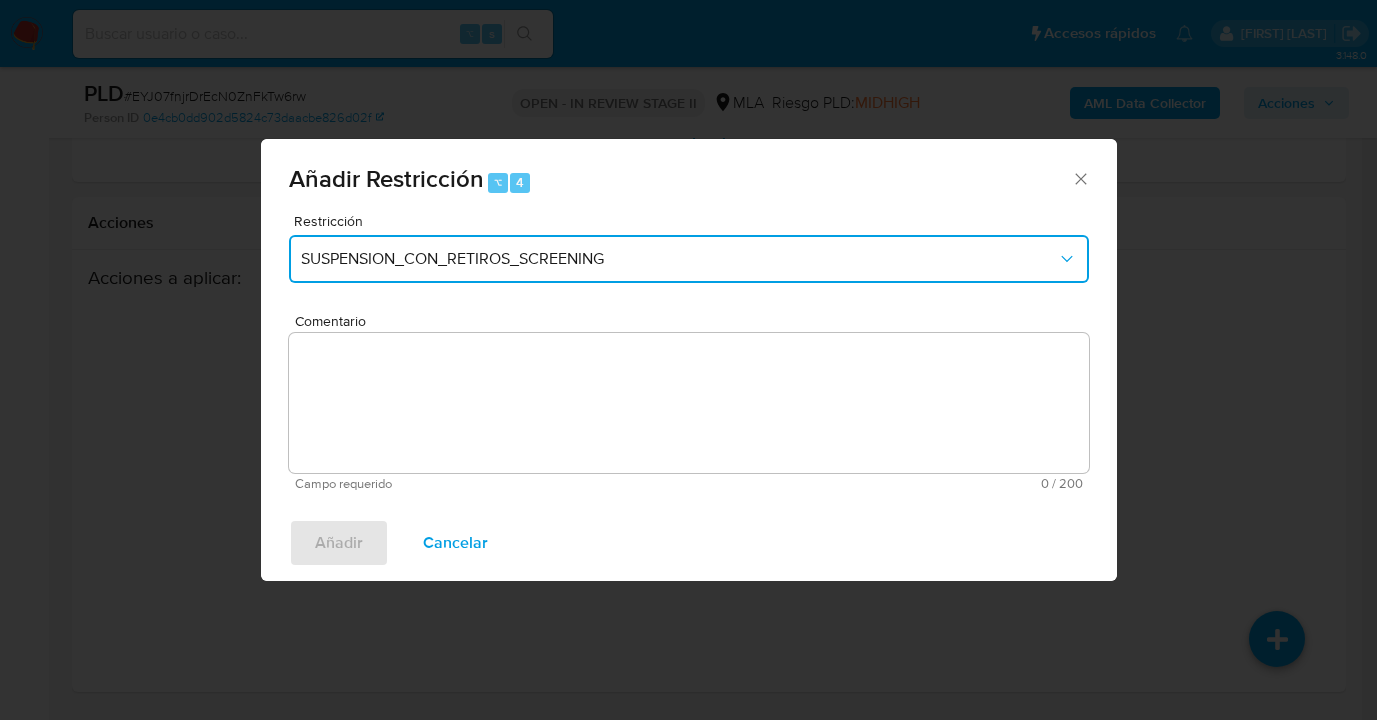 click on "SUSPENSION_CON_RETIROS_SCREENING" at bounding box center [679, 259] 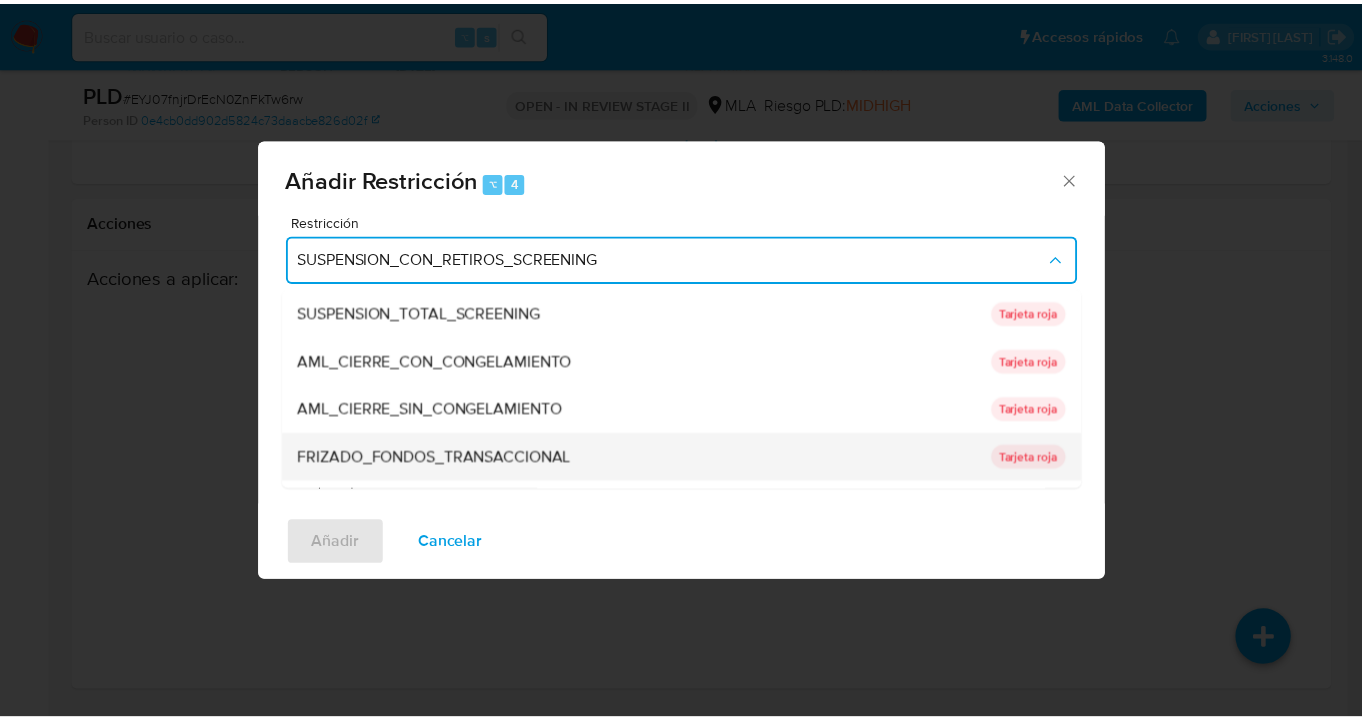 scroll, scrollTop: 136, scrollLeft: 0, axis: vertical 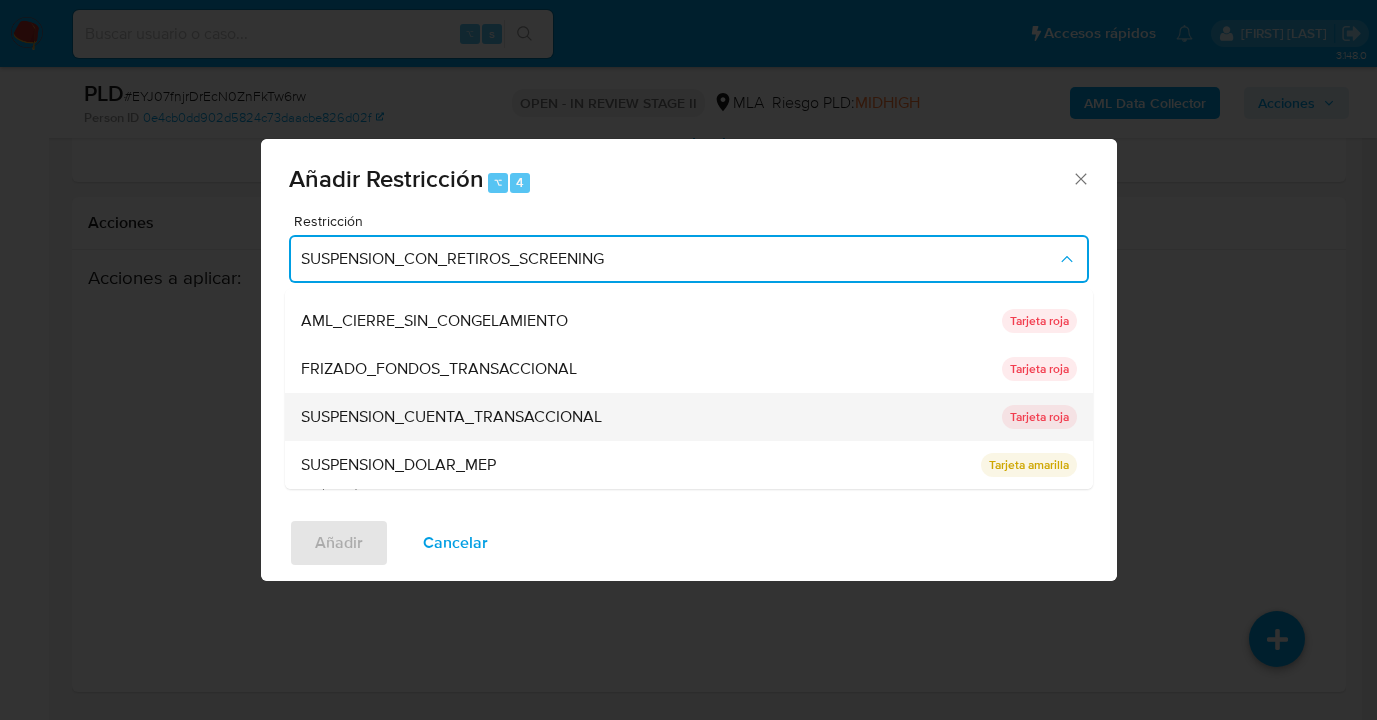 click on "SUSPENSION_CUENTA_TRANSACCIONAL" at bounding box center [451, 417] 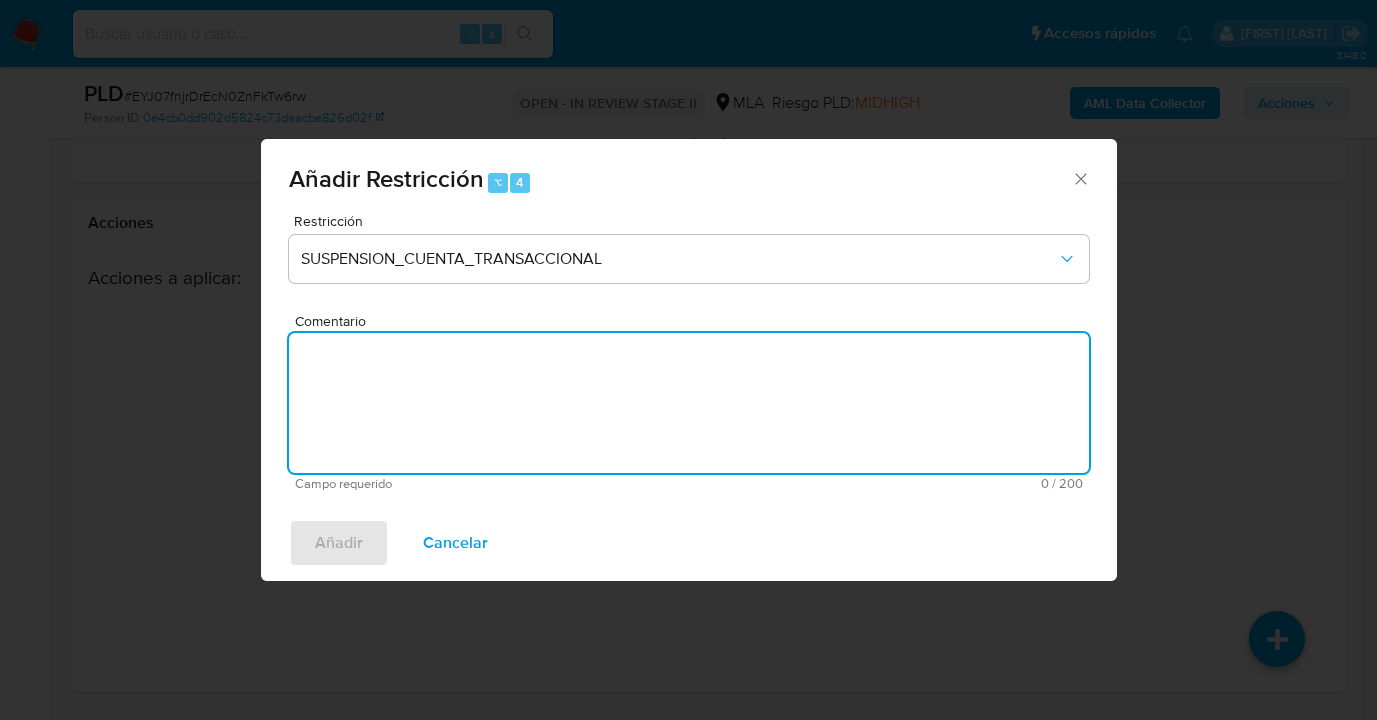 click on "Comentario" at bounding box center [689, 403] 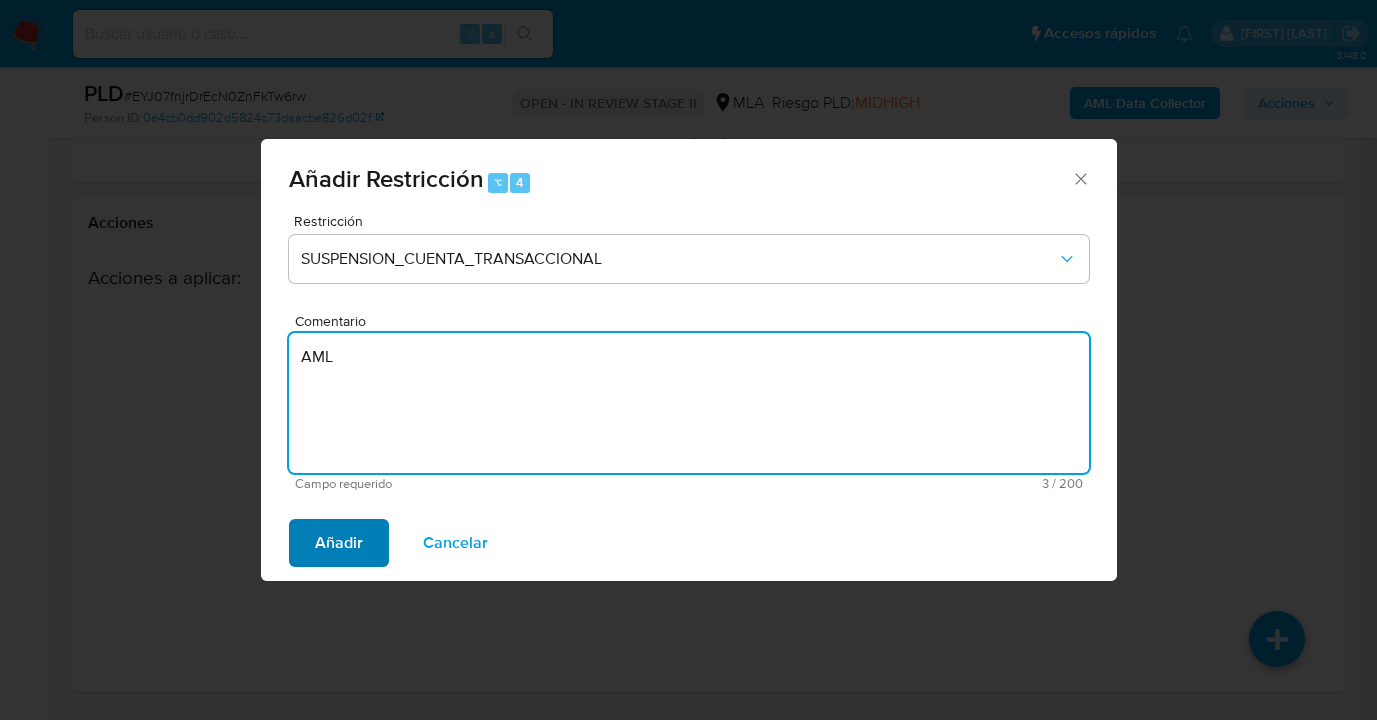 type on "AML" 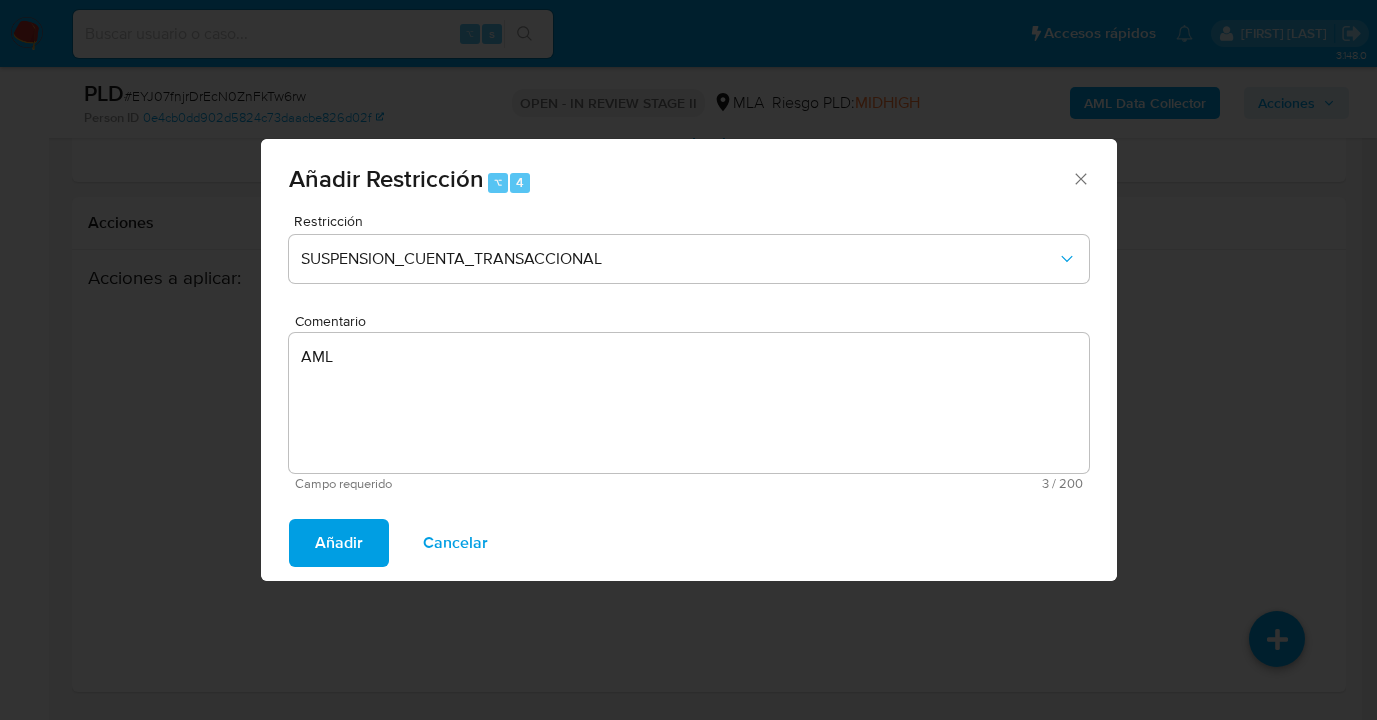 click on "Añadir" at bounding box center [339, 543] 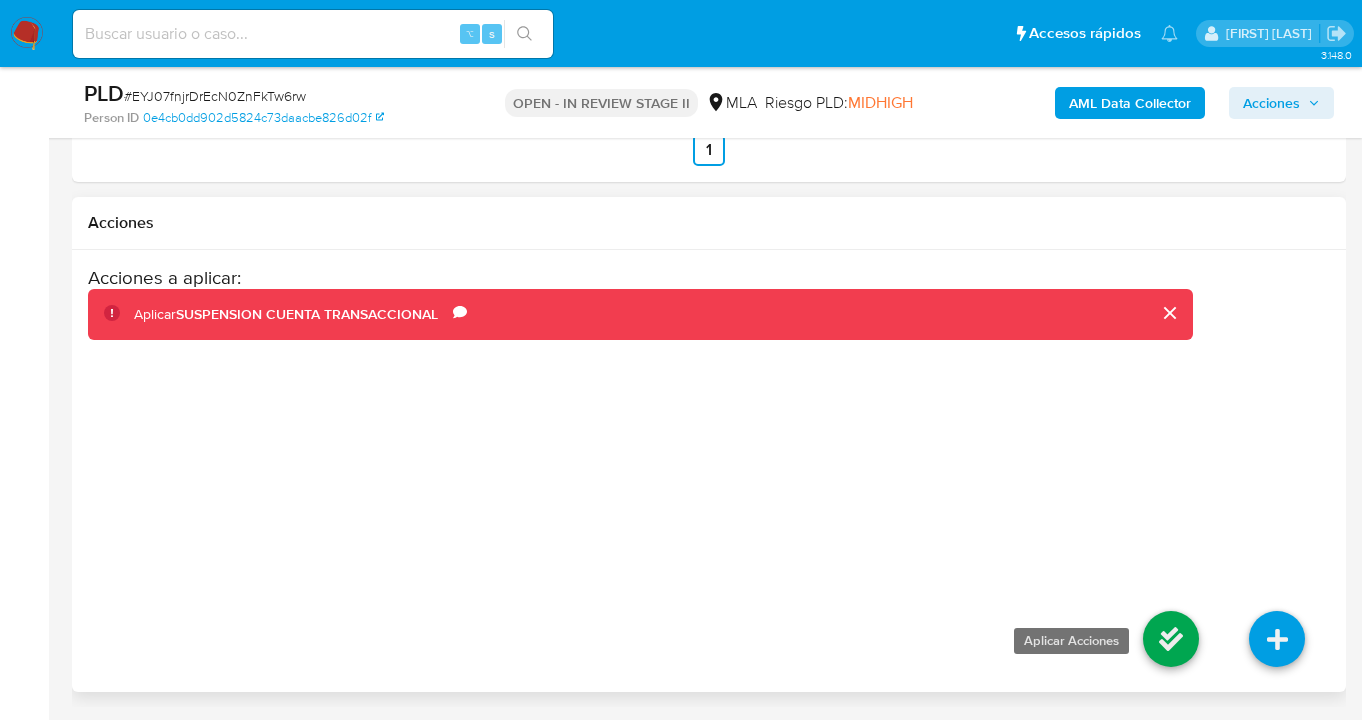 click at bounding box center (1171, 639) 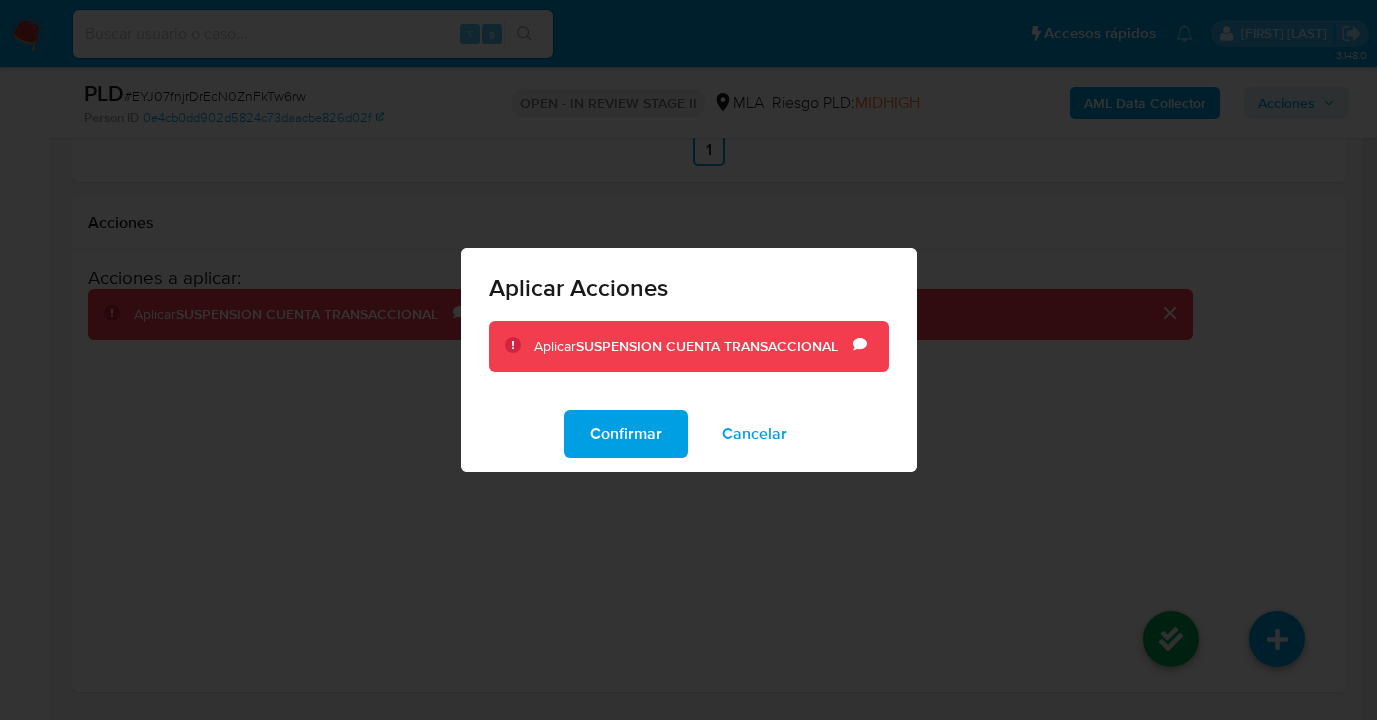 click on "Confirmar" at bounding box center [626, 434] 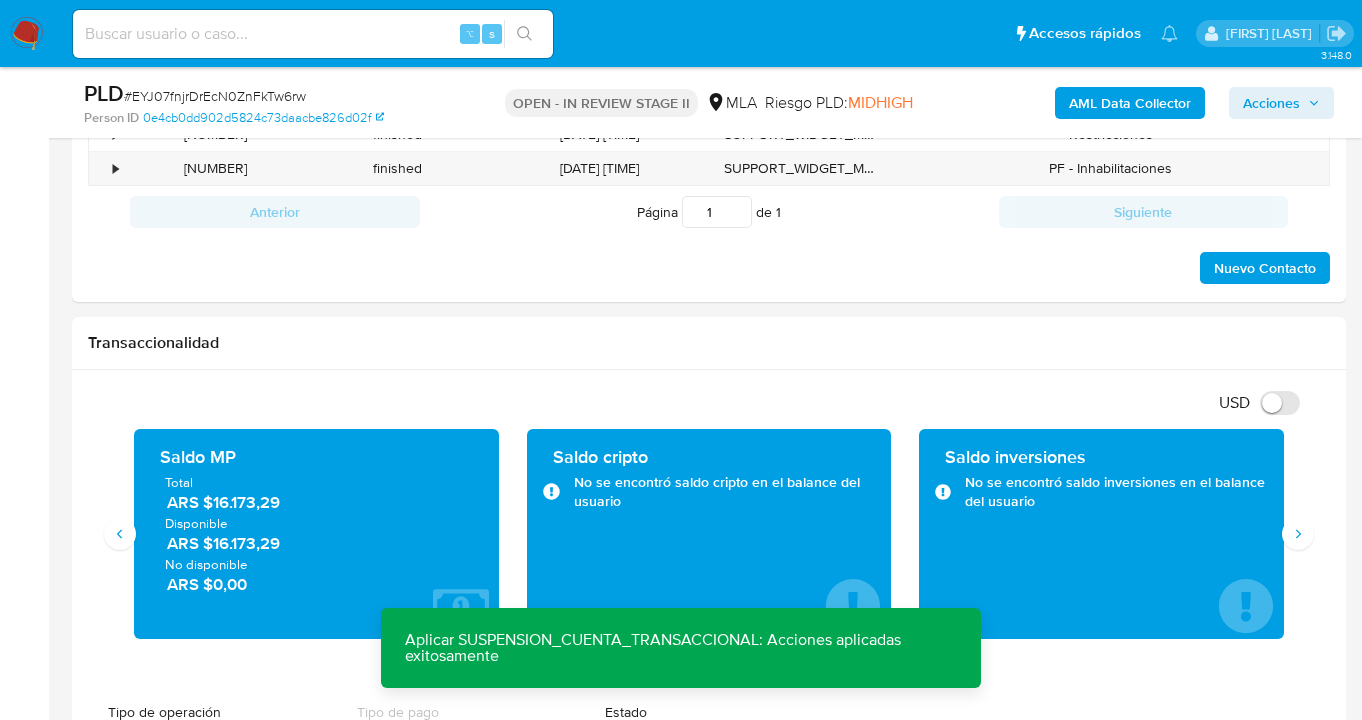 scroll, scrollTop: 598, scrollLeft: 0, axis: vertical 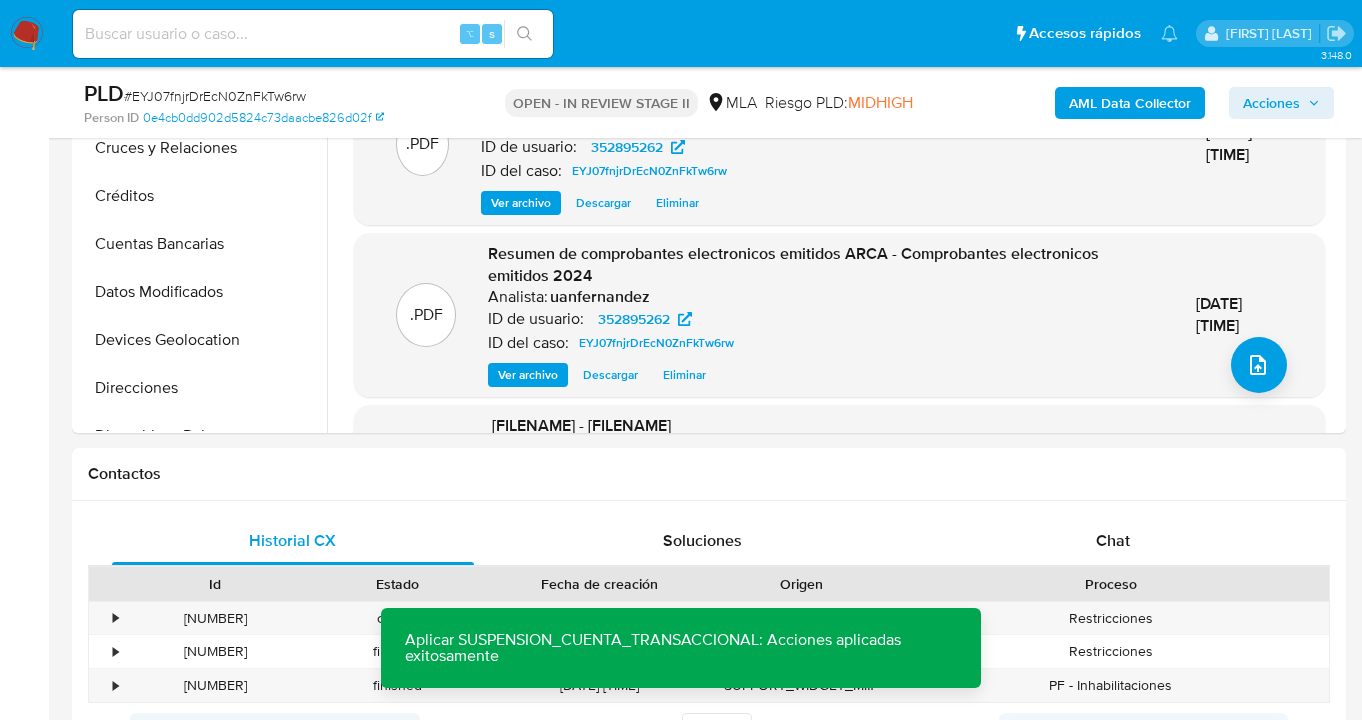 click on "Acciones" at bounding box center [1271, 103] 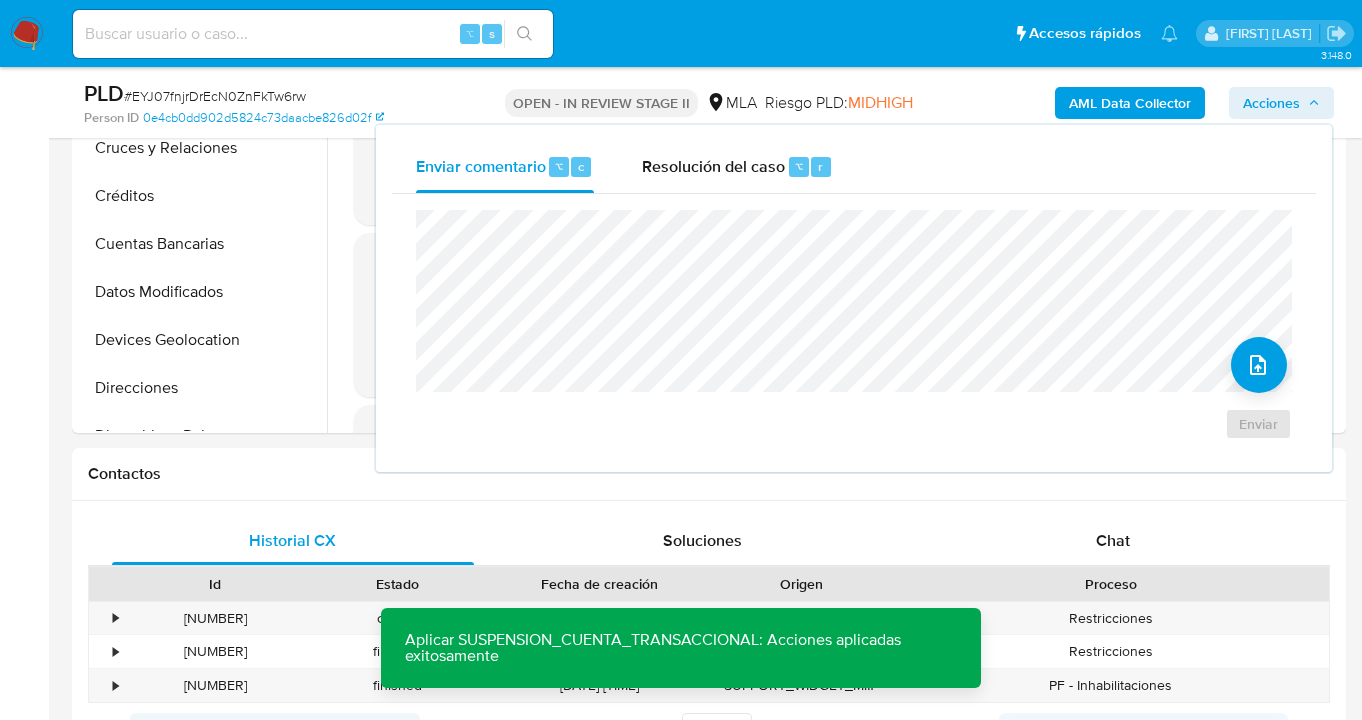 drag, startPoint x: 705, startPoint y: 159, endPoint x: 682, endPoint y: 197, distance: 44.418465 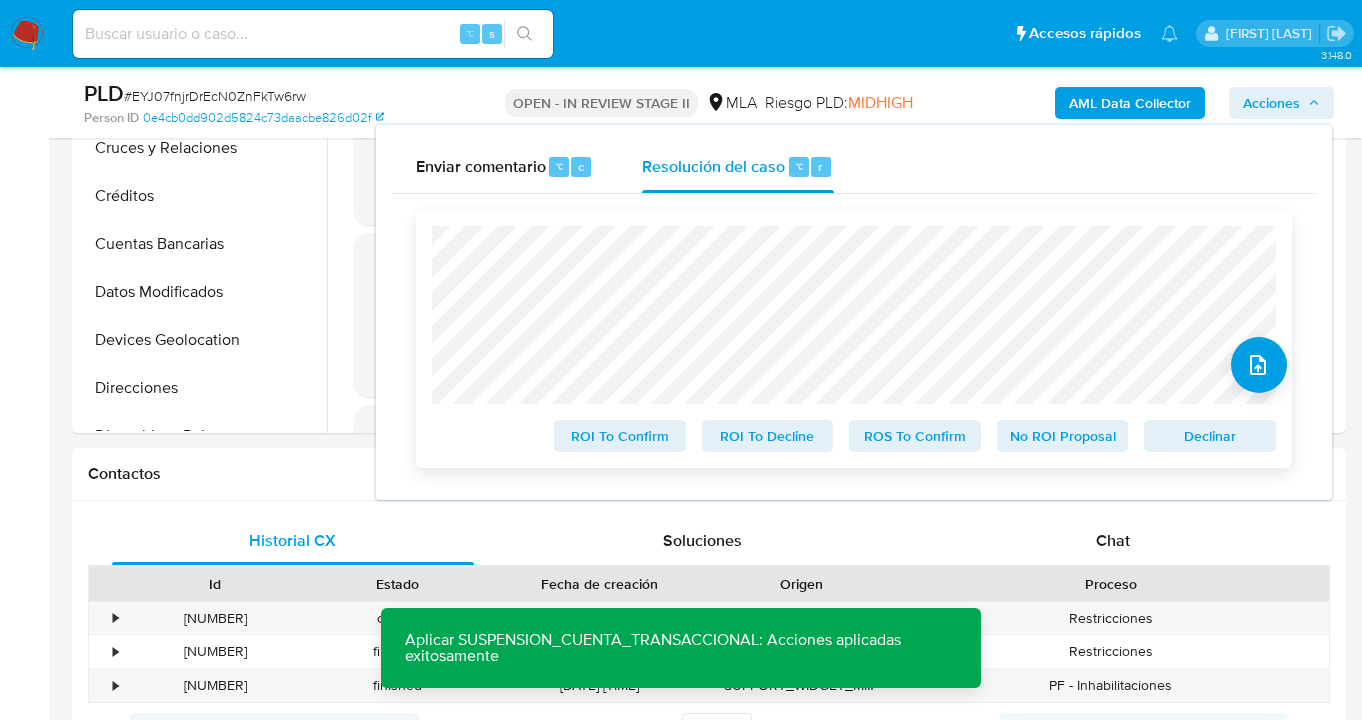 click on "Declinar" at bounding box center [1210, 436] 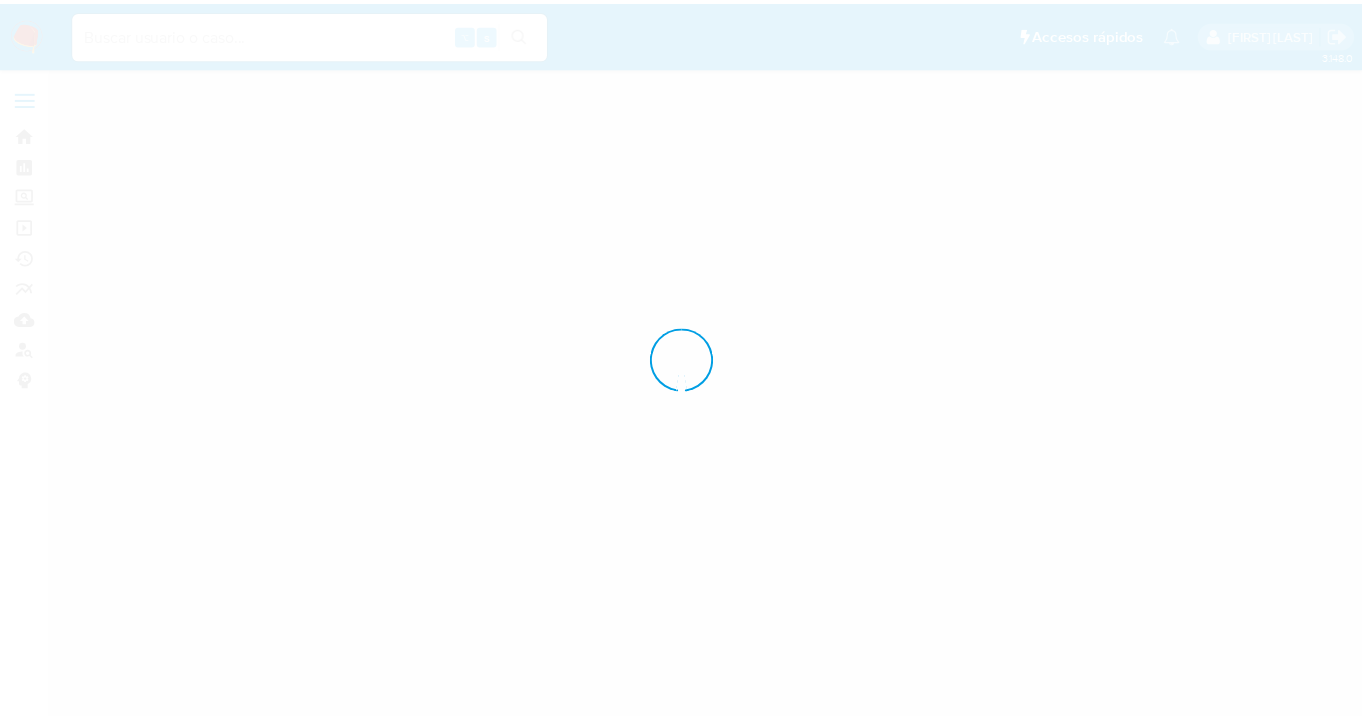 scroll, scrollTop: 0, scrollLeft: 0, axis: both 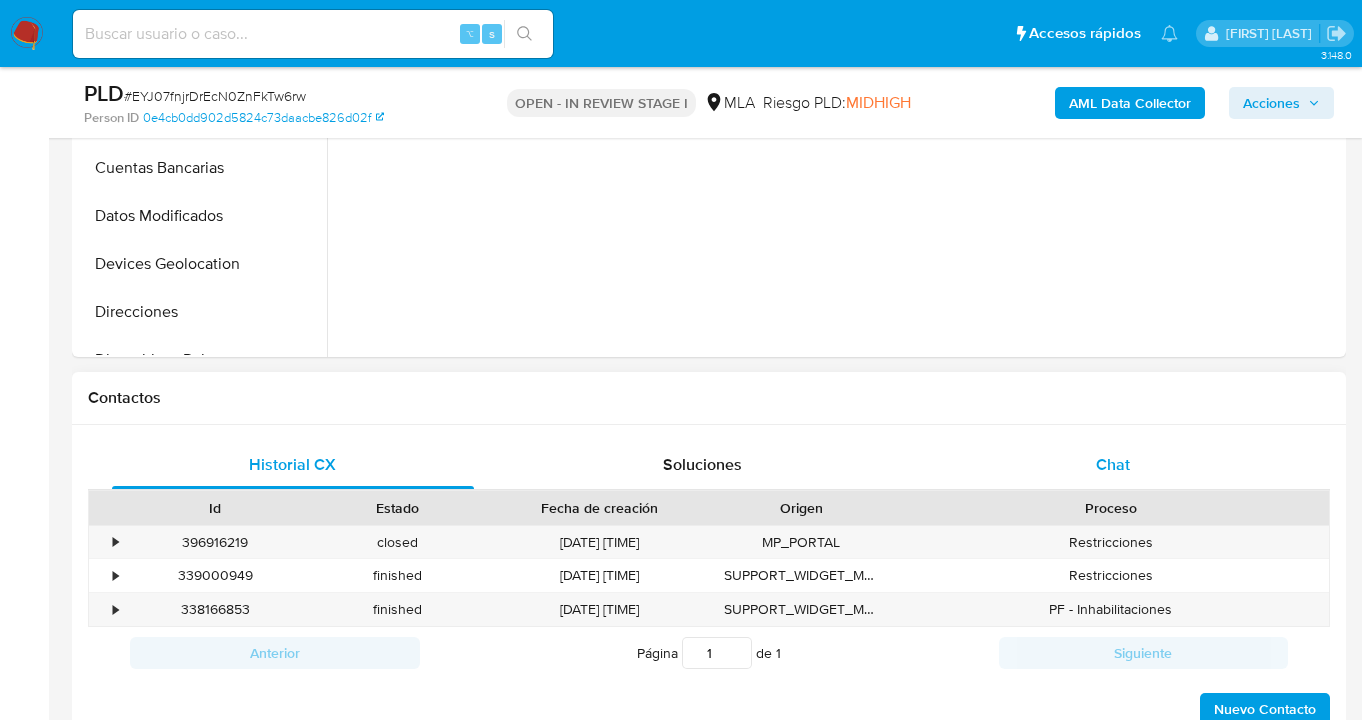 select on "10" 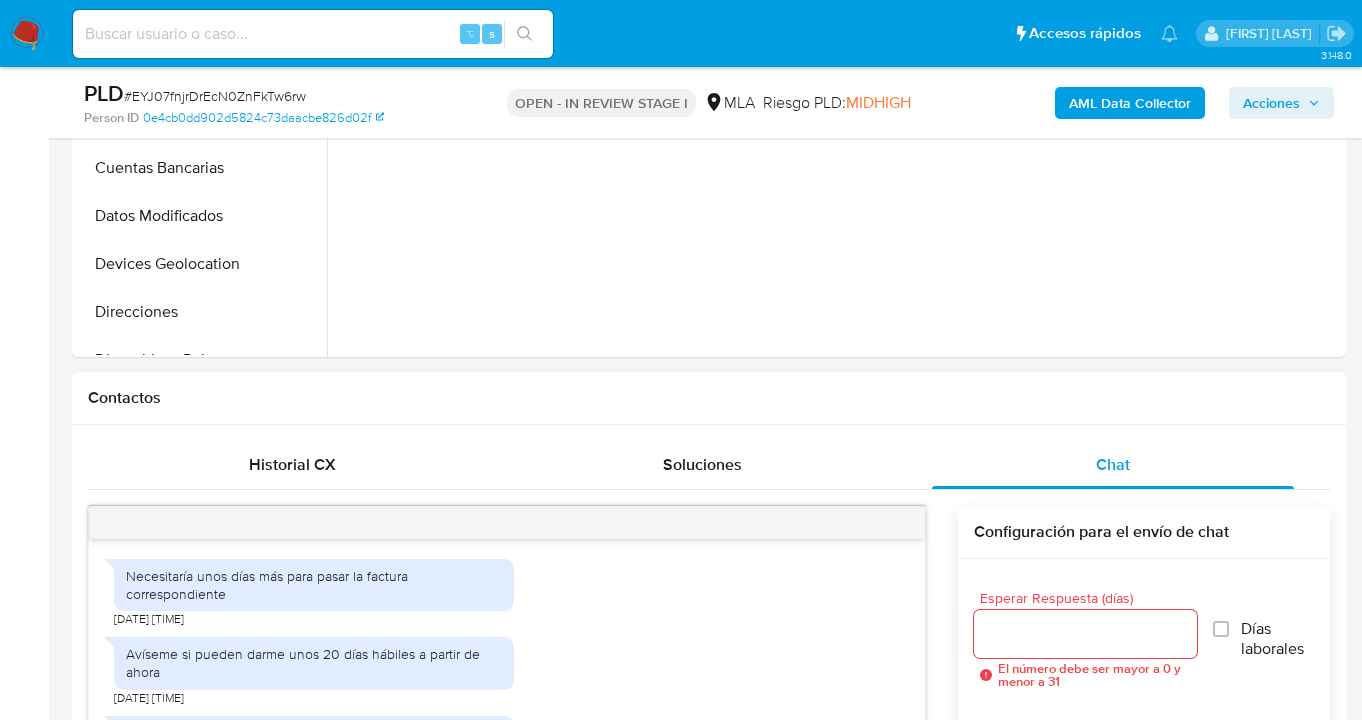 scroll, scrollTop: 1119, scrollLeft: 0, axis: vertical 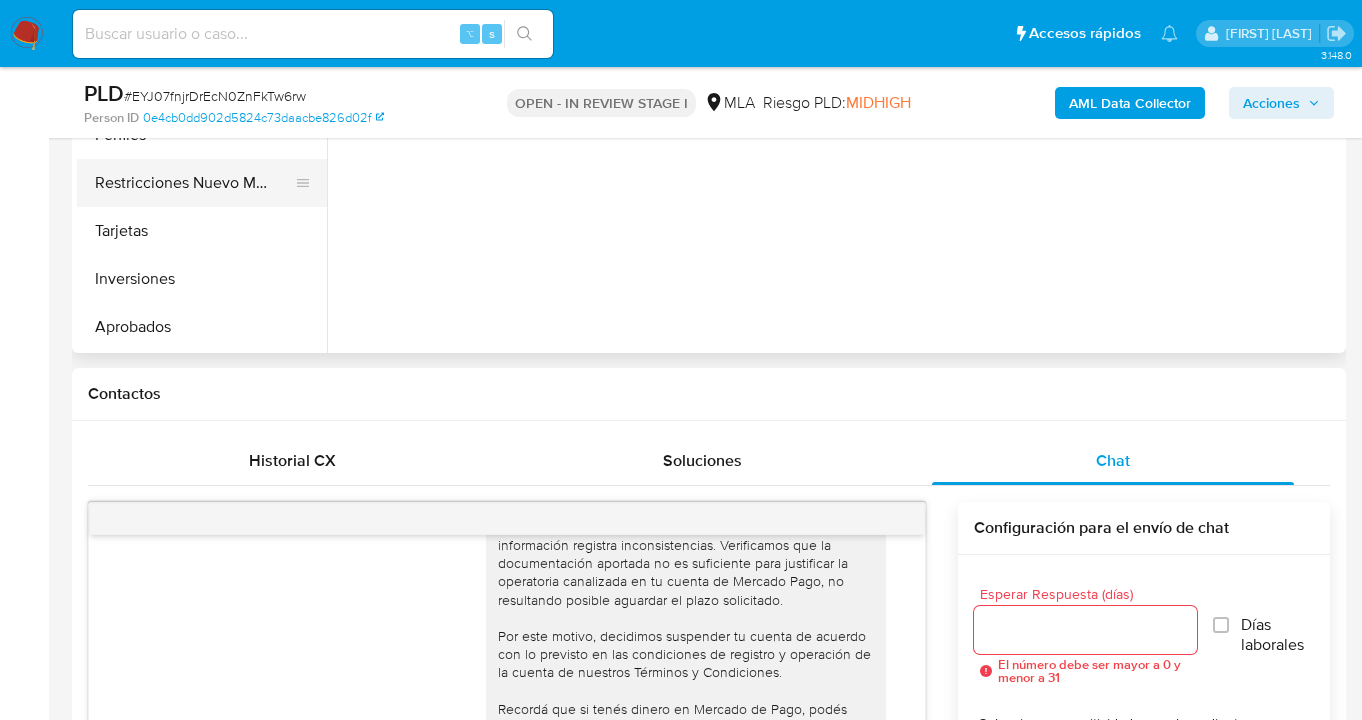 click on "Restricciones Nuevo Mundo" at bounding box center (194, 183) 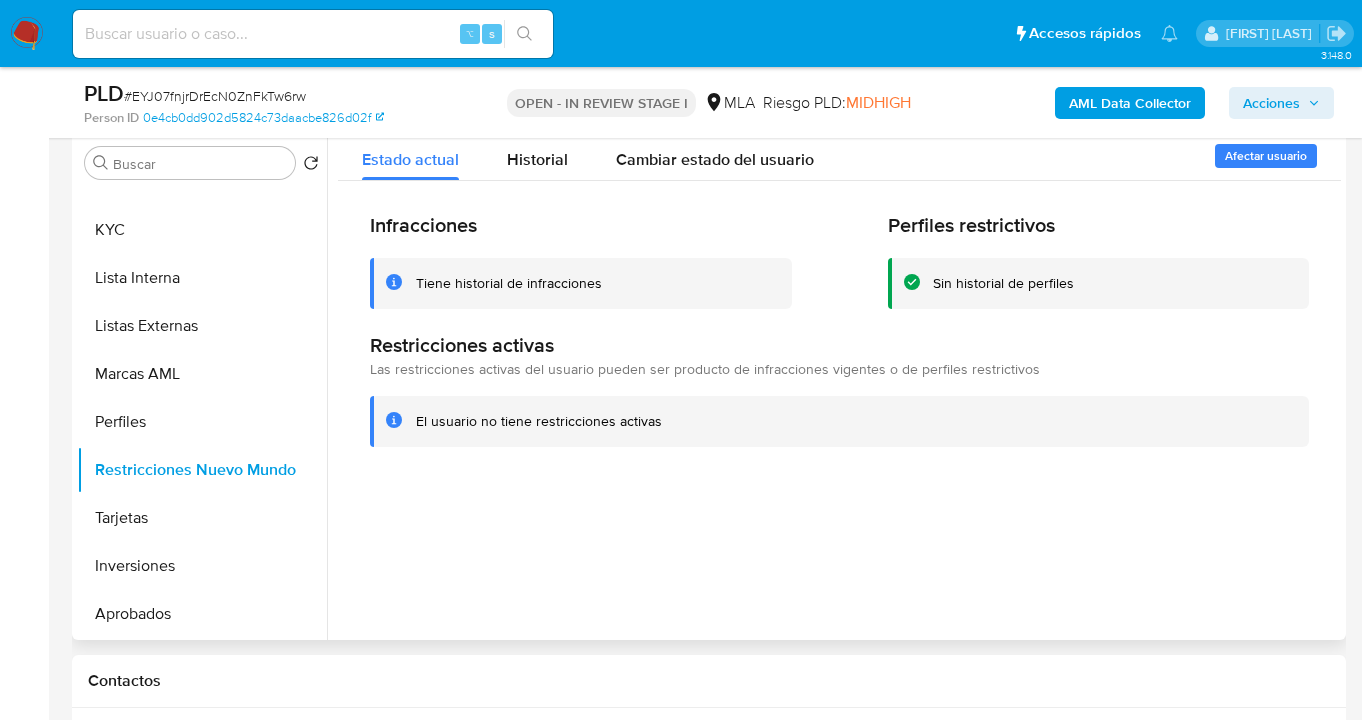 scroll, scrollTop: 390, scrollLeft: 0, axis: vertical 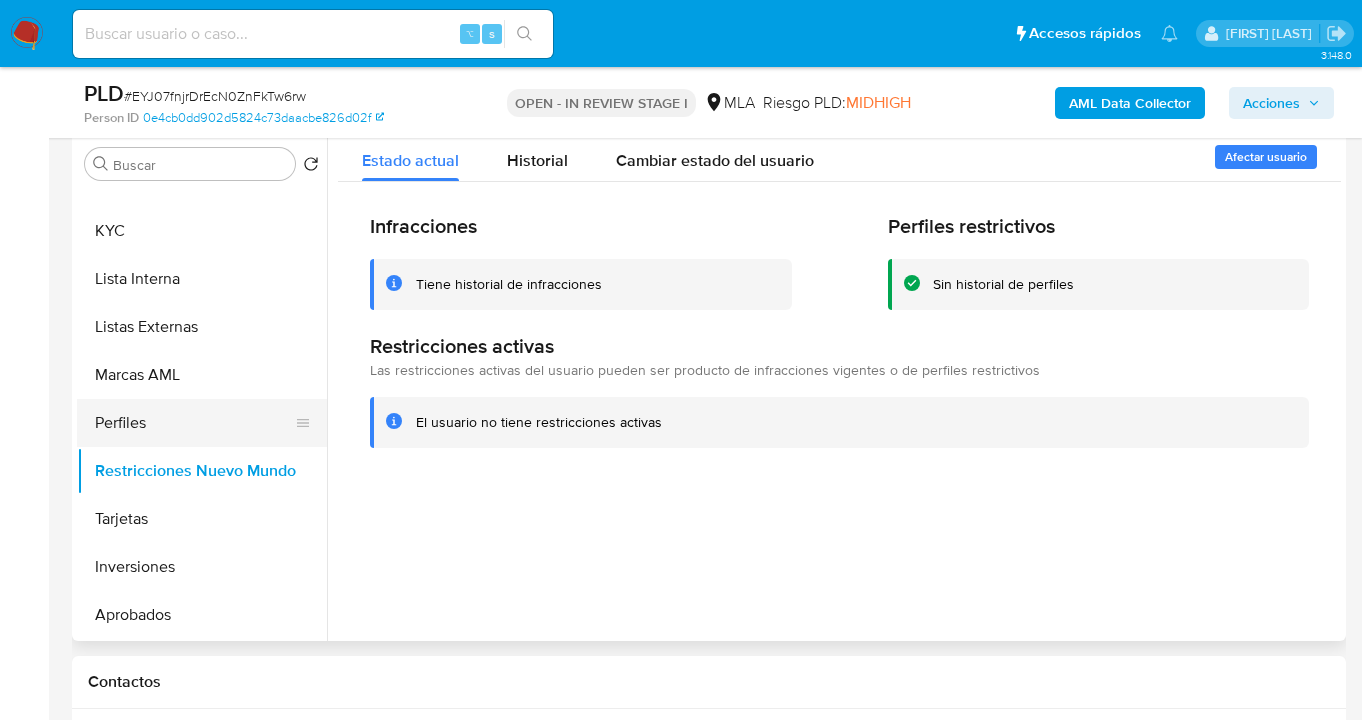 click on "Perfiles" at bounding box center [194, 423] 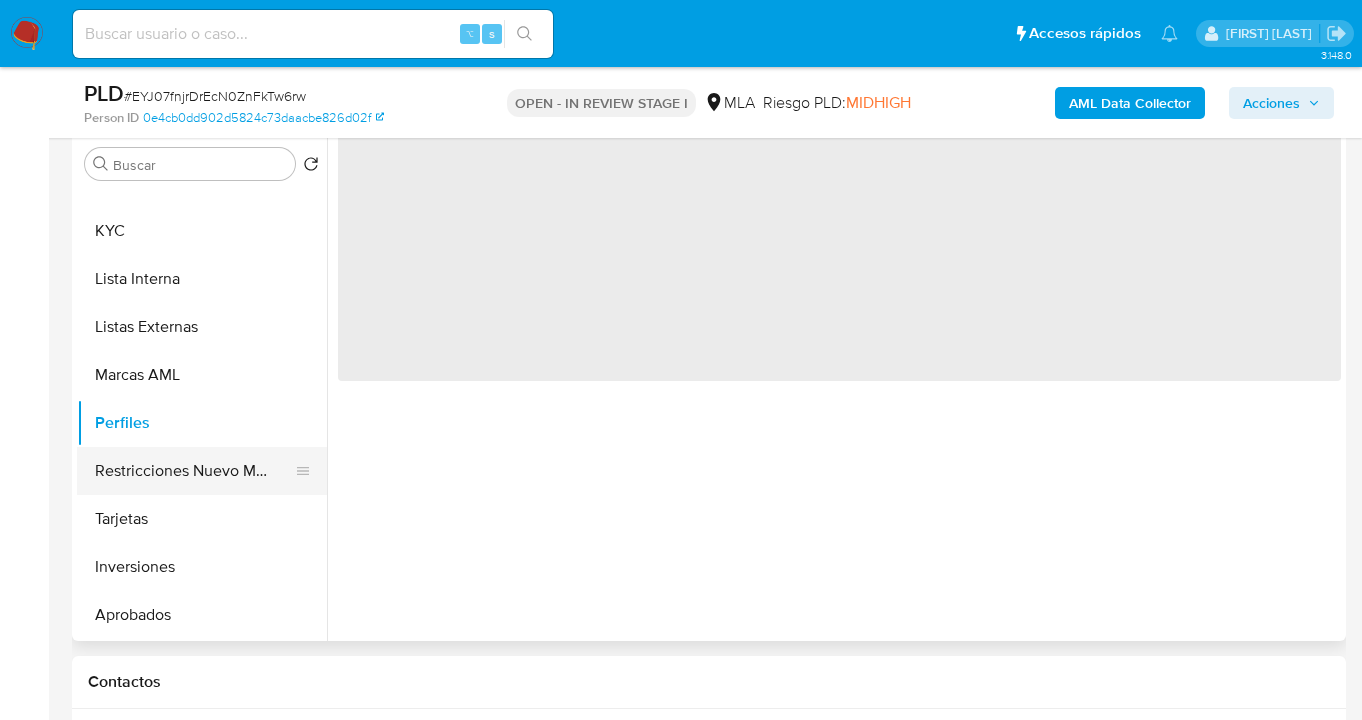 click on "Restricciones Nuevo Mundo" at bounding box center [194, 471] 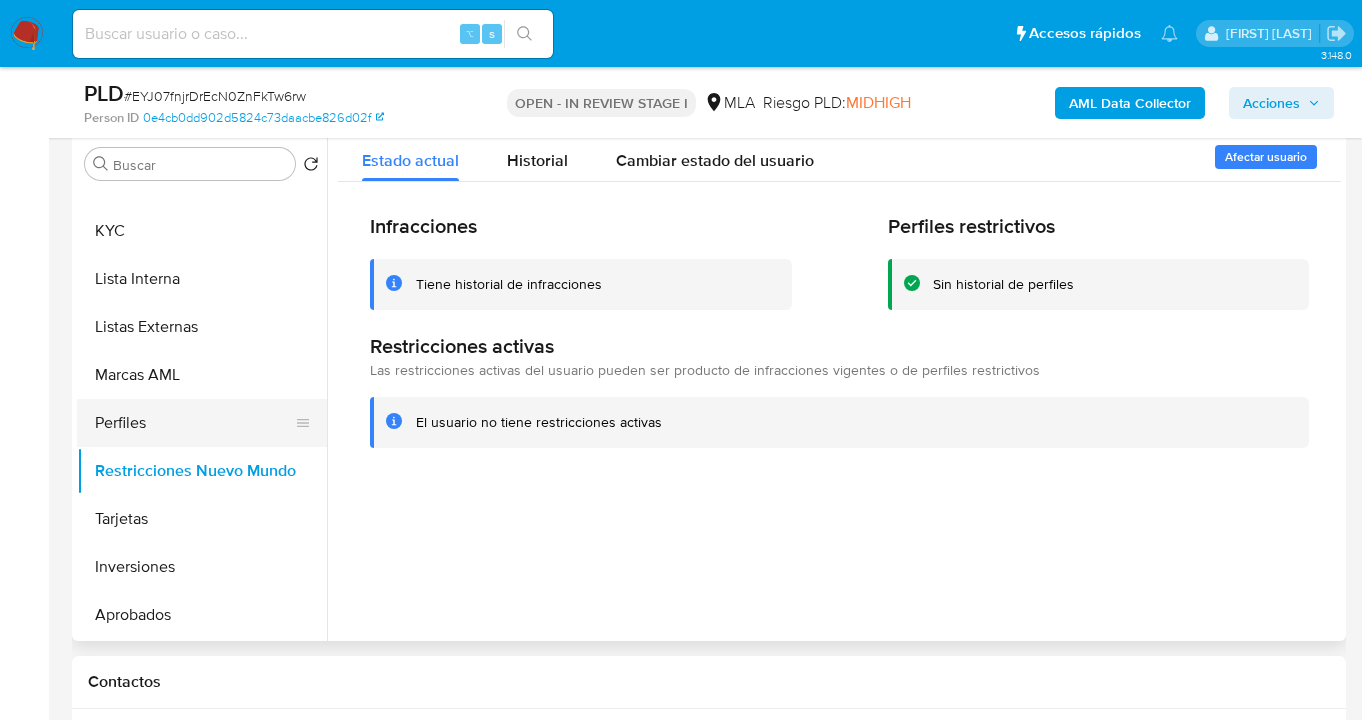 click on "Perfiles" at bounding box center [194, 423] 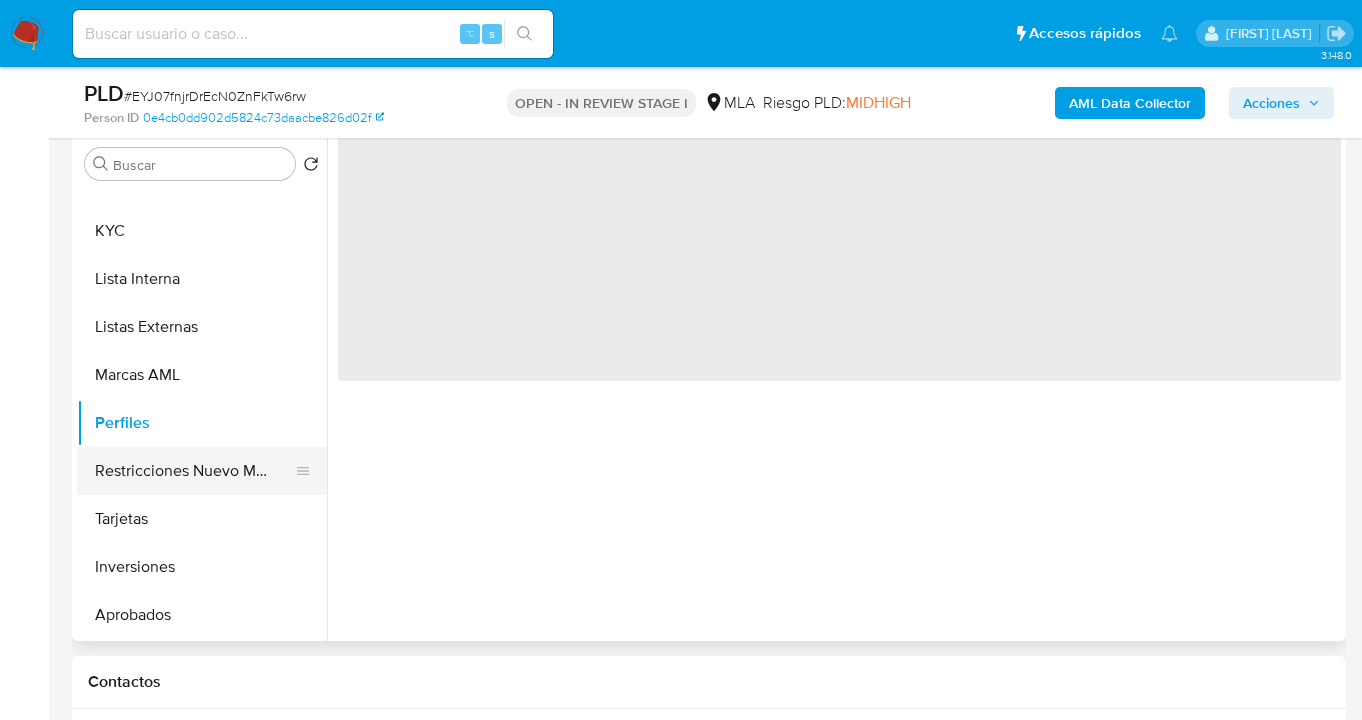click on "Restricciones Nuevo Mundo" at bounding box center [194, 471] 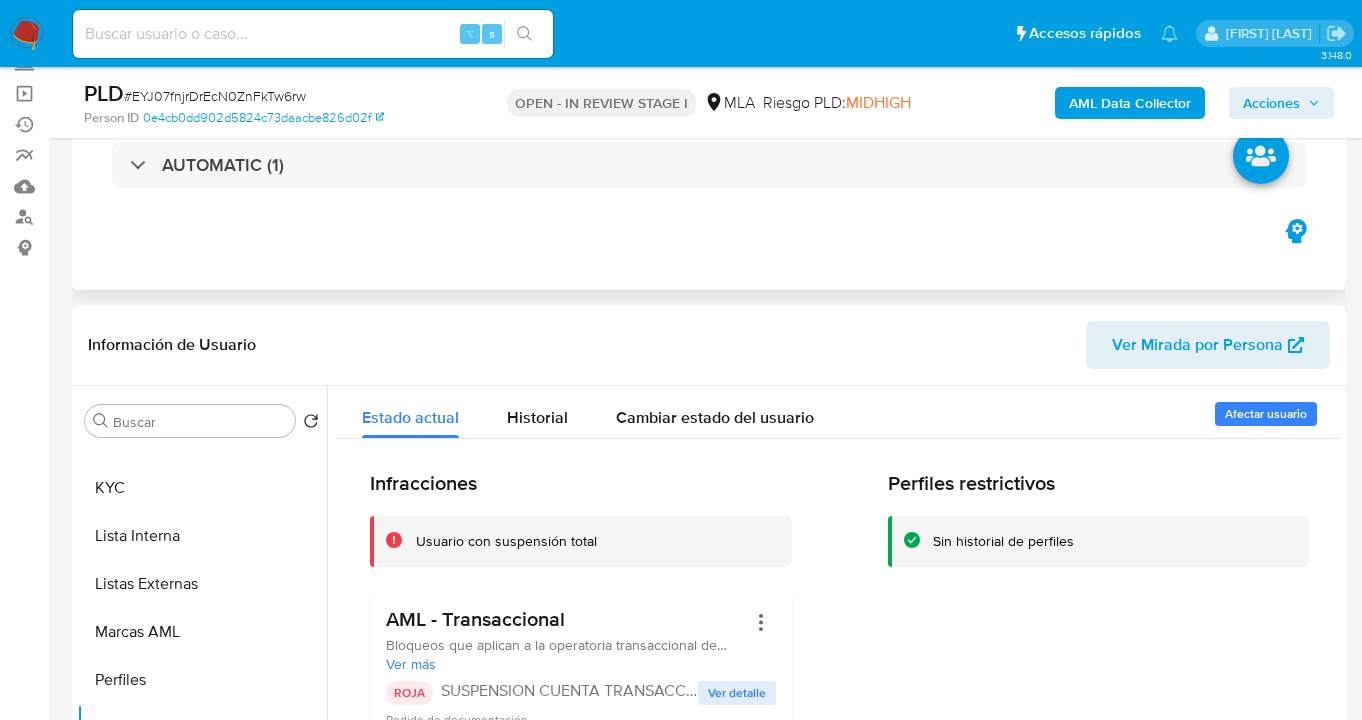 scroll, scrollTop: 0, scrollLeft: 0, axis: both 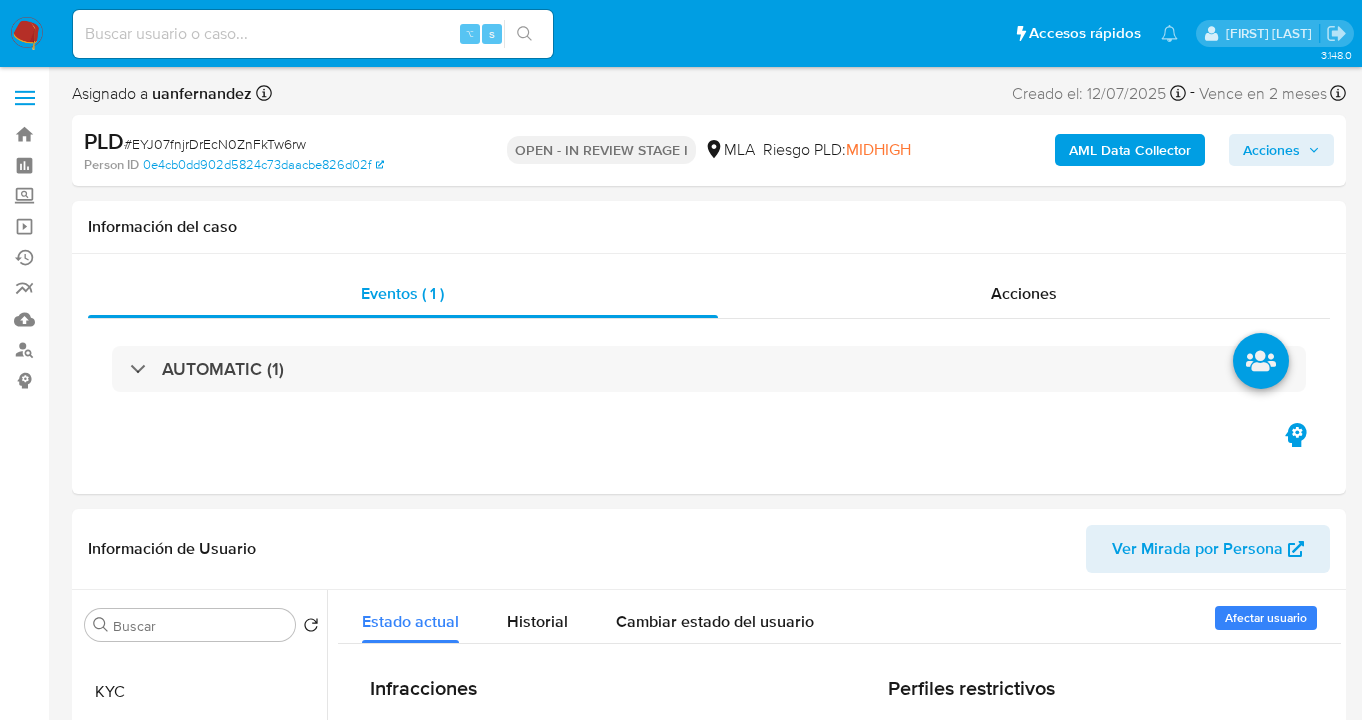 click on "Acciones" at bounding box center (1271, 150) 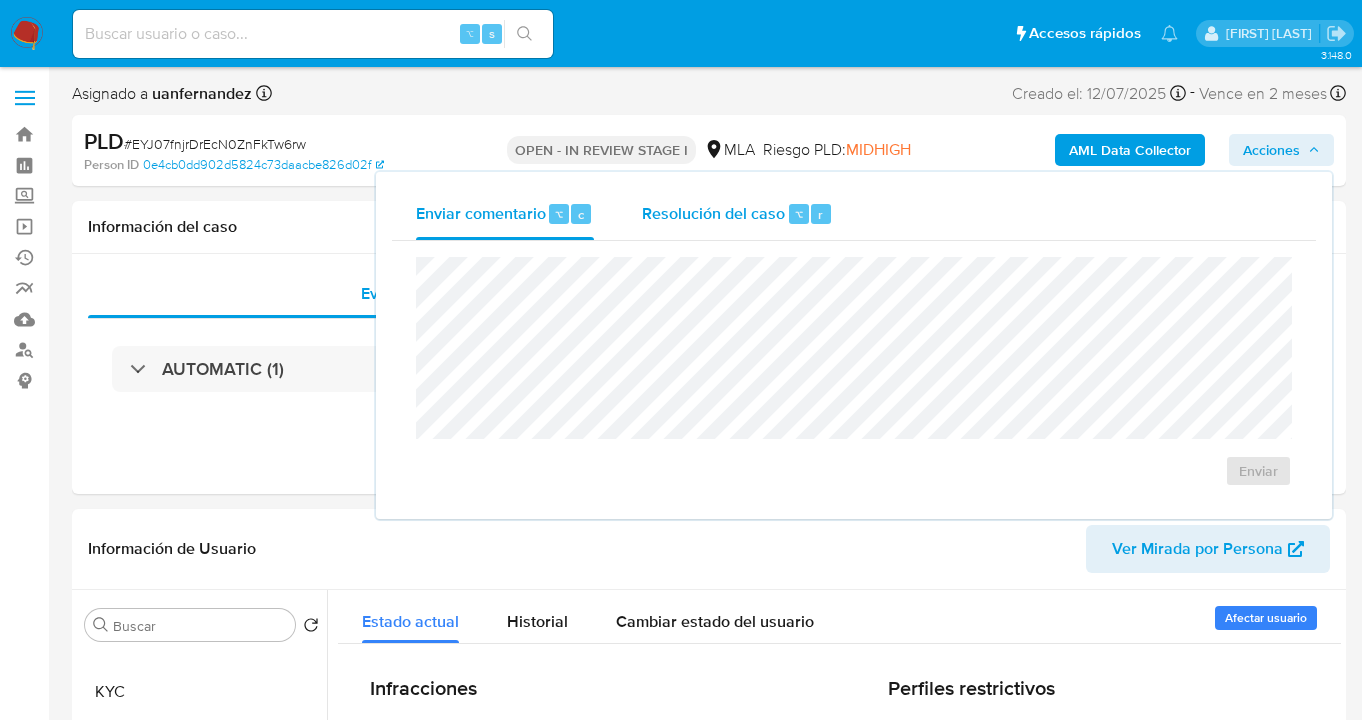 click on "Resolución del caso ⌥ r" at bounding box center (737, 214) 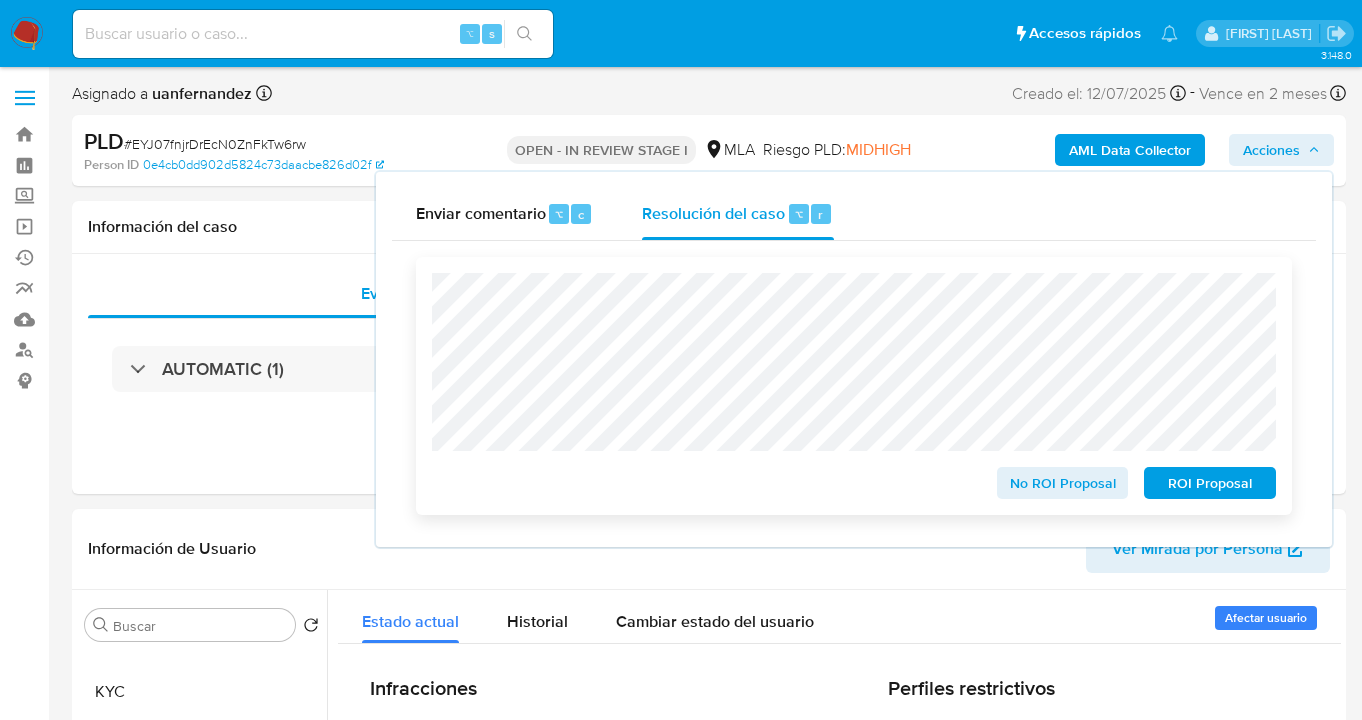 click on "ROI Proposal" at bounding box center [1210, 483] 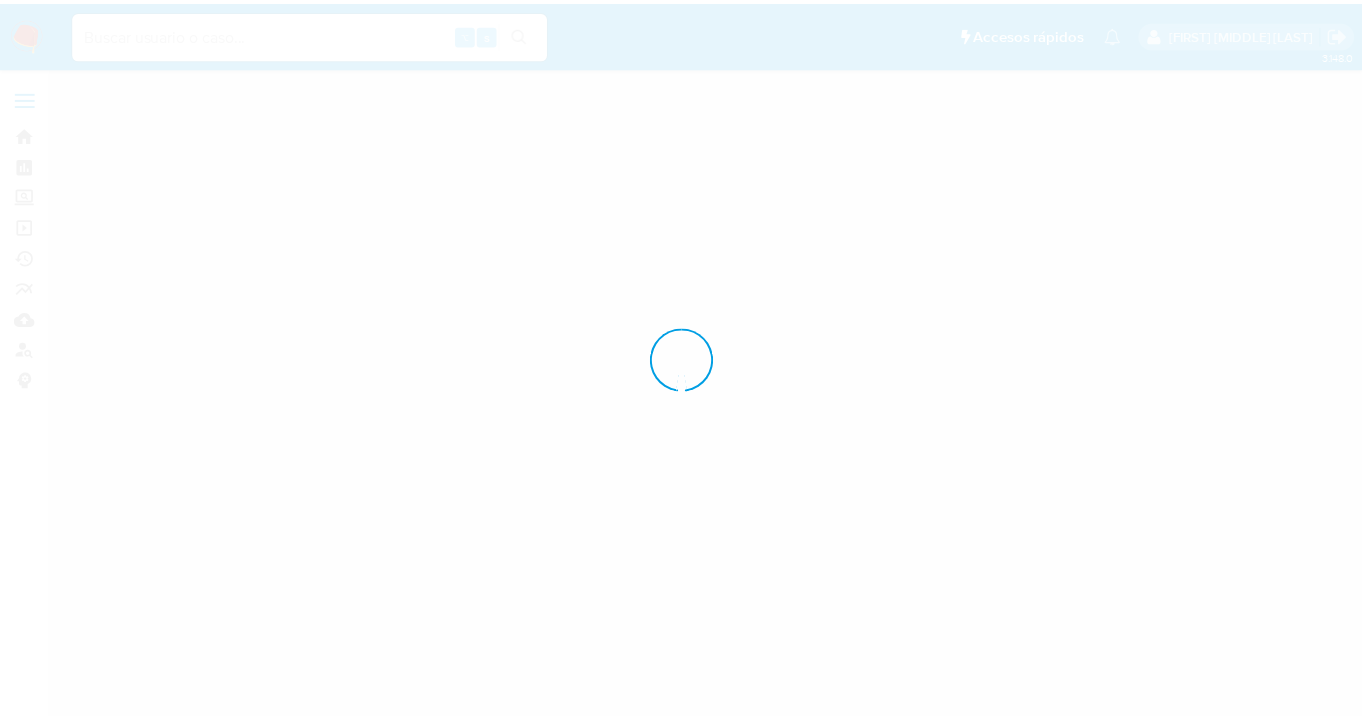 scroll, scrollTop: 0, scrollLeft: 0, axis: both 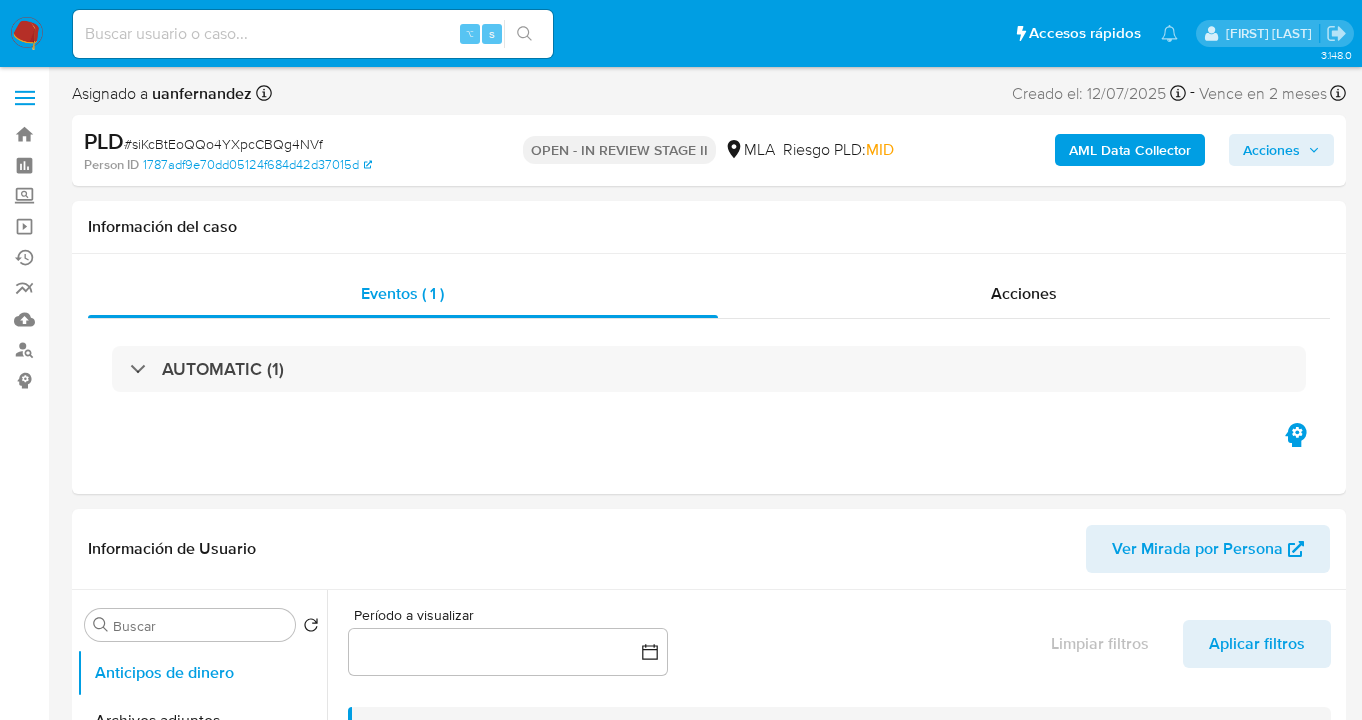 select on "10" 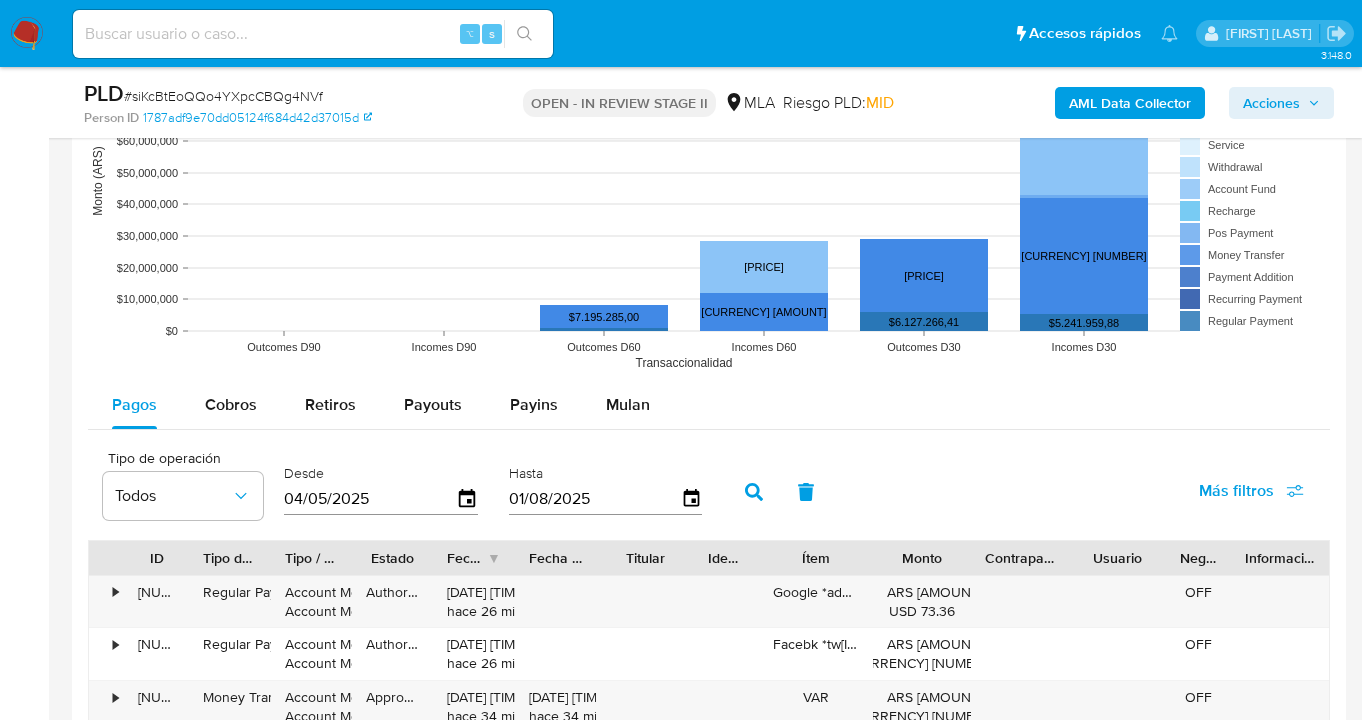 scroll, scrollTop: 1987, scrollLeft: 0, axis: vertical 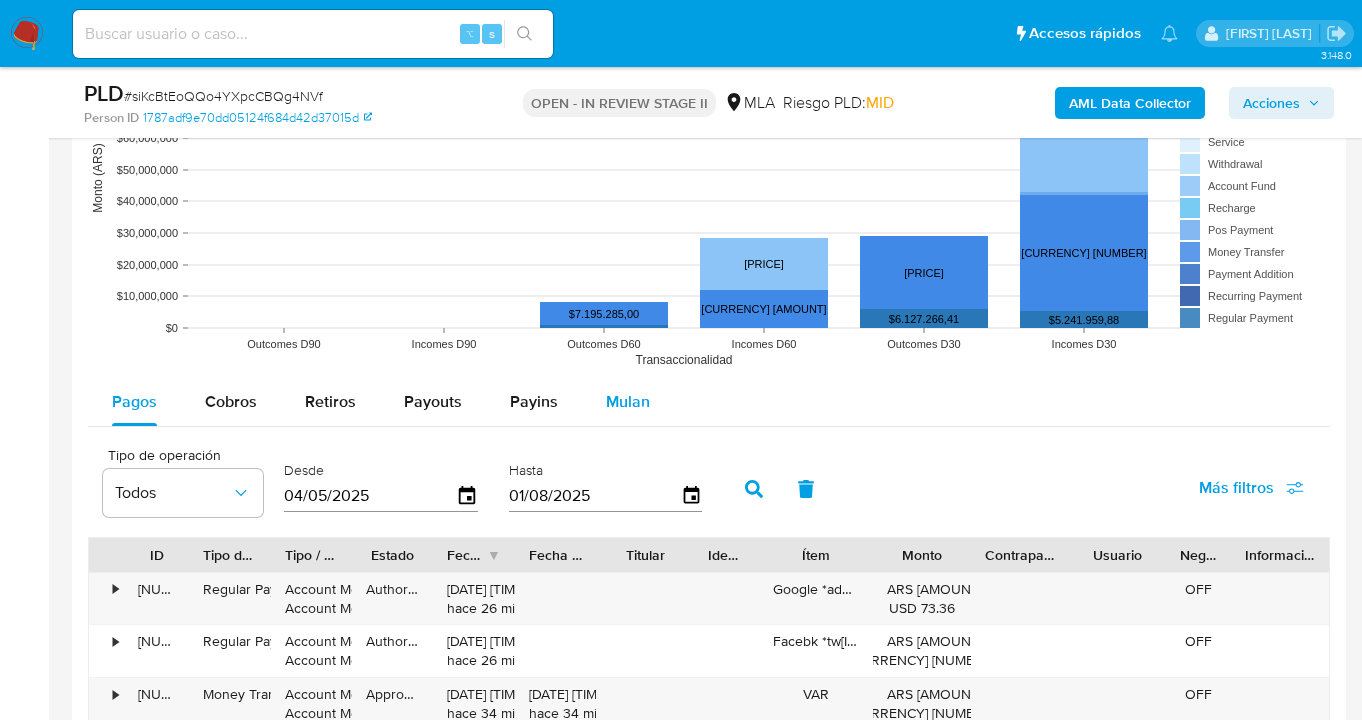 click on "Mulan" at bounding box center [628, 401] 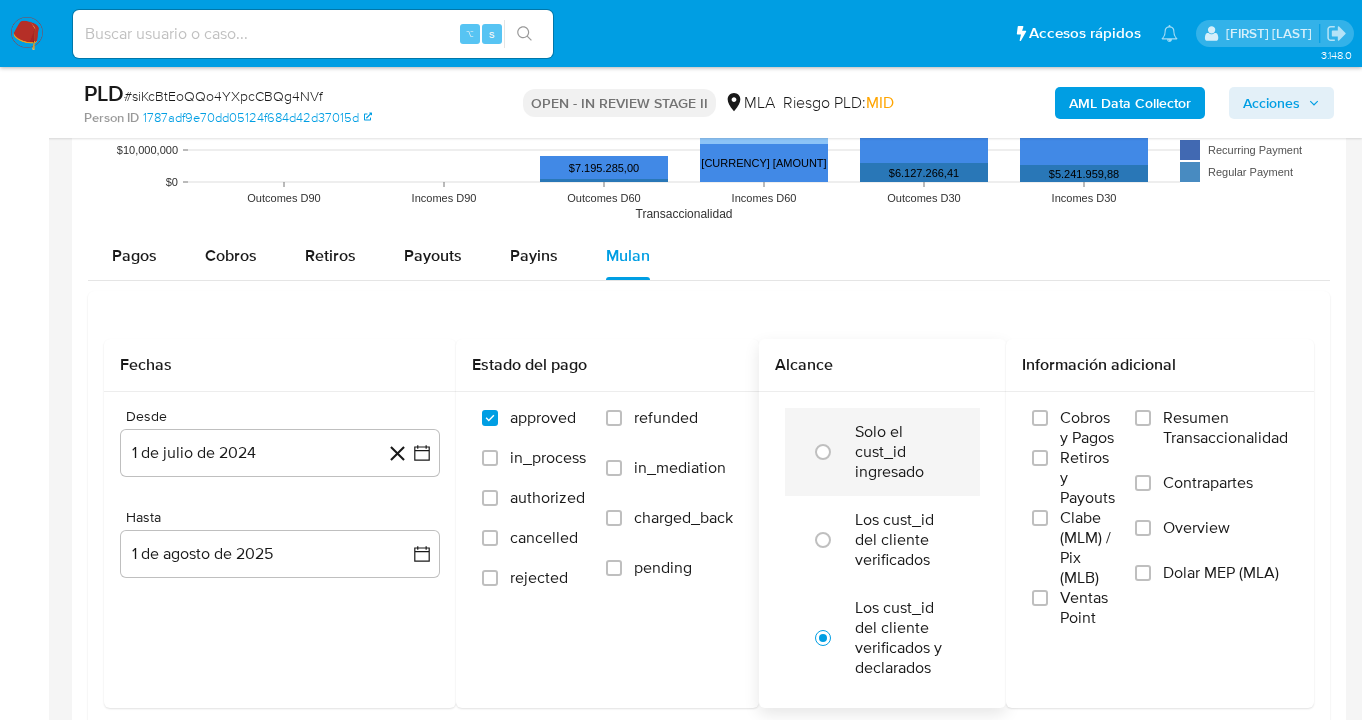scroll, scrollTop: 2145, scrollLeft: 0, axis: vertical 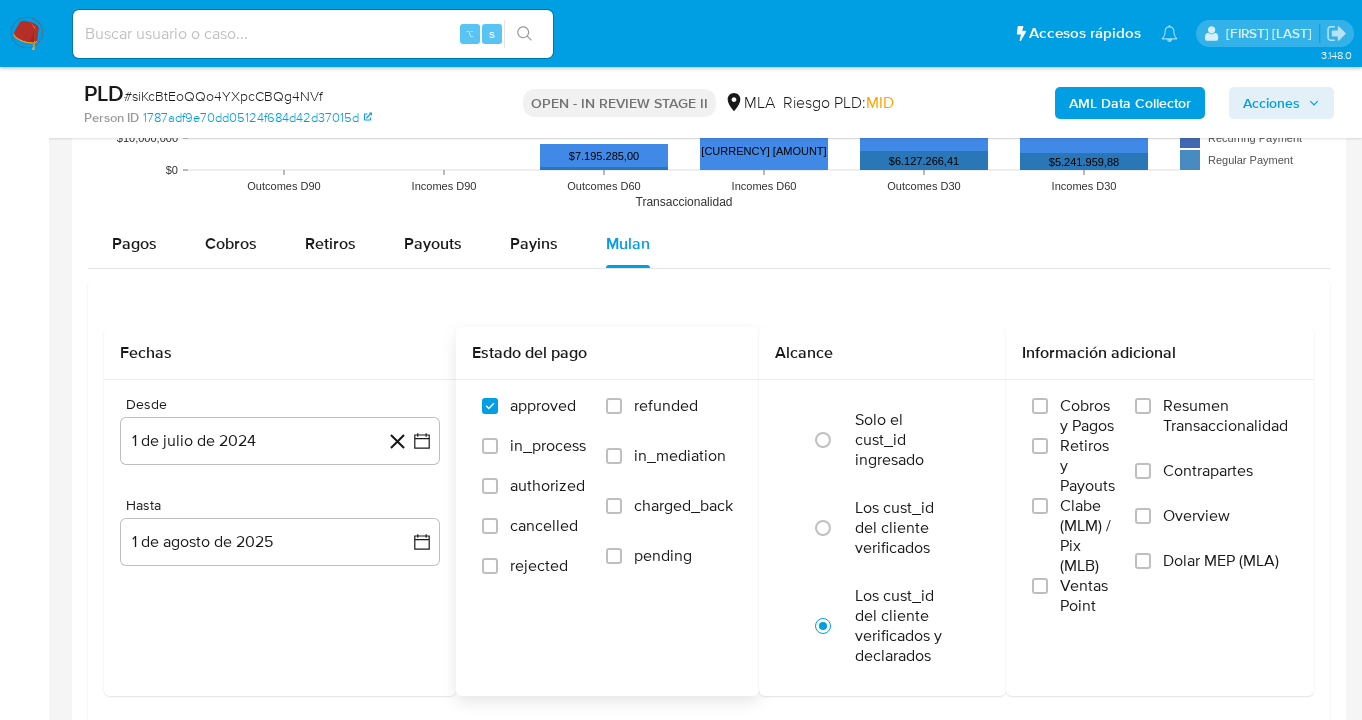 click on "refunded" at bounding box center [614, 406] 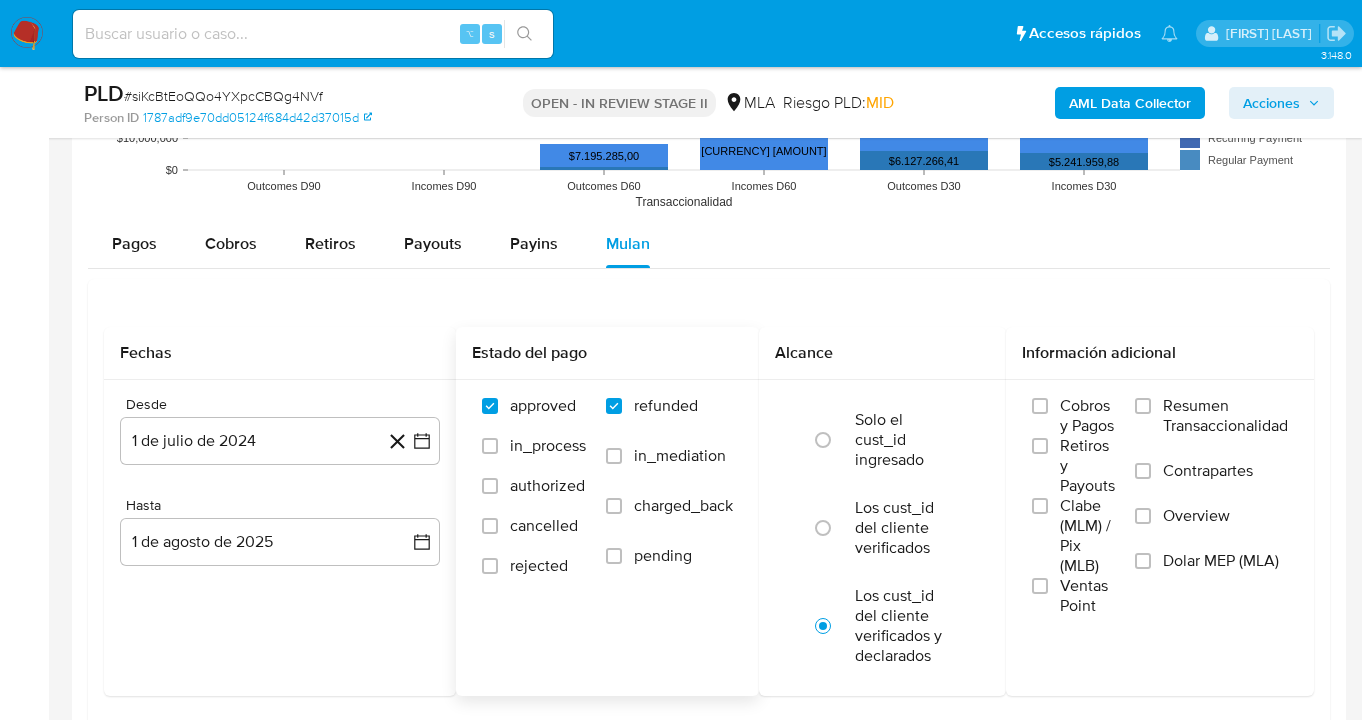 checkbox on "true" 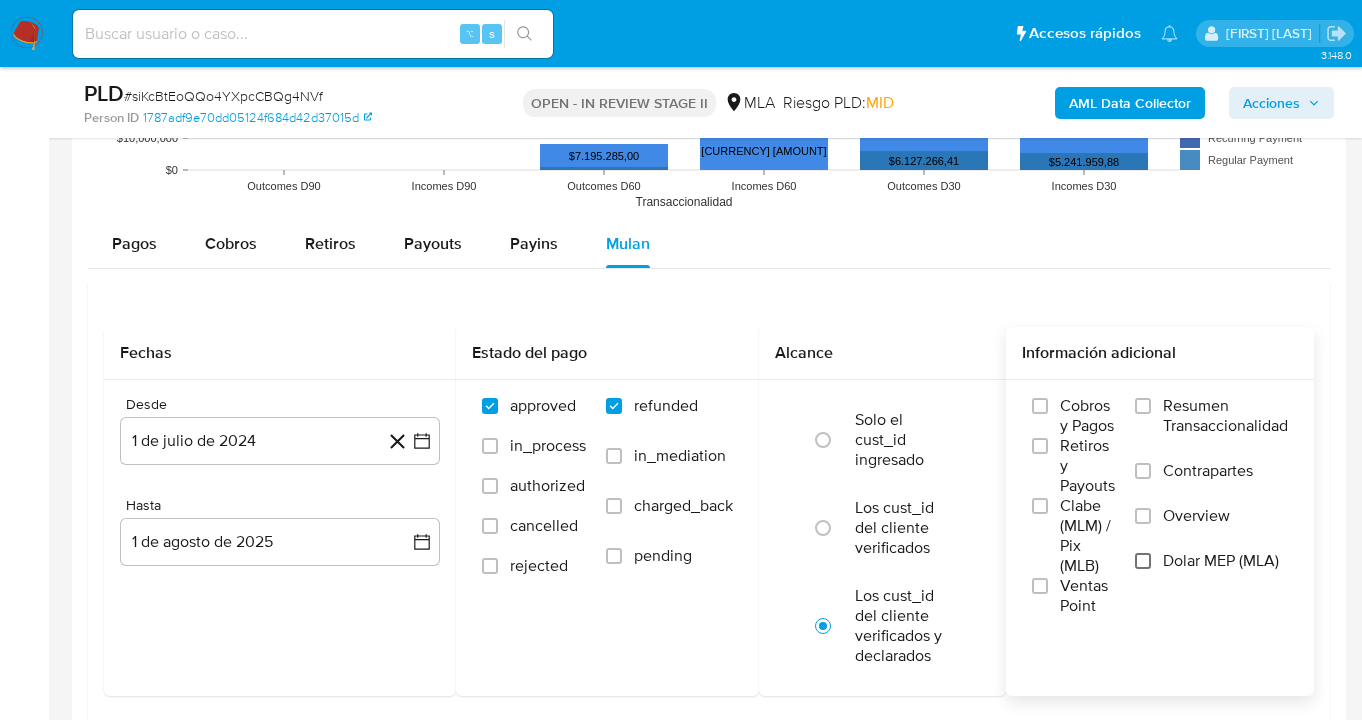 click on "Dolar MEP (MLA)" at bounding box center (1143, 561) 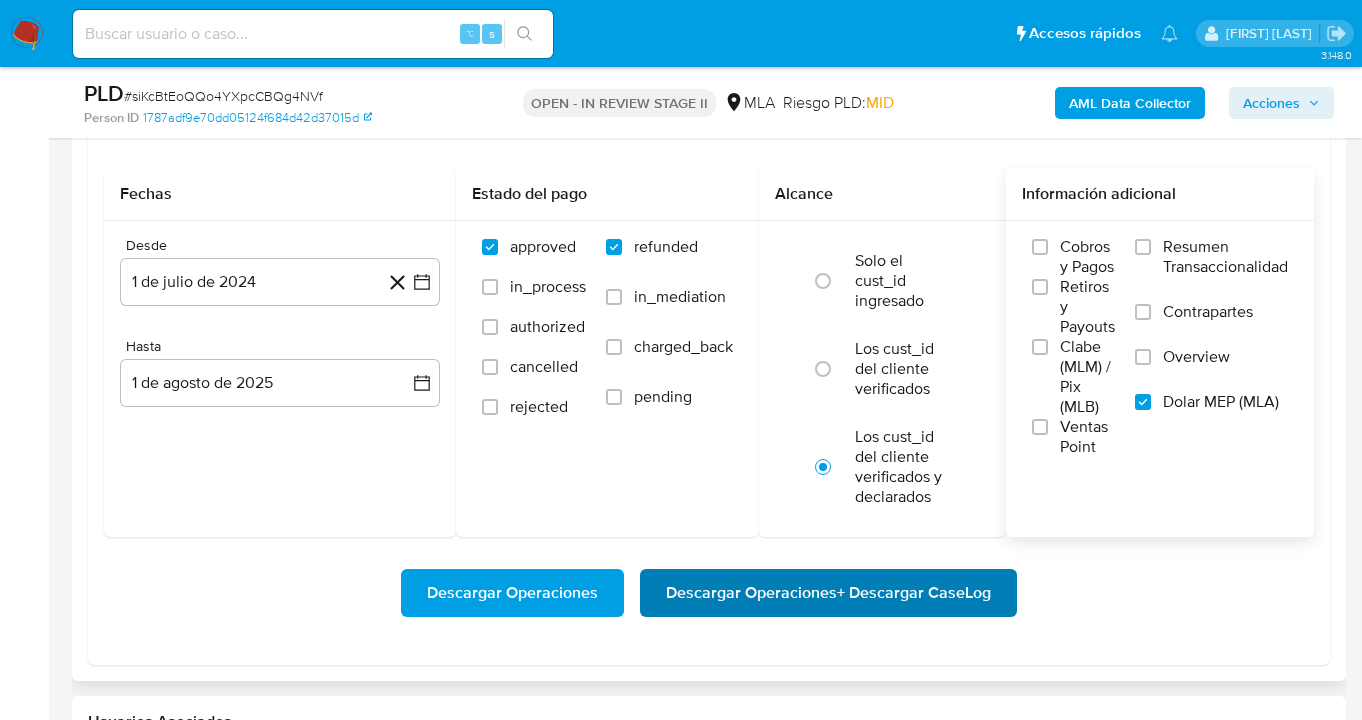 scroll, scrollTop: 2530, scrollLeft: 0, axis: vertical 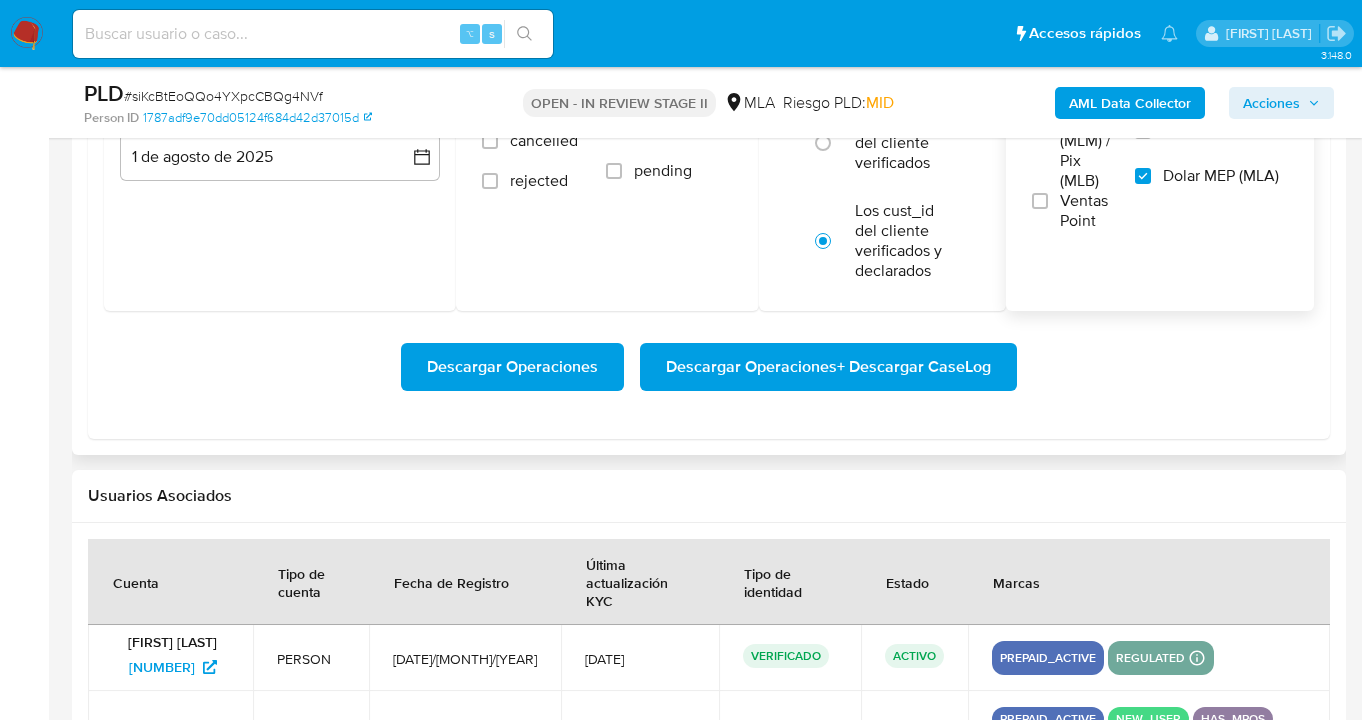 click on "Descargar Operaciones  +   Descargar CaseLog" at bounding box center (828, 367) 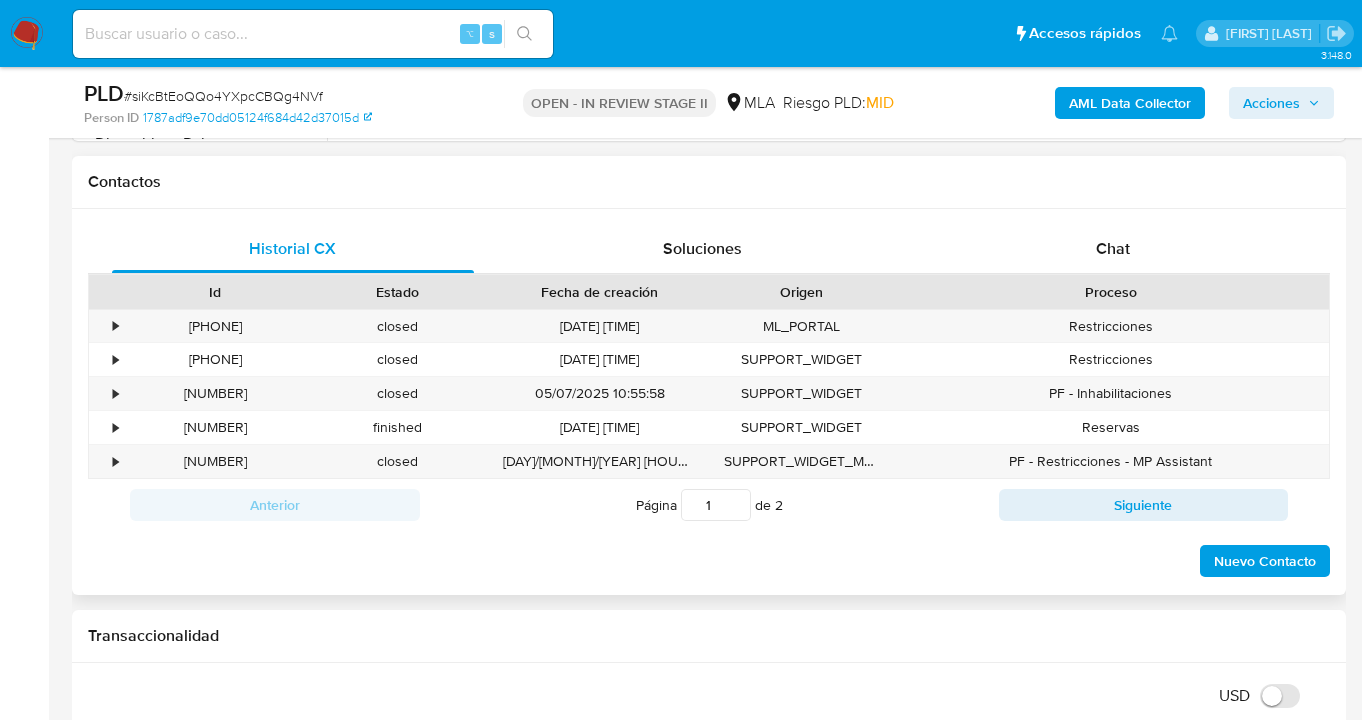 scroll, scrollTop: 857, scrollLeft: 0, axis: vertical 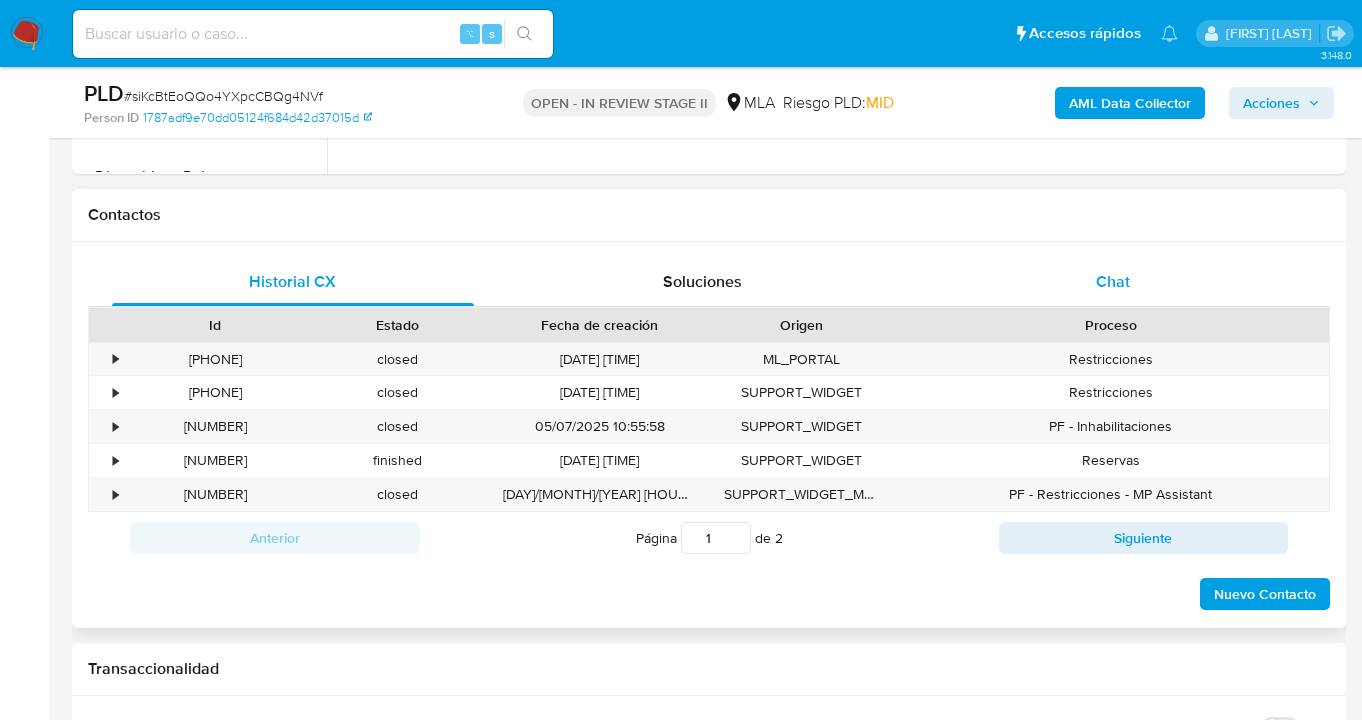 click on "Chat" at bounding box center (1113, 281) 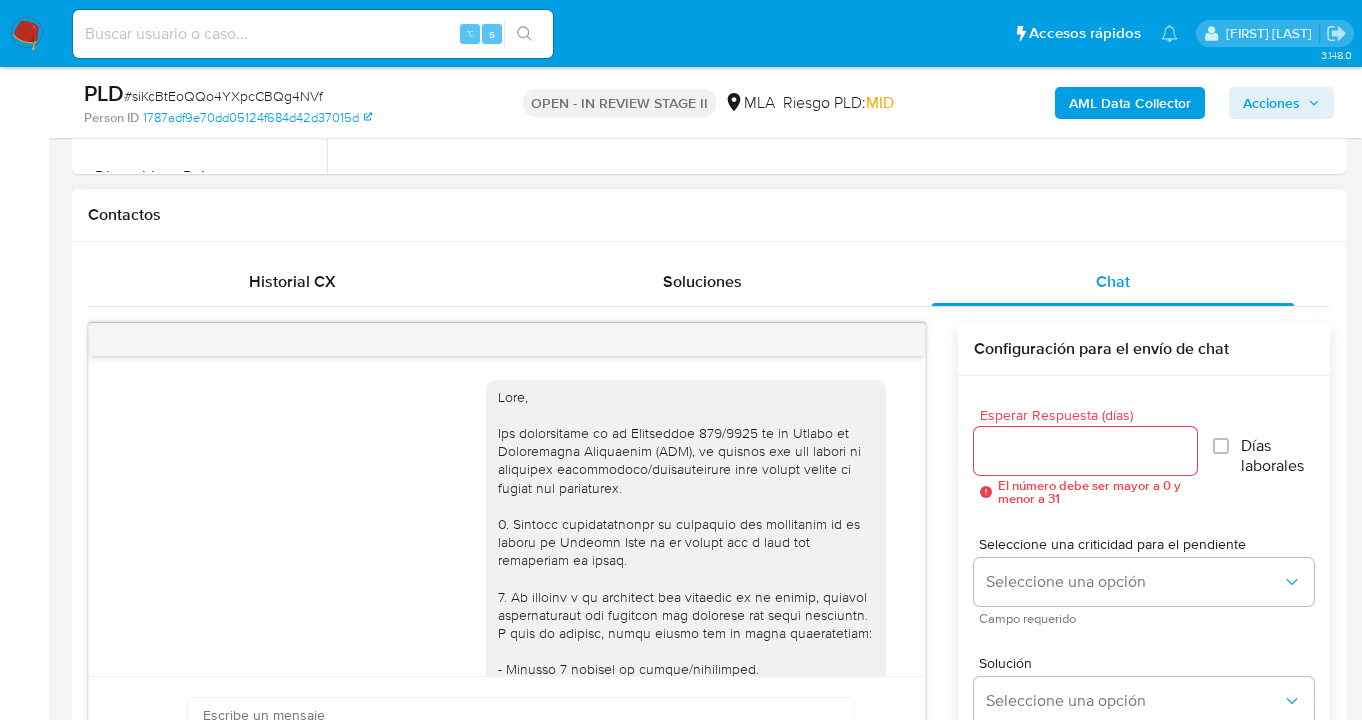 scroll, scrollTop: 3631, scrollLeft: 0, axis: vertical 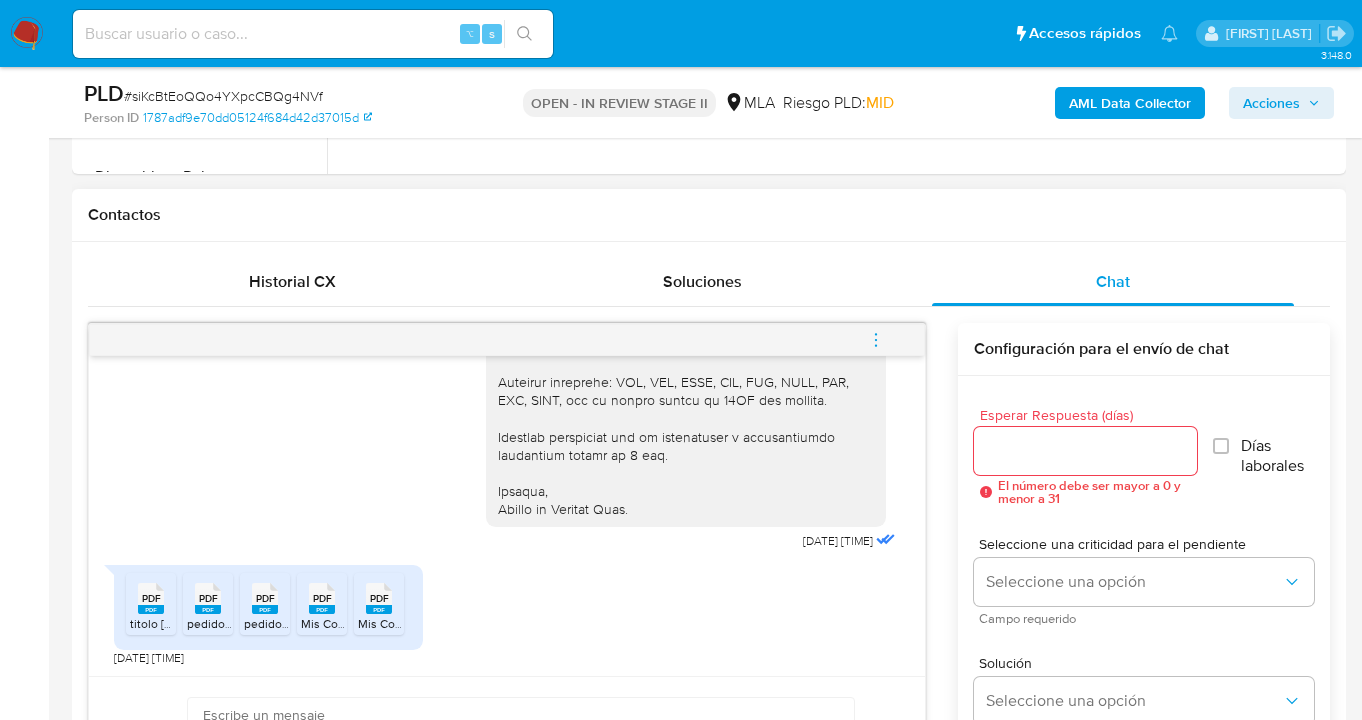 click on "Esperar Respuesta (días)" at bounding box center (1086, 451) 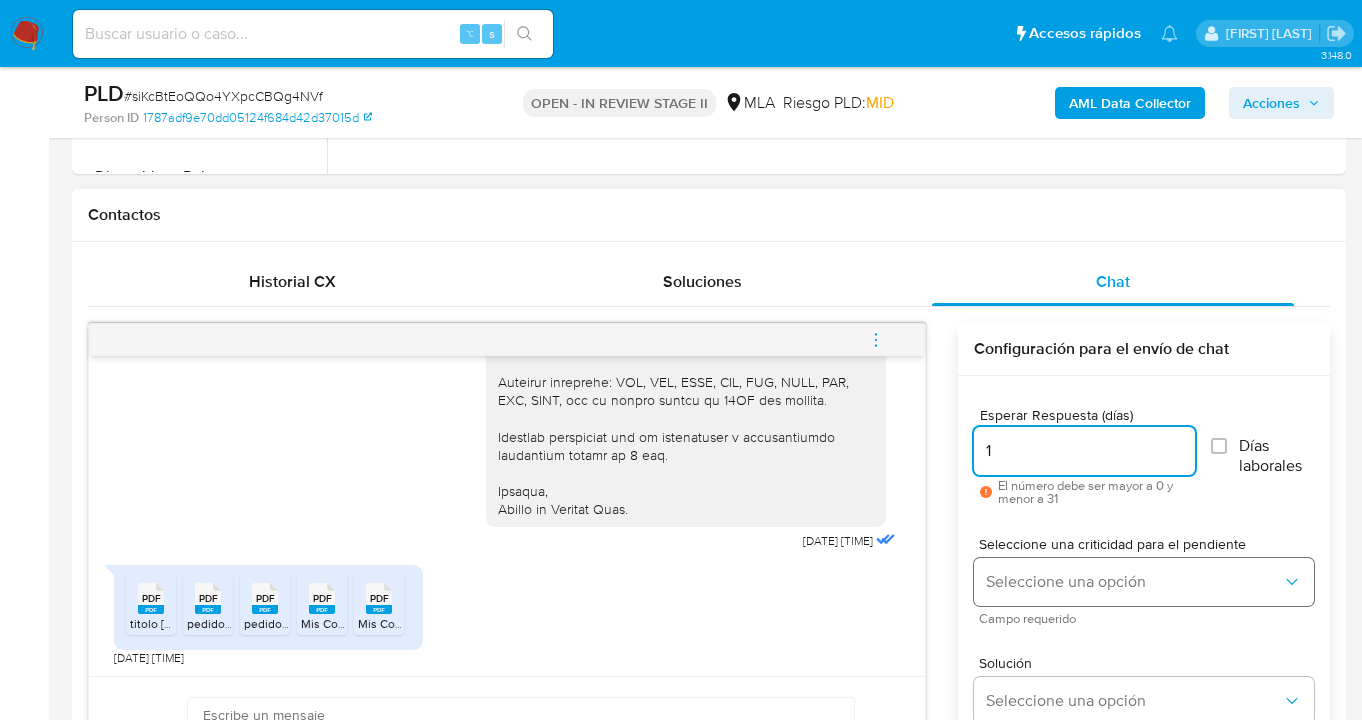 type on "1" 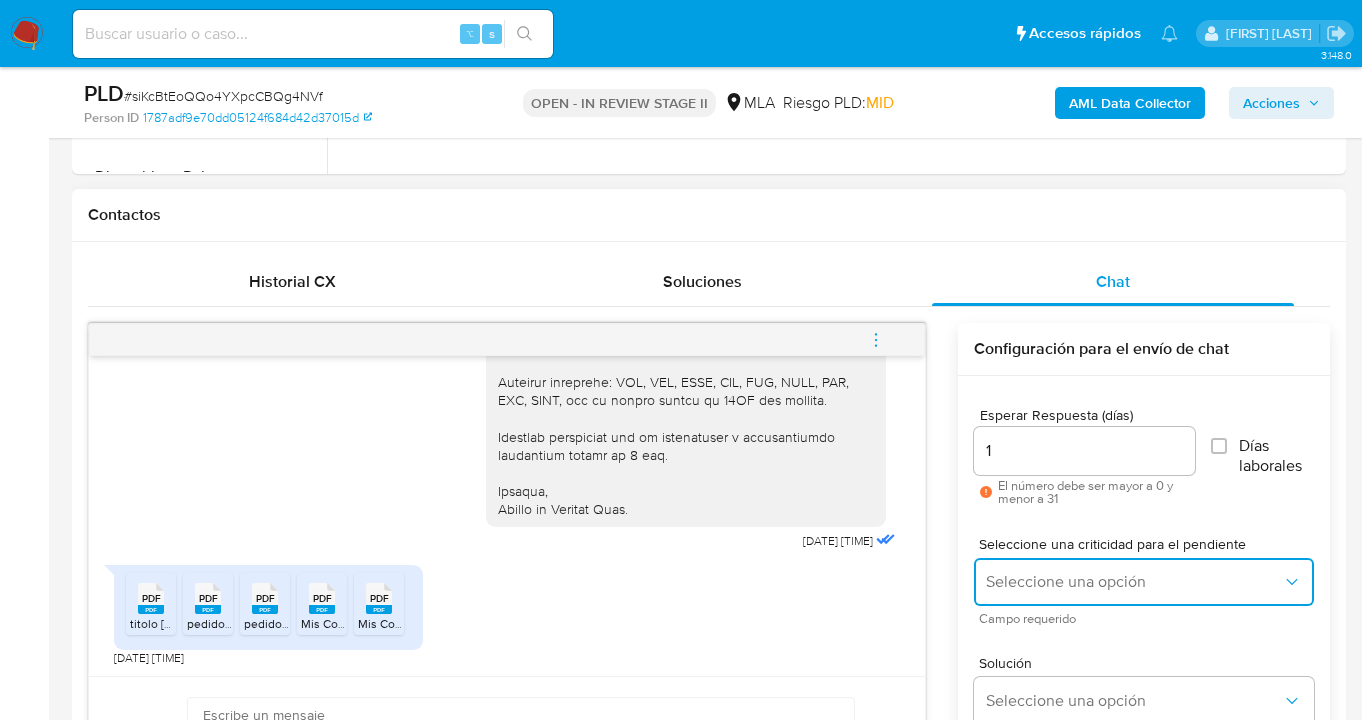 click on "Seleccione una opción" at bounding box center [1134, 582] 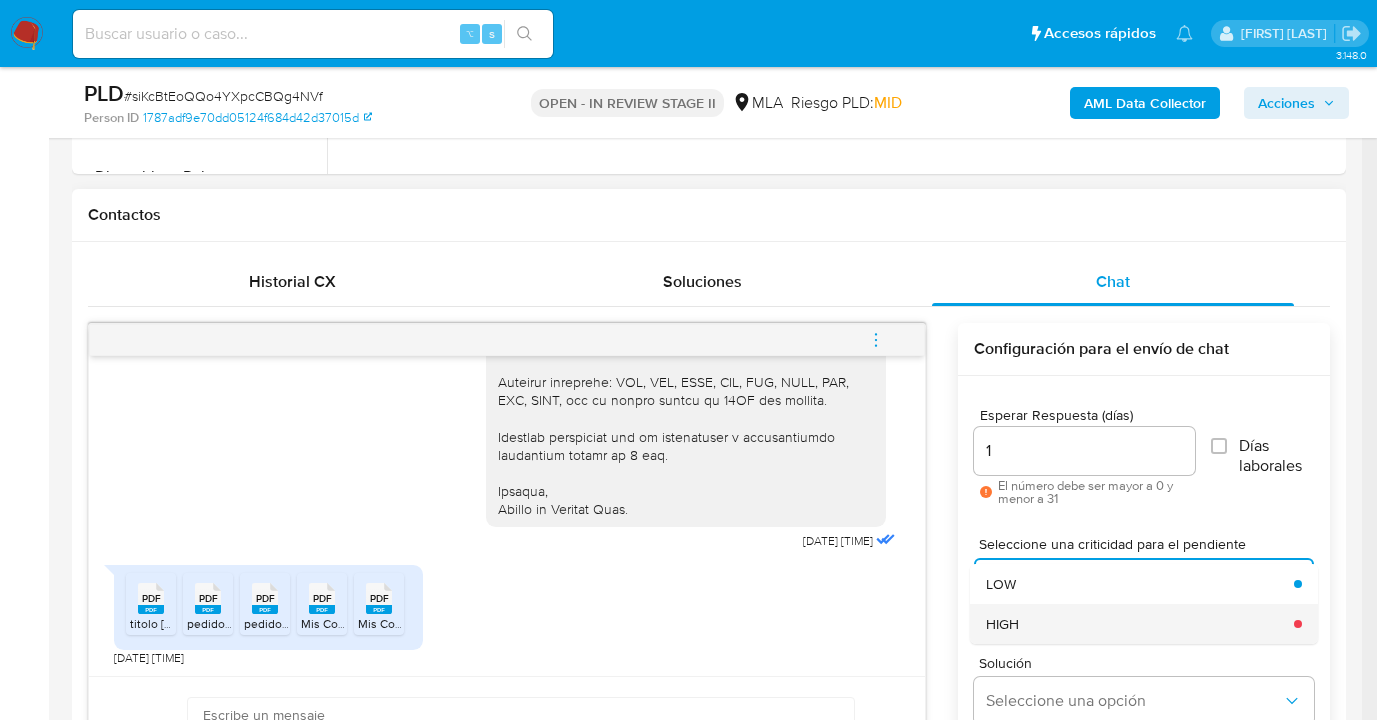 click on "HIGH" at bounding box center (1134, 624) 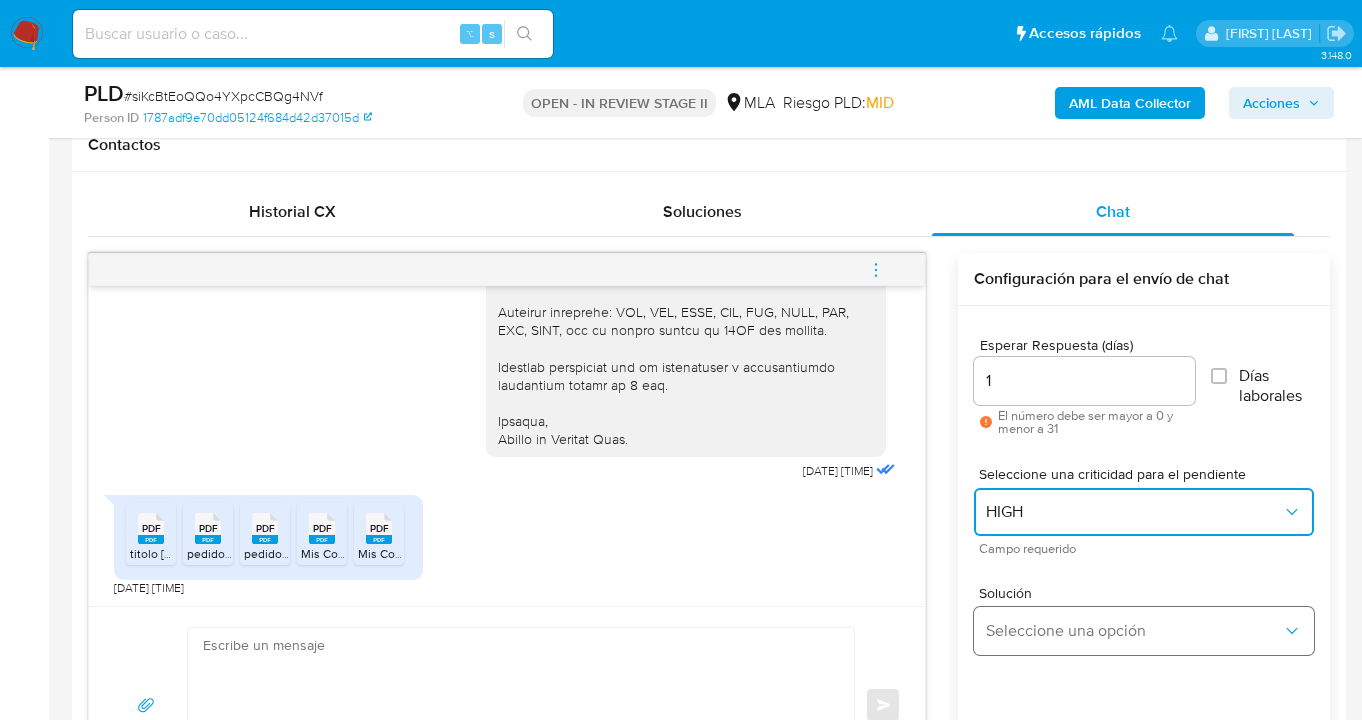 scroll, scrollTop: 1025, scrollLeft: 0, axis: vertical 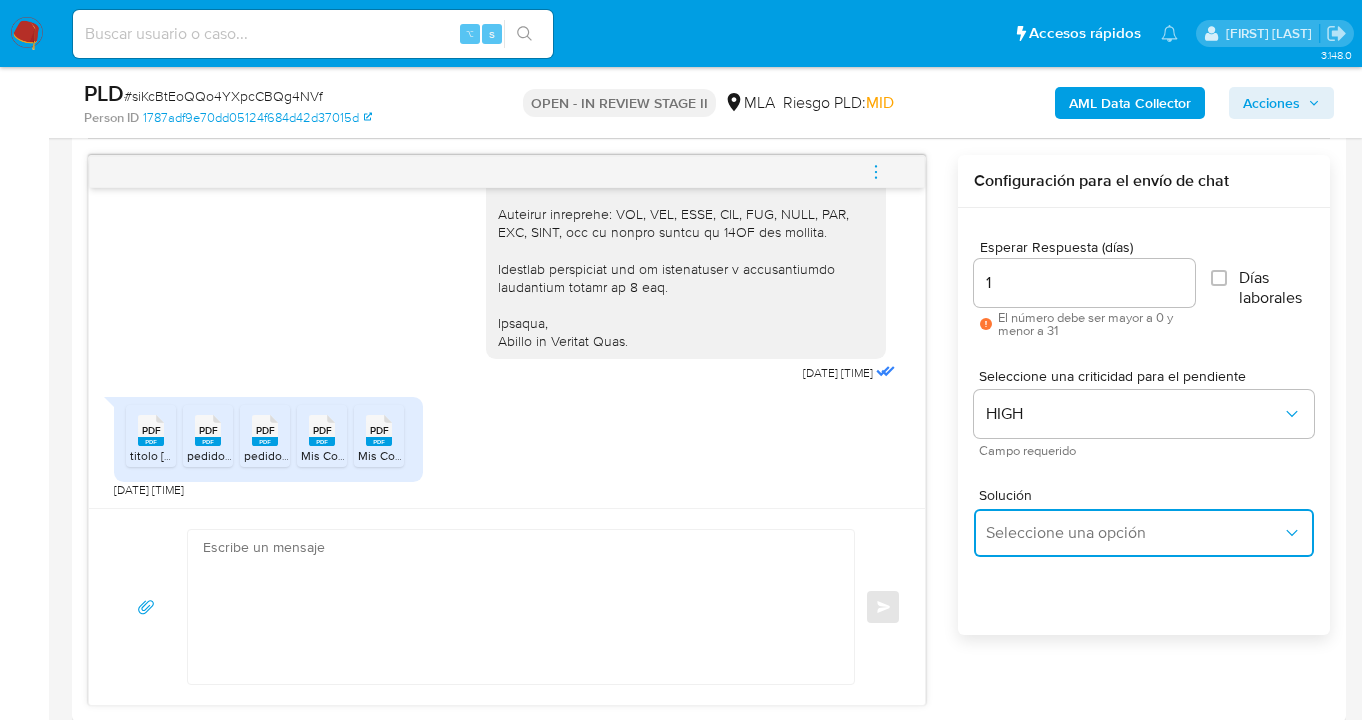click on "Seleccione una opción" at bounding box center [1144, 533] 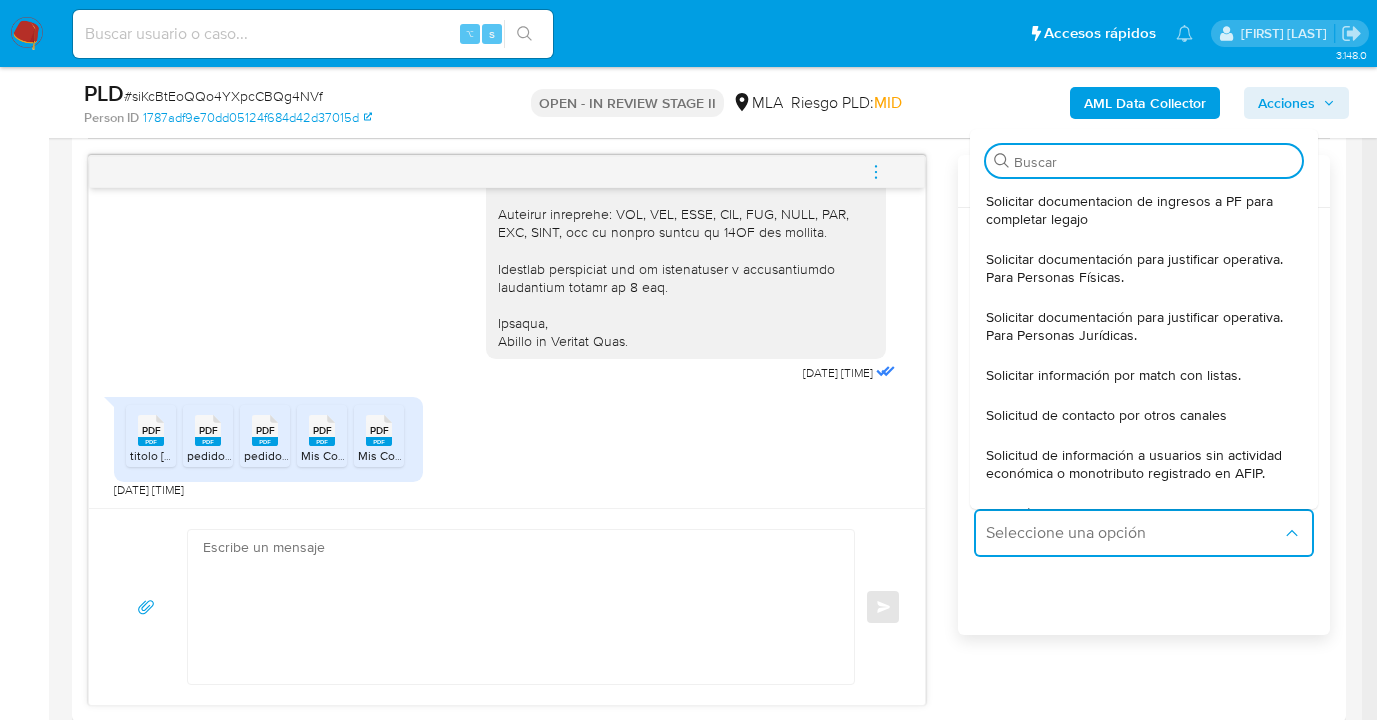 click on "Solicitar documentación para justificar operativa. Para Personas Físicas." at bounding box center (1138, 268) 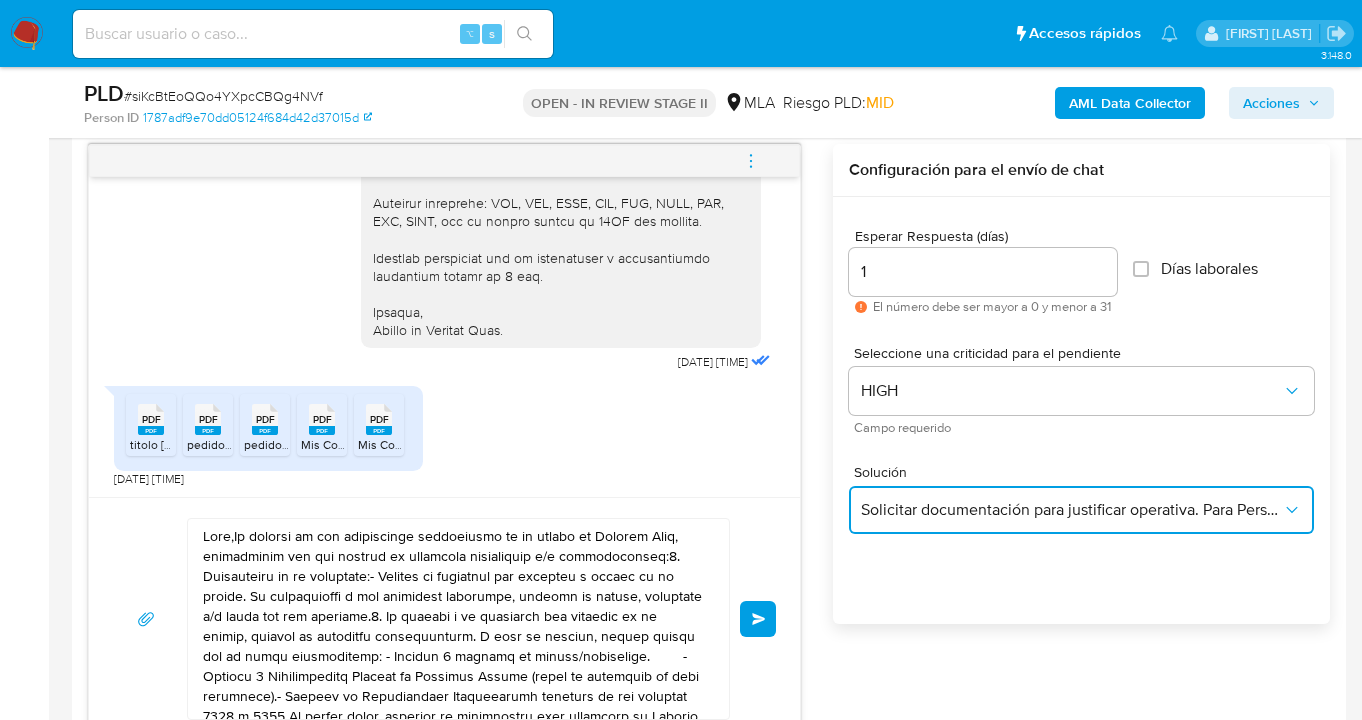 scroll, scrollTop: 1201, scrollLeft: 0, axis: vertical 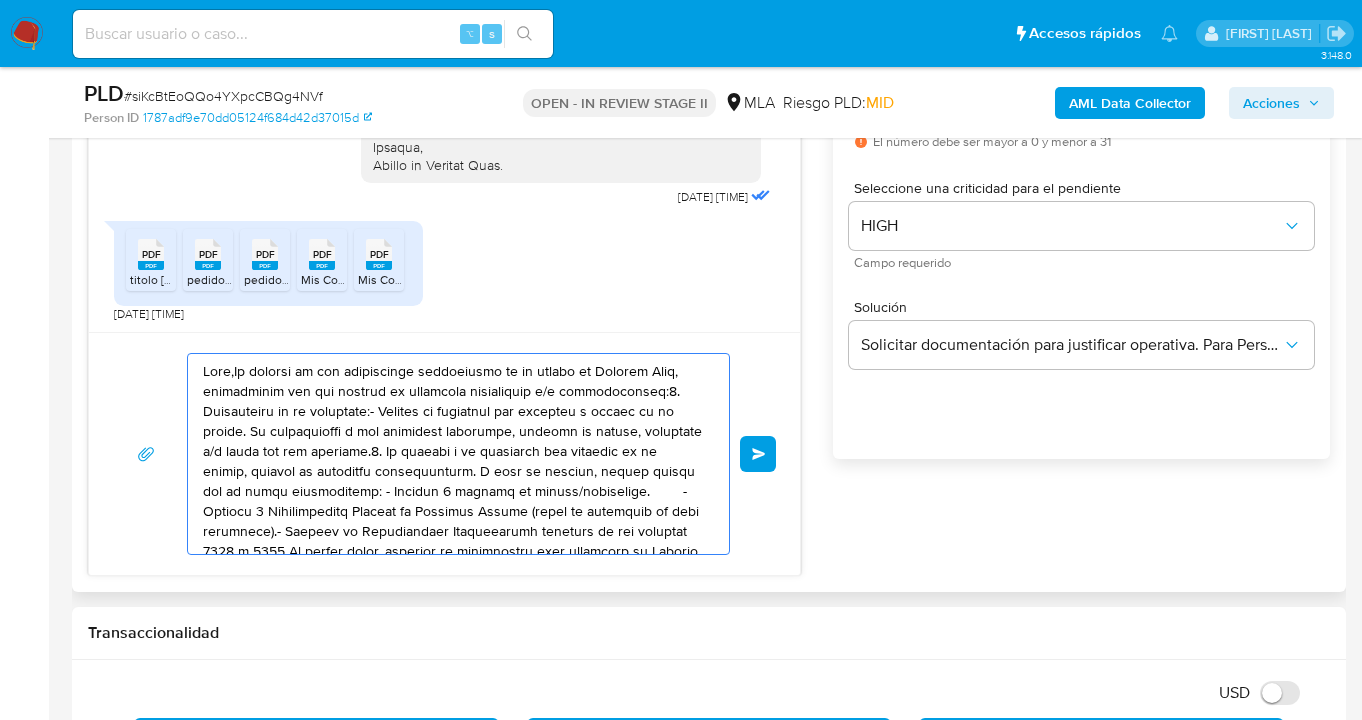 drag, startPoint x: 570, startPoint y: 507, endPoint x: 96, endPoint y: 360, distance: 496.2711 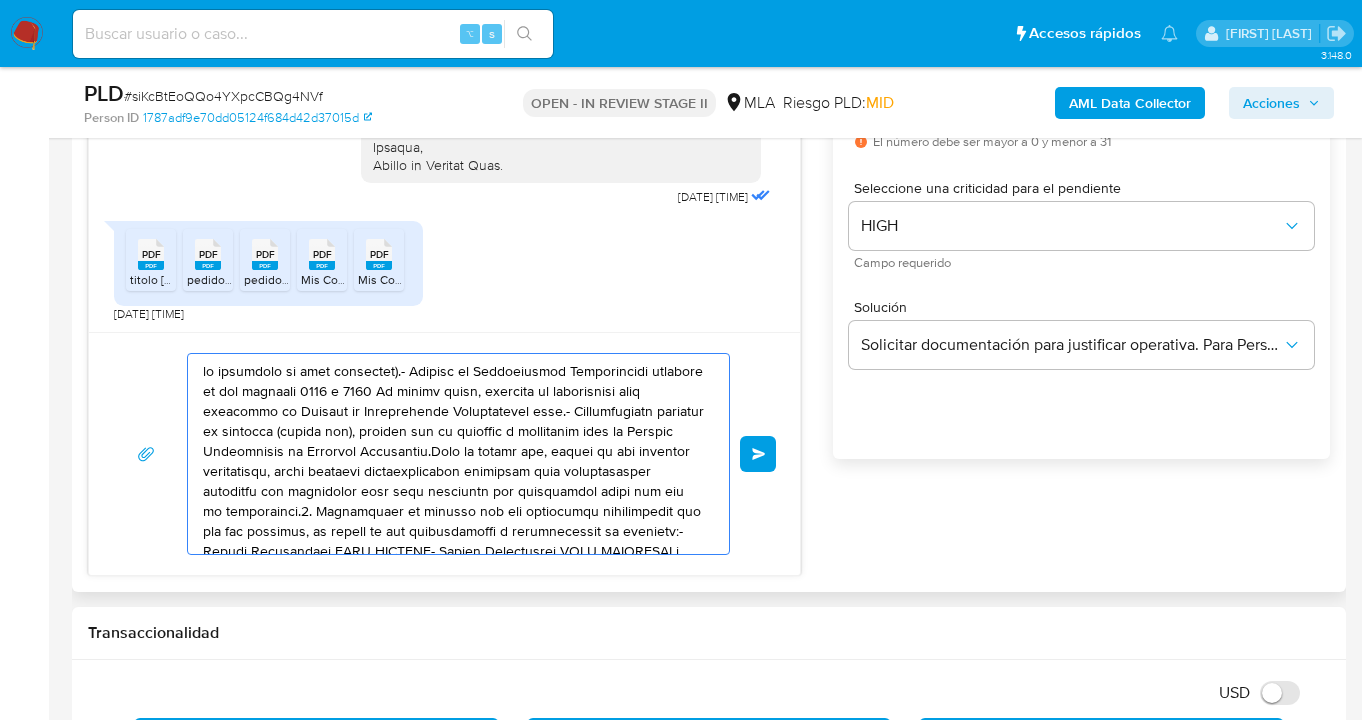 drag, startPoint x: 547, startPoint y: 502, endPoint x: 114, endPoint y: 366, distance: 453.8557 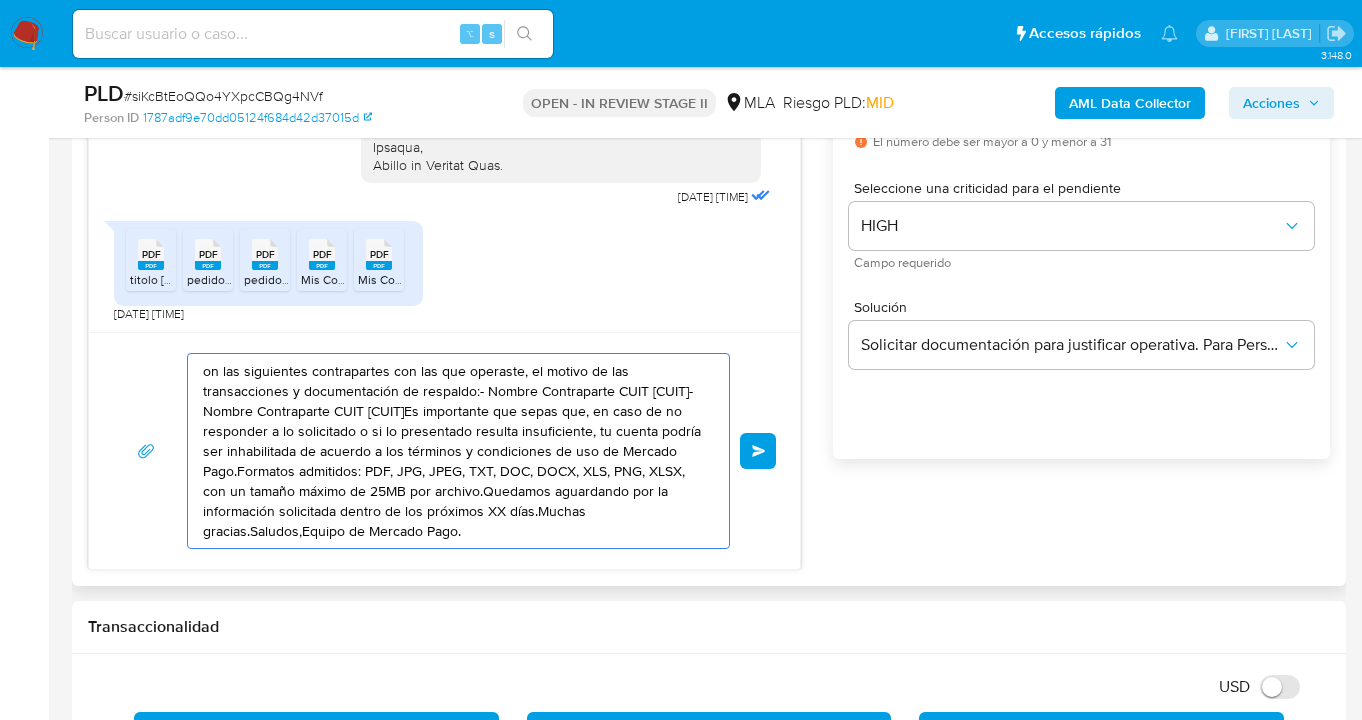 drag, startPoint x: 526, startPoint y: 494, endPoint x: 332, endPoint y: 412, distance: 210.61813 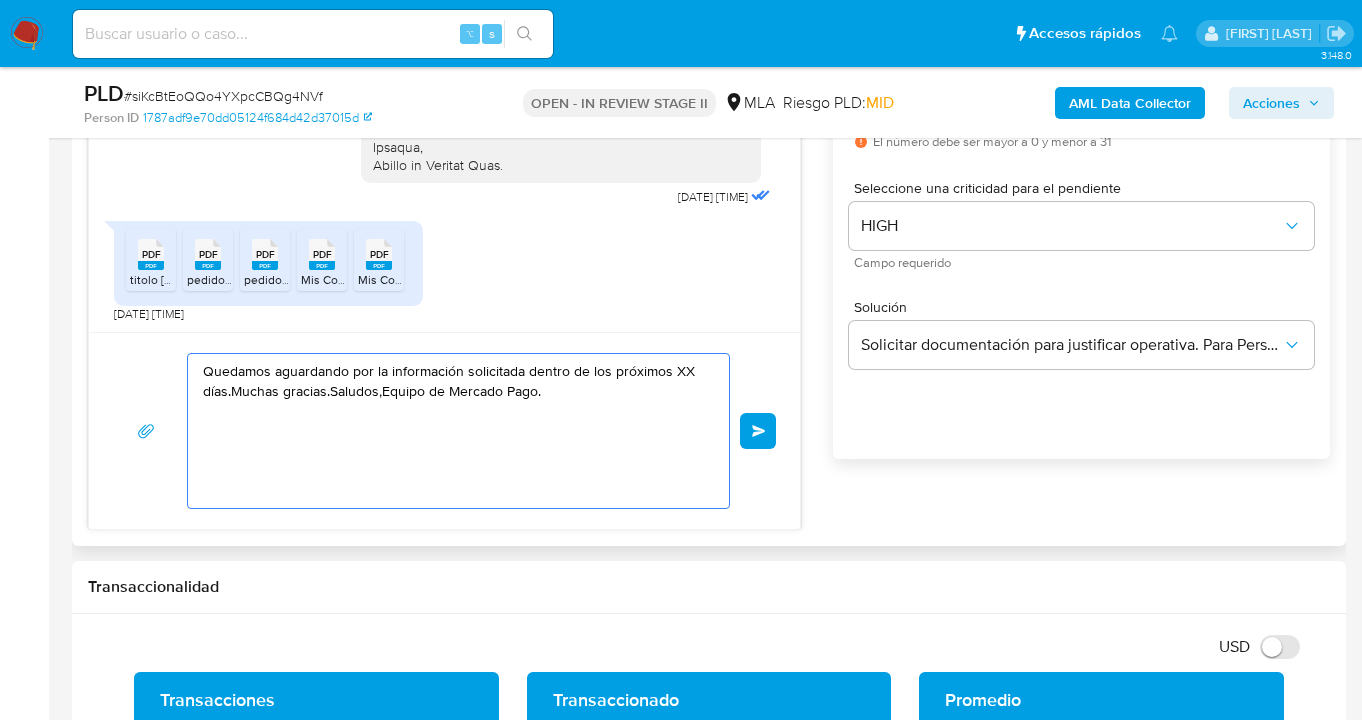 drag, startPoint x: 480, startPoint y: 441, endPoint x: 136, endPoint y: 354, distance: 354.83093 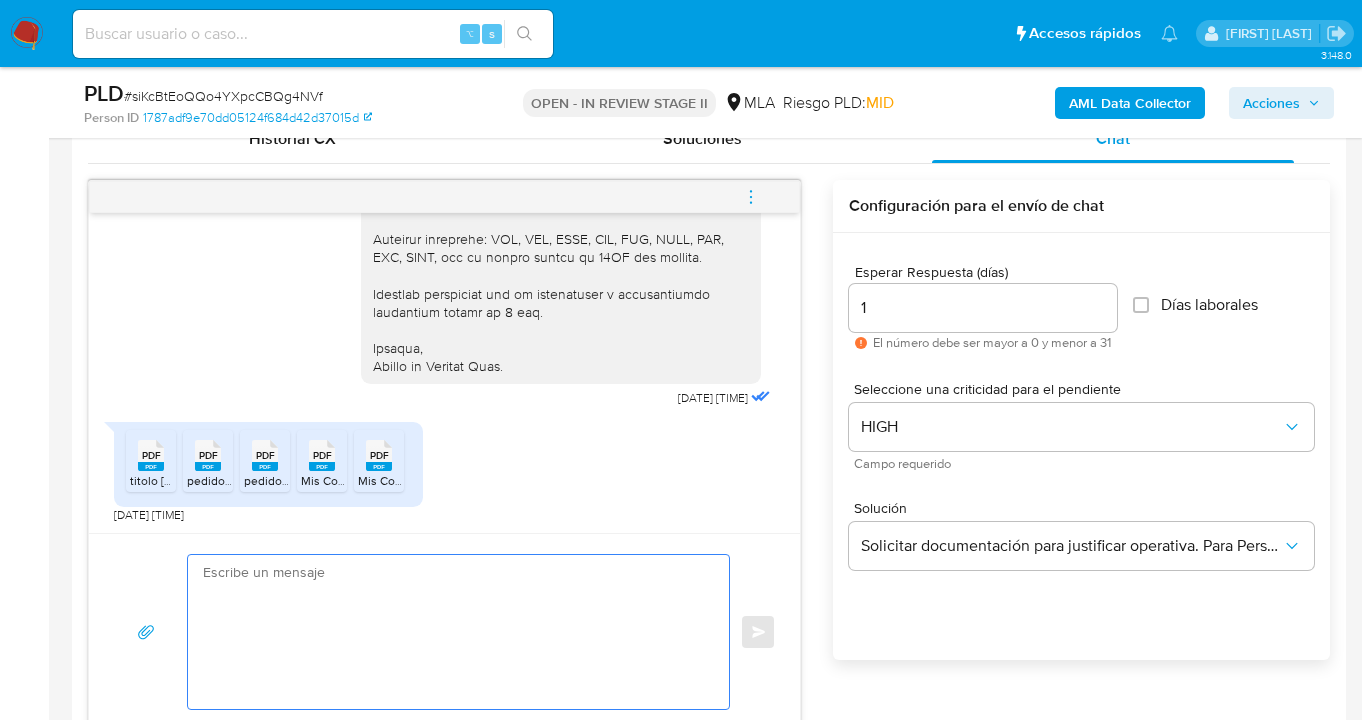 scroll, scrollTop: 964, scrollLeft: 0, axis: vertical 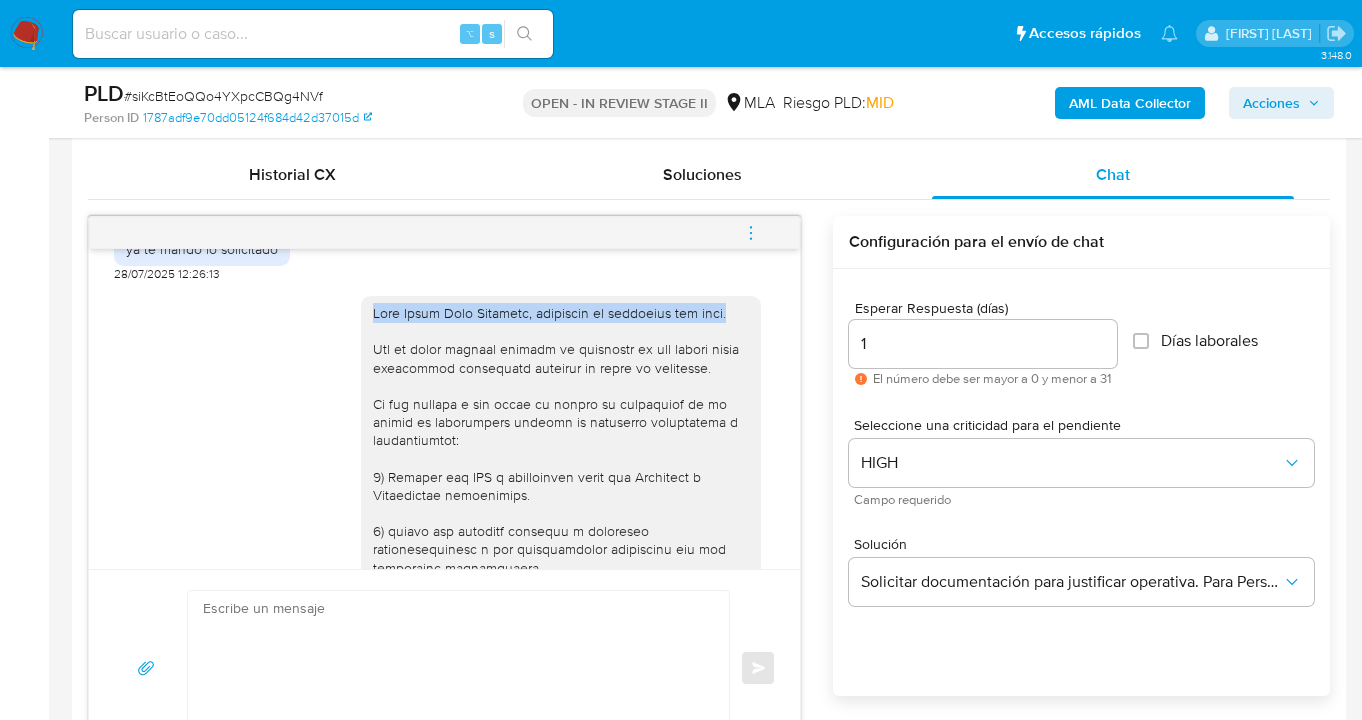 drag, startPoint x: 358, startPoint y: 365, endPoint x: 735, endPoint y: 373, distance: 377.08487 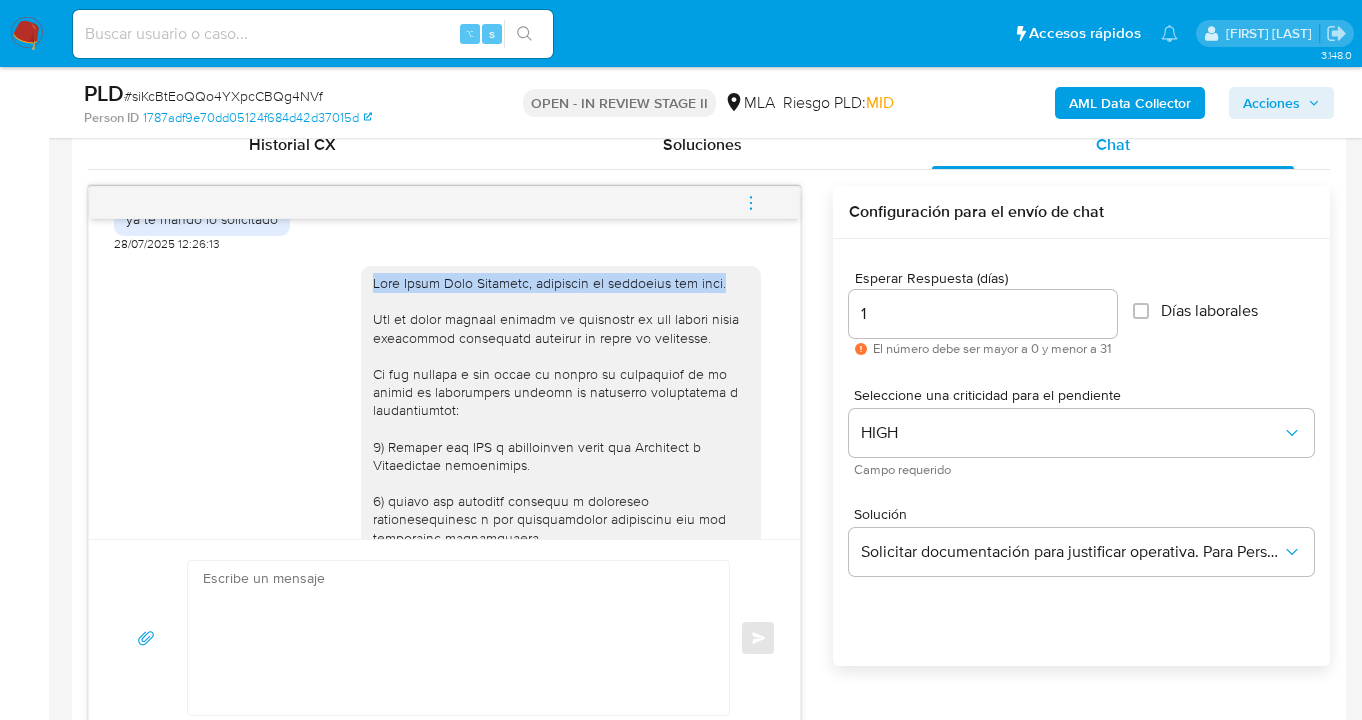 scroll, scrollTop: 1335, scrollLeft: 0, axis: vertical 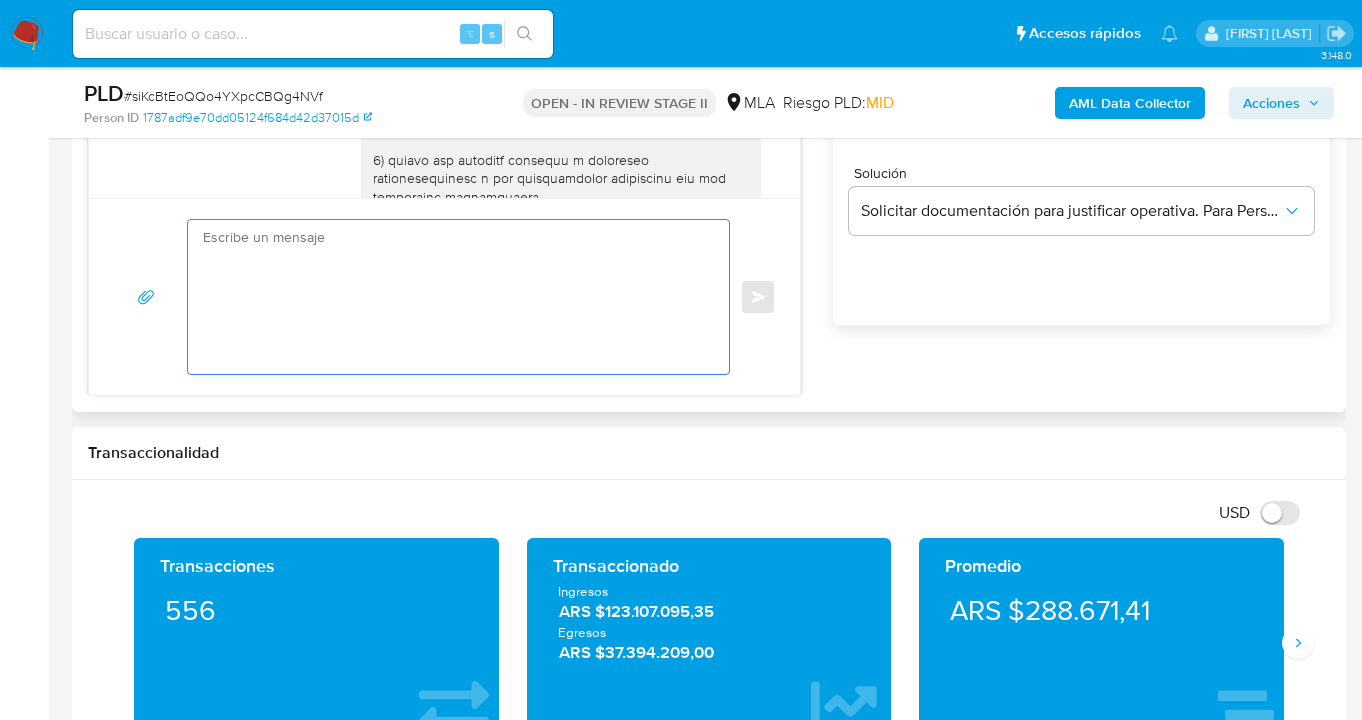 click at bounding box center (453, 297) 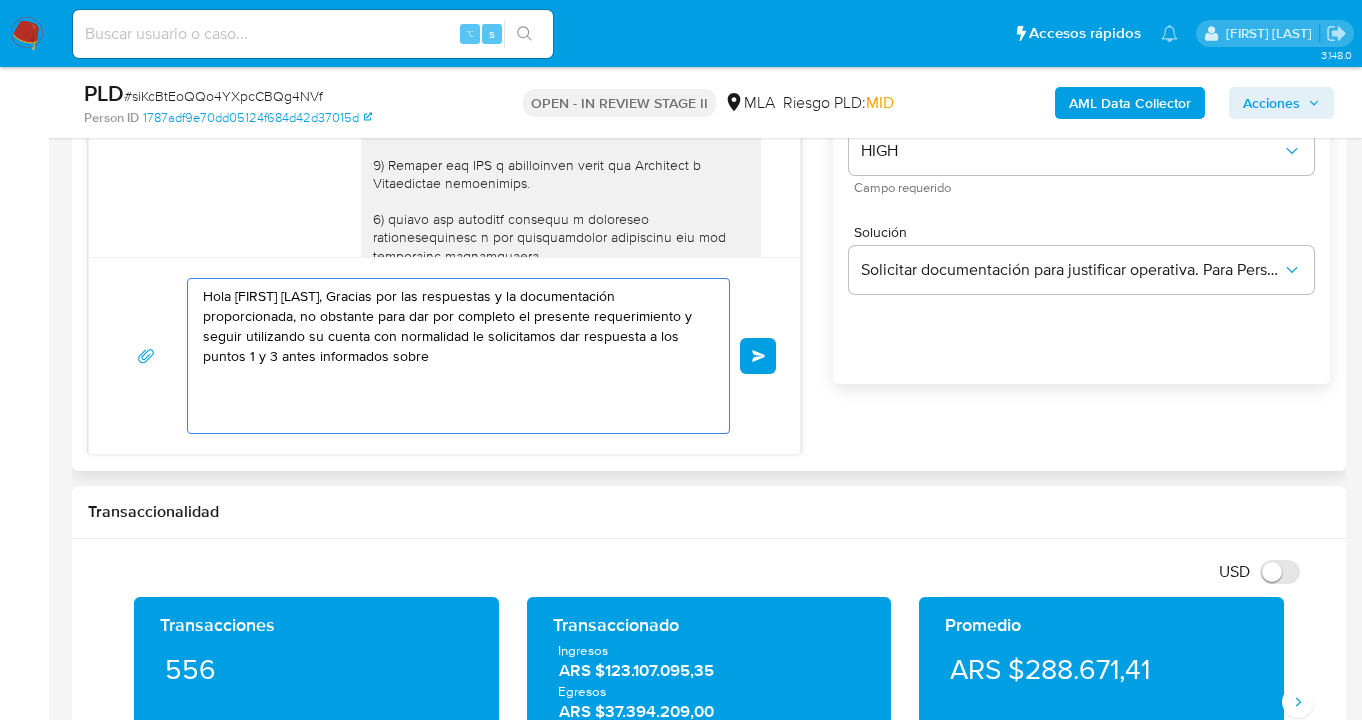 scroll, scrollTop: 1253, scrollLeft: 0, axis: vertical 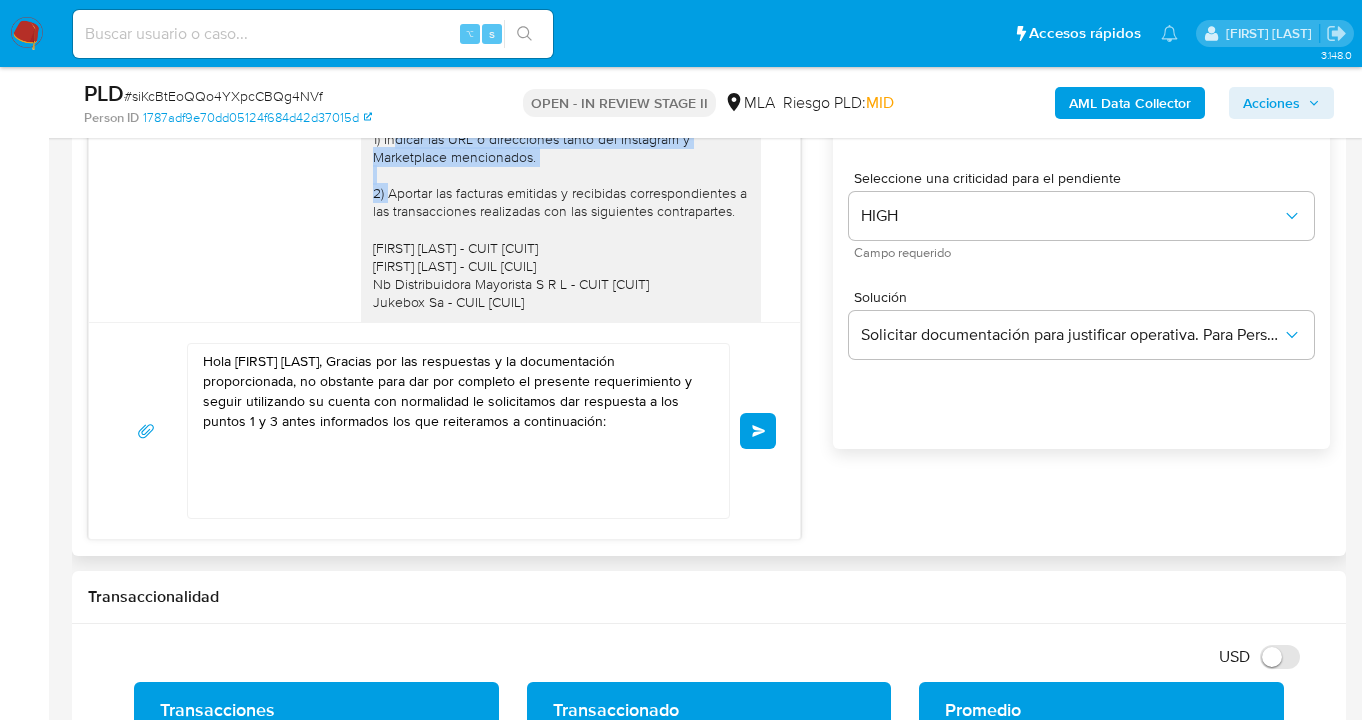 drag, startPoint x: 374, startPoint y: 195, endPoint x: 529, endPoint y: 214, distance: 156.16017 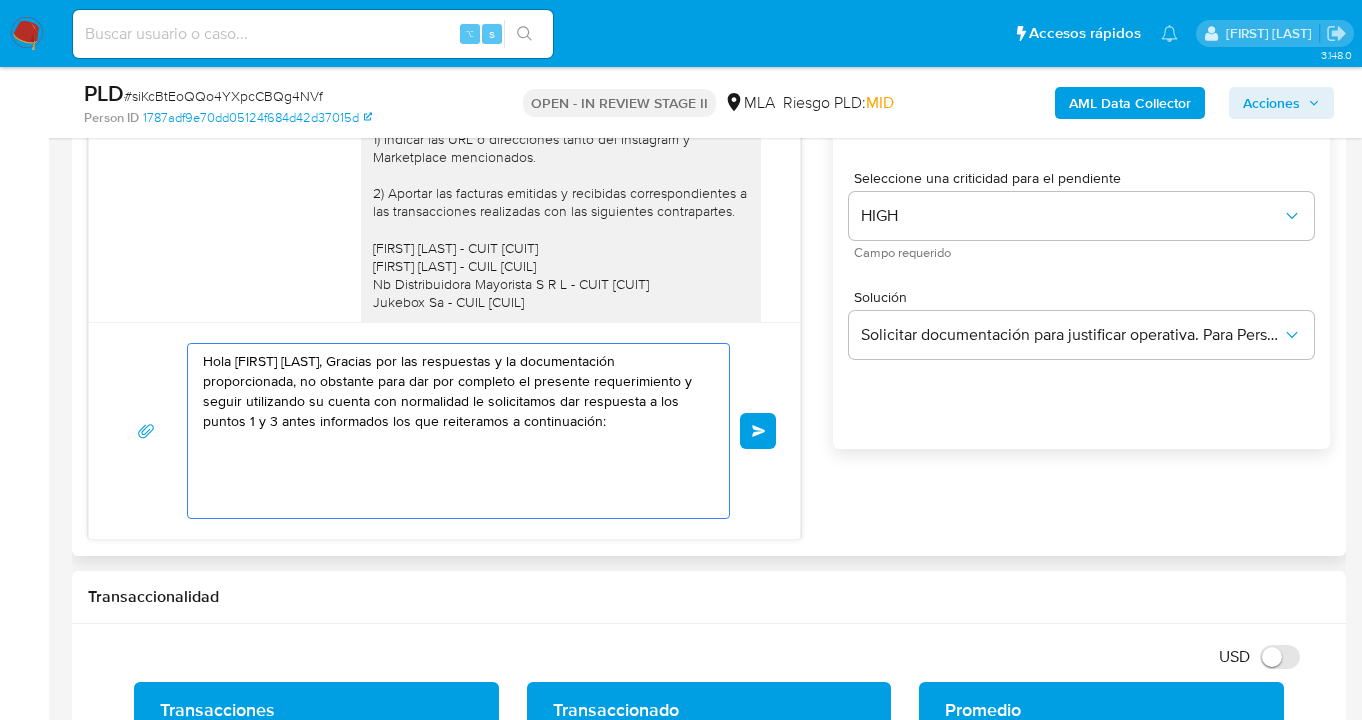 click on "Hola Marta Ines Bocanera, Gracias por las respuestas y la documentación proporcionada, no obstante para dar por completo el presente requerimiento y seguir utilizando su cuenta con normalidad le solicitamos dar respuesta a los puntos 1 y 3 antes informados los que reiteramos a continuación:" at bounding box center (453, 431) 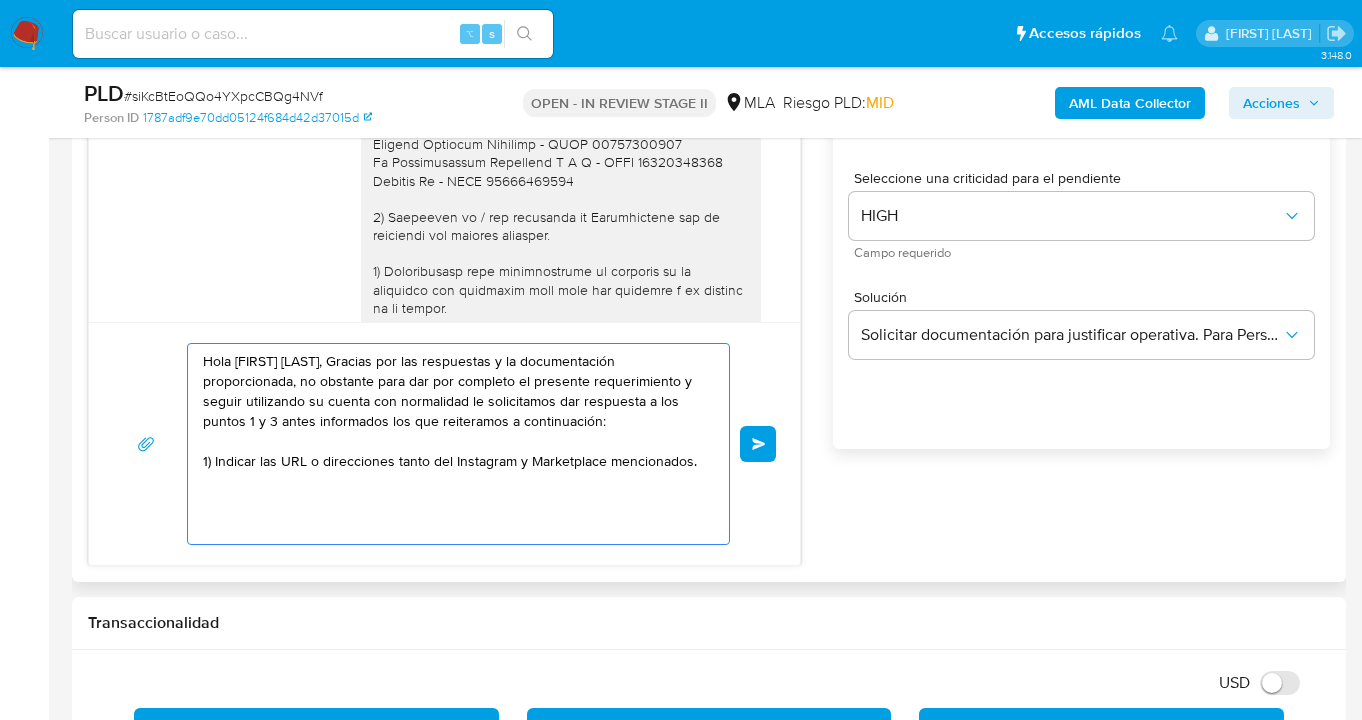 scroll, scrollTop: 3189, scrollLeft: 0, axis: vertical 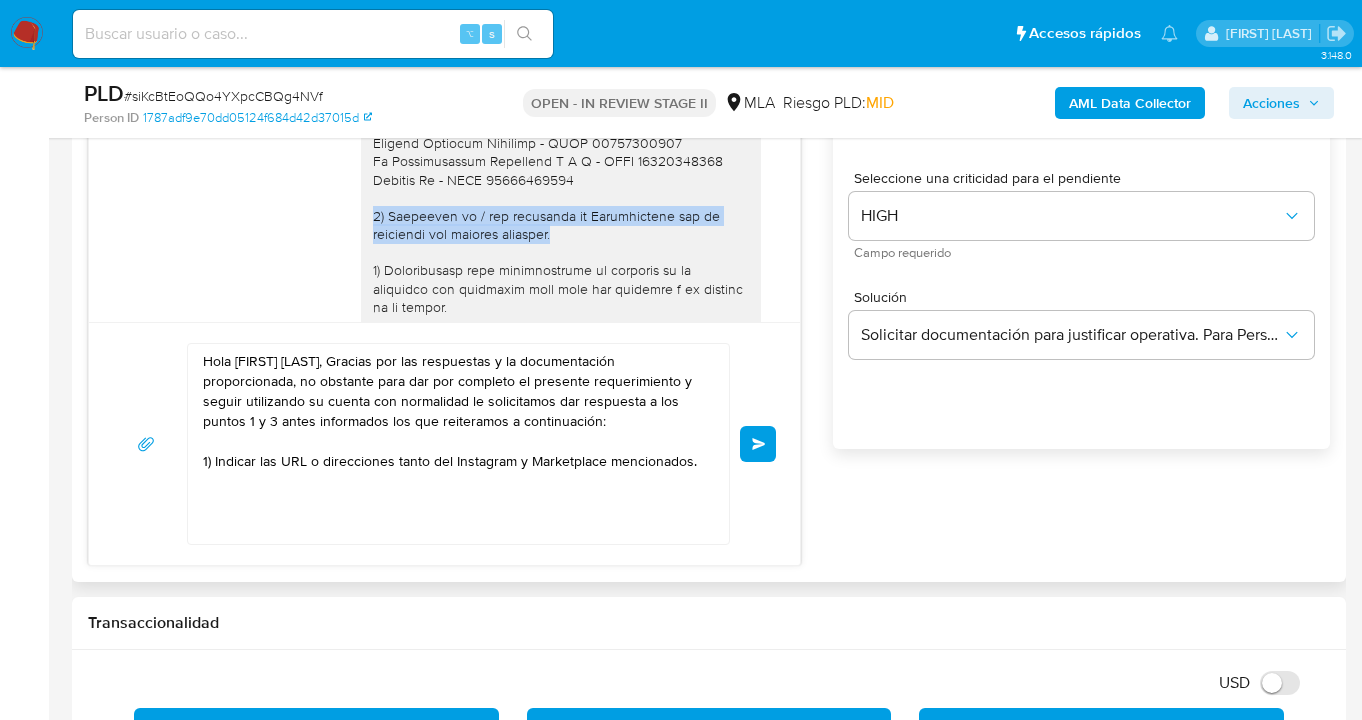 drag, startPoint x: 361, startPoint y: 252, endPoint x: 482, endPoint y: 269, distance: 122.18838 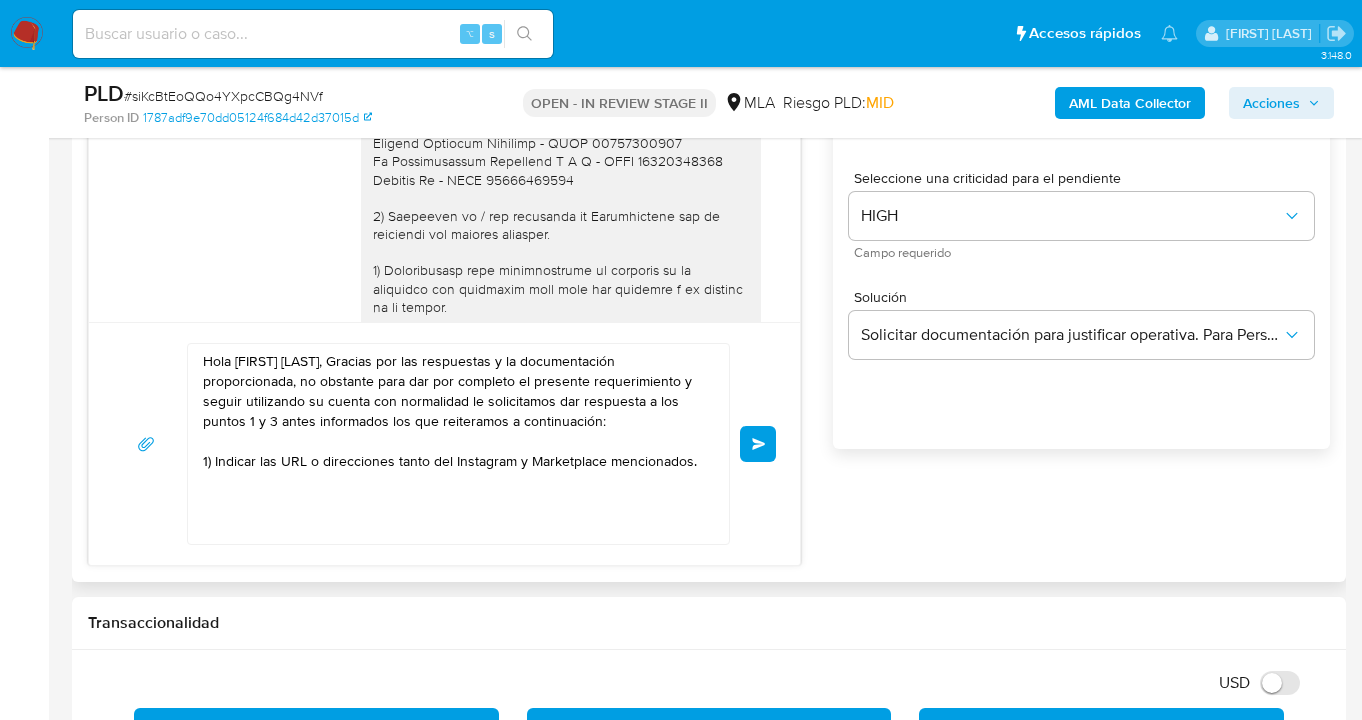 click on "Hola Marta Ines Bocanera, Gracias por las respuestas y la documentación proporcionada, no obstante para dar por completo el presente requerimiento y seguir utilizando su cuenta con normalidad le solicitamos dar respuesta a los puntos 1 y 3 antes informados los que reiteramos a continuación:
1) Indicar las URL o direcciones tanto del Instagram y Marketplace mencionados." at bounding box center (453, 444) 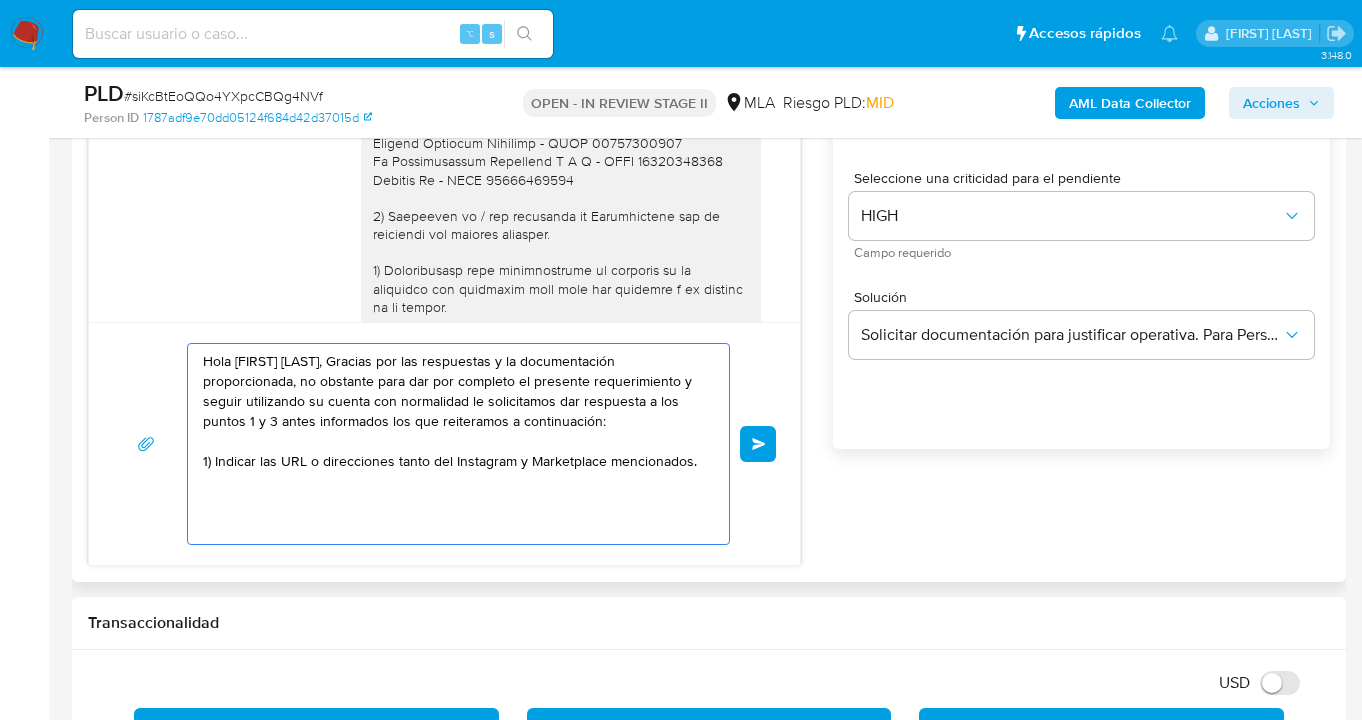 paste on "3) Presentar el / los contratos de Dropshipping por la actividad que refiere realizar." 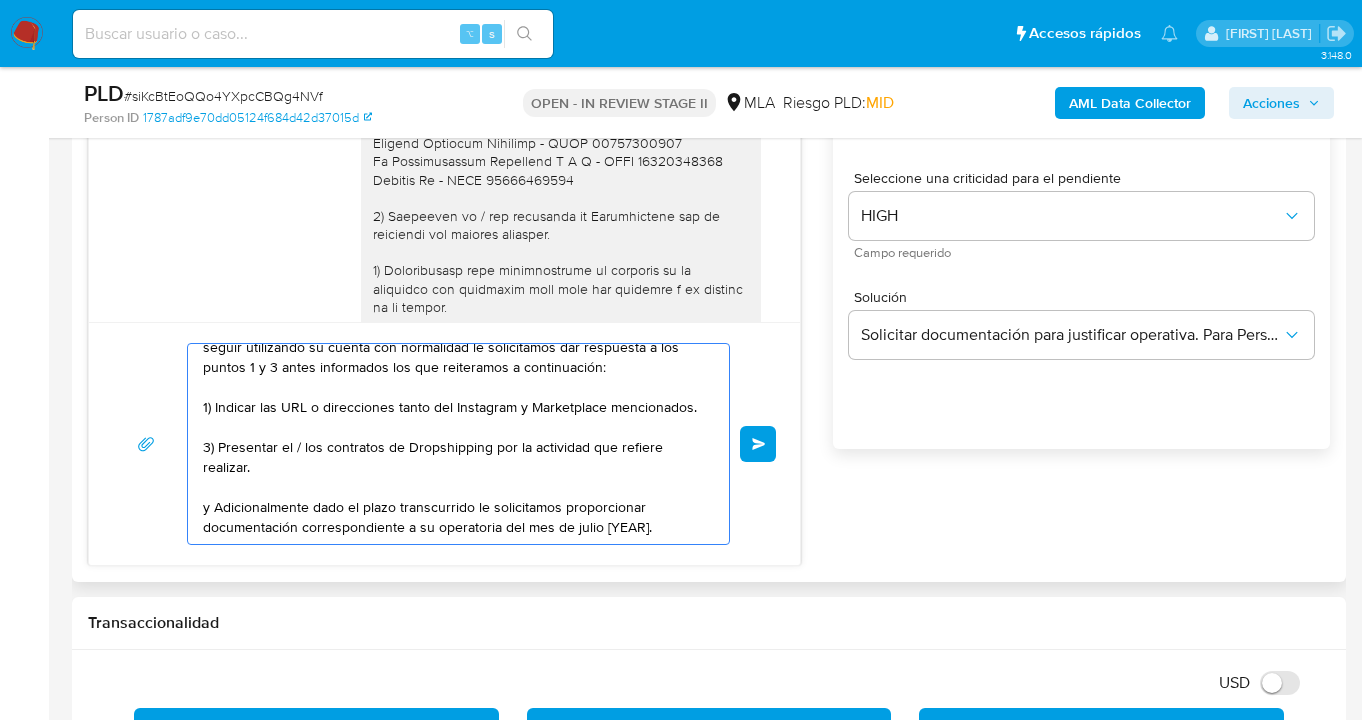 scroll, scrollTop: 107, scrollLeft: 0, axis: vertical 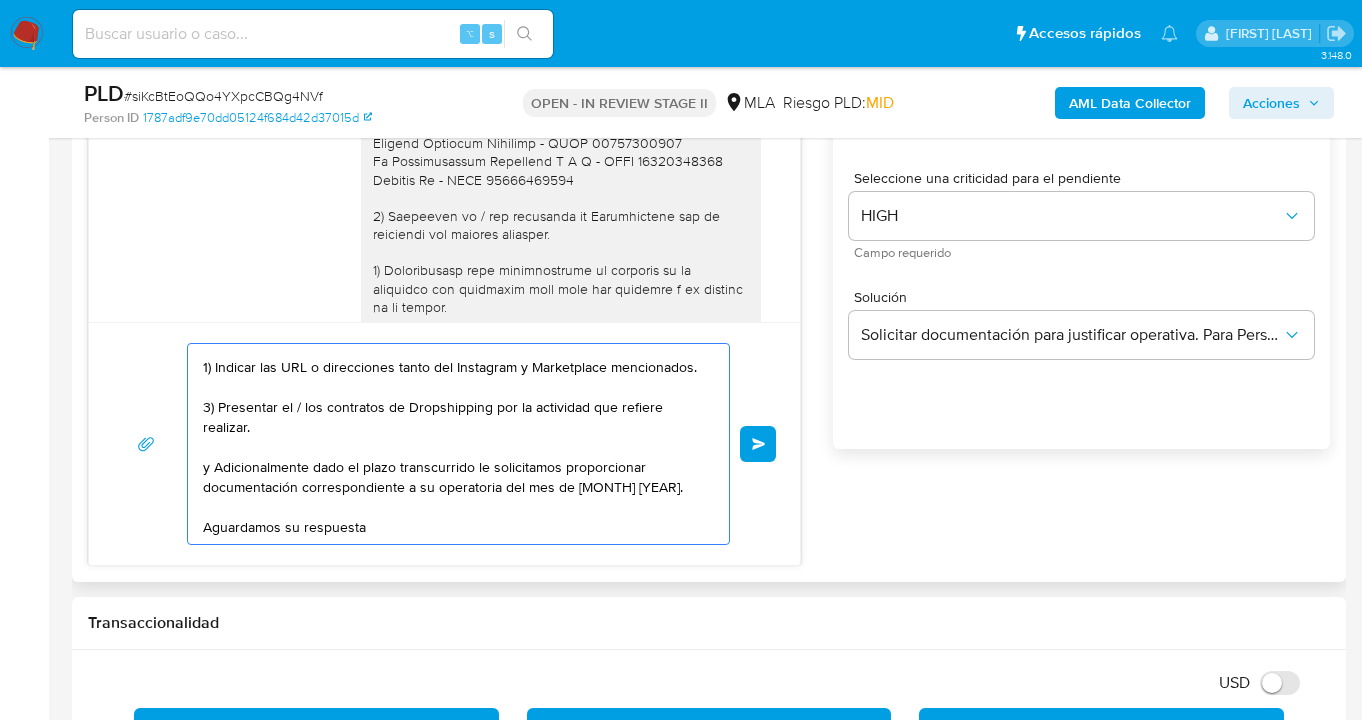 drag, startPoint x: 389, startPoint y: 468, endPoint x: 188, endPoint y: 460, distance: 201.15913 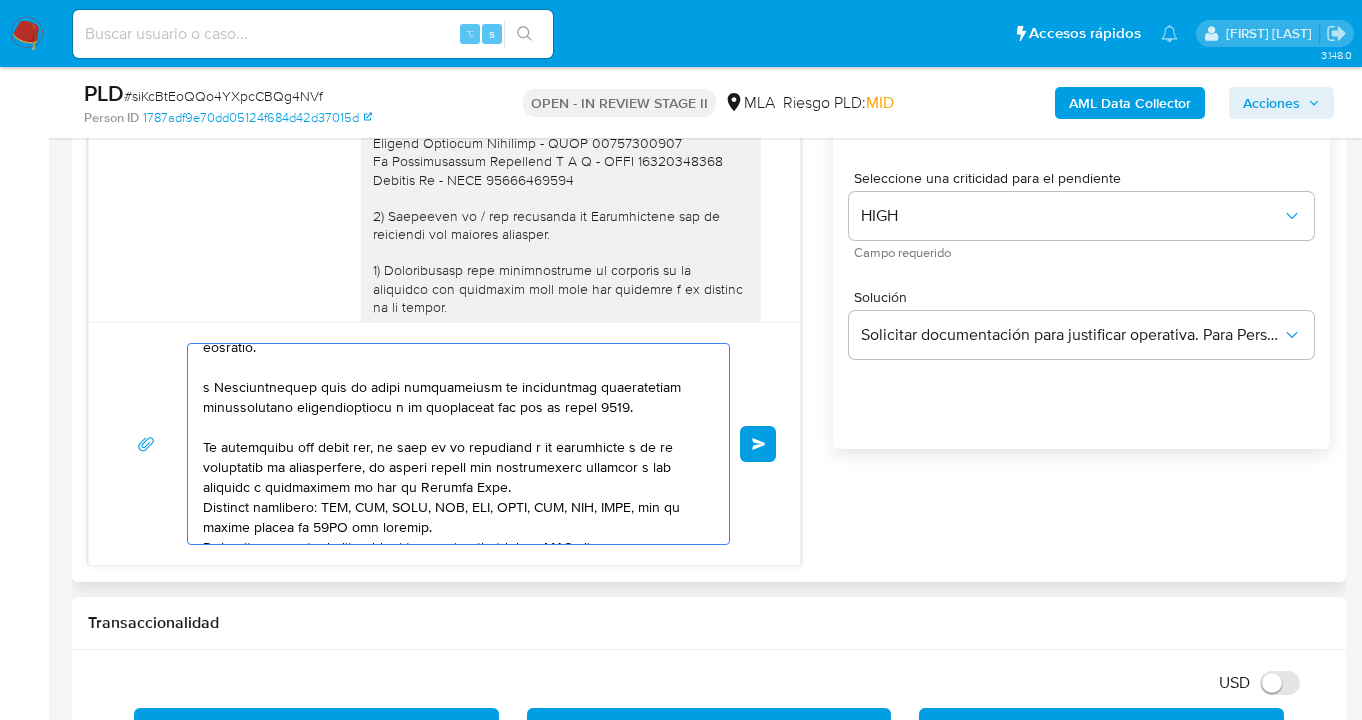 scroll, scrollTop: 307, scrollLeft: 0, axis: vertical 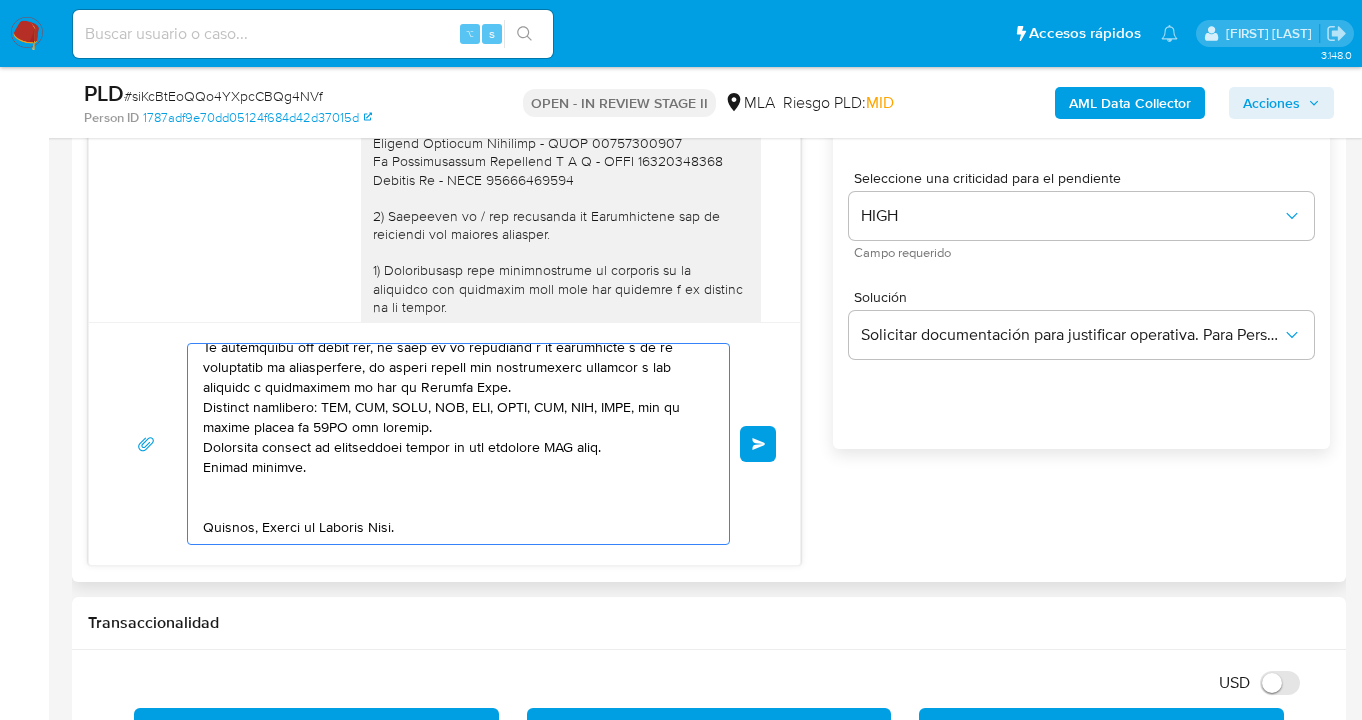 click at bounding box center (453, 444) 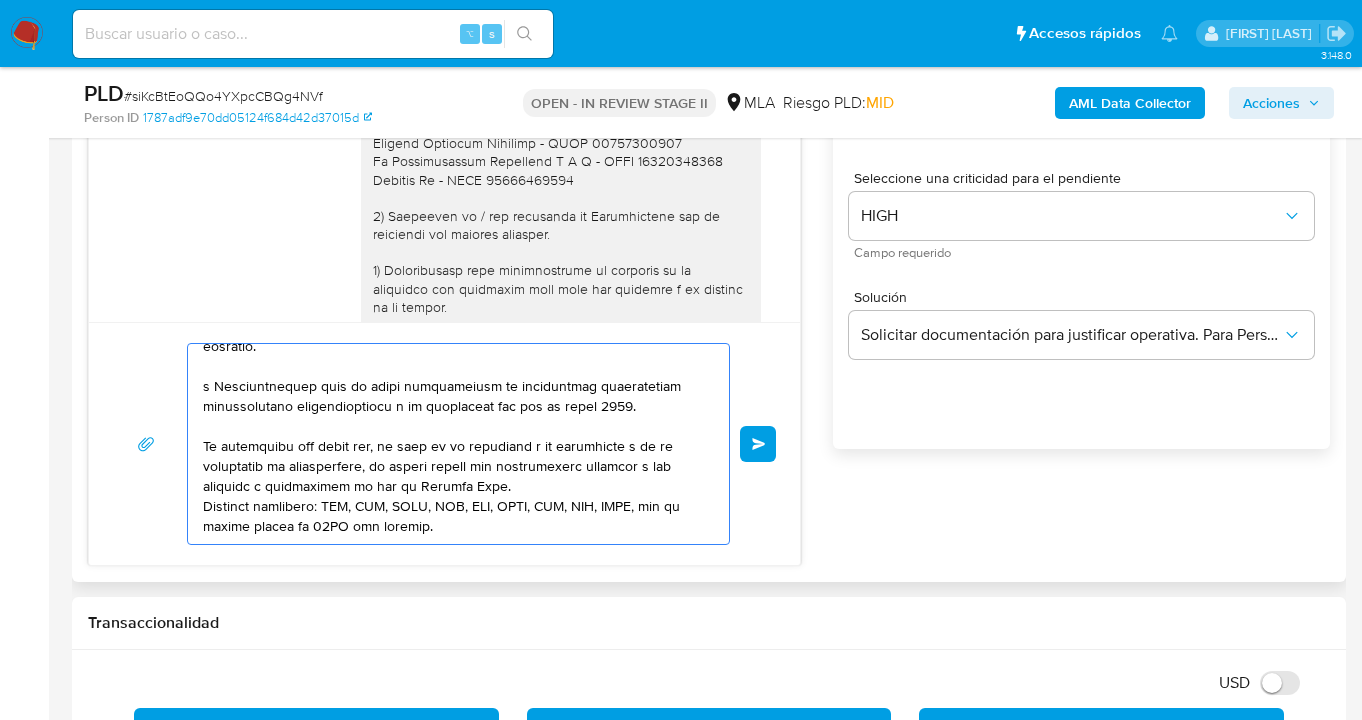 scroll, scrollTop: 174, scrollLeft: 0, axis: vertical 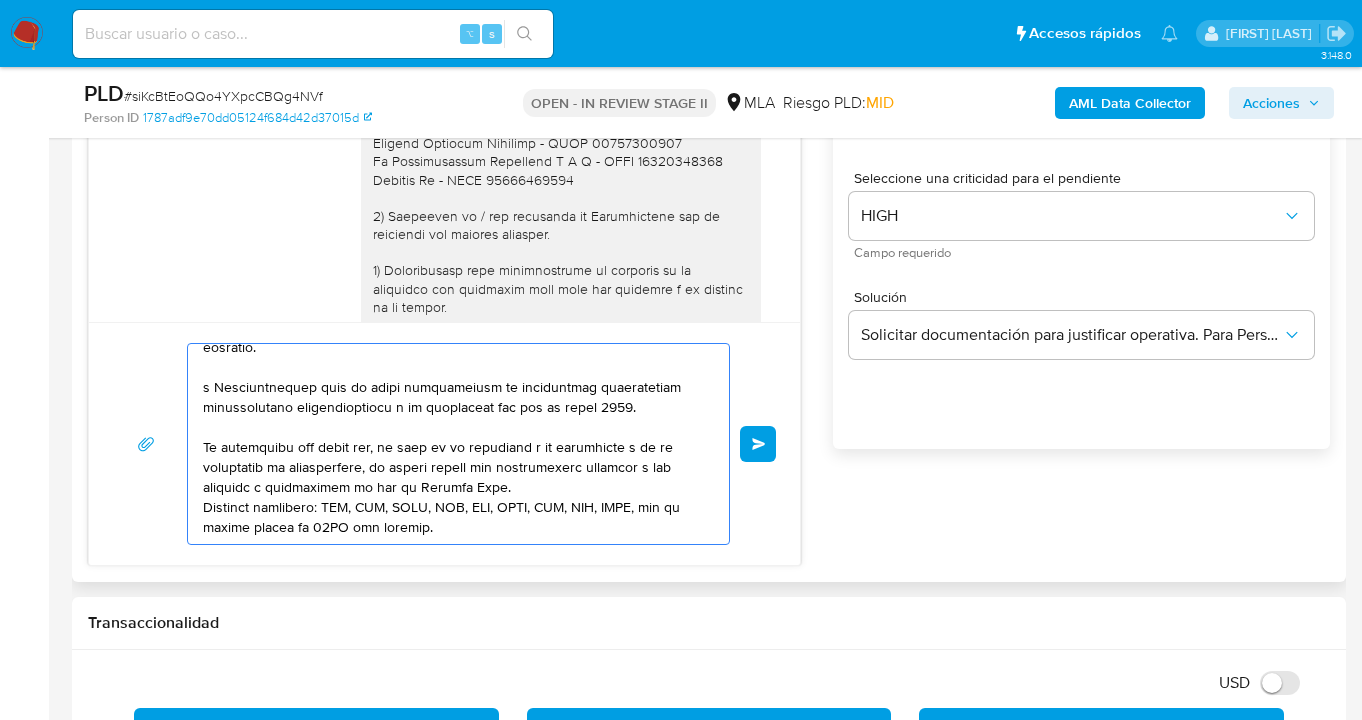 click at bounding box center [453, 444] 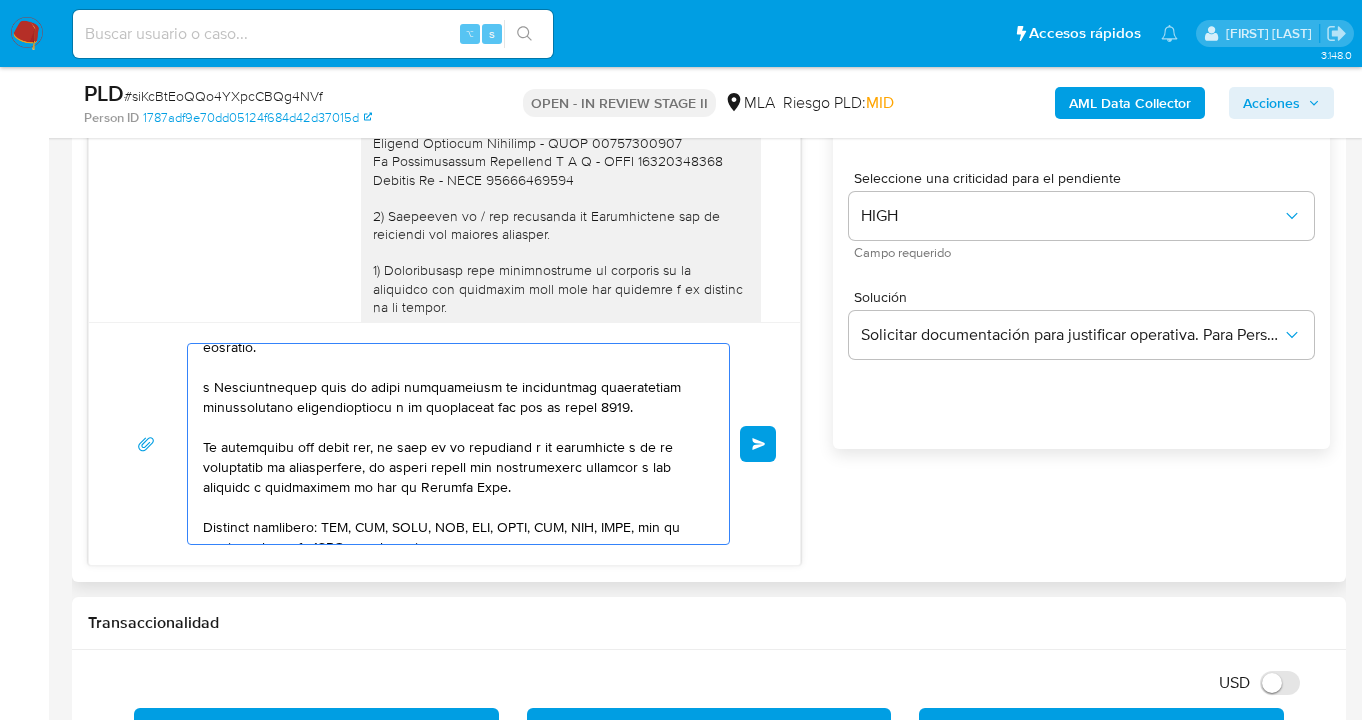click at bounding box center (453, 444) 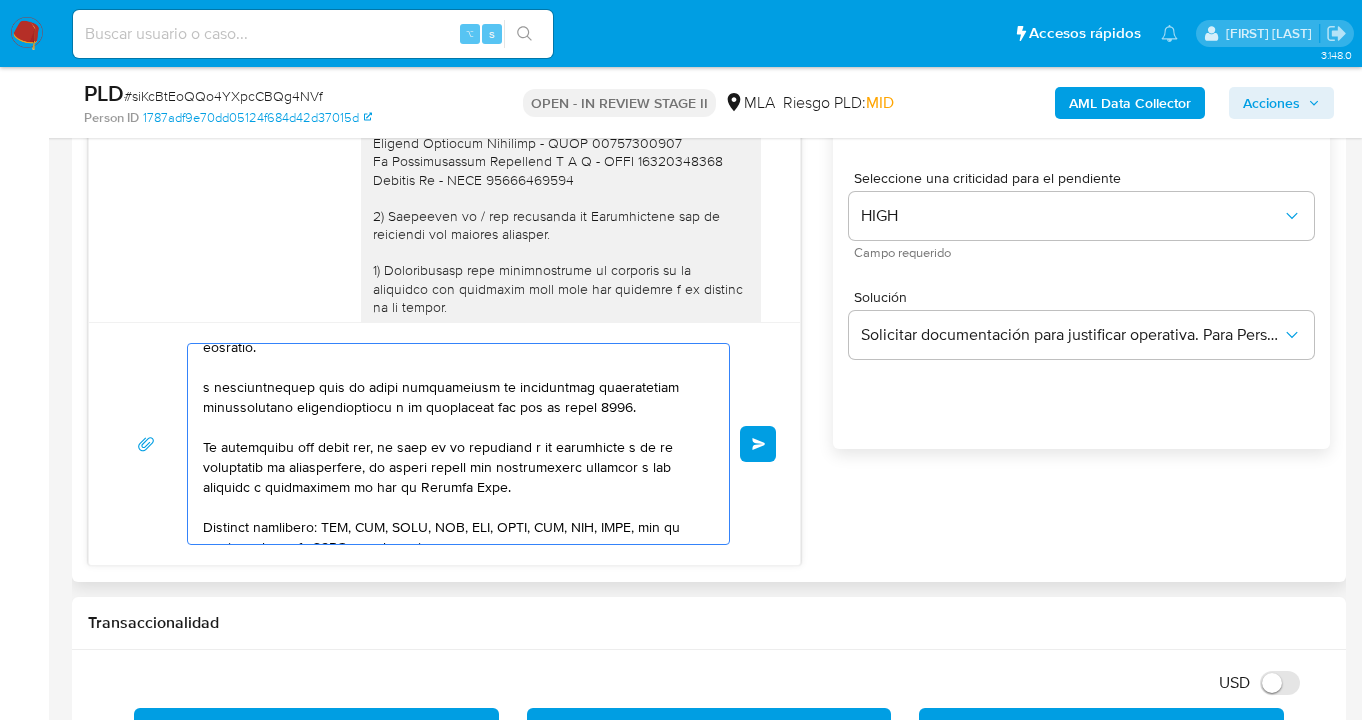 drag, startPoint x: 307, startPoint y: 403, endPoint x: 309, endPoint y: 413, distance: 10.198039 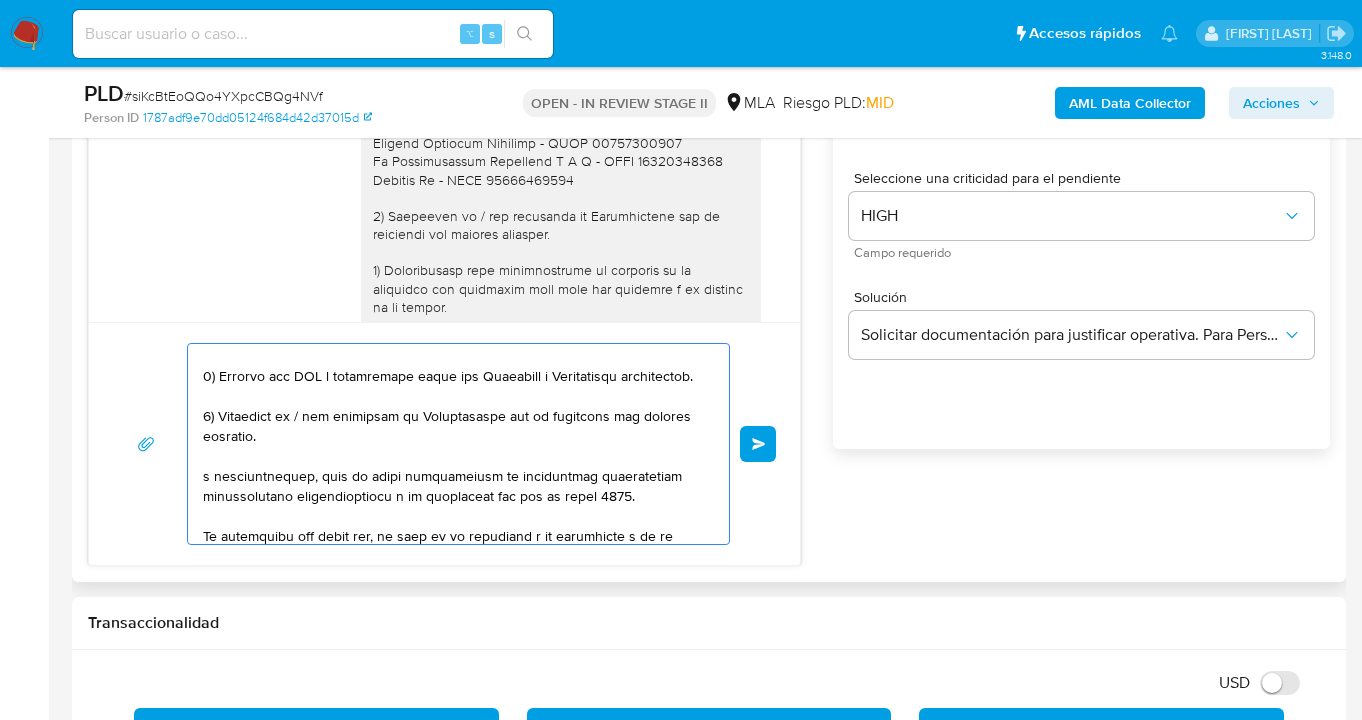 scroll, scrollTop: 0, scrollLeft: 0, axis: both 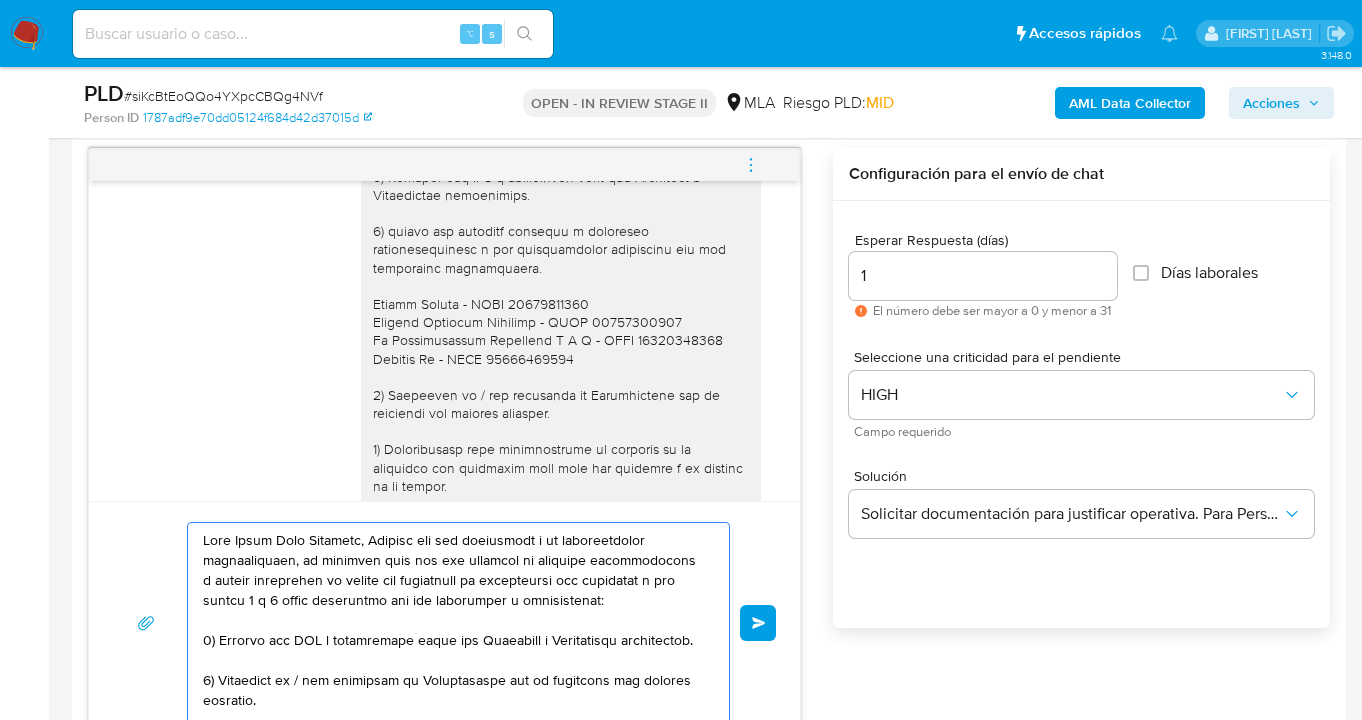 click at bounding box center (453, 623) 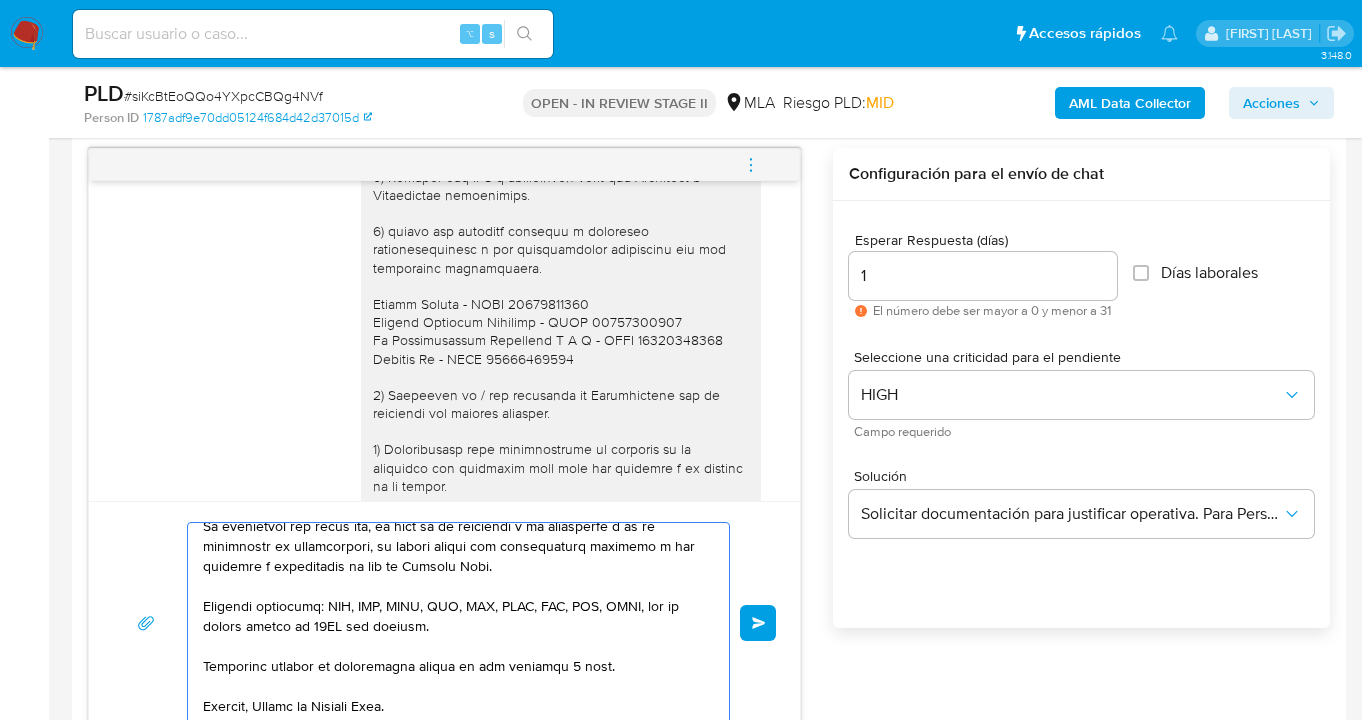scroll, scrollTop: 374, scrollLeft: 0, axis: vertical 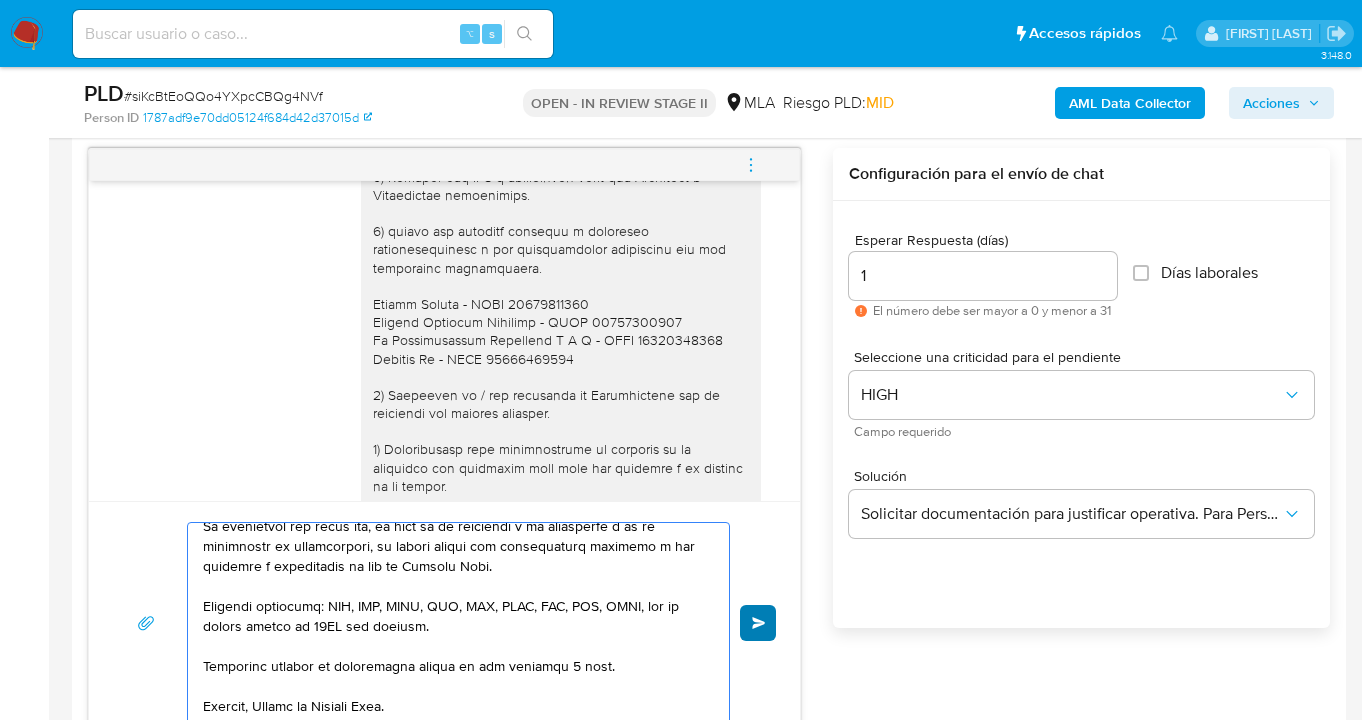 type on "Hola Marta Ines Bocanera, gracias por las respuestas y la documentación proporcionada, no obstante para dar por completo el presente requerimiento y seguir utilizando su cuenta con normalidad le solicitamos dar respuesta a los puntos 1 y 3 antes informados los que reiteramos a continuación:
1) Indicar las URL o direcciones tanto del Instagram y Marketplace mencionados donde ofrece sus productos.
3) Presentar el / los contratos de Dropshipping por la actividad que refiere realizar.
y adicionalmente, dado el plazo transcurrido le solicitamos proporcionar documentación correspondiente a su operatoria del mes de julio 2025.
Es importante que sepas que, en caso de no responder a lo solicitado o si lo presentado es insuficiente, la cuenta podría ser inhabilitada conforme a los términos y condiciones de uso de Mercado Pago.
Formatos admitidos: PDF, JPG, JPEG, TXT, DOC, DOCX, XLS, PNG, XLSX, con un tamaño máximo de 25MB por archivo.
Esperamos recibir la información dentro de los próximos 2 días.
Saludos,..." 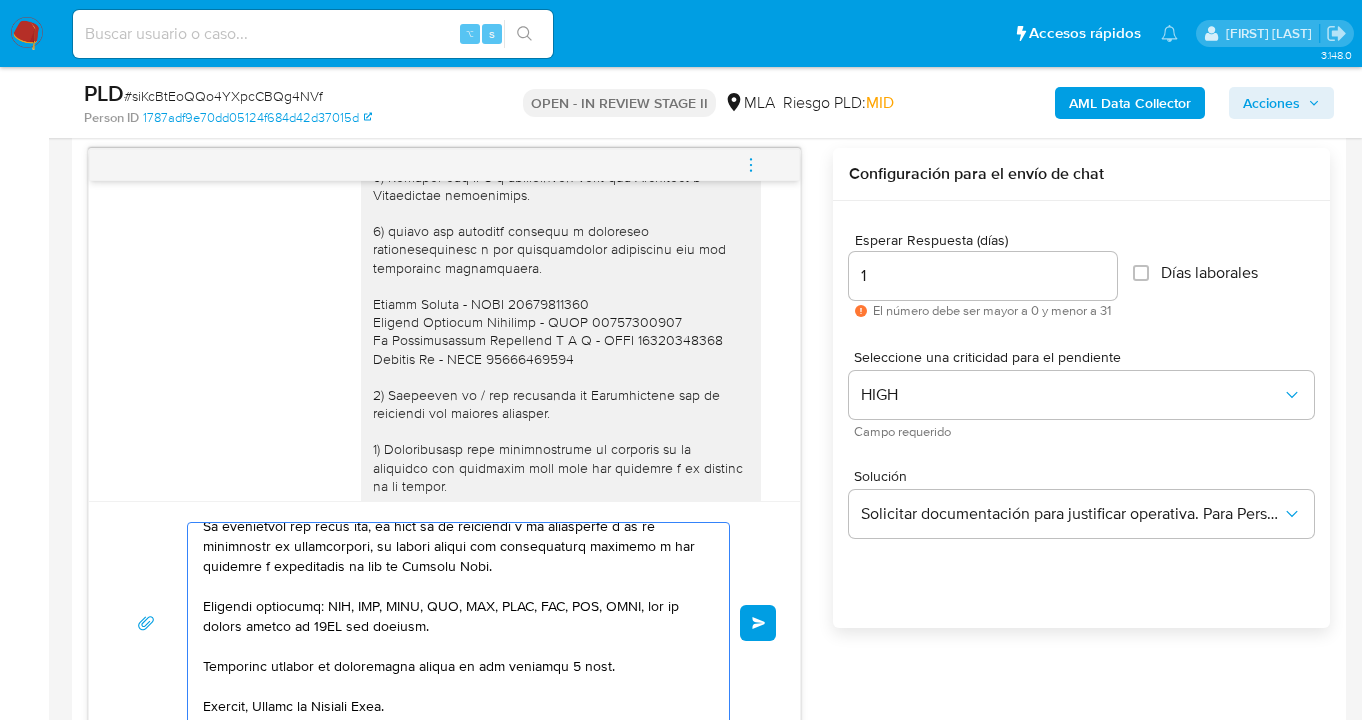 click on "Enviar" at bounding box center (759, 623) 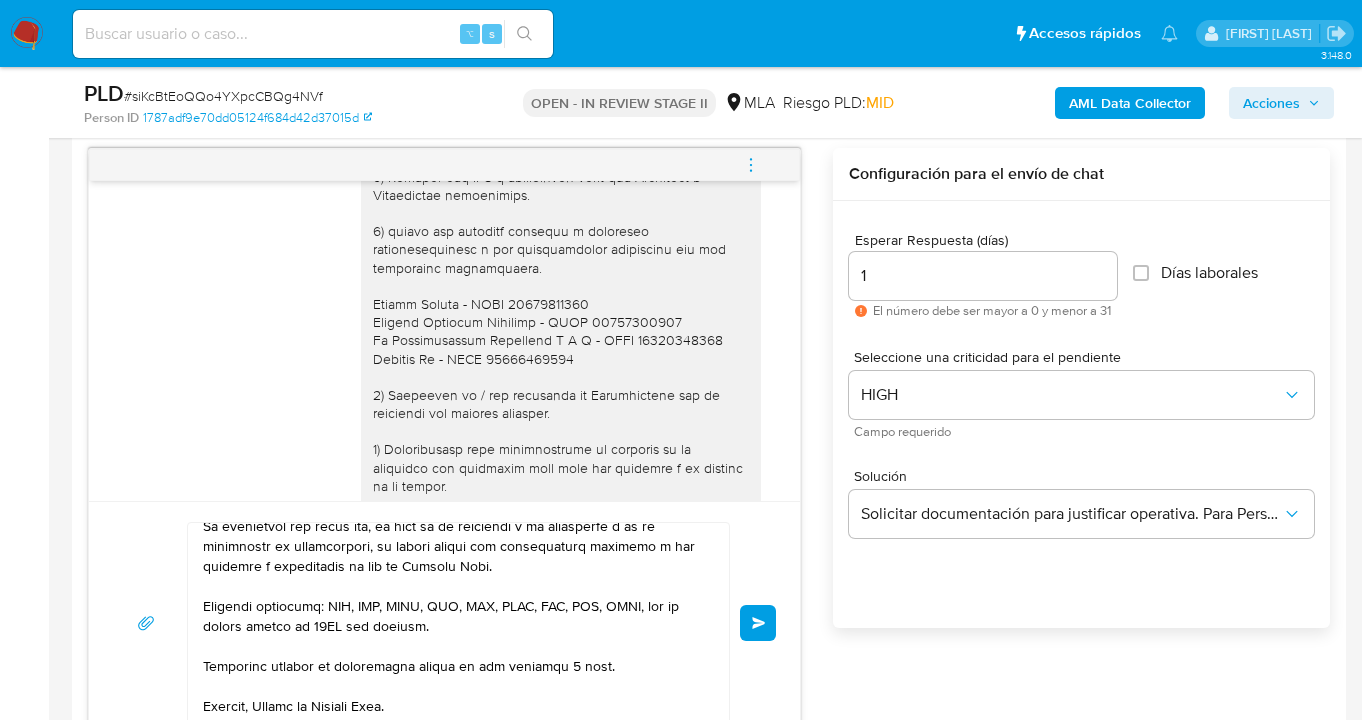 type 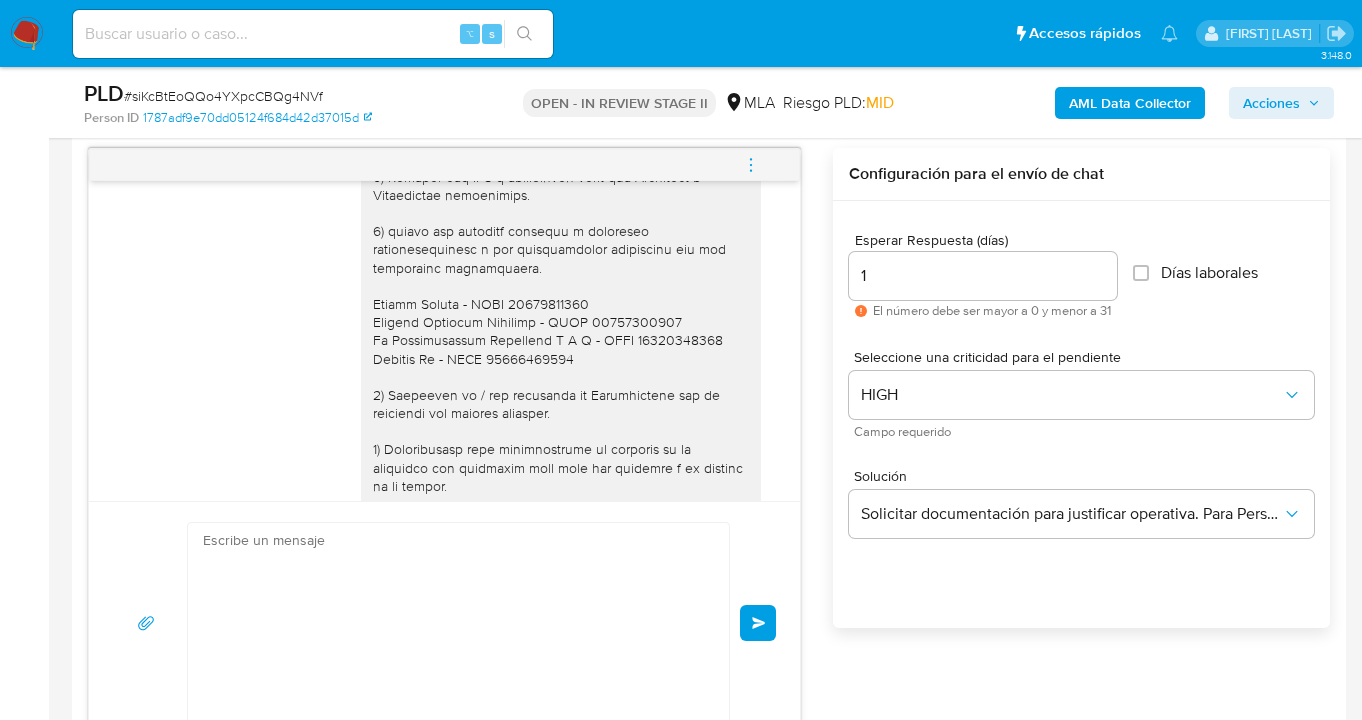 scroll, scrollTop: 0, scrollLeft: 0, axis: both 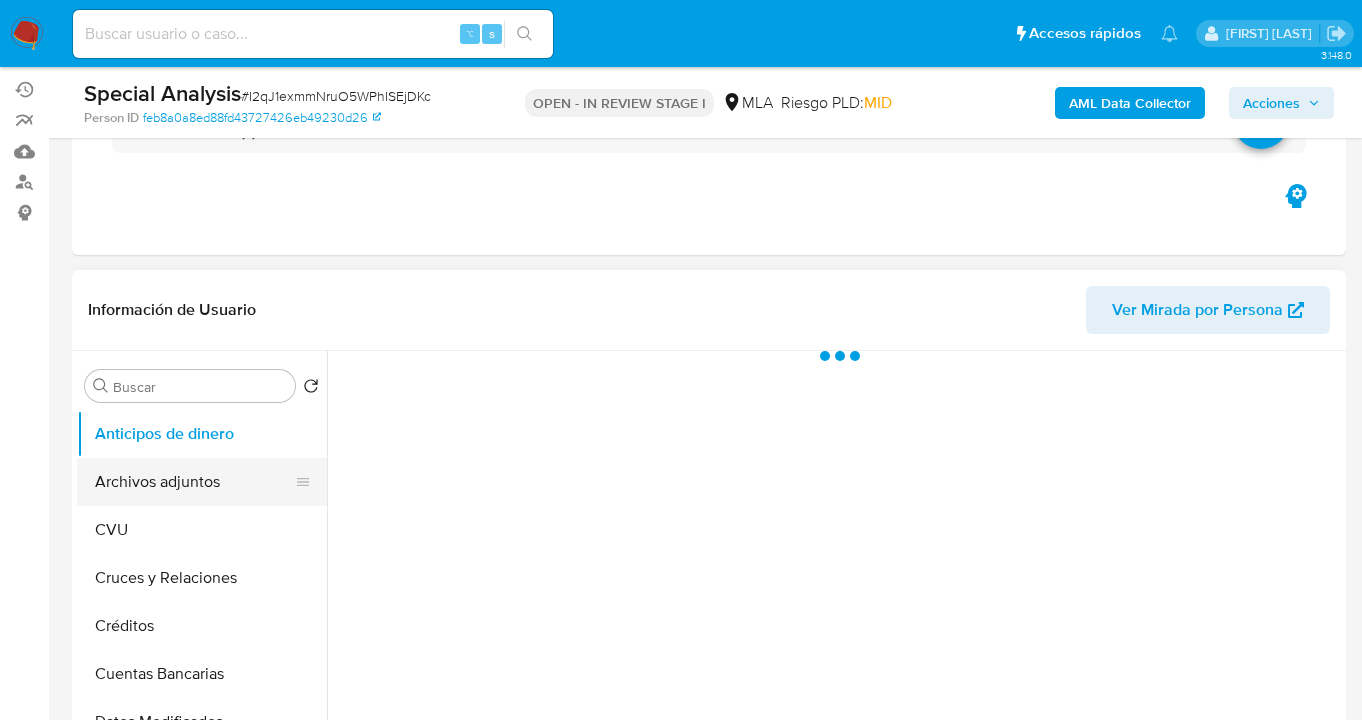 click on "Archivos adjuntos" at bounding box center [194, 482] 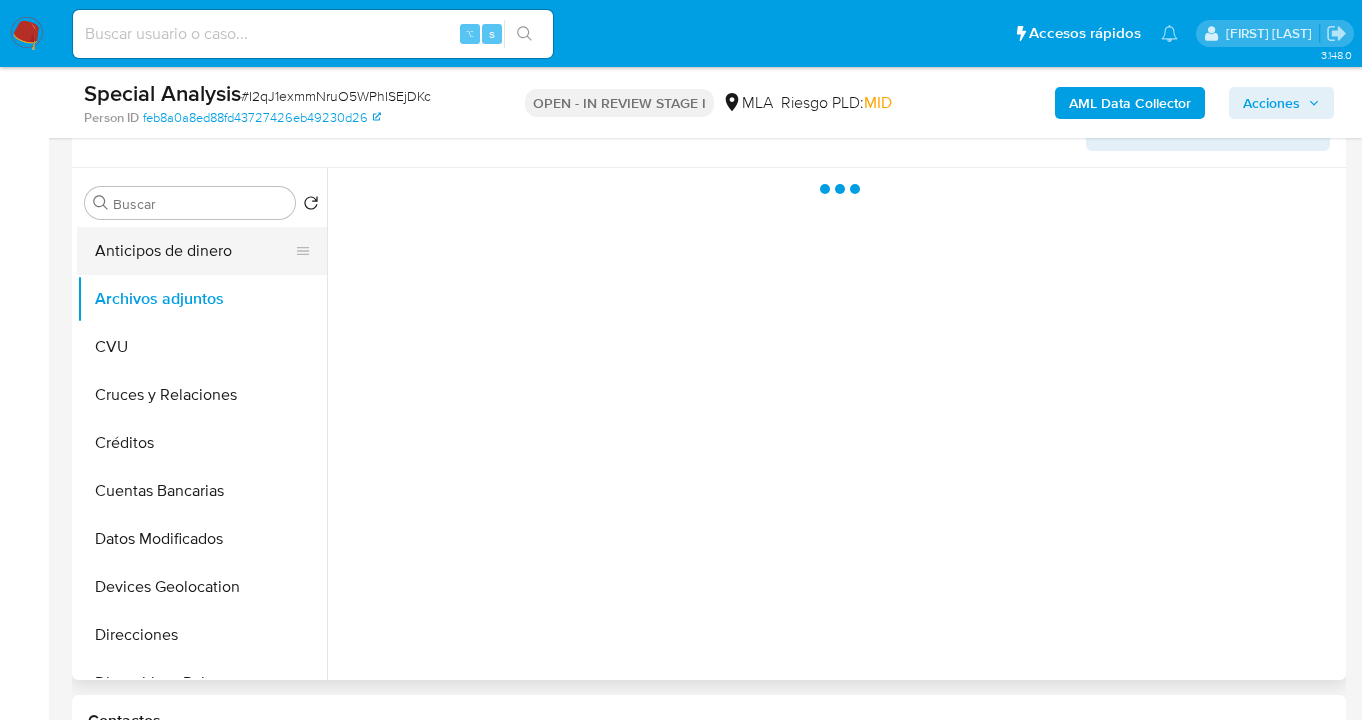 select on "10" 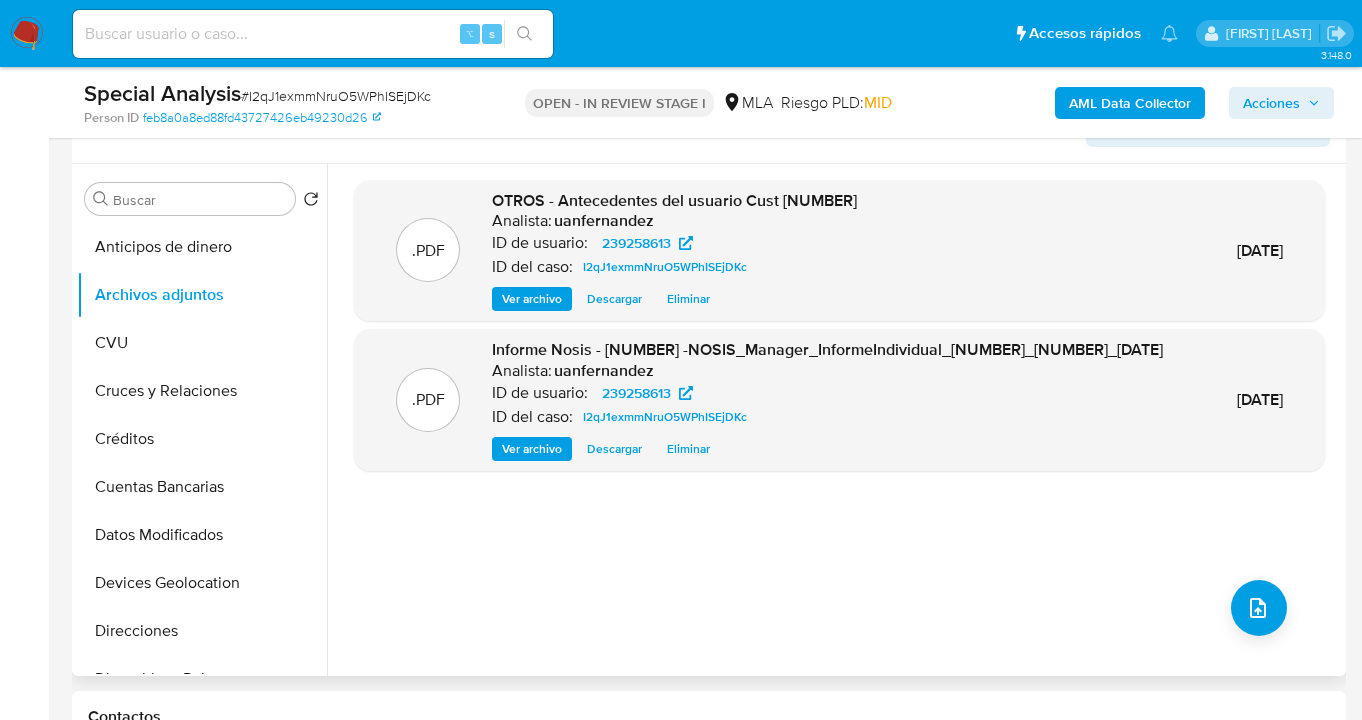 scroll, scrollTop: 320, scrollLeft: 0, axis: vertical 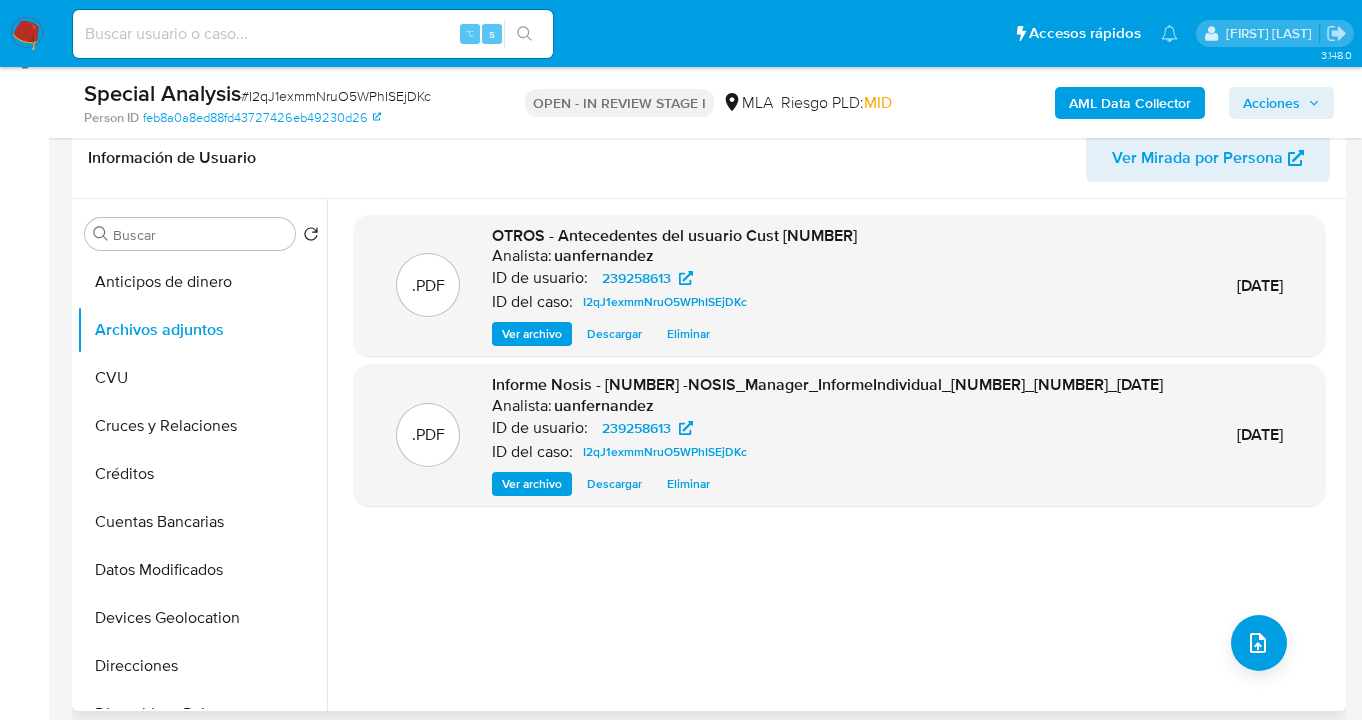 click on "Ver archivo" at bounding box center [532, 334] 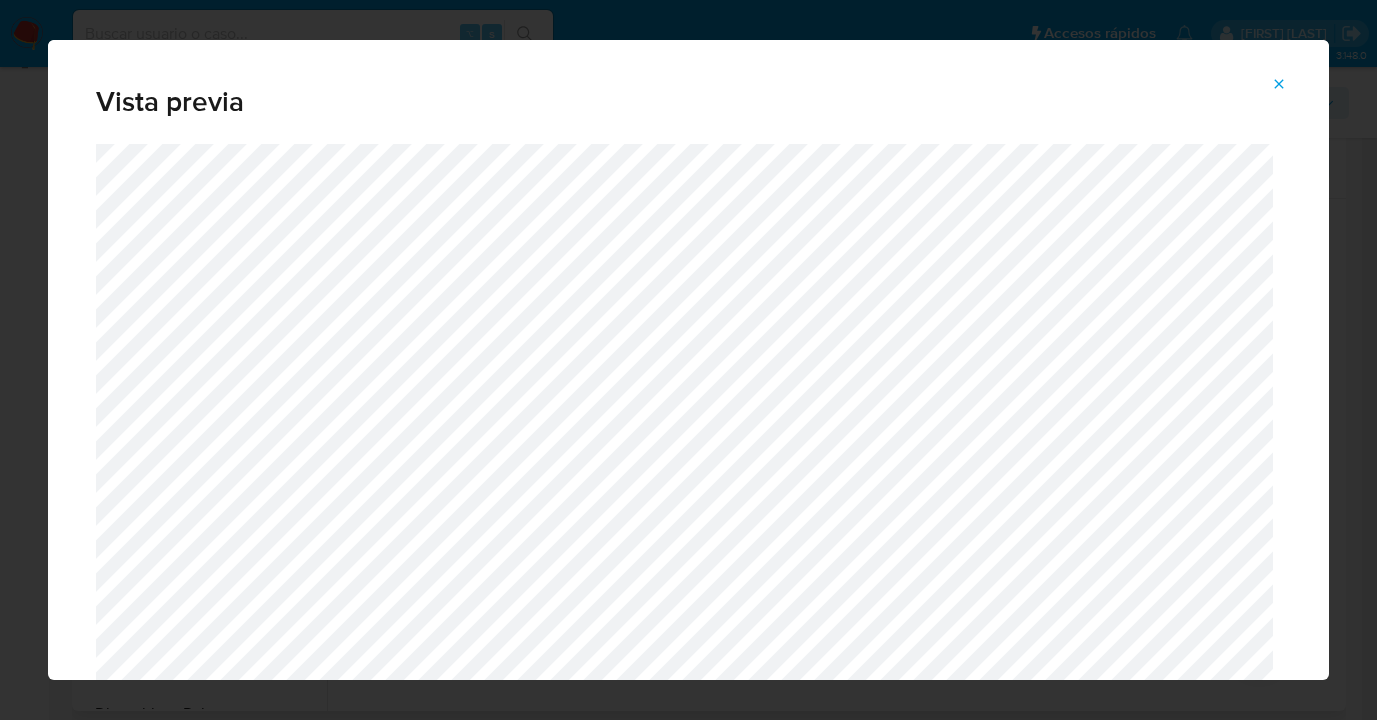 click 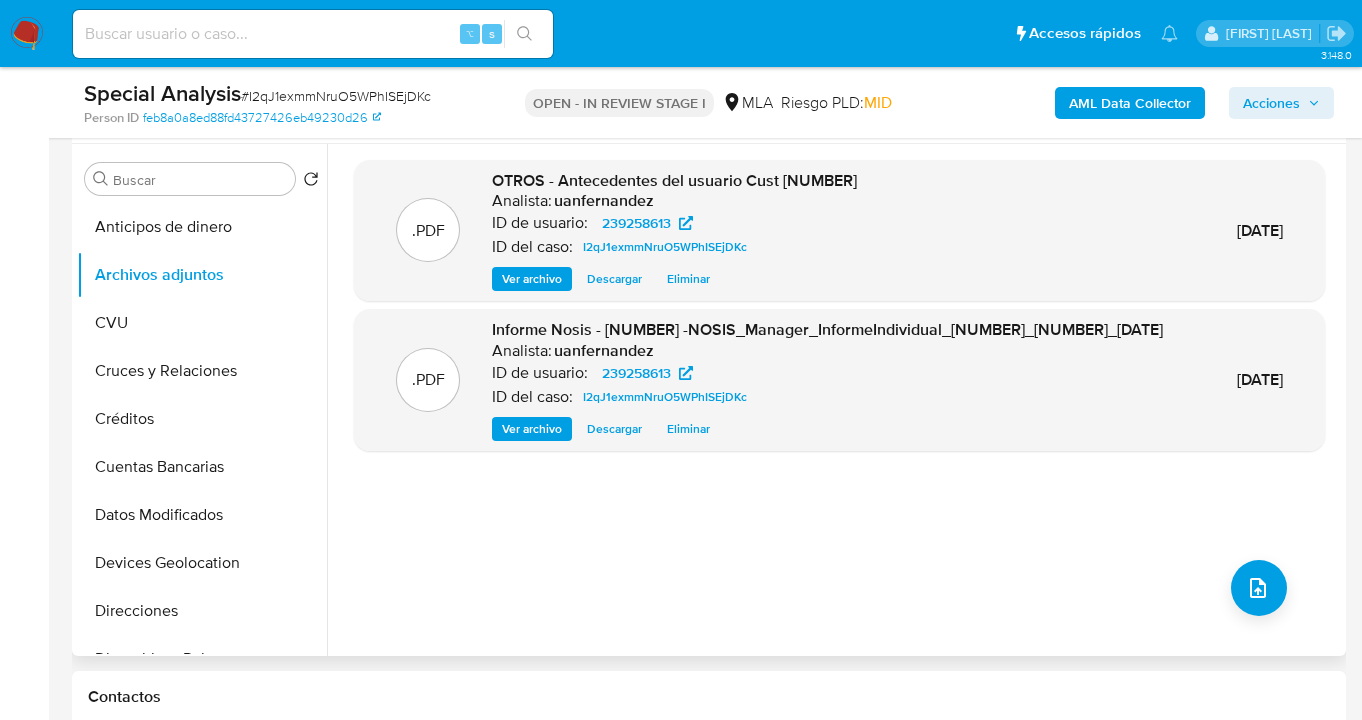 scroll, scrollTop: 489, scrollLeft: 0, axis: vertical 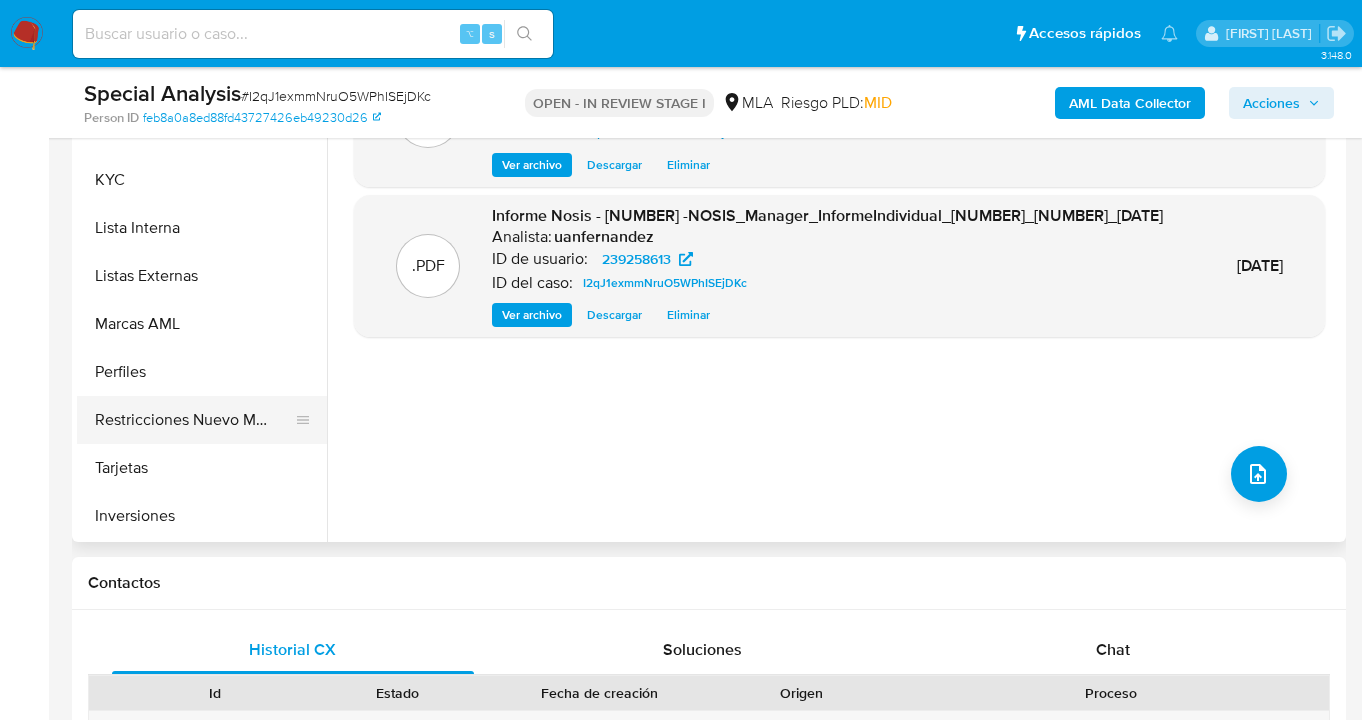 click on "Restricciones Nuevo Mundo" at bounding box center (194, 420) 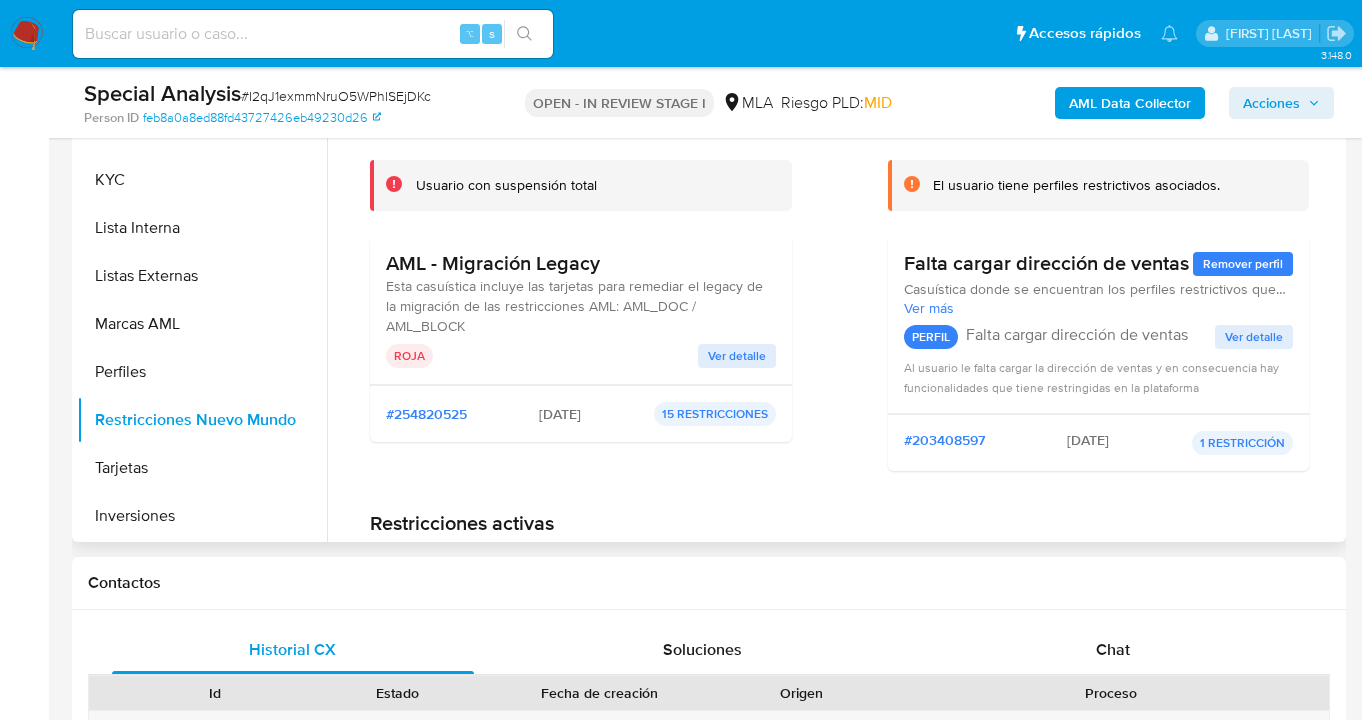 click on "Ver detalle" at bounding box center (737, 356) 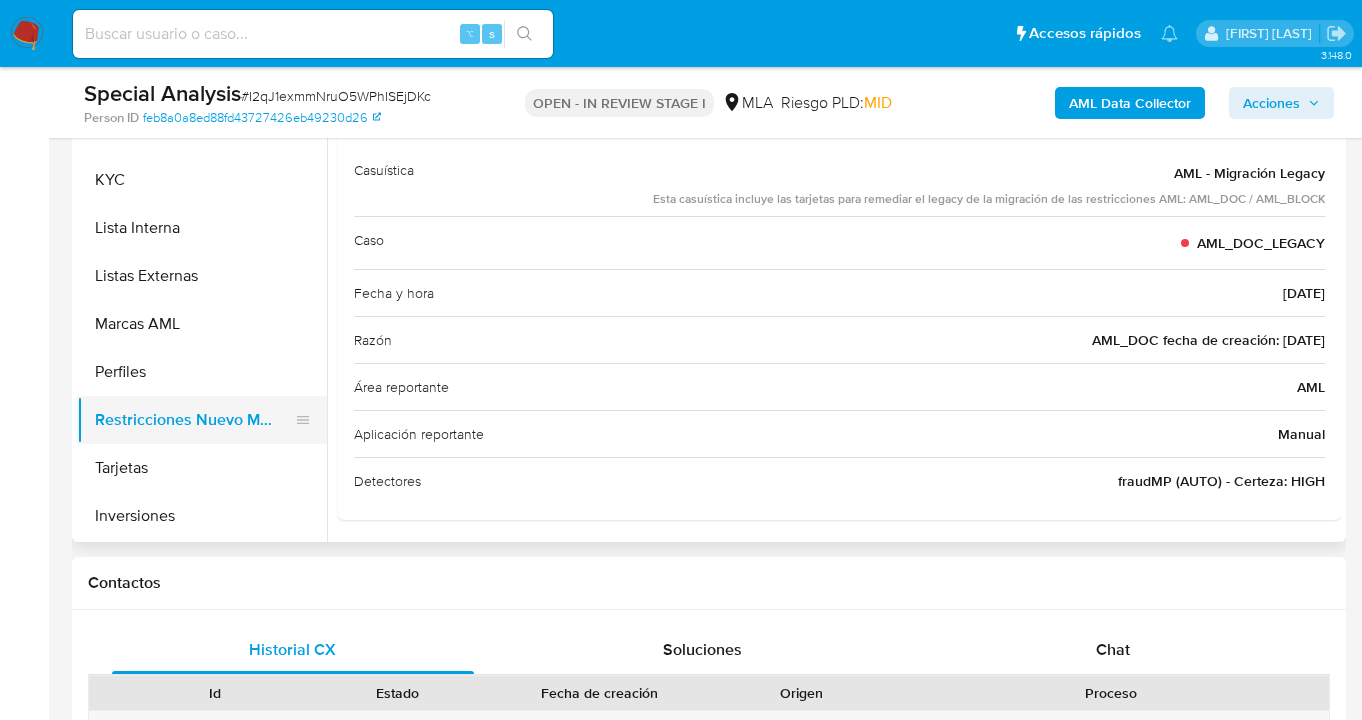 click on "Restricciones Nuevo Mundo" at bounding box center [194, 420] 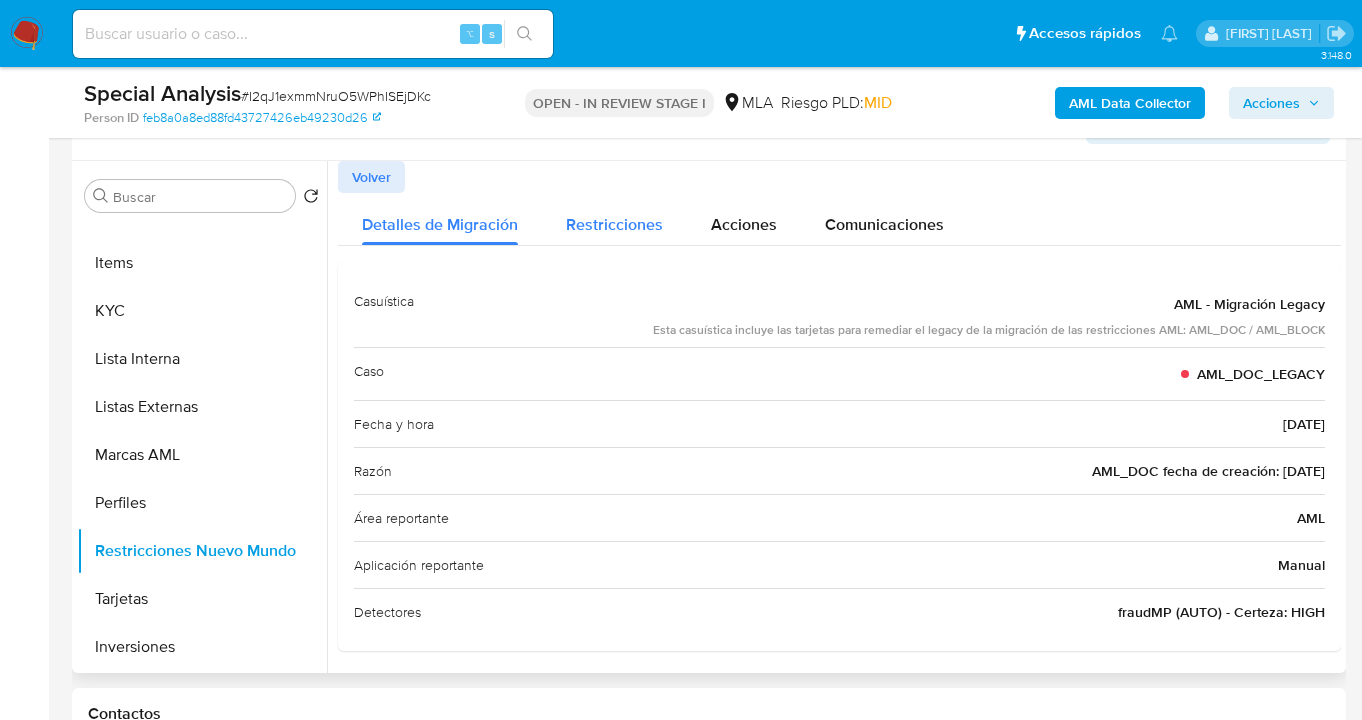 scroll, scrollTop: 280, scrollLeft: 0, axis: vertical 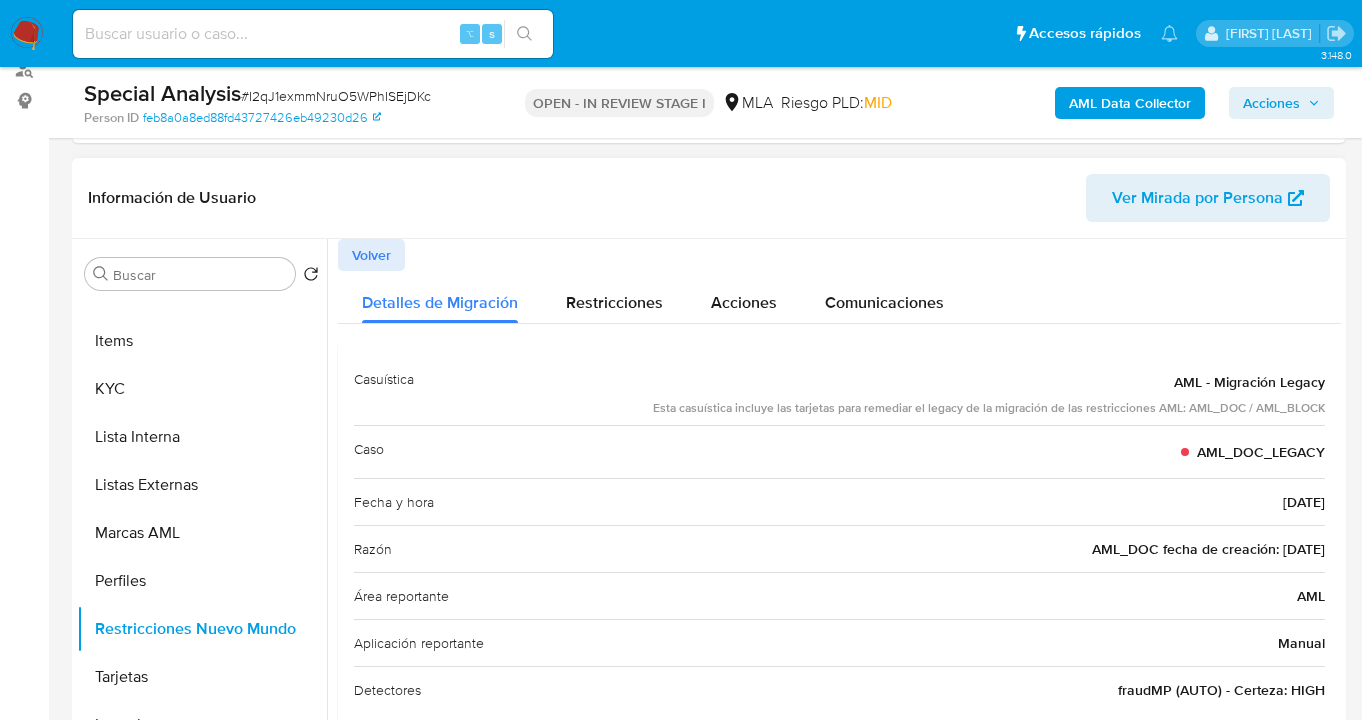 click on "Volver" at bounding box center (371, 255) 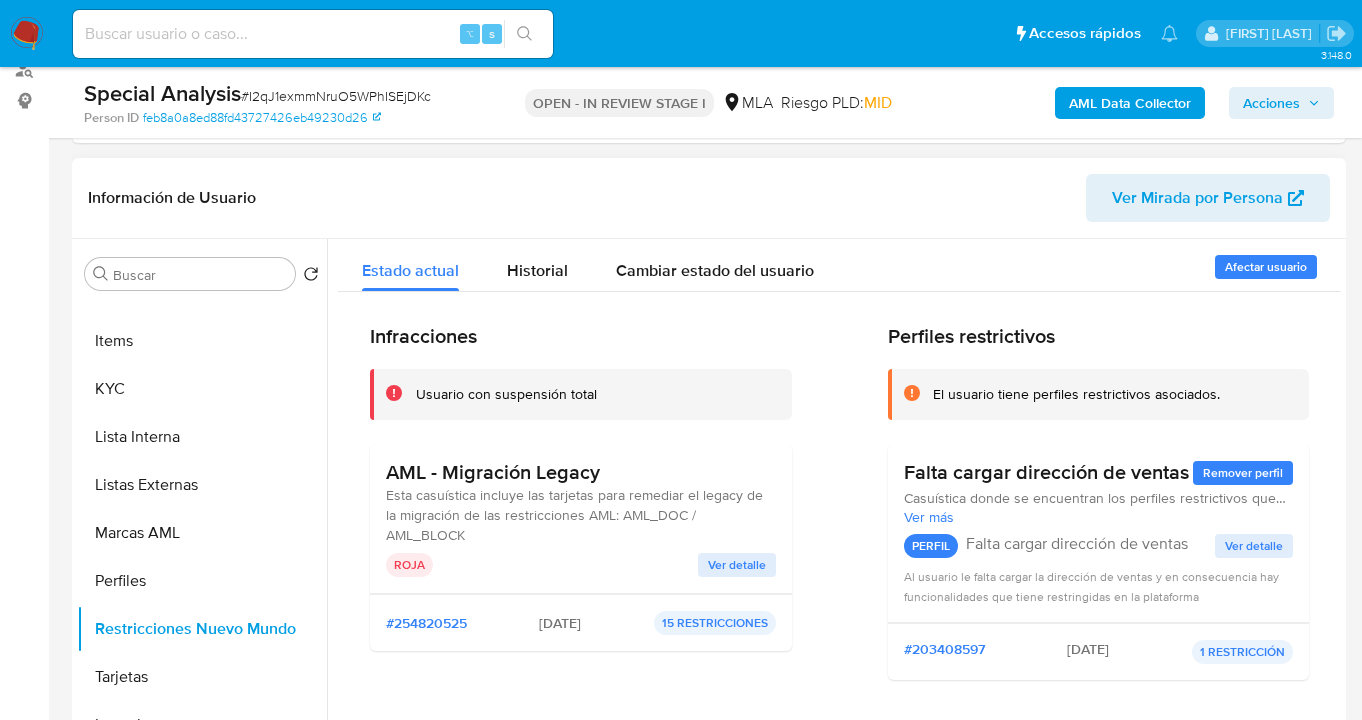 scroll, scrollTop: 610, scrollLeft: 0, axis: vertical 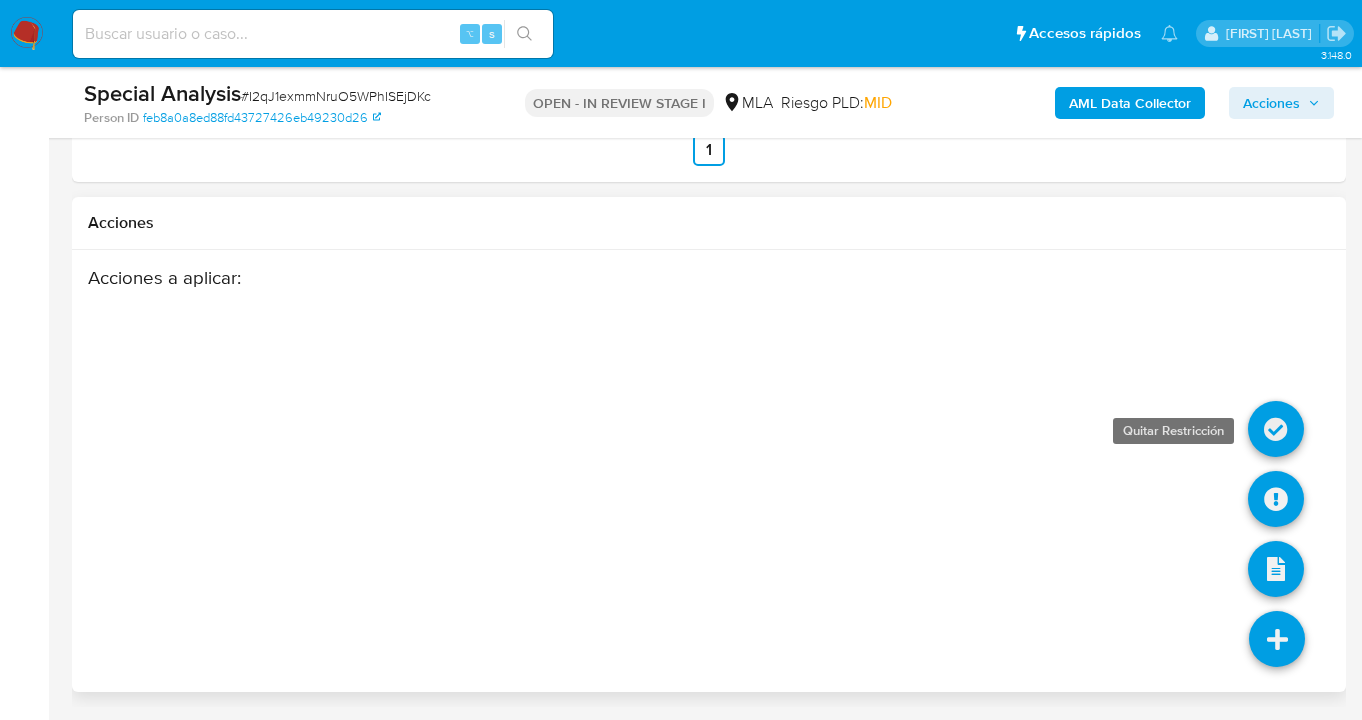 click at bounding box center (1276, 429) 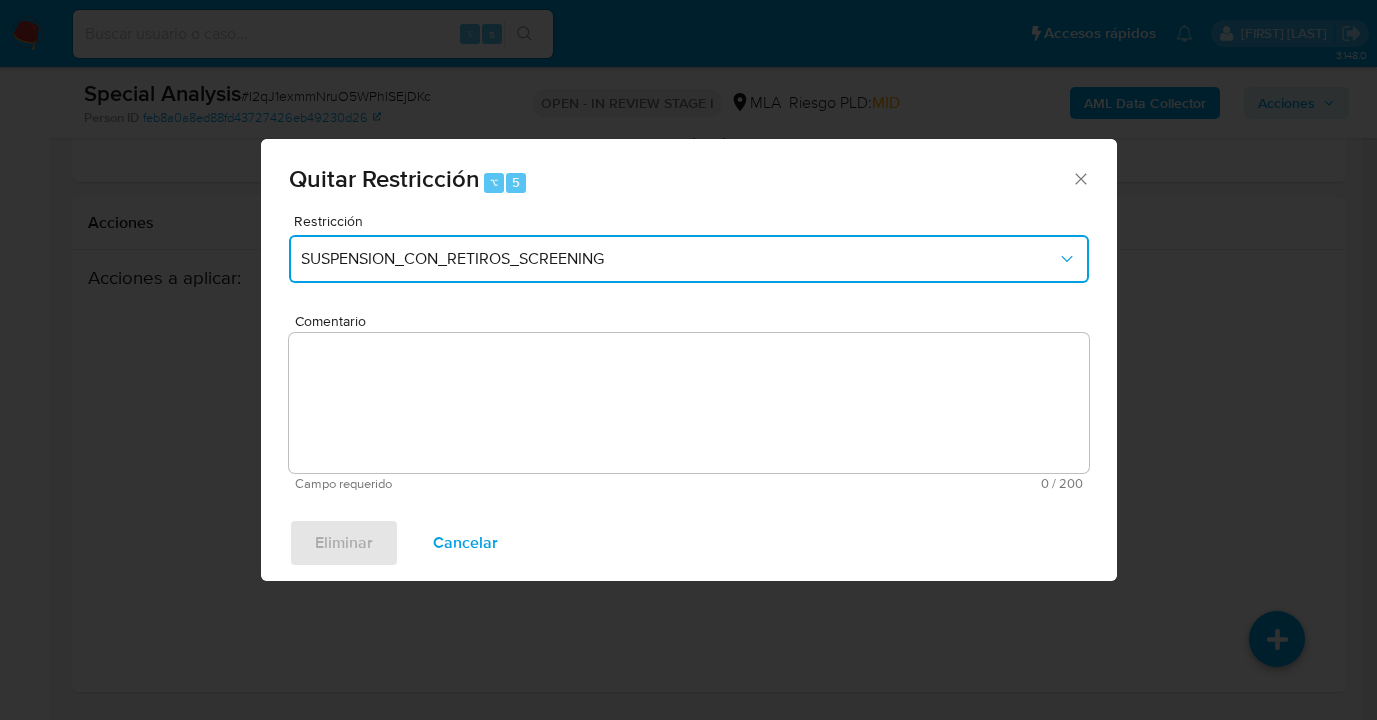 click on "SUSPENSION_CON_RETIROS_SCREENING" at bounding box center (679, 259) 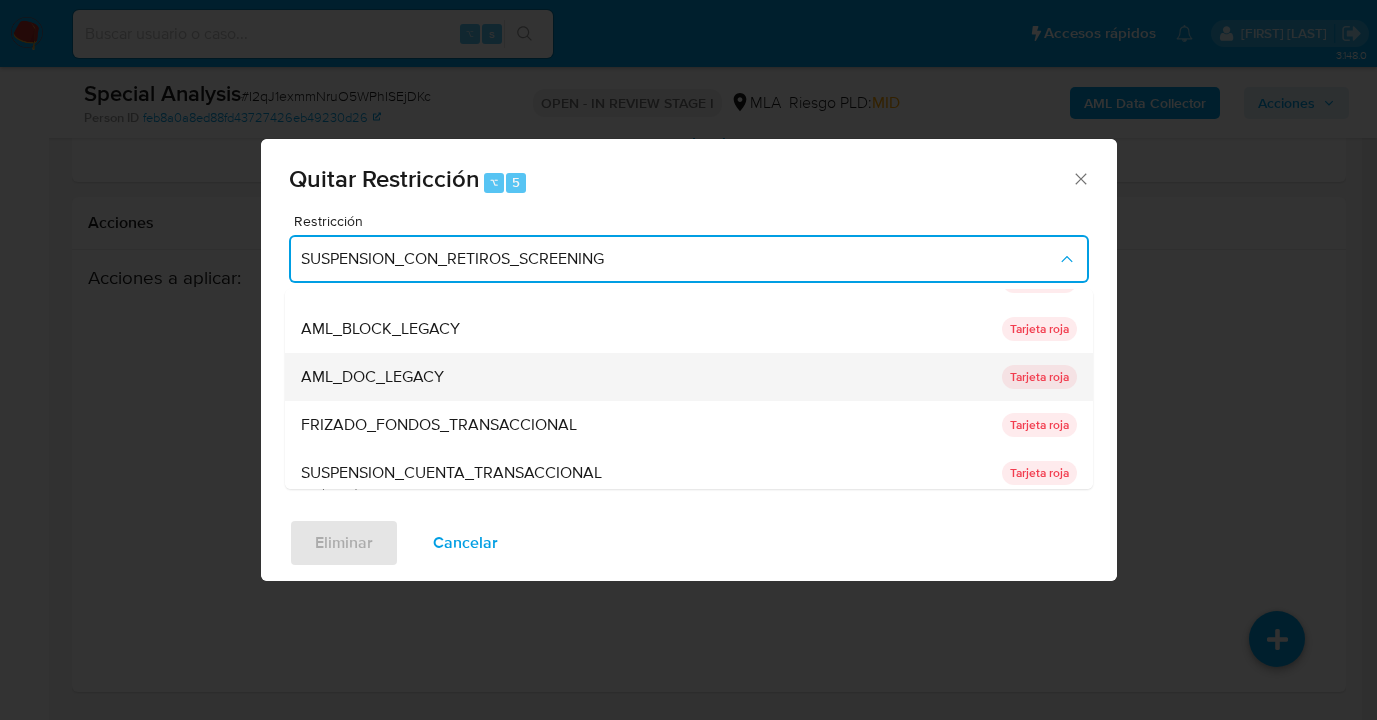 scroll, scrollTop: 81, scrollLeft: 0, axis: vertical 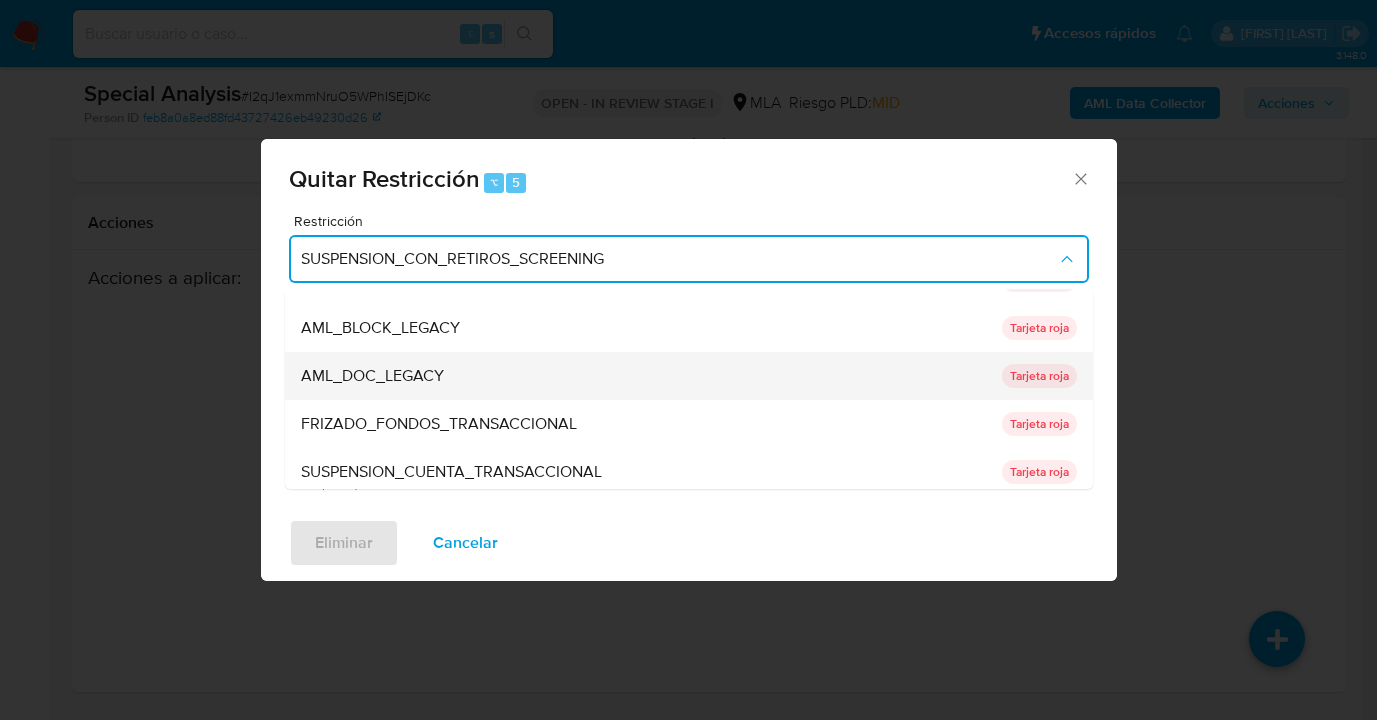 click on "AML_DOC_LEGACY" at bounding box center (645, 376) 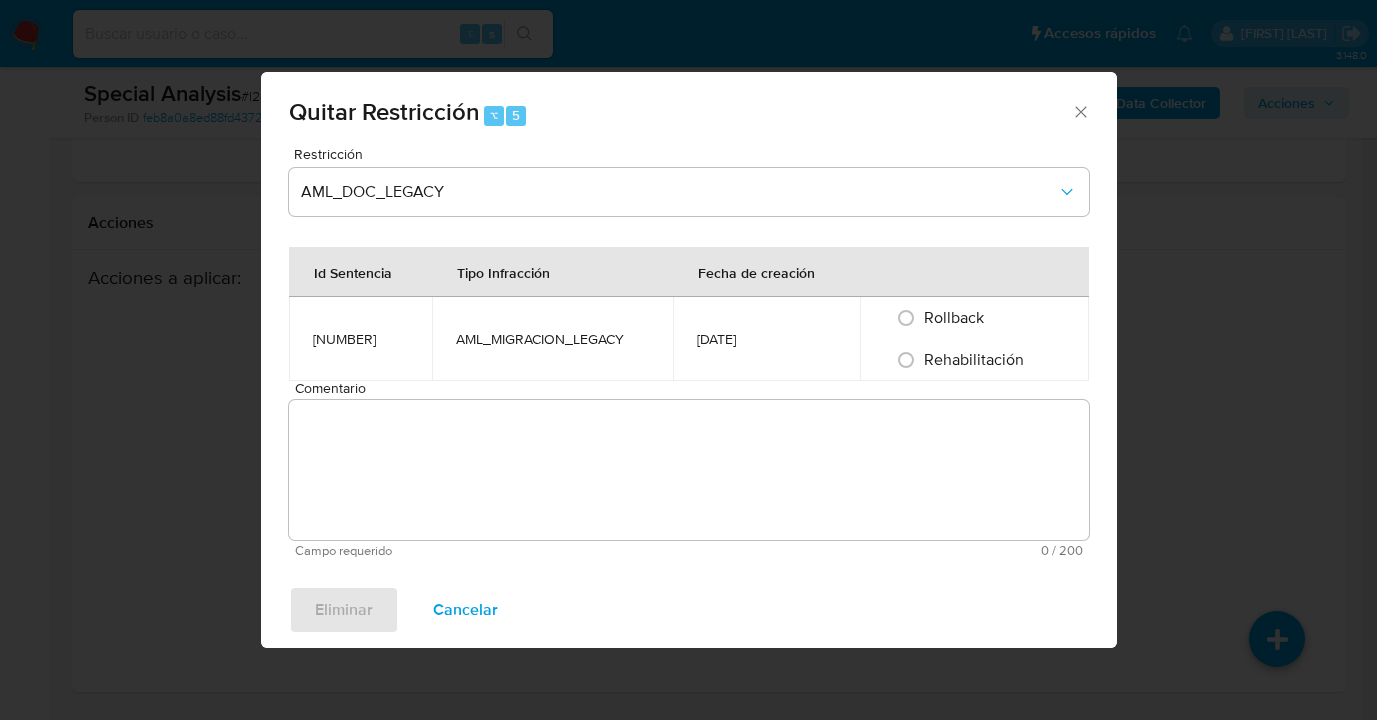 drag, startPoint x: 913, startPoint y: 359, endPoint x: 755, endPoint y: 486, distance: 202.71408 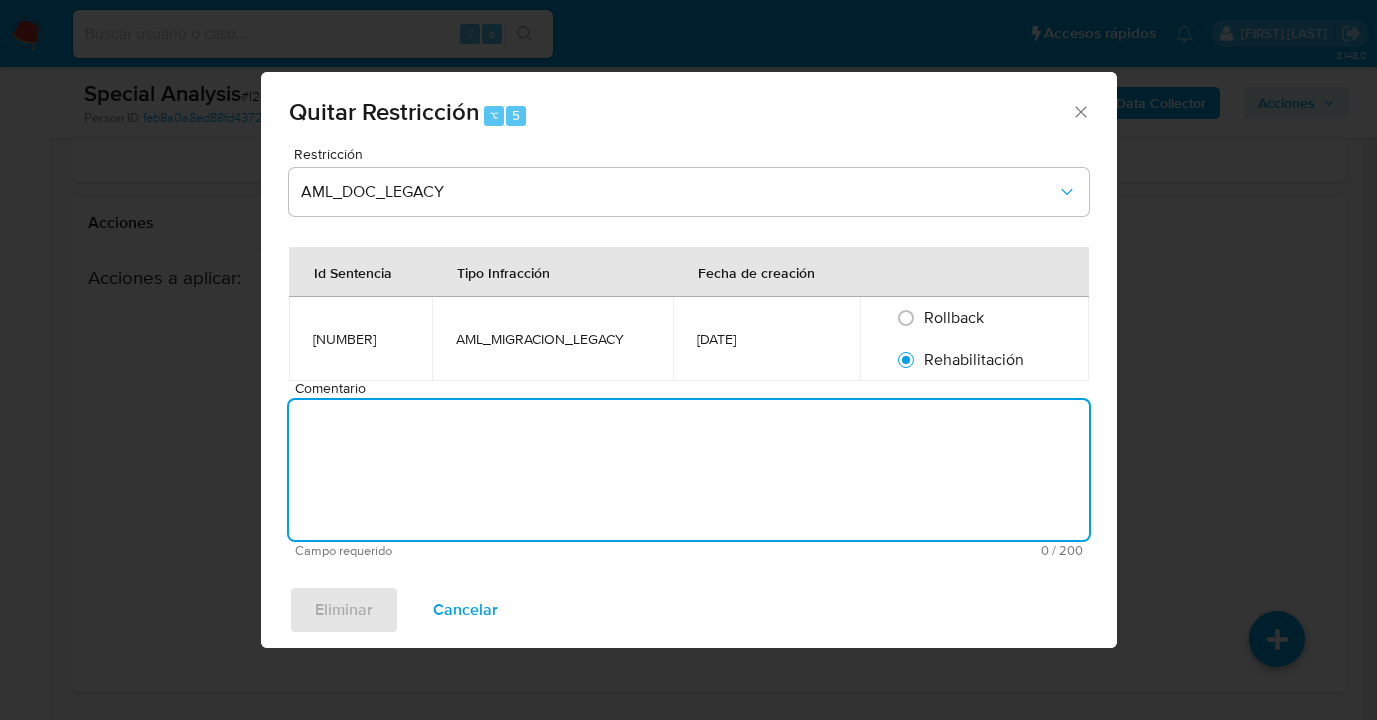 click on "Comentario" at bounding box center (689, 470) 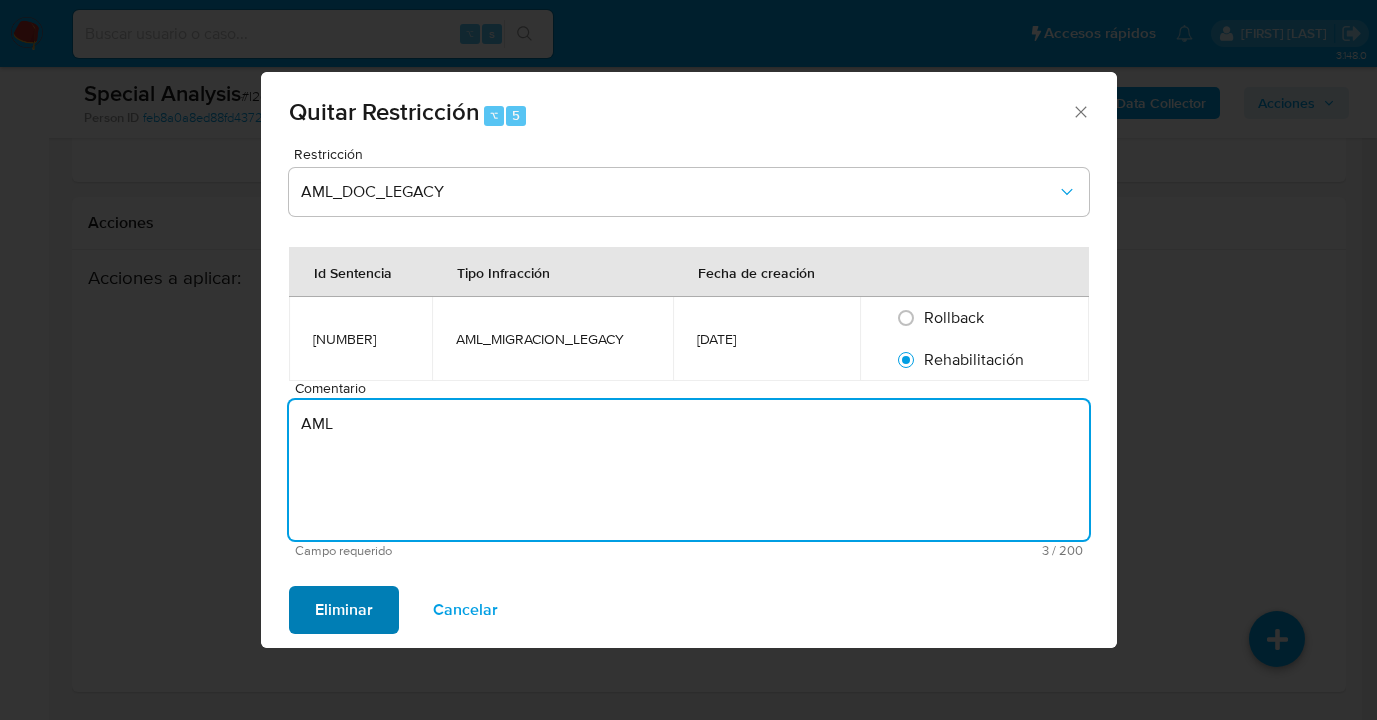 type on "AML" 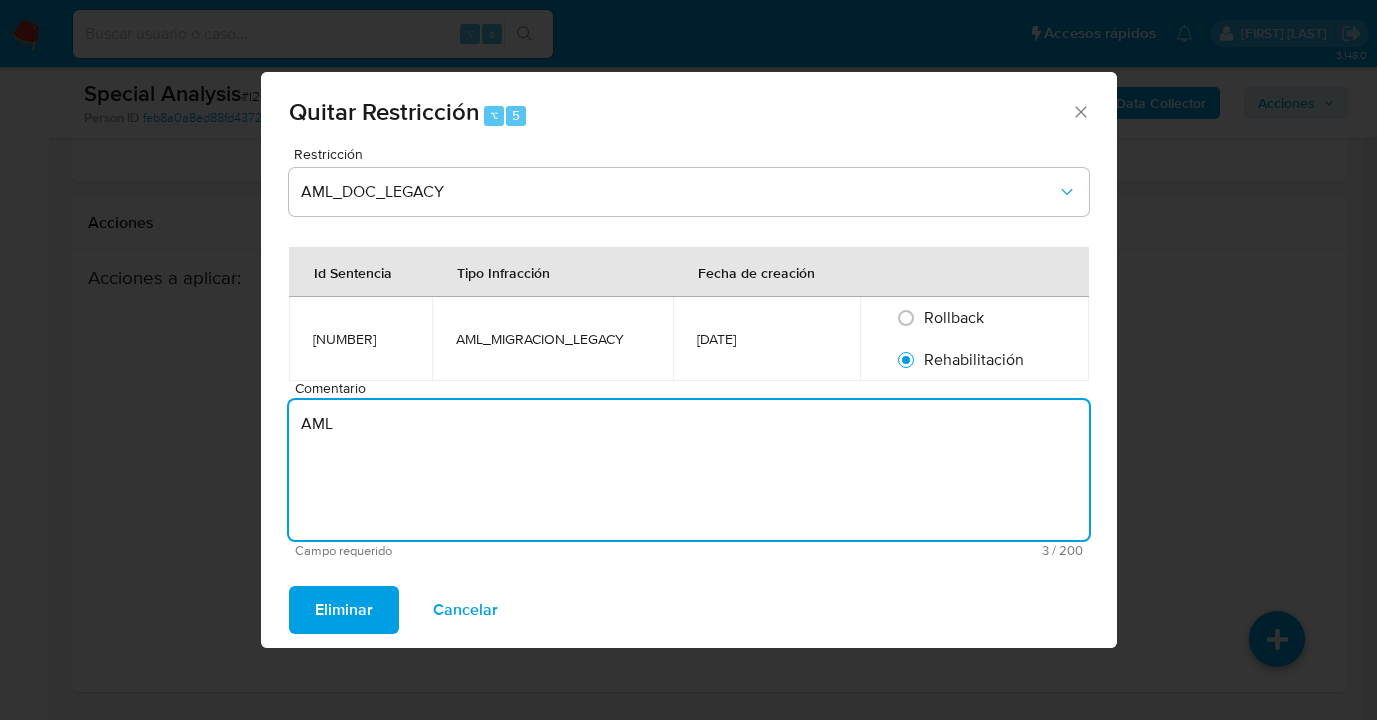 click on "Eliminar" at bounding box center [344, 610] 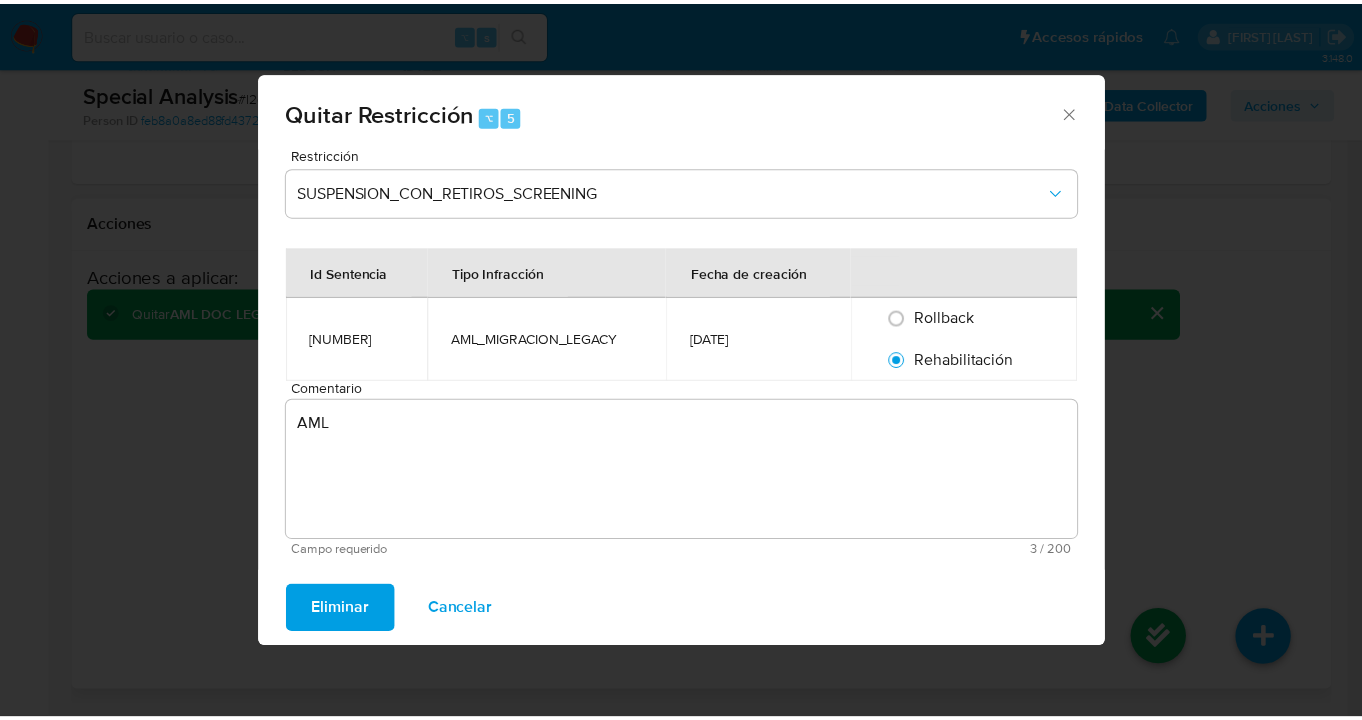 scroll, scrollTop: 3354, scrollLeft: 0, axis: vertical 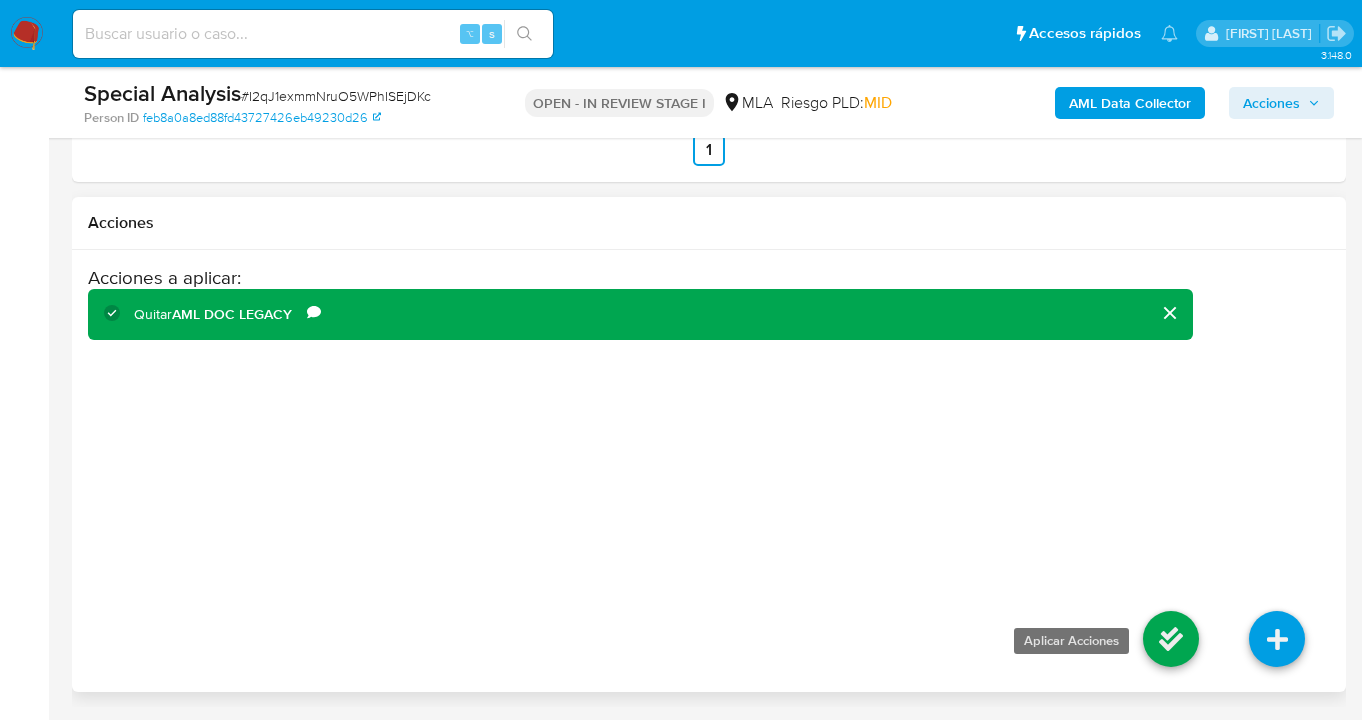click at bounding box center [1171, 639] 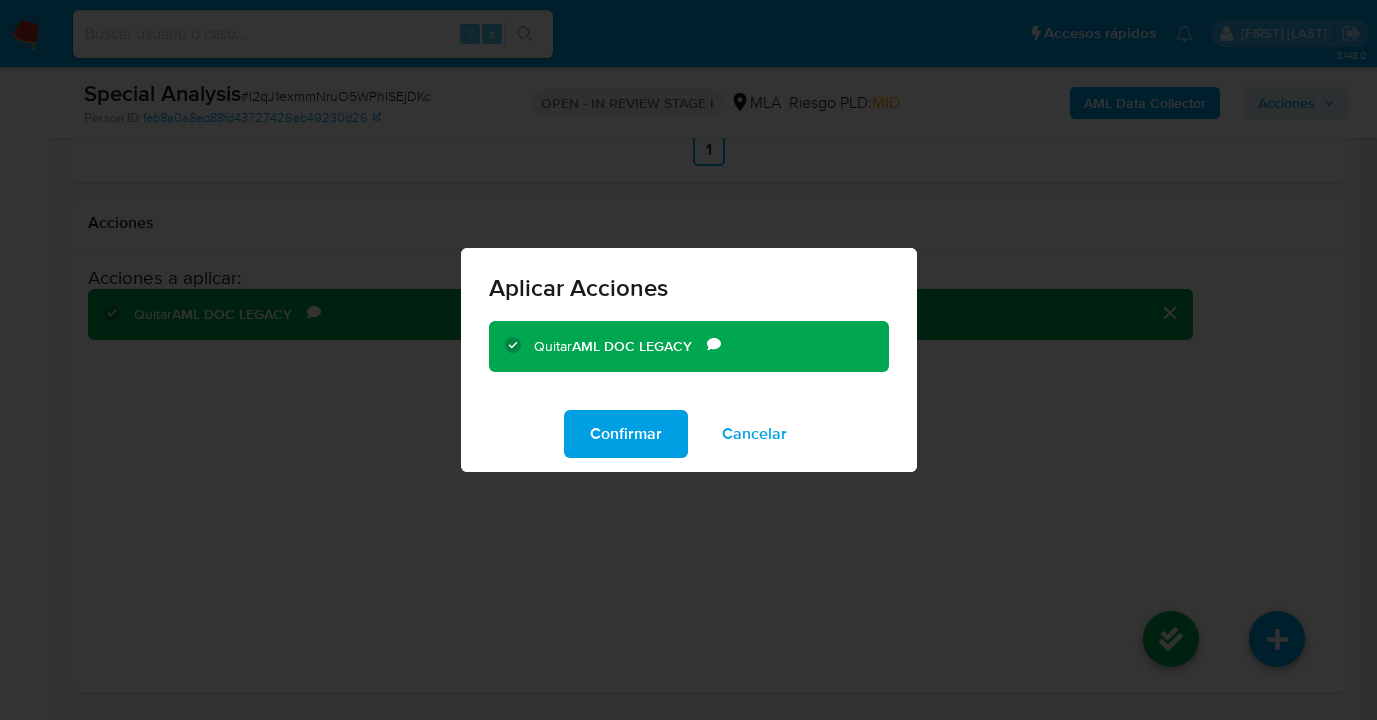 click on "Confirmar" at bounding box center [626, 434] 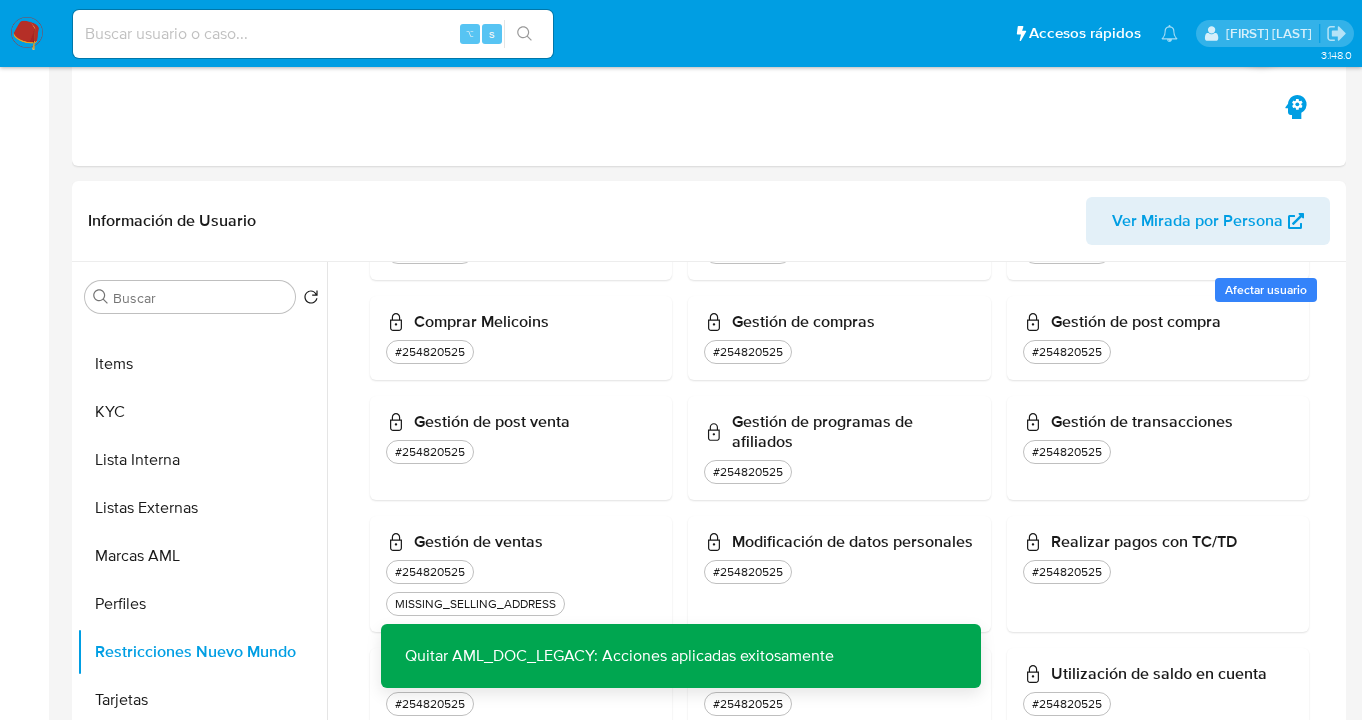 scroll, scrollTop: 0, scrollLeft: 0, axis: both 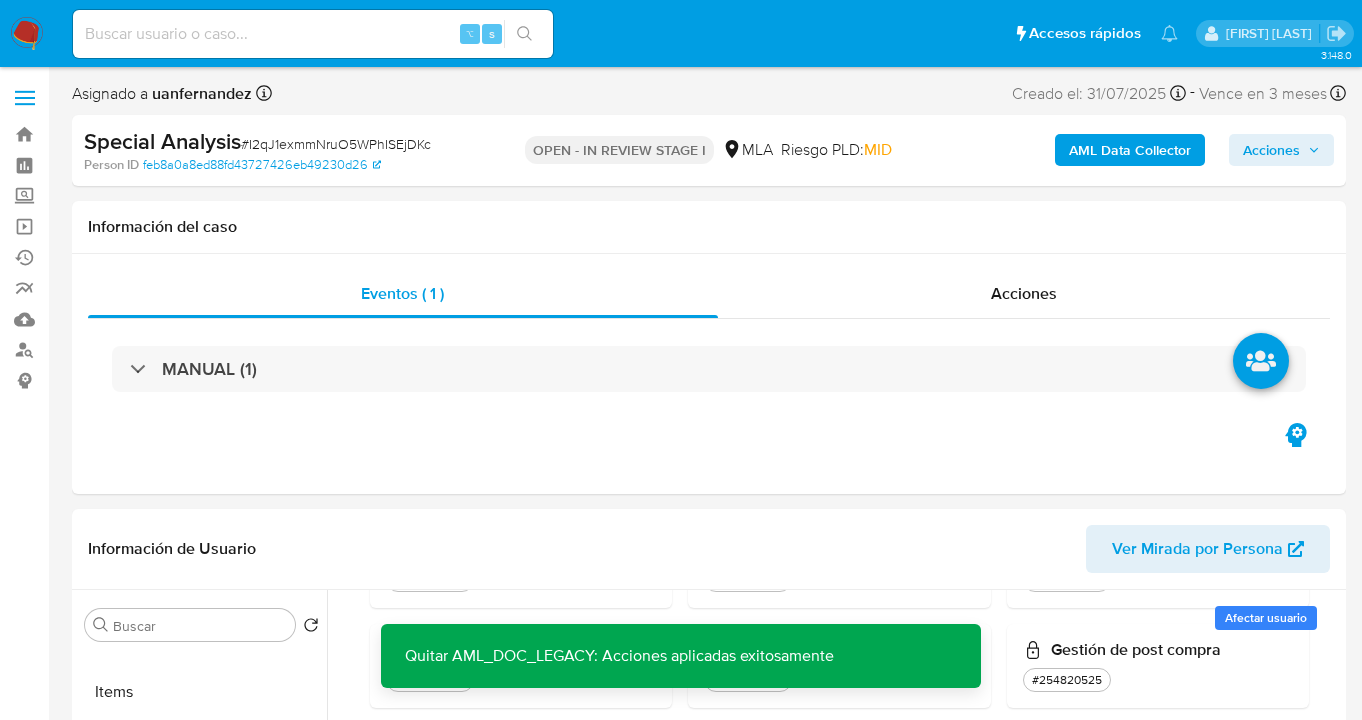 click on "Acciones" at bounding box center (1271, 150) 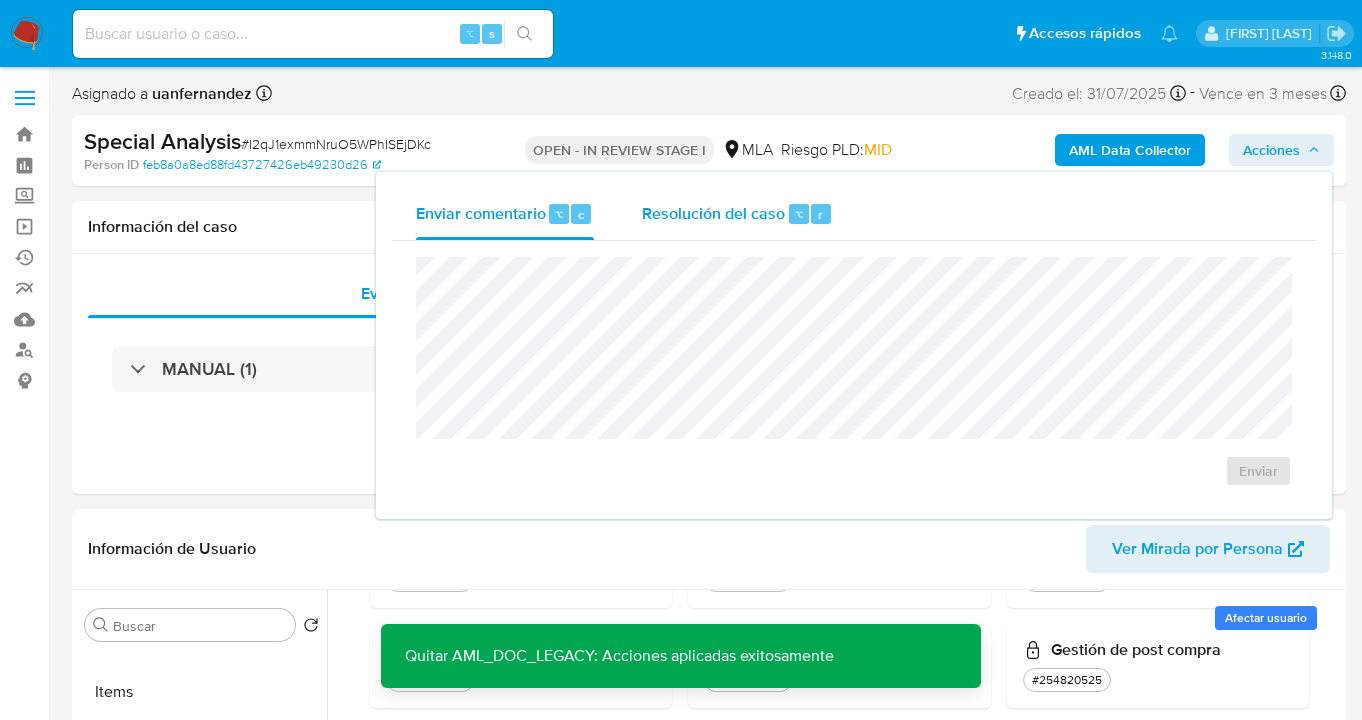 click on "Resolución del caso" at bounding box center [713, 213] 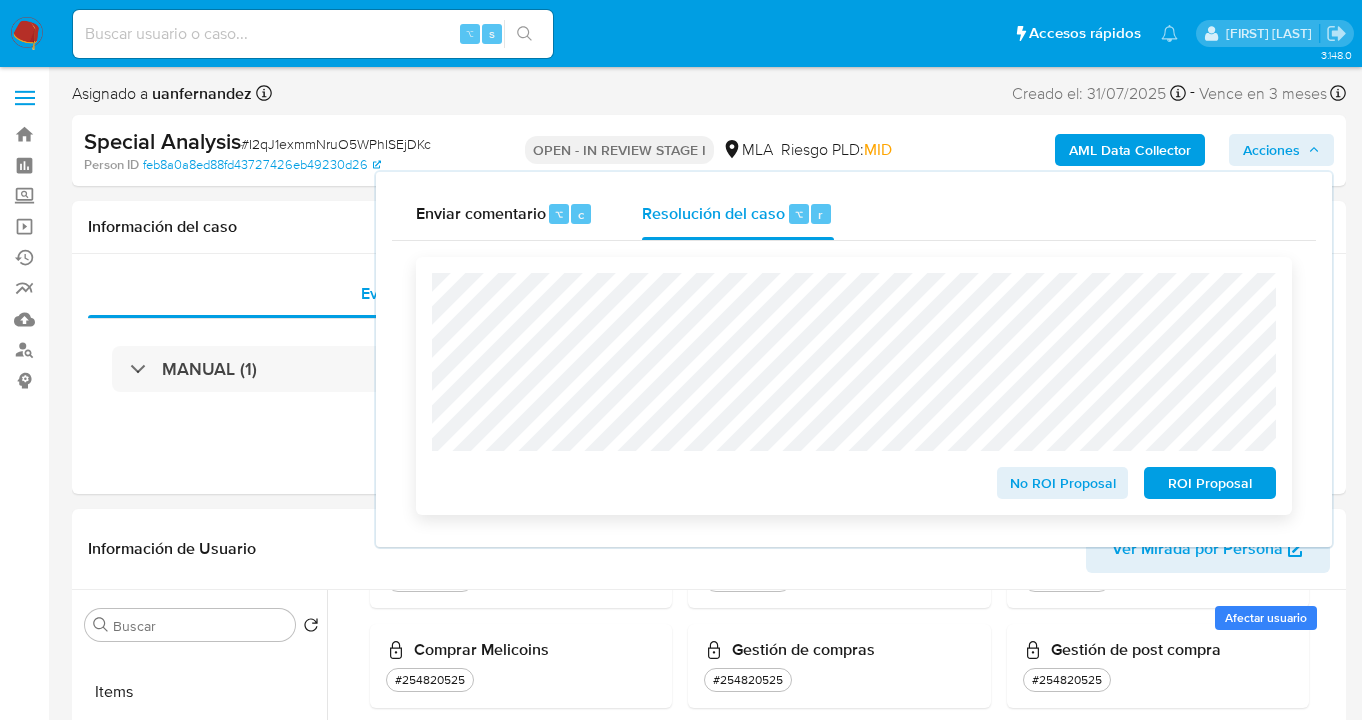 scroll, scrollTop: 44, scrollLeft: 0, axis: vertical 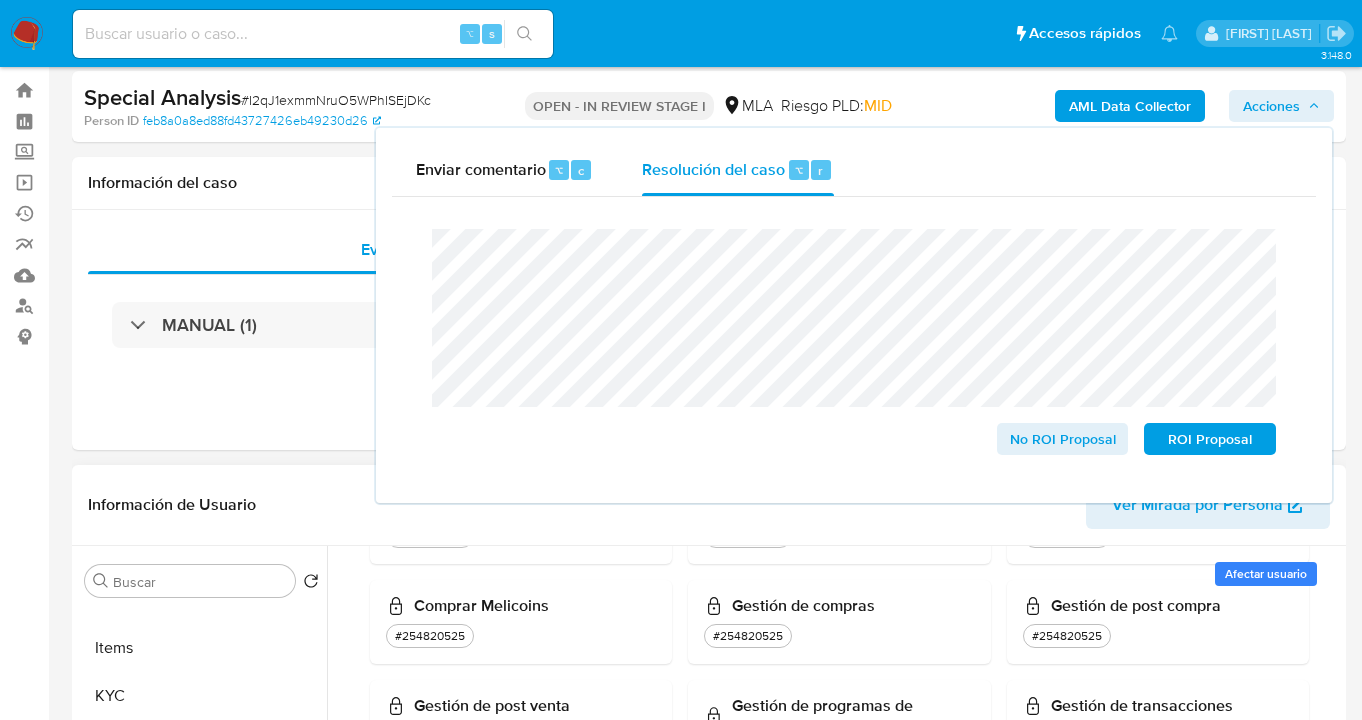 click on "Acceso a la plataforma ML #254820525" at bounding box center (521, 522) 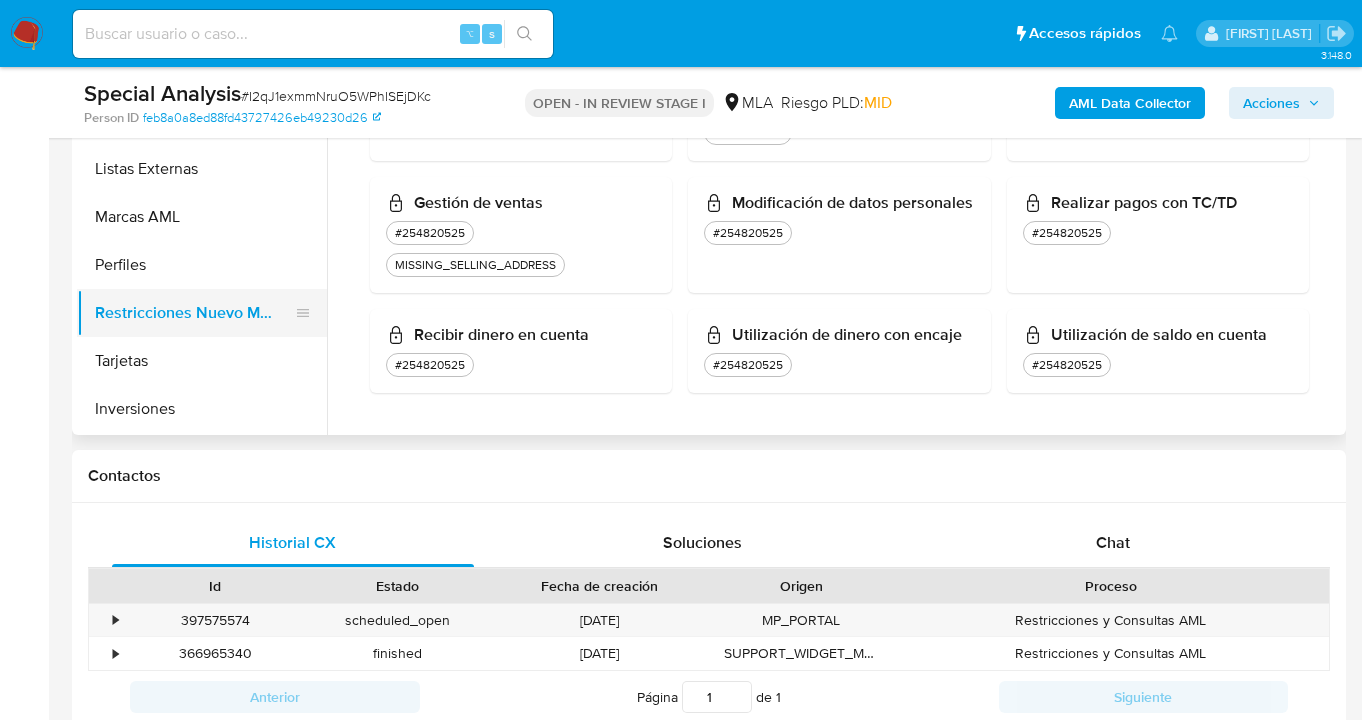 scroll, scrollTop: 540, scrollLeft: 0, axis: vertical 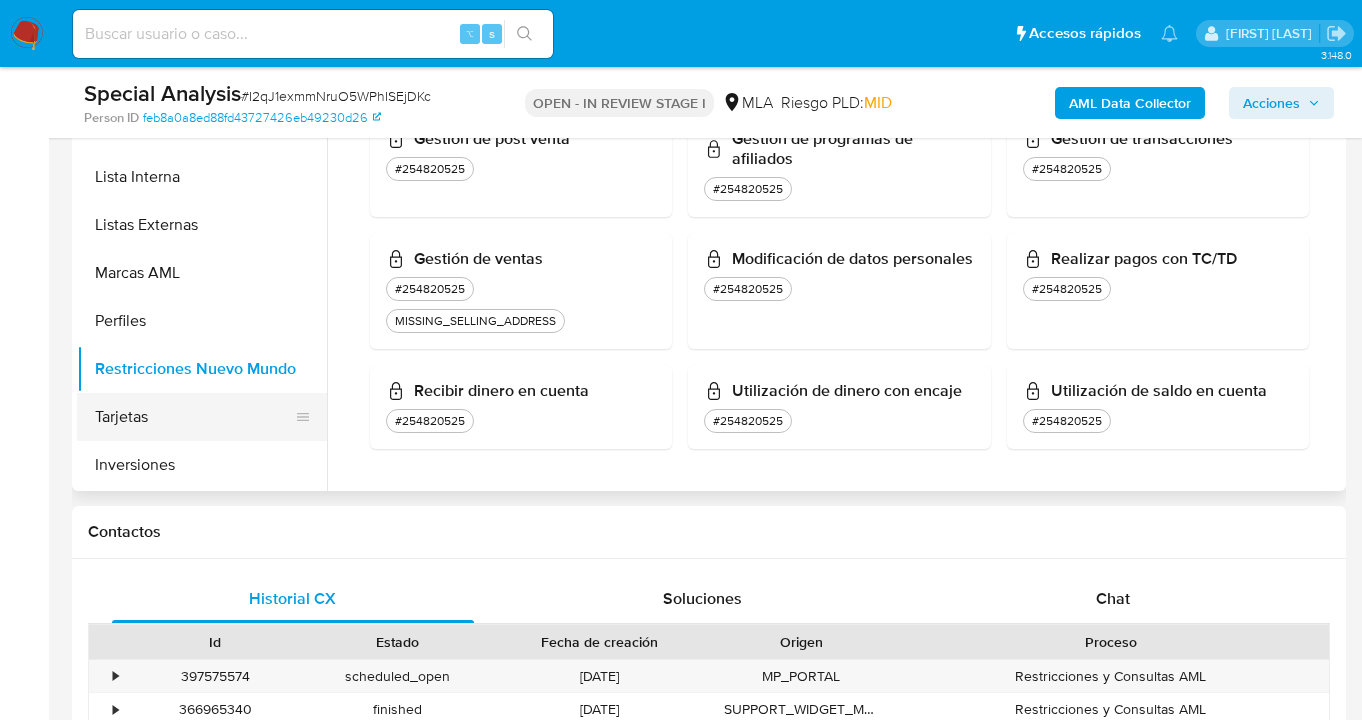 click on "Tarjetas" at bounding box center (194, 417) 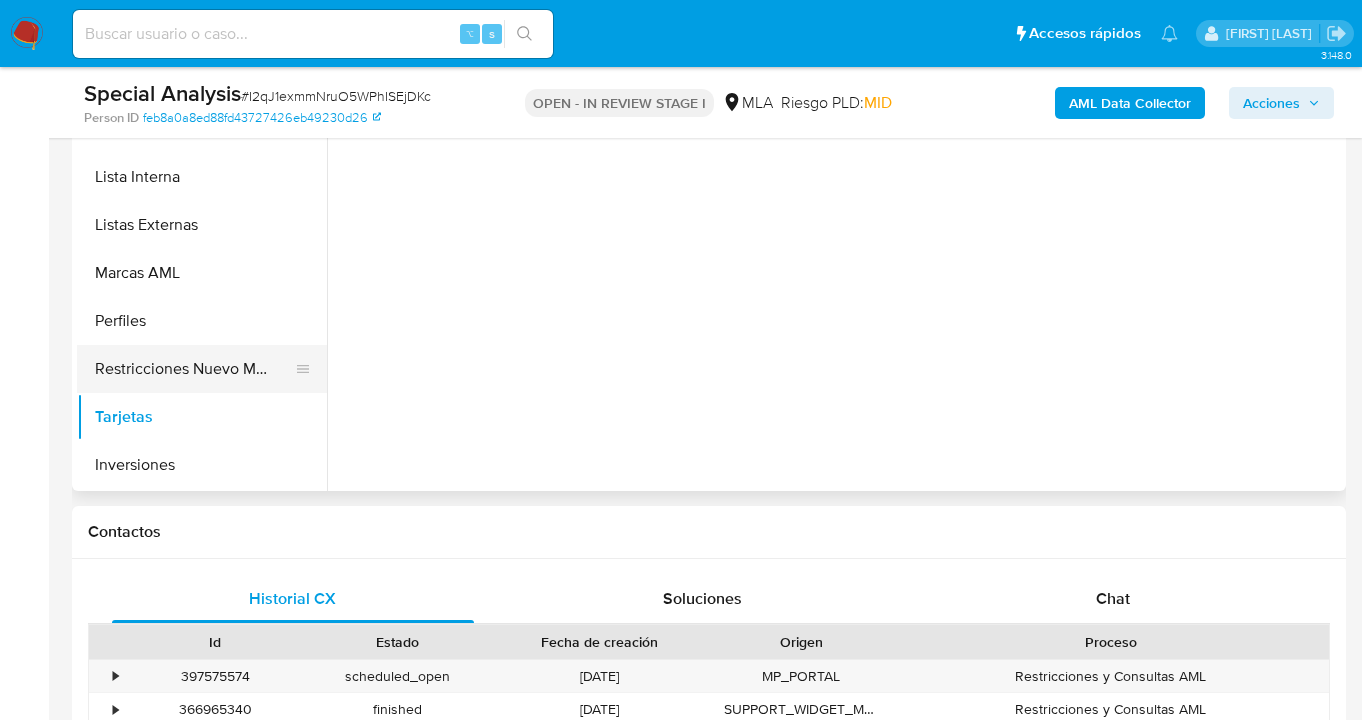scroll, scrollTop: 0, scrollLeft: 0, axis: both 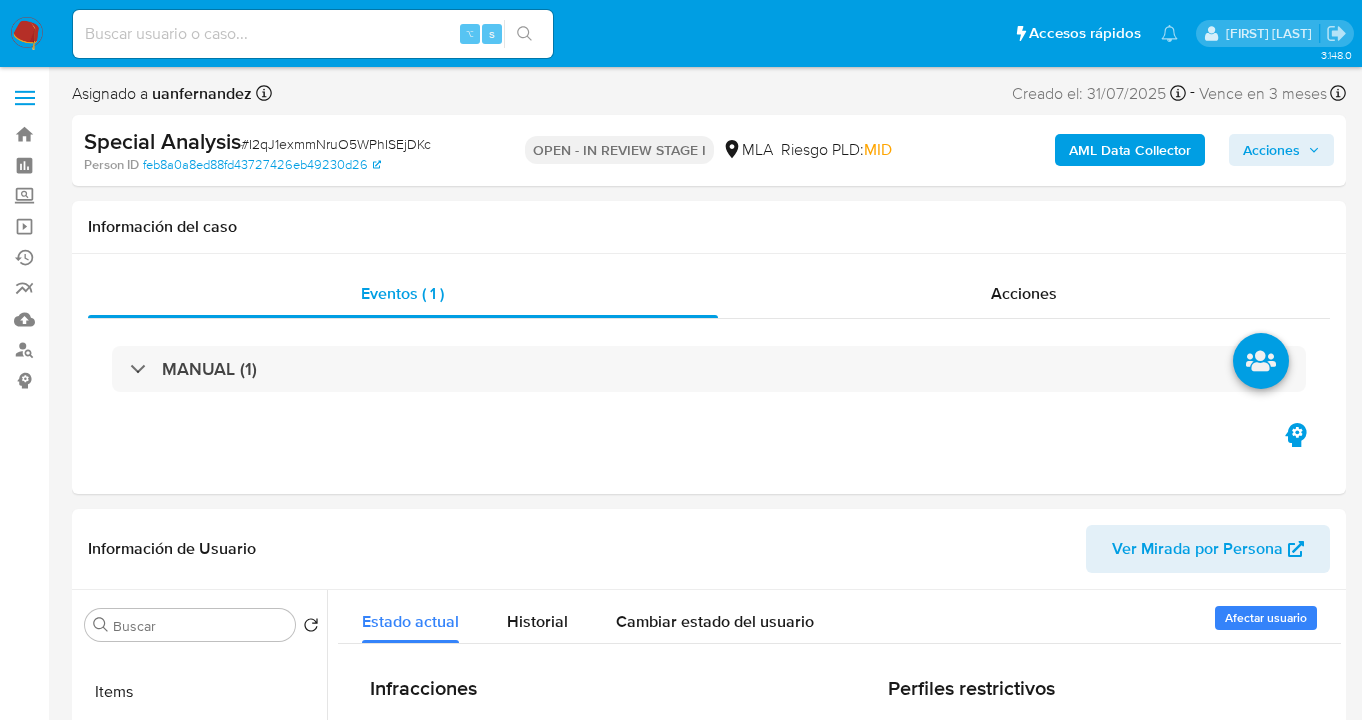 click on "Acciones" at bounding box center [1271, 150] 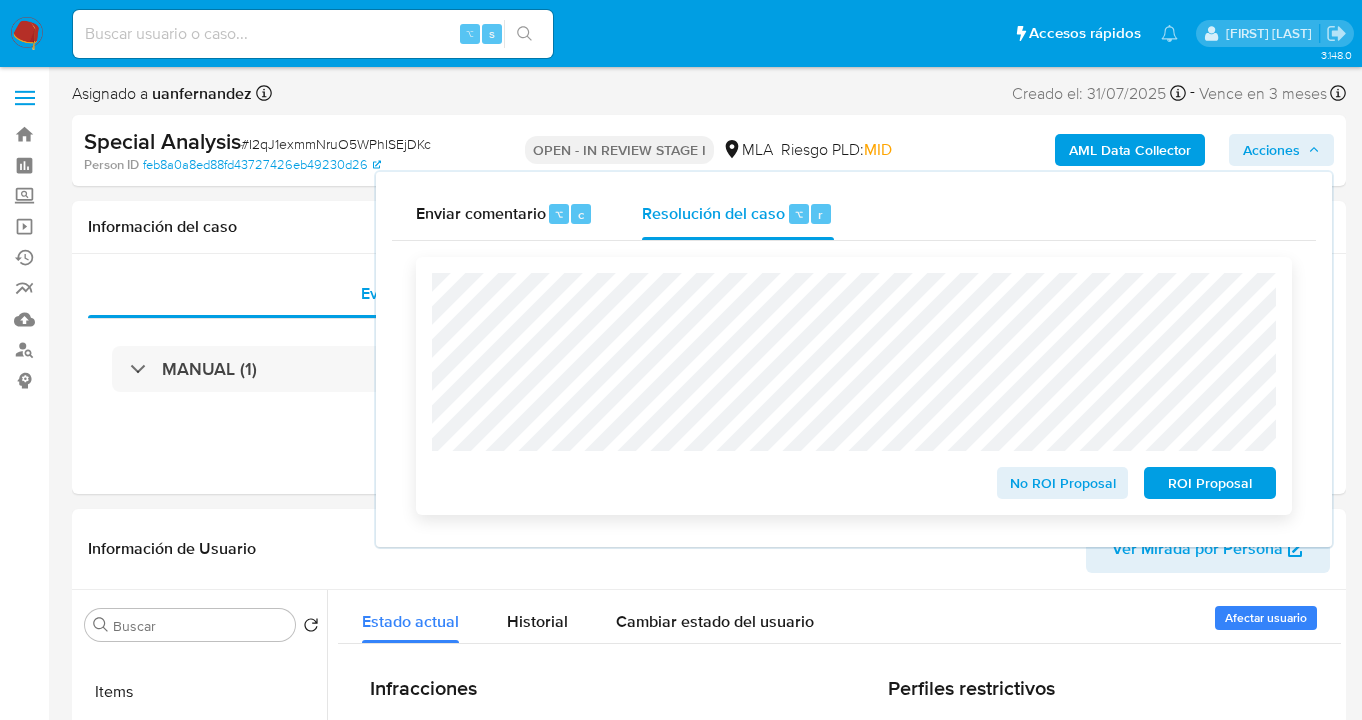 click on "No ROI Proposal" at bounding box center [1063, 483] 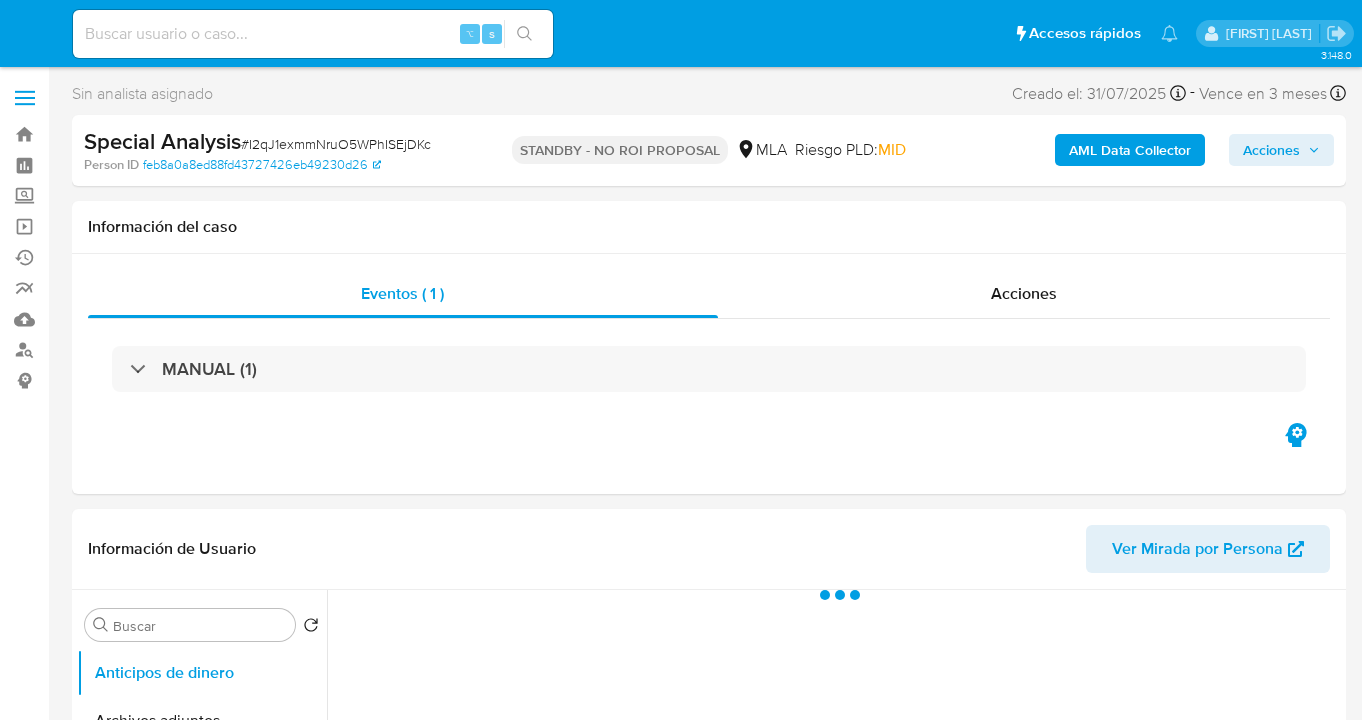 select on "10" 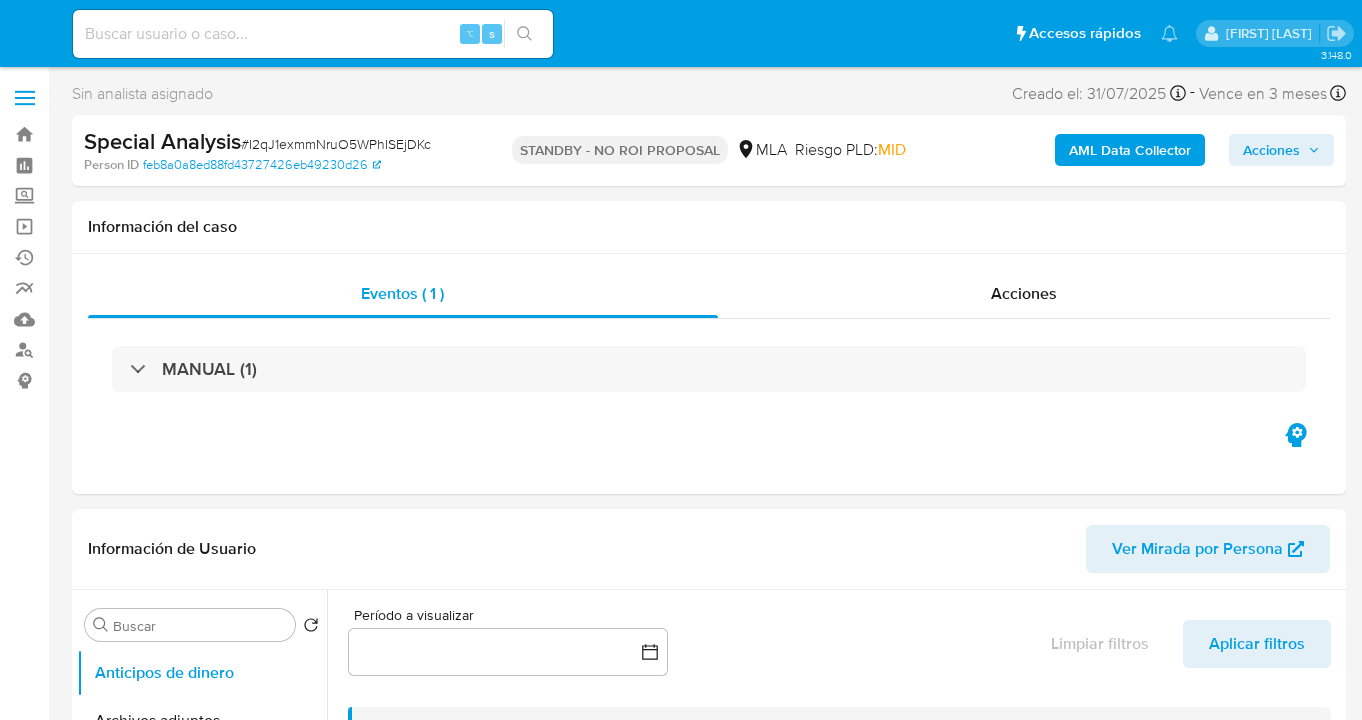 scroll, scrollTop: 0, scrollLeft: 0, axis: both 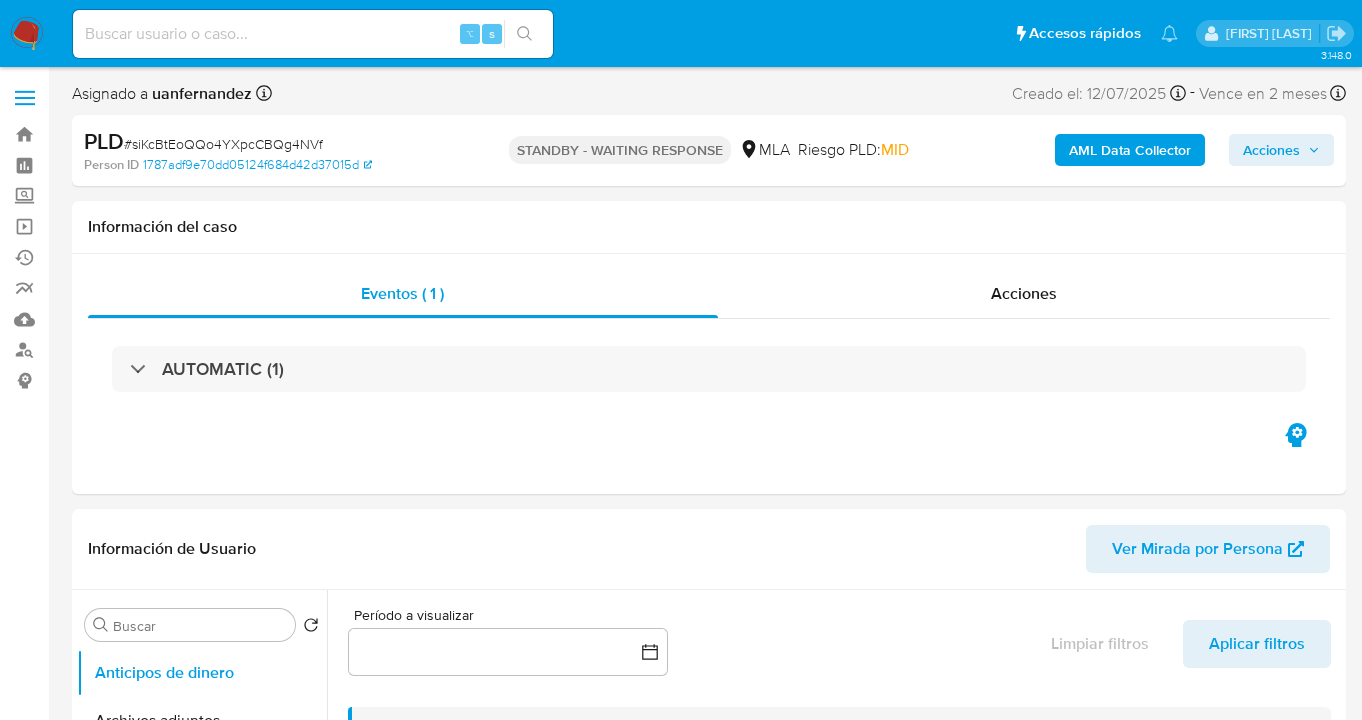 select on "10" 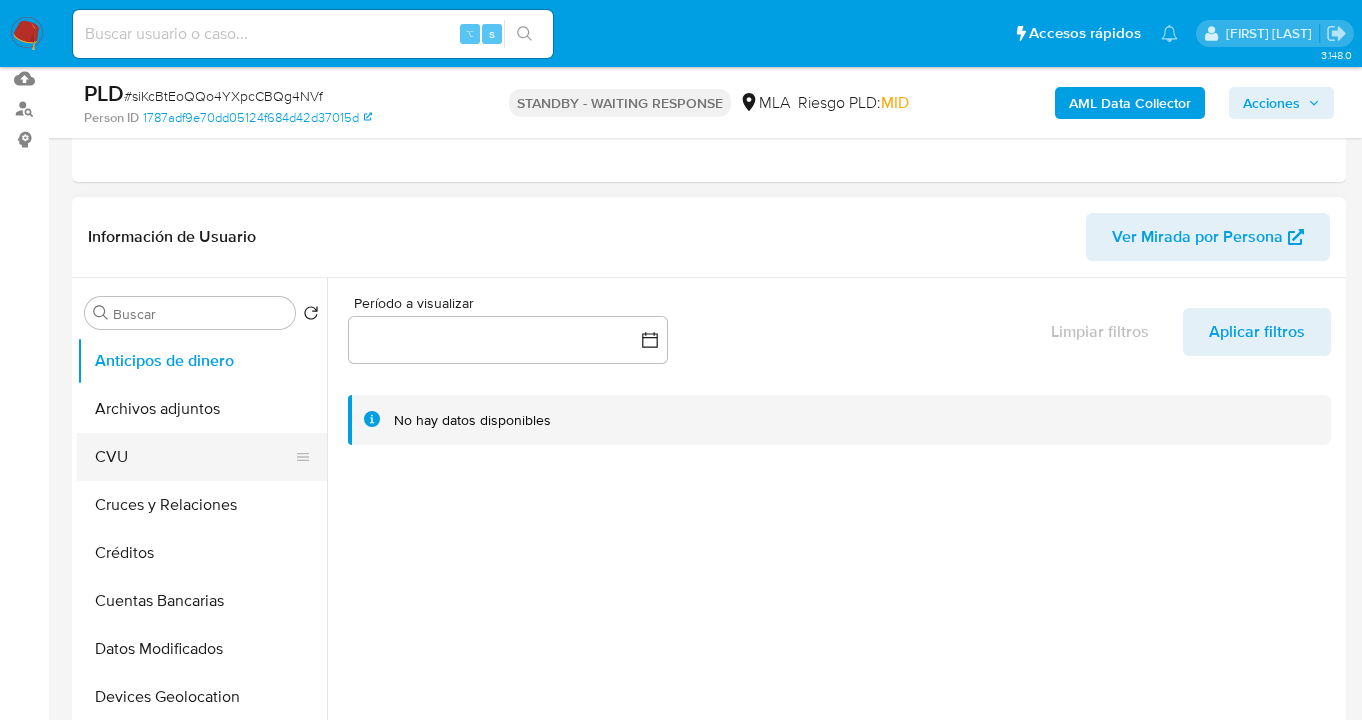 scroll, scrollTop: 376, scrollLeft: 0, axis: vertical 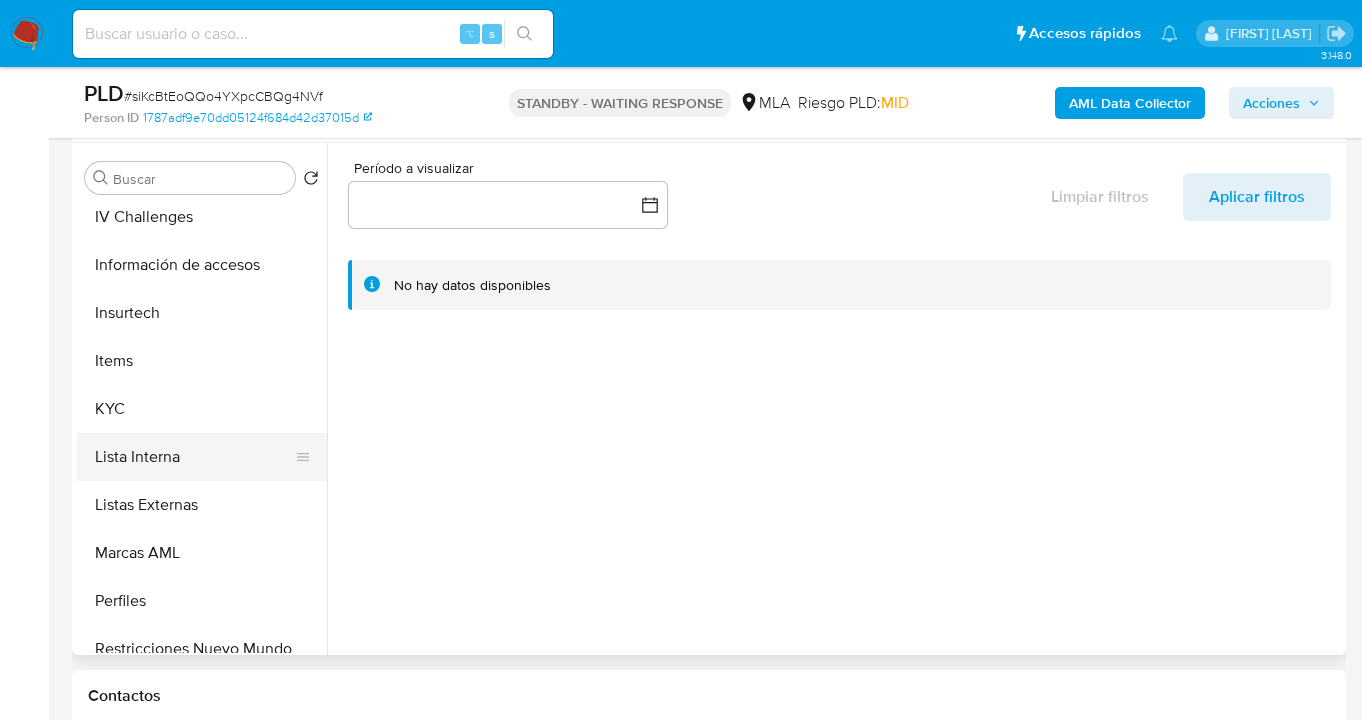 click on "Lista Interna" at bounding box center (194, 457) 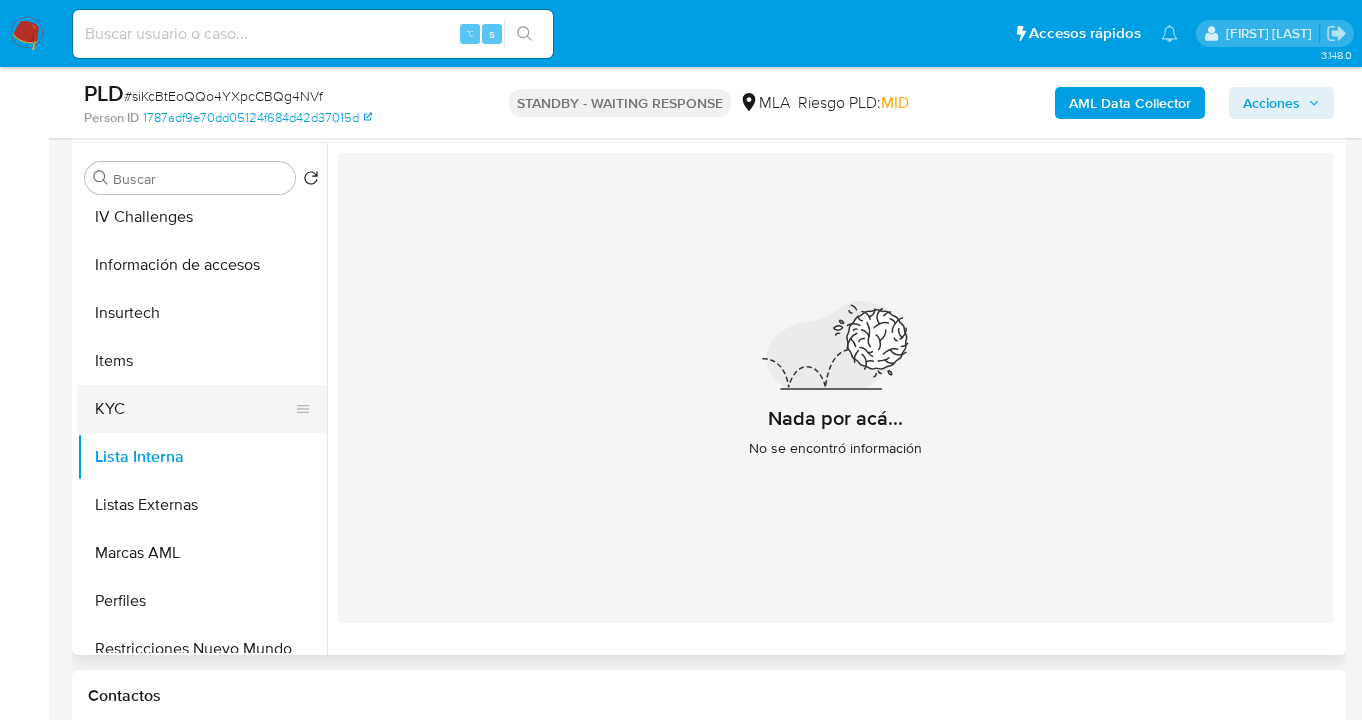 click on "KYC" at bounding box center (194, 409) 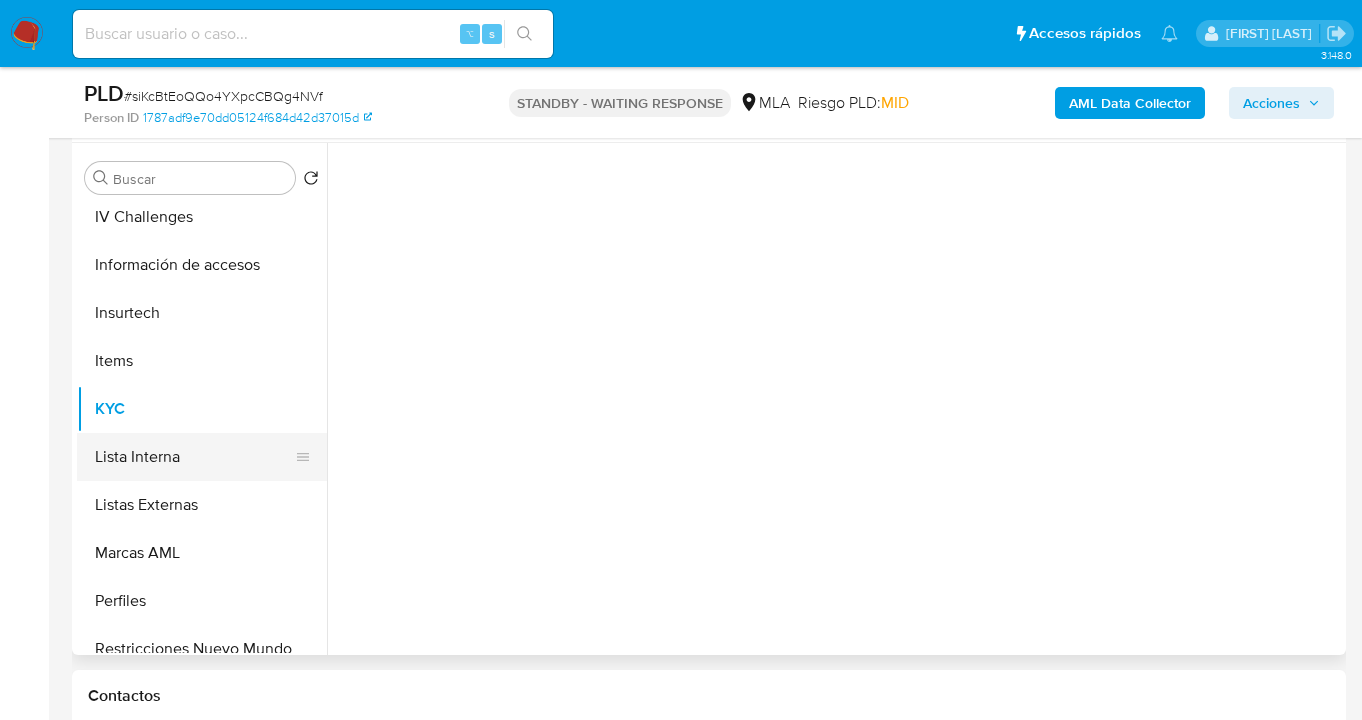click on "Lista Interna" at bounding box center (194, 457) 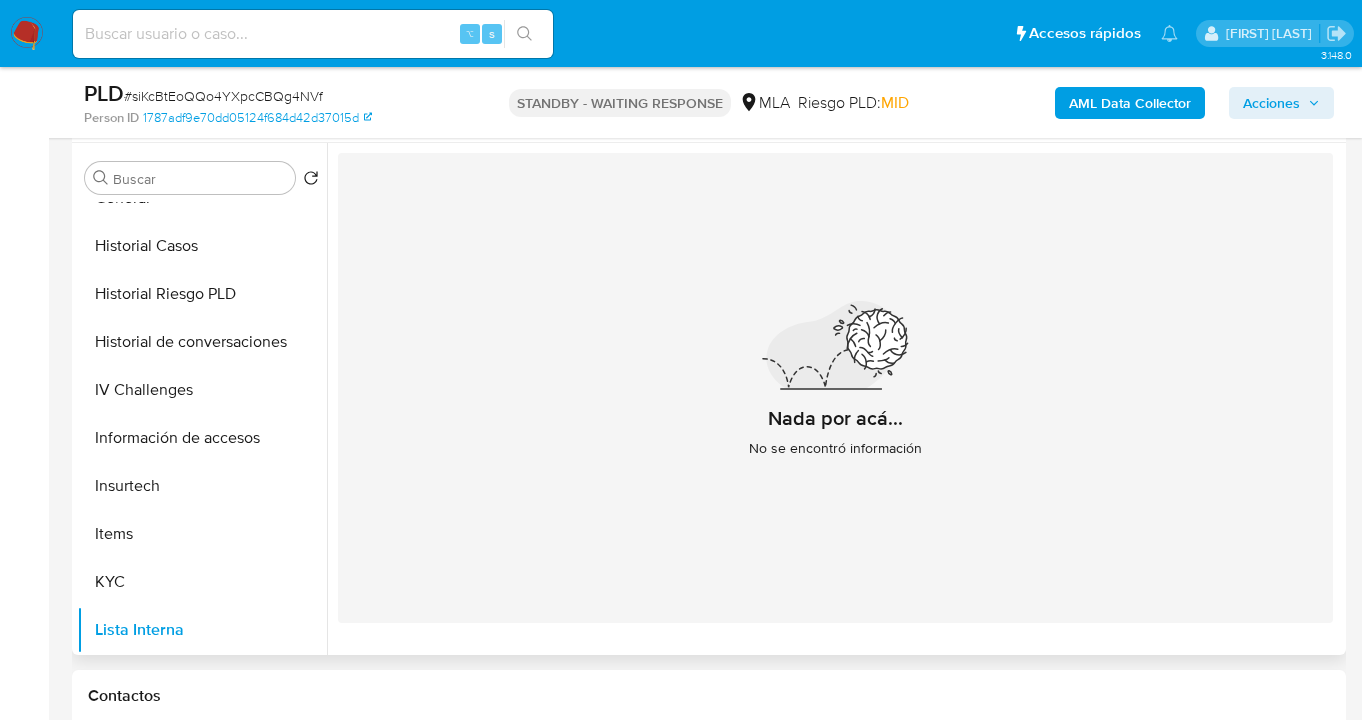 scroll, scrollTop: 668, scrollLeft: 0, axis: vertical 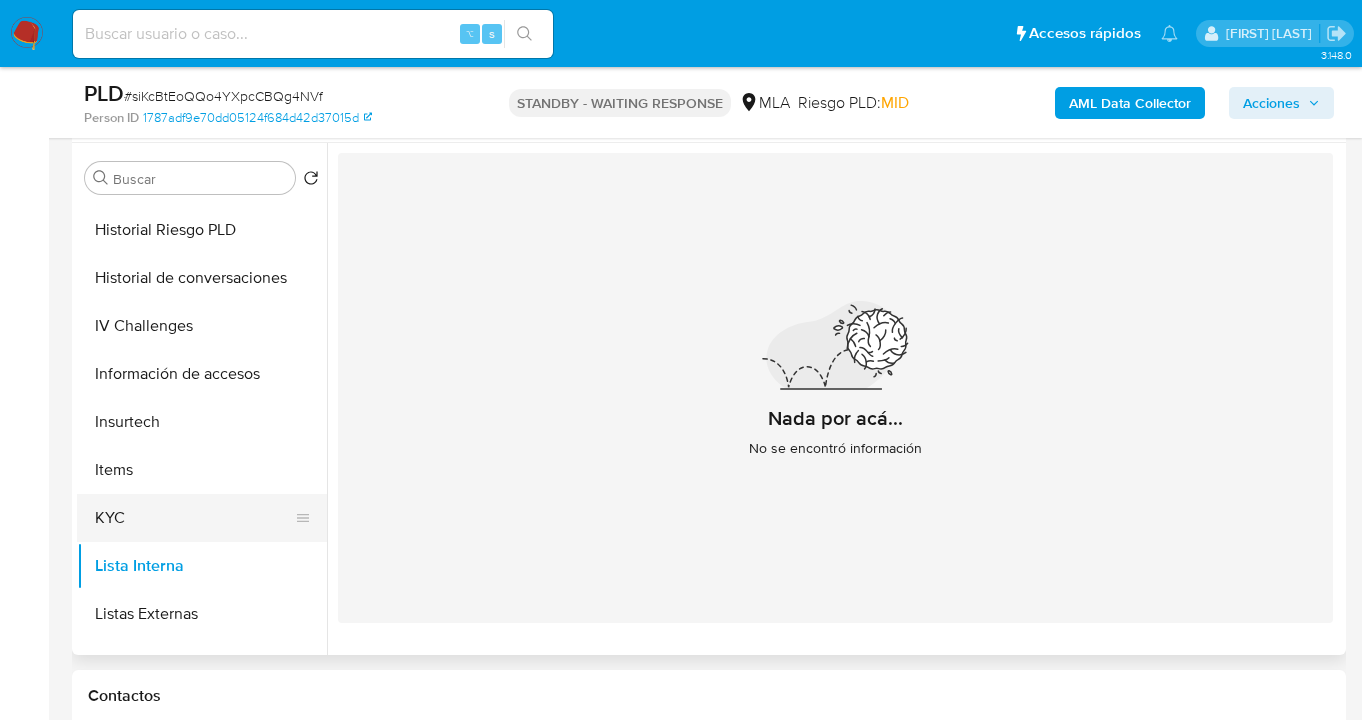 click on "KYC" at bounding box center (194, 518) 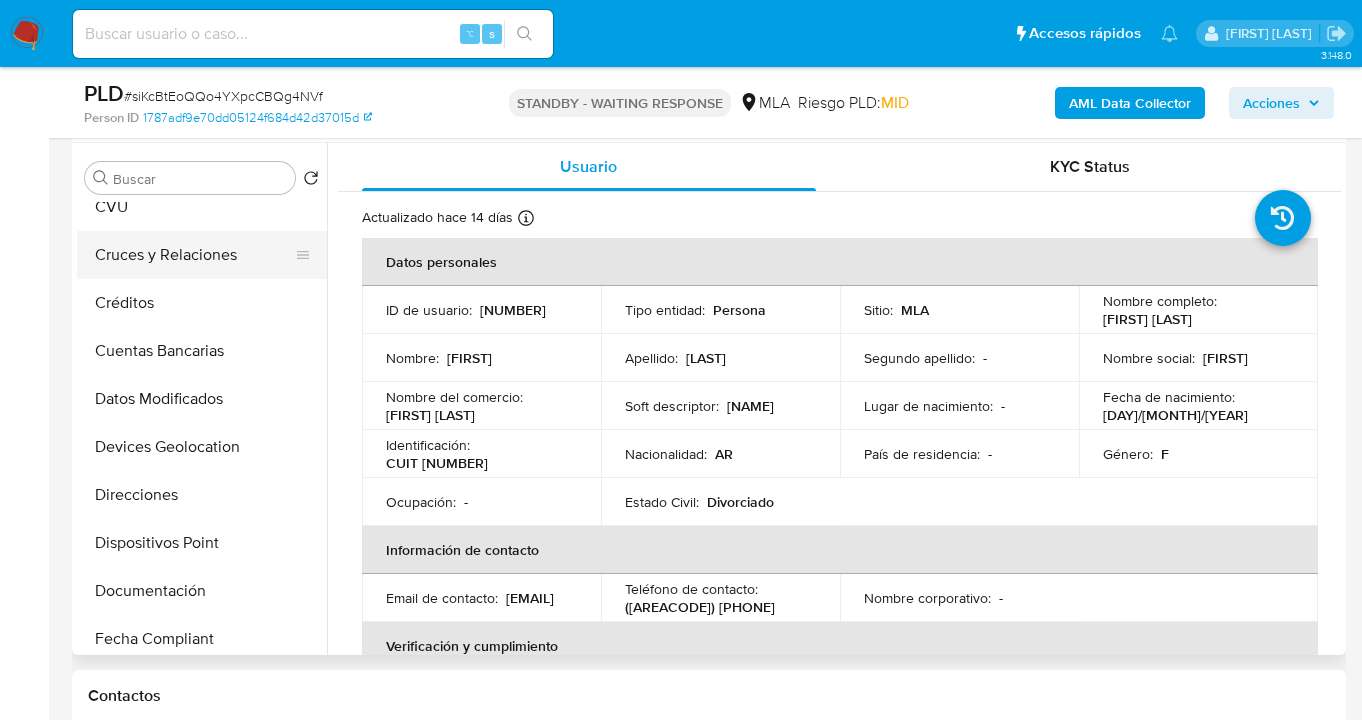 scroll, scrollTop: 0, scrollLeft: 0, axis: both 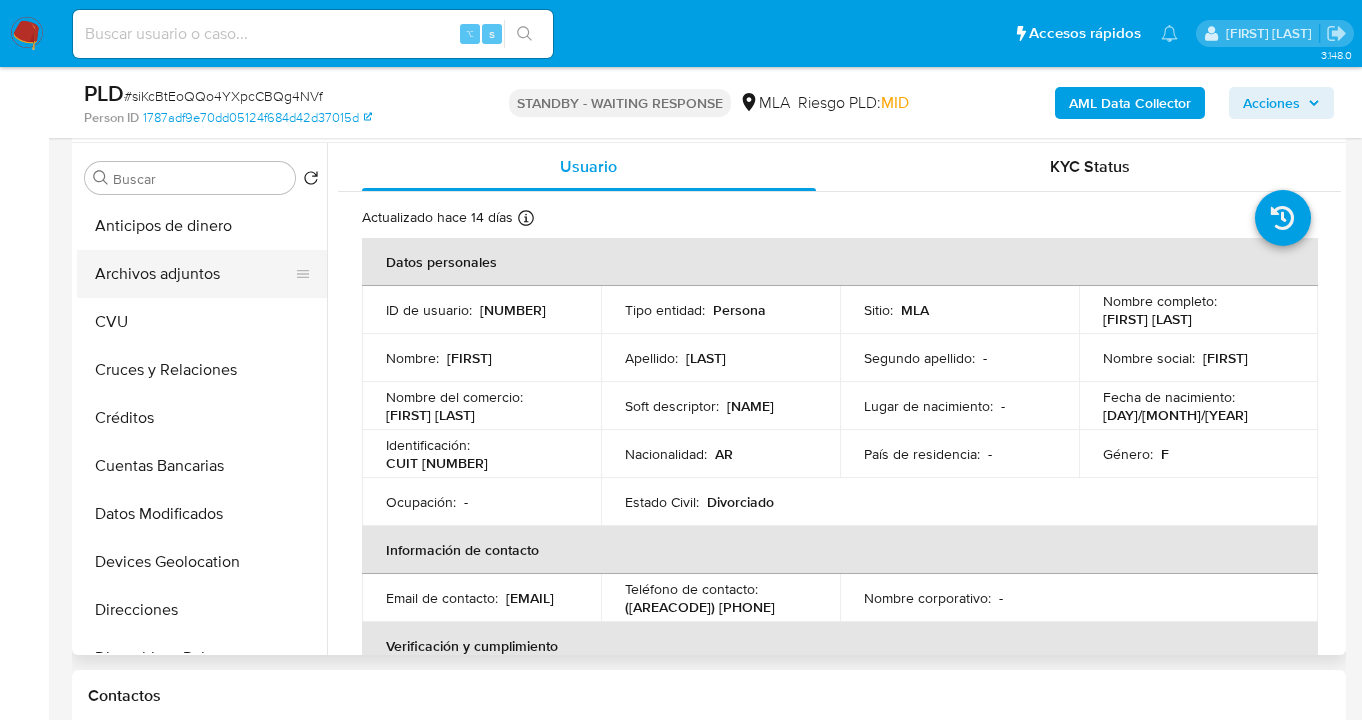 click on "Archivos adjuntos" at bounding box center [194, 274] 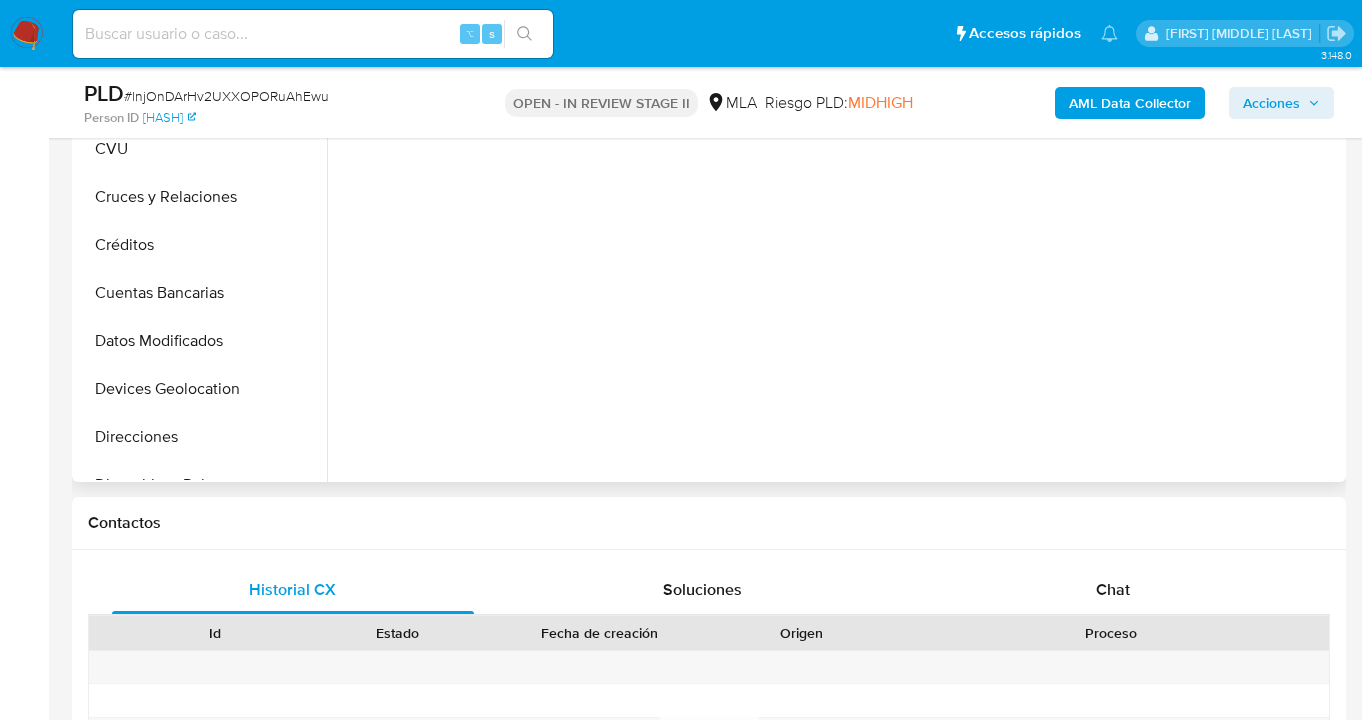 scroll, scrollTop: 831, scrollLeft: 0, axis: vertical 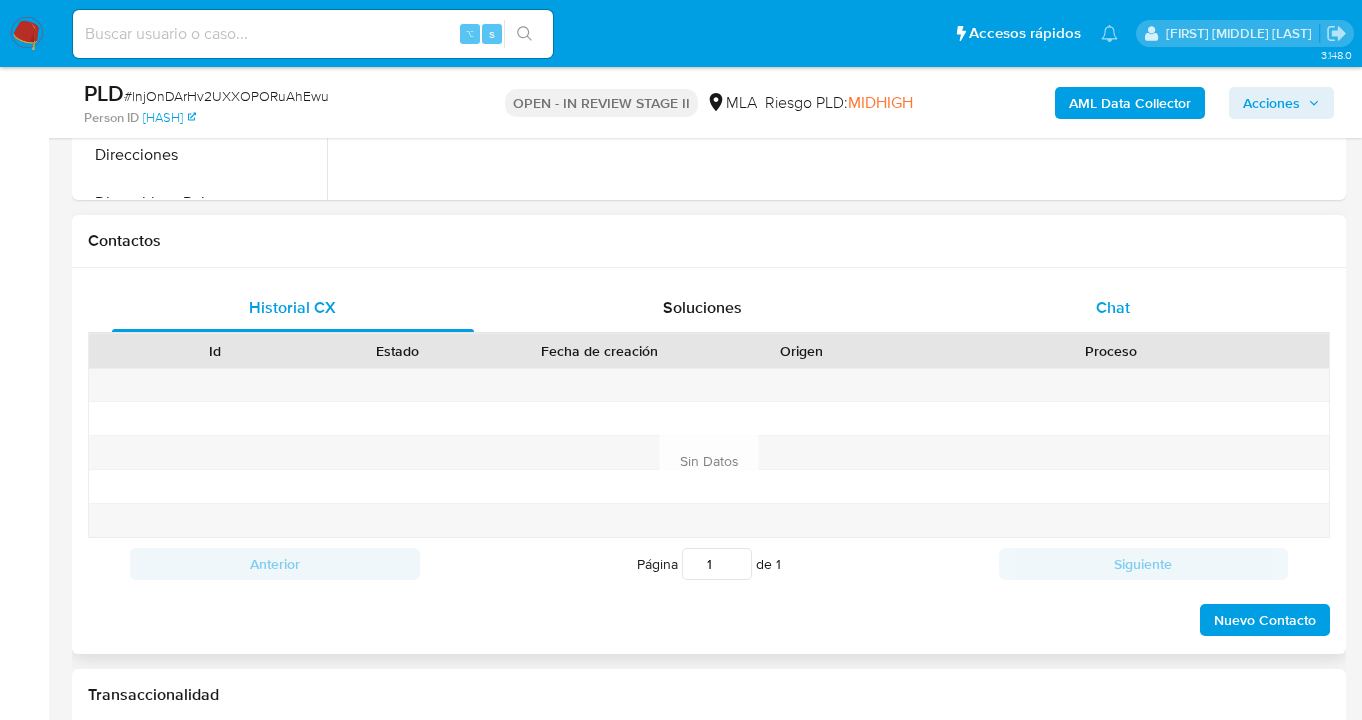 click on "Chat" at bounding box center (1113, 307) 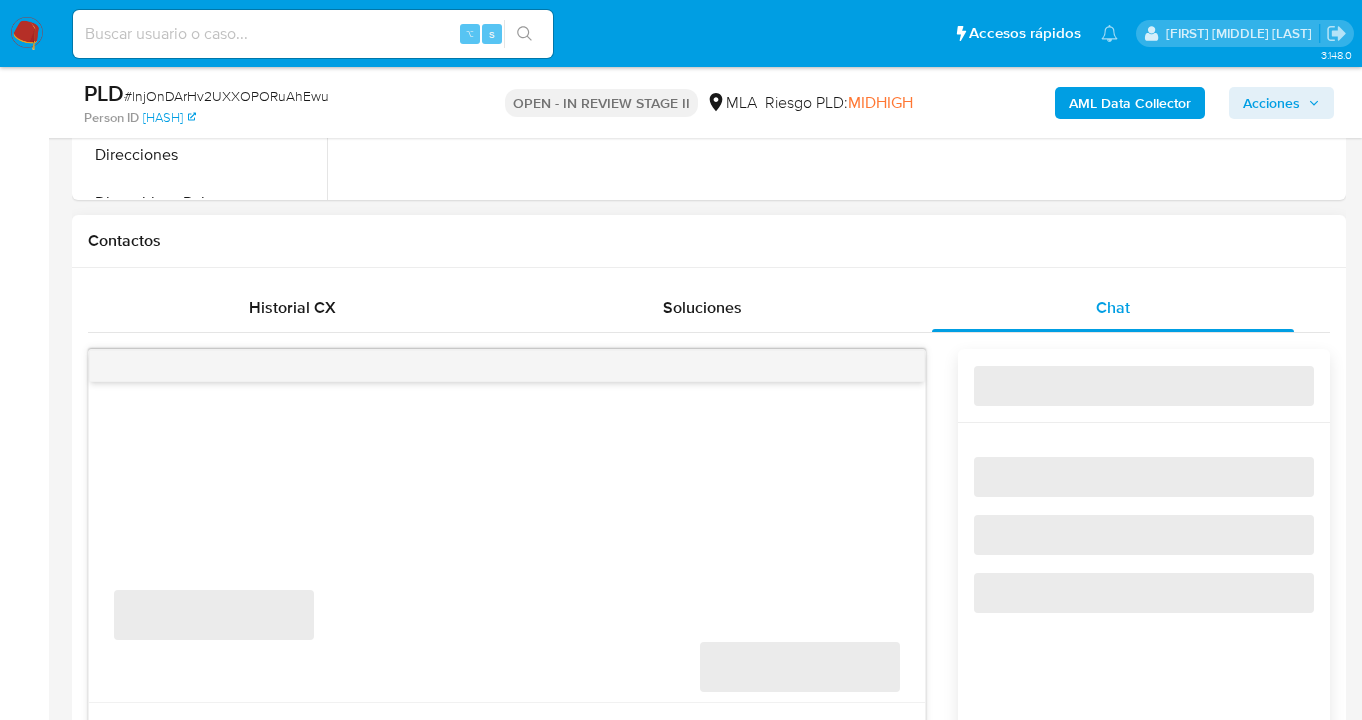 select on "10" 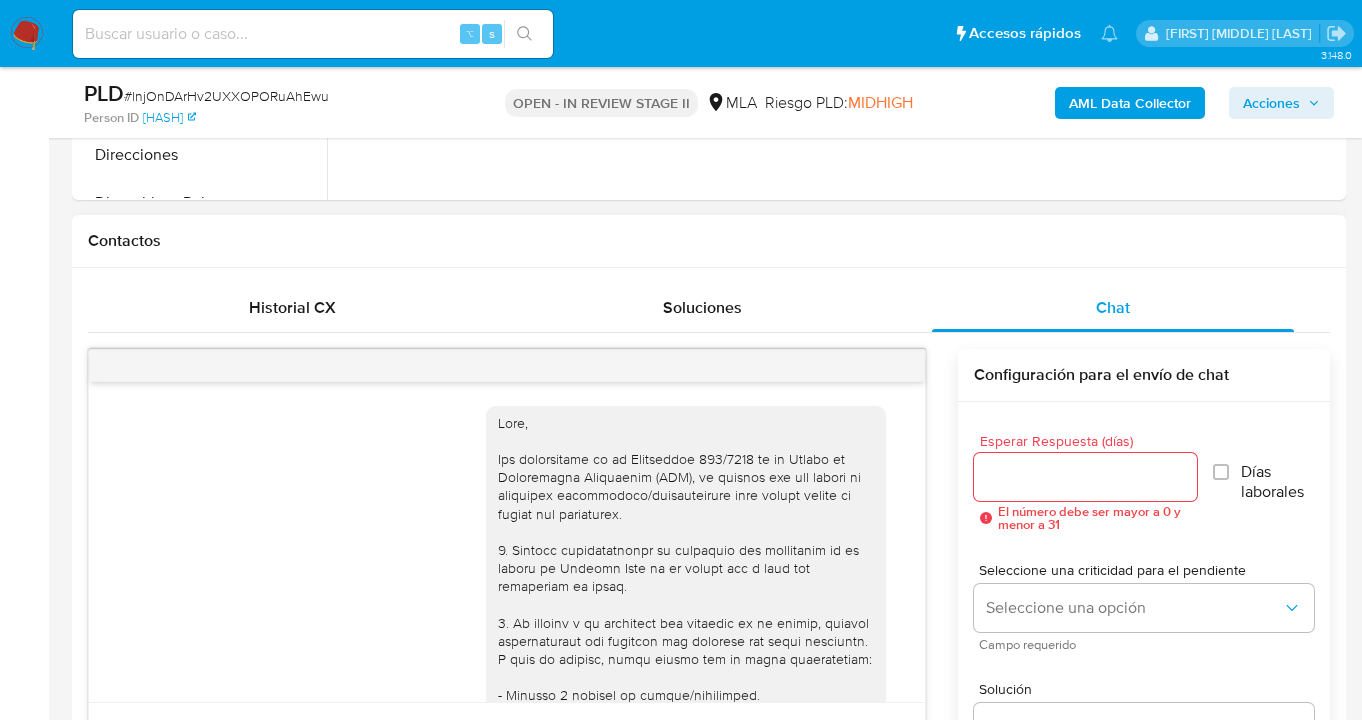 scroll, scrollTop: 1485, scrollLeft: 0, axis: vertical 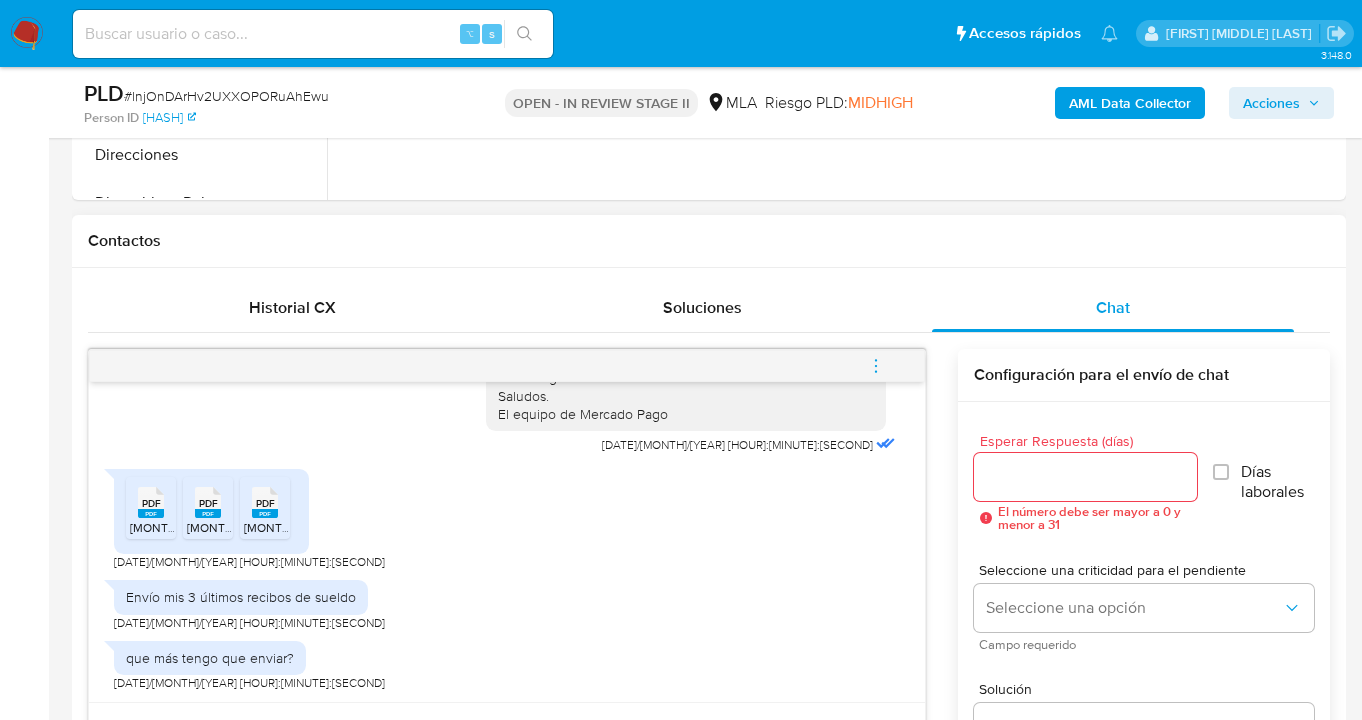 click on "PDF" at bounding box center [151, 503] 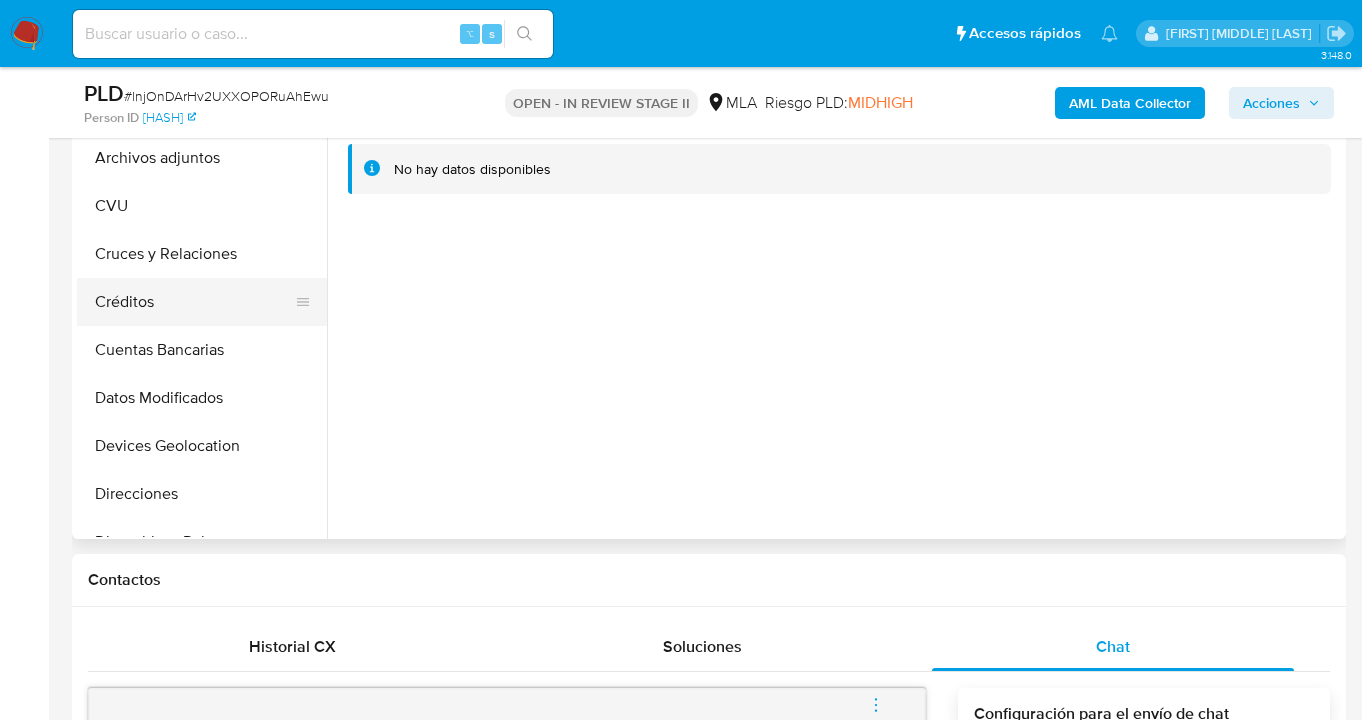 scroll, scrollTop: 459, scrollLeft: 0, axis: vertical 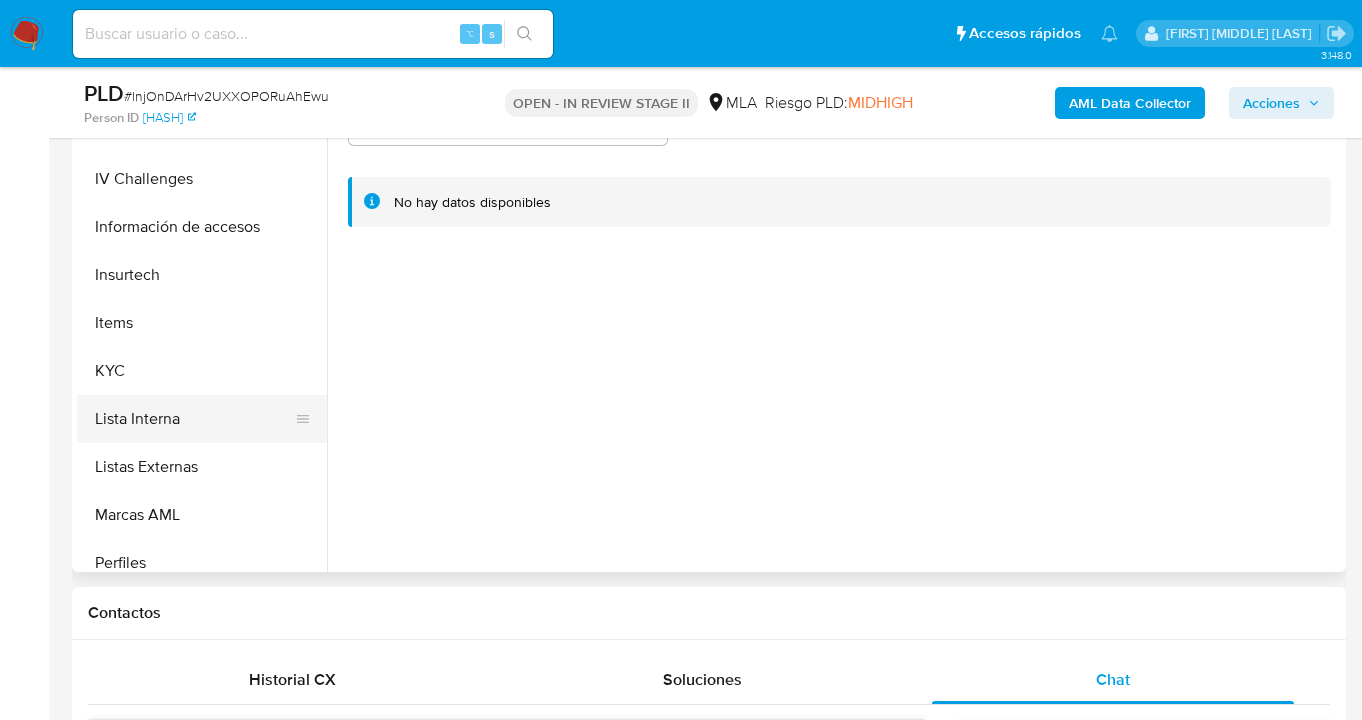 click on "Lista Interna" at bounding box center [194, 419] 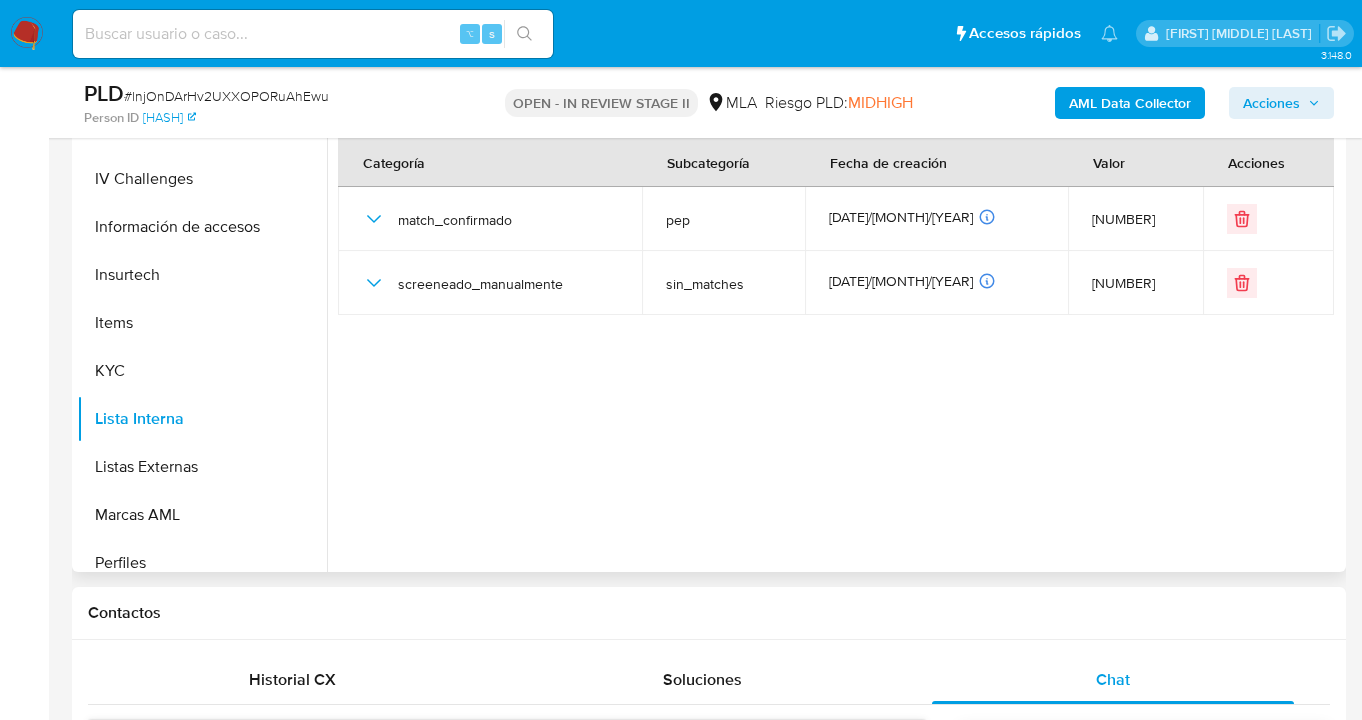 type 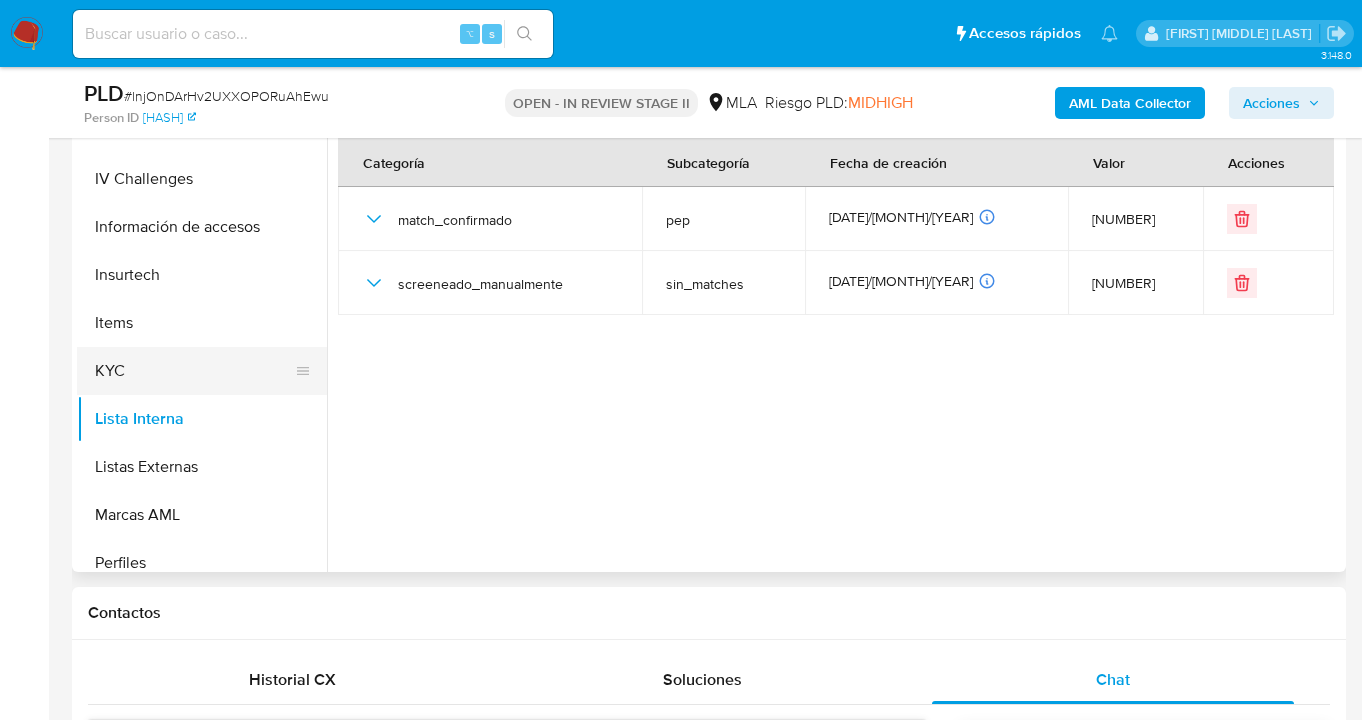 drag, startPoint x: 197, startPoint y: 352, endPoint x: 230, endPoint y: 349, distance: 33.13608 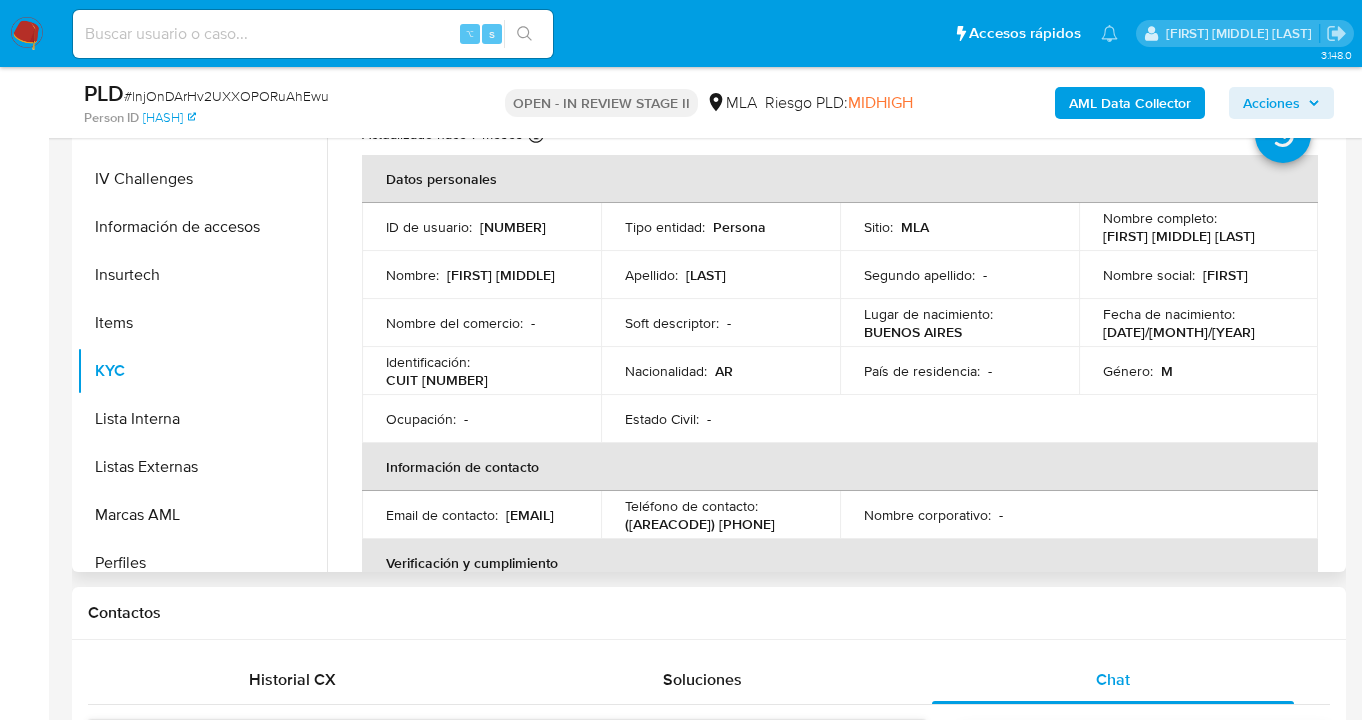 drag, startPoint x: 1101, startPoint y: 234, endPoint x: 1263, endPoint y: 236, distance: 162.01234 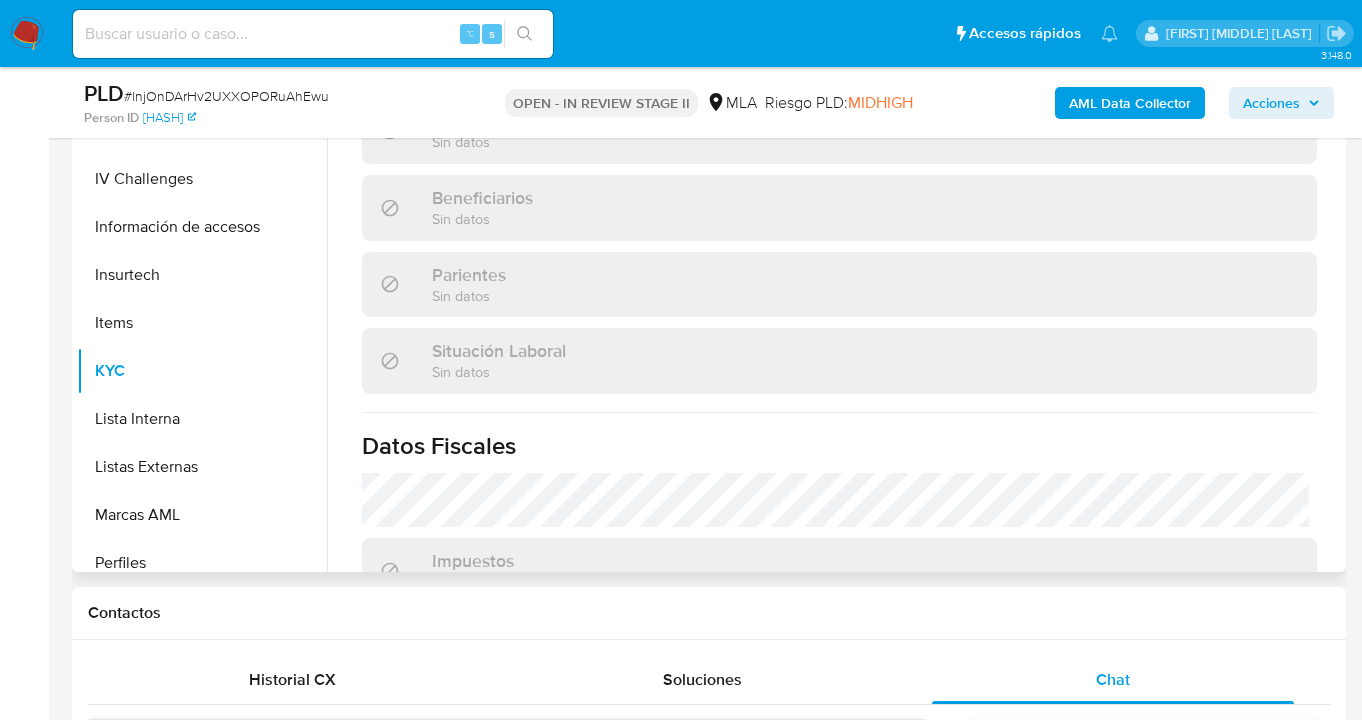 scroll, scrollTop: 1123, scrollLeft: 0, axis: vertical 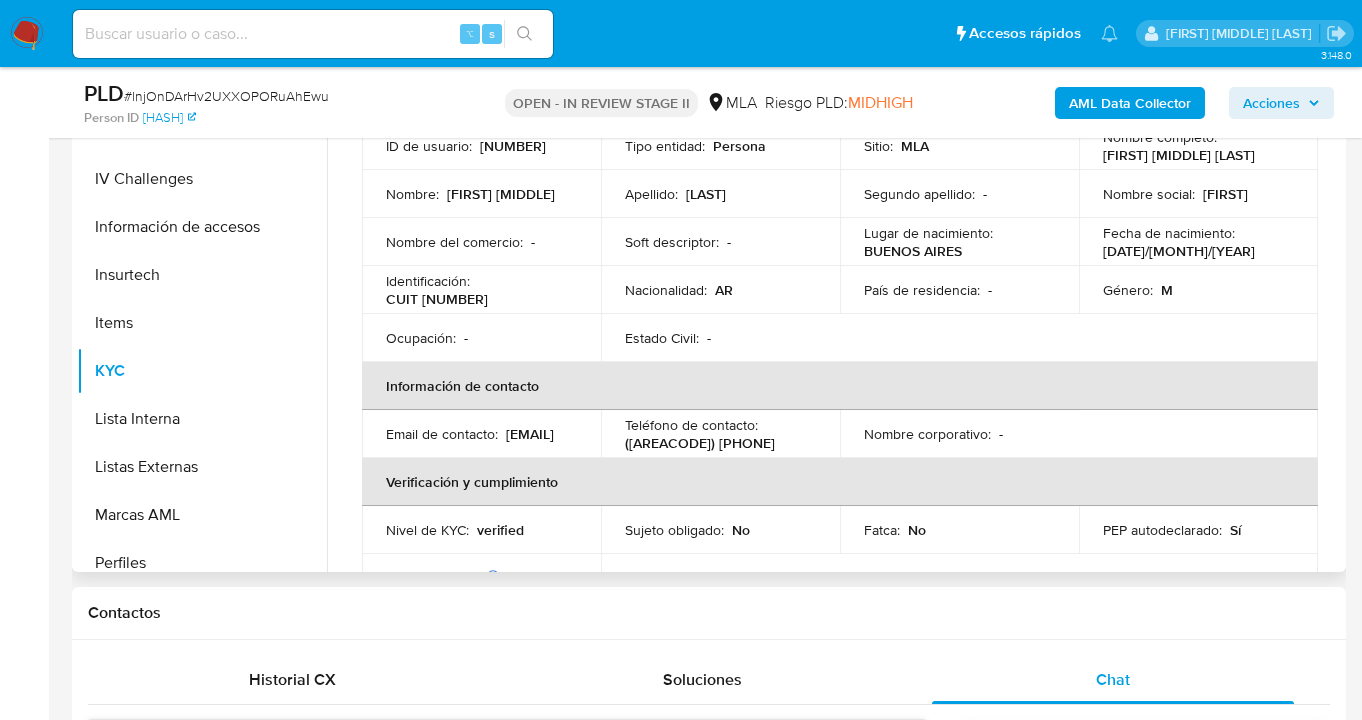 drag, startPoint x: 507, startPoint y: 443, endPoint x: 381, endPoint y: 447, distance: 126.06348 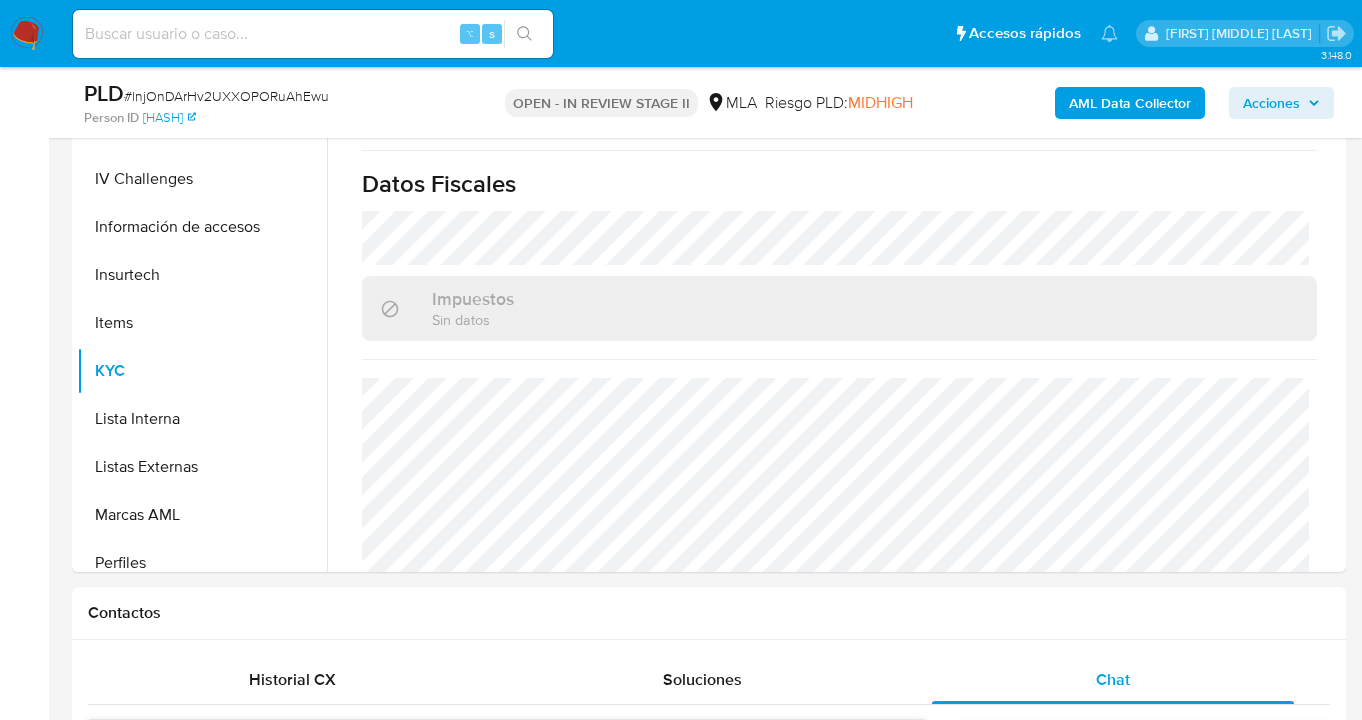 scroll, scrollTop: 1123, scrollLeft: 0, axis: vertical 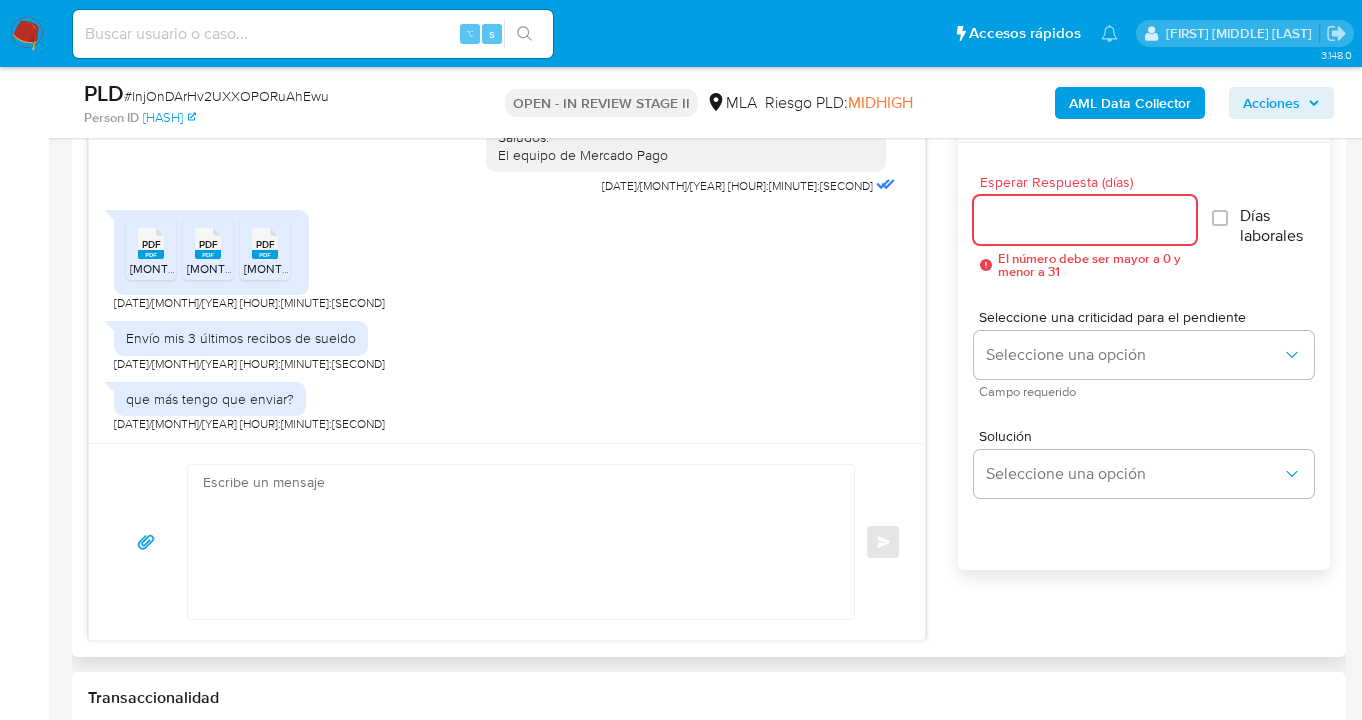 click on "Esperar Respuesta (días)" at bounding box center (1085, 220) 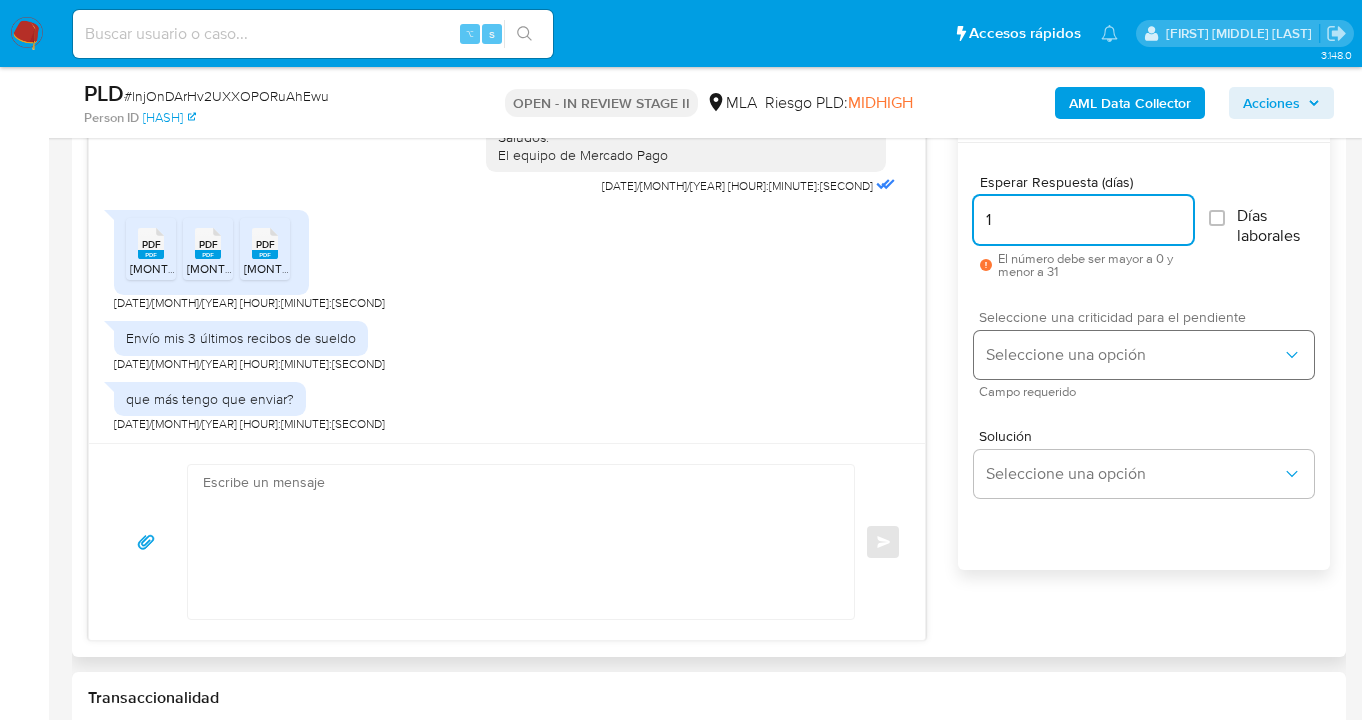 type on "1" 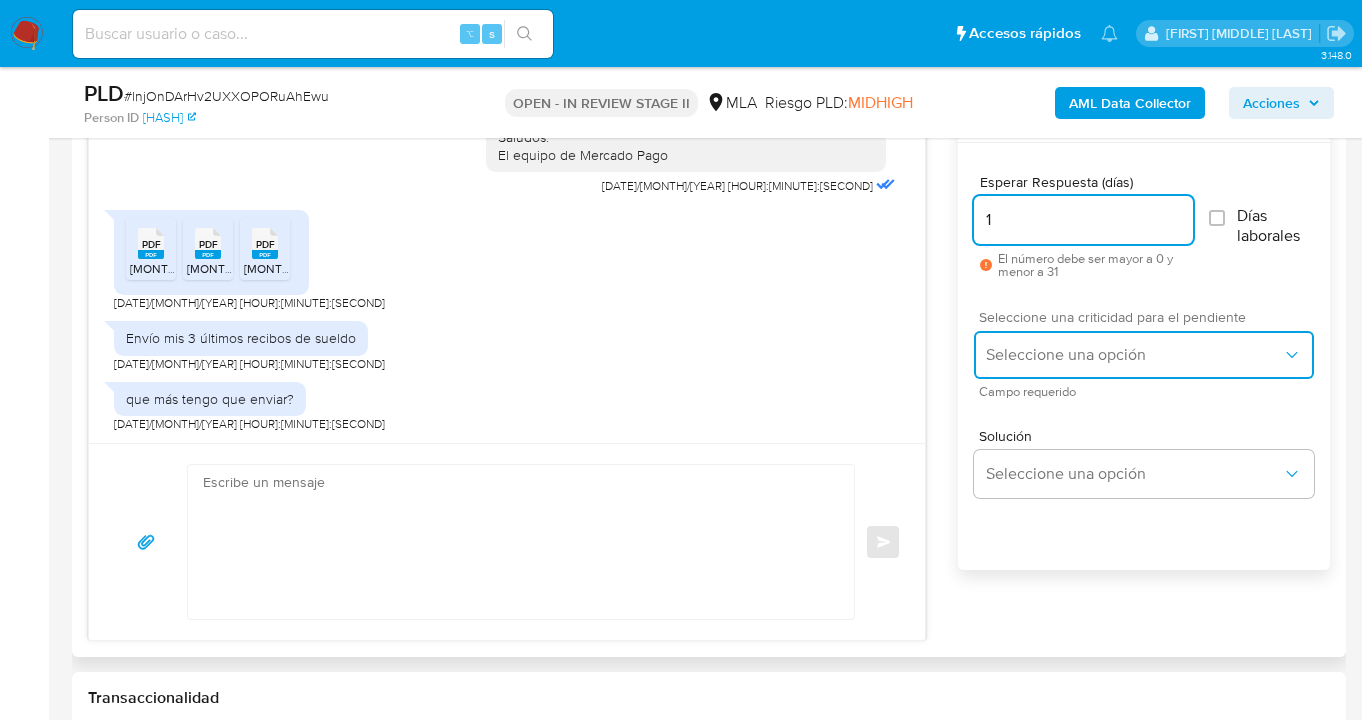 click on "Seleccione una opción" at bounding box center [1134, 355] 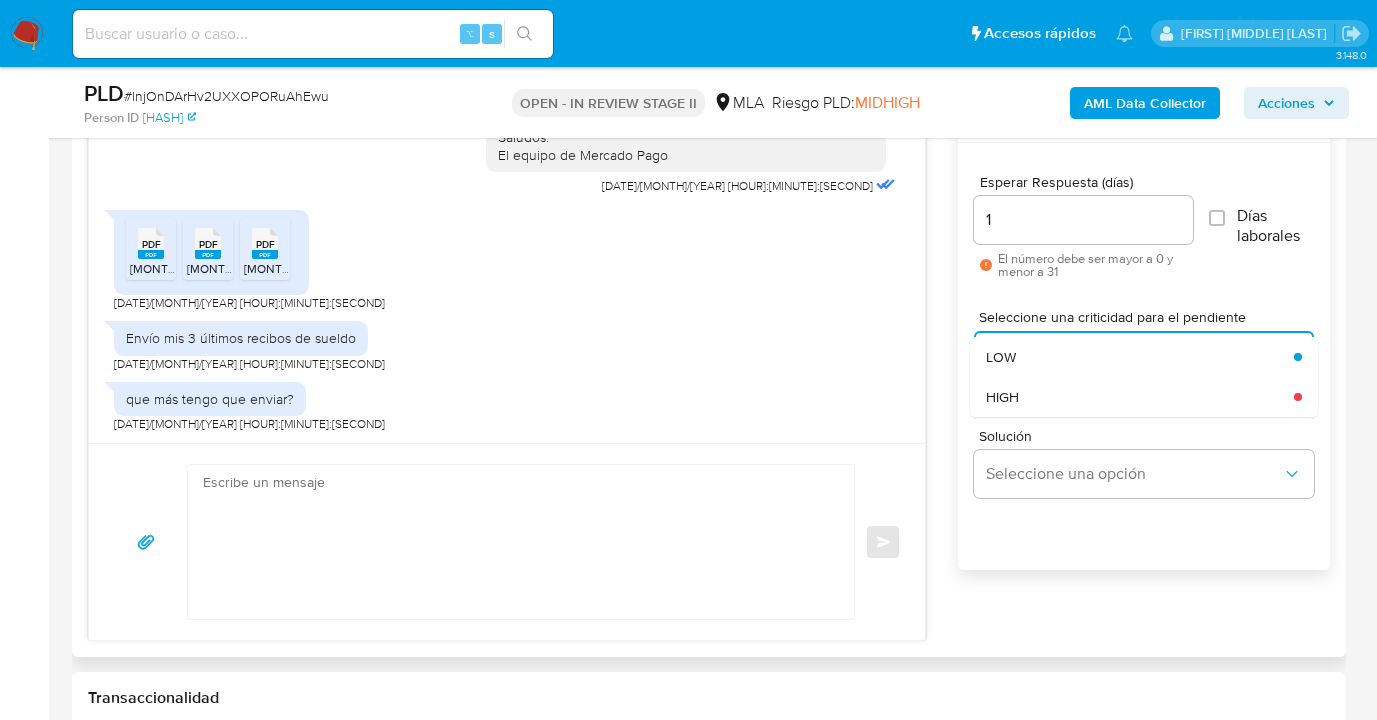 drag, startPoint x: 1048, startPoint y: 366, endPoint x: 1052, endPoint y: 406, distance: 40.1995 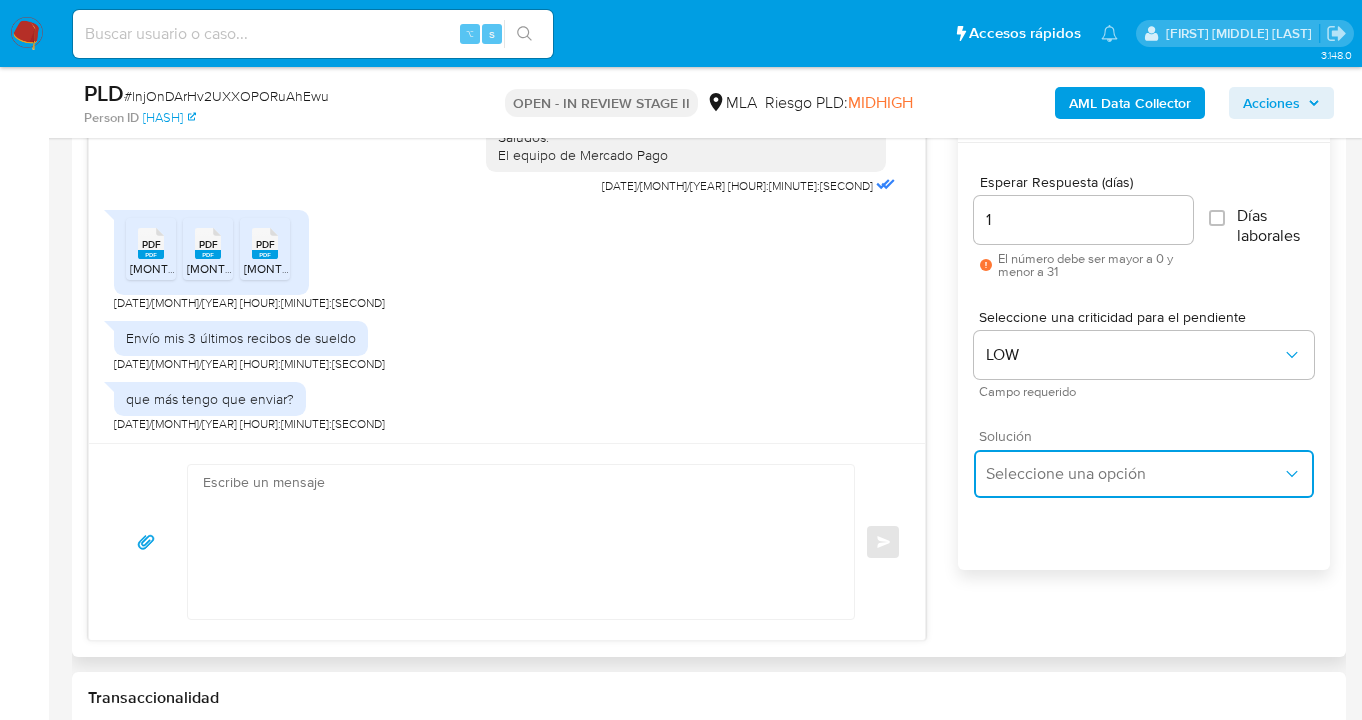 click on "Seleccione una opción" at bounding box center [1134, 474] 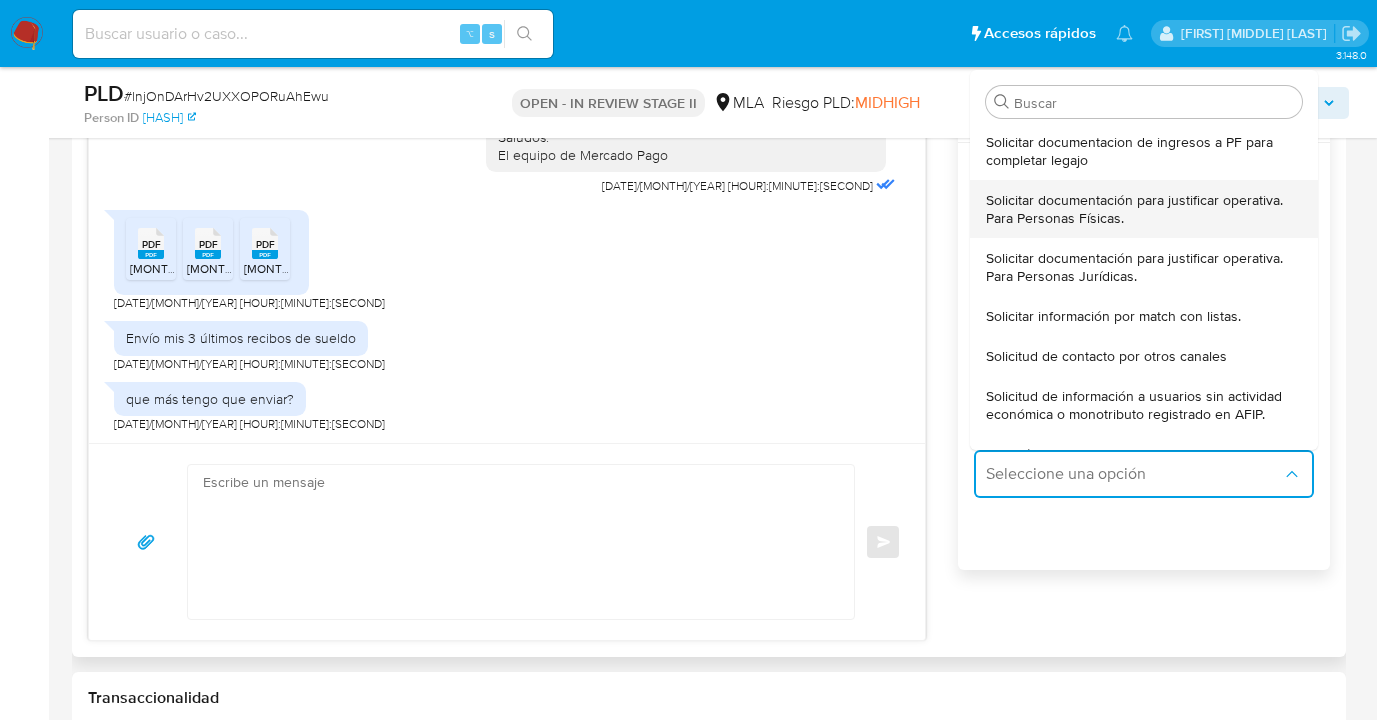 click on "Solicitar documentación para justificar operativa. Para Personas Físicas." at bounding box center (1144, 209) 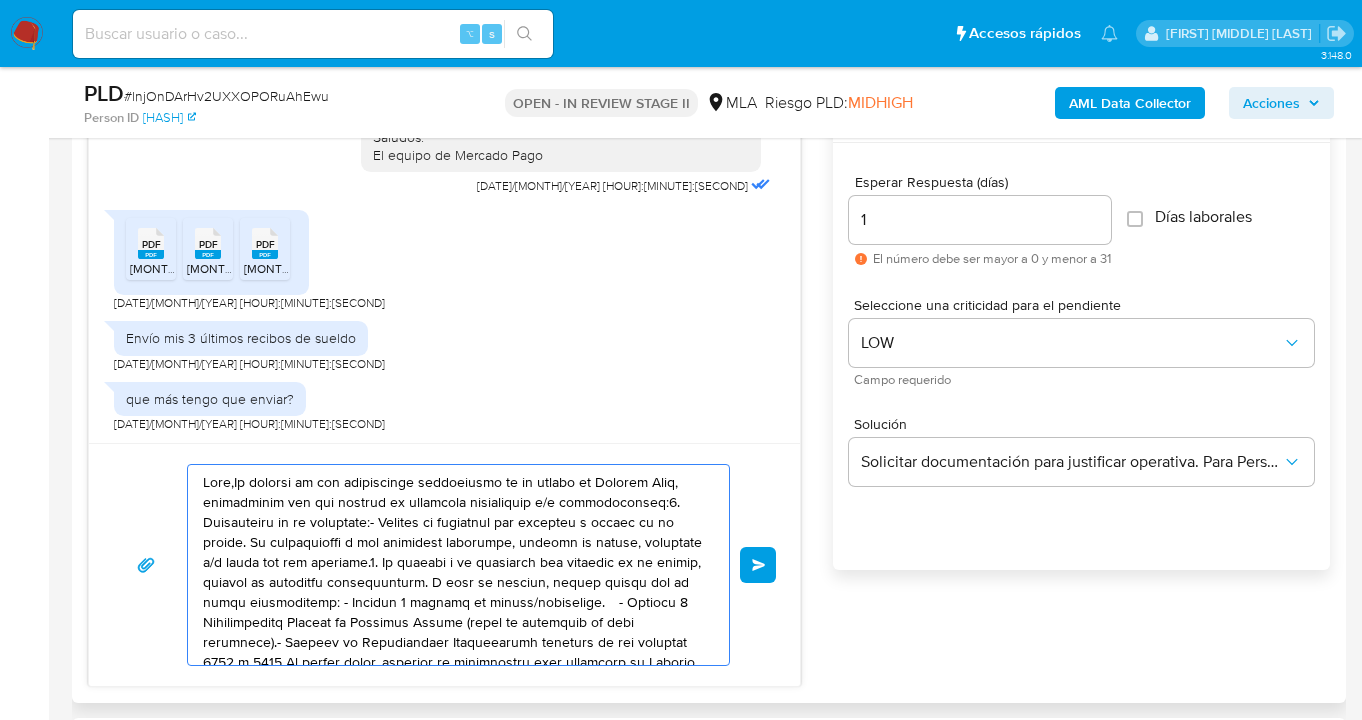drag, startPoint x: 565, startPoint y: 617, endPoint x: 212, endPoint y: 468, distance: 383.15793 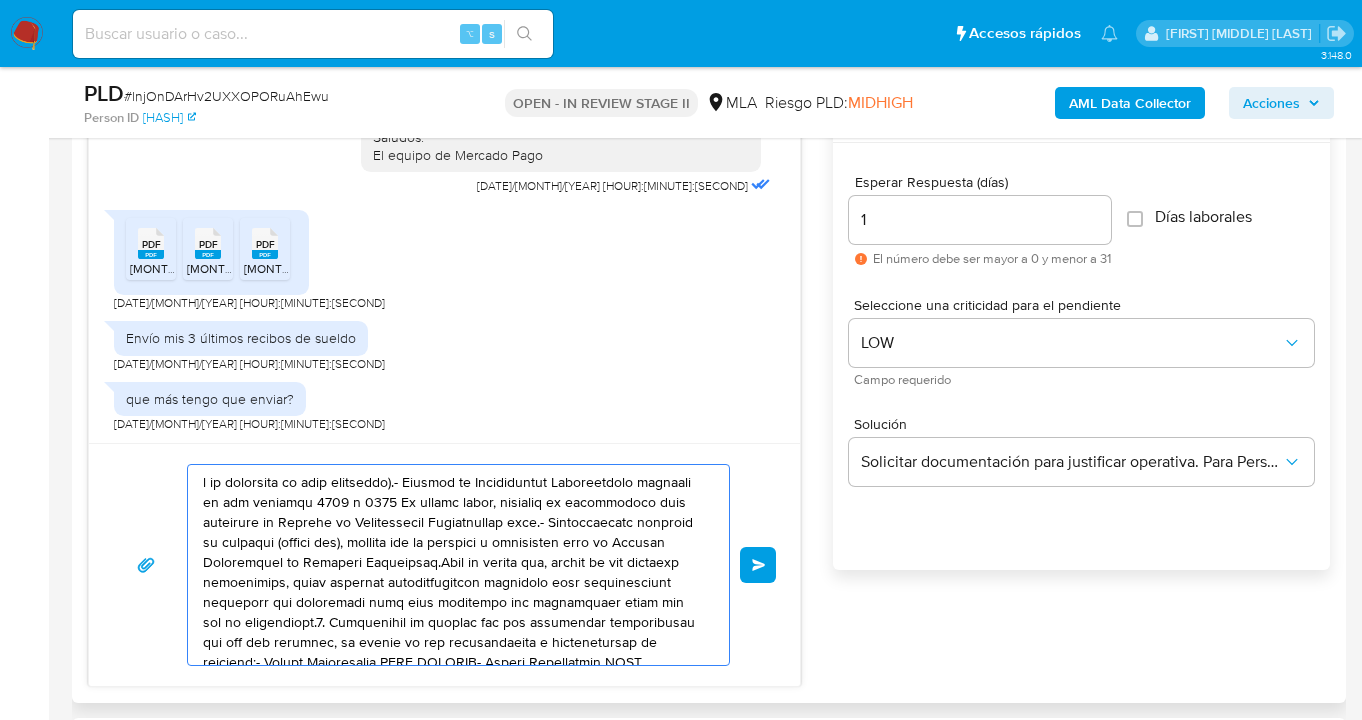 drag, startPoint x: 574, startPoint y: 607, endPoint x: 149, endPoint y: 441, distance: 456.26855 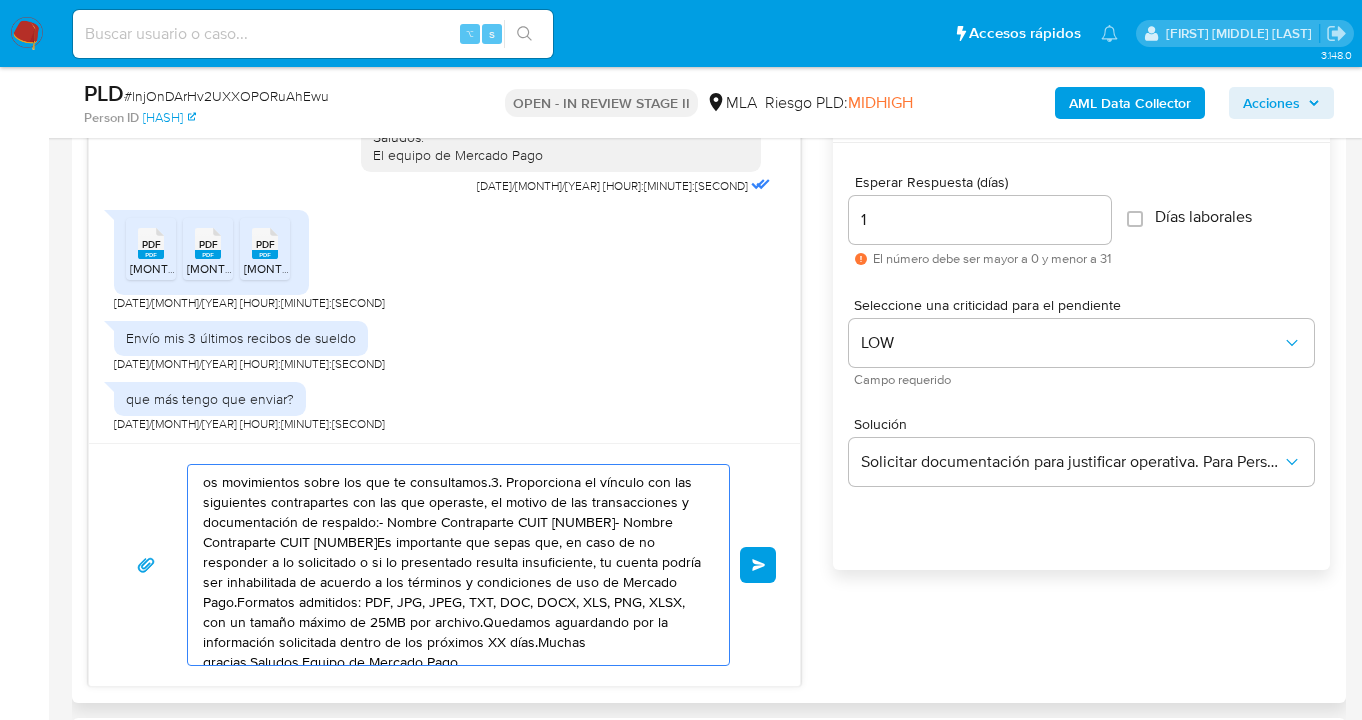 drag, startPoint x: 541, startPoint y: 607, endPoint x: 224, endPoint y: 477, distance: 342.6208 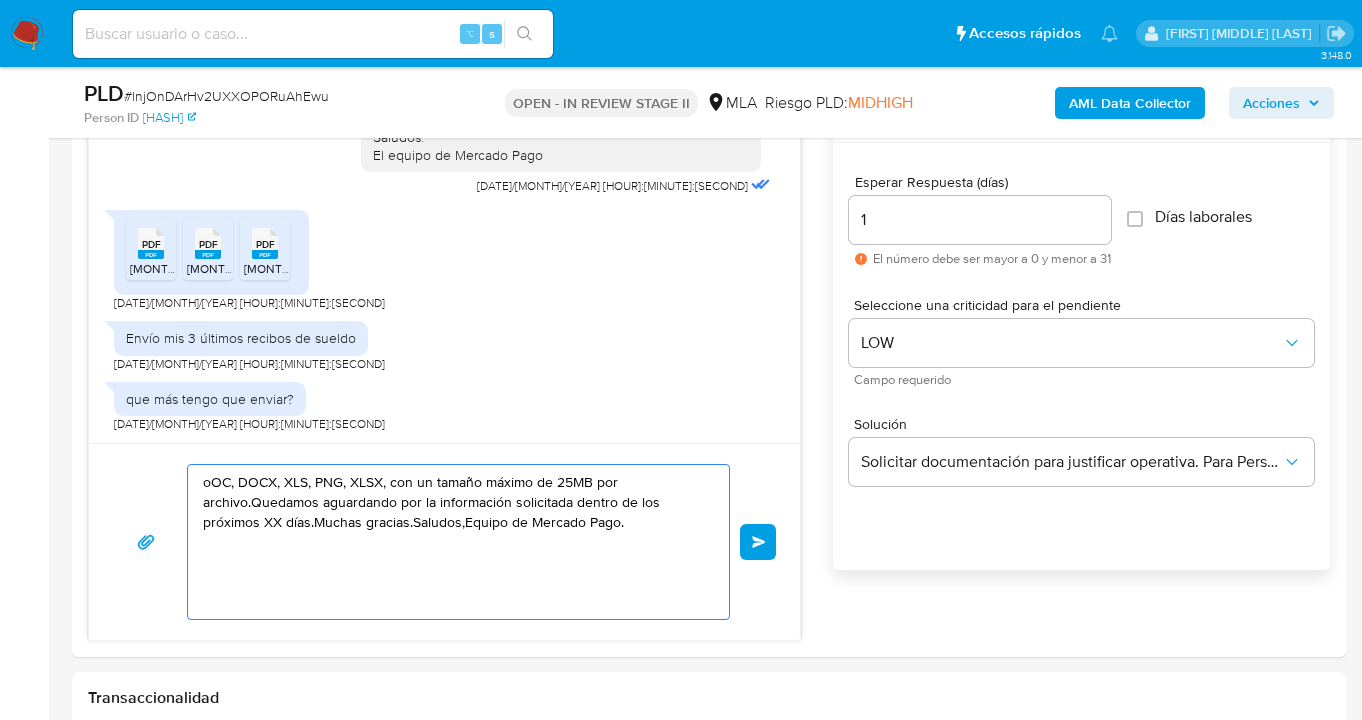 drag, startPoint x: 243, startPoint y: 503, endPoint x: 42, endPoint y: 438, distance: 211.24867 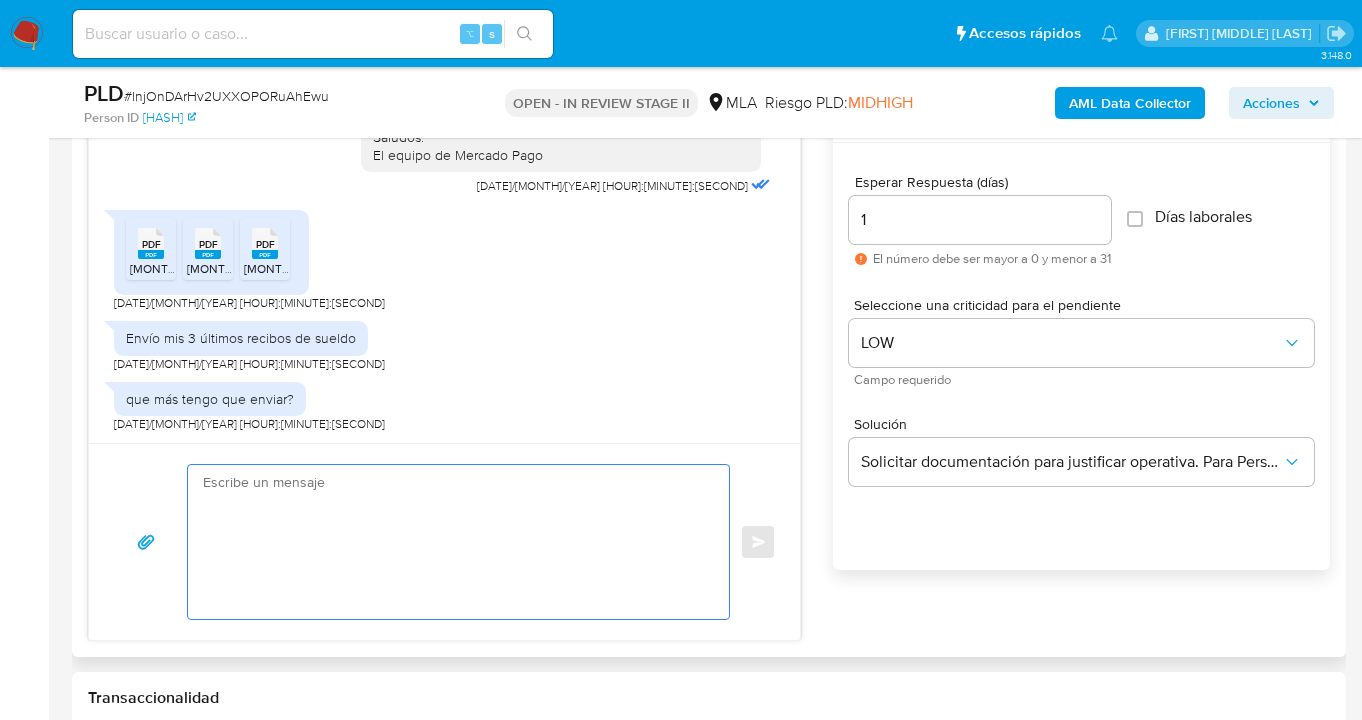 drag, startPoint x: 279, startPoint y: 566, endPoint x: 281, endPoint y: 552, distance: 14.142136 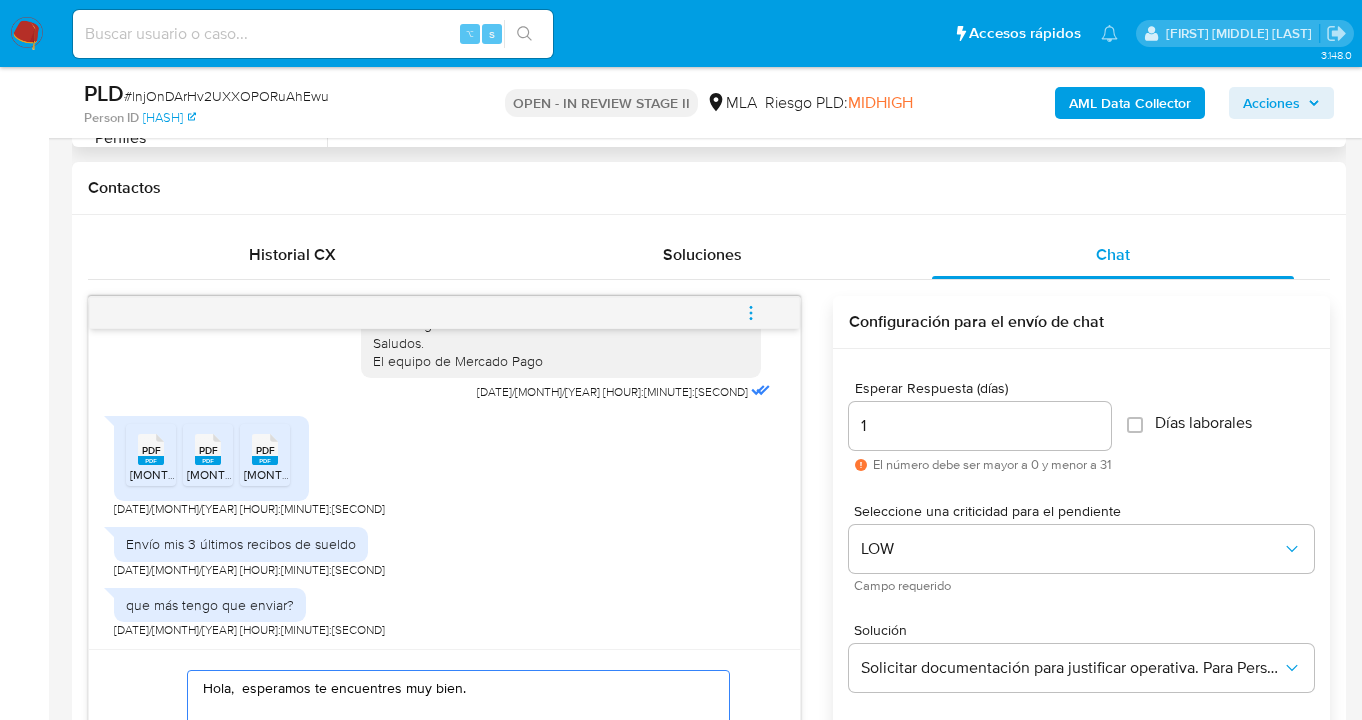 scroll, scrollTop: 461, scrollLeft: 0, axis: vertical 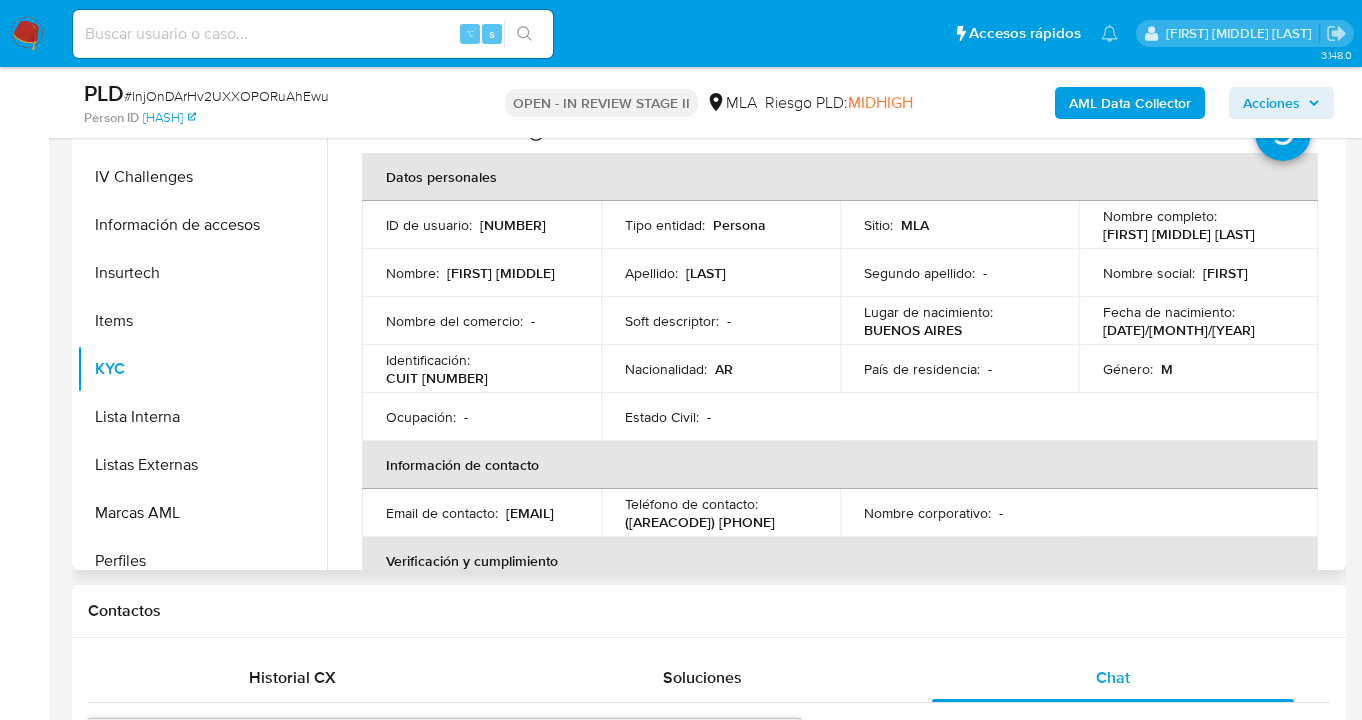 drag, startPoint x: 1096, startPoint y: 237, endPoint x: 1280, endPoint y: 232, distance: 184.06792 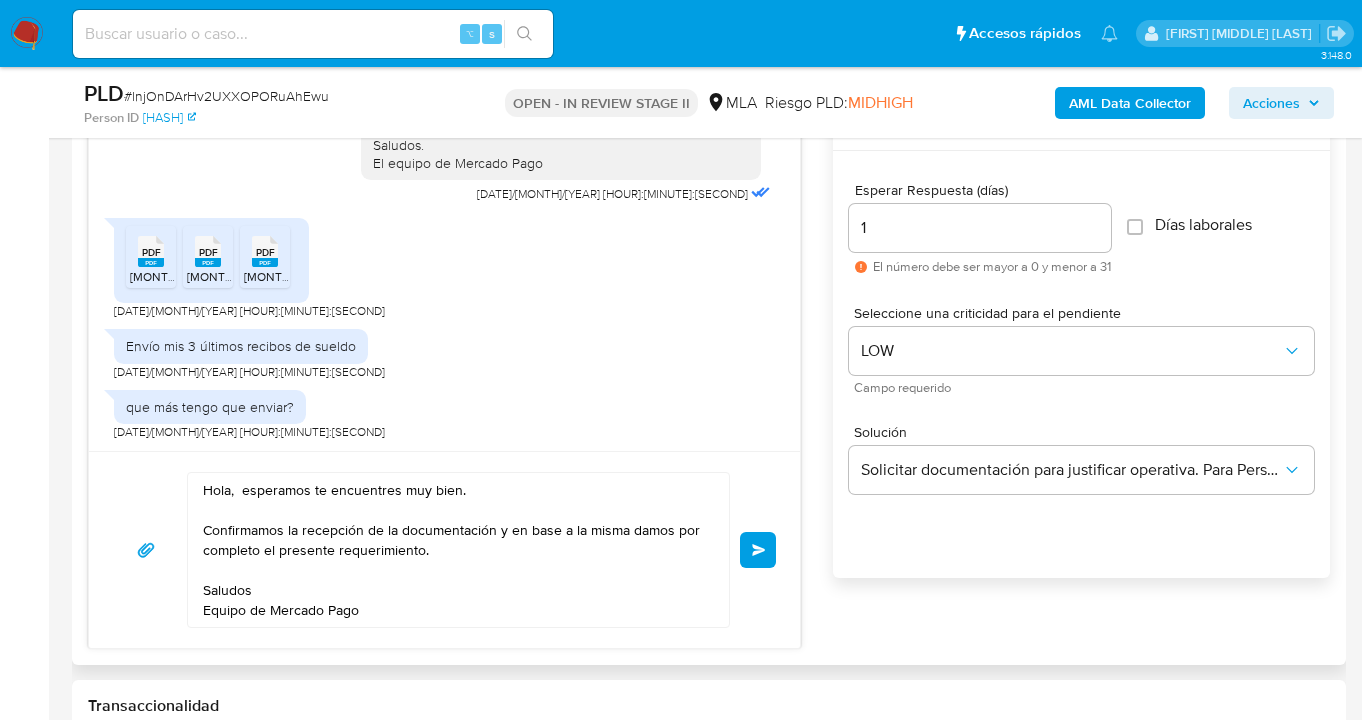 scroll, scrollTop: 1176, scrollLeft: 0, axis: vertical 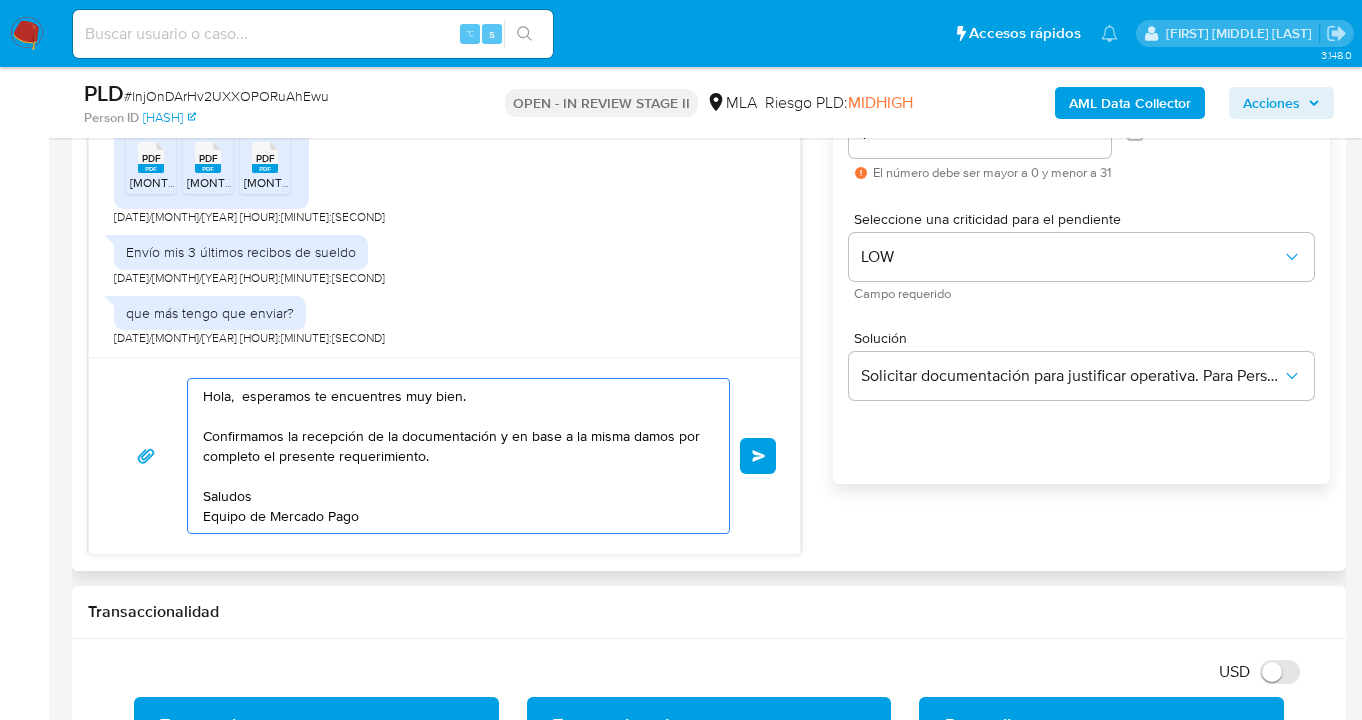 drag, startPoint x: 234, startPoint y: 395, endPoint x: 255, endPoint y: 451, distance: 59.808025 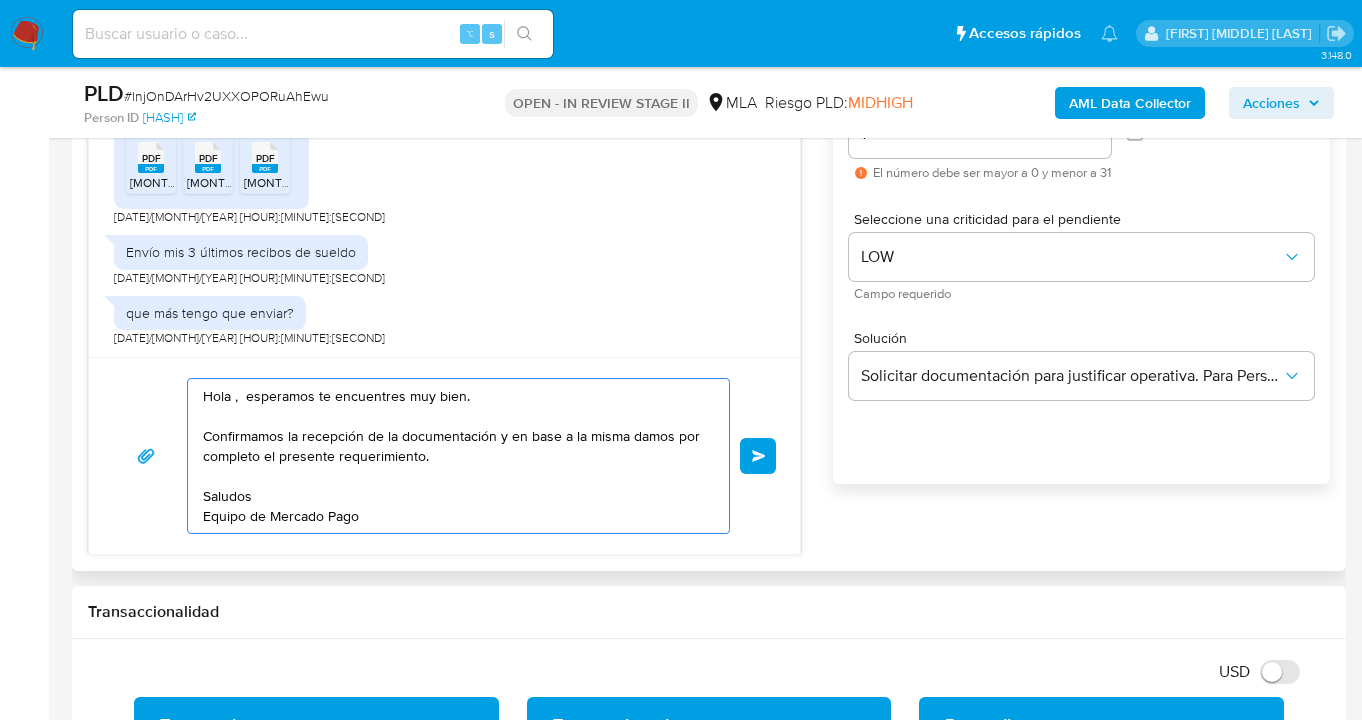 paste on "Facundo Arturo Lopez Raggi" 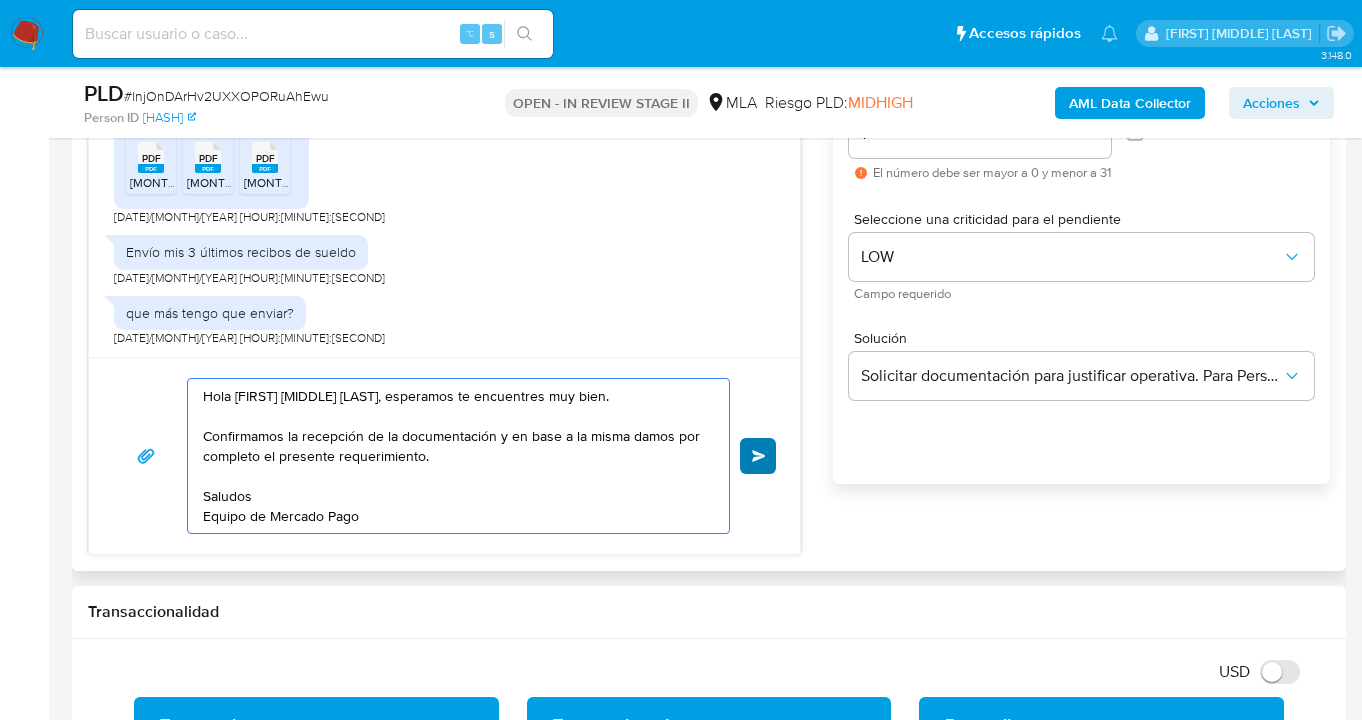 type on "Hola Facundo Arturo Lopez Raggi, esperamos te encuentres muy bien.
Confirmamos la recepción de la documentación y en base a la misma damos por completo el presente requerimiento.
Saludos
Equipo de Mercado Pago" 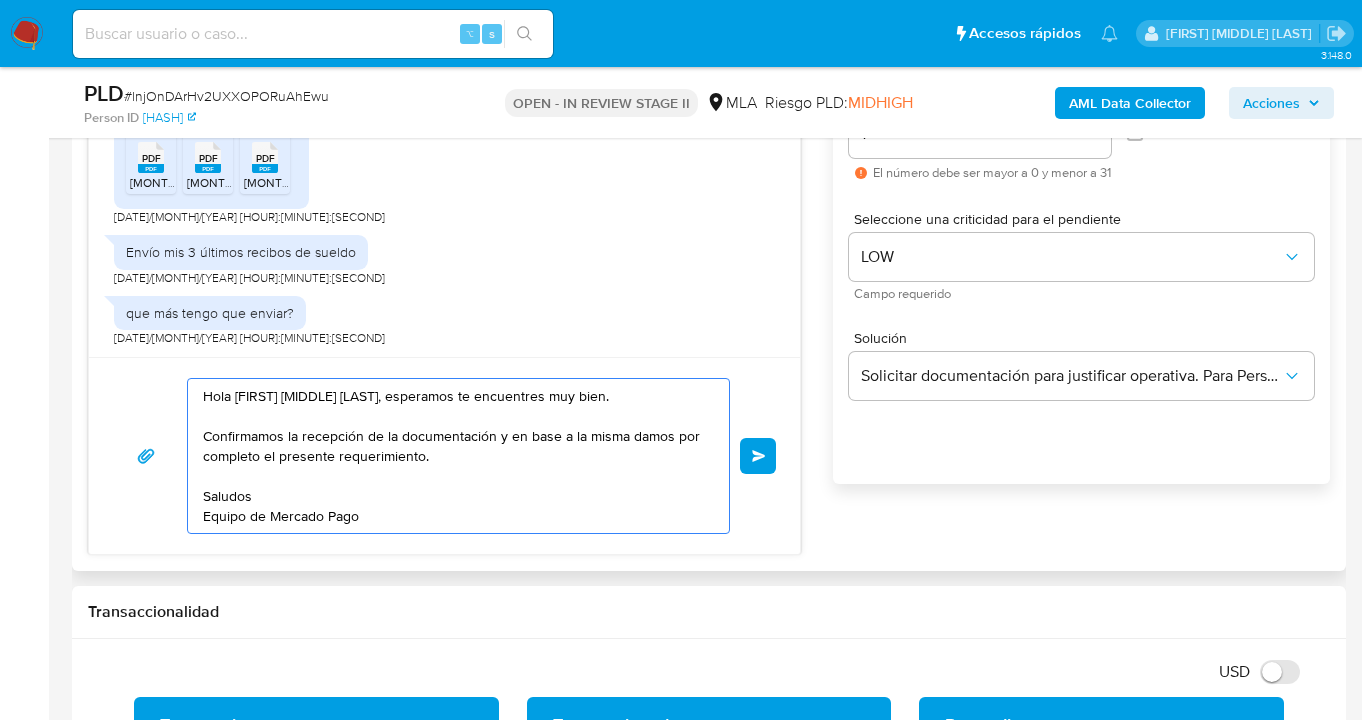 click on "Enviar" at bounding box center [759, 456] 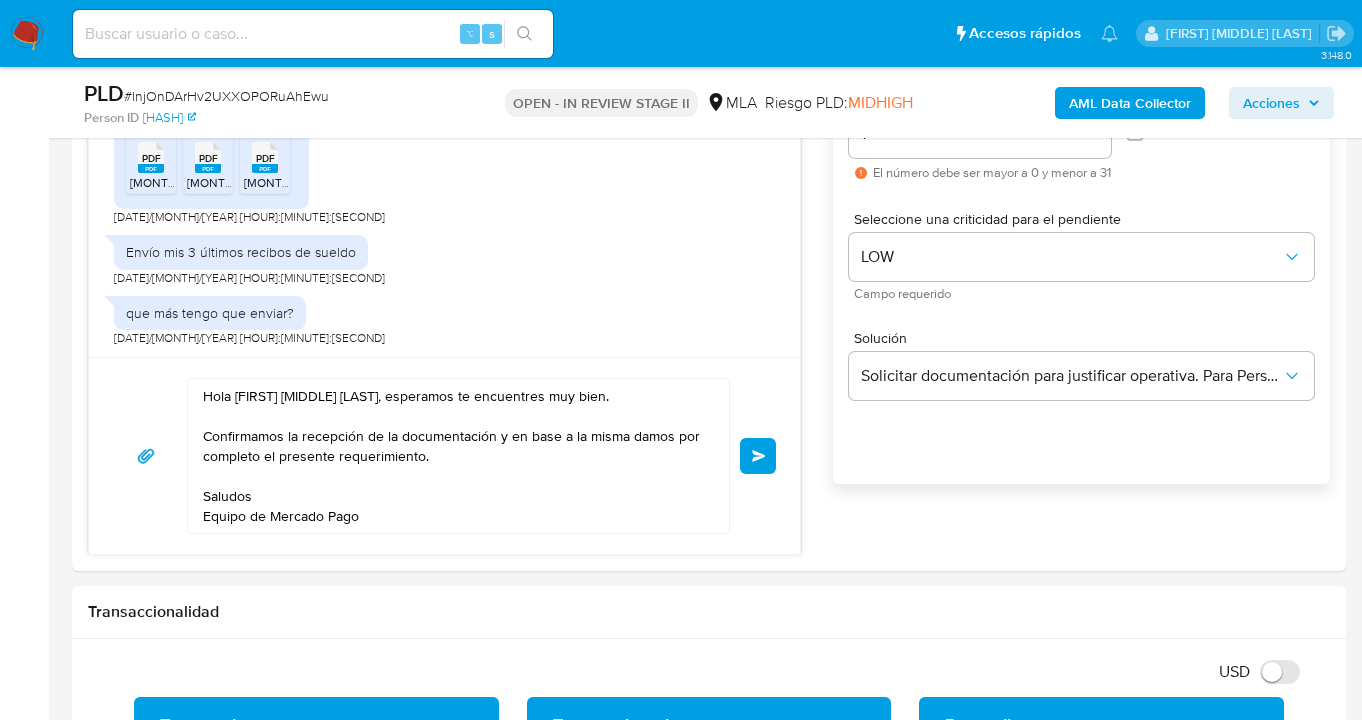 type 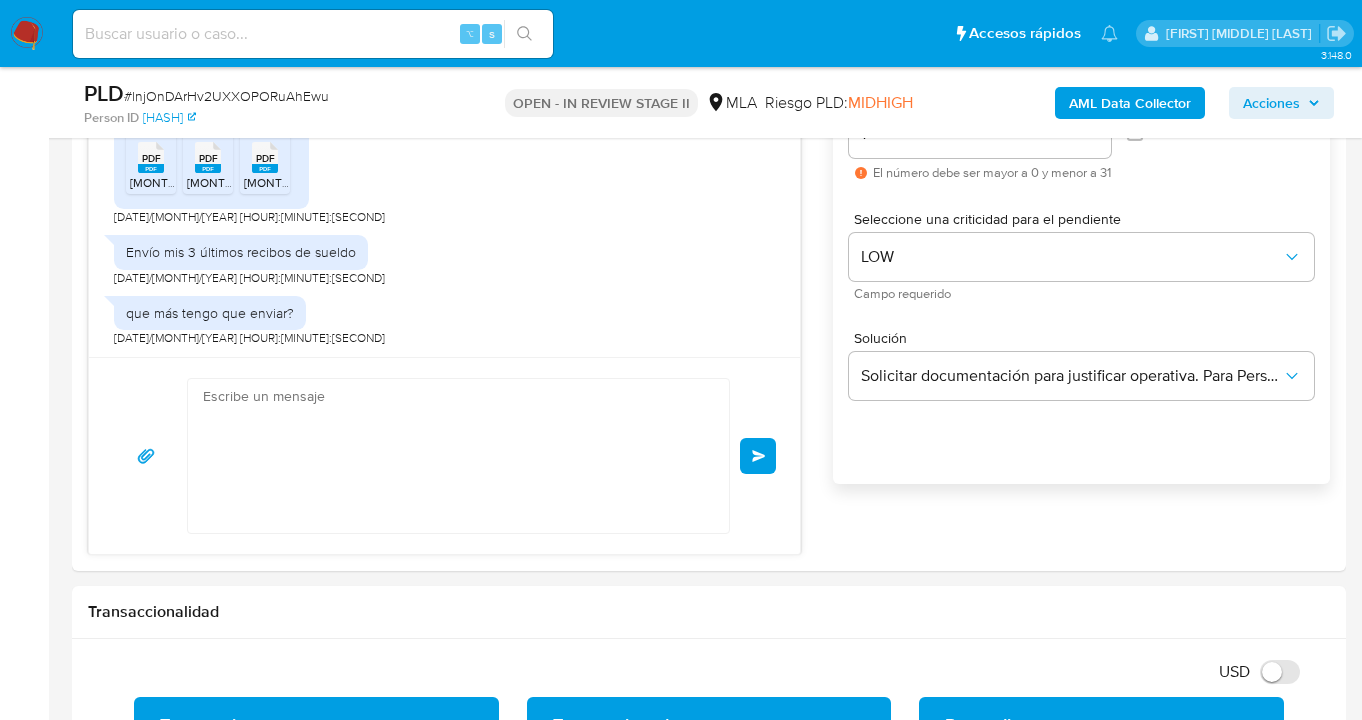 scroll, scrollTop: 1688, scrollLeft: 0, axis: vertical 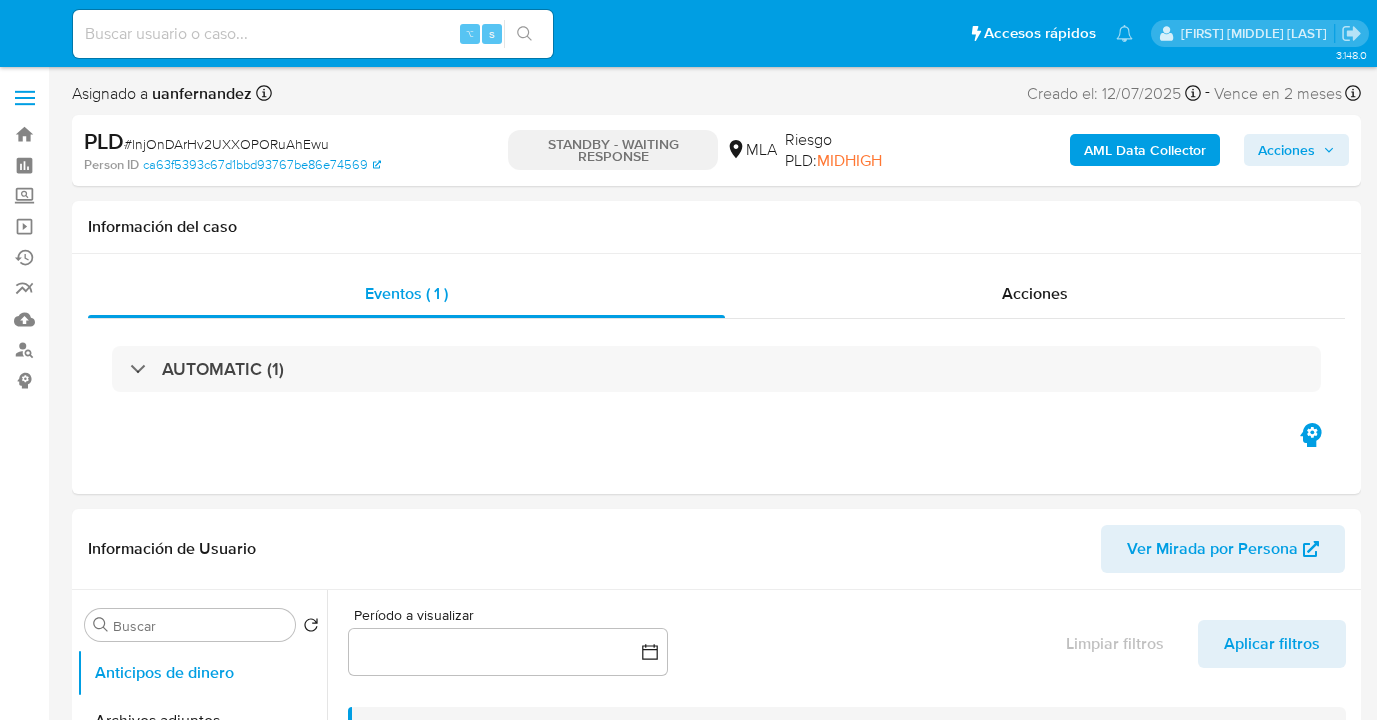select on "10" 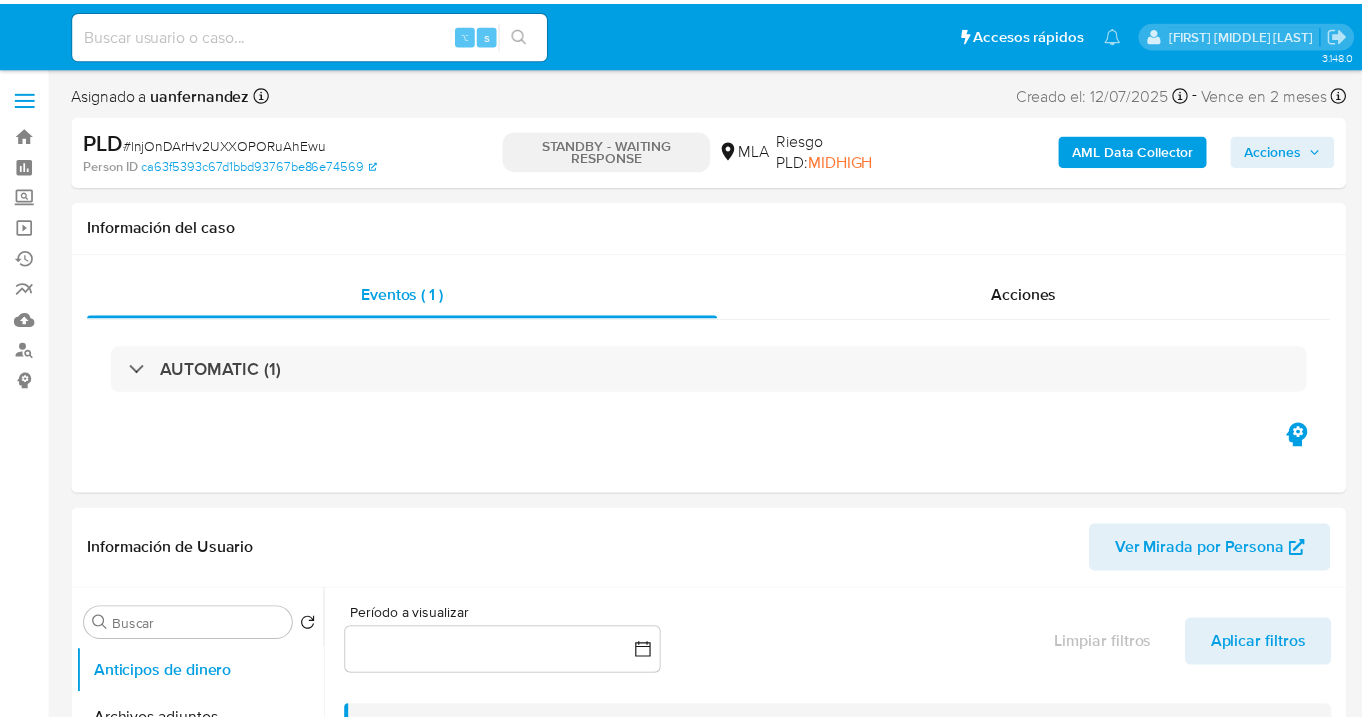 scroll, scrollTop: 0, scrollLeft: 0, axis: both 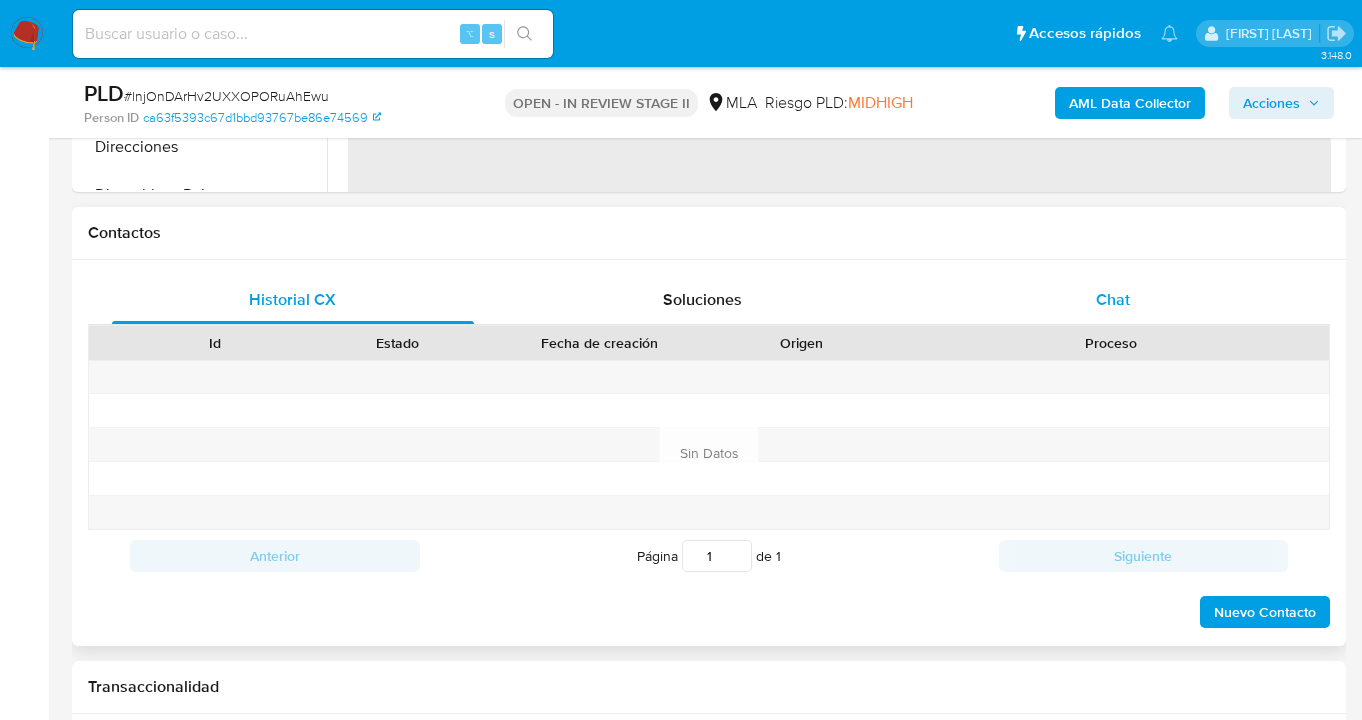 select on "10" 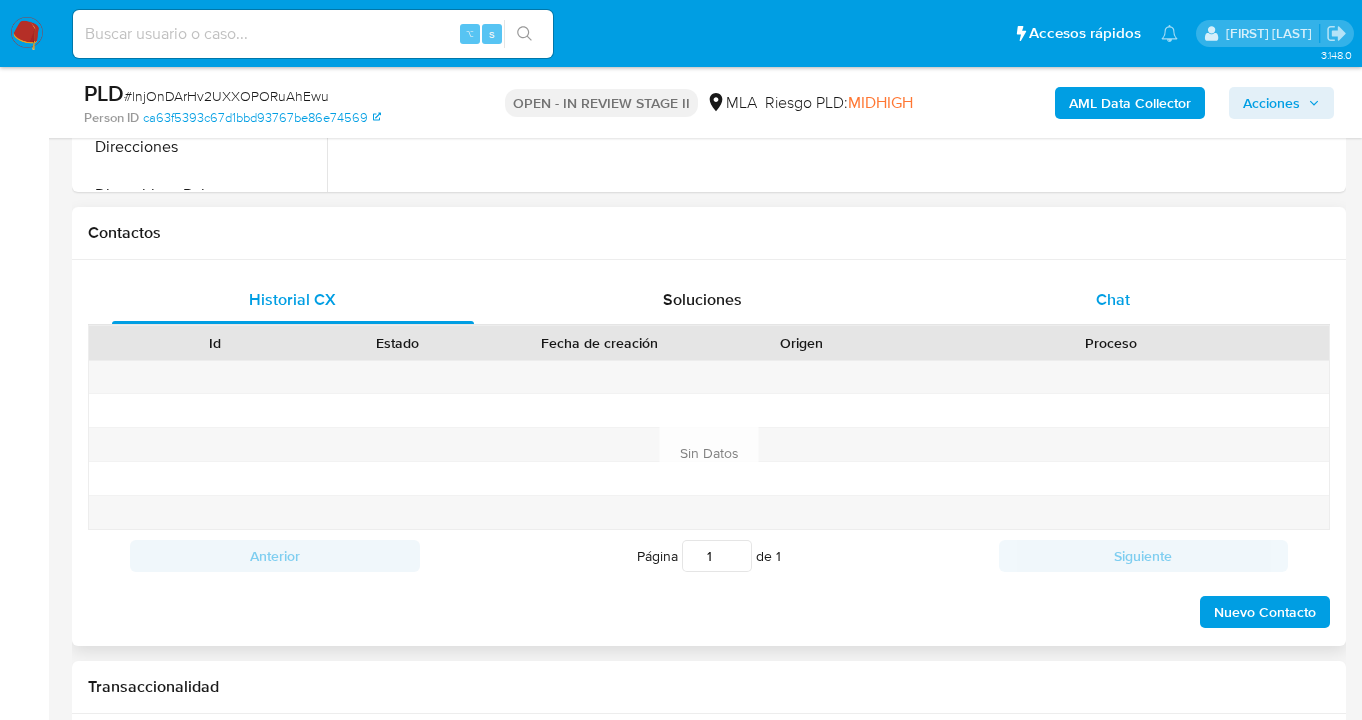 click on "Chat" at bounding box center [1113, 300] 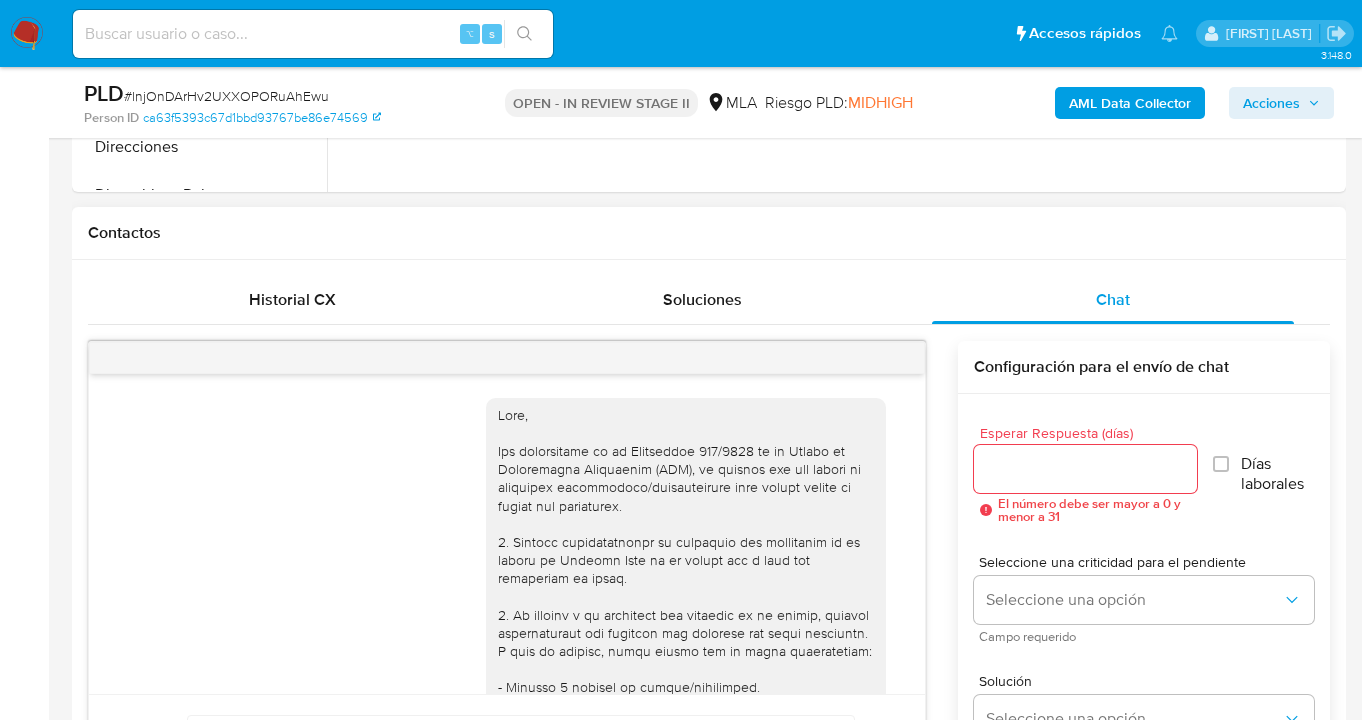 scroll, scrollTop: 1688, scrollLeft: 0, axis: vertical 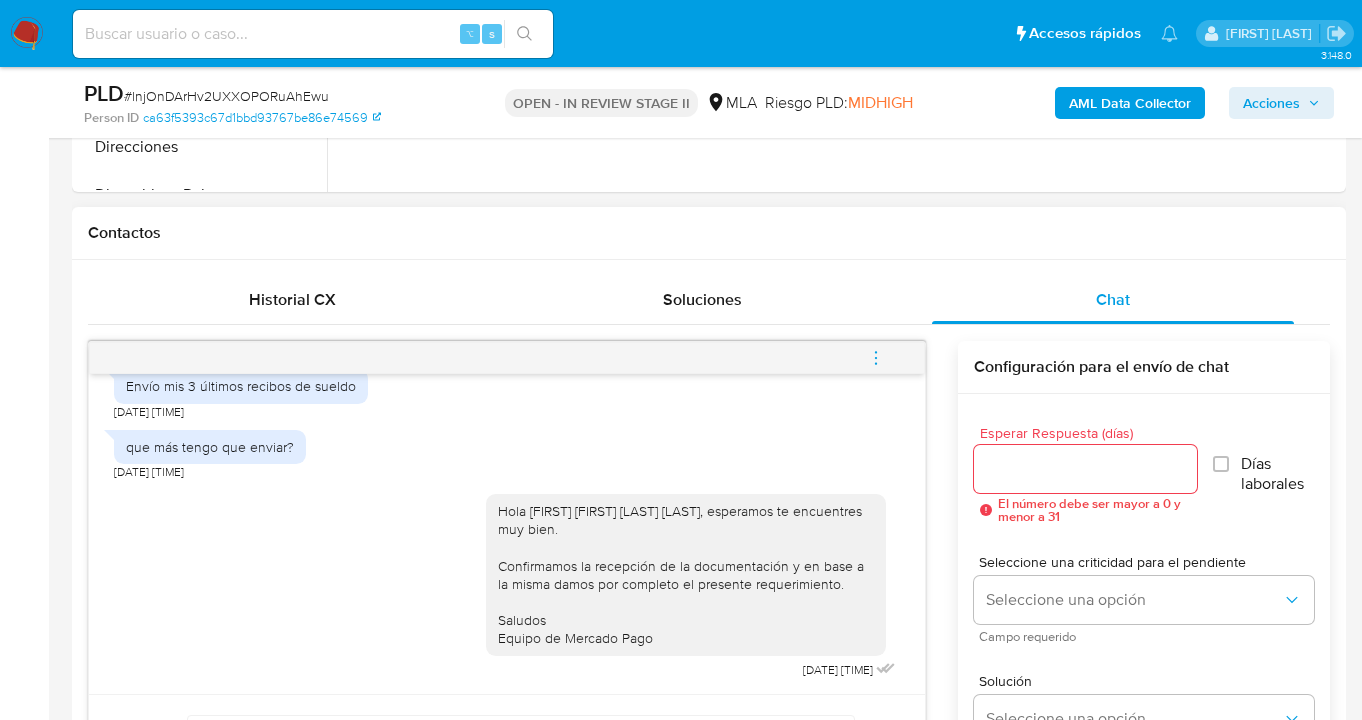 click 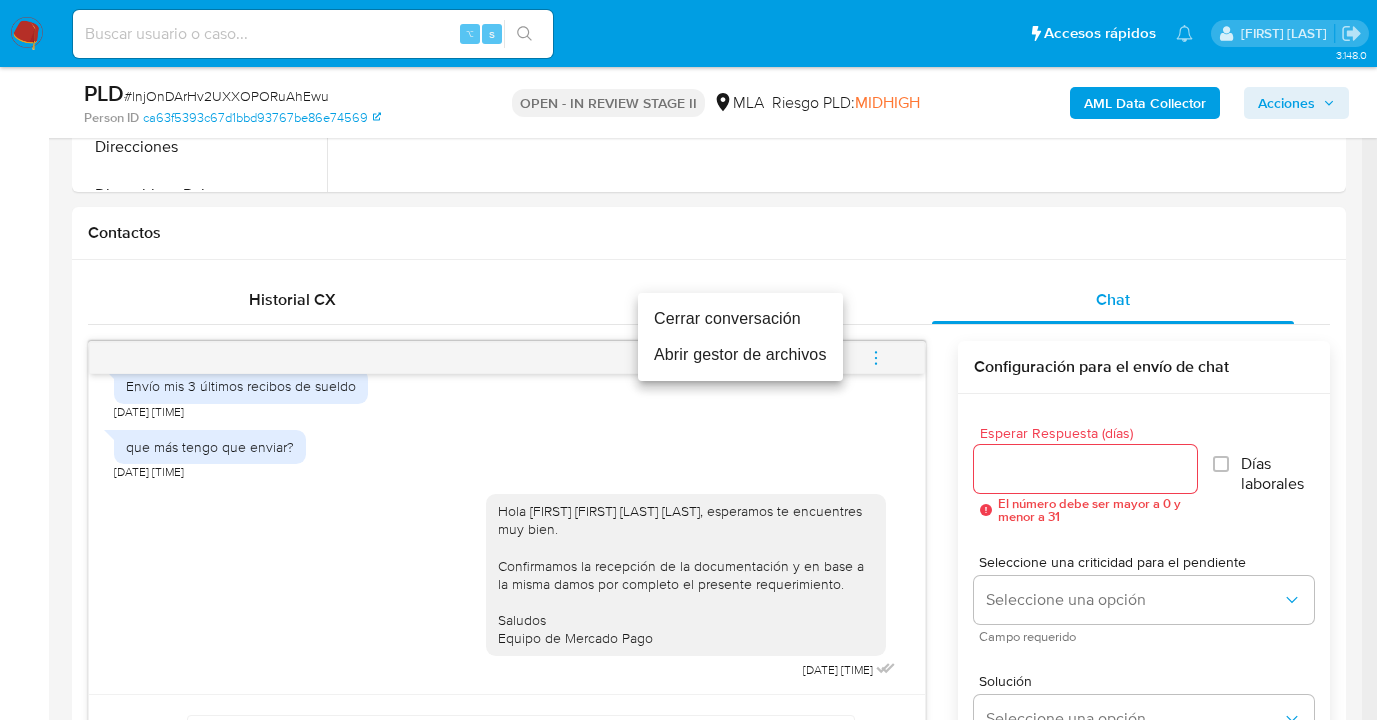 click on "Cerrar conversación" at bounding box center [740, 319] 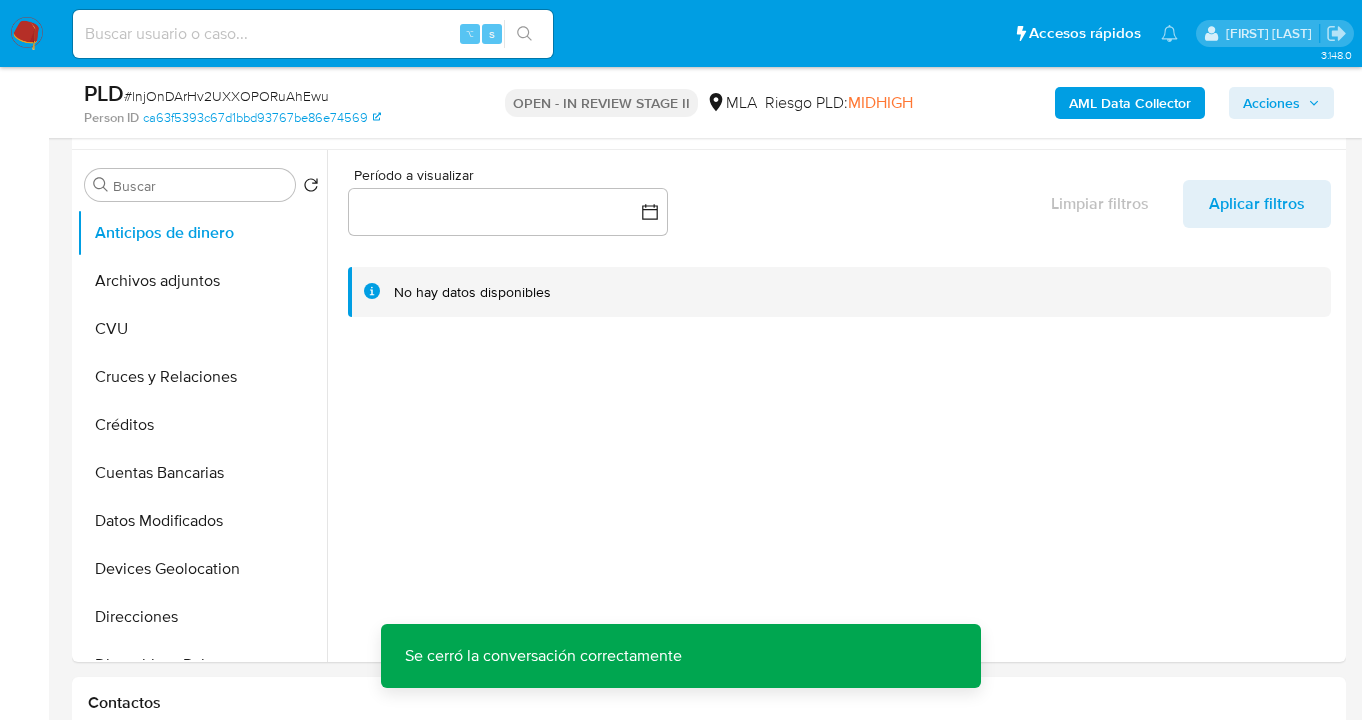 scroll, scrollTop: 0, scrollLeft: 0, axis: both 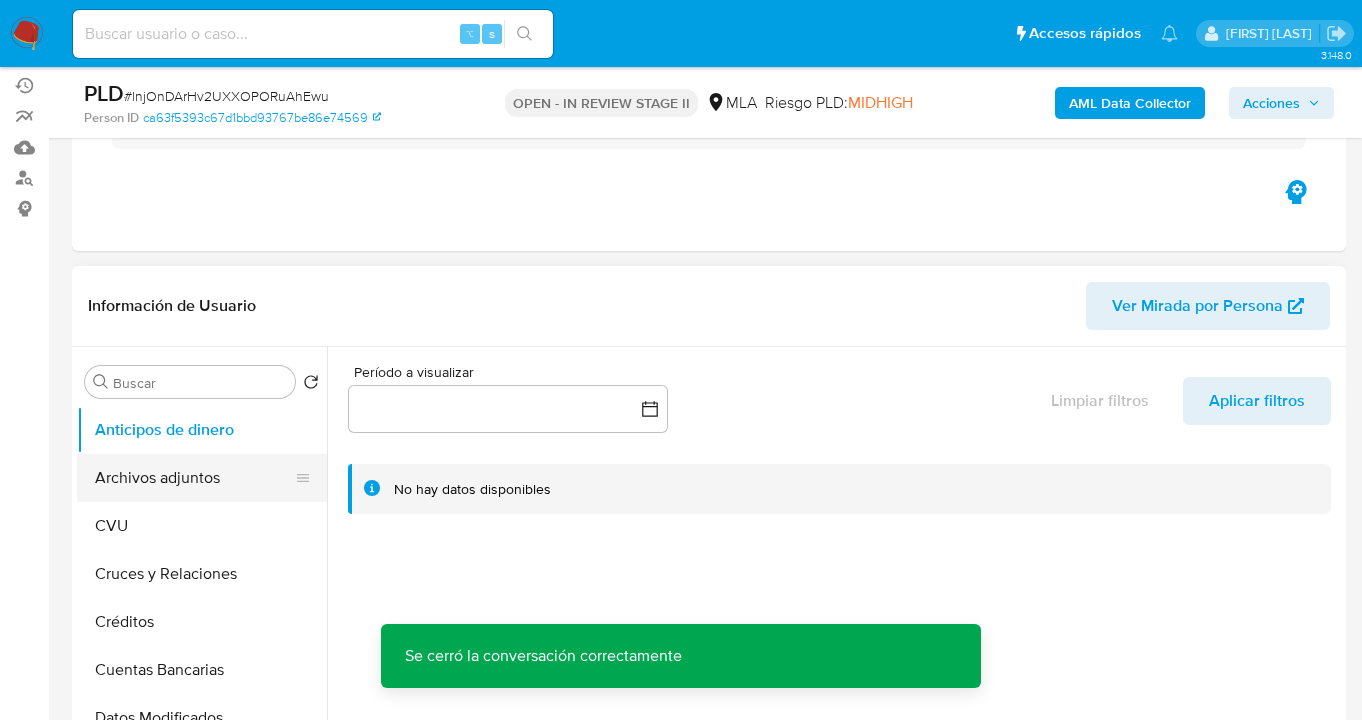 click on "Archivos adjuntos" at bounding box center (194, 478) 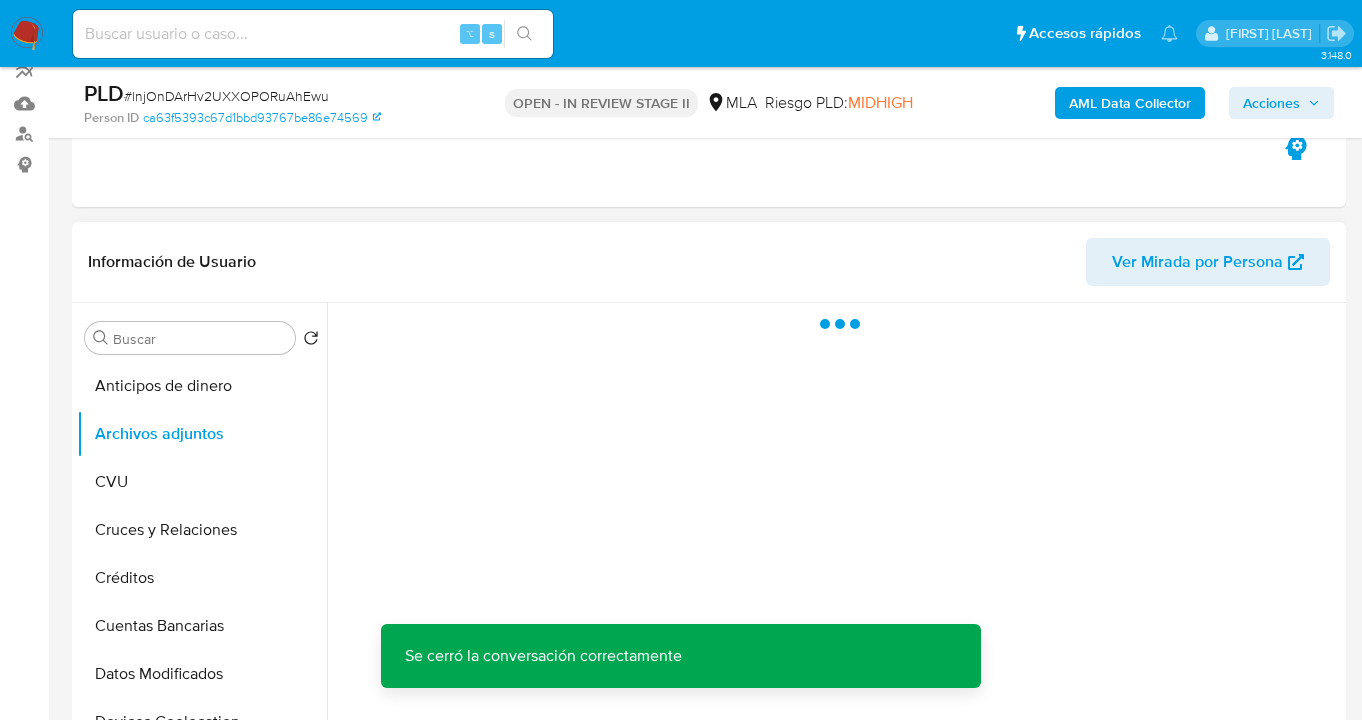 scroll, scrollTop: 232, scrollLeft: 0, axis: vertical 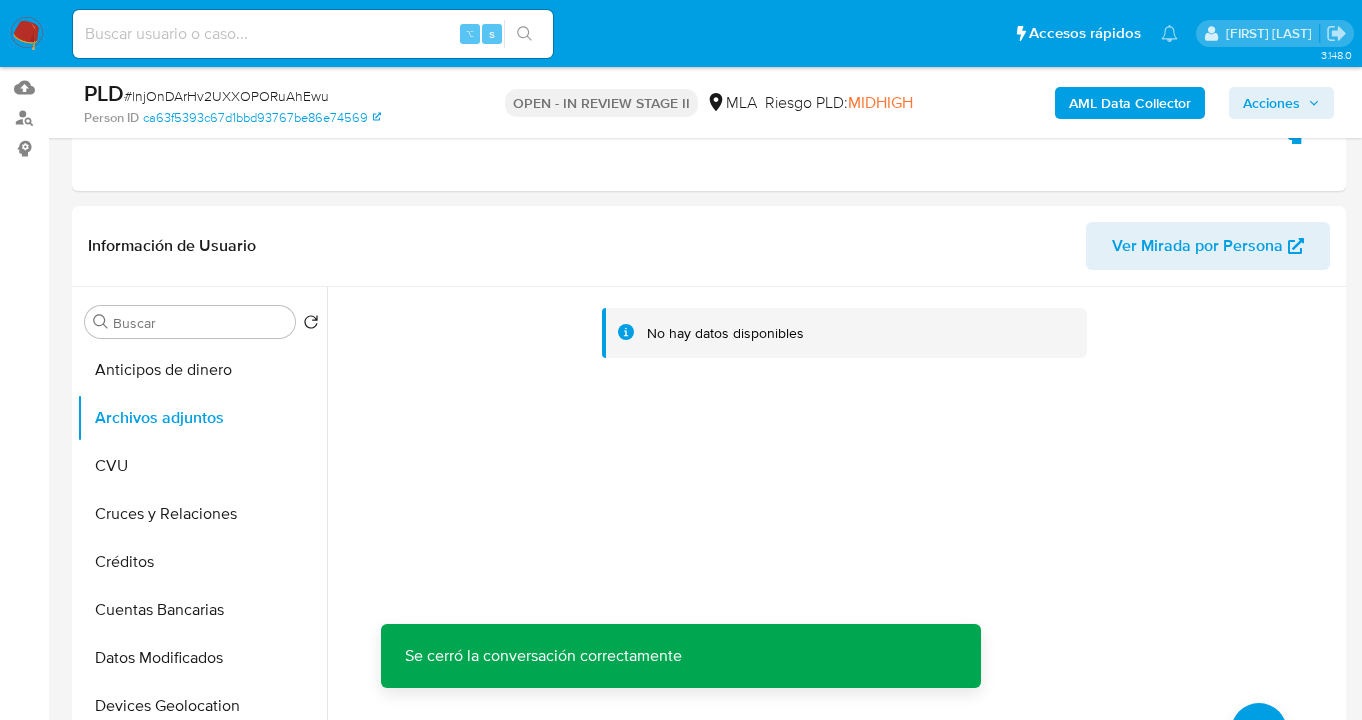 click on "AML Data Collector" at bounding box center (1130, 103) 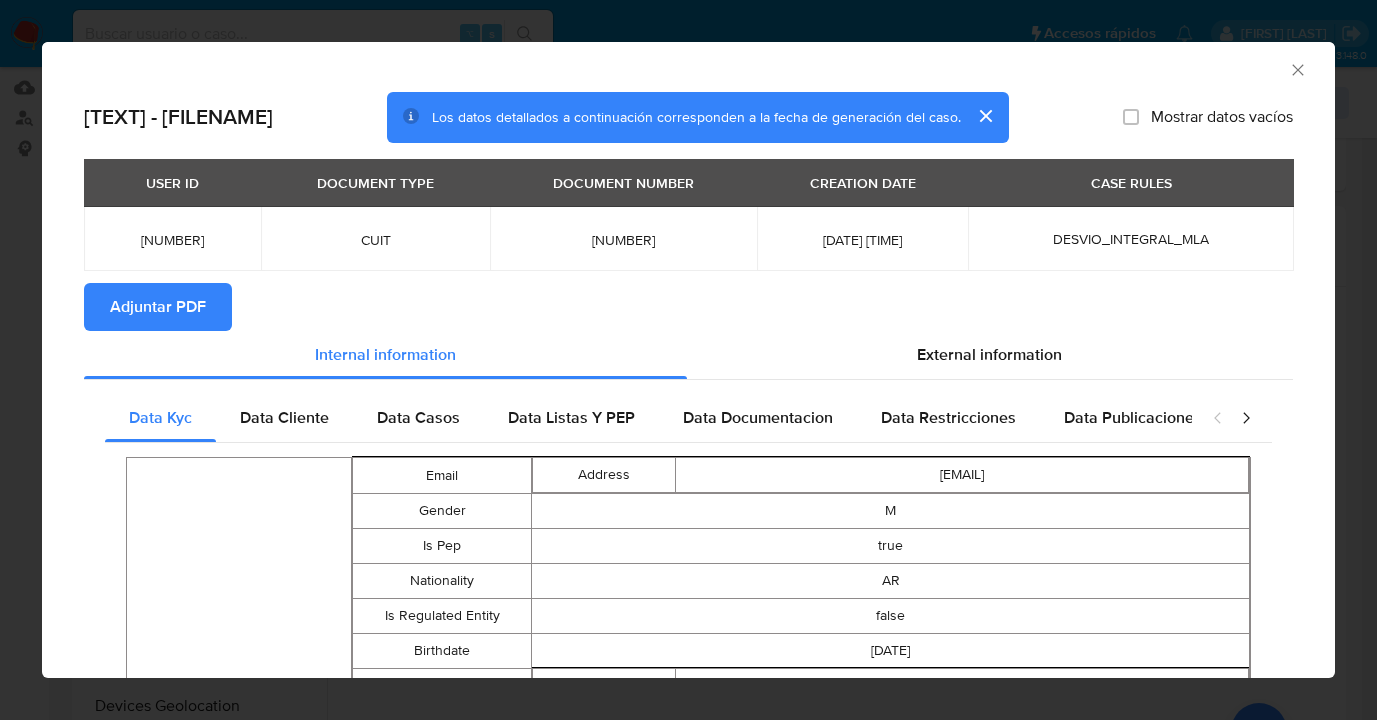 click on "Adjuntar PDF" at bounding box center (158, 307) 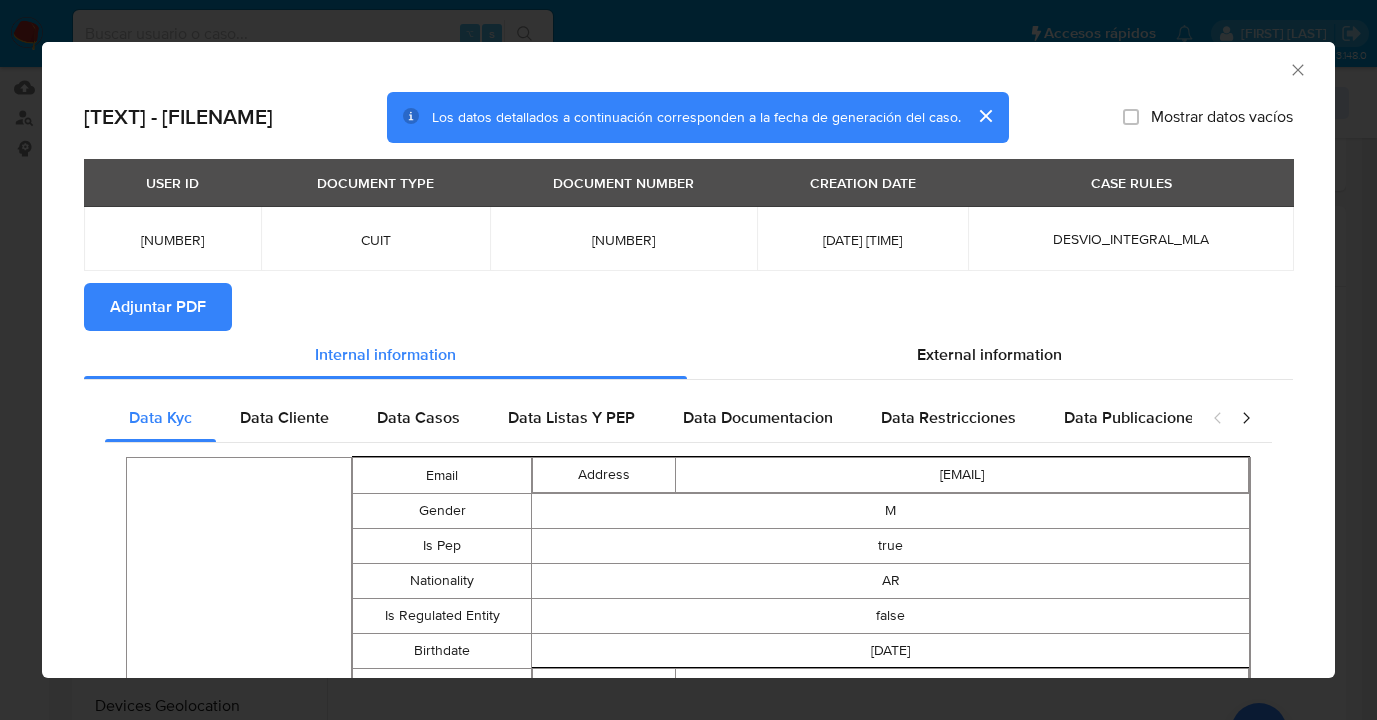 drag, startPoint x: 1279, startPoint y: 69, endPoint x: 982, endPoint y: 135, distance: 304.24496 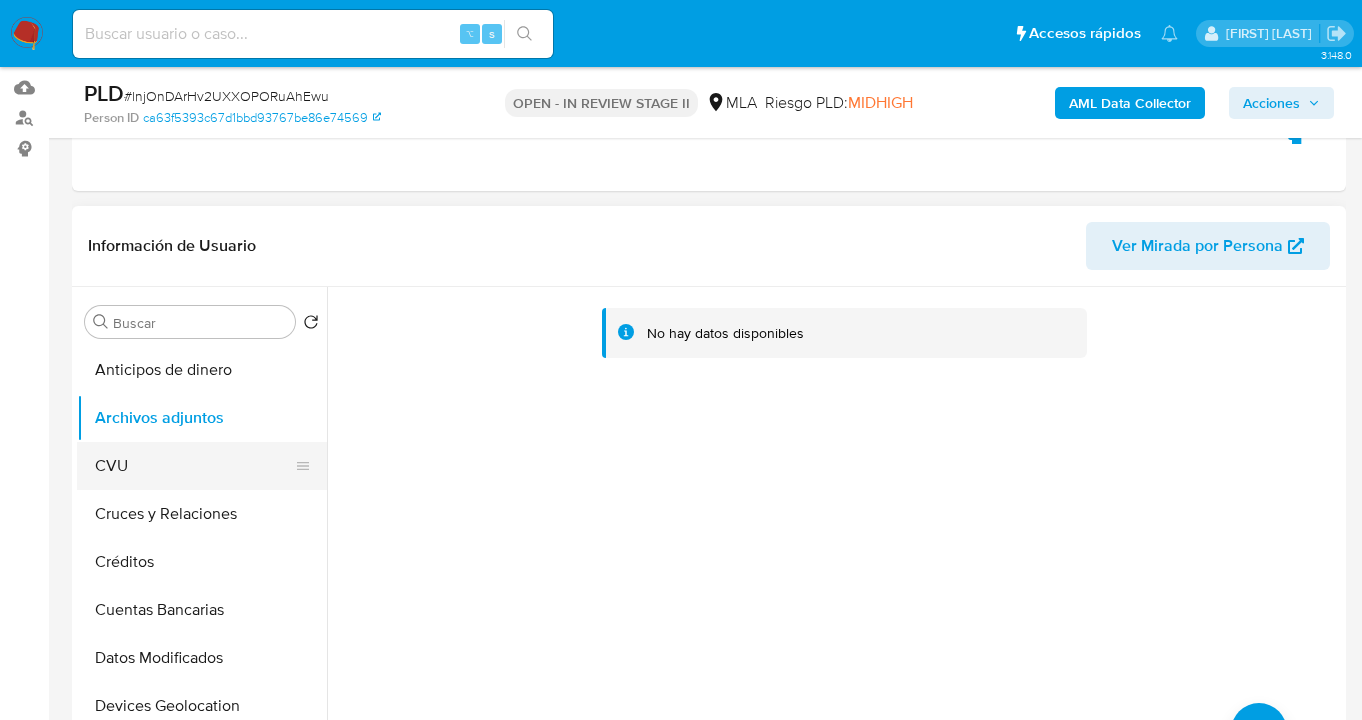 drag, startPoint x: 195, startPoint y: 468, endPoint x: 214, endPoint y: 446, distance: 29.068884 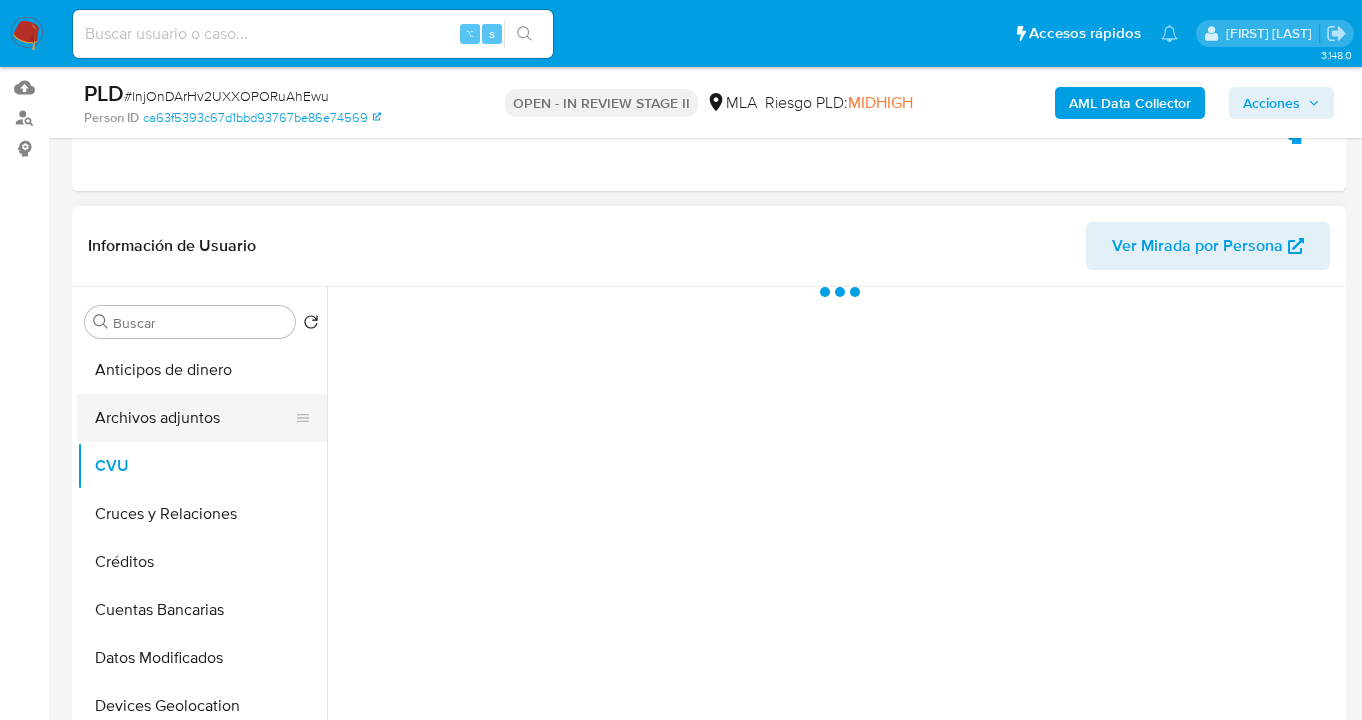 click on "Archivos adjuntos" at bounding box center (194, 418) 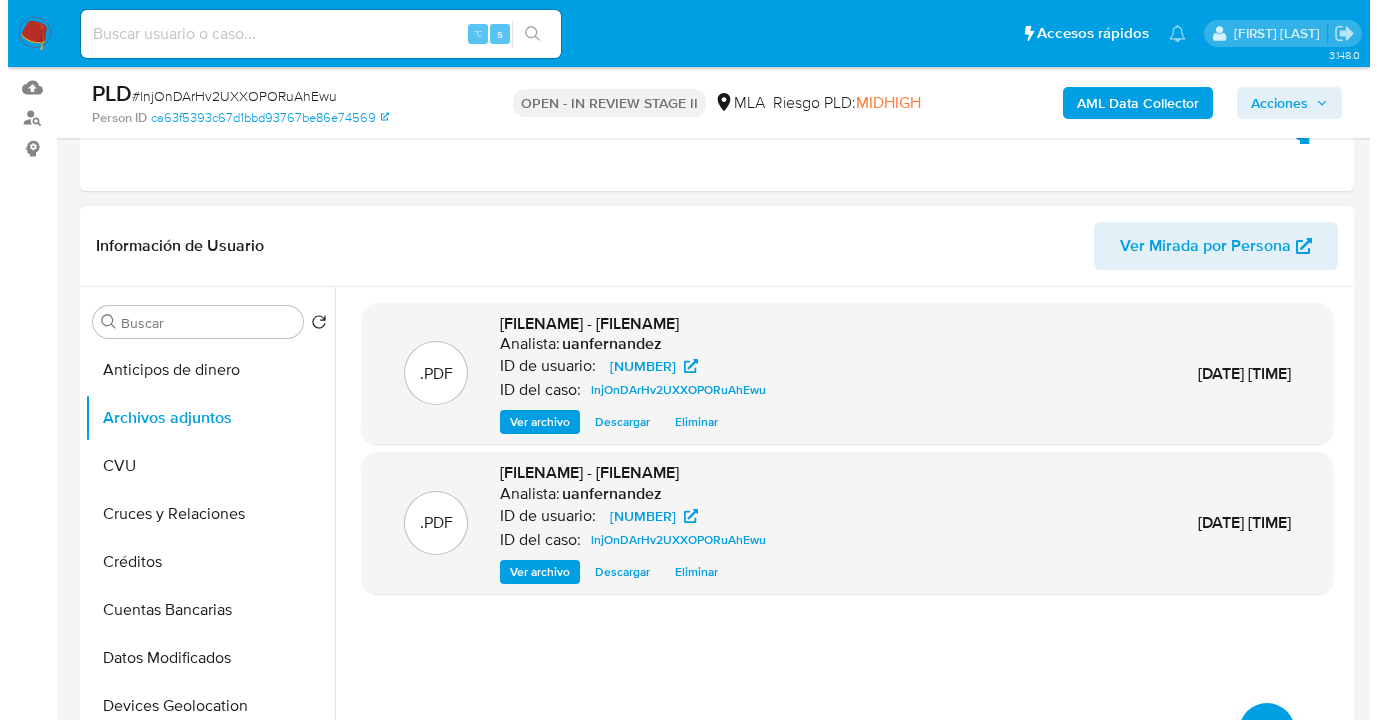 scroll, scrollTop: 415, scrollLeft: 0, axis: vertical 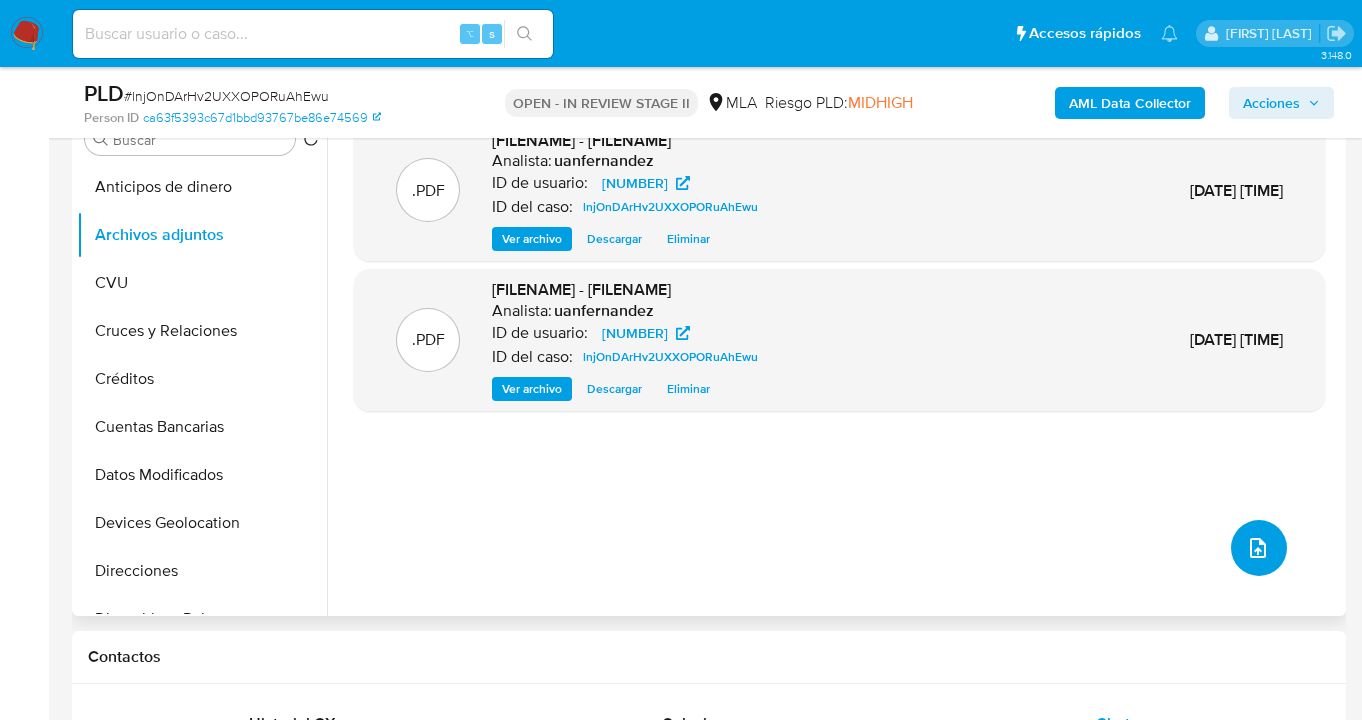 click 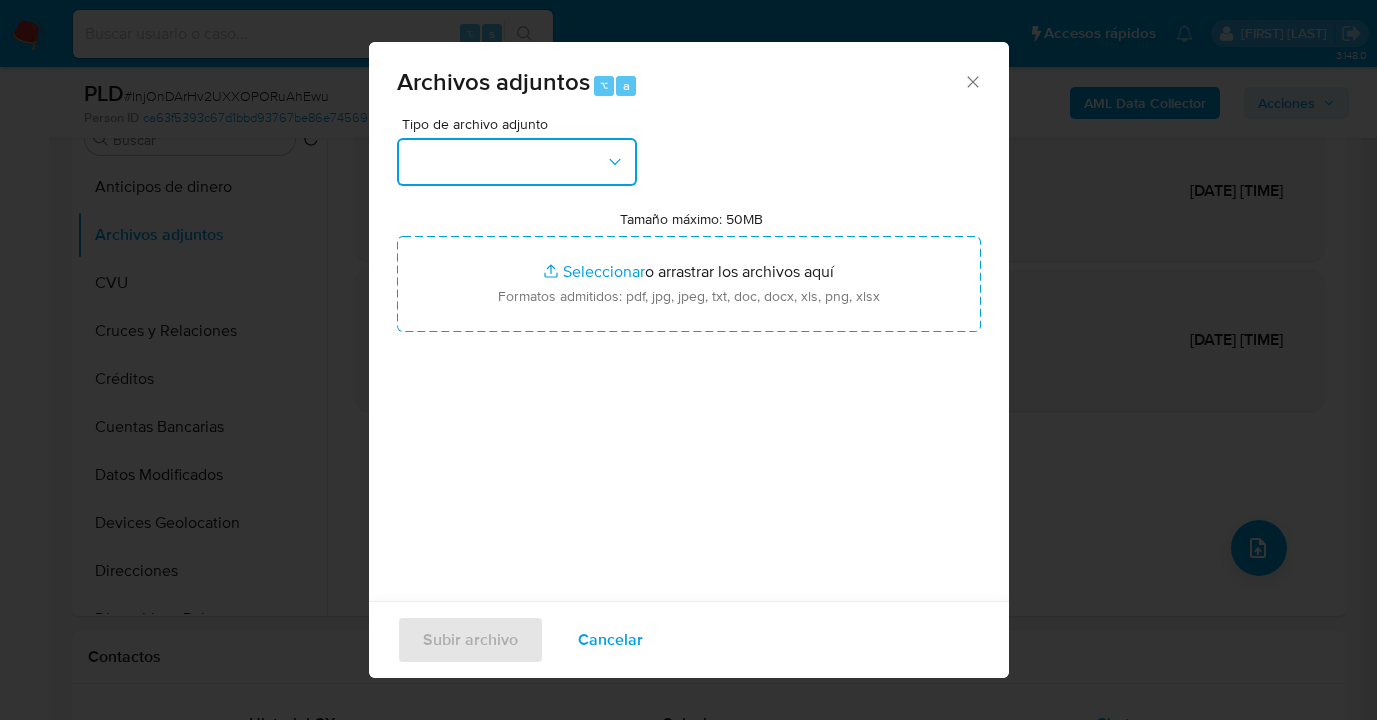 click at bounding box center (517, 162) 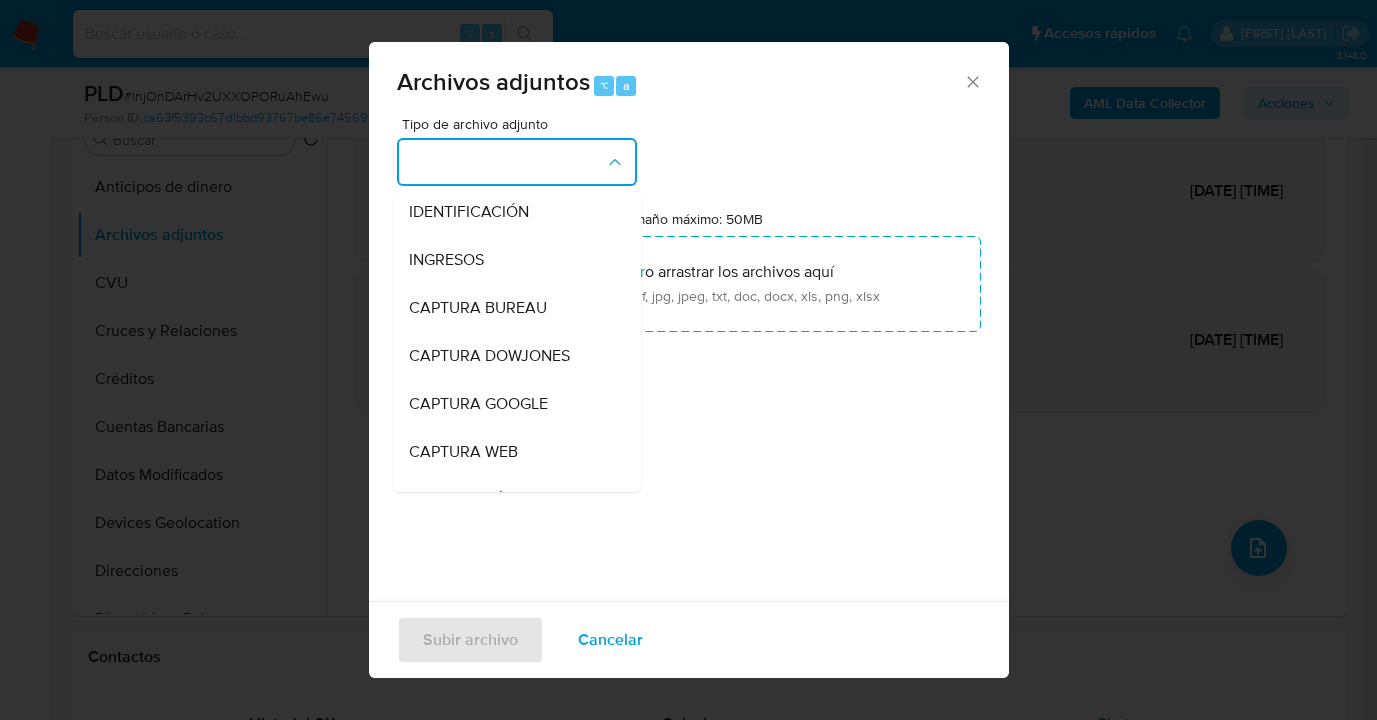 scroll, scrollTop: 808, scrollLeft: 0, axis: vertical 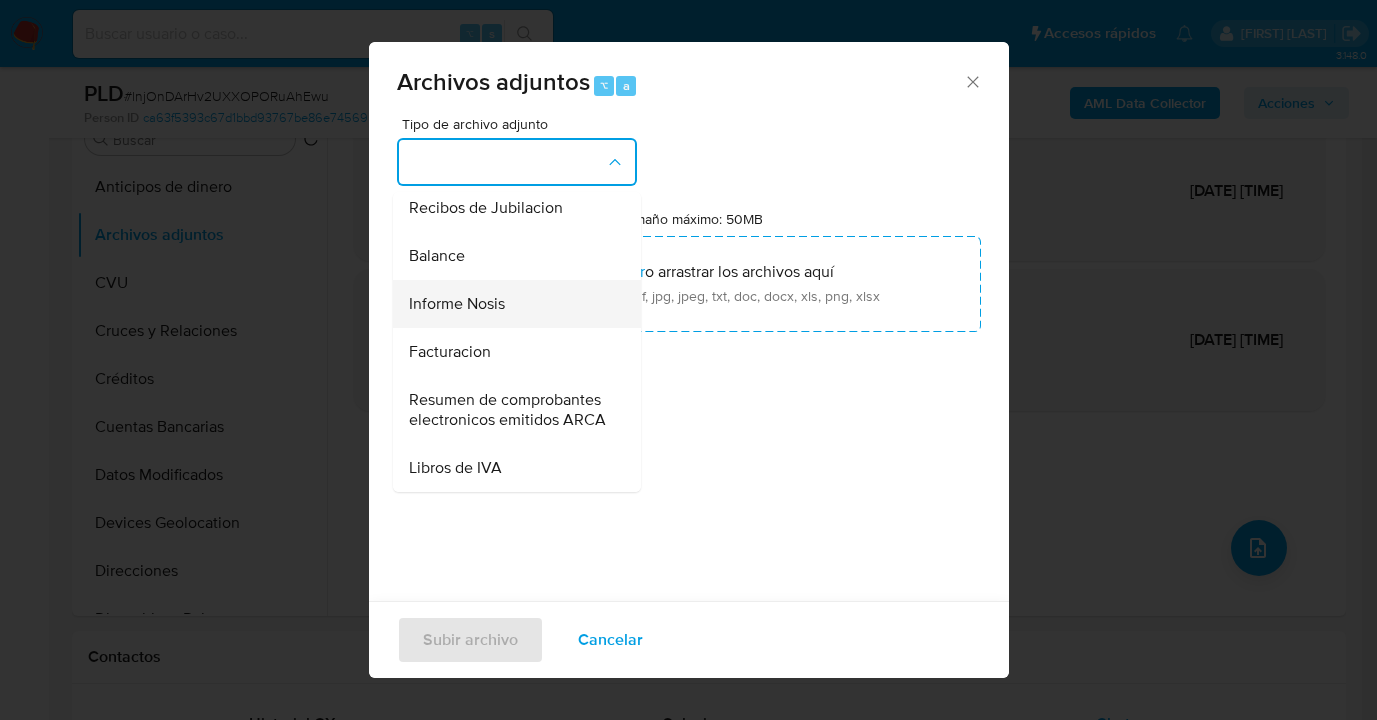click on "Informe Nosis" at bounding box center (511, 304) 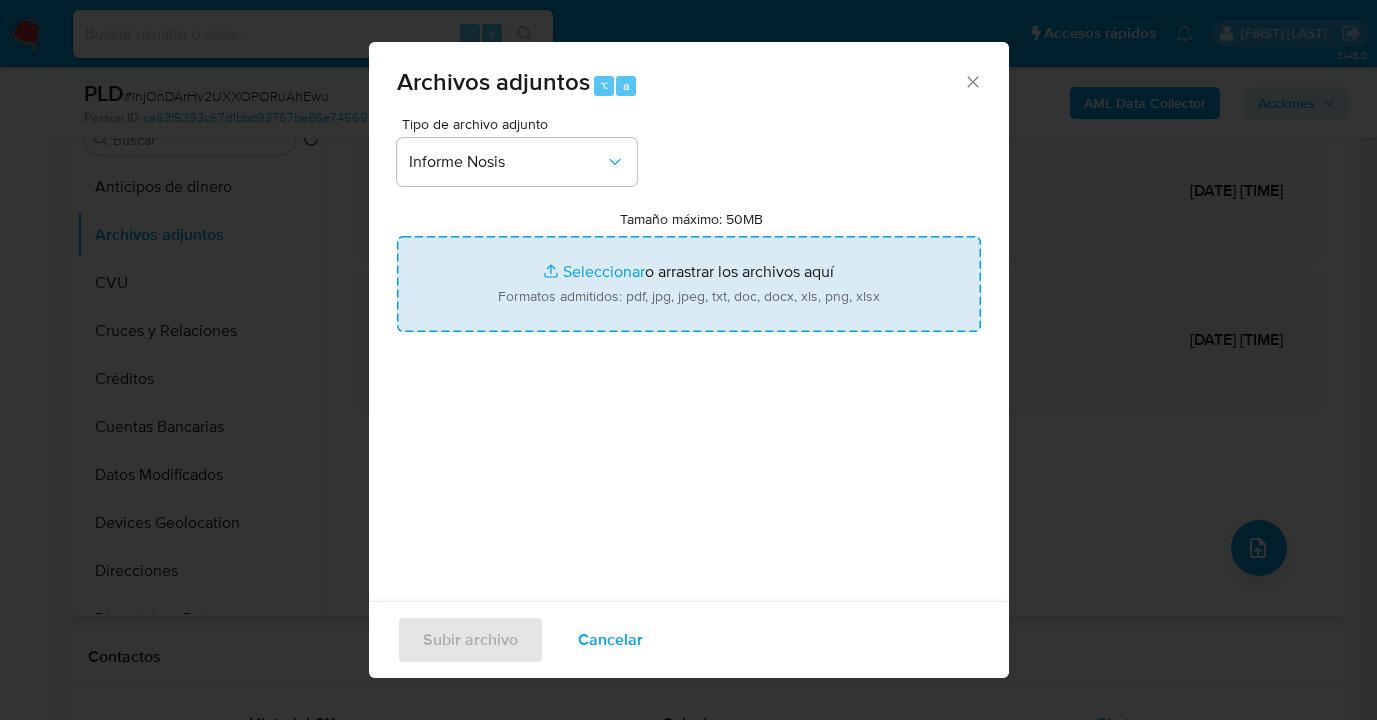 click on "Tamaño máximo: 50MB Seleccionar archivos" at bounding box center [689, 284] 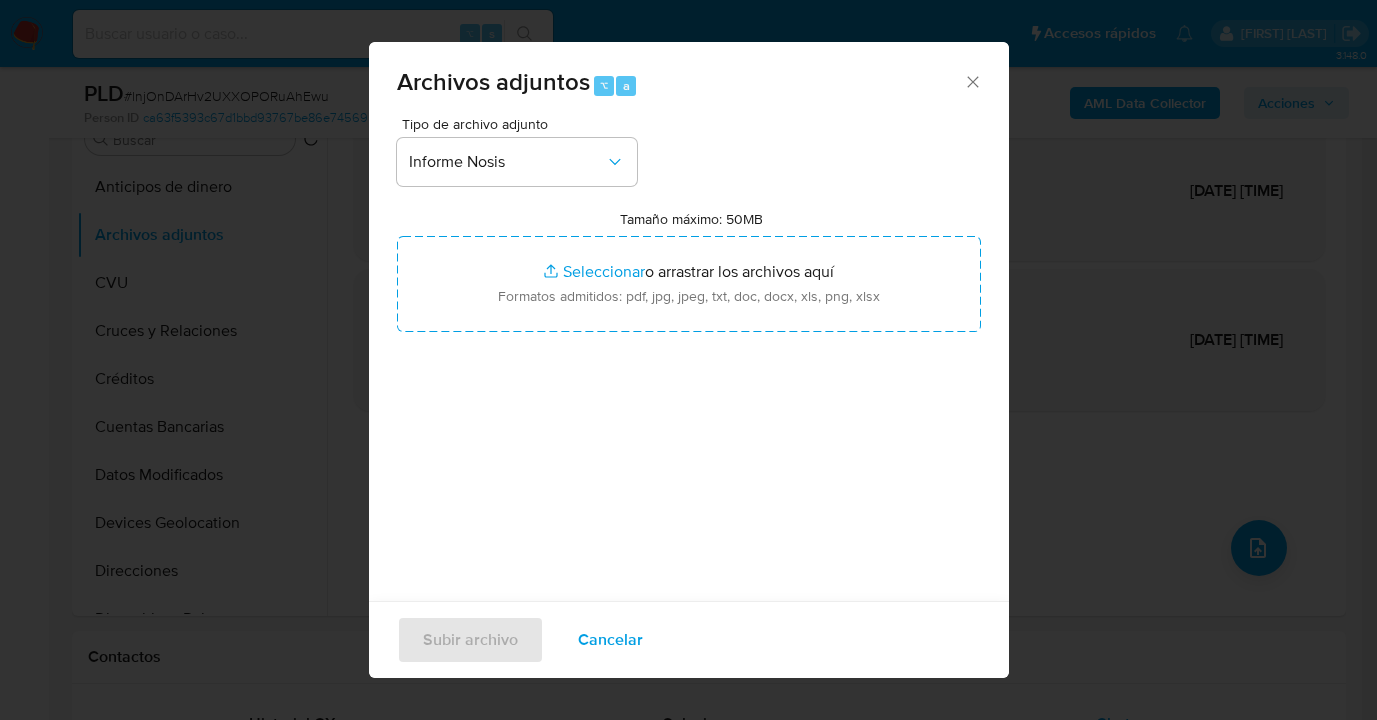 type on "C:\fakepath\491602937-NOSIS_Manager_InformeIndividual_20239423508_620658_20250801154444.pdf" 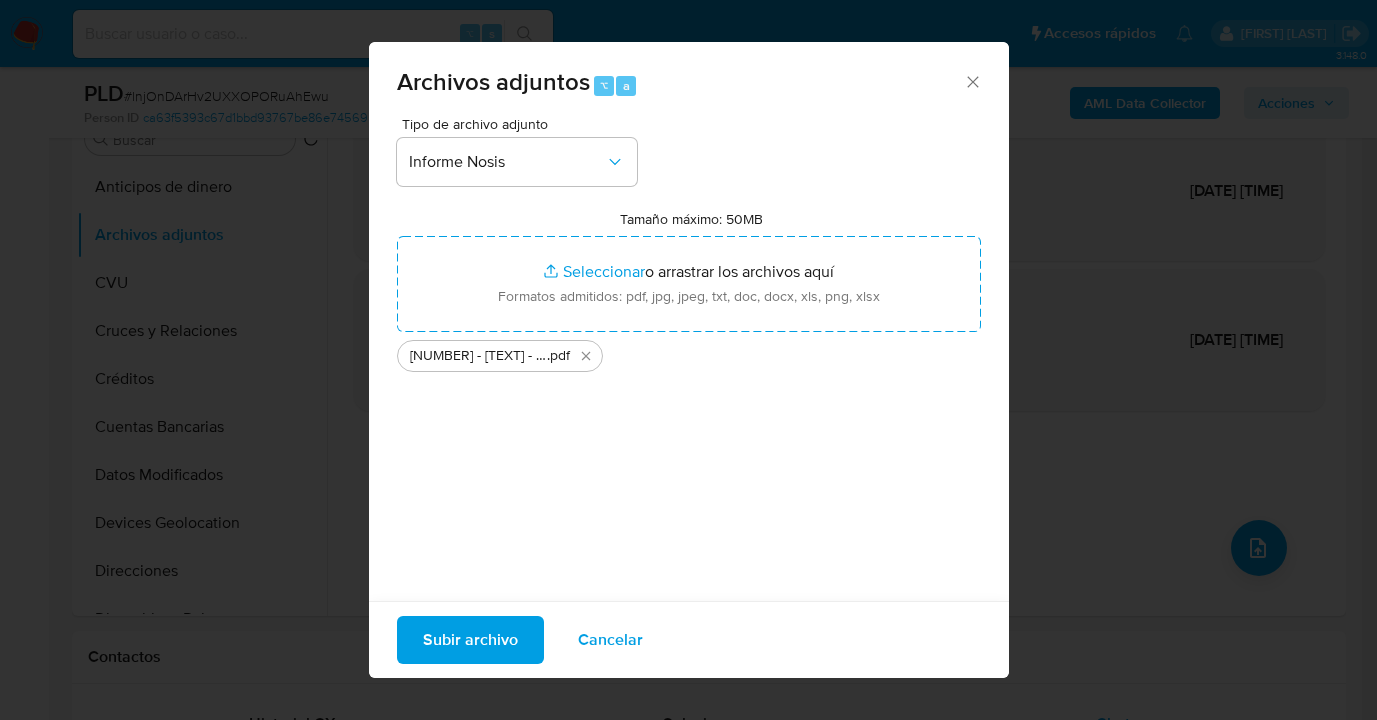 drag, startPoint x: 1305, startPoint y: 539, endPoint x: 459, endPoint y: 650, distance: 853.25085 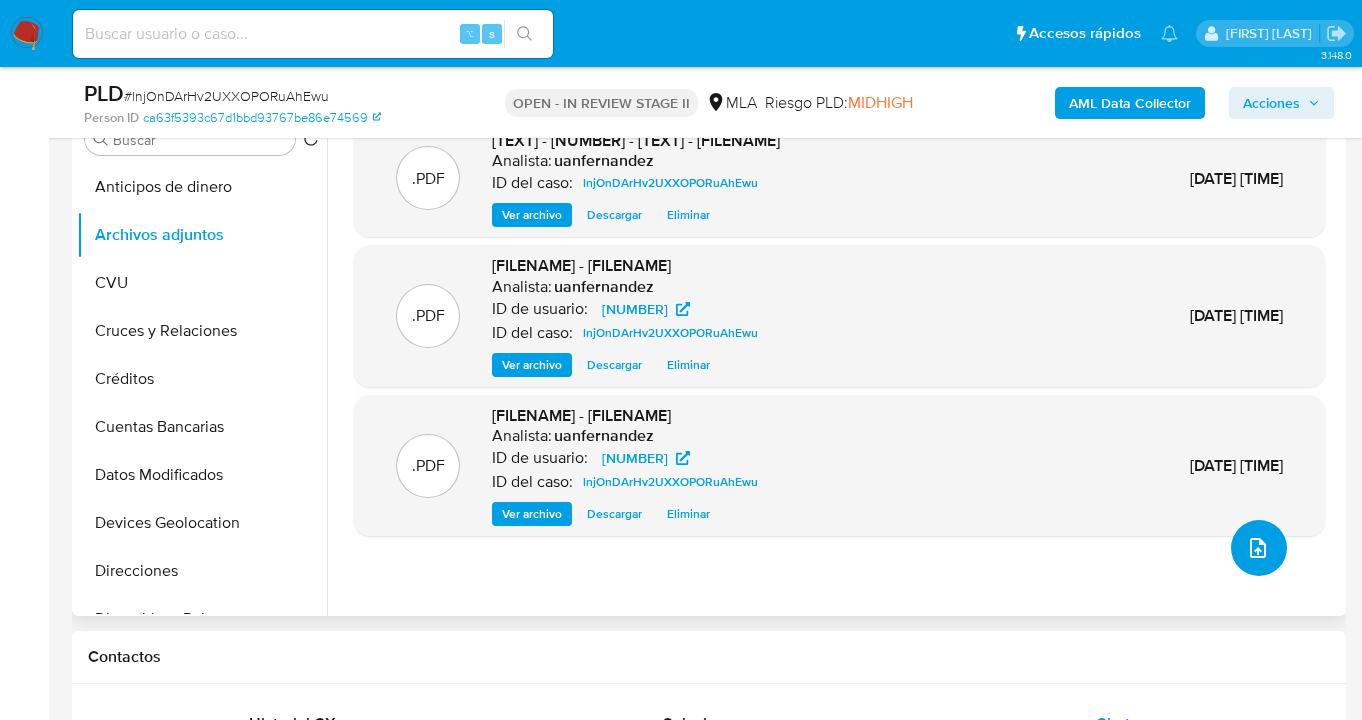 click 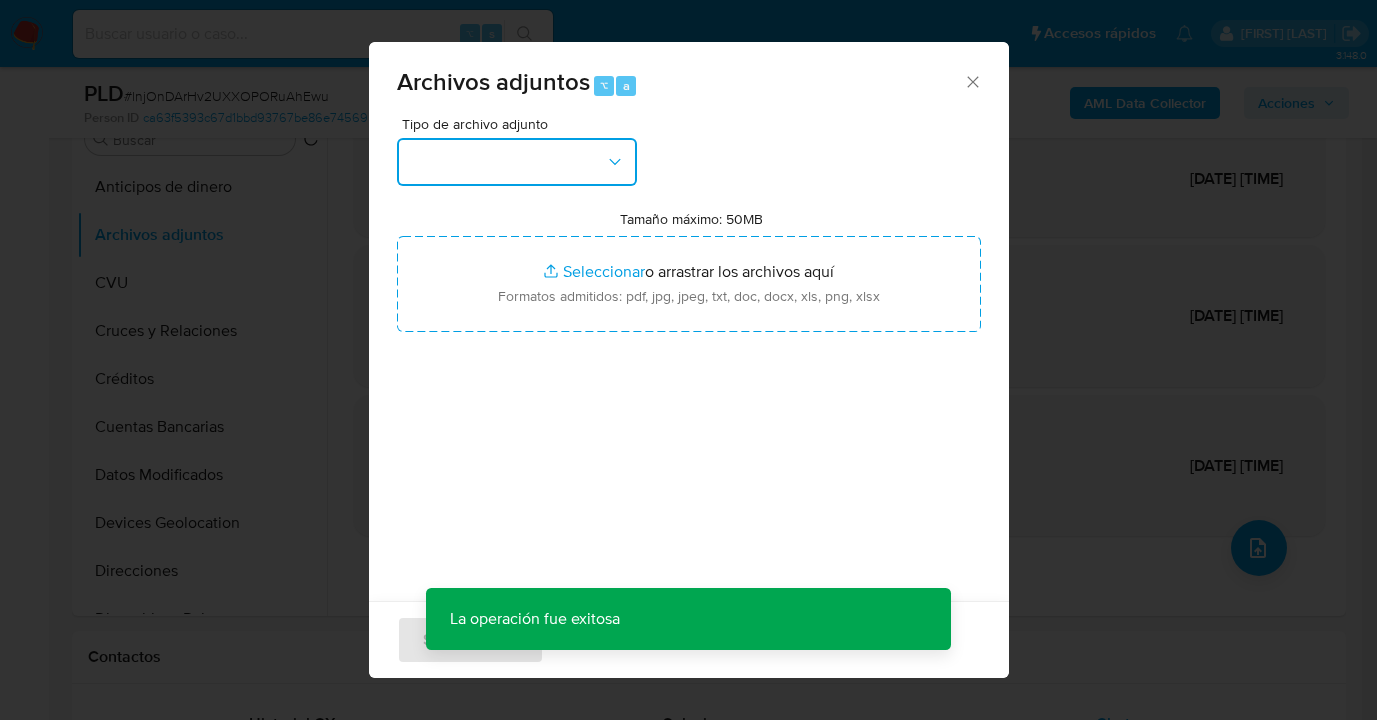 click 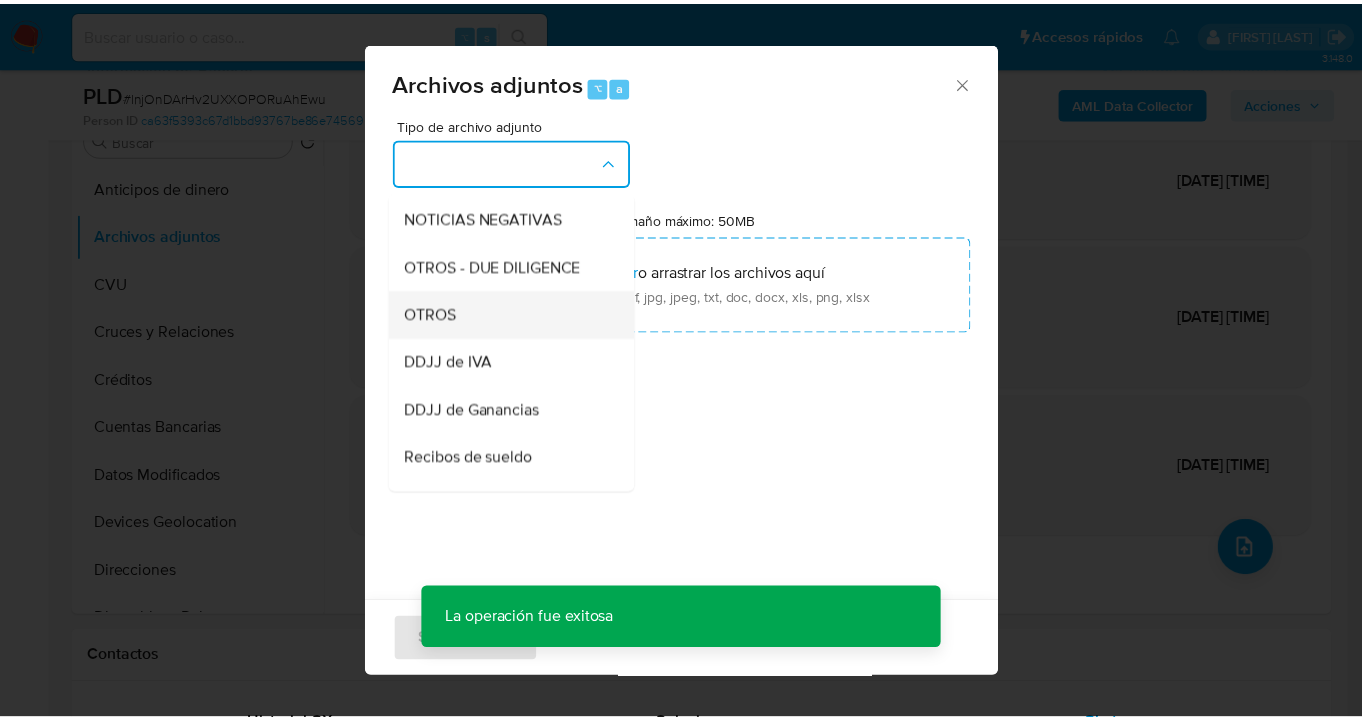 scroll, scrollTop: 335, scrollLeft: 0, axis: vertical 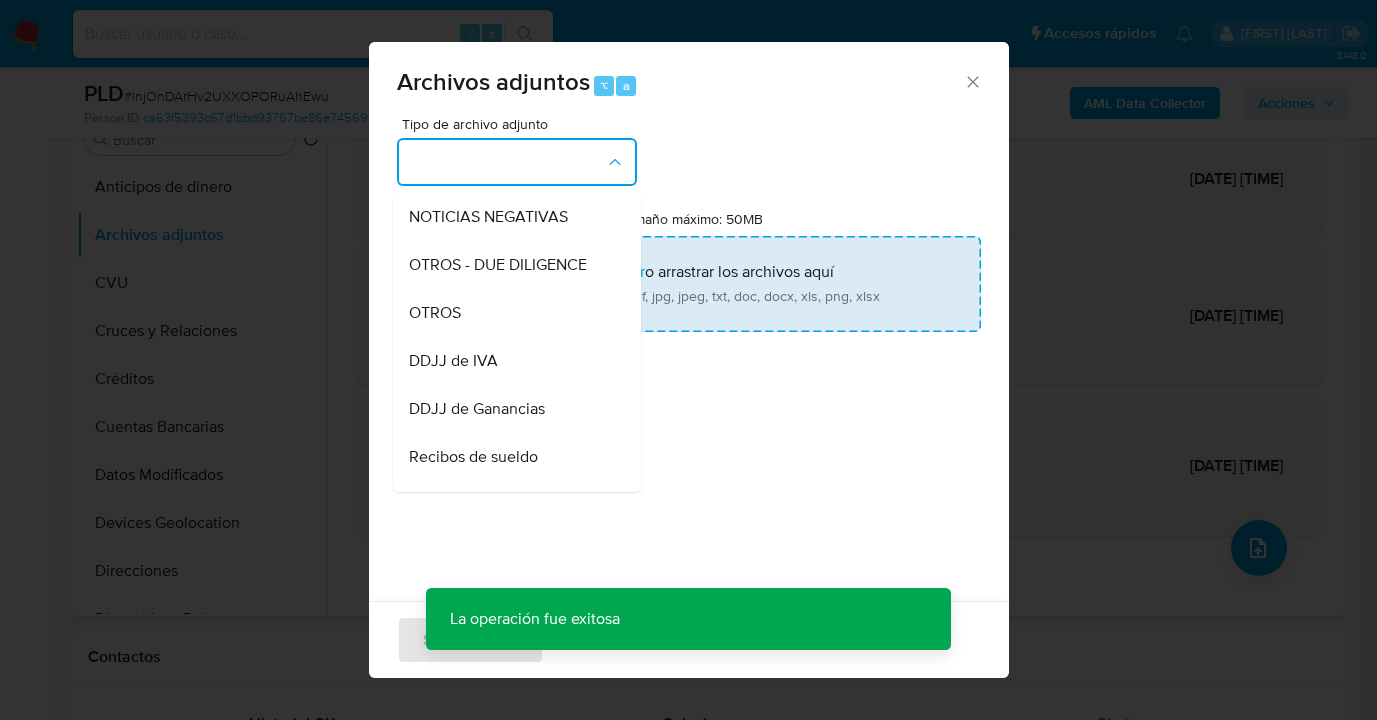 drag, startPoint x: 504, startPoint y: 335, endPoint x: 573, endPoint y: 322, distance: 70.21396 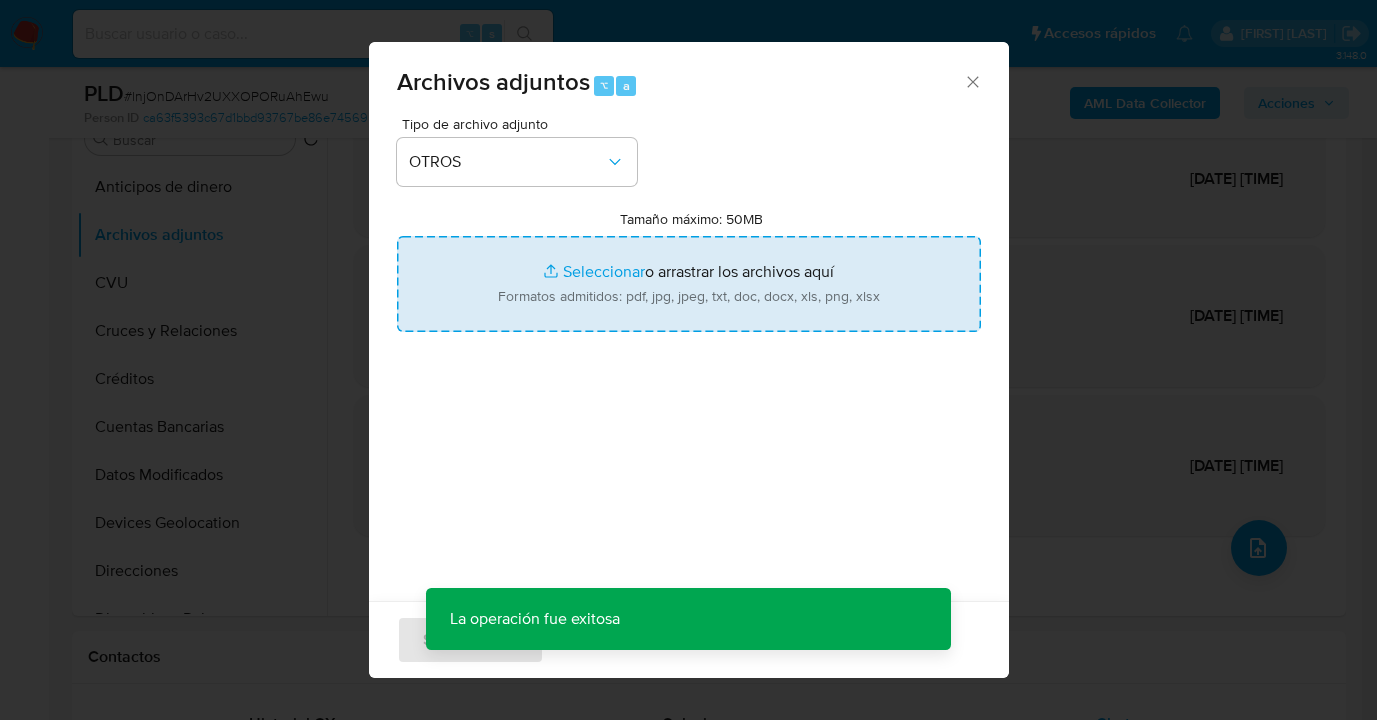 click on "Tamaño máximo: 50MB Seleccionar archivos" at bounding box center [689, 284] 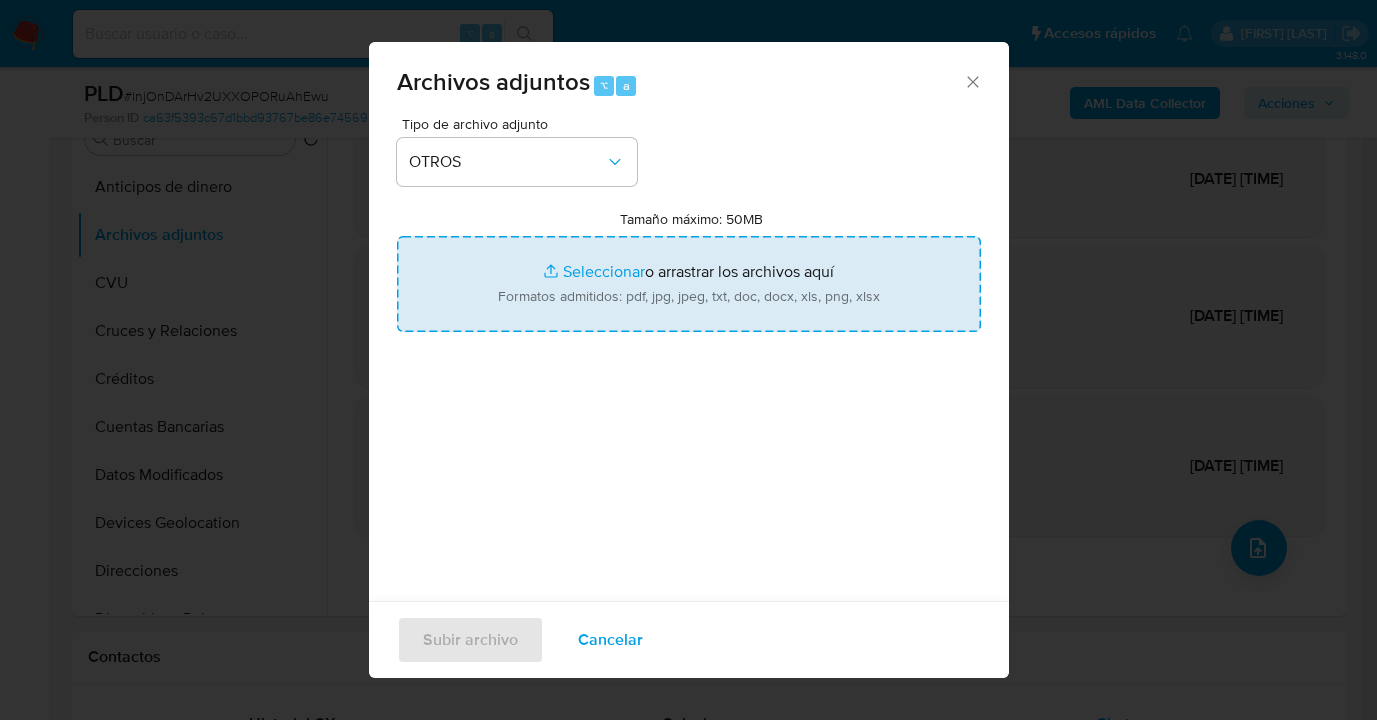 type on "C:\fakepath\491602937 Movimientos.xlsx" 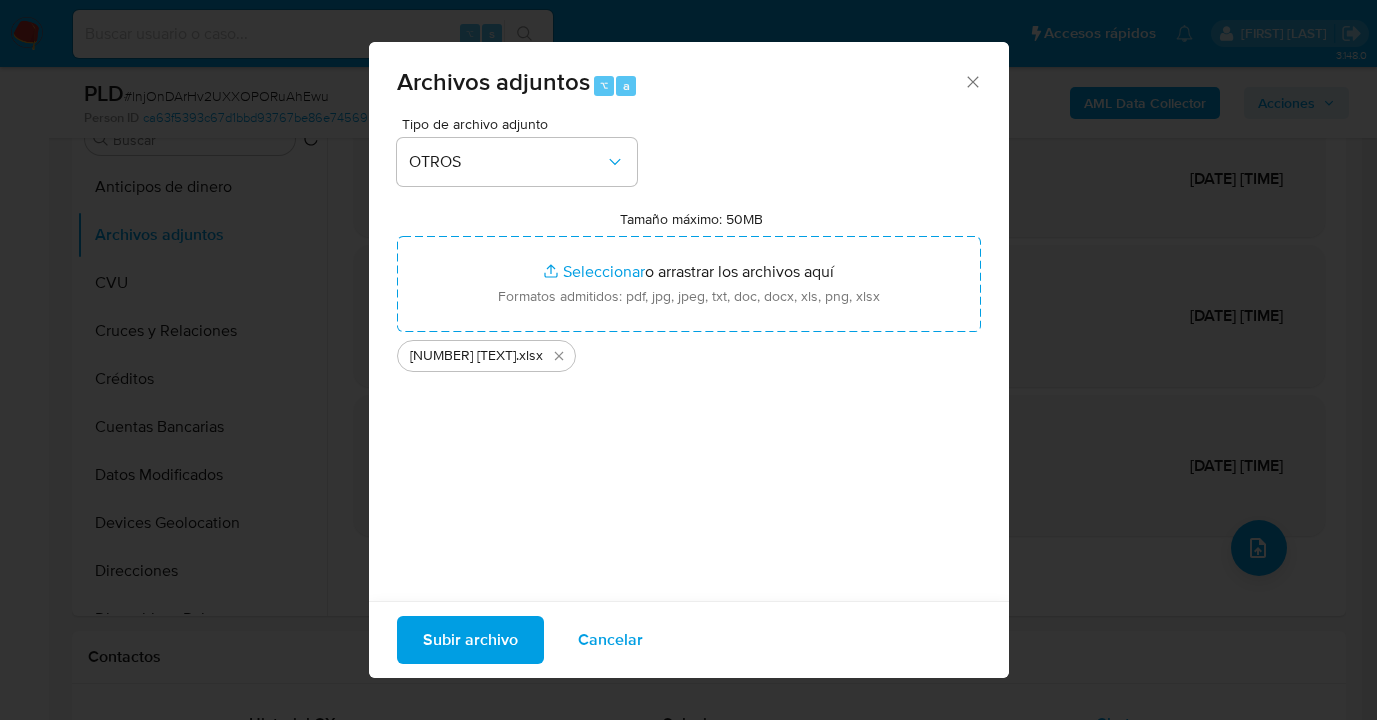 click on "Subir archivo" at bounding box center (470, 640) 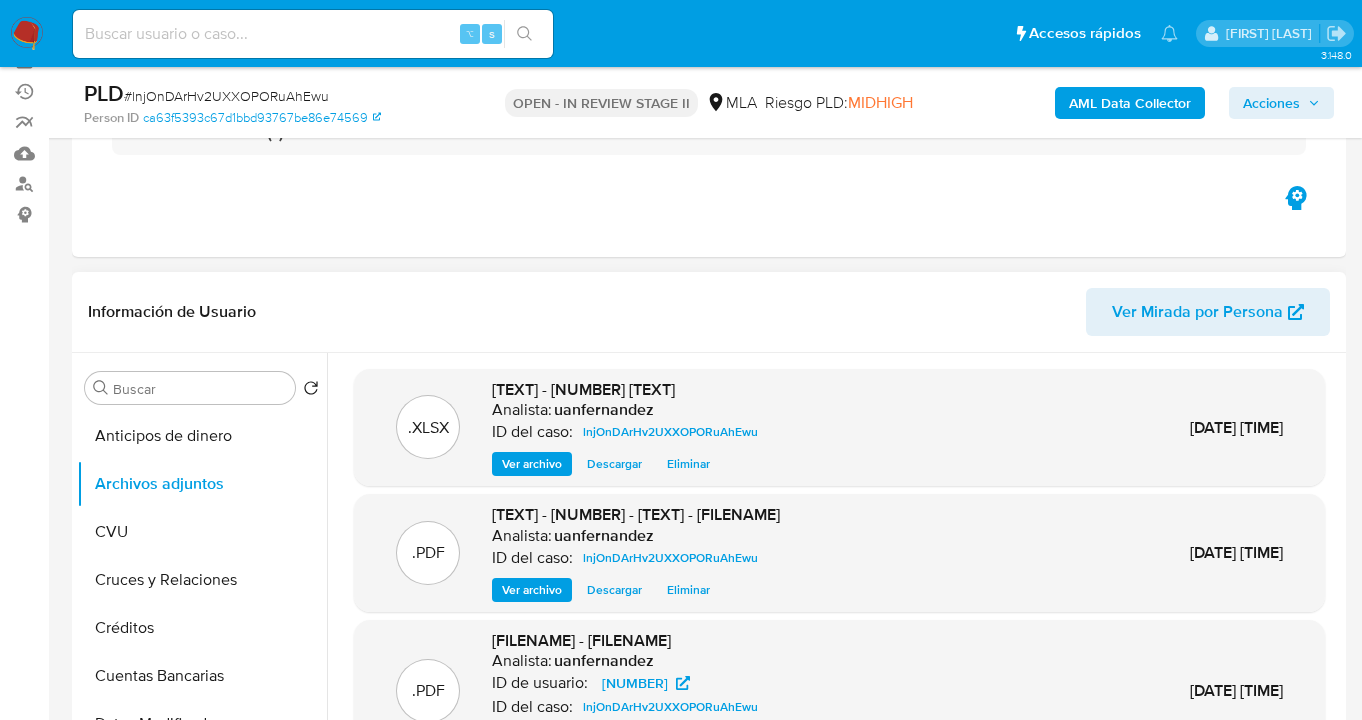 scroll, scrollTop: 203, scrollLeft: 0, axis: vertical 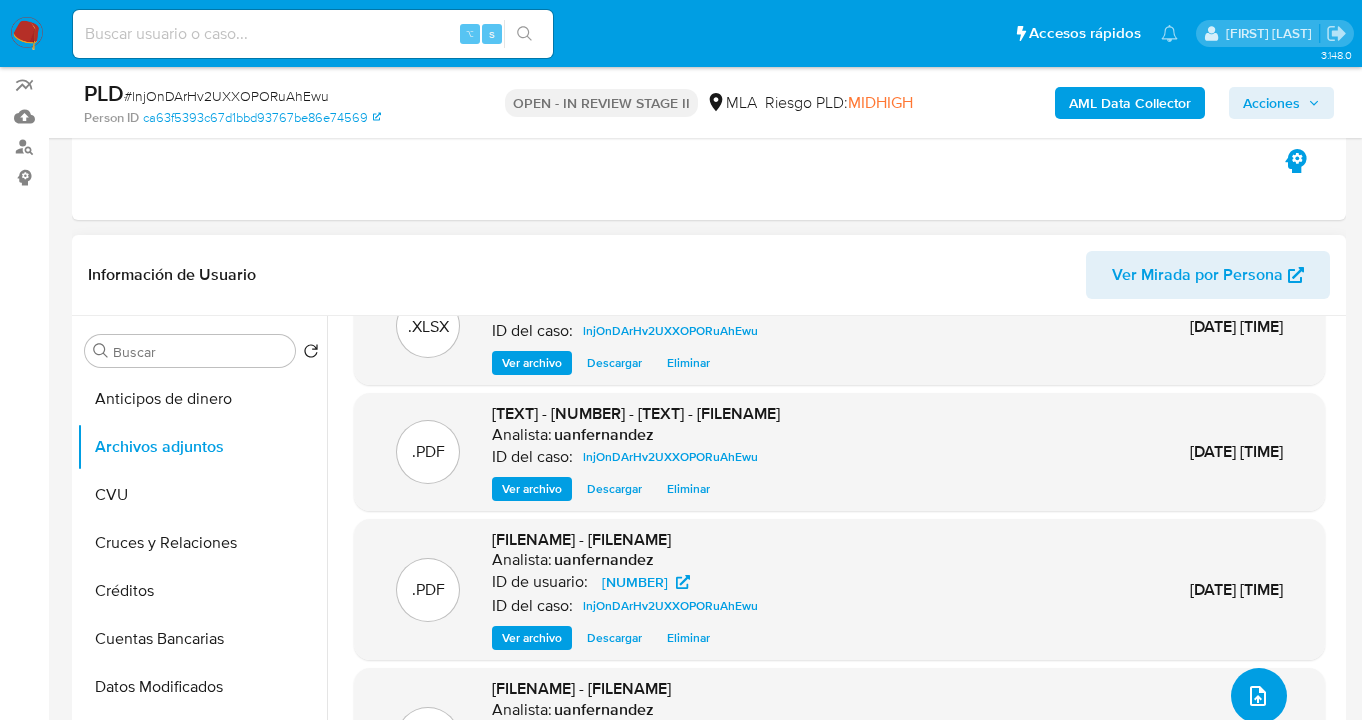 click 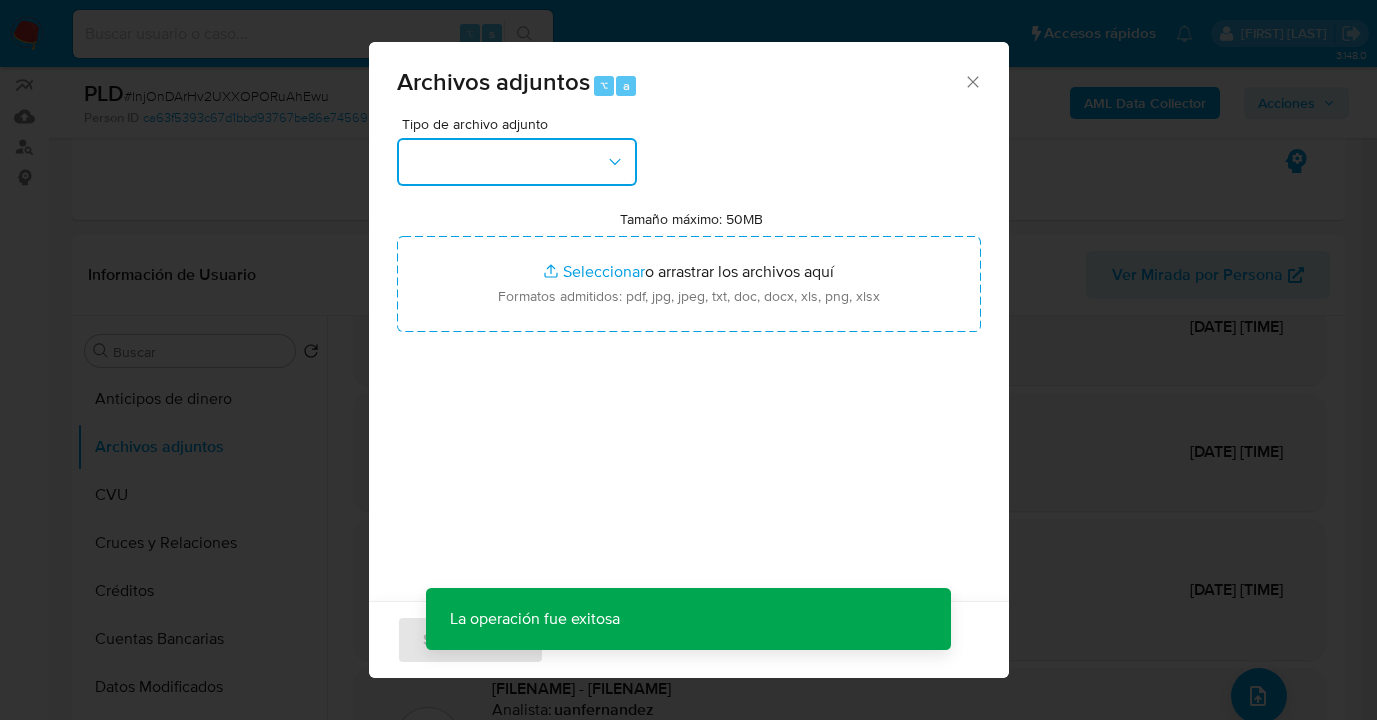 click 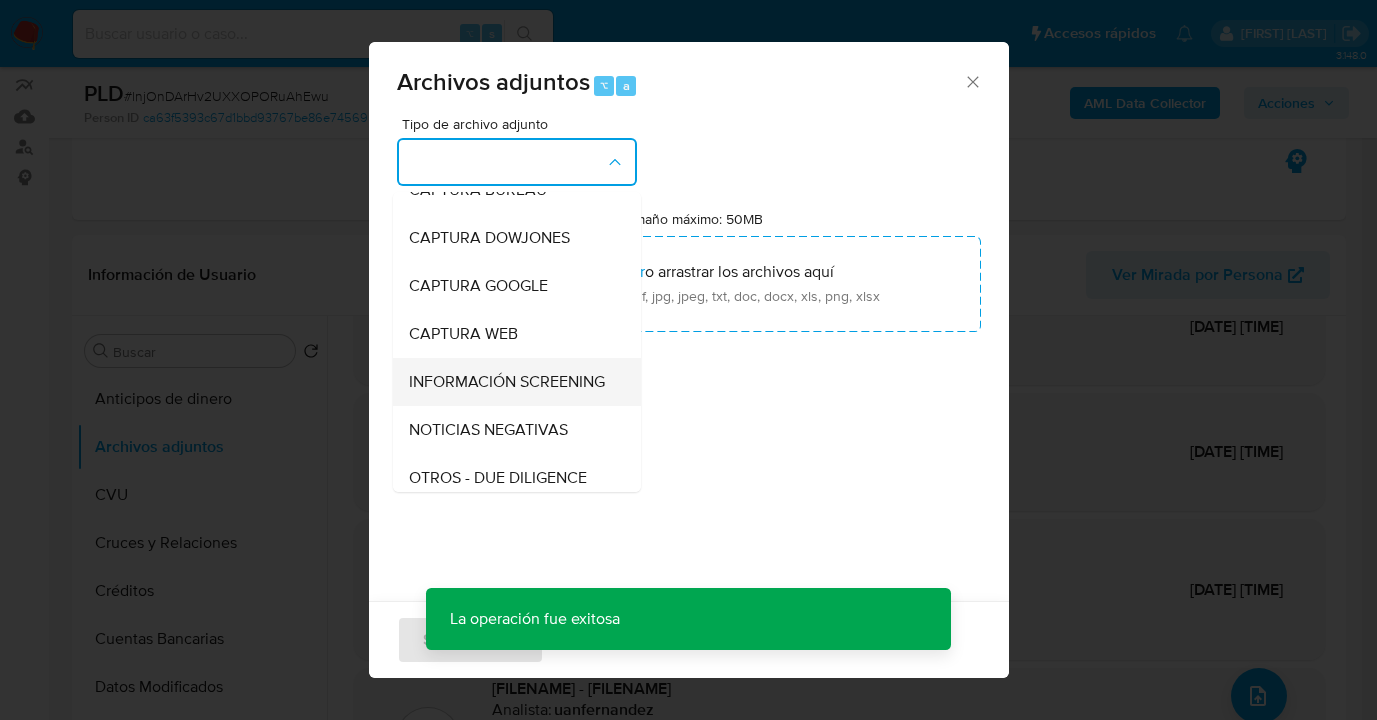 scroll, scrollTop: 195, scrollLeft: 0, axis: vertical 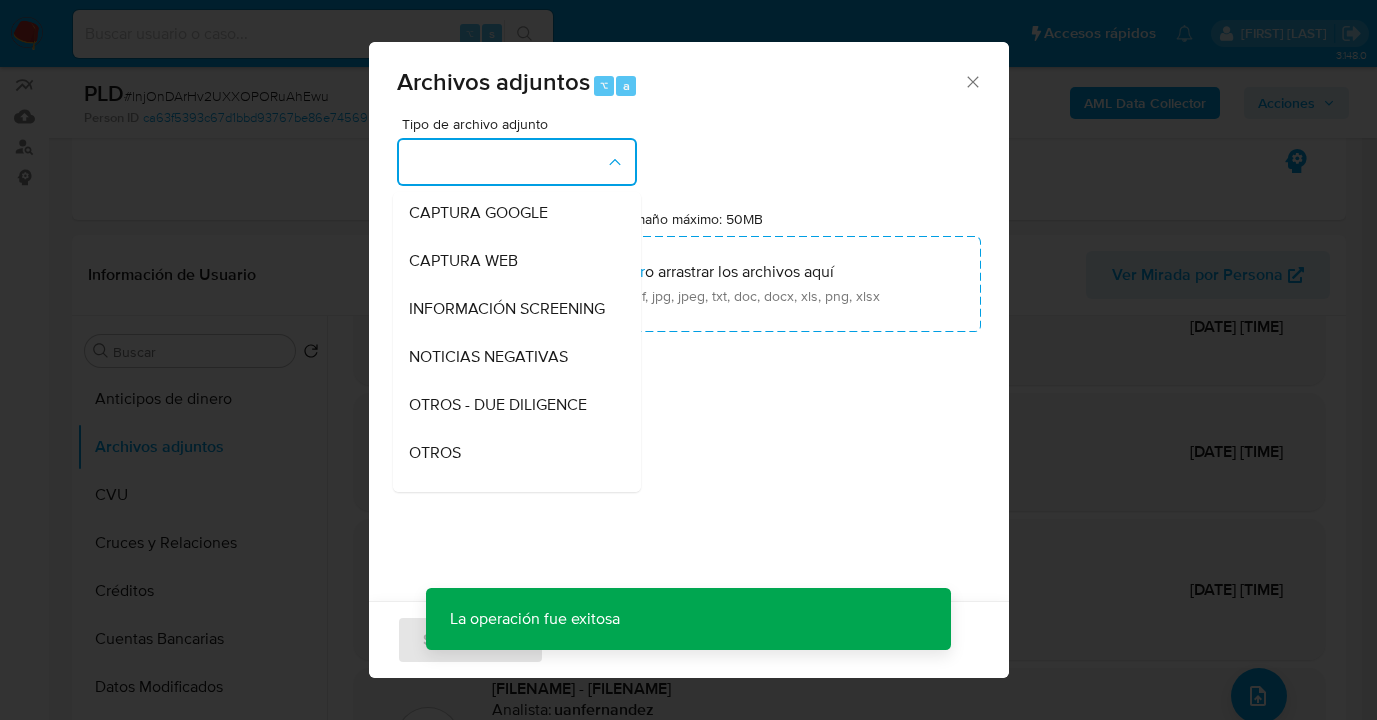 click on "OTROS" at bounding box center [511, 453] 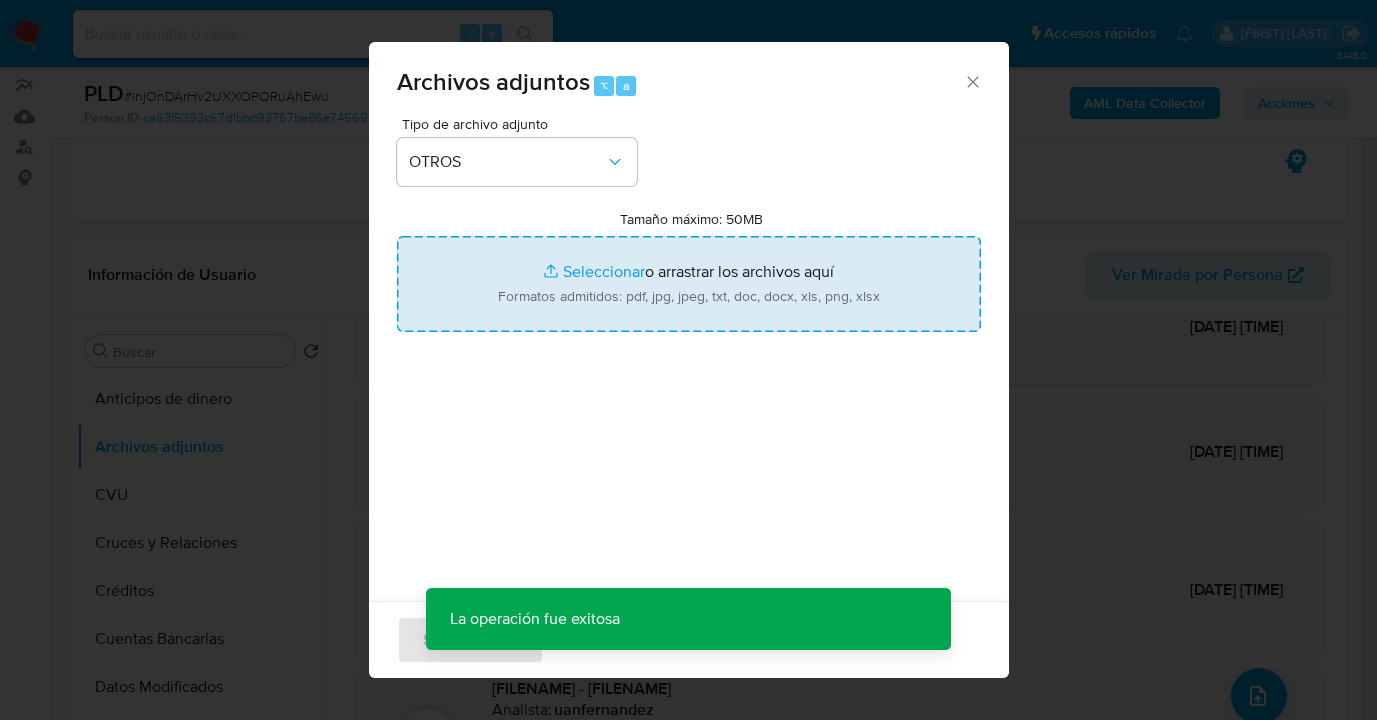 click on "Tamaño máximo: 50MB Seleccionar archivos" at bounding box center (689, 284) 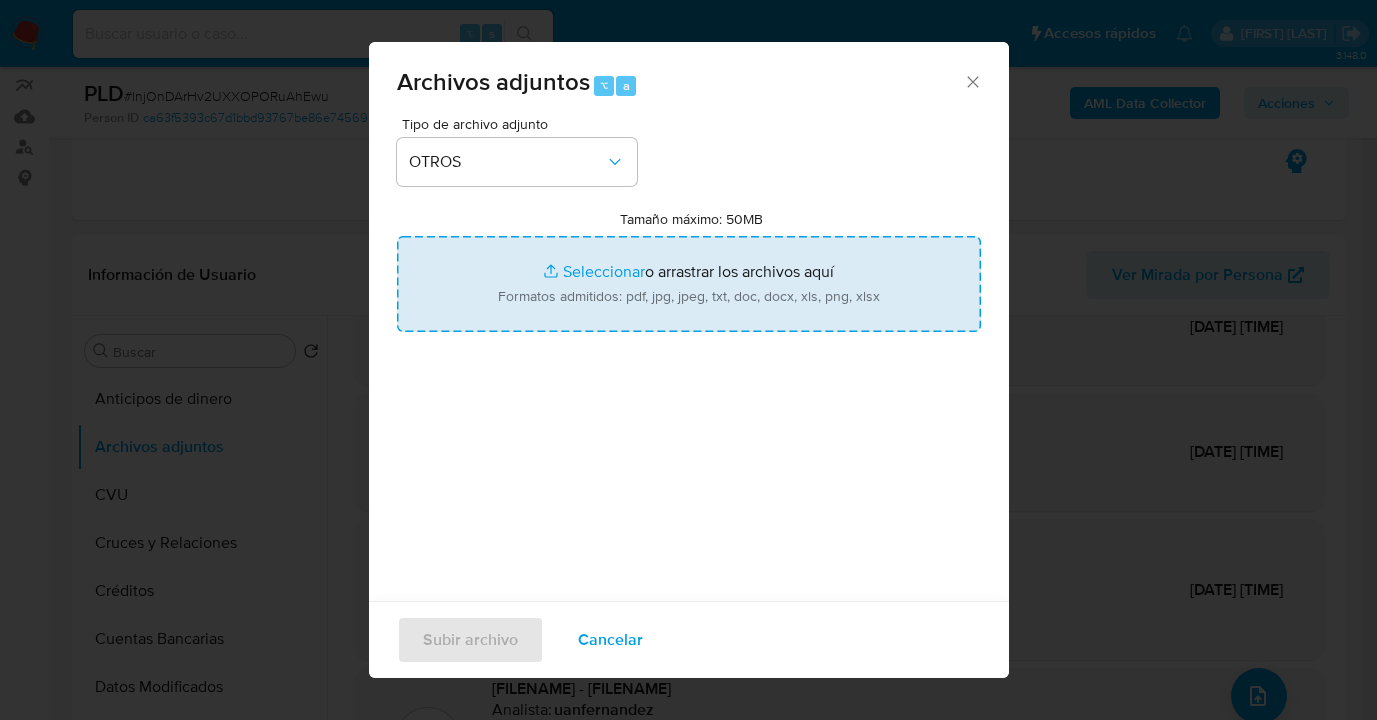 type on "C:\fakepath\491602937 - analisis no roi - Caselog lnjOnDArHv2UXXOPORuAhEwu_2025_07_18_06_51_42.docx" 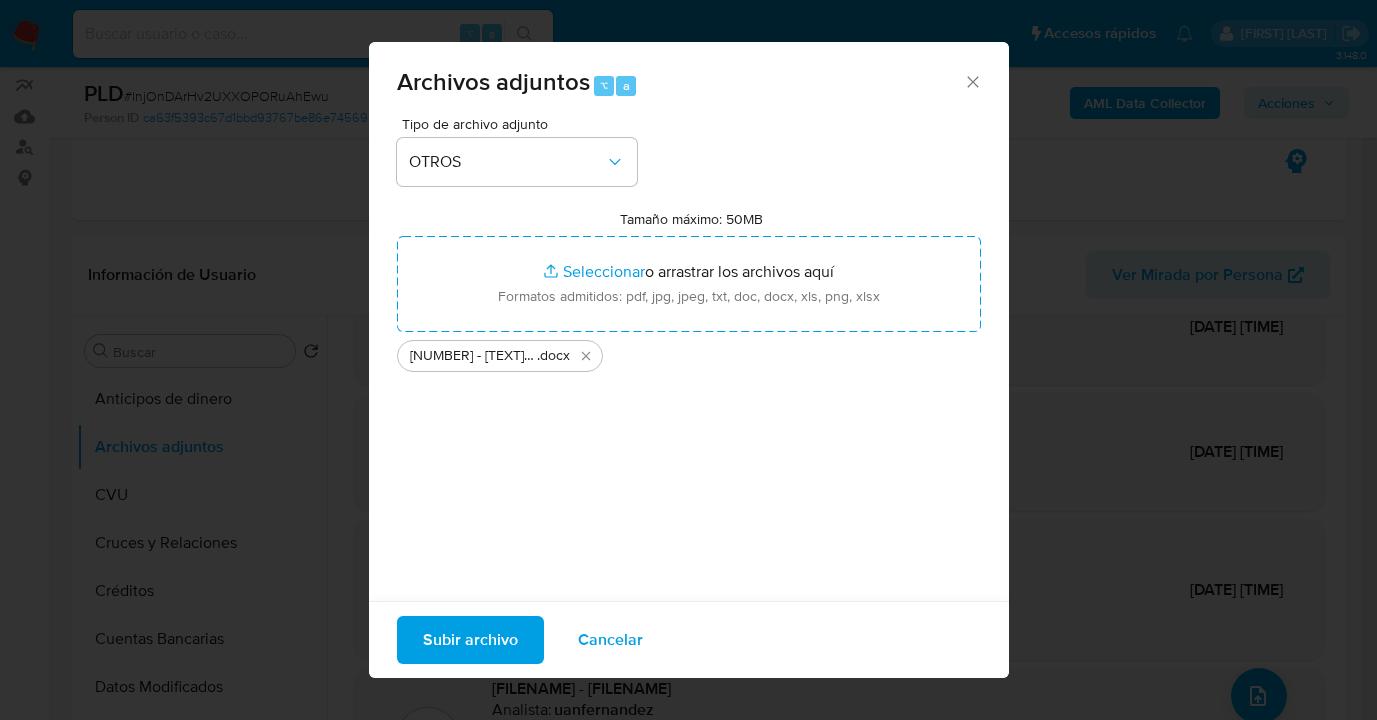 click on "Subir archivo" at bounding box center (470, 640) 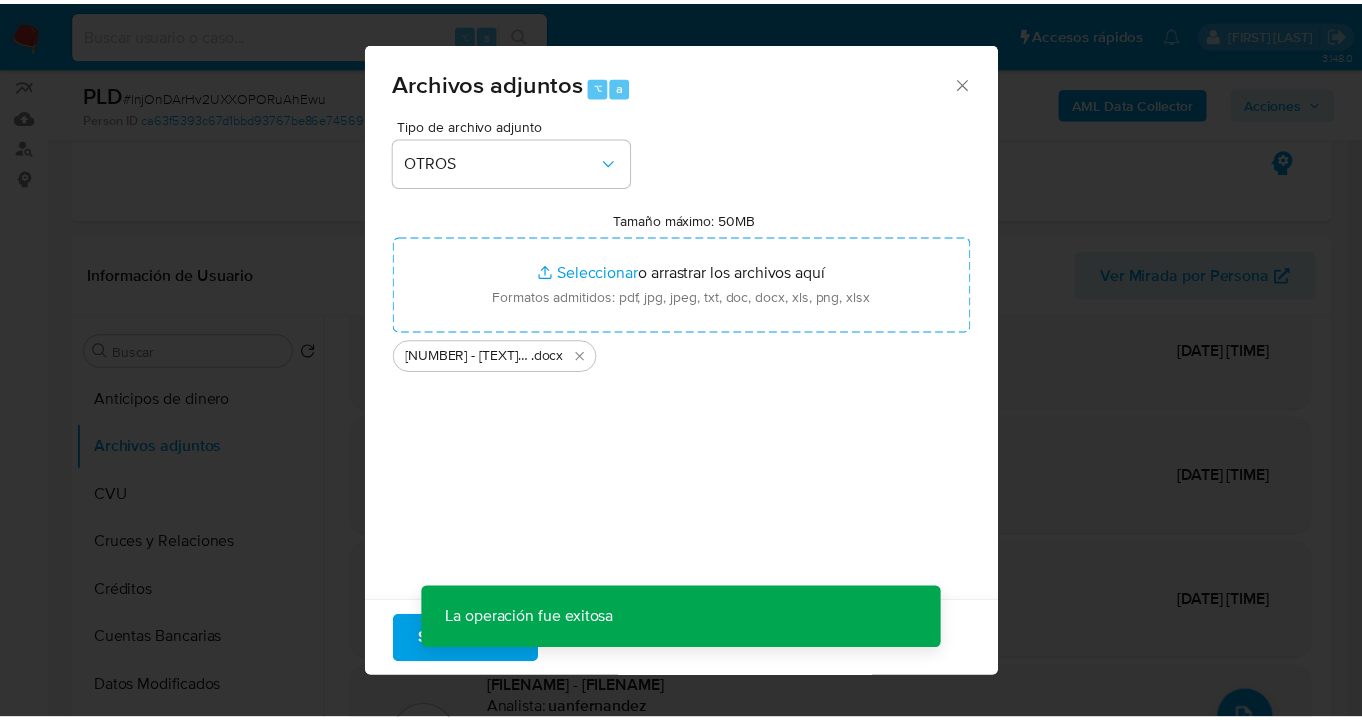 scroll, scrollTop: 105, scrollLeft: 0, axis: vertical 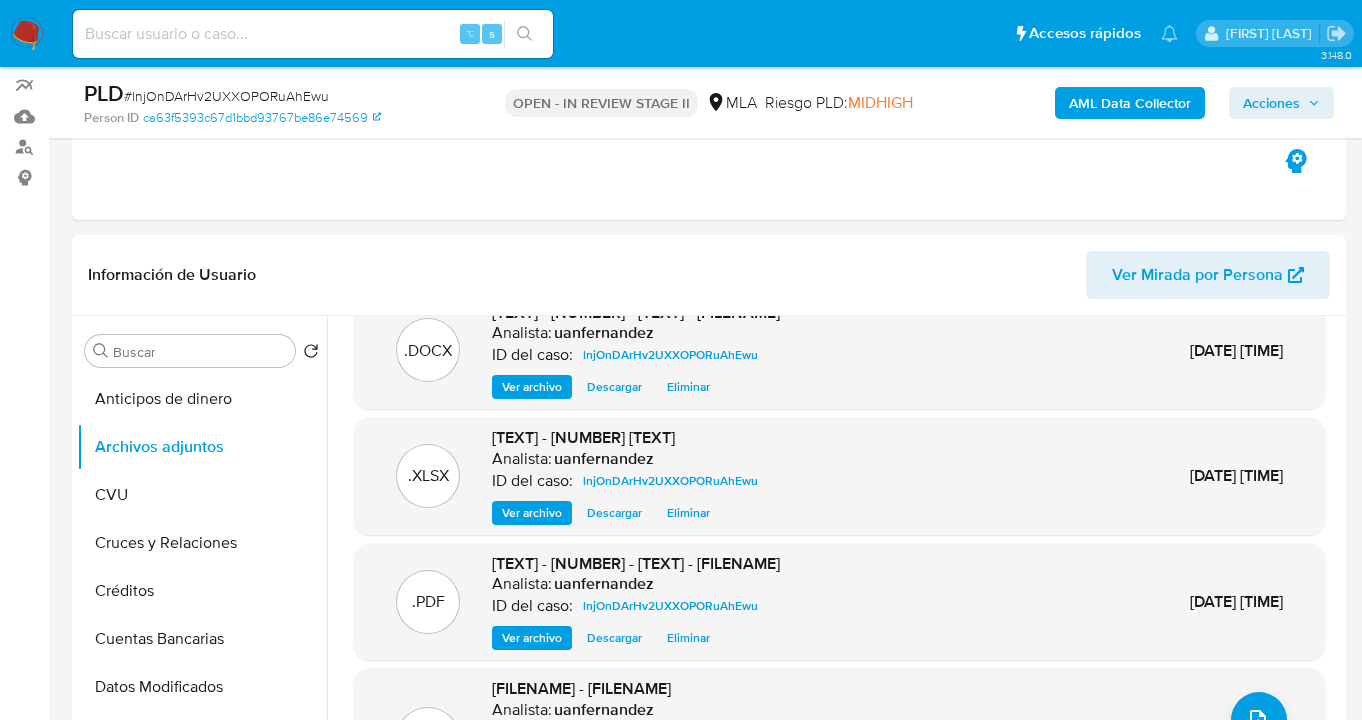 drag, startPoint x: 1269, startPoint y: 105, endPoint x: 1259, endPoint y: 108, distance: 10.440307 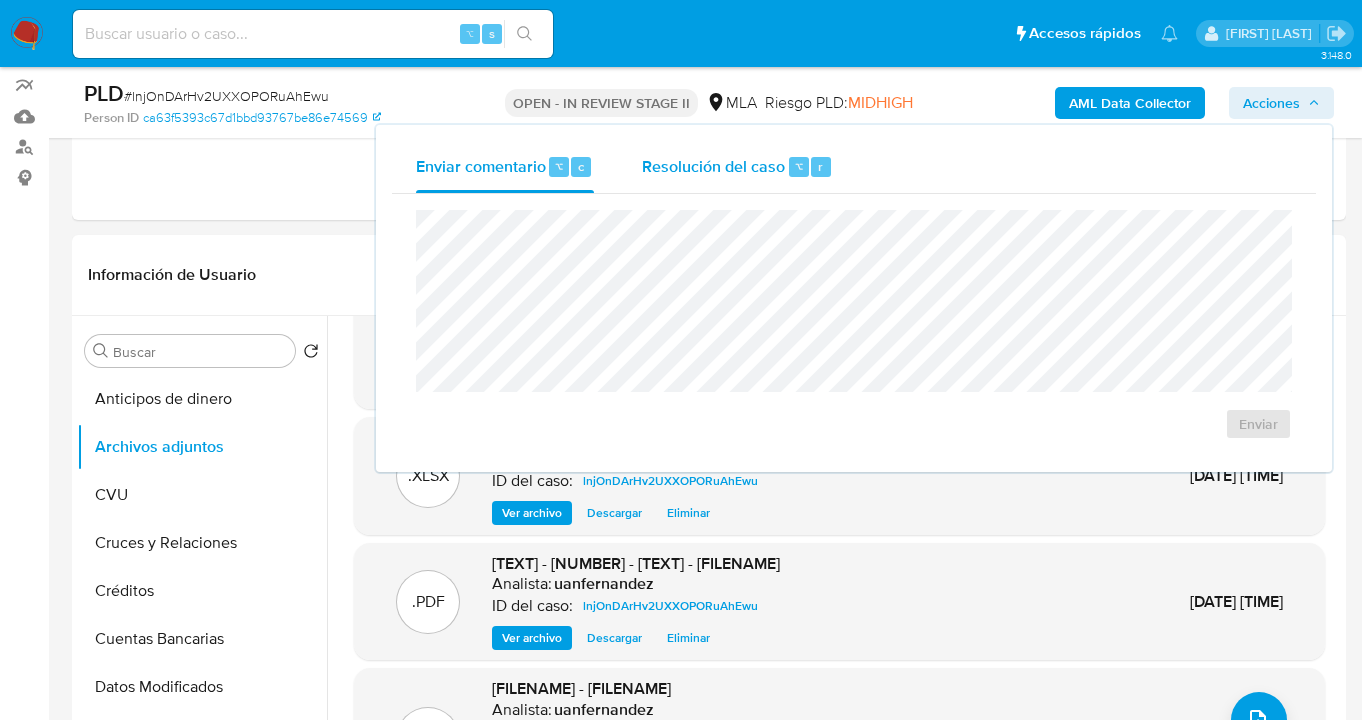 drag, startPoint x: 748, startPoint y: 163, endPoint x: 719, endPoint y: 198, distance: 45.453274 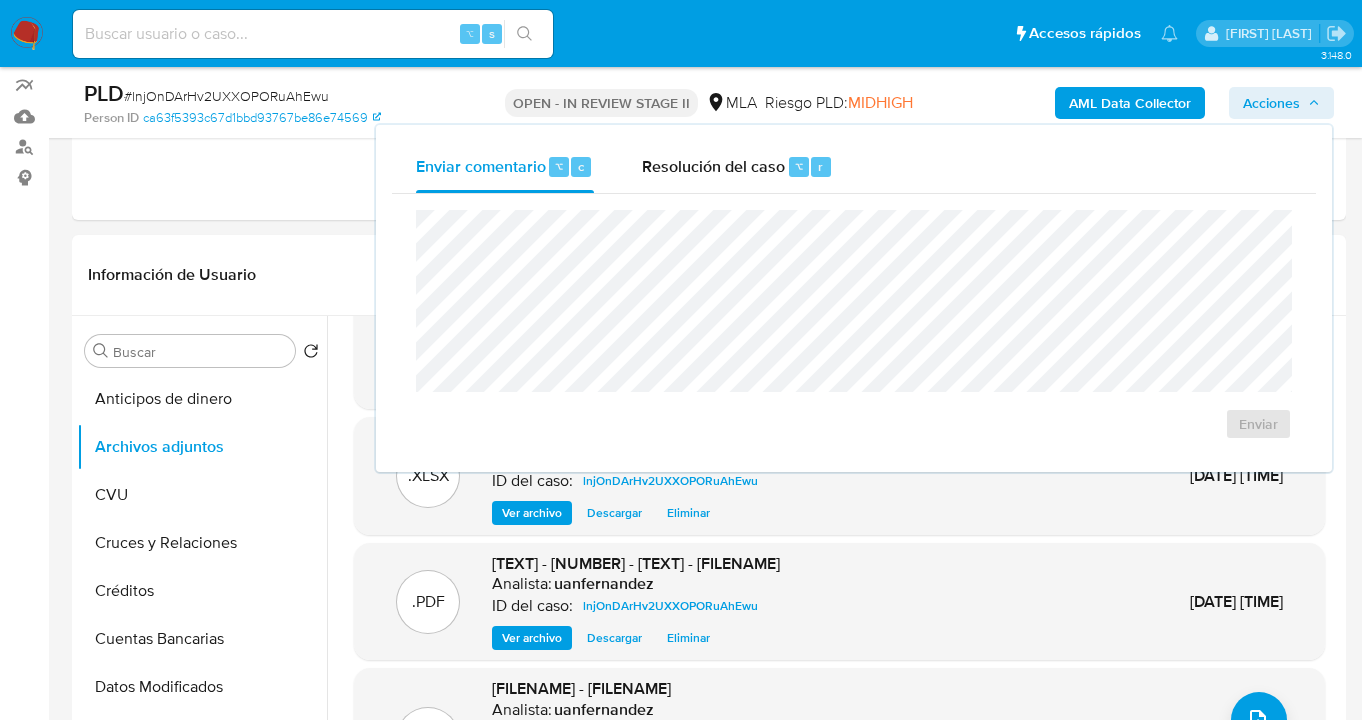 click on "Resolución del caso" at bounding box center (713, 165) 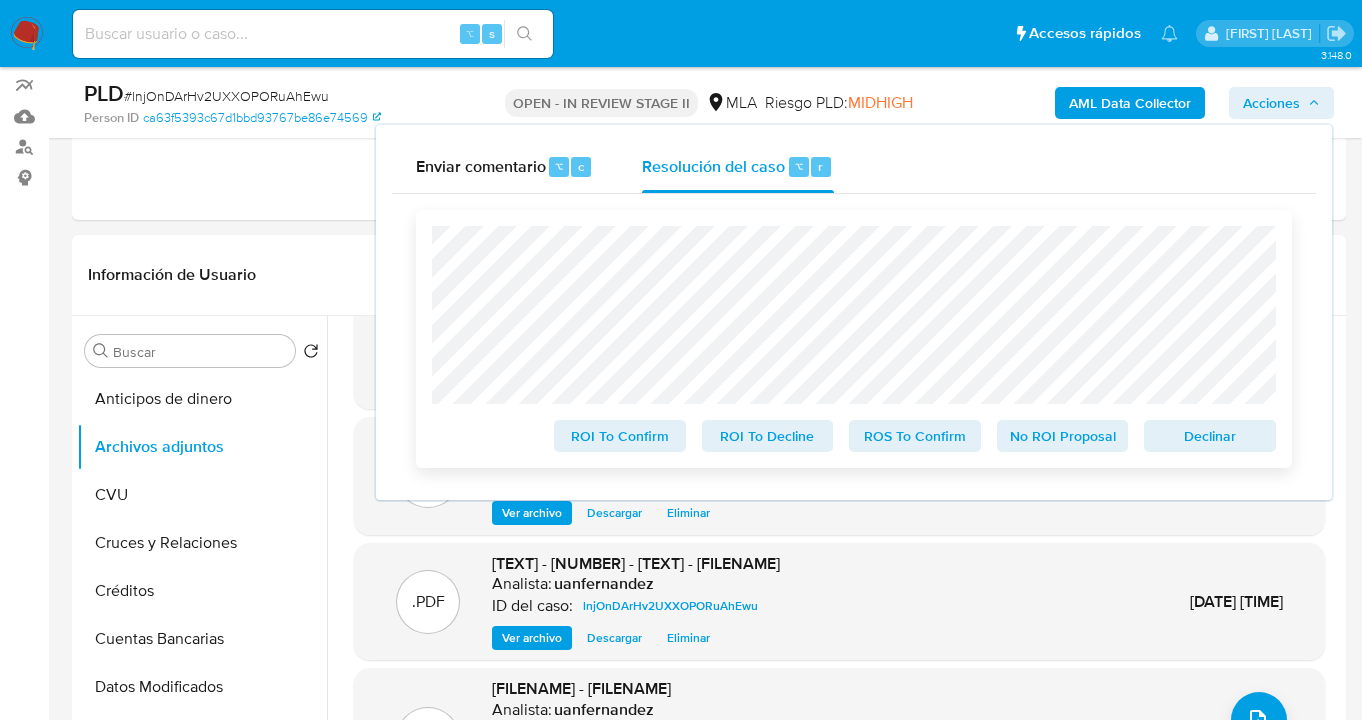 click on "No ROI Proposal" at bounding box center [1063, 436] 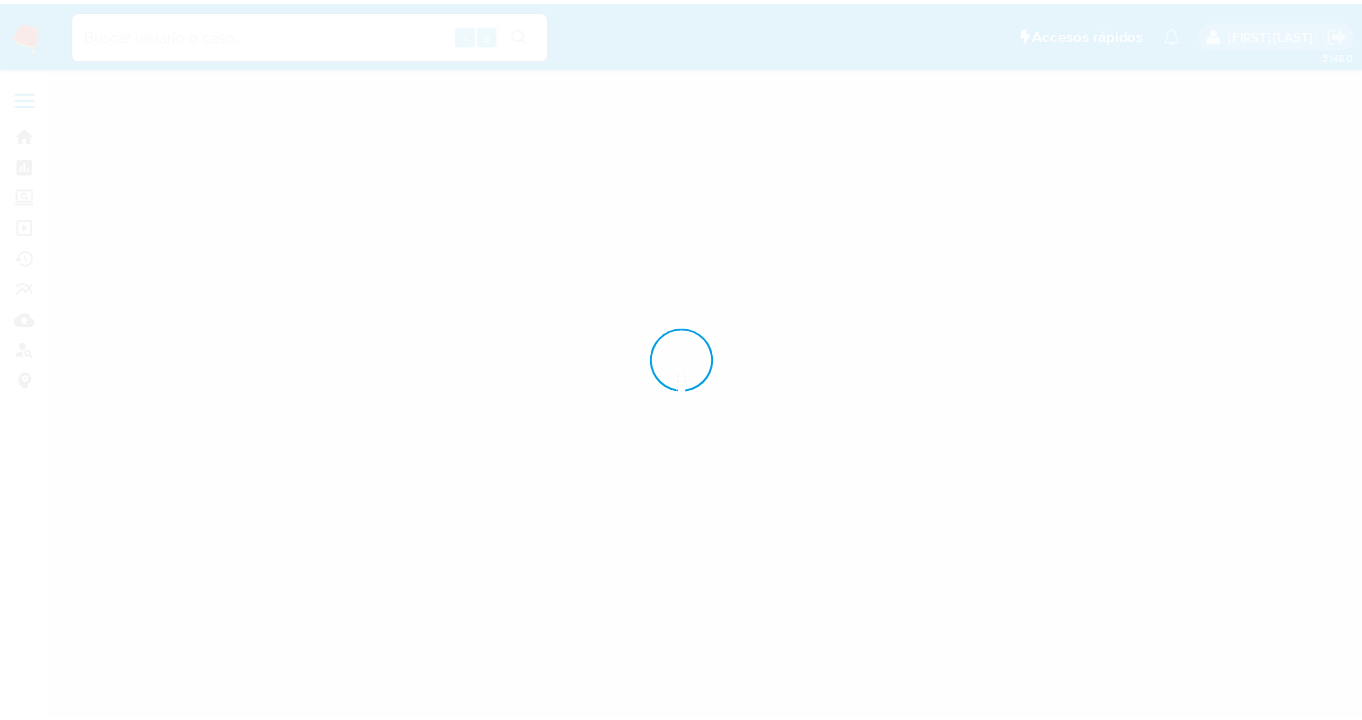 scroll, scrollTop: 0, scrollLeft: 0, axis: both 